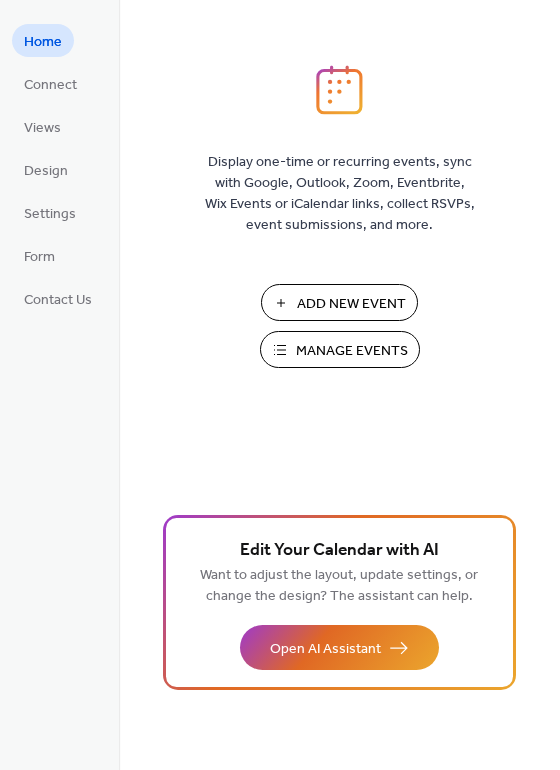 scroll, scrollTop: 0, scrollLeft: 0, axis: both 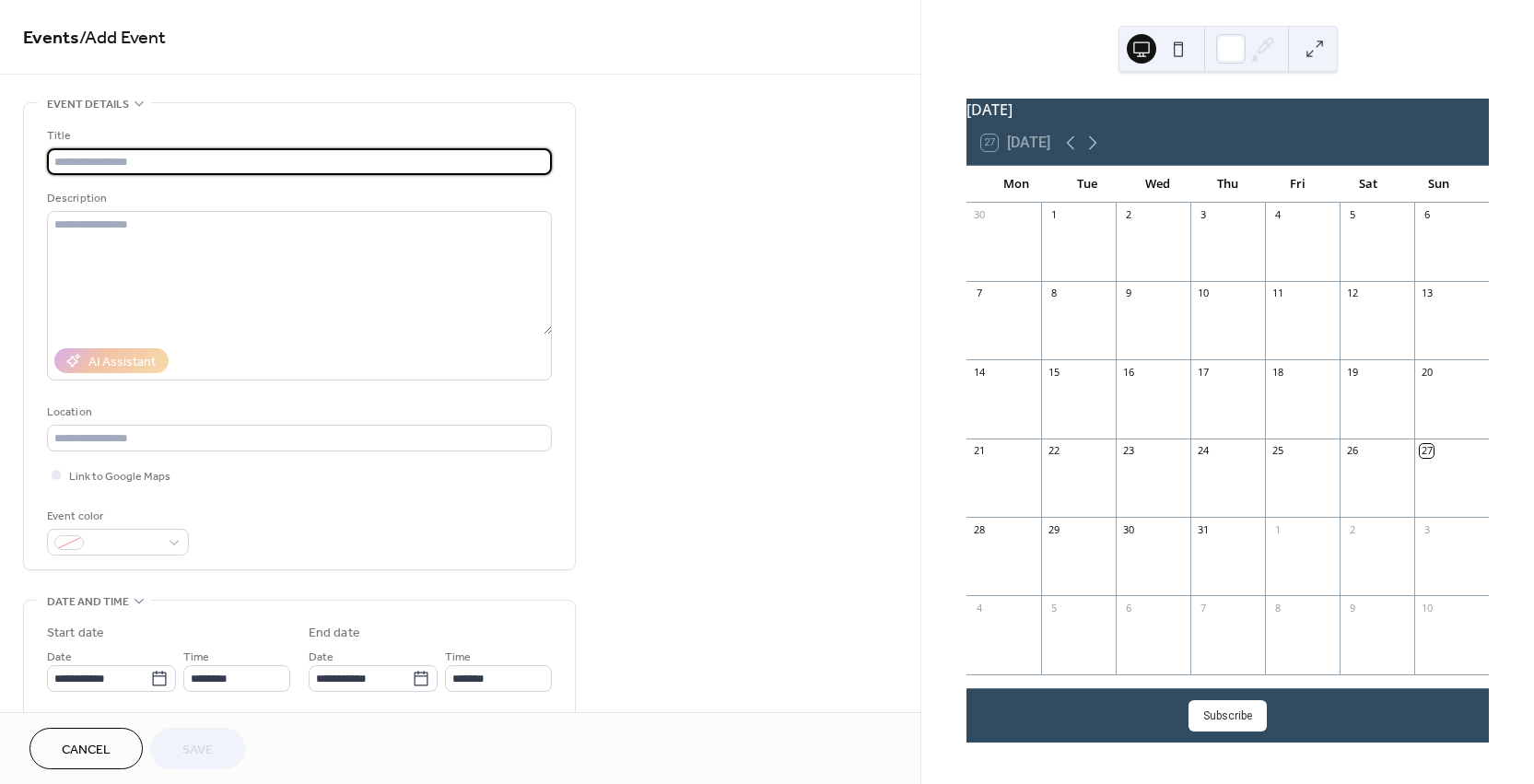 click at bounding box center (299, 161) 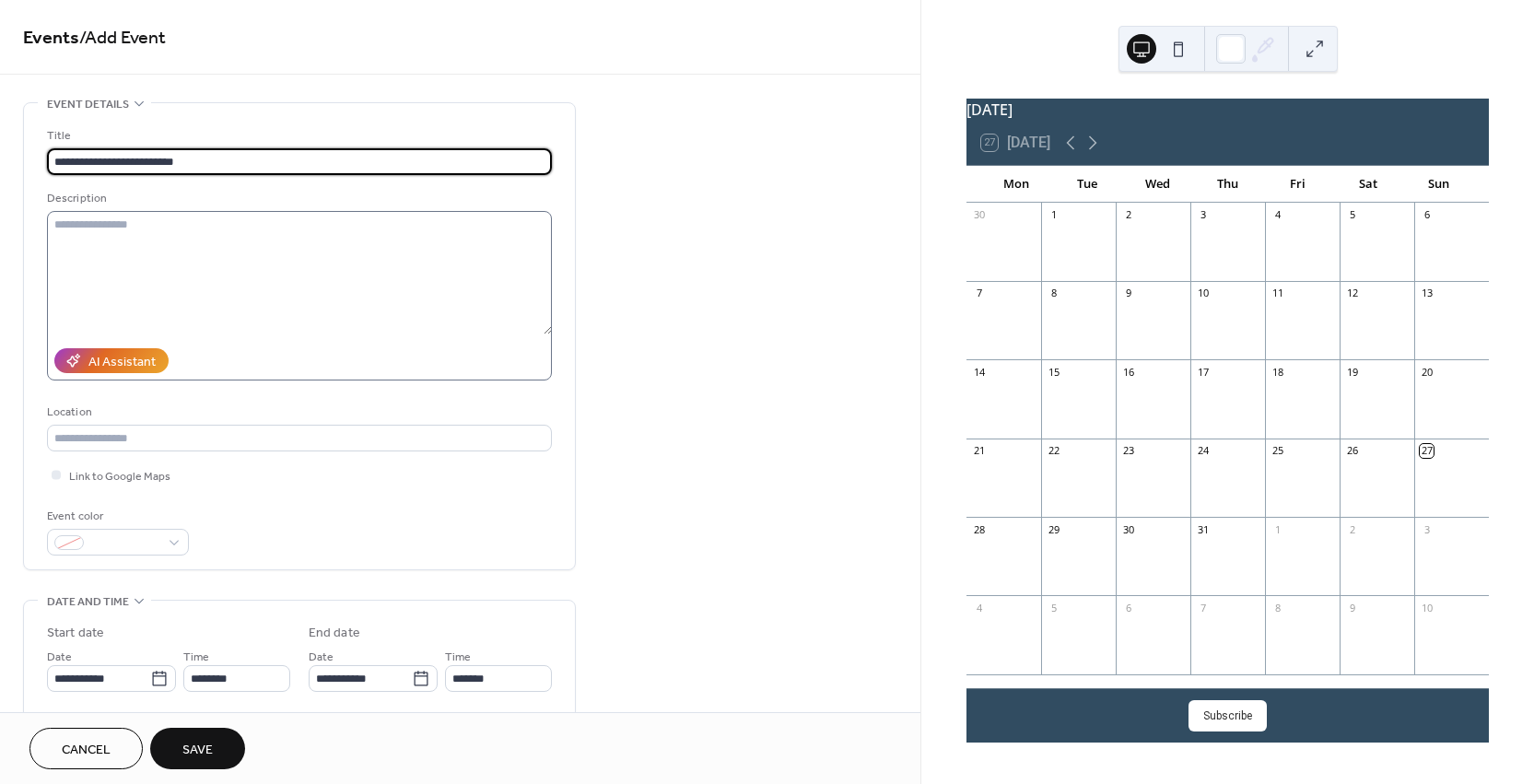 type on "**********" 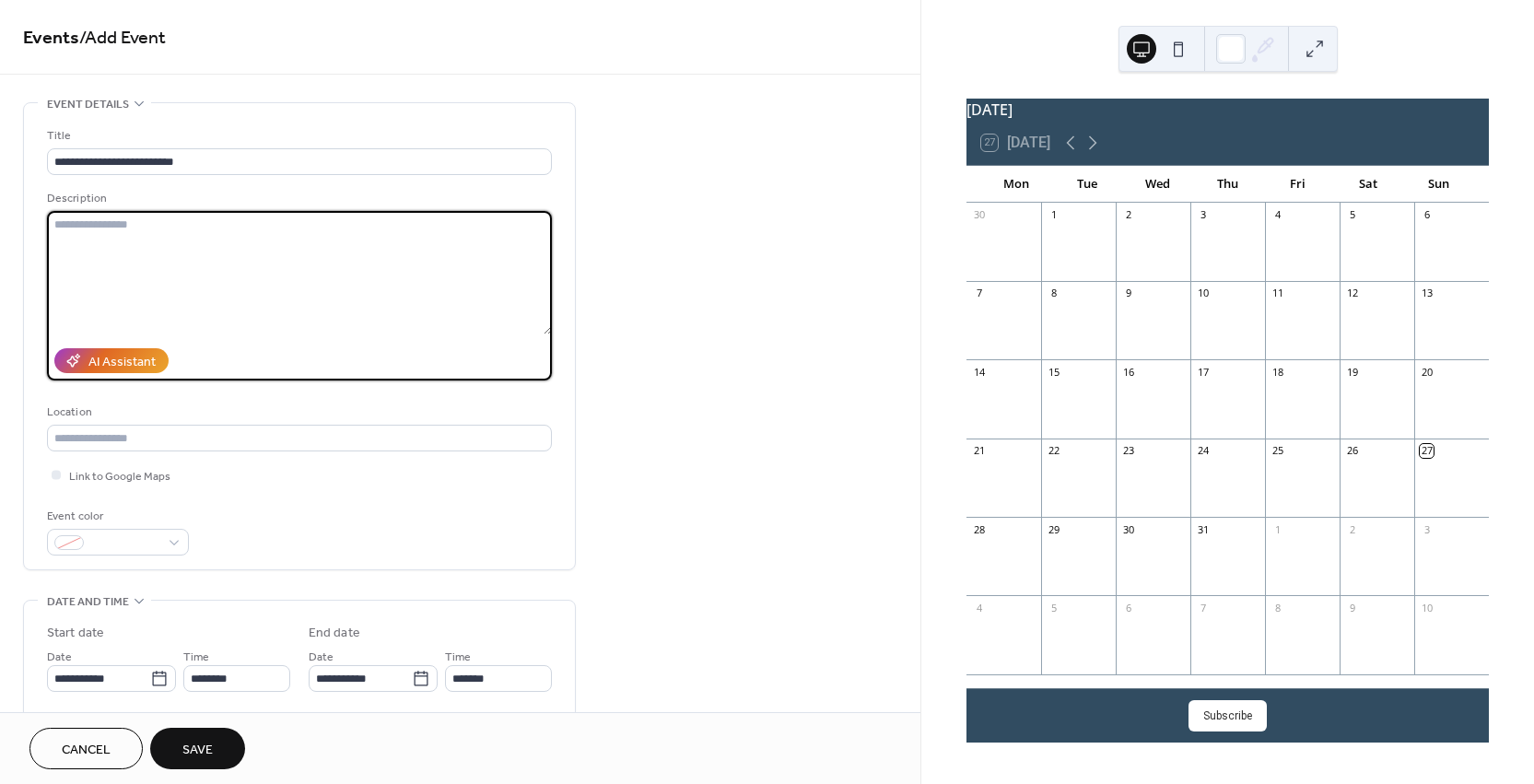 click at bounding box center [299, 273] 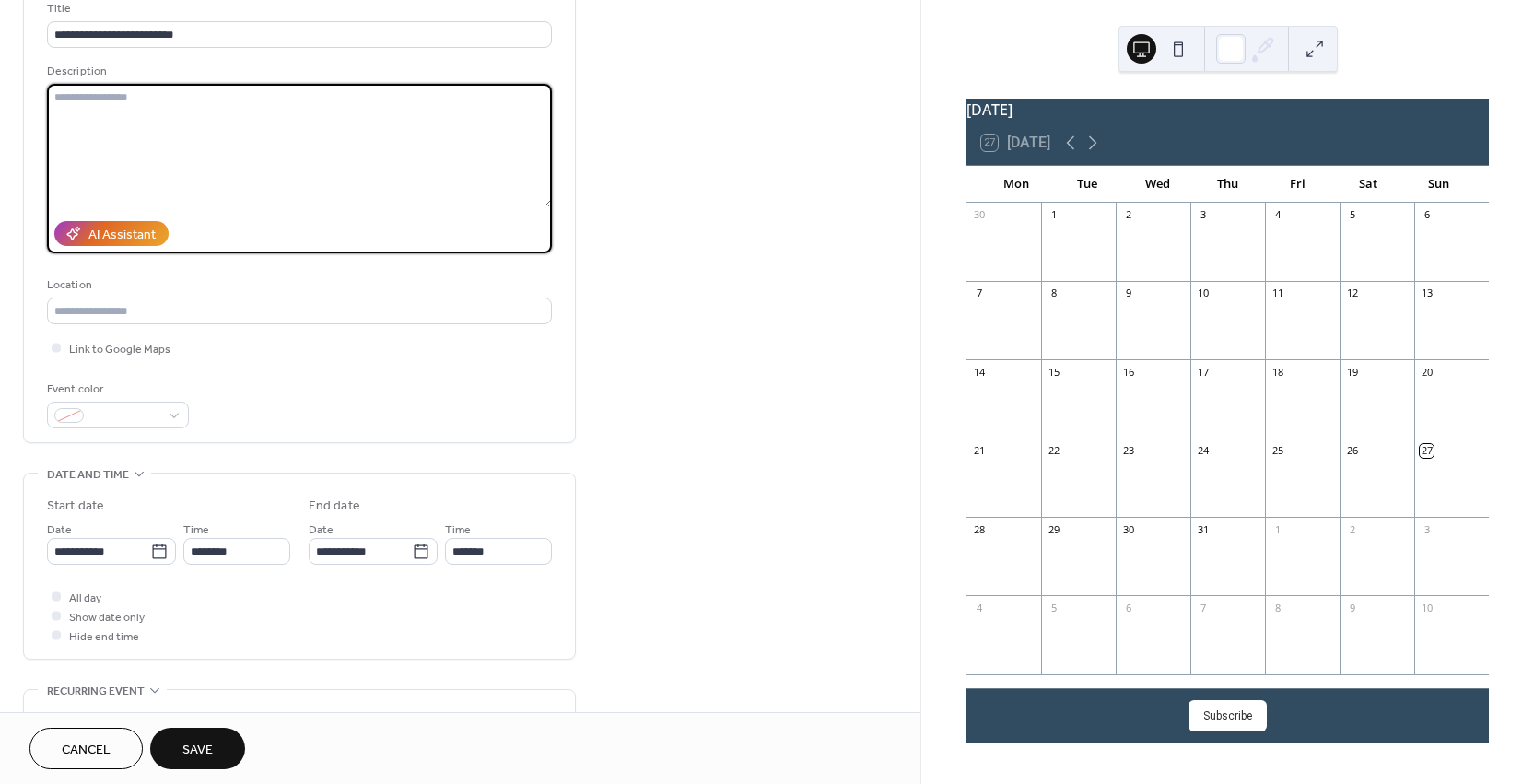 scroll, scrollTop: 130, scrollLeft: 0, axis: vertical 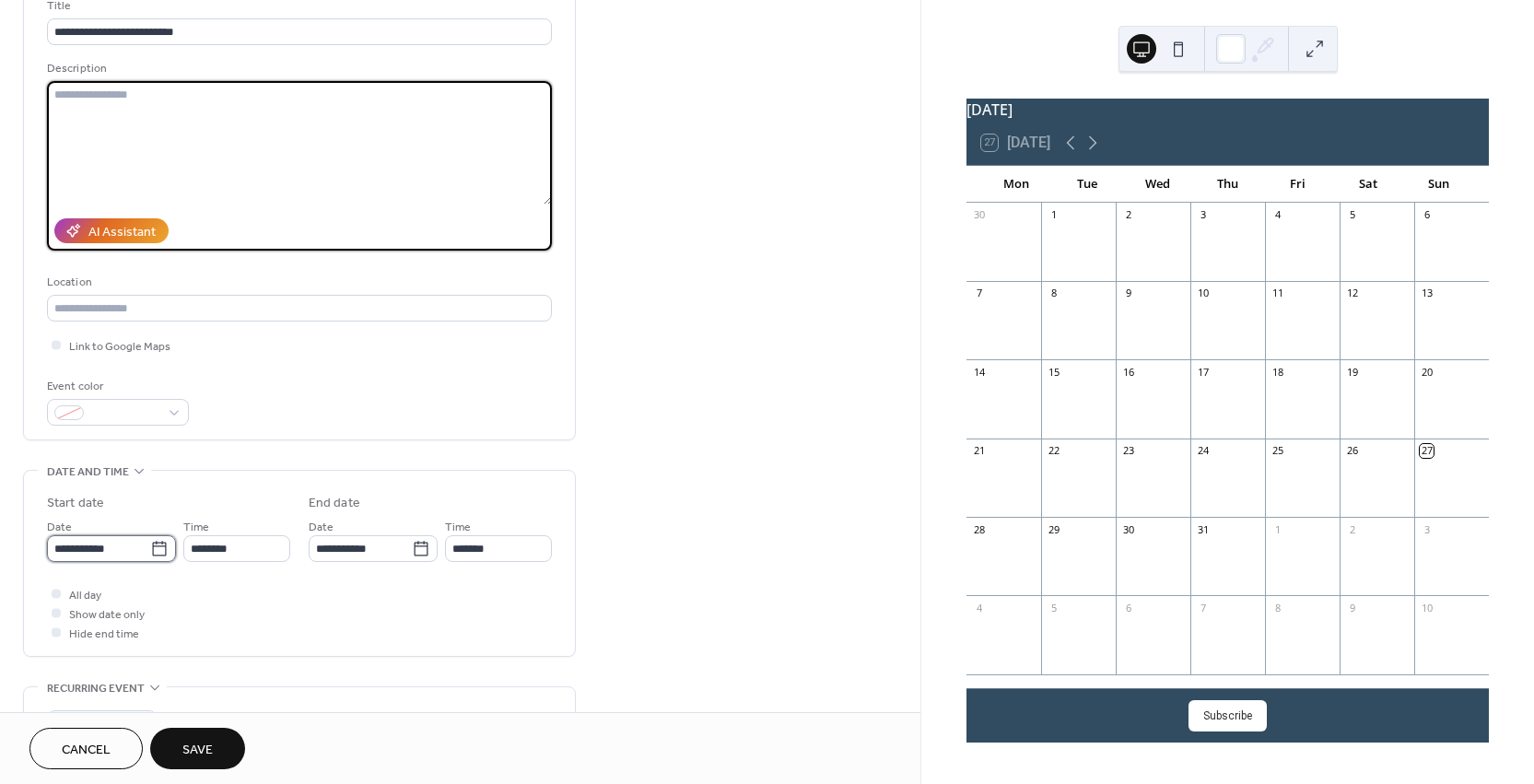 click on "**********" at bounding box center (99, 548) 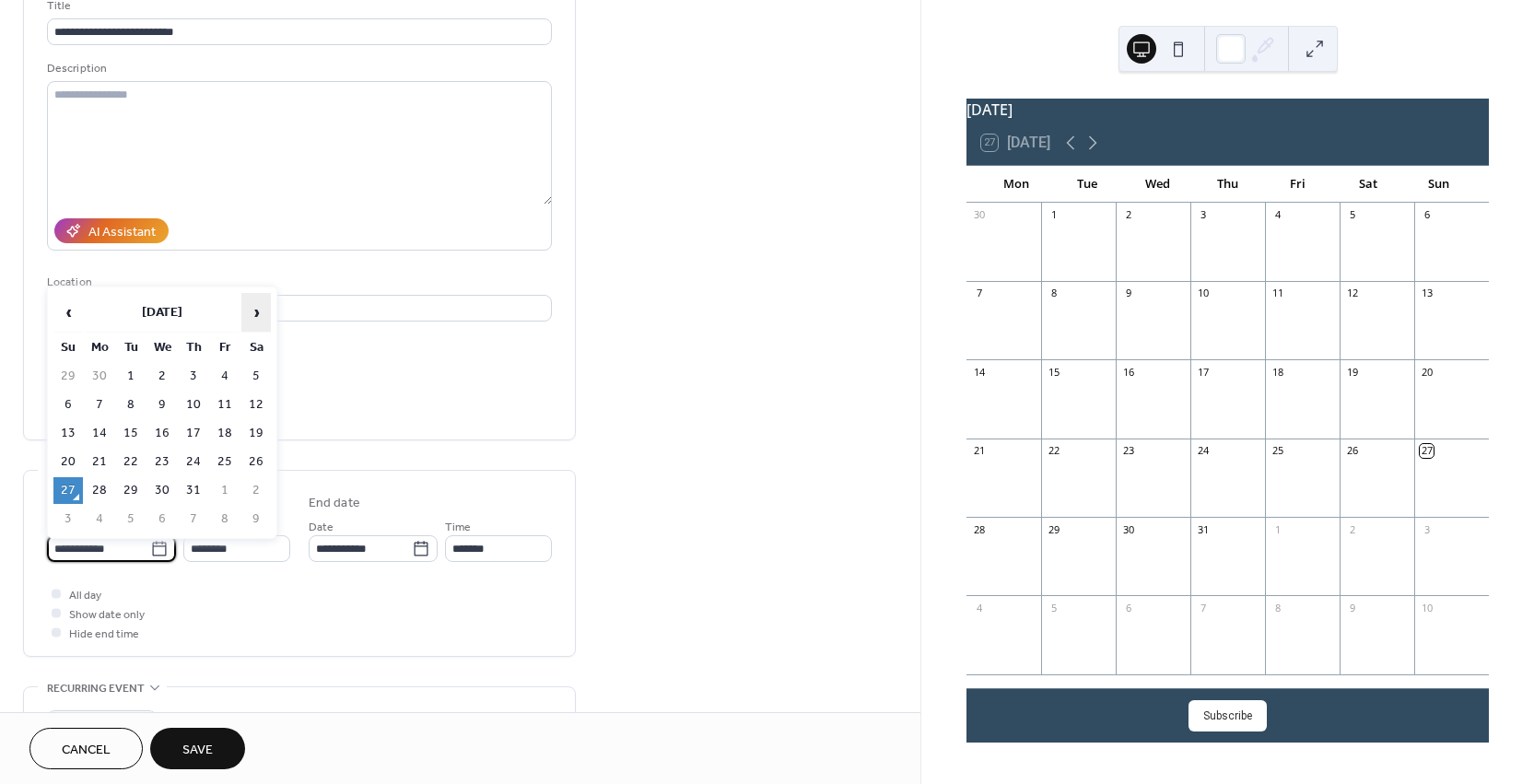 click on "›" at bounding box center [256, 312] 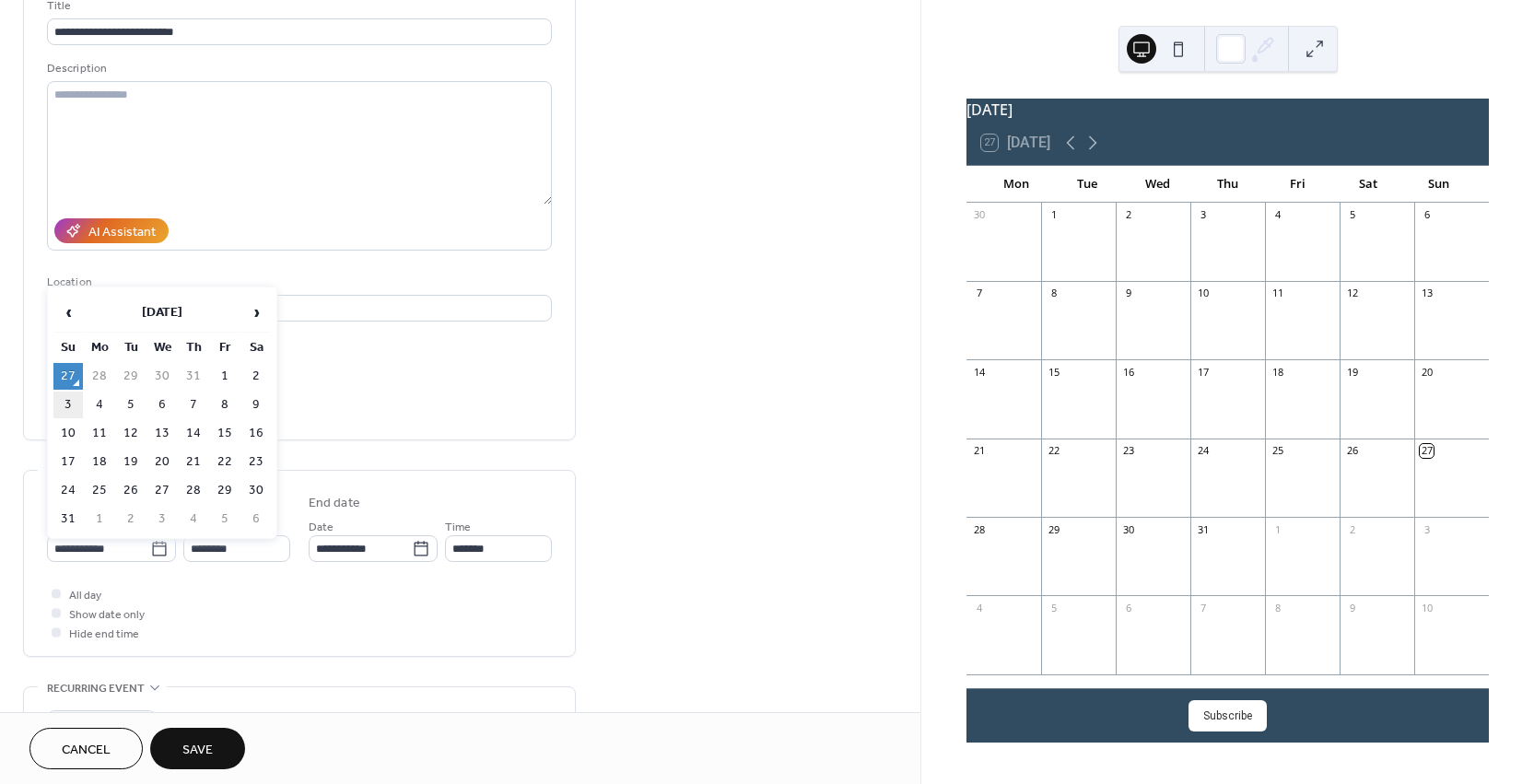 click on "3" at bounding box center [68, 404] 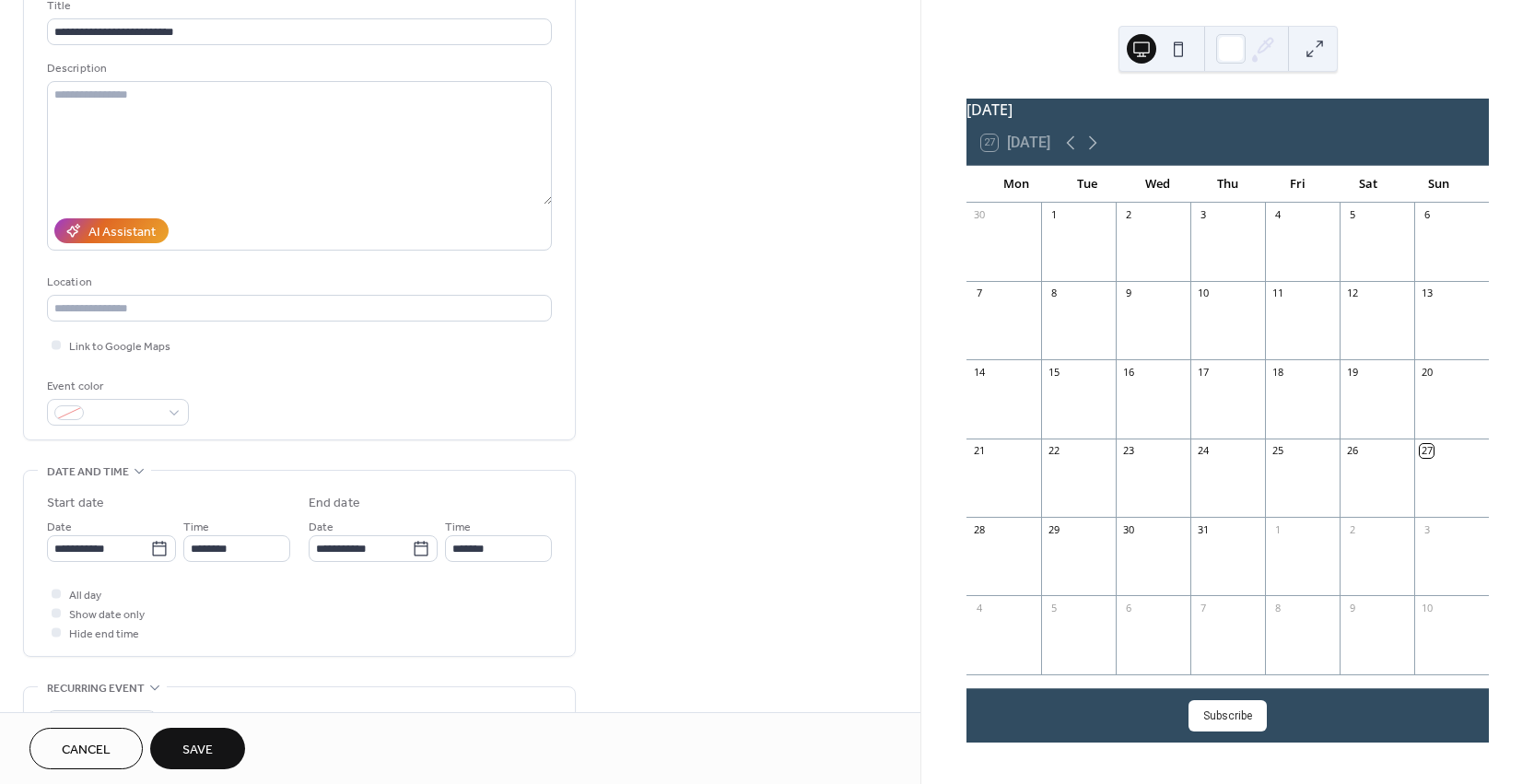 type on "**********" 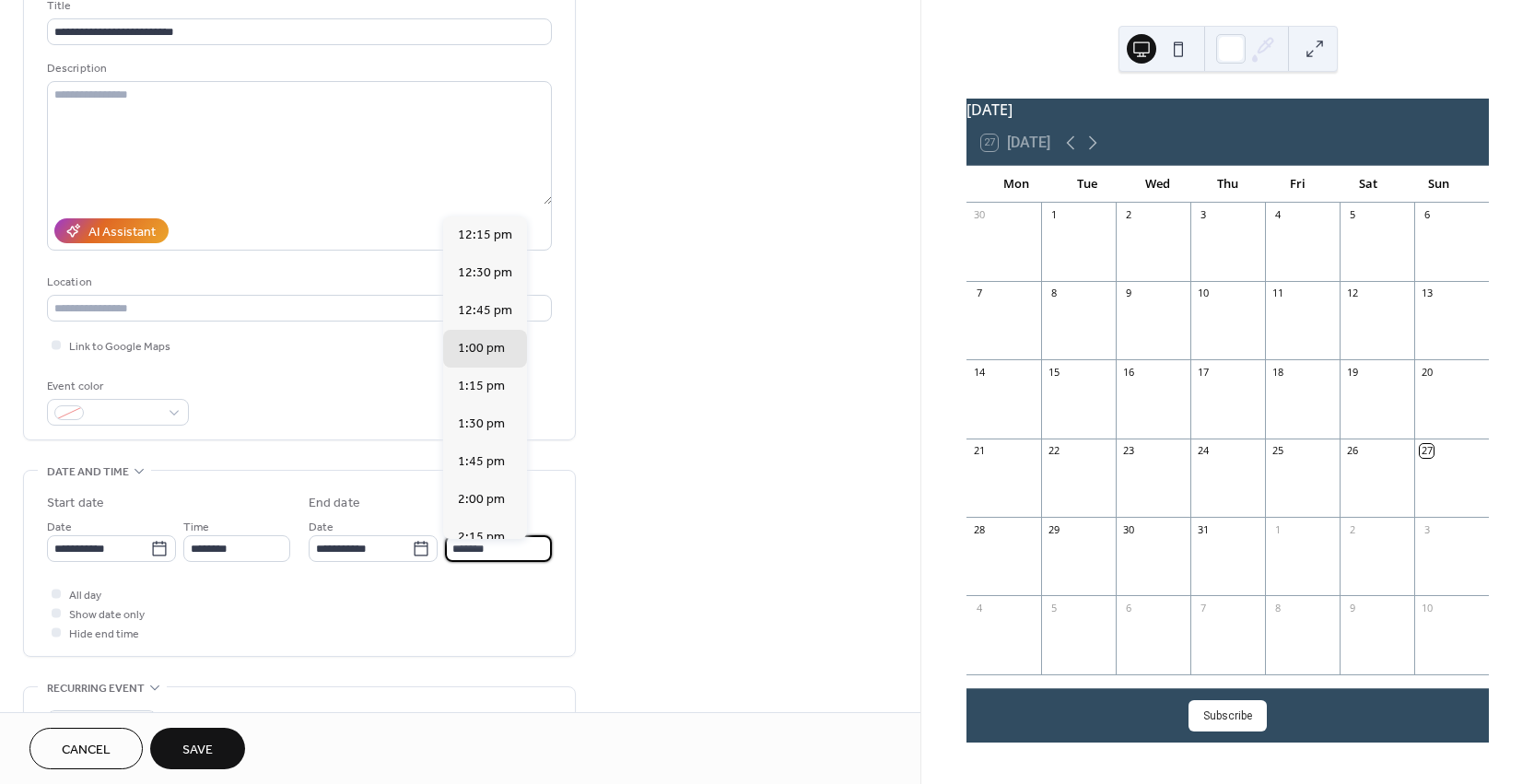 click on "*******" at bounding box center [498, 548] 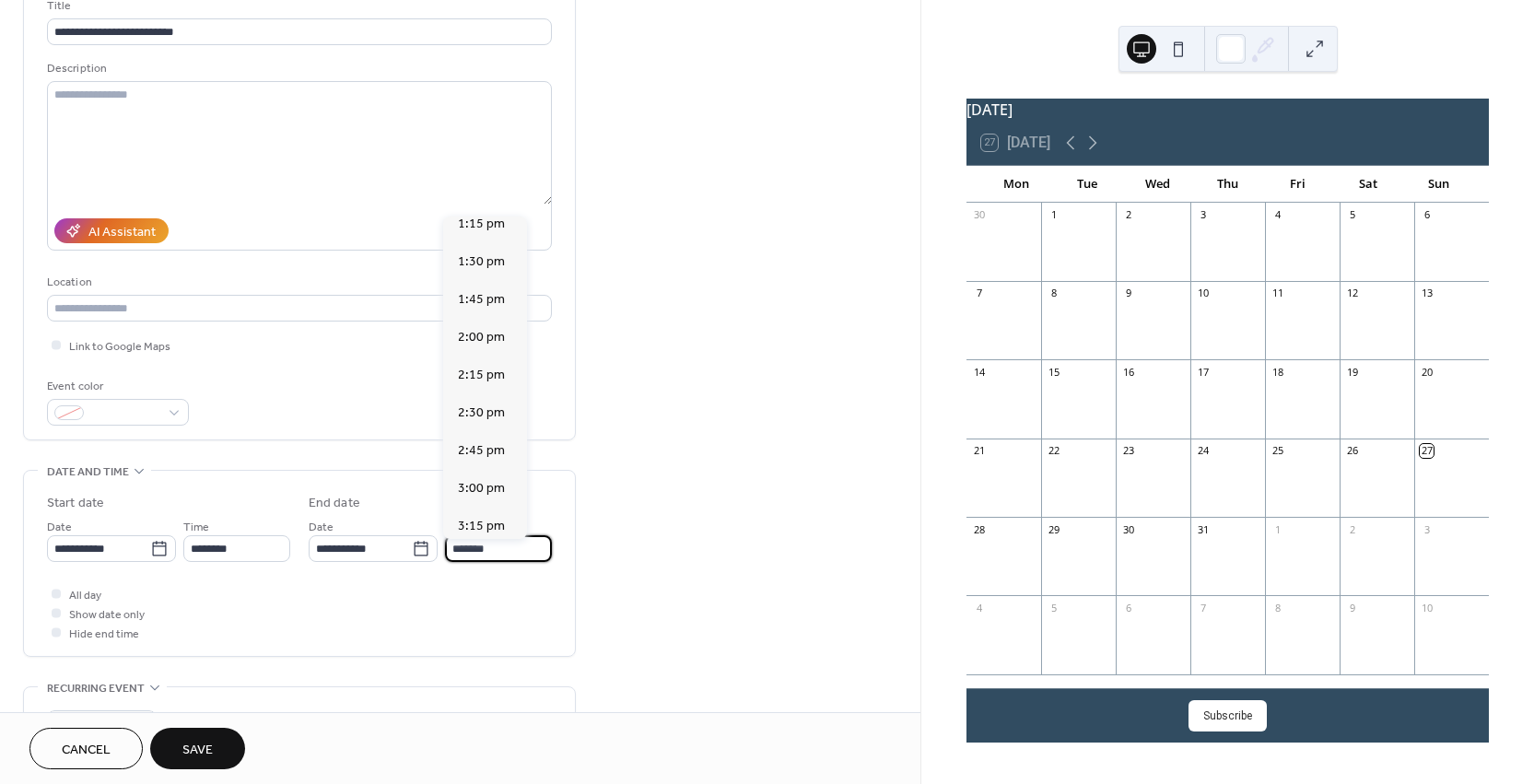 scroll, scrollTop: 164, scrollLeft: 0, axis: vertical 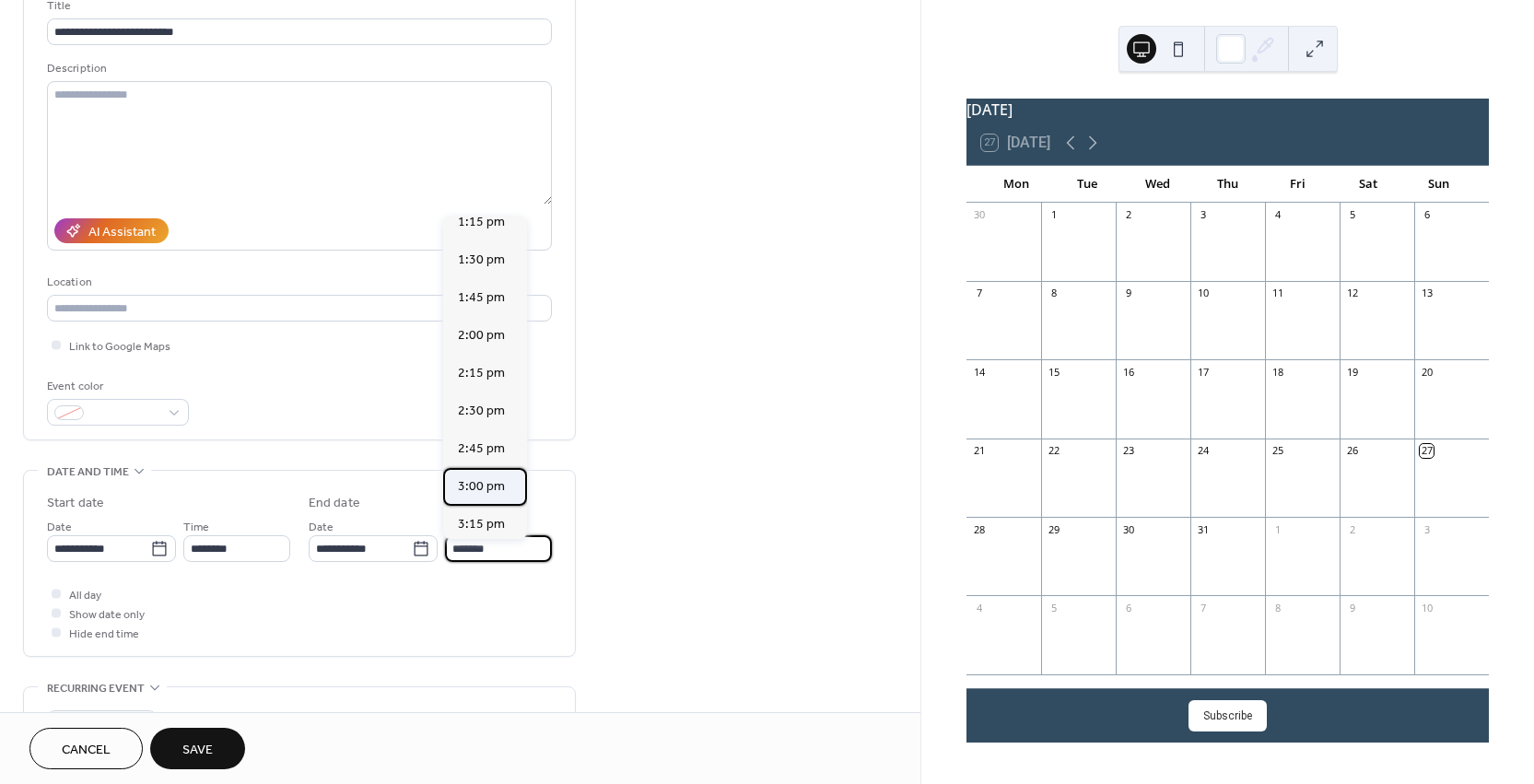 click on "3:00 pm" at bounding box center (481, 486) 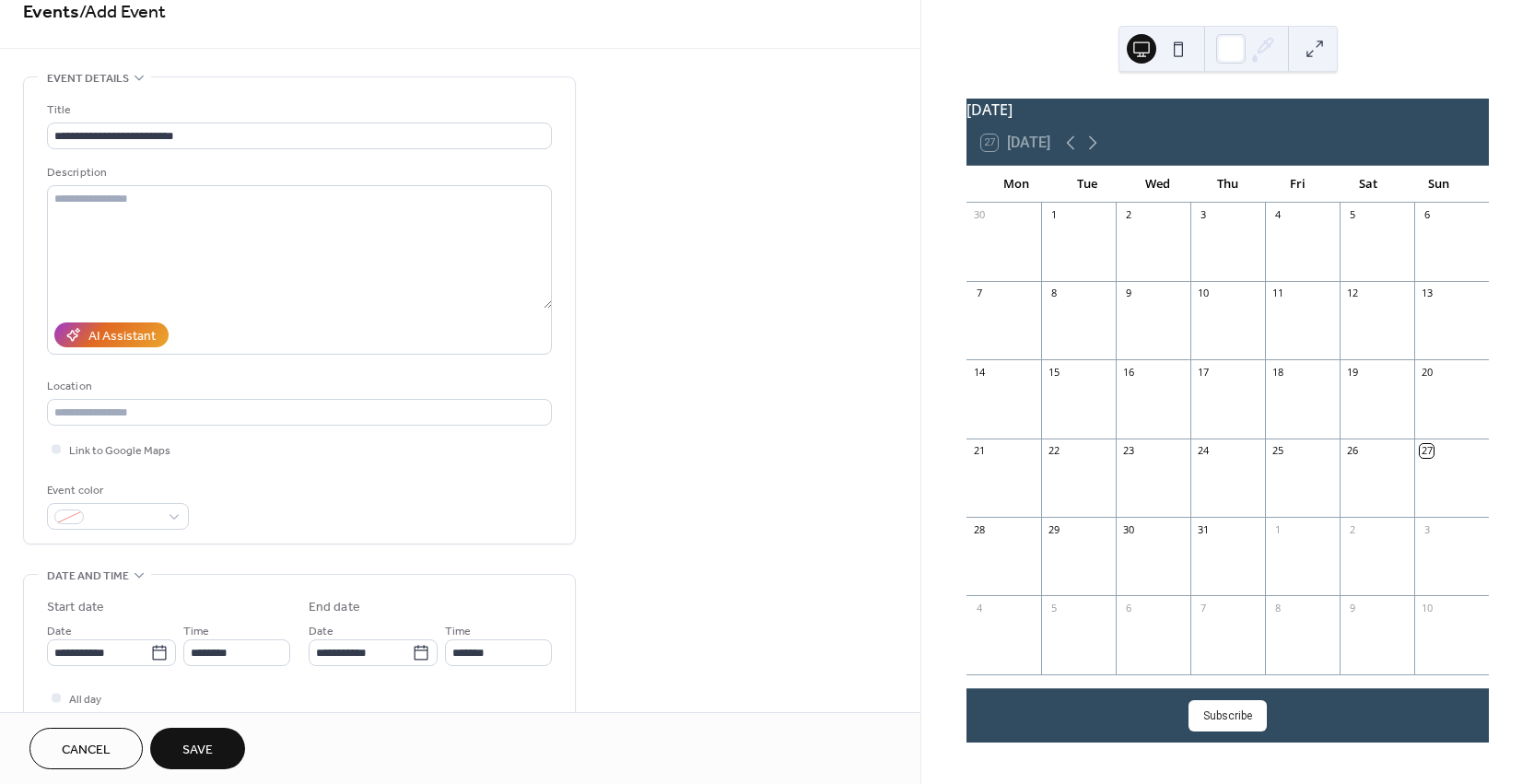 scroll, scrollTop: 29, scrollLeft: 0, axis: vertical 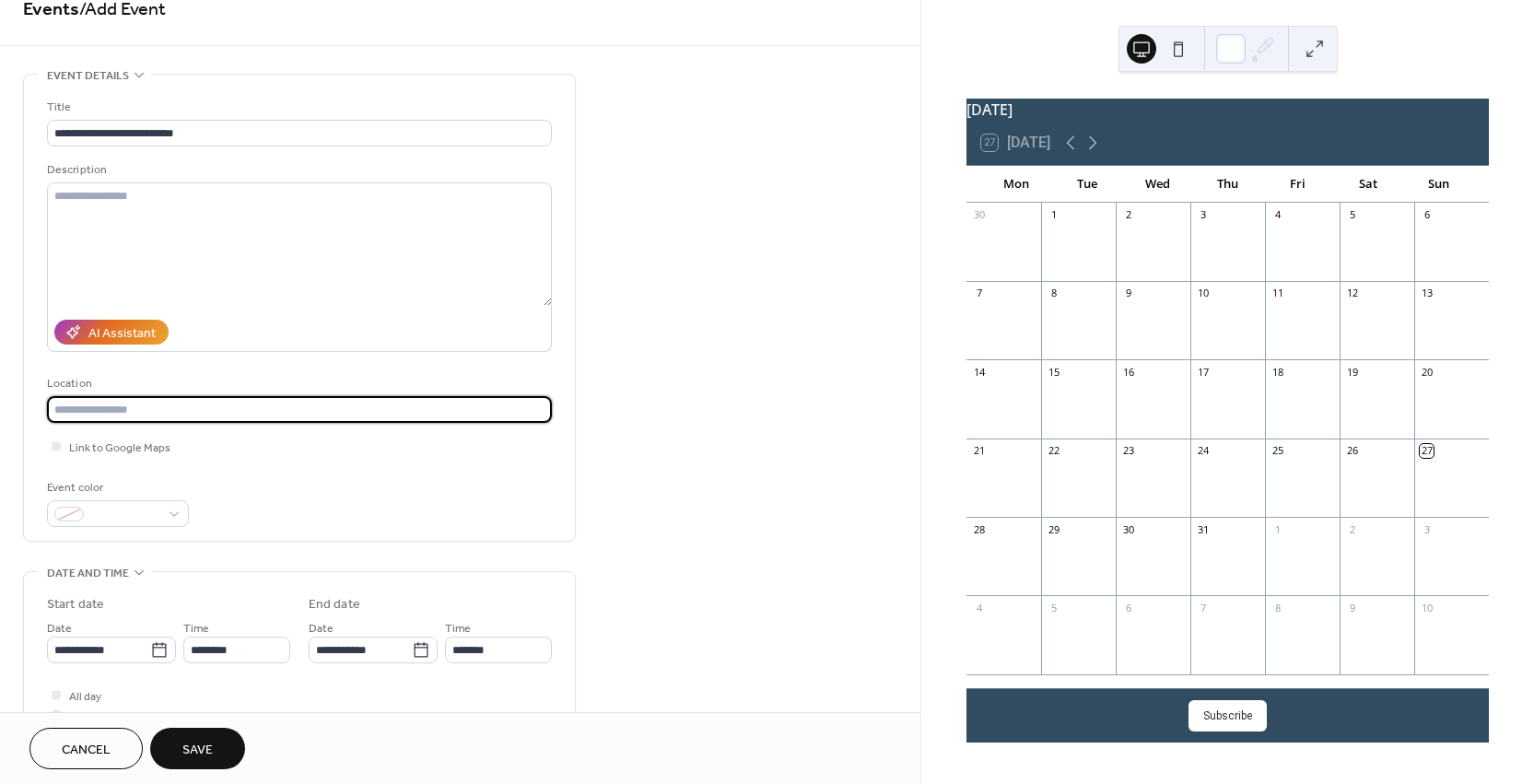 click at bounding box center [299, 409] 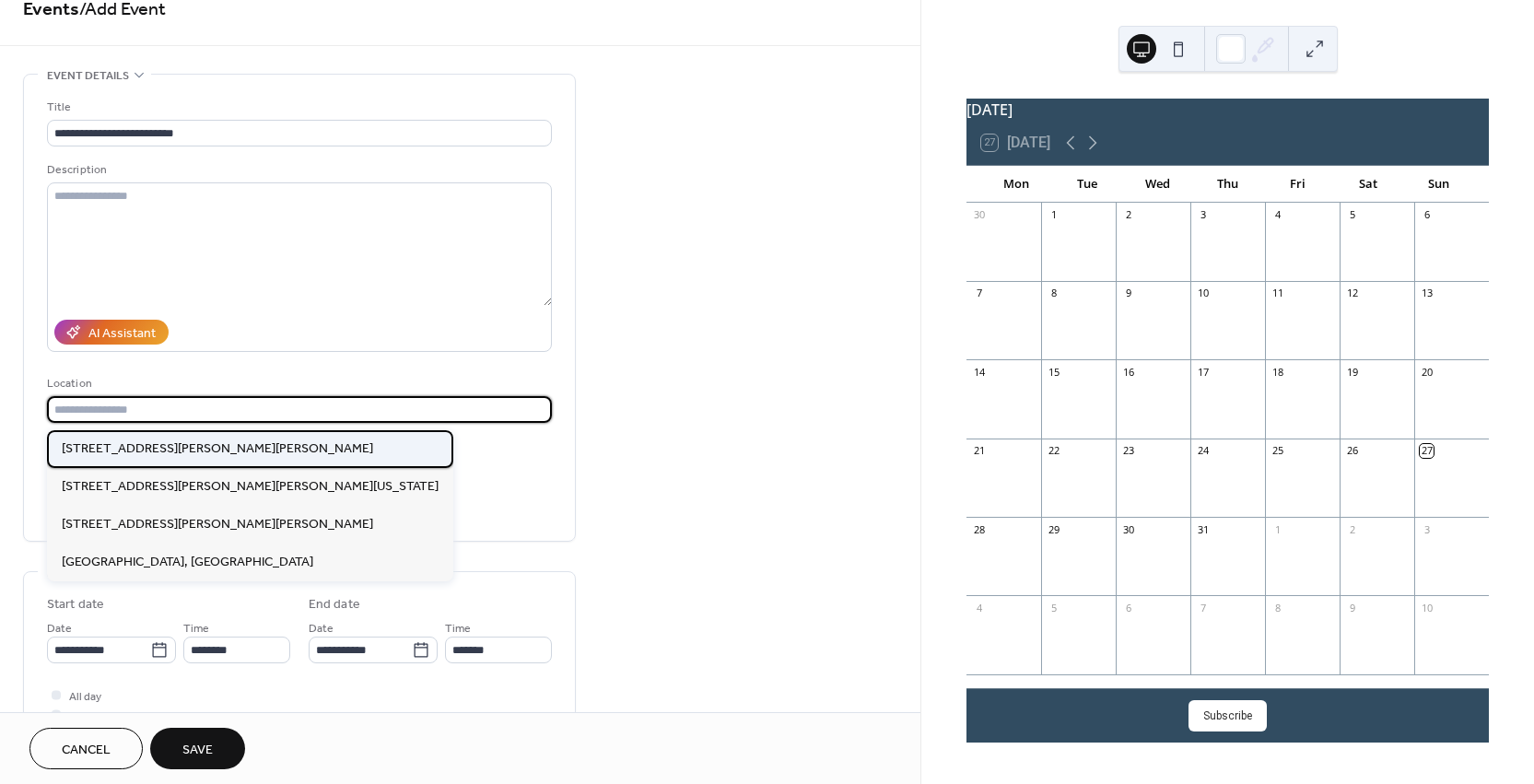 click on "[STREET_ADDRESS][PERSON_NAME][PERSON_NAME]" at bounding box center (250, 449) 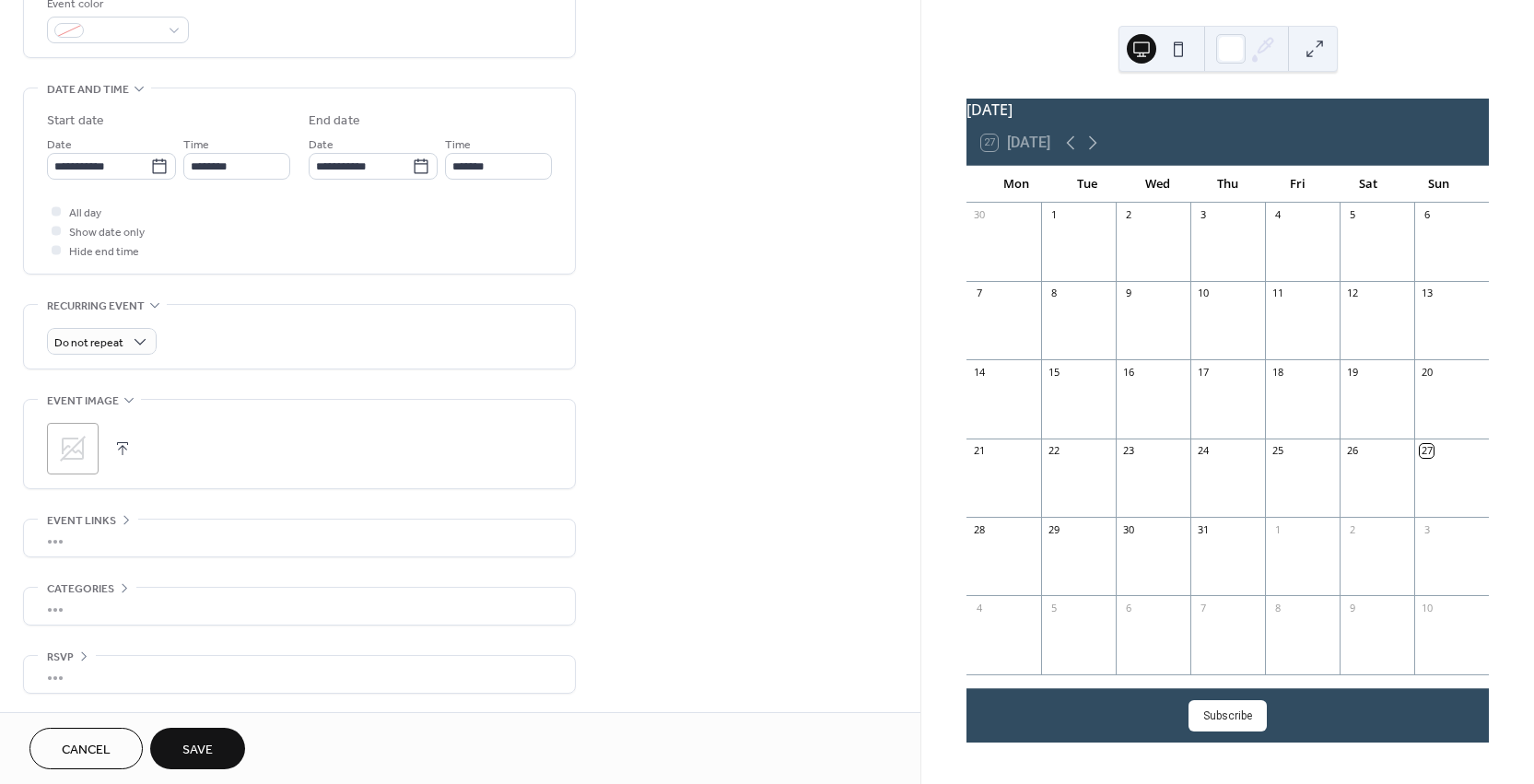scroll, scrollTop: 518, scrollLeft: 0, axis: vertical 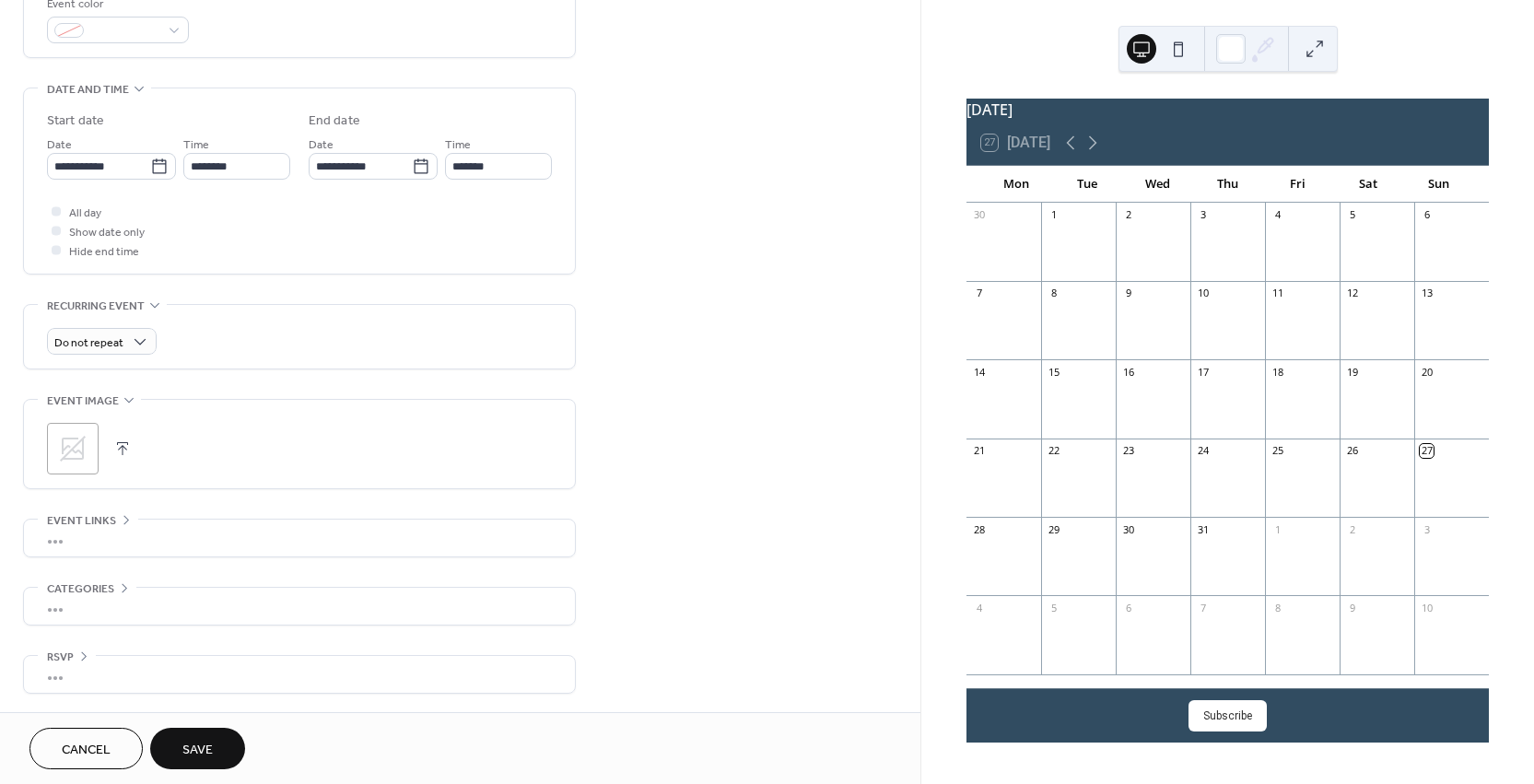 click 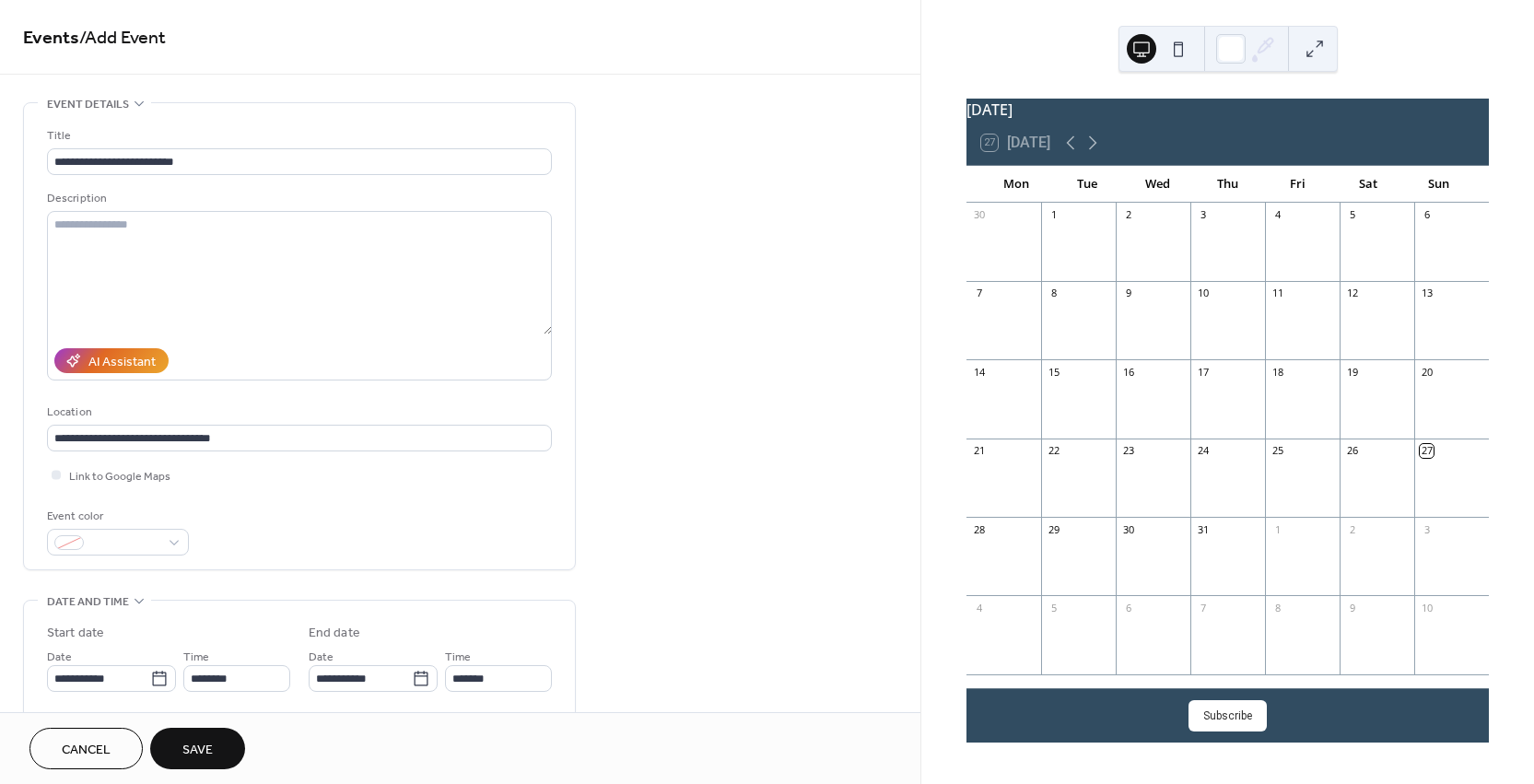 scroll, scrollTop: 0, scrollLeft: 0, axis: both 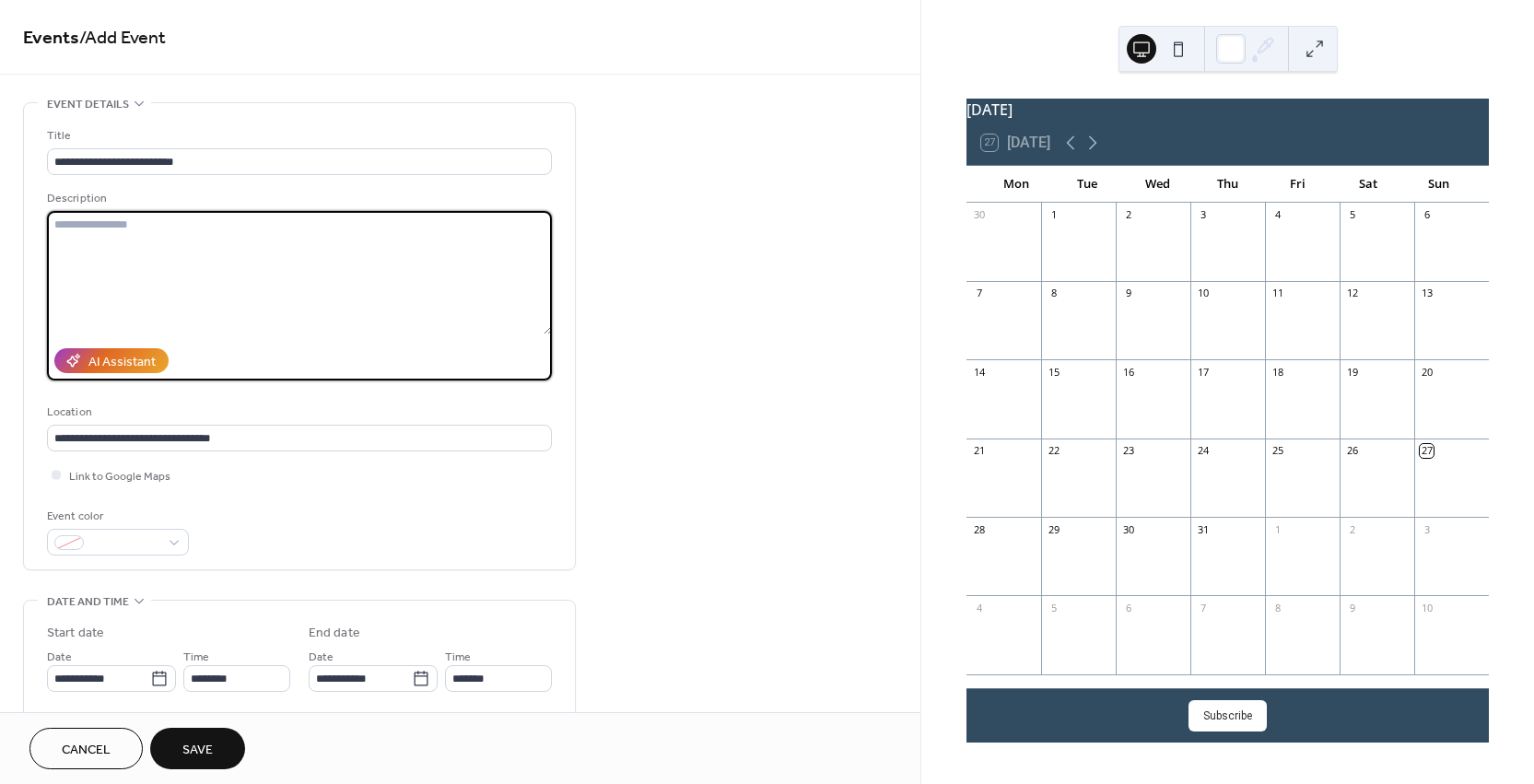 click at bounding box center [299, 273] 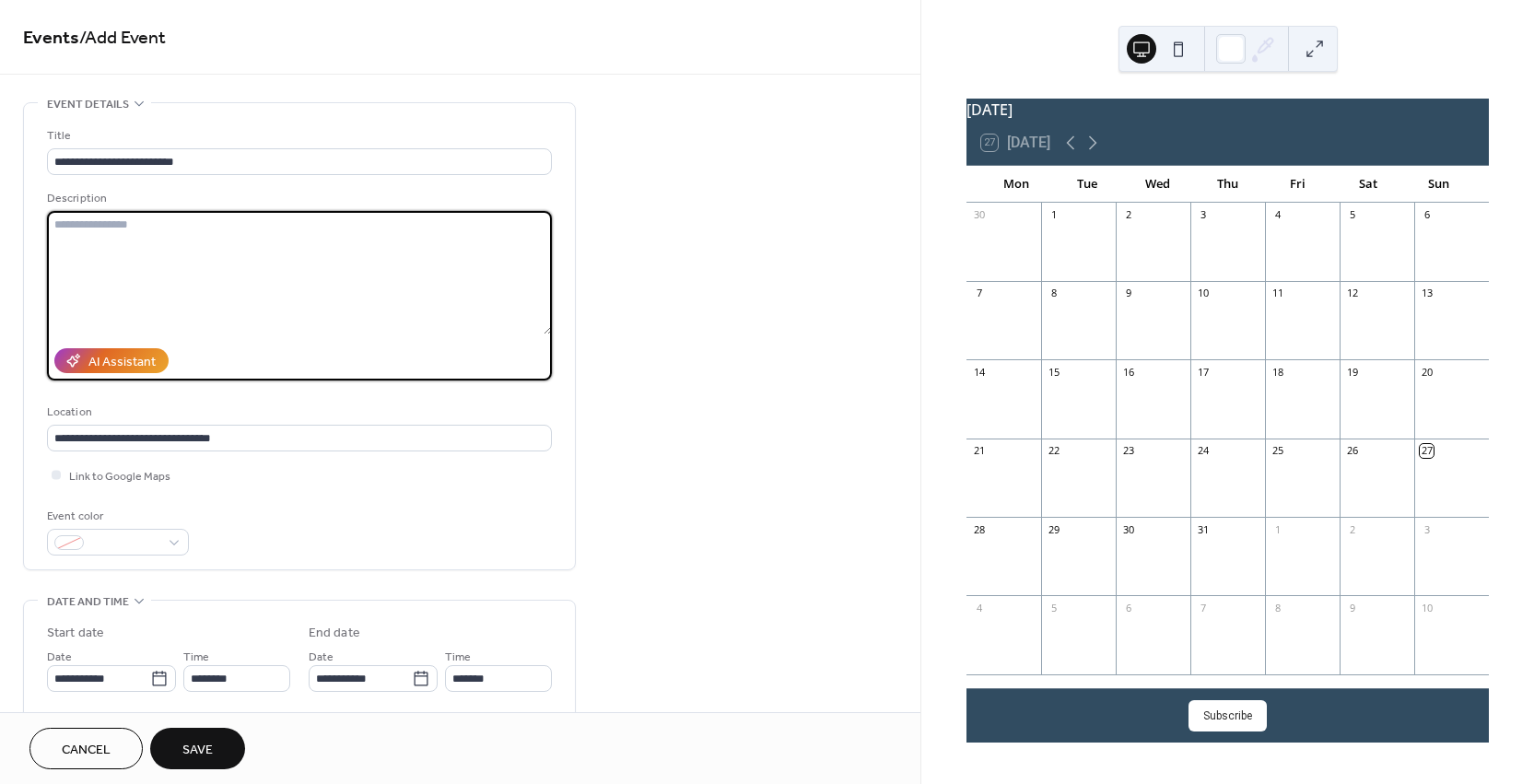 paste on "**********" 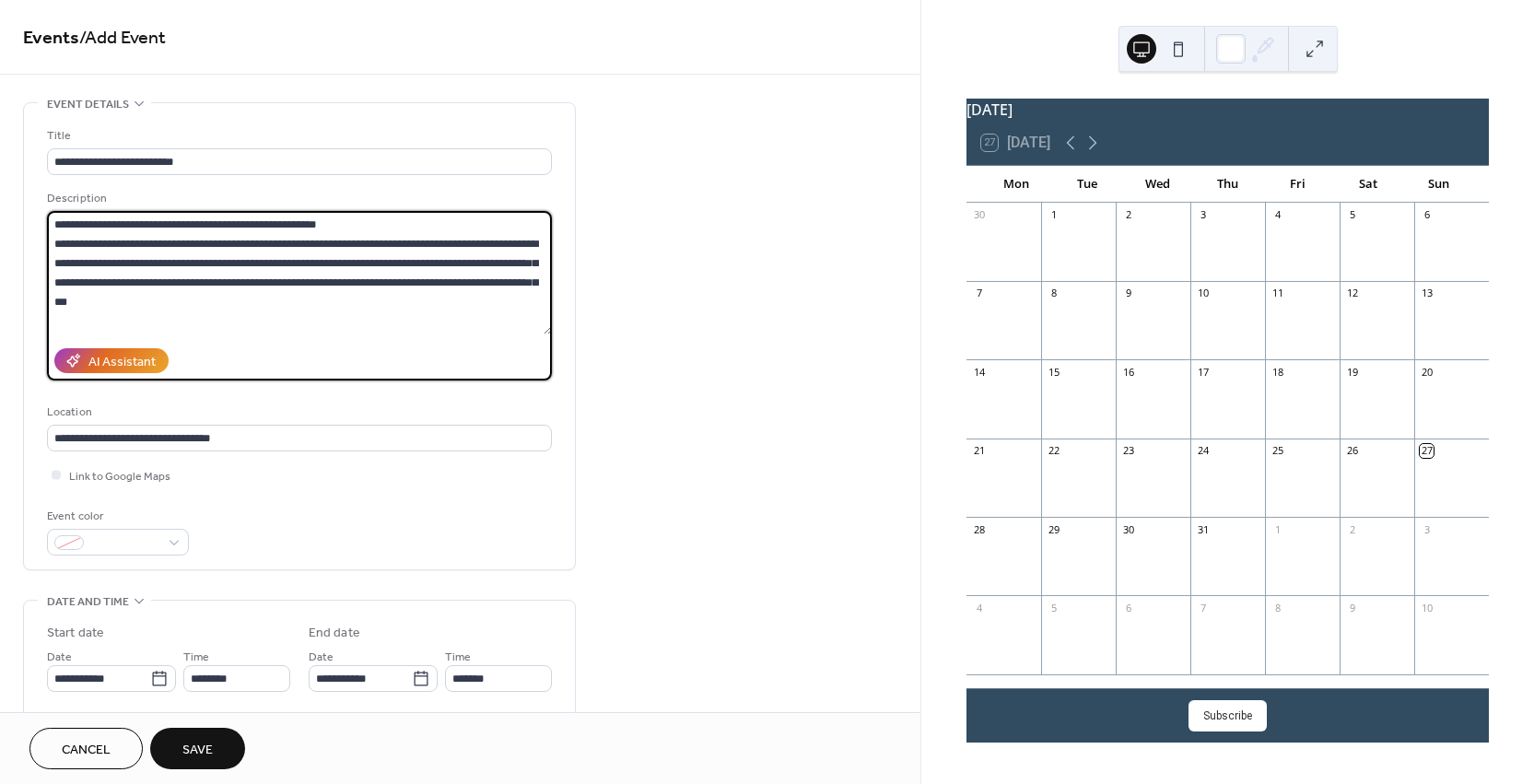click on "**********" at bounding box center [299, 273] 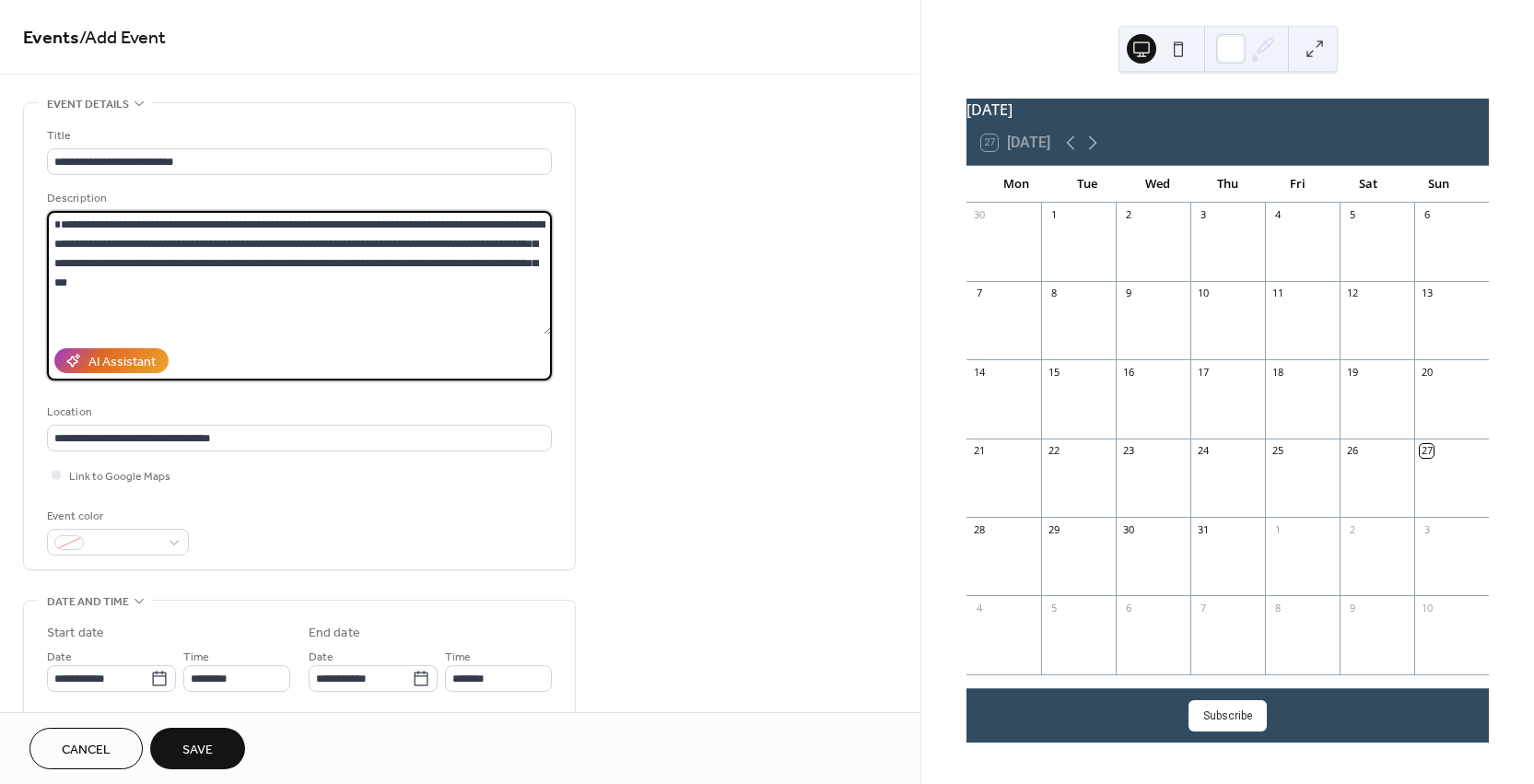 click on "**********" at bounding box center (299, 273) 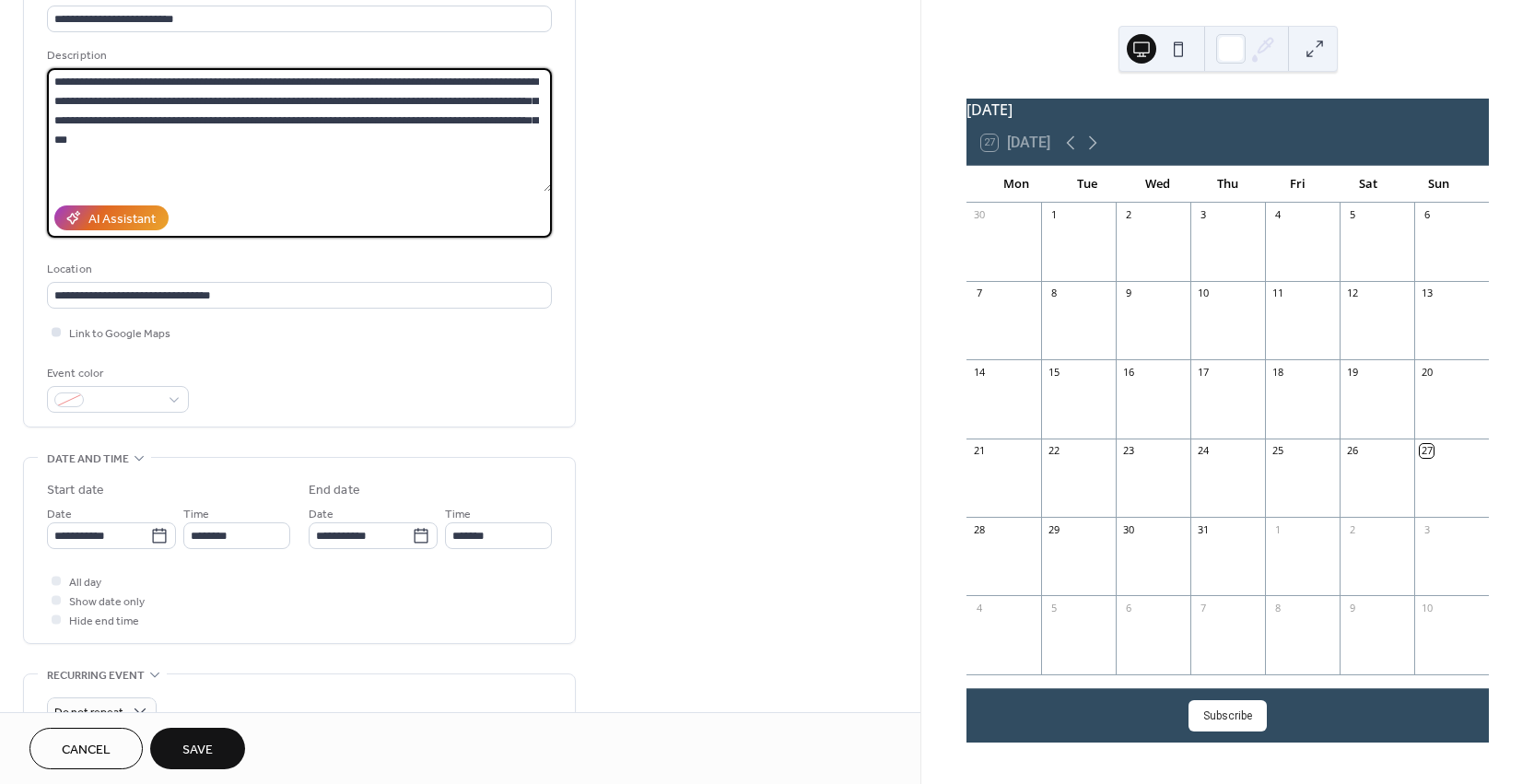 scroll, scrollTop: 146, scrollLeft: 0, axis: vertical 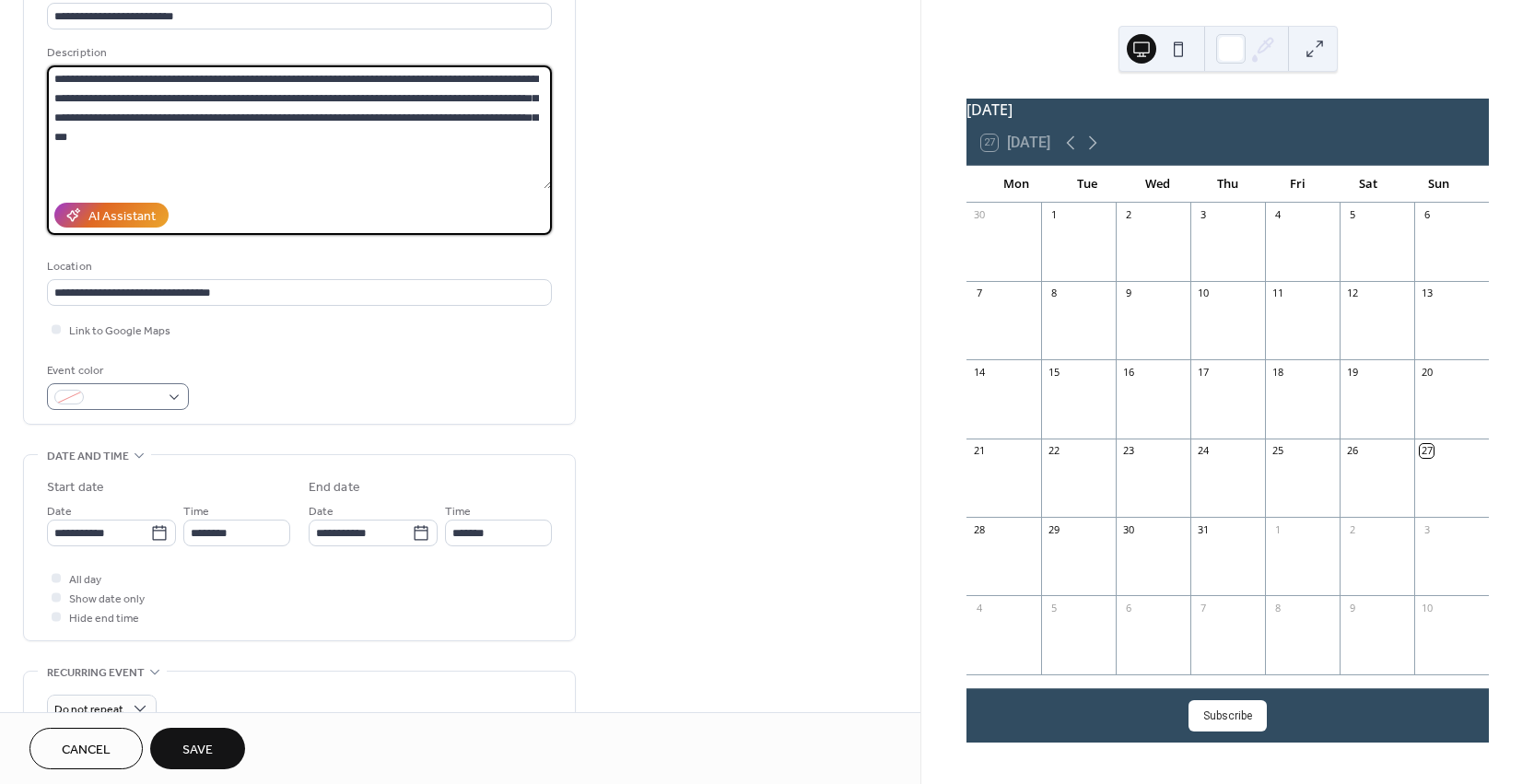 type on "**********" 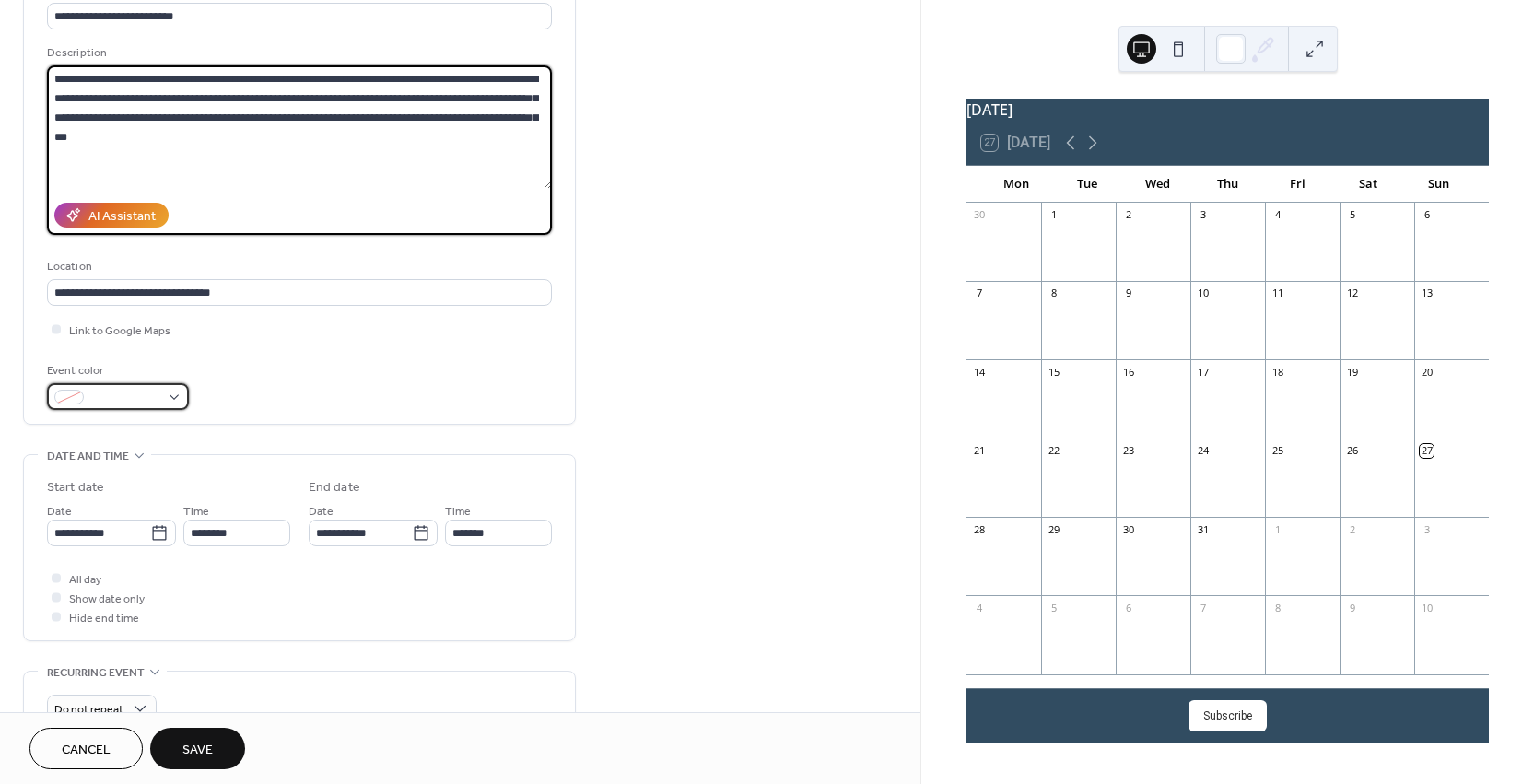 click at bounding box center (125, 398) 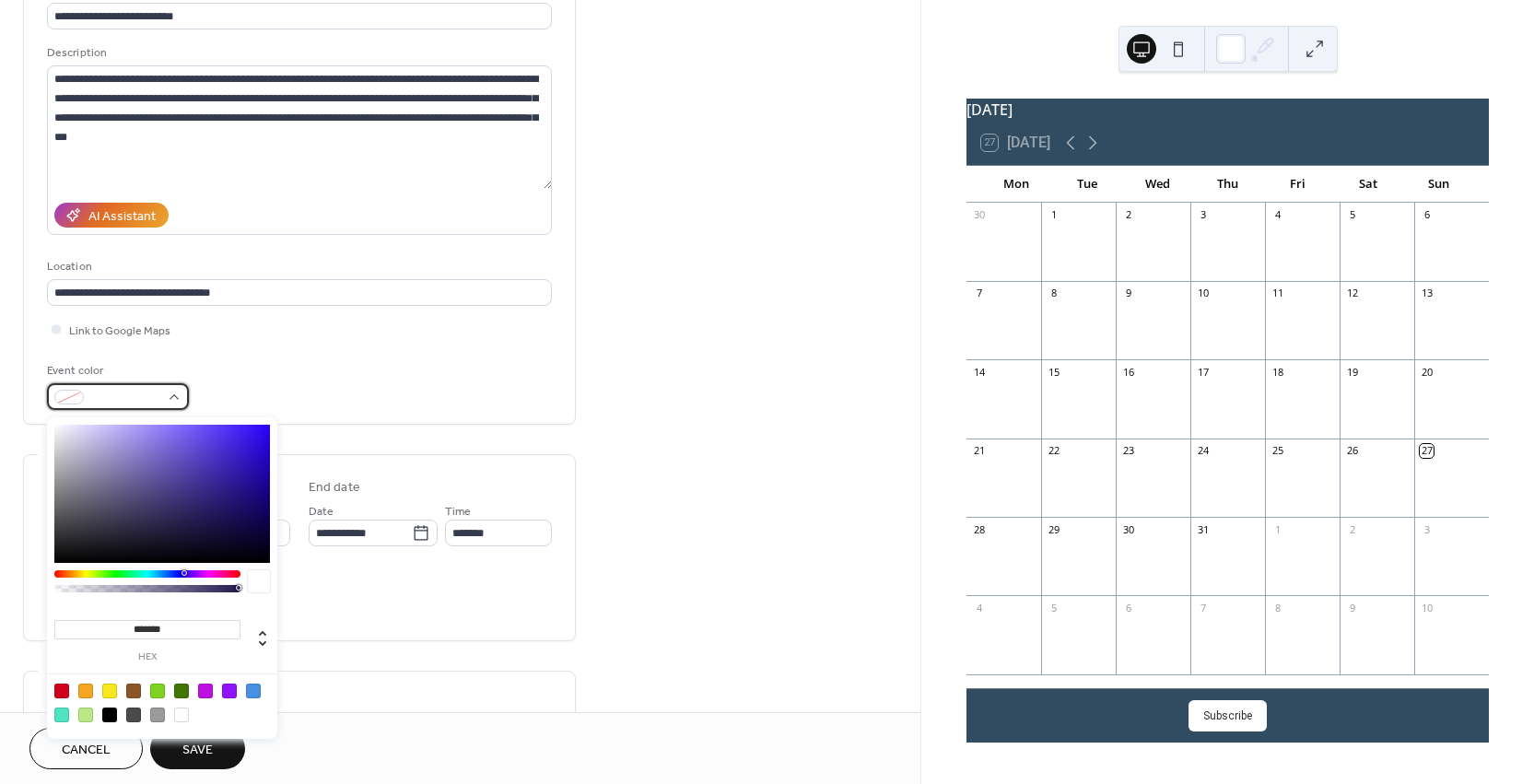click at bounding box center [125, 398] 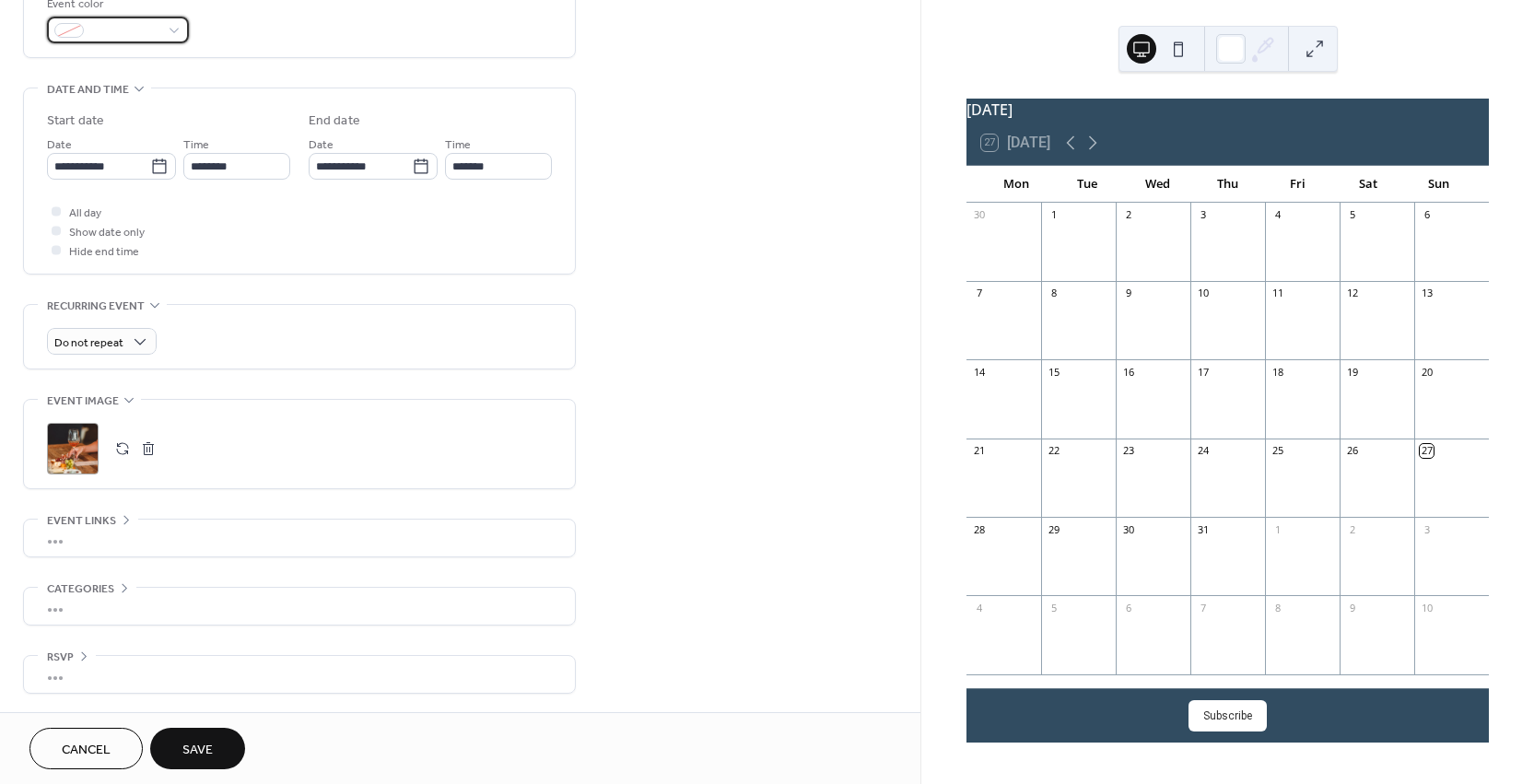 scroll, scrollTop: 518, scrollLeft: 0, axis: vertical 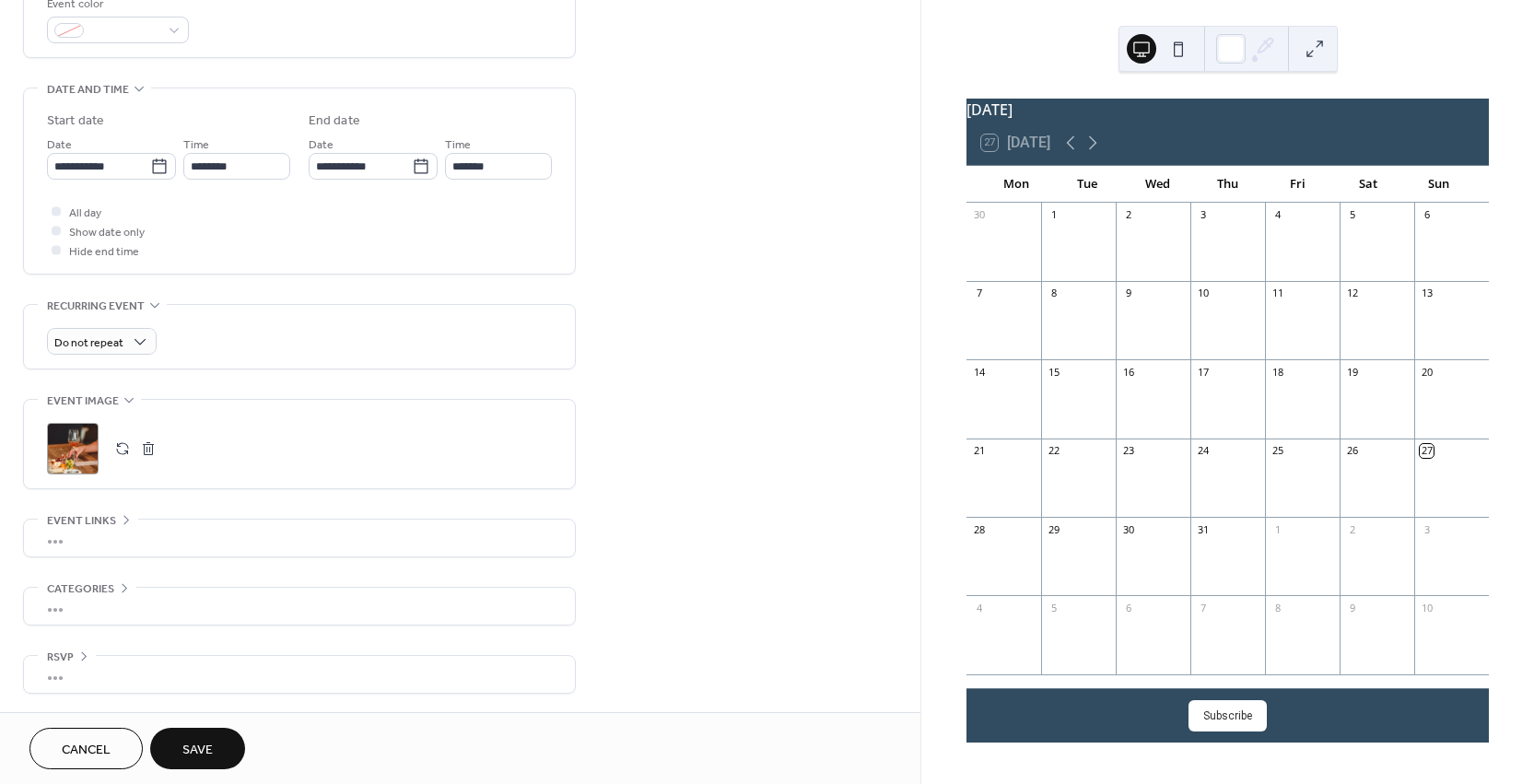 click on "Save" at bounding box center (197, 750) 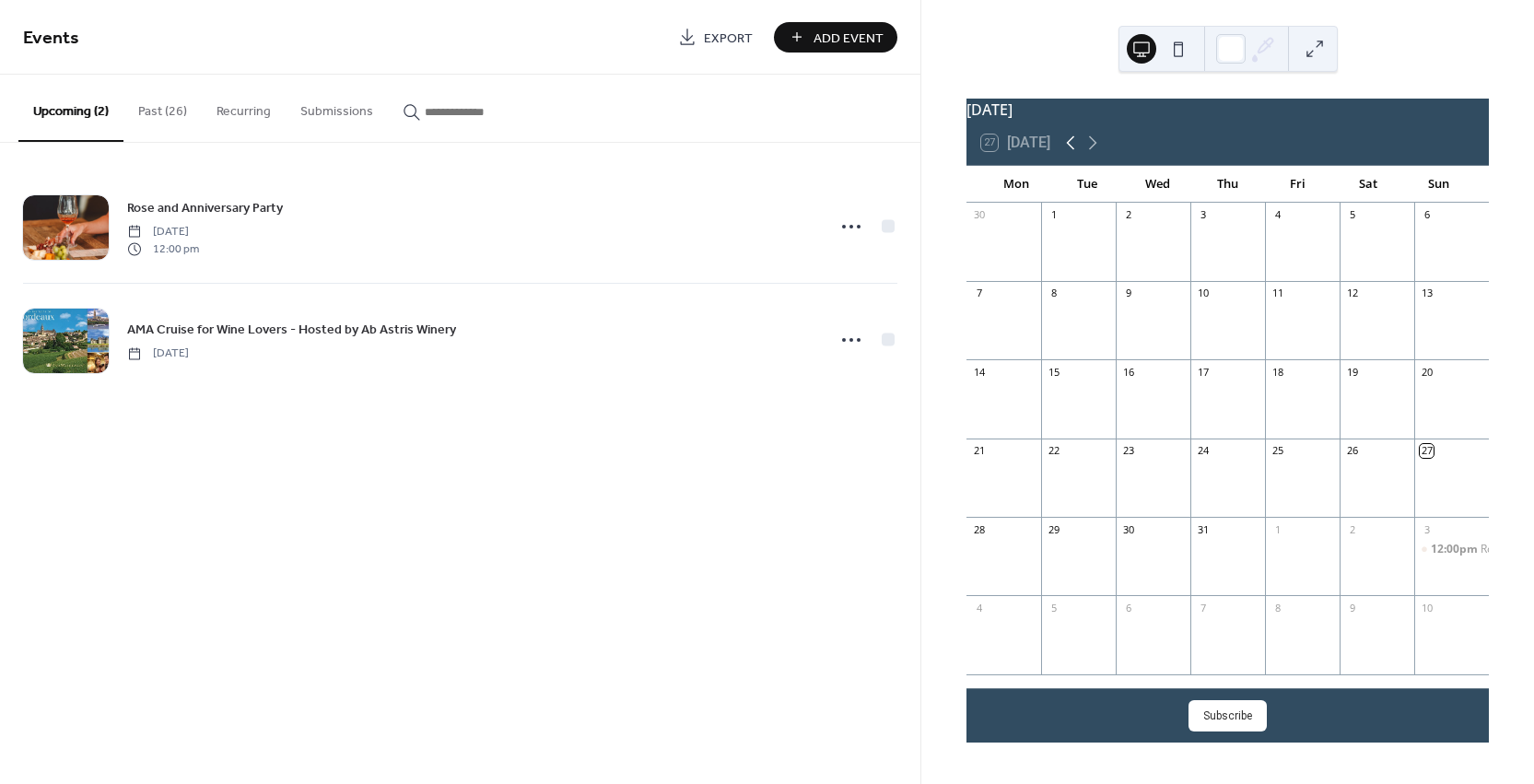 click 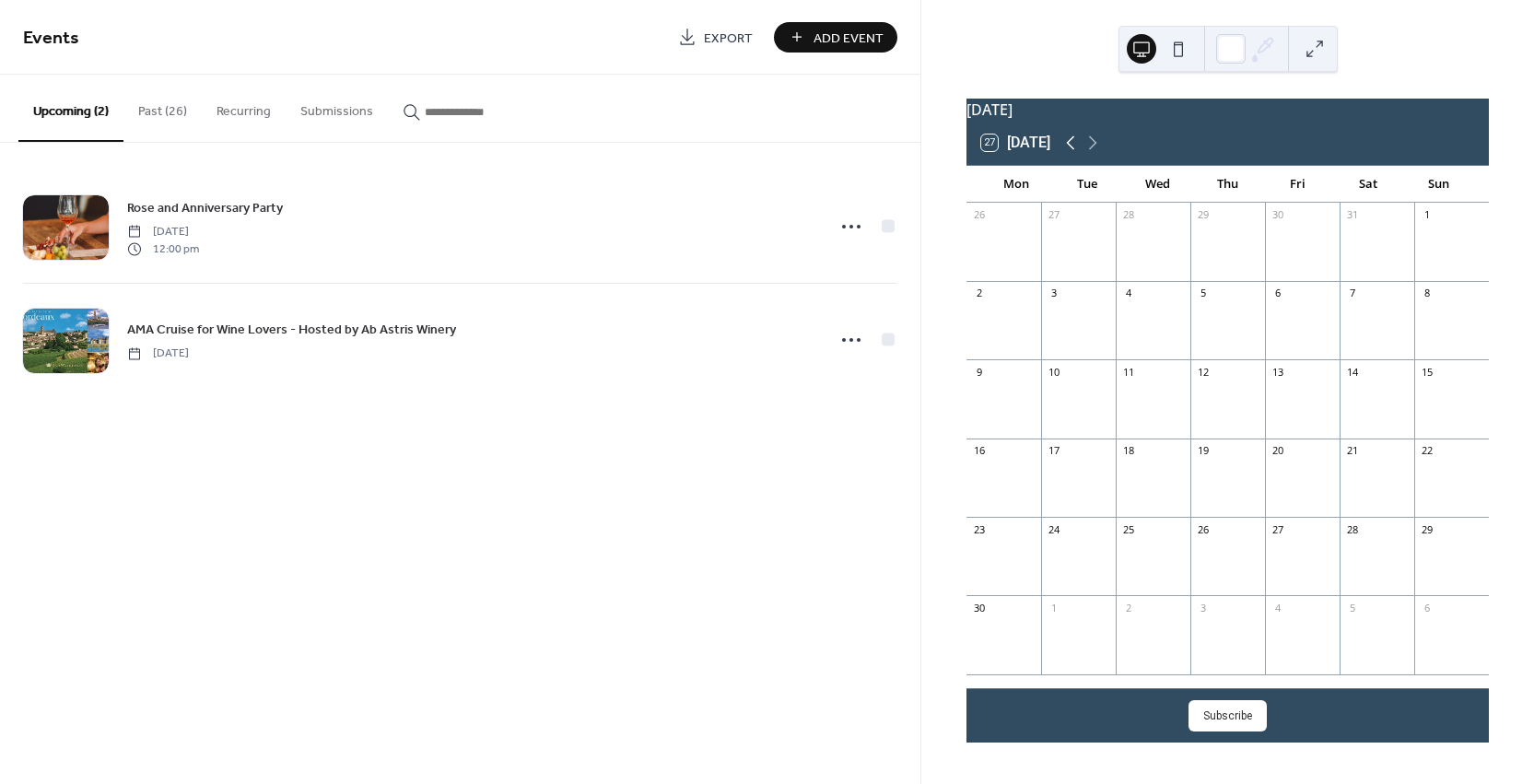click 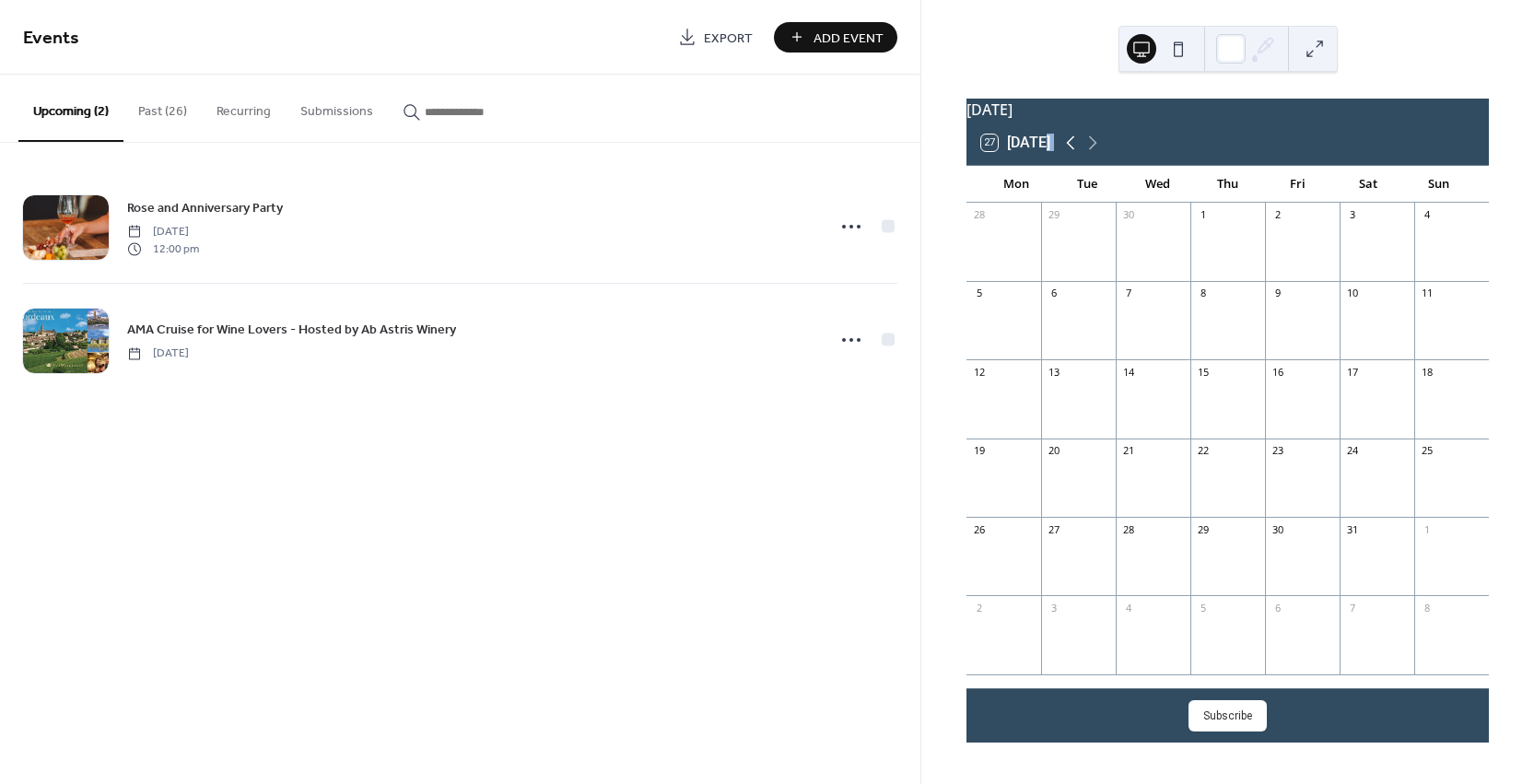 click 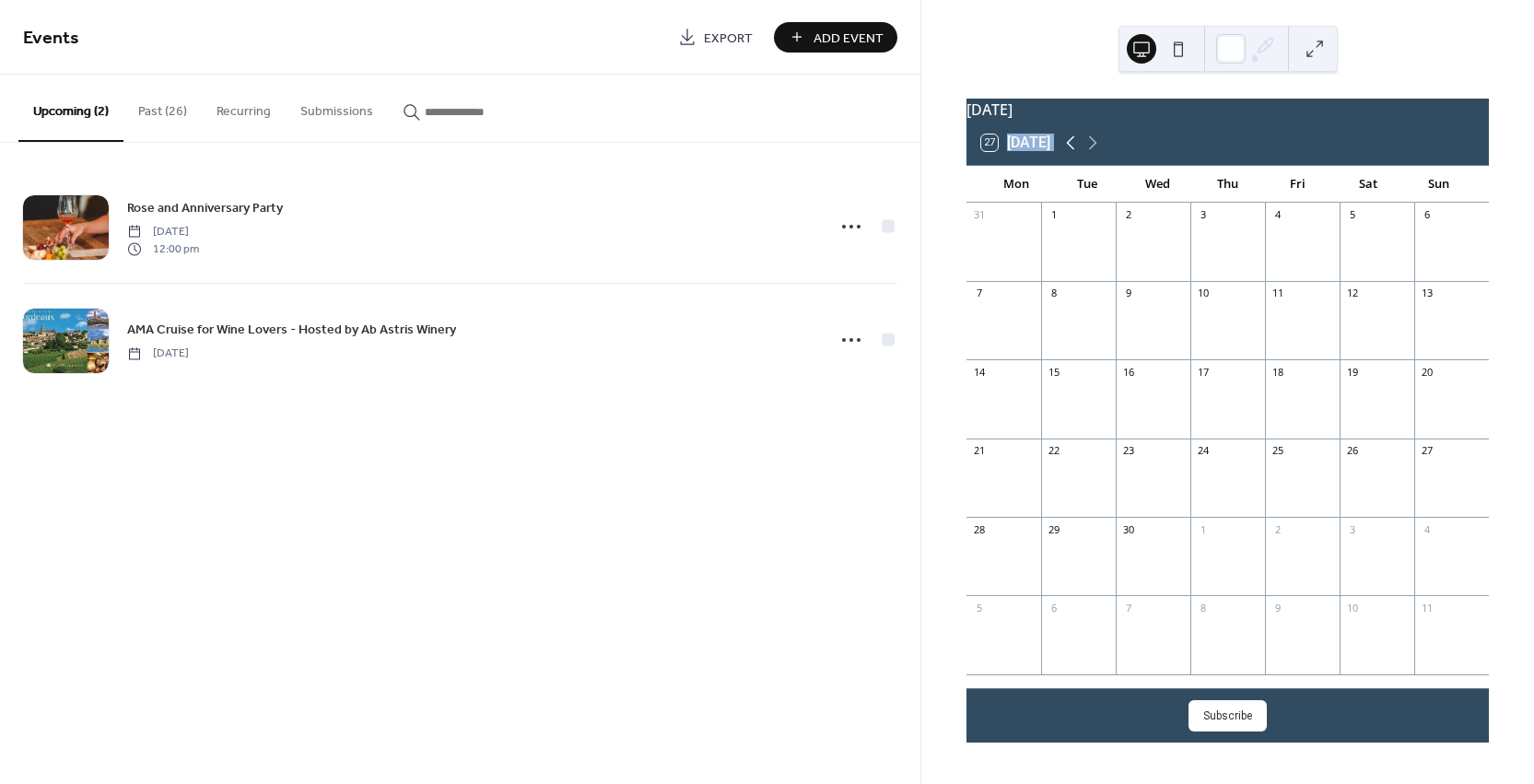click 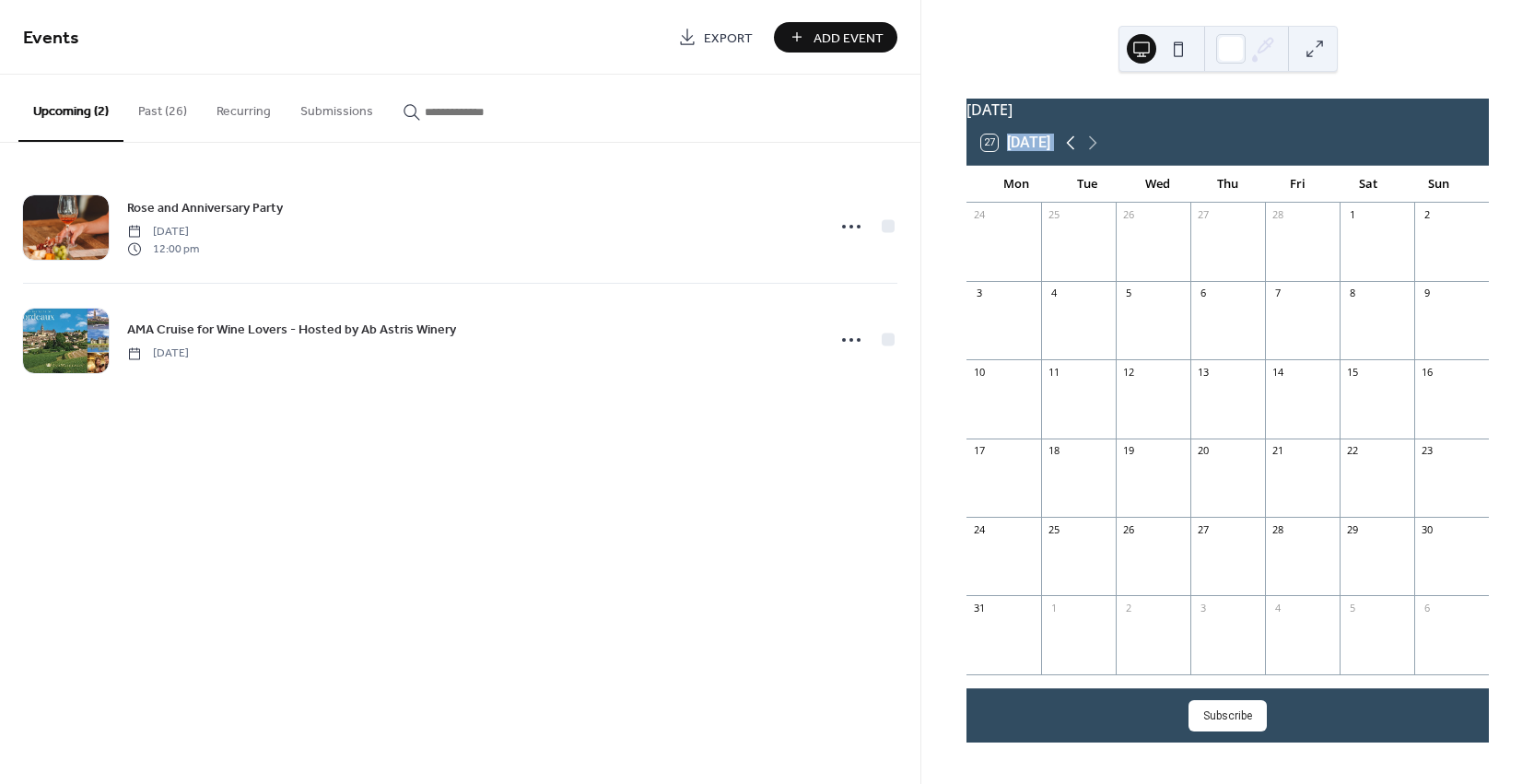 click 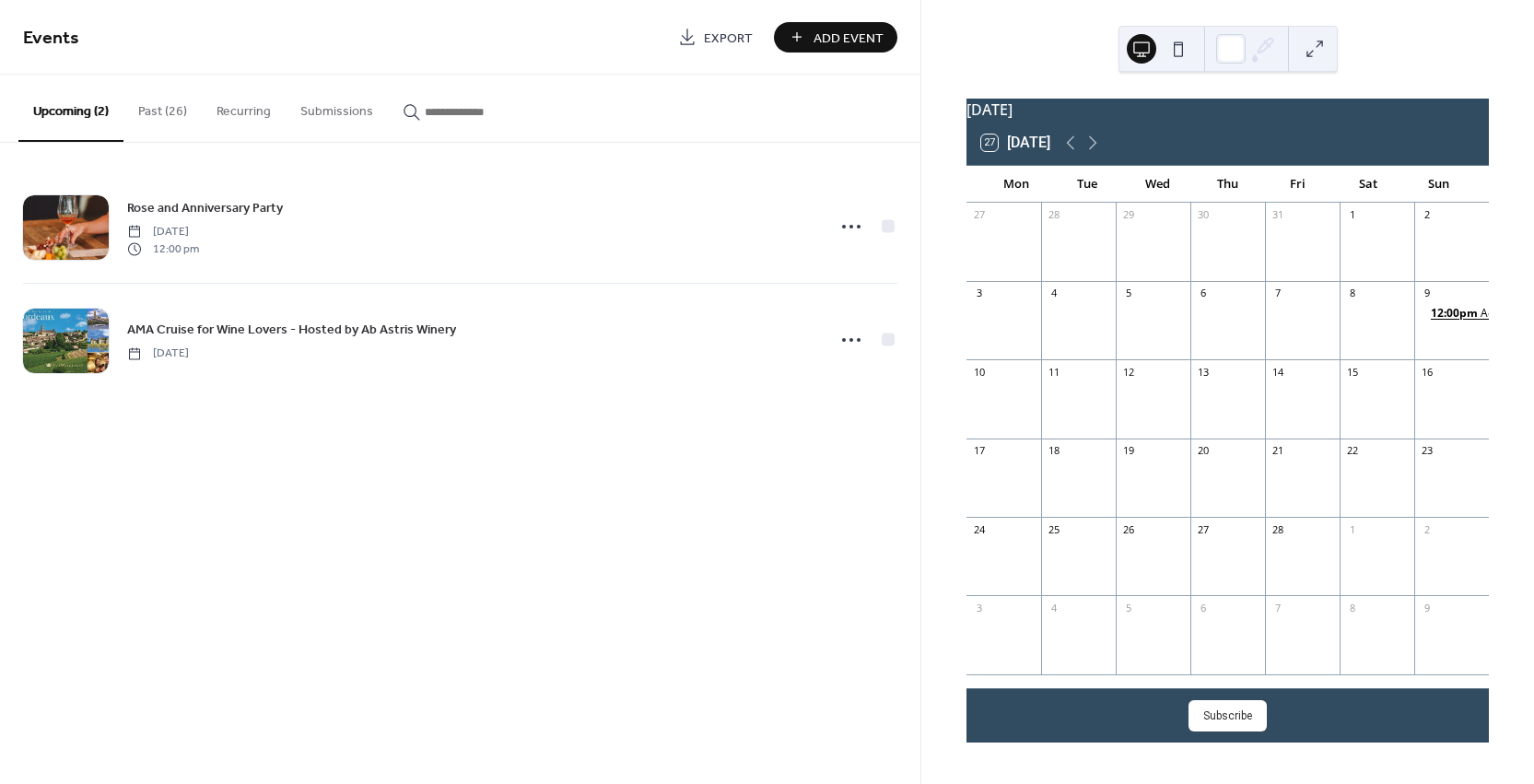 click on "12:00pm" at bounding box center [1456, 313] 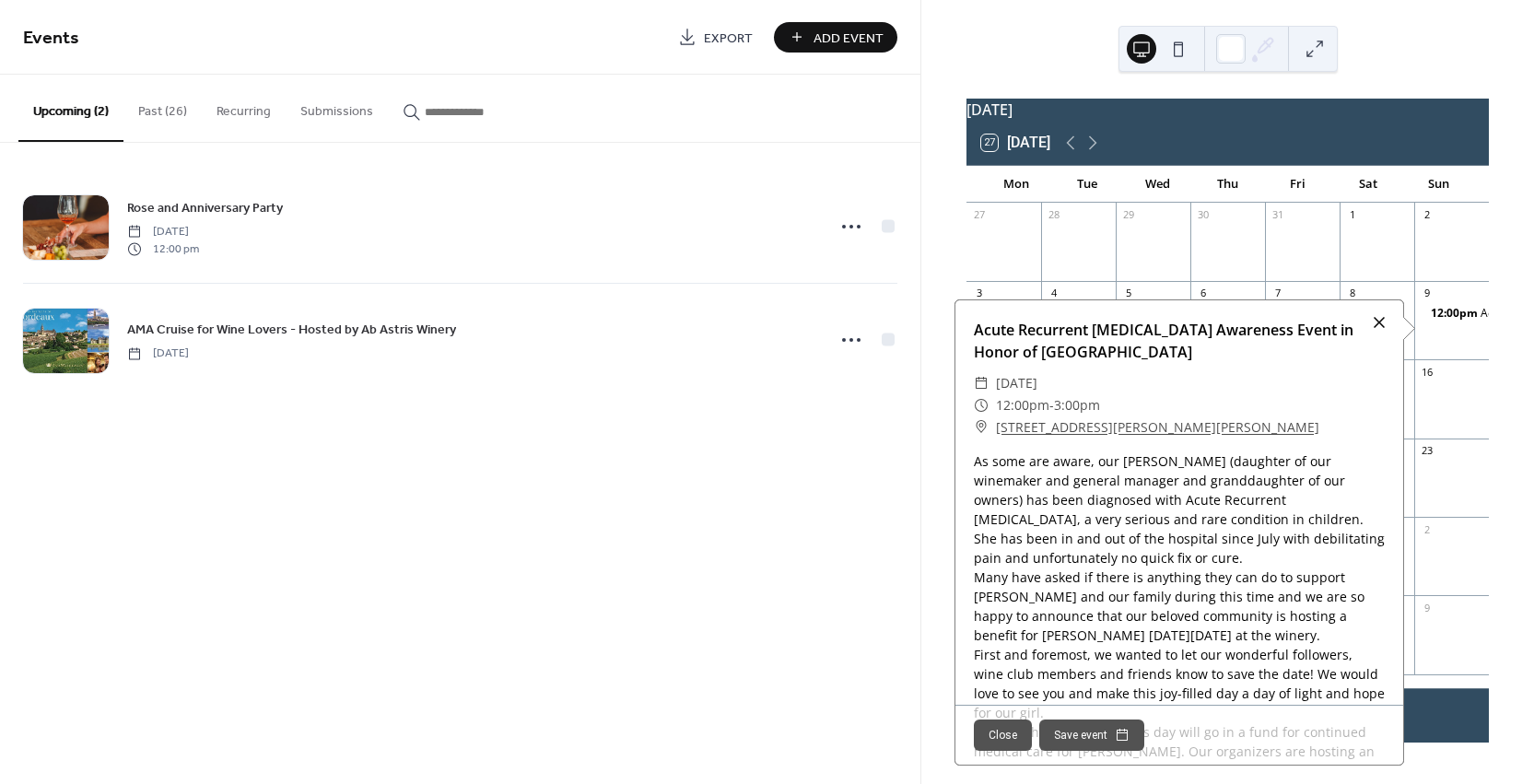 click at bounding box center (1379, 322) 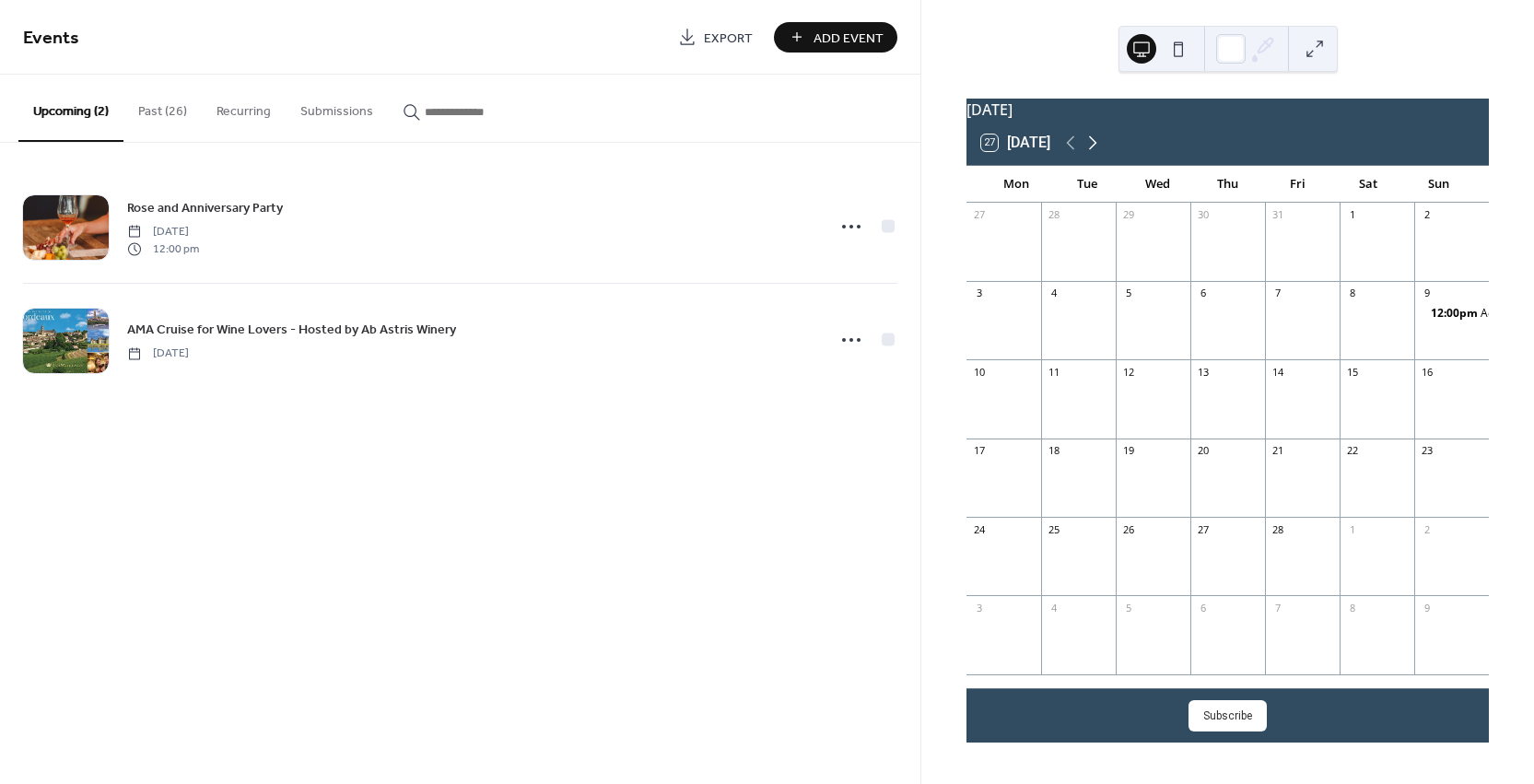 click 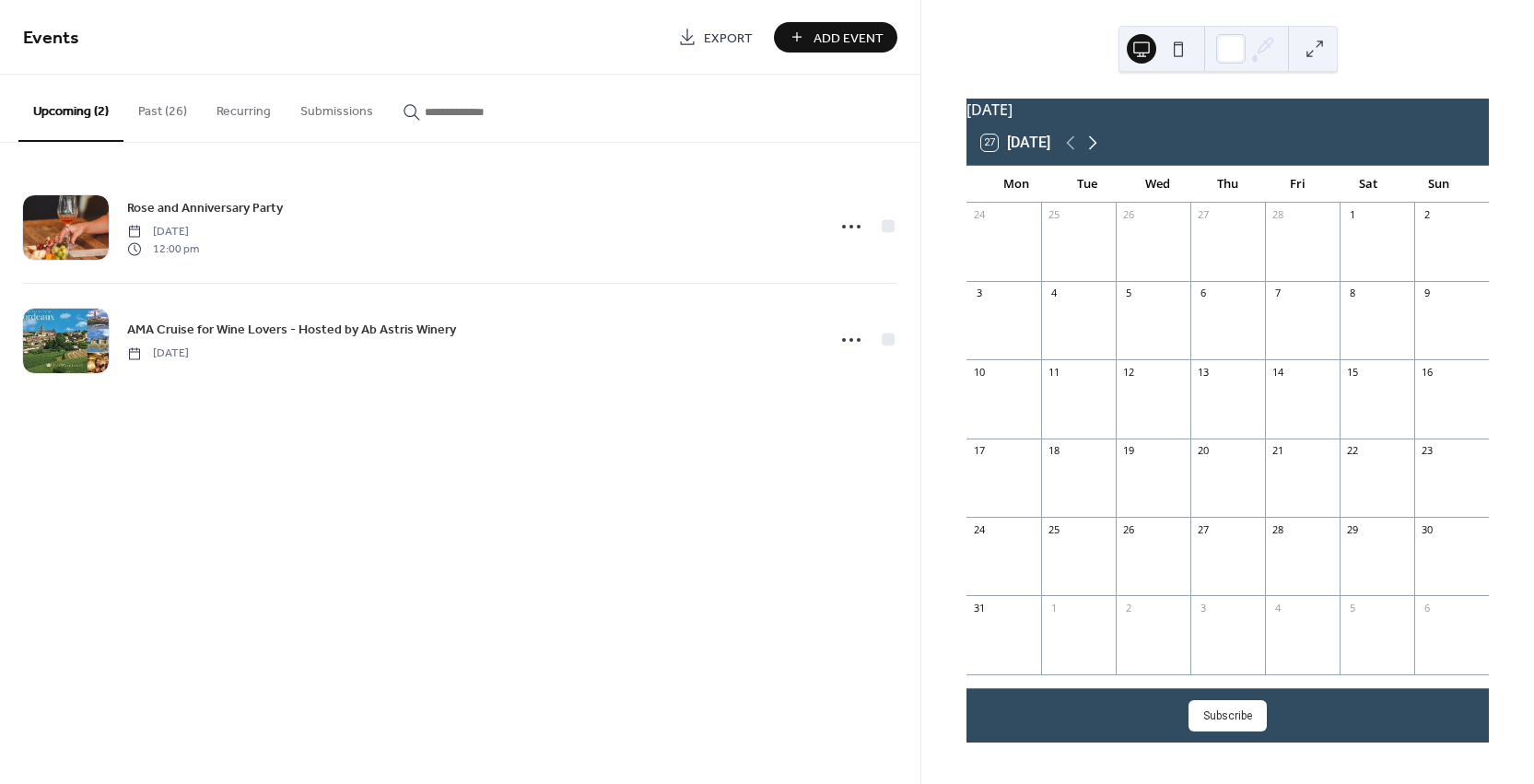 click 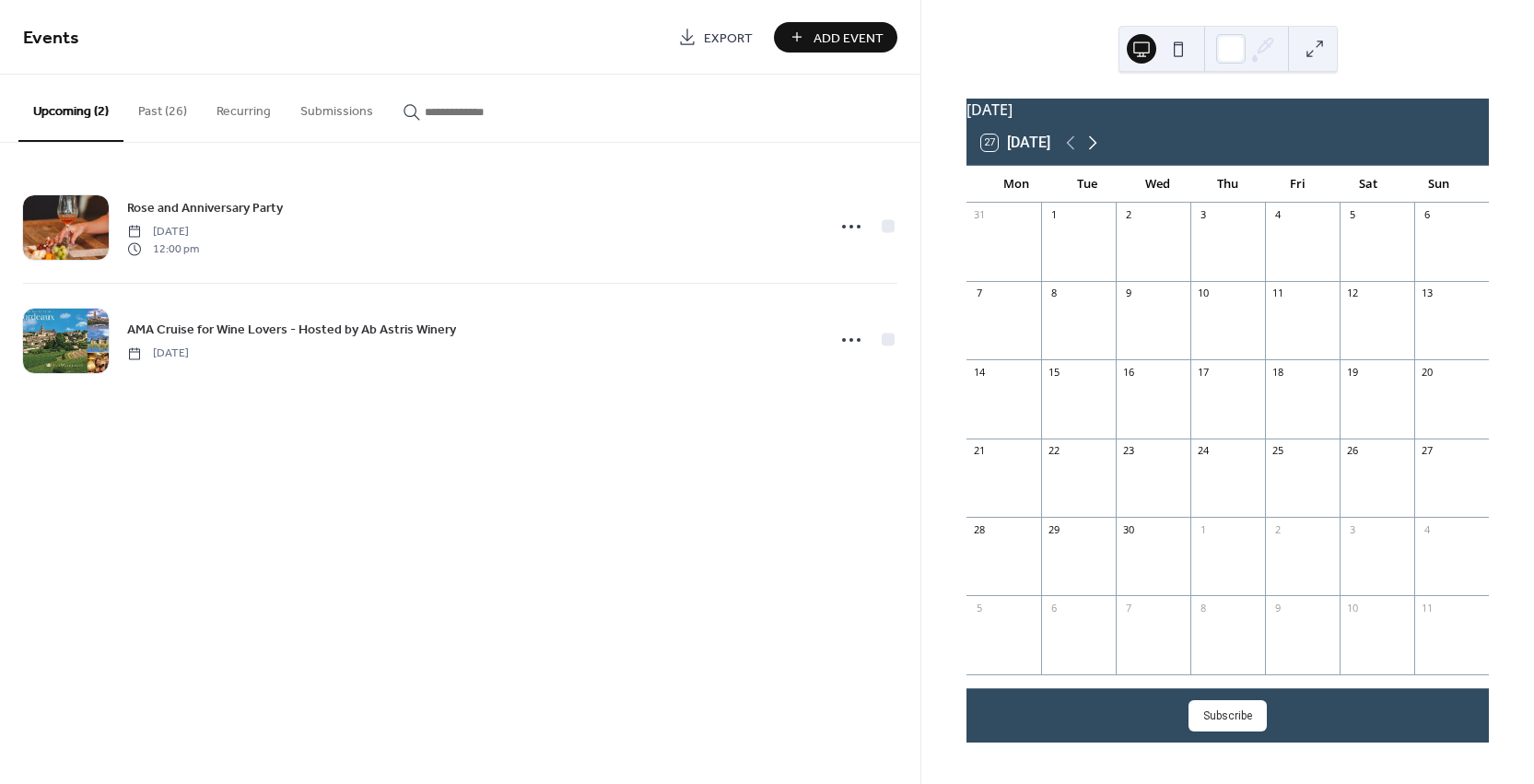 click 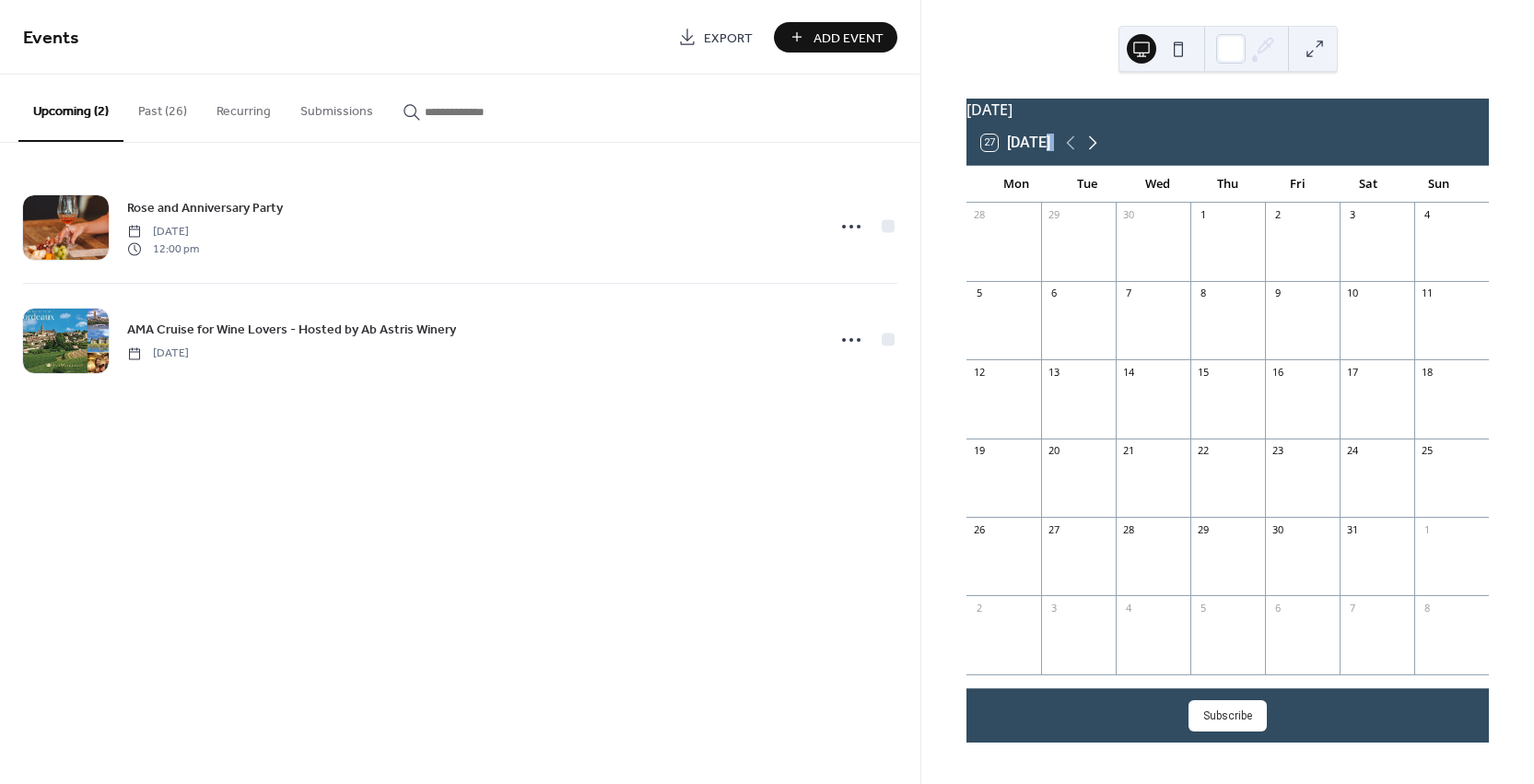 click 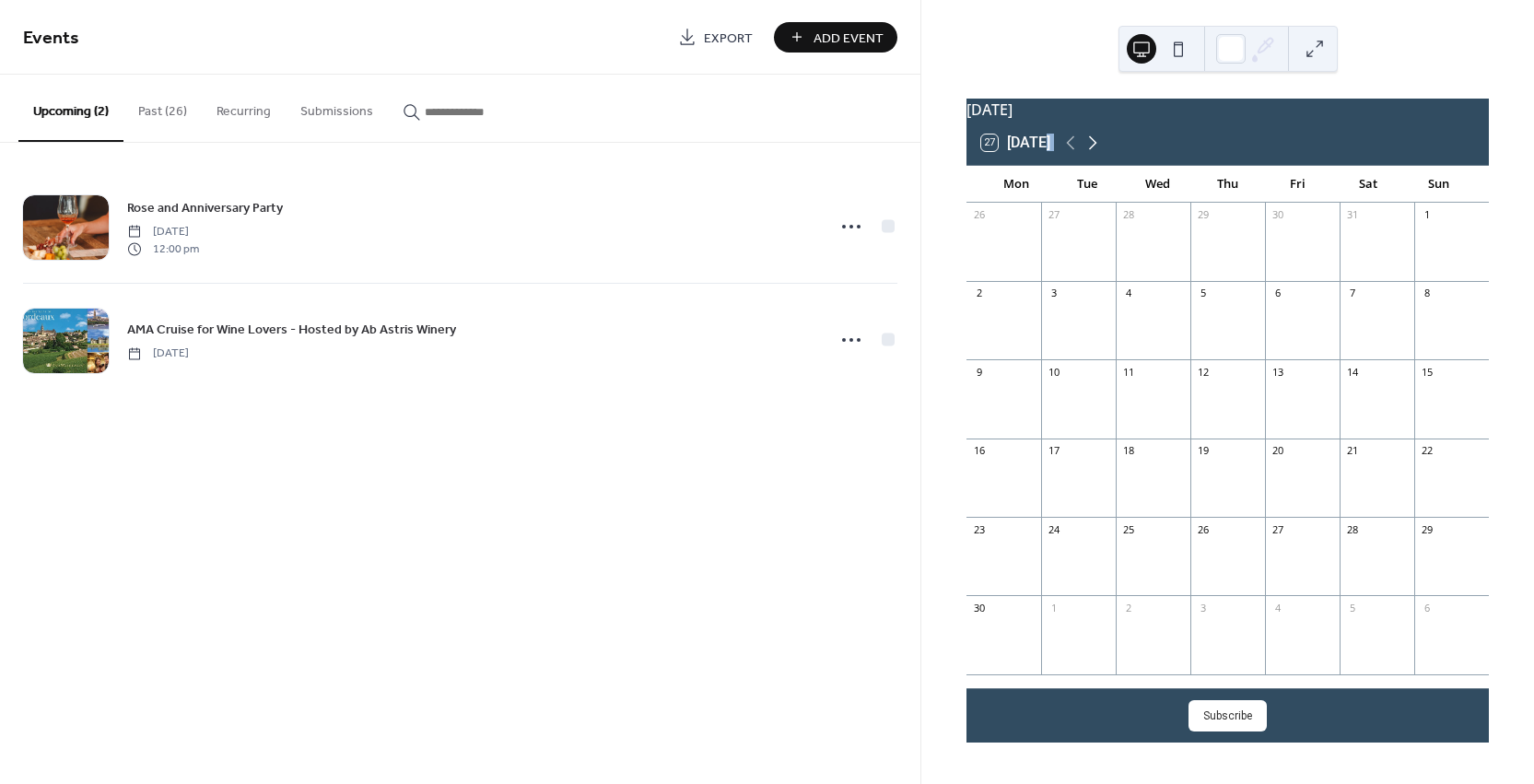 click 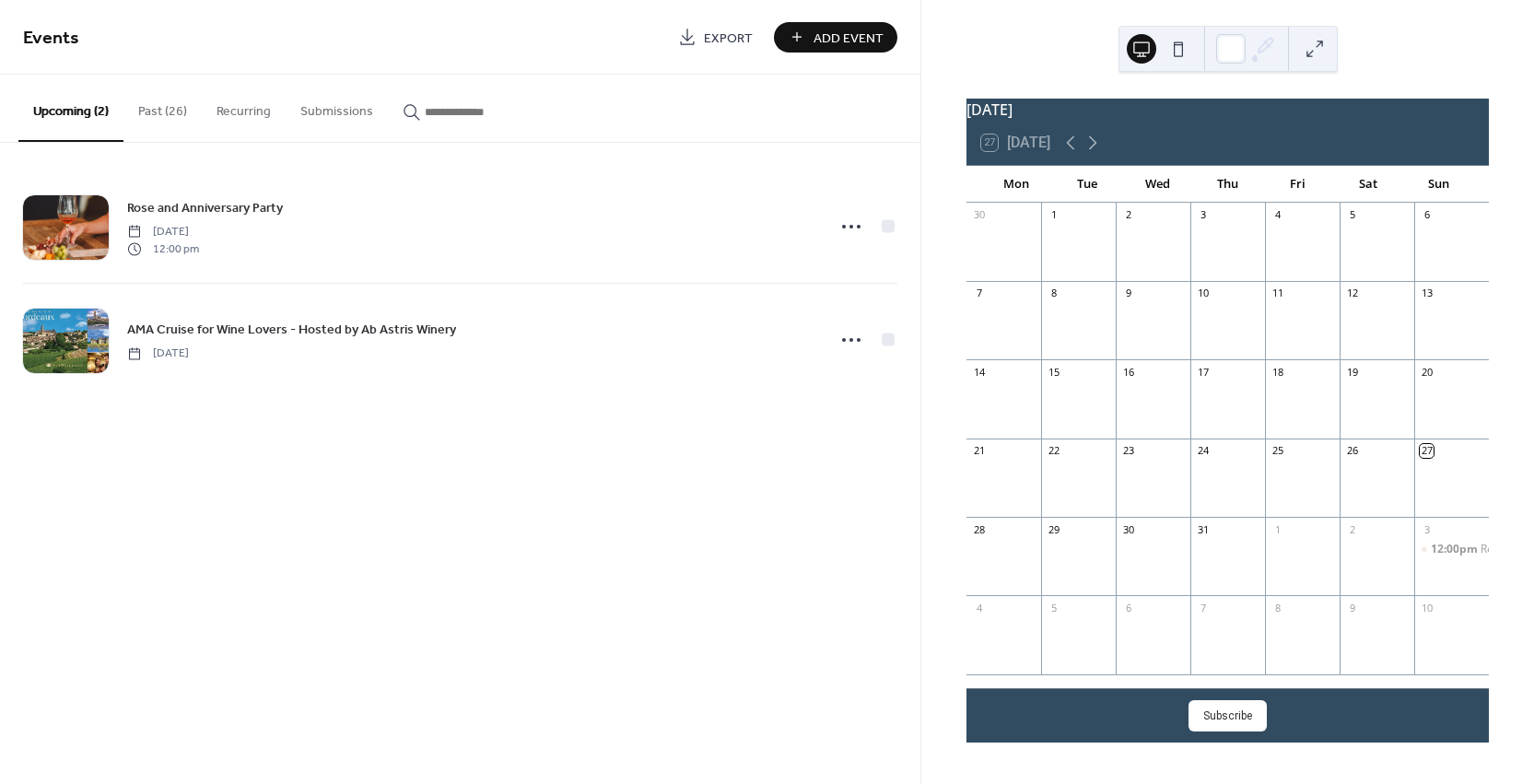 click on "Add Event" at bounding box center [849, 38] 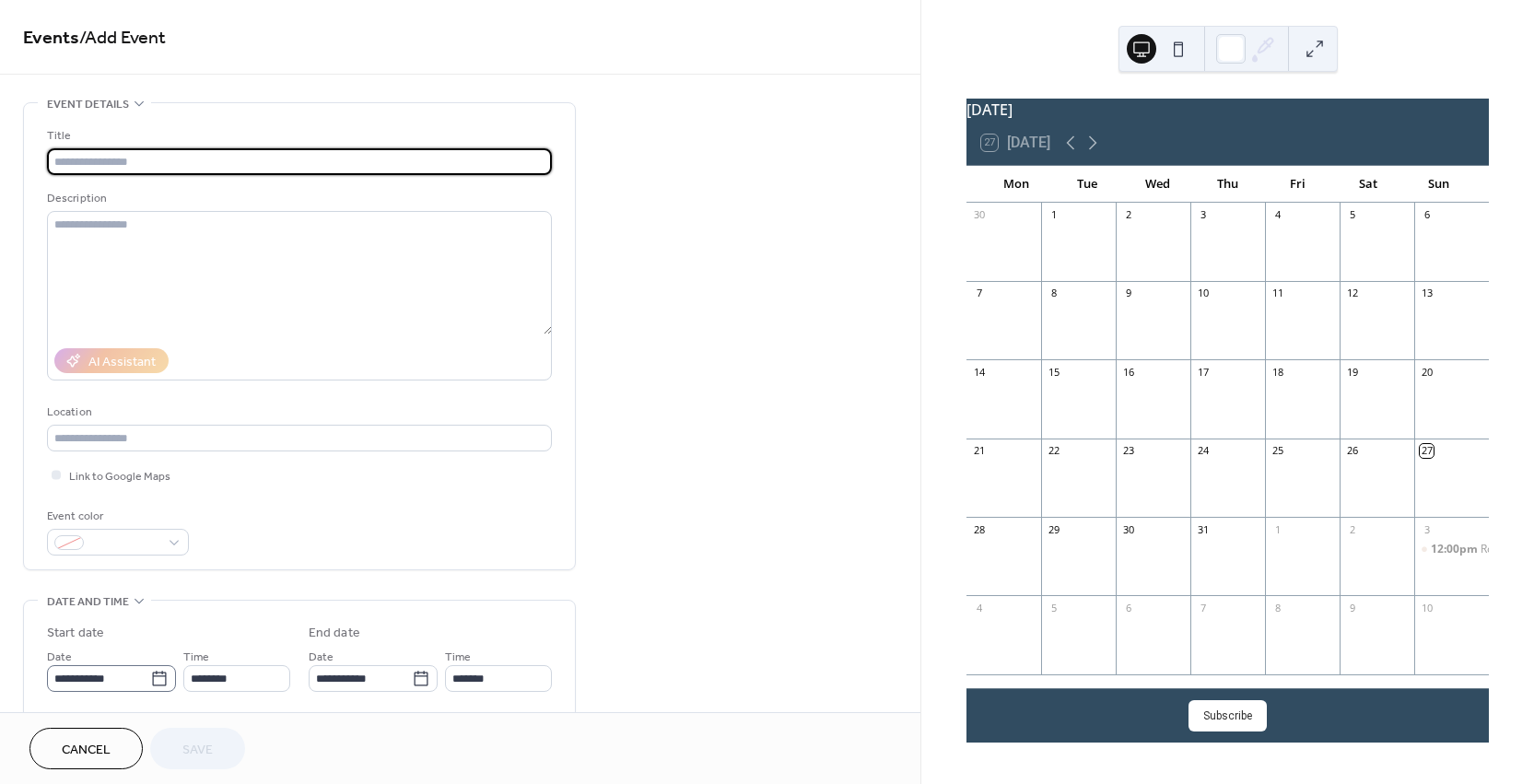 click 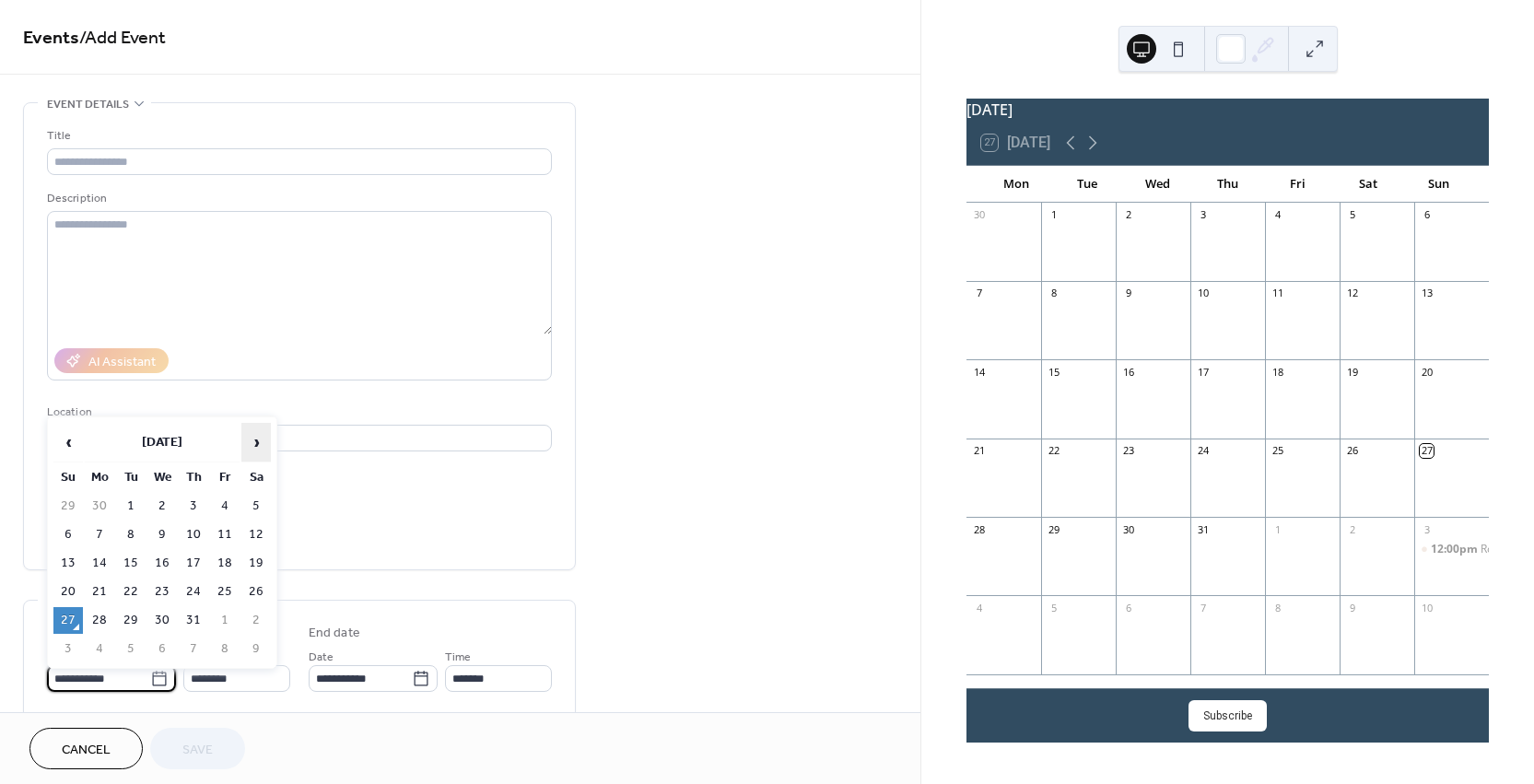 click on "›" at bounding box center [256, 442] 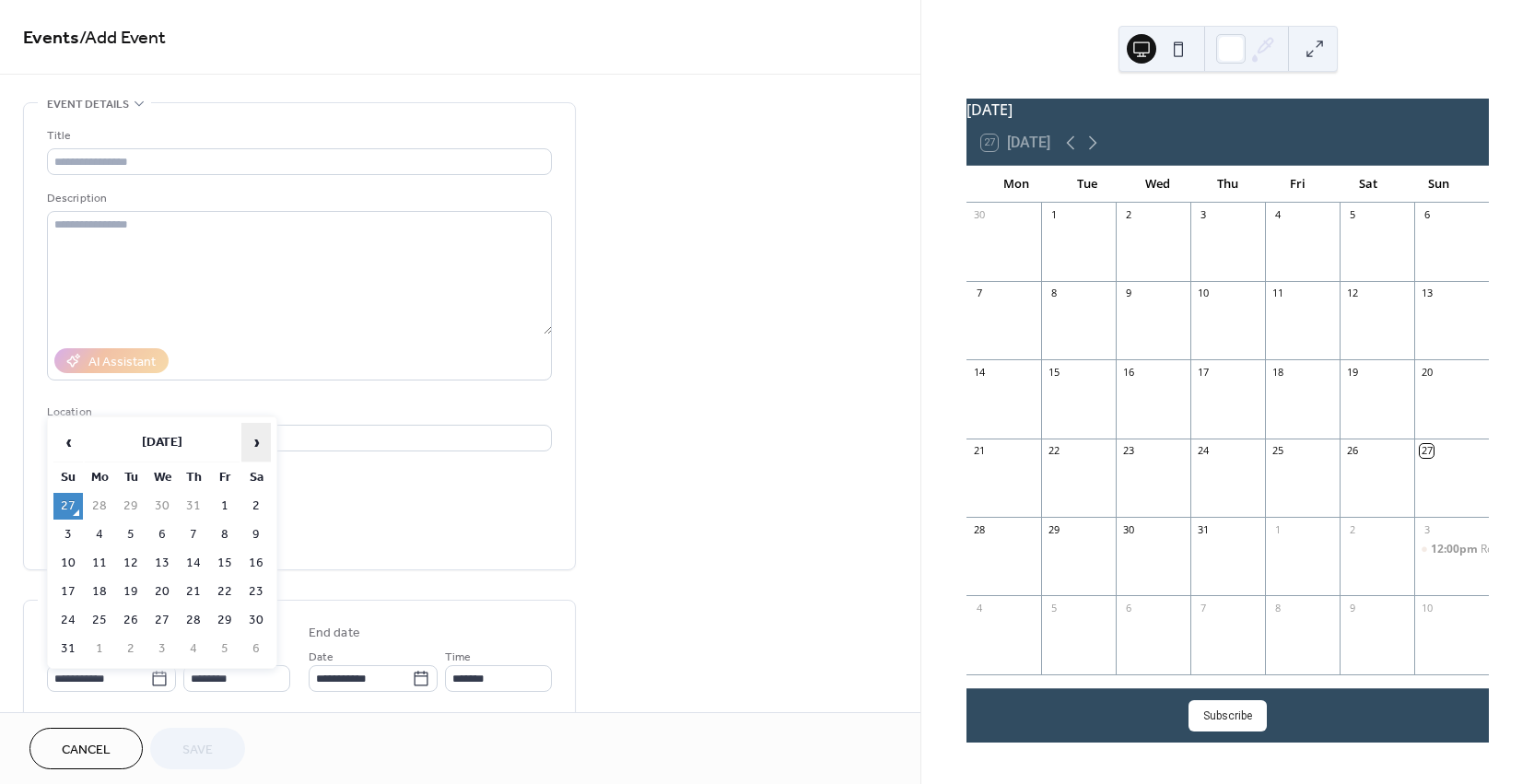 click on "›" at bounding box center [256, 442] 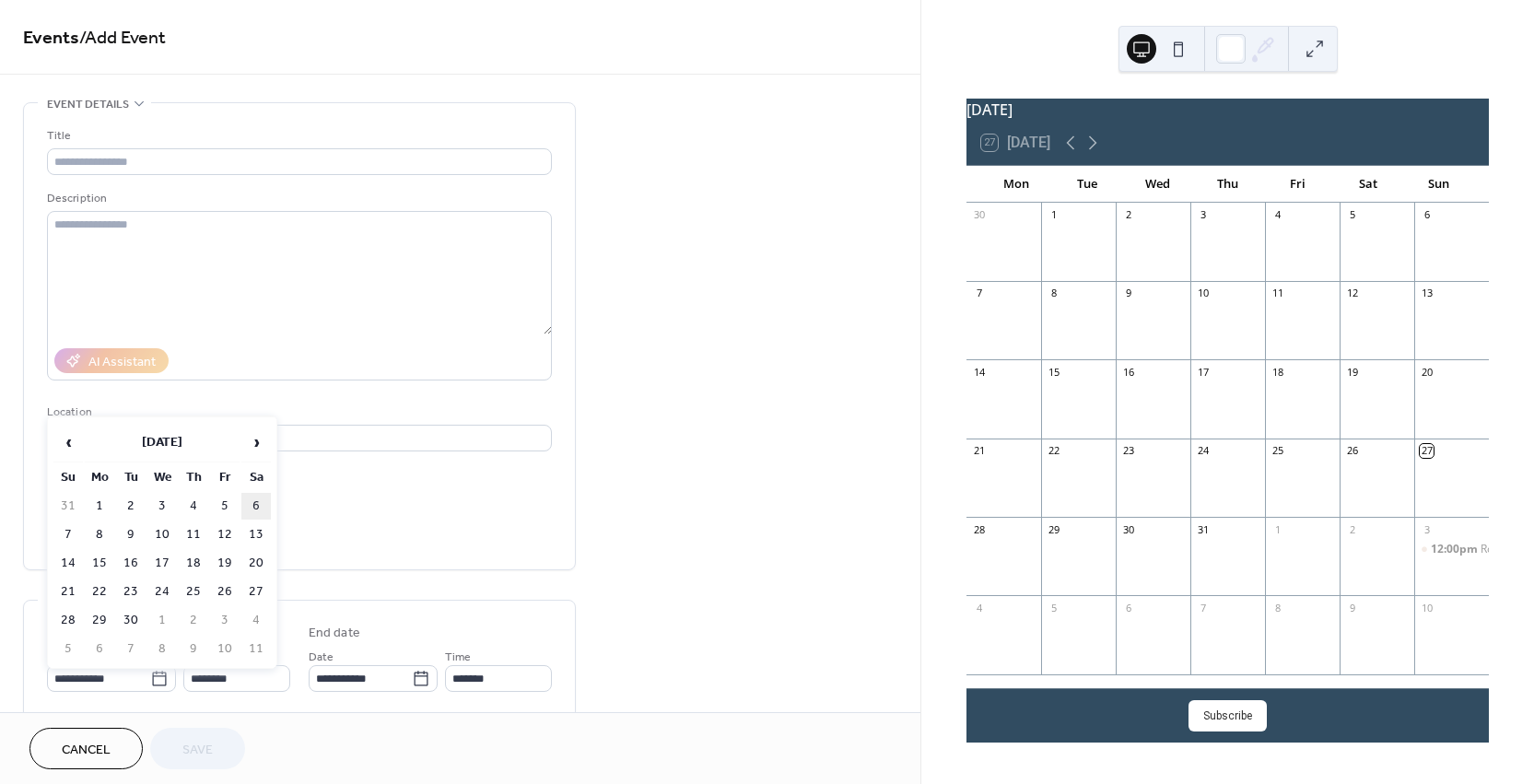 click on "6" at bounding box center [256, 506] 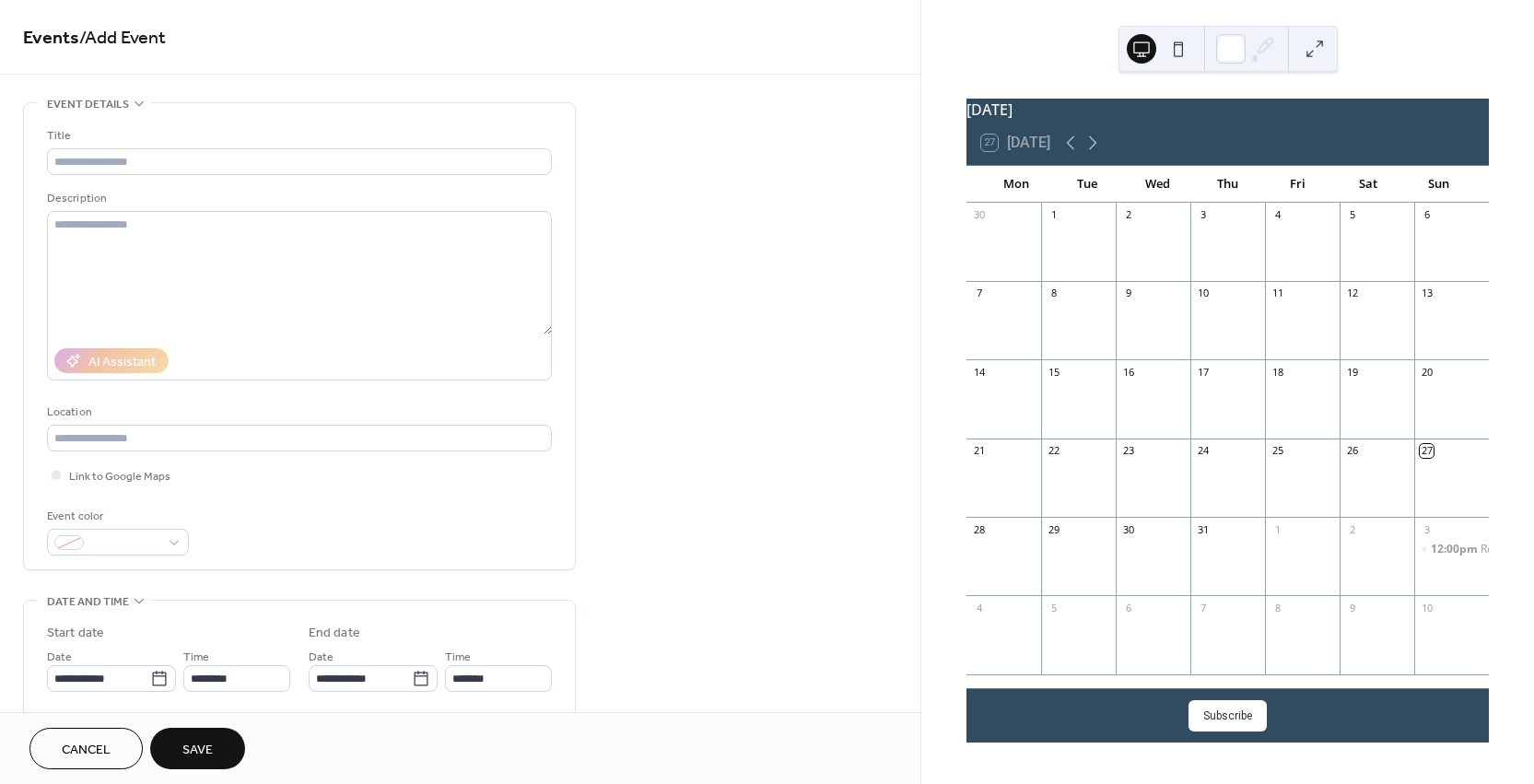 type on "**********" 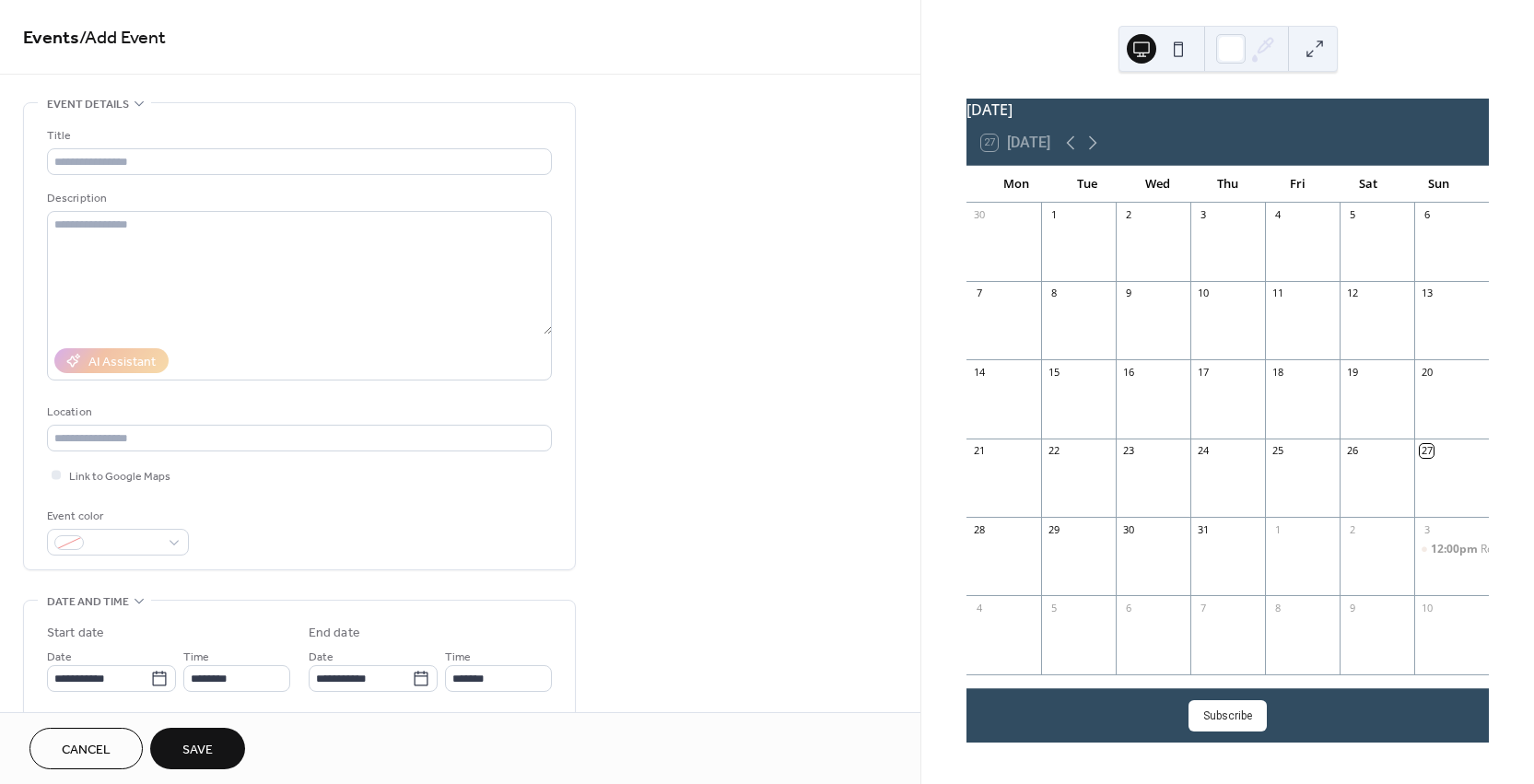 type on "**********" 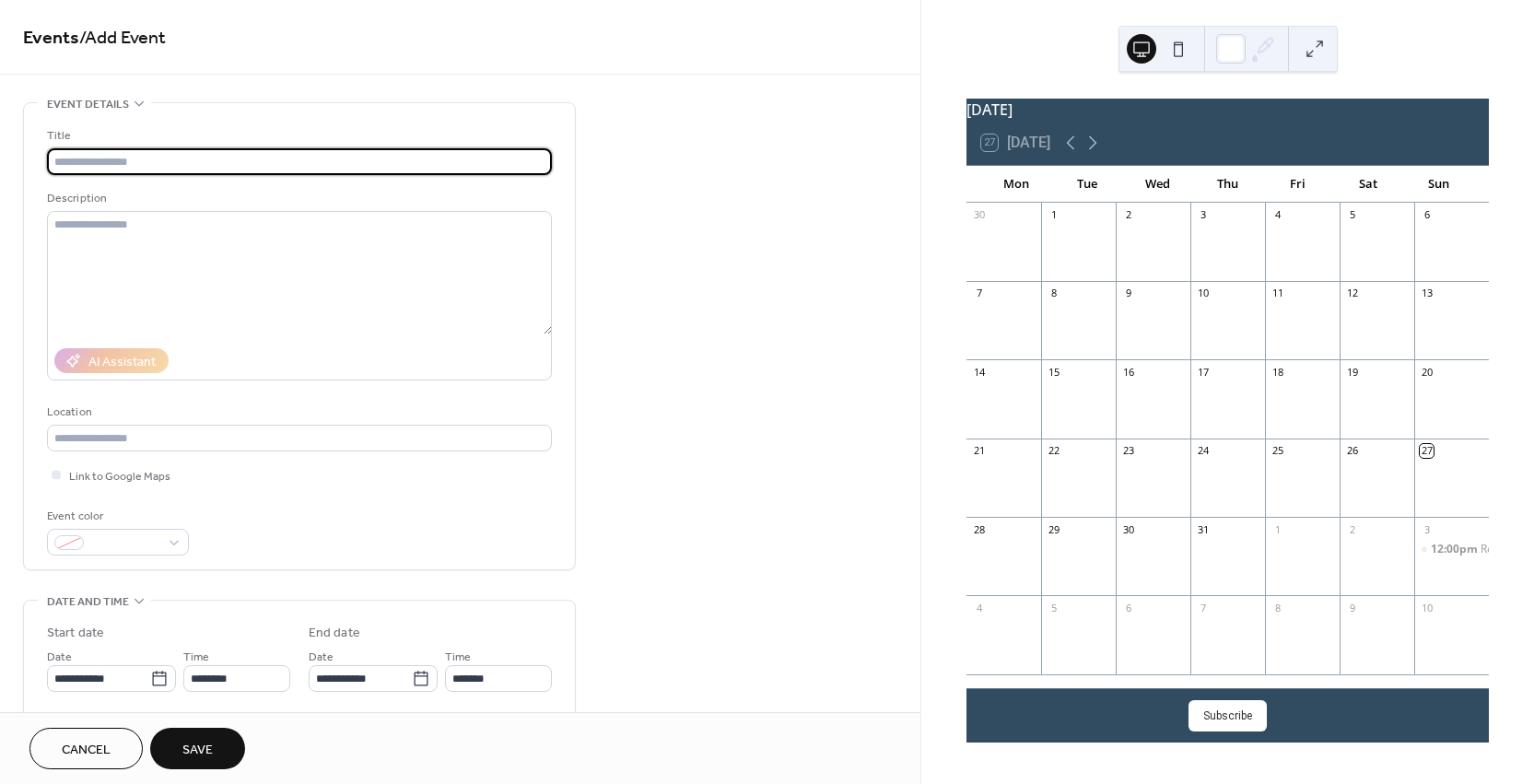 click at bounding box center (299, 161) 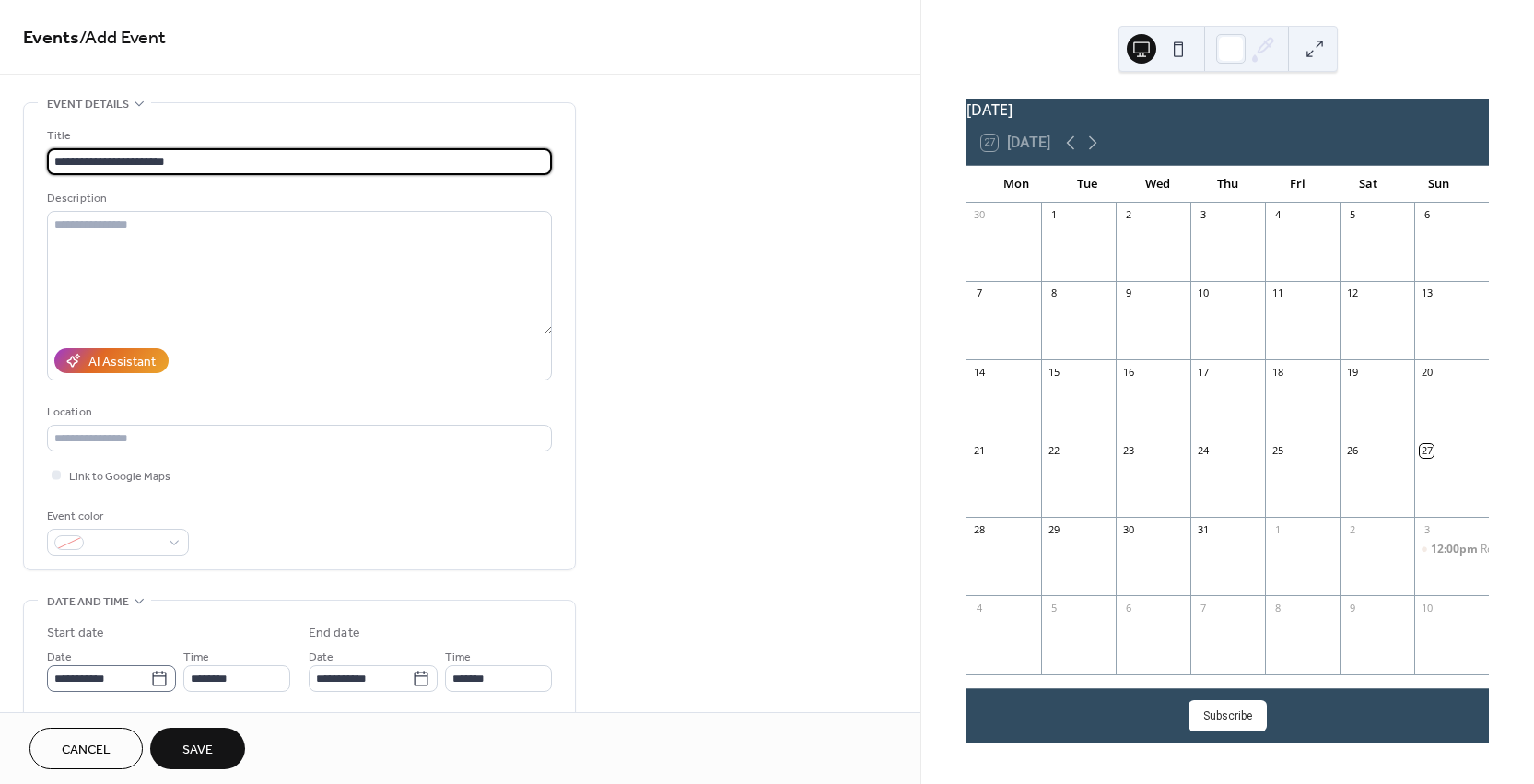 type on "**********" 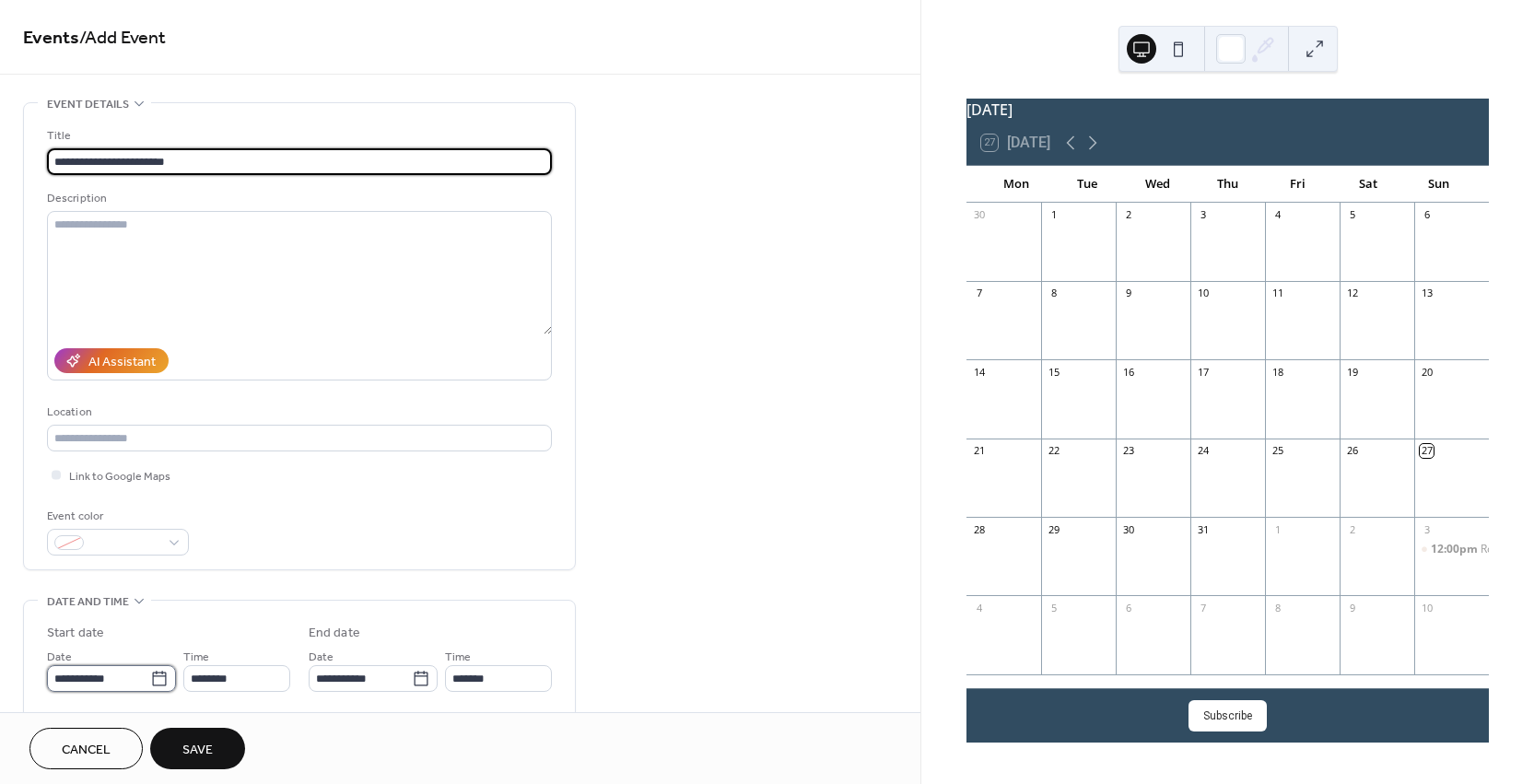 click on "**********" at bounding box center [99, 678] 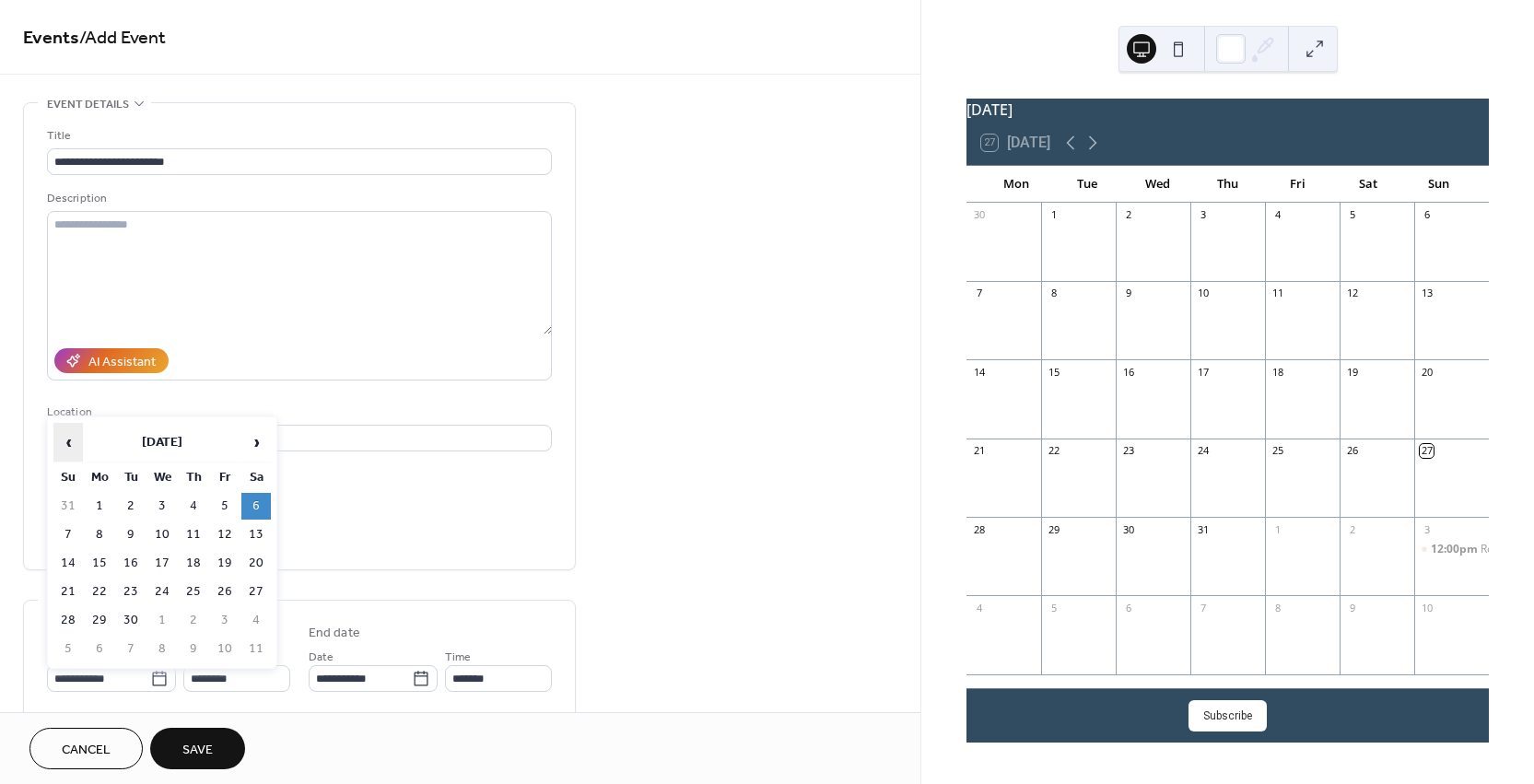 click on "‹" at bounding box center [68, 442] 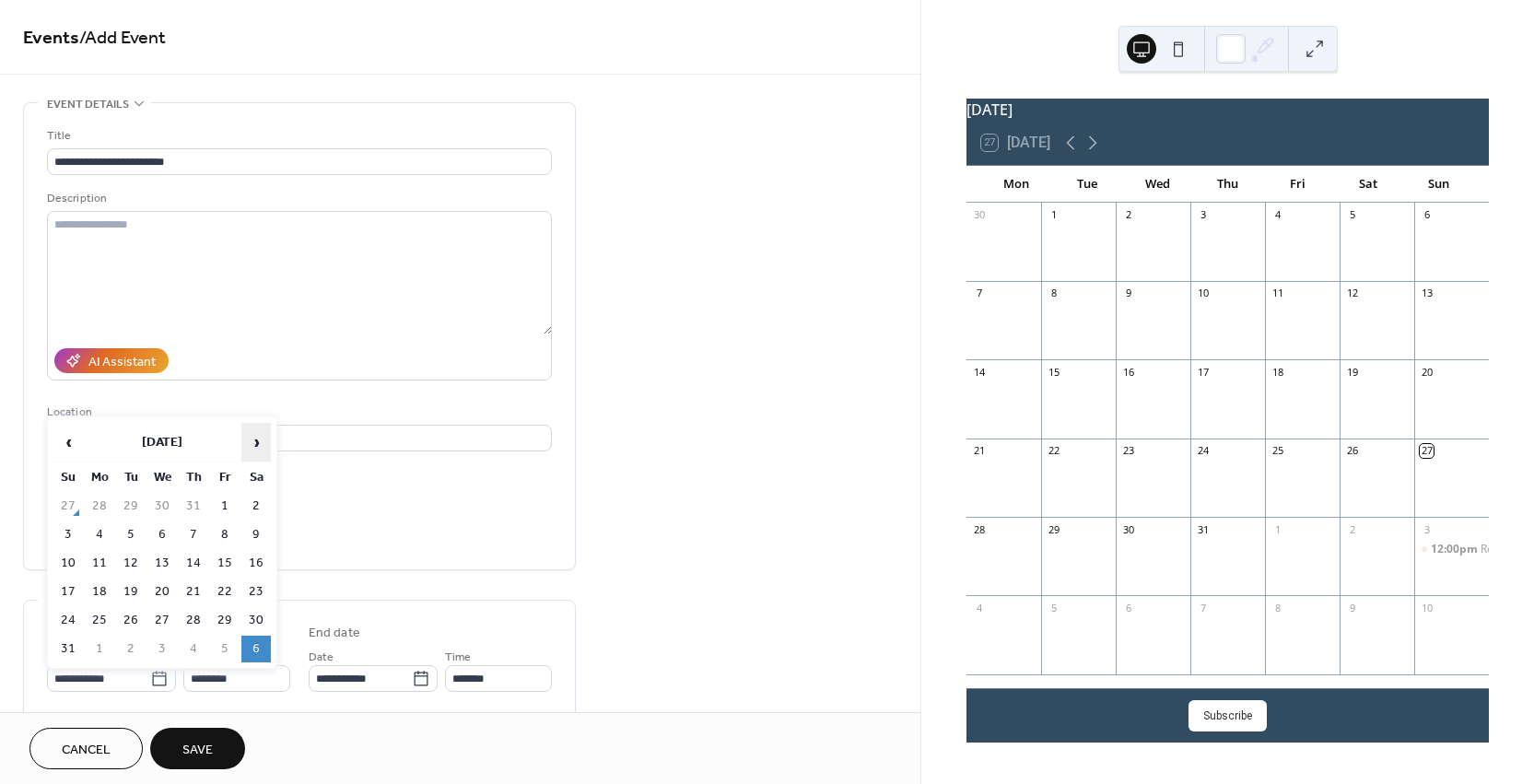 click on "›" at bounding box center [256, 442] 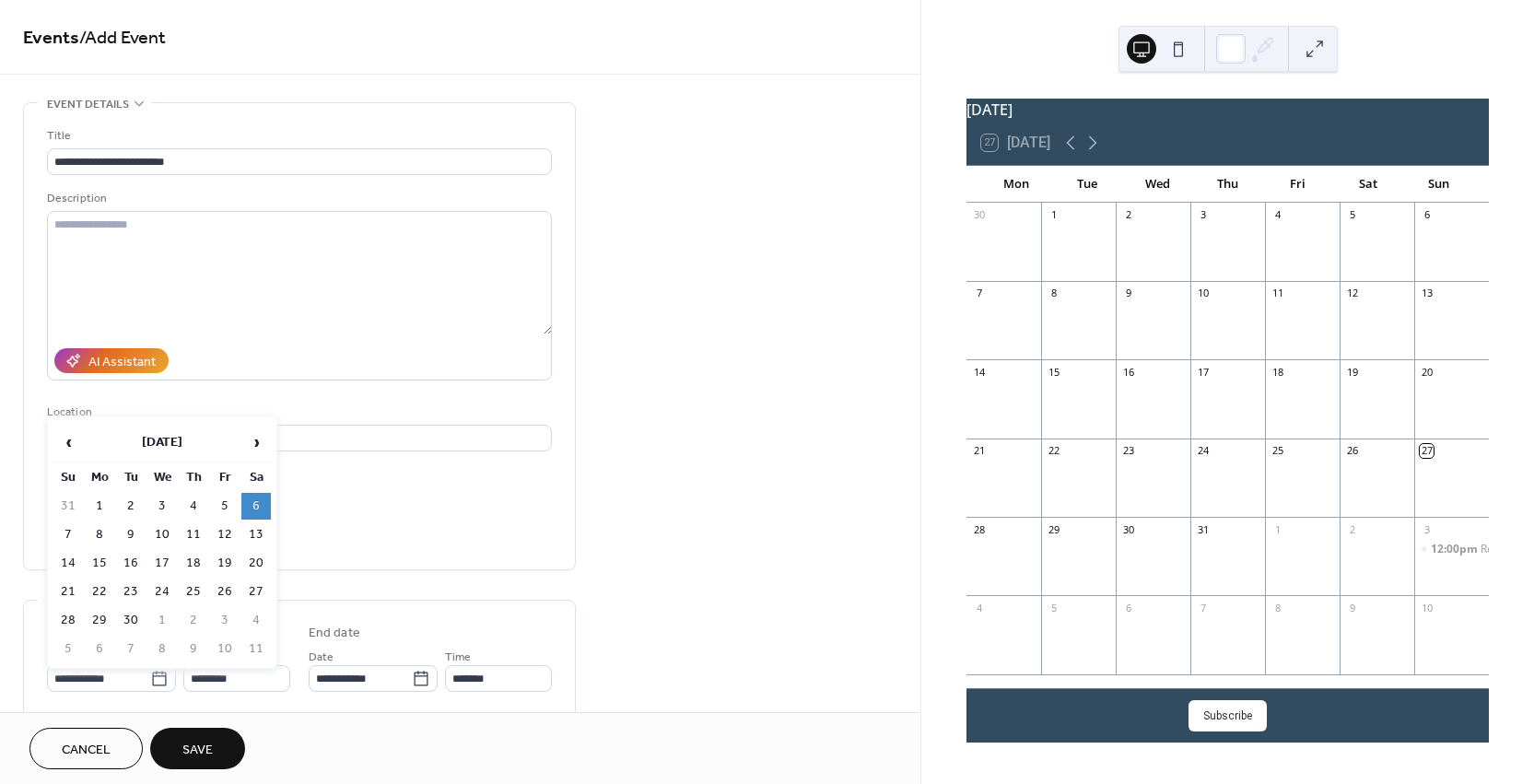 click on "**********" at bounding box center (299, 341) 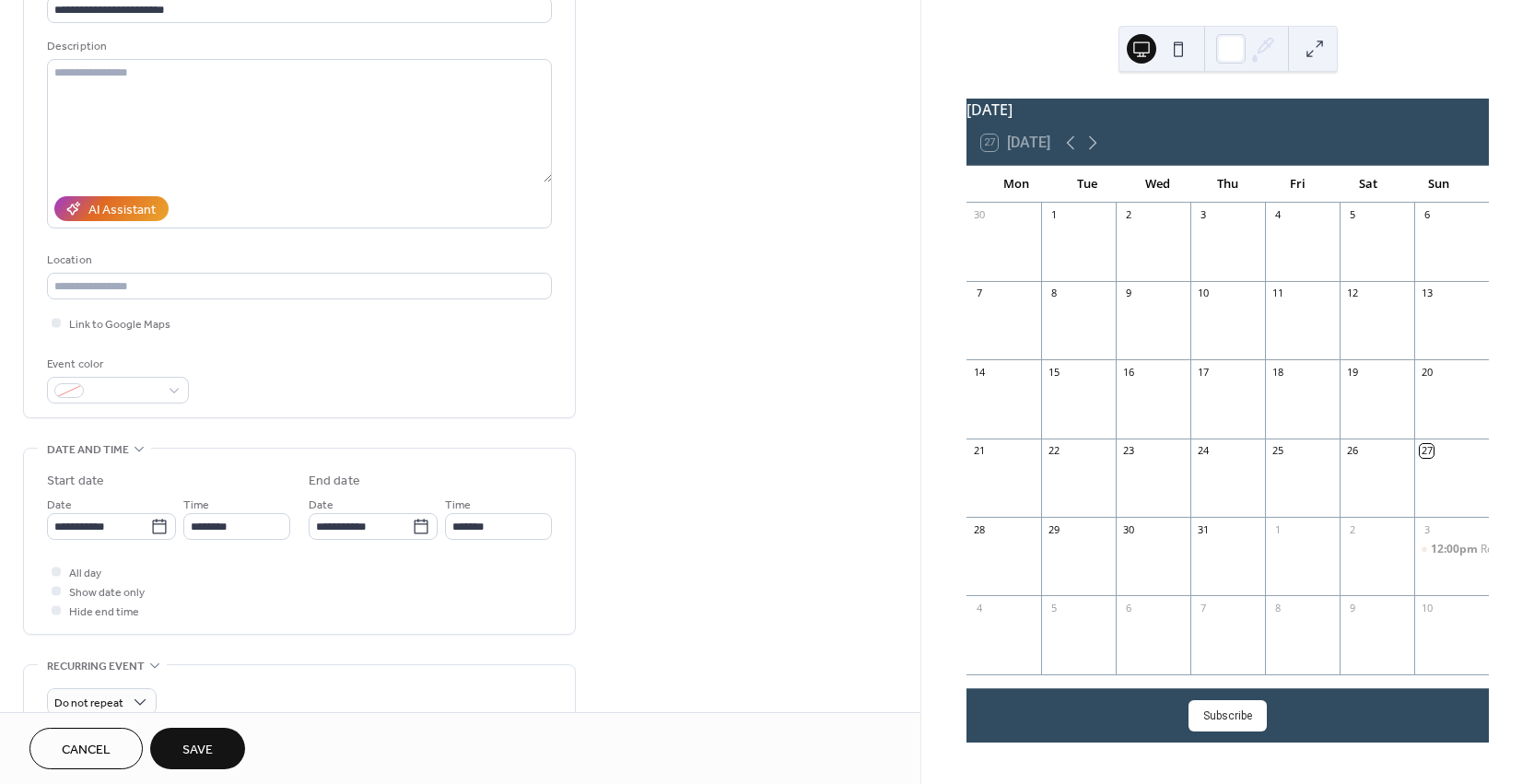 scroll, scrollTop: 188, scrollLeft: 0, axis: vertical 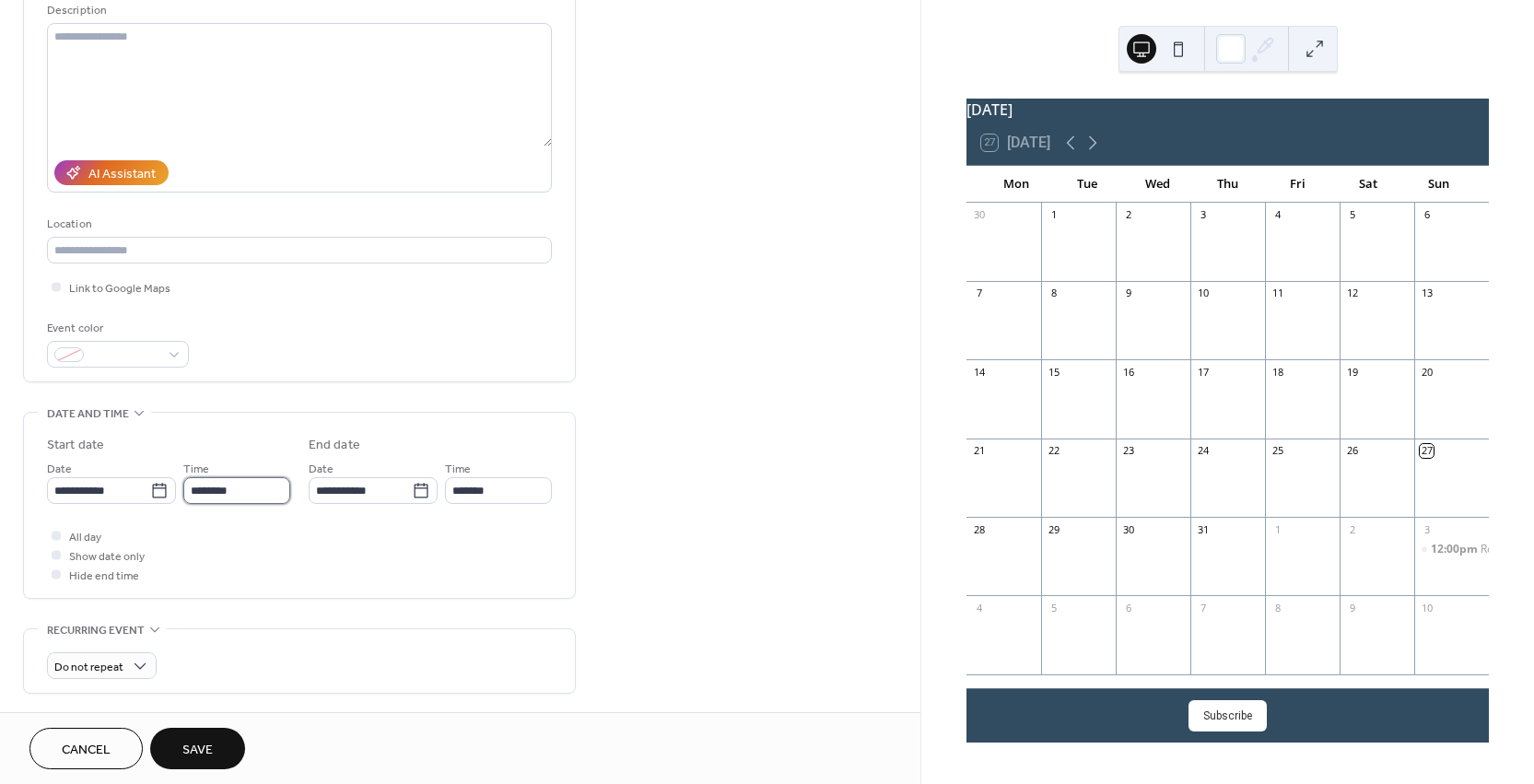 click on "********" at bounding box center [237, 490] 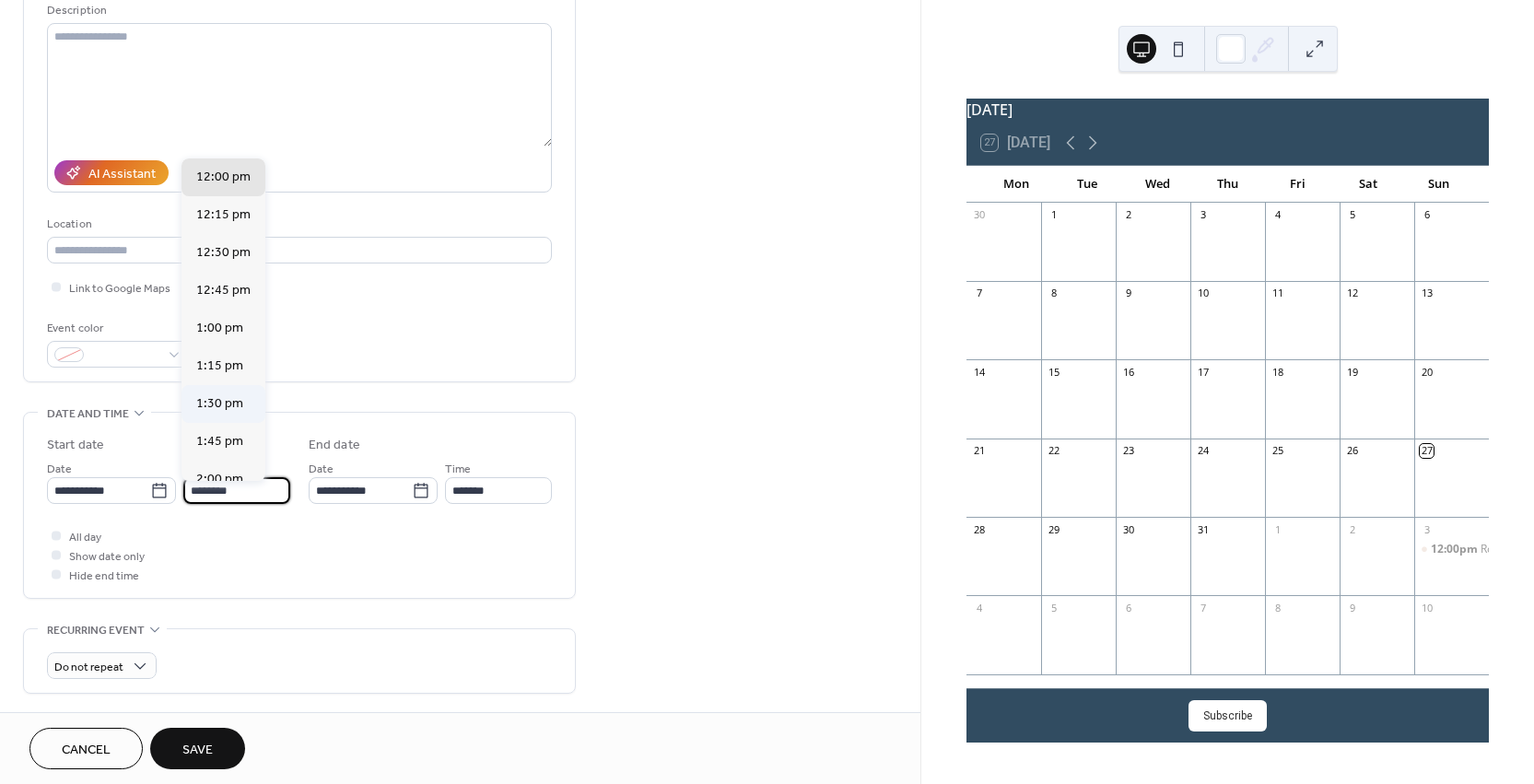 scroll, scrollTop: 1866, scrollLeft: 0, axis: vertical 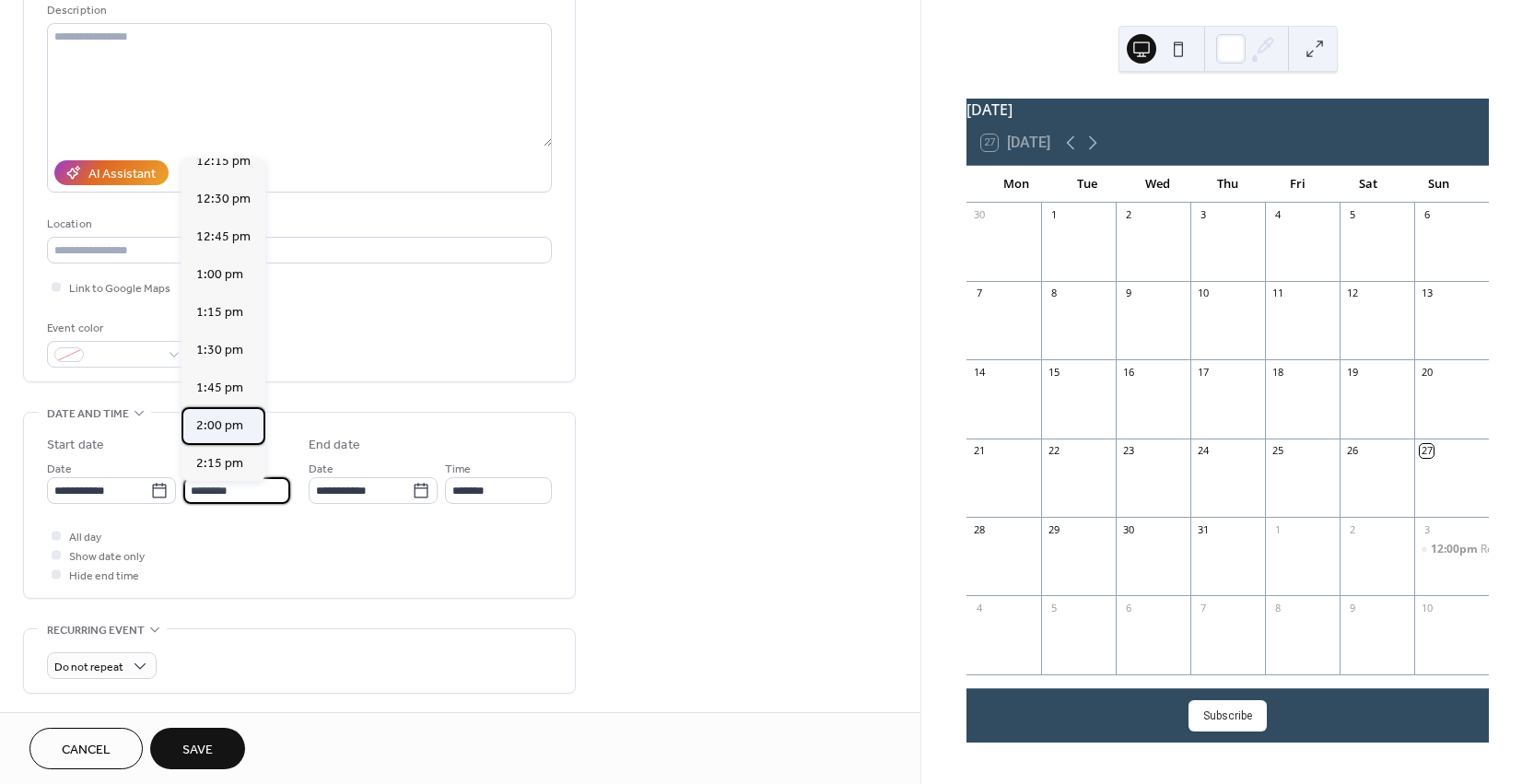 click on "2:00 pm" at bounding box center [219, 426] 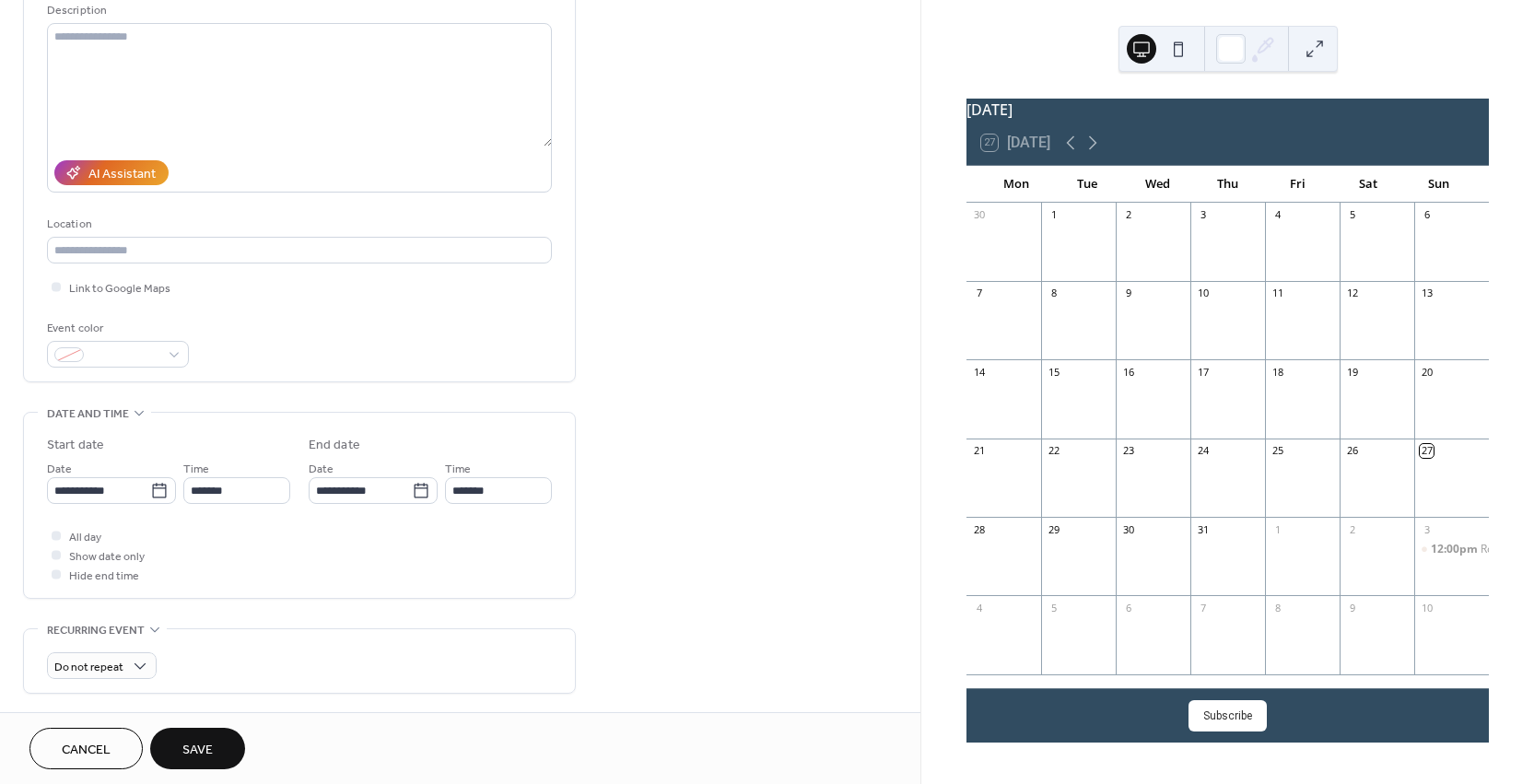 type on "*******" 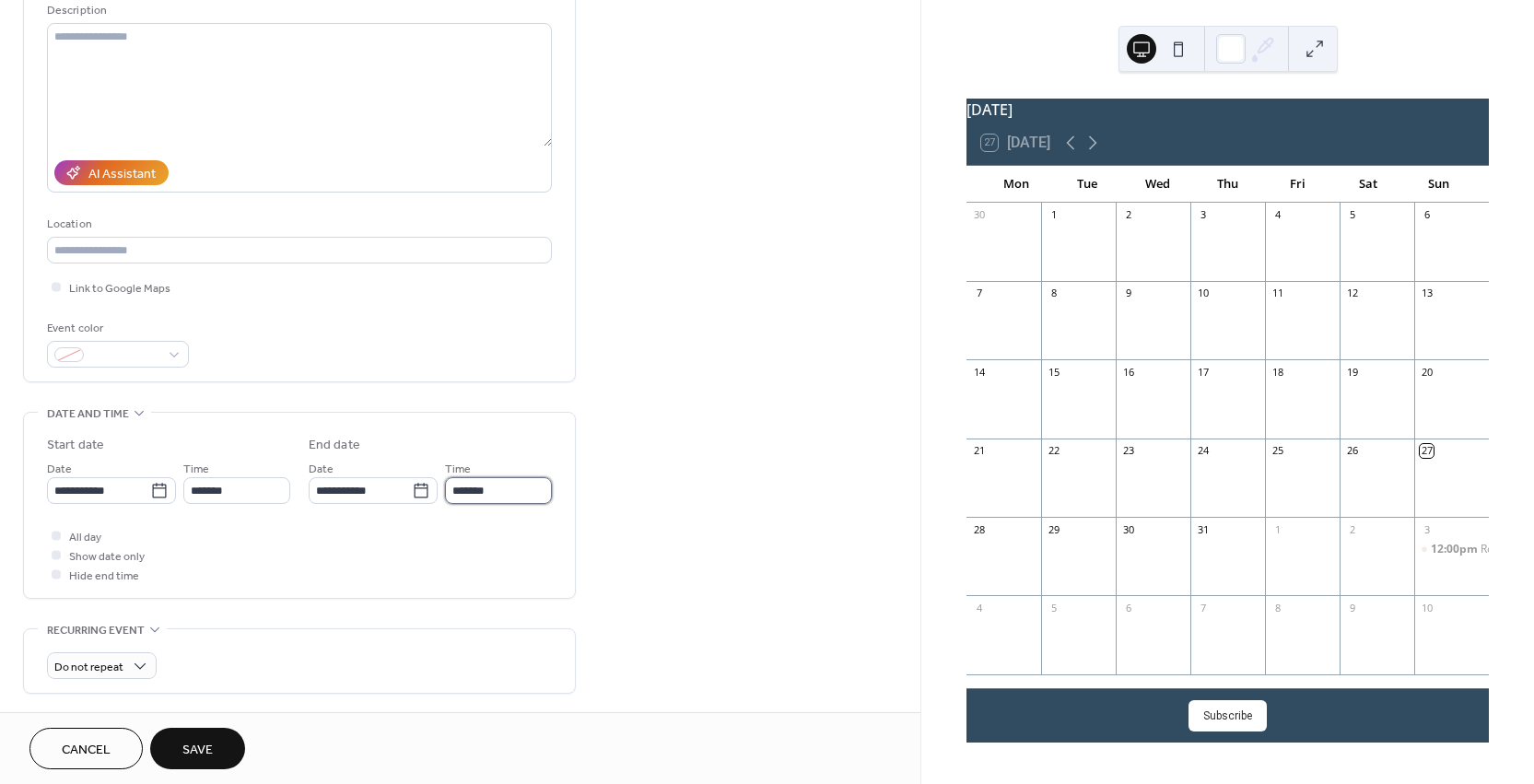 click on "*******" at bounding box center [498, 490] 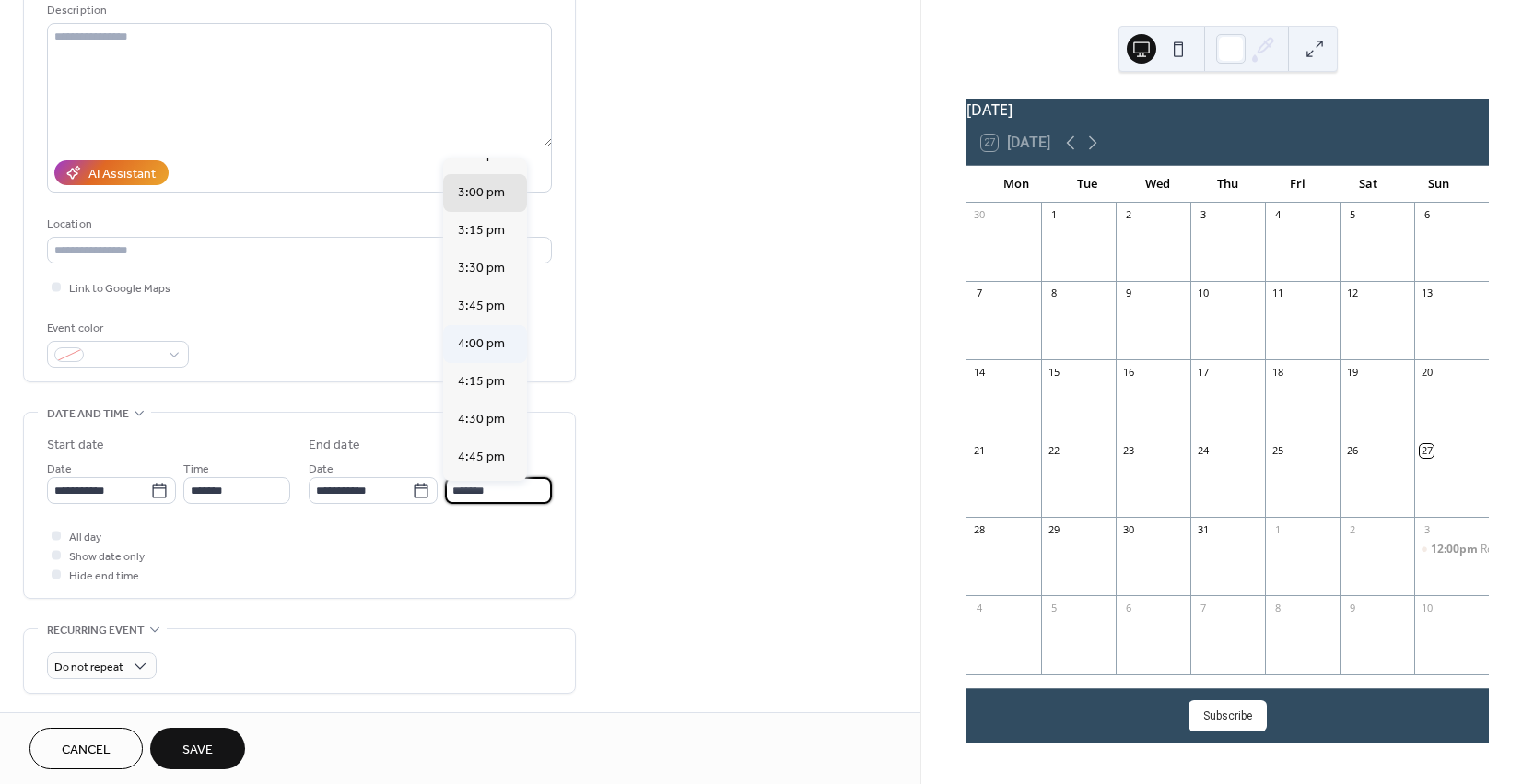 scroll, scrollTop: 122, scrollLeft: 0, axis: vertical 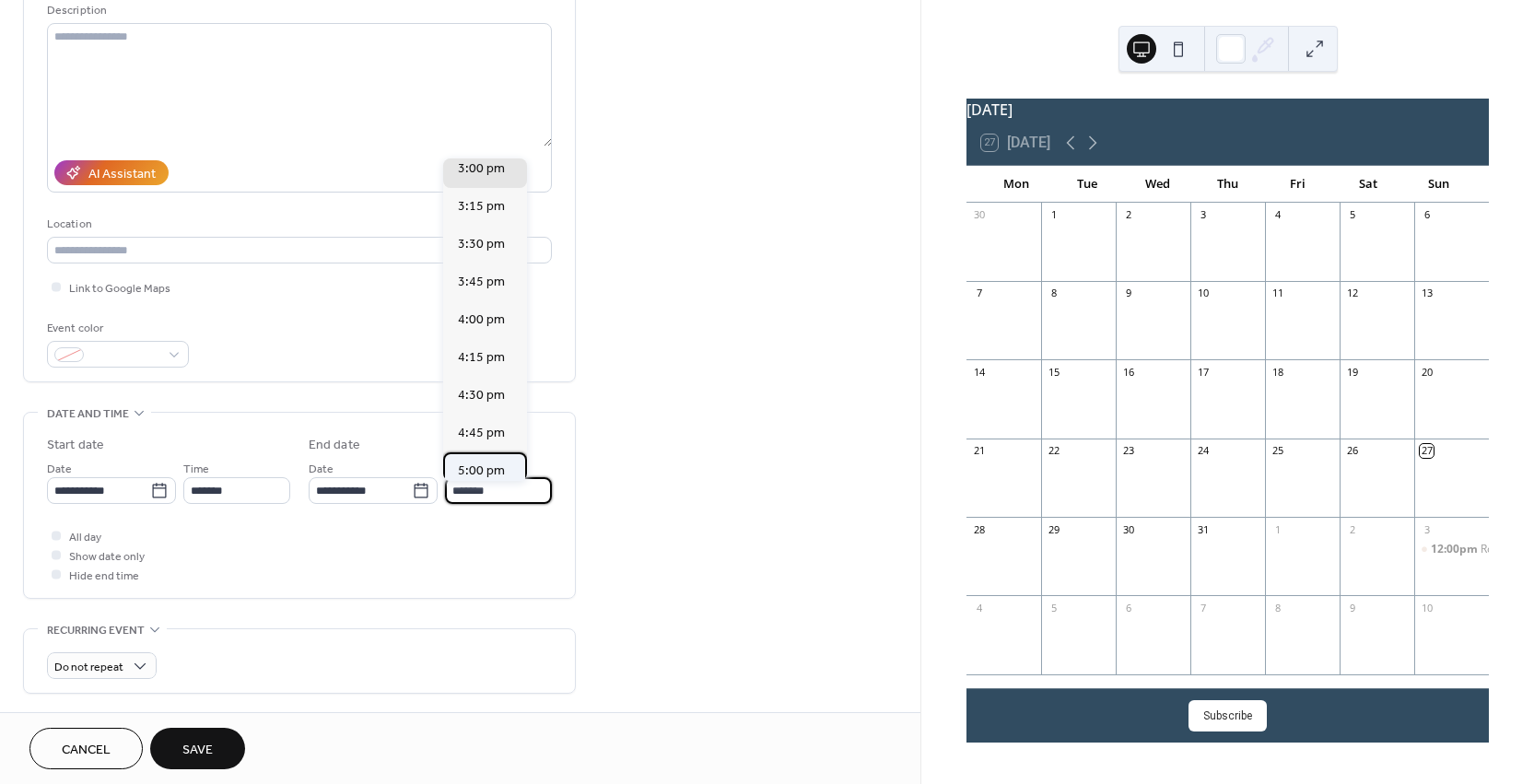 click on "5:00 pm" at bounding box center [481, 471] 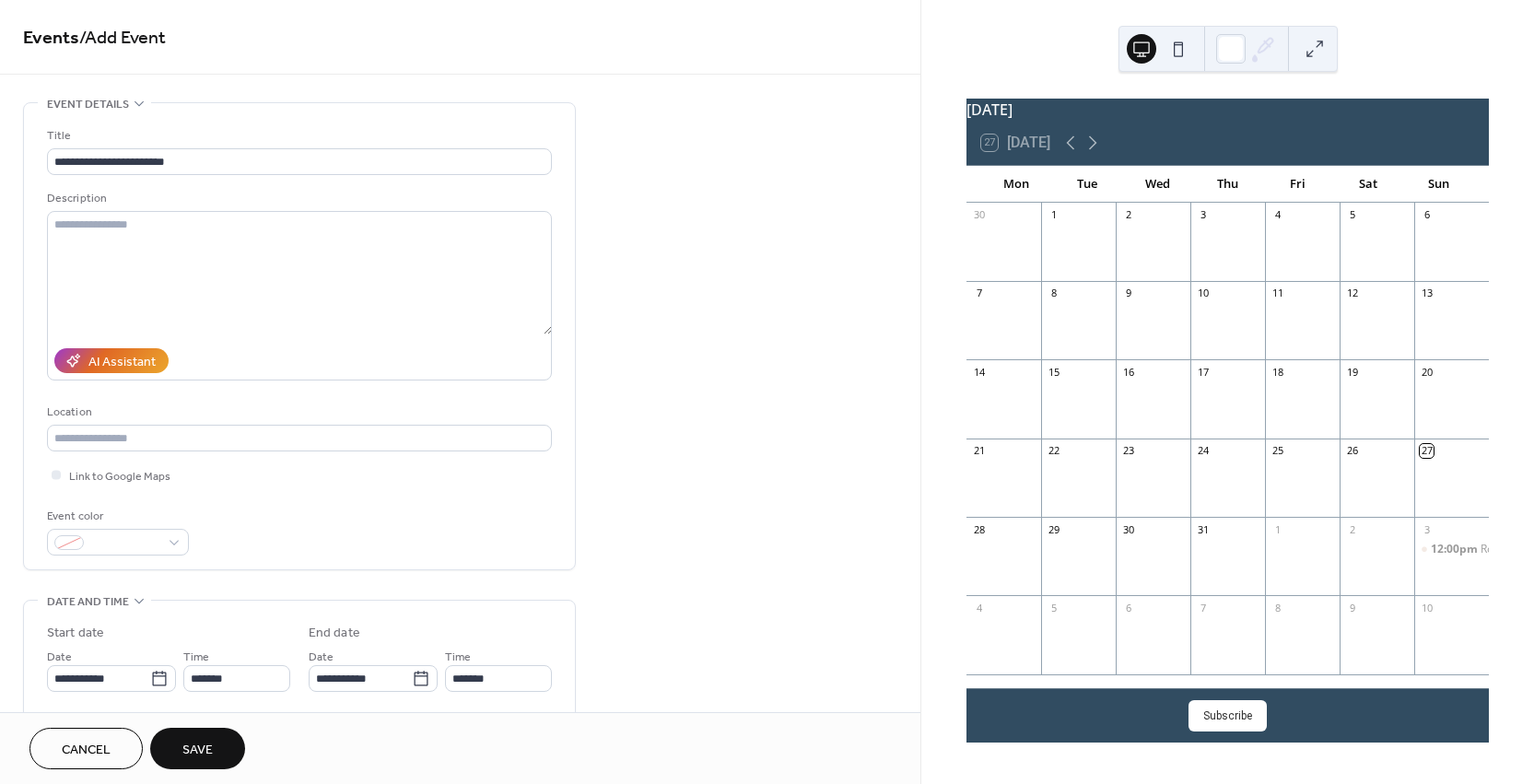 scroll, scrollTop: 0, scrollLeft: 0, axis: both 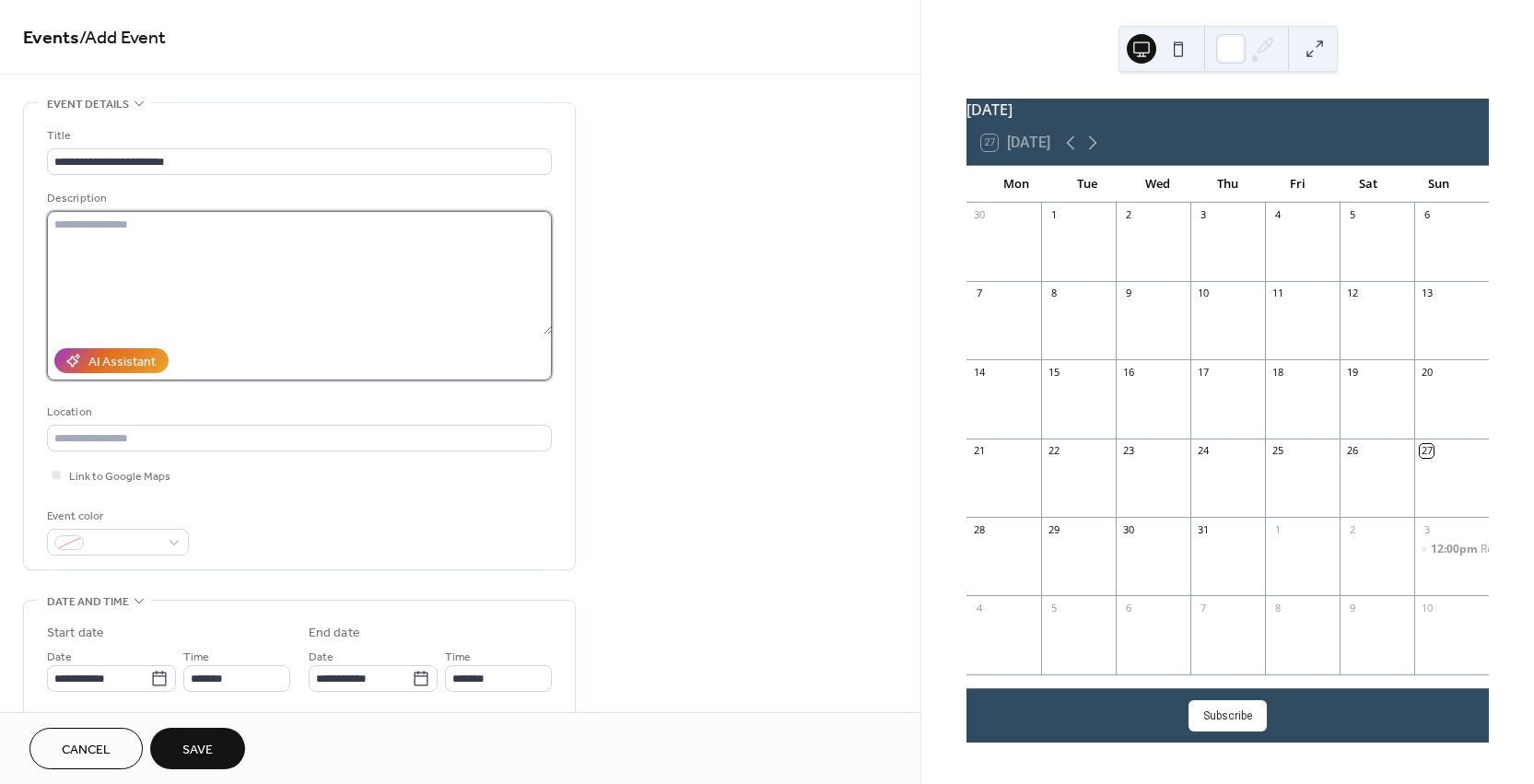 click at bounding box center (299, 273) 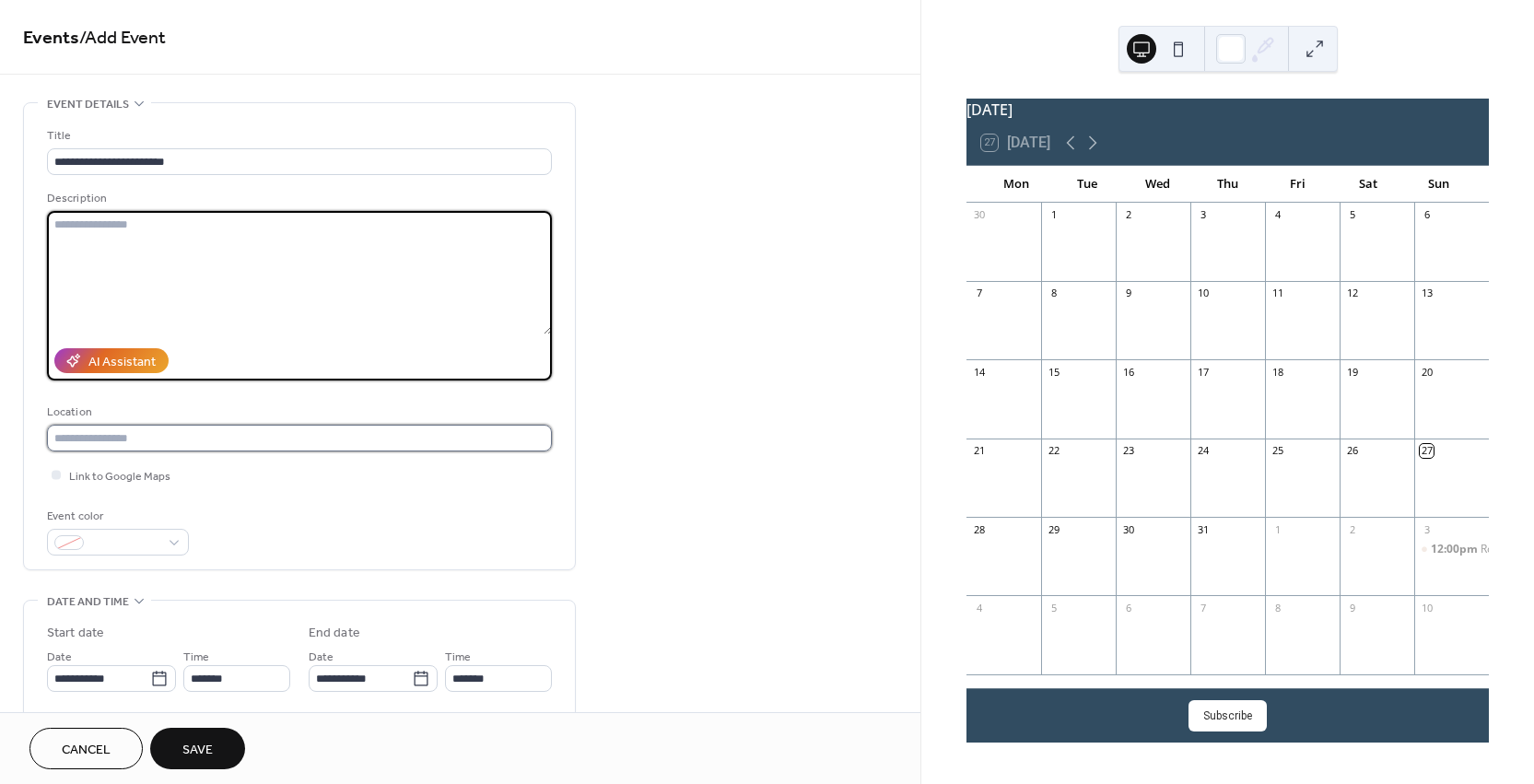 click at bounding box center (299, 438) 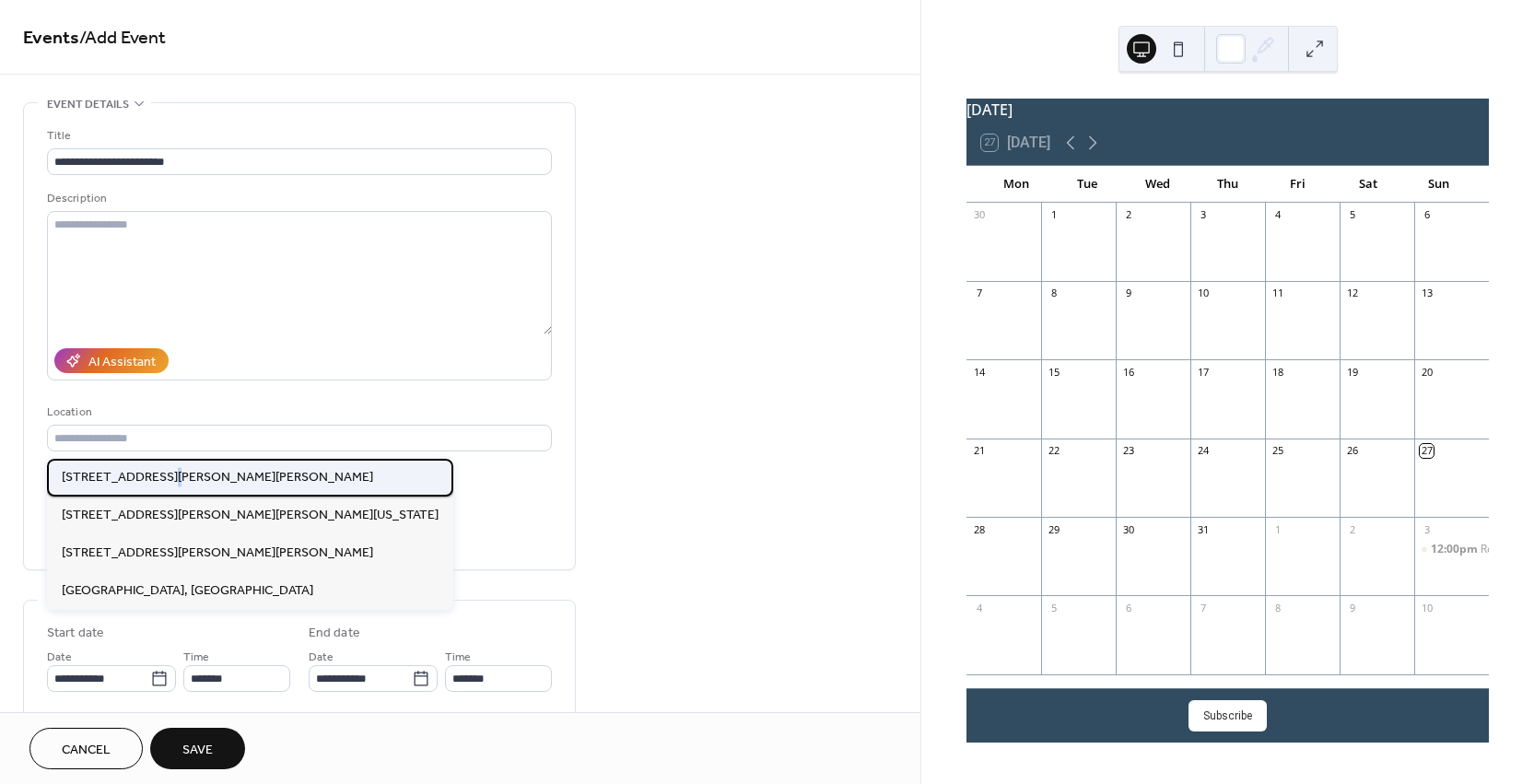click on "[STREET_ADDRESS][PERSON_NAME][PERSON_NAME]" at bounding box center [217, 477] 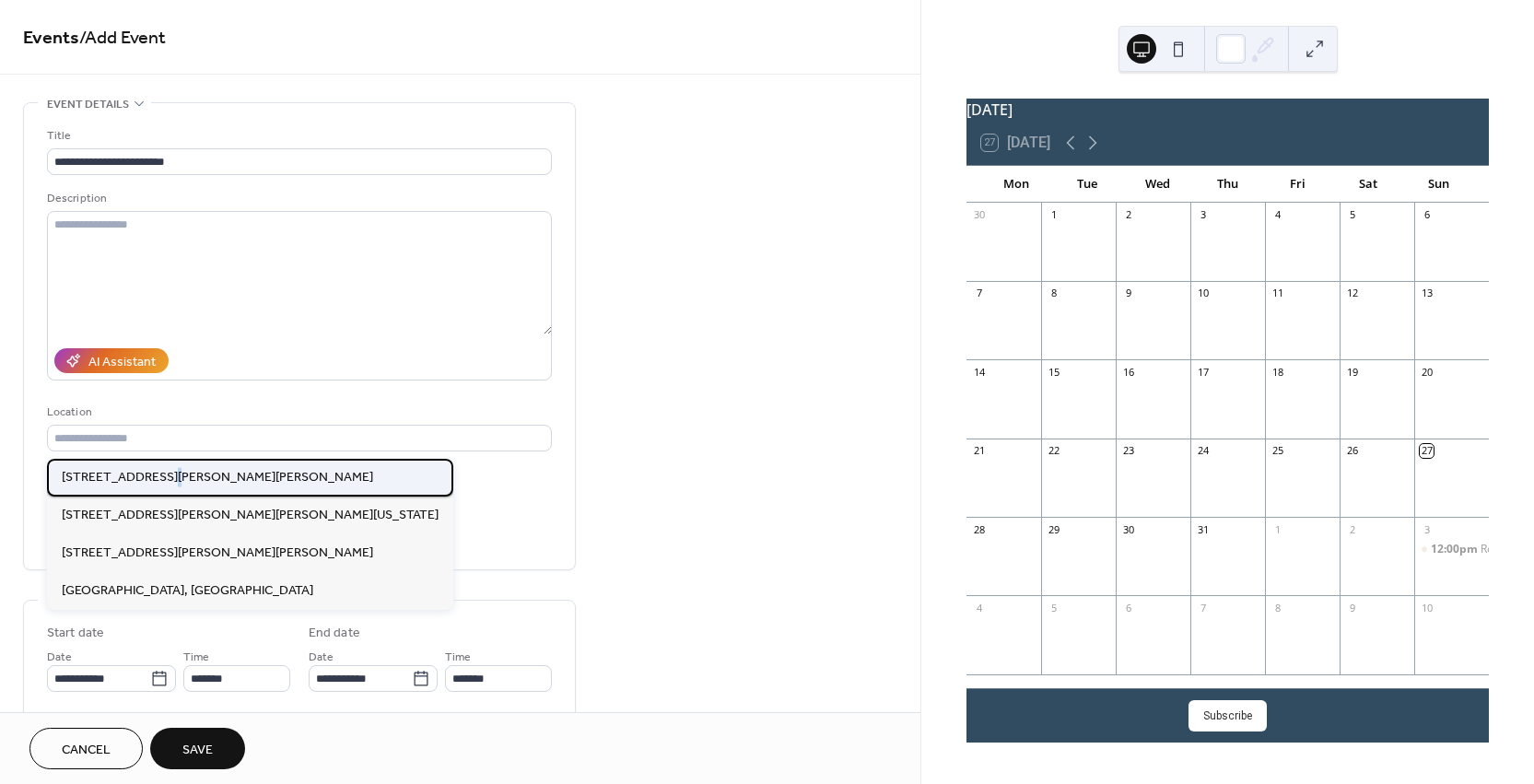 type on "**********" 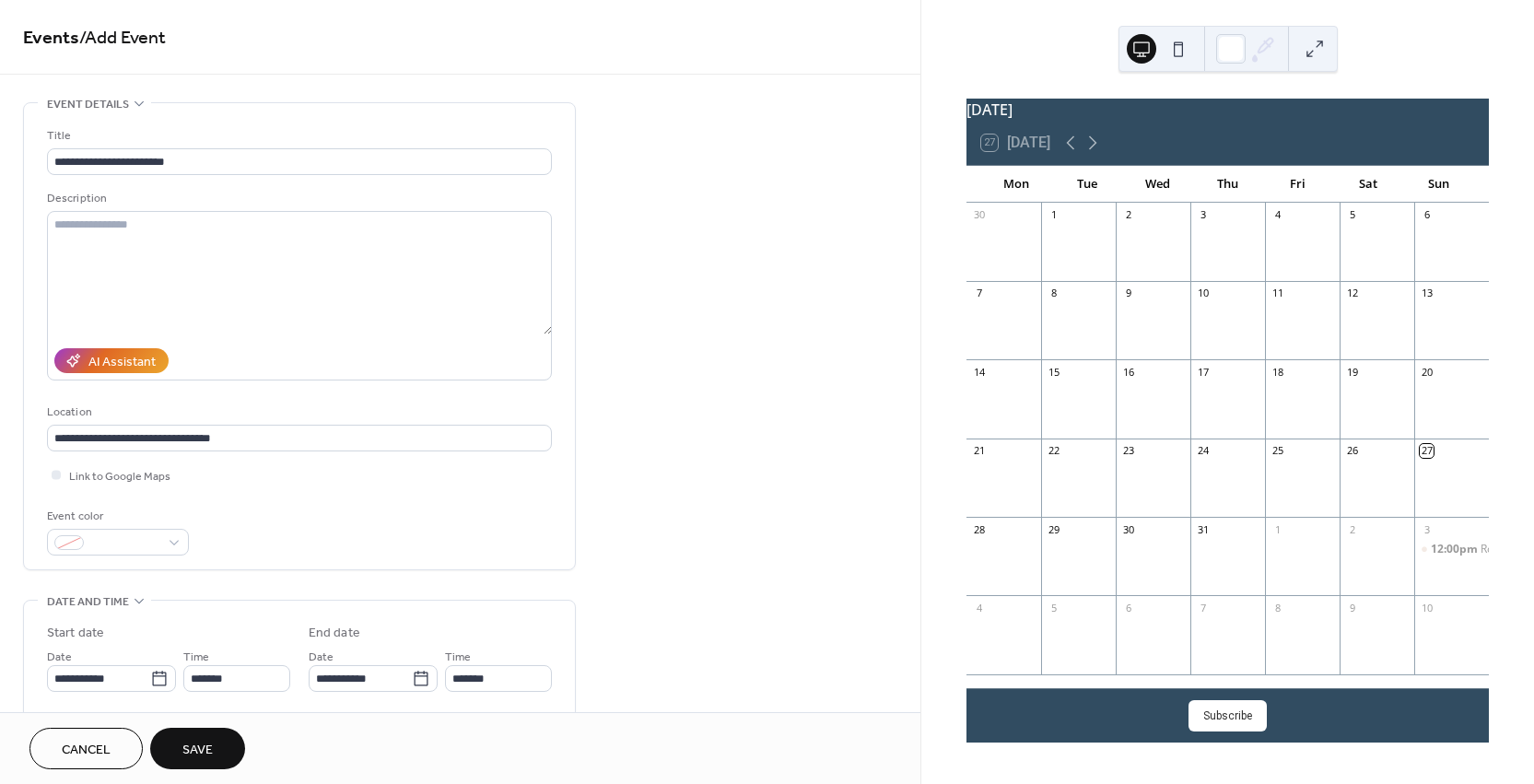 click on "Save" at bounding box center (197, 750) 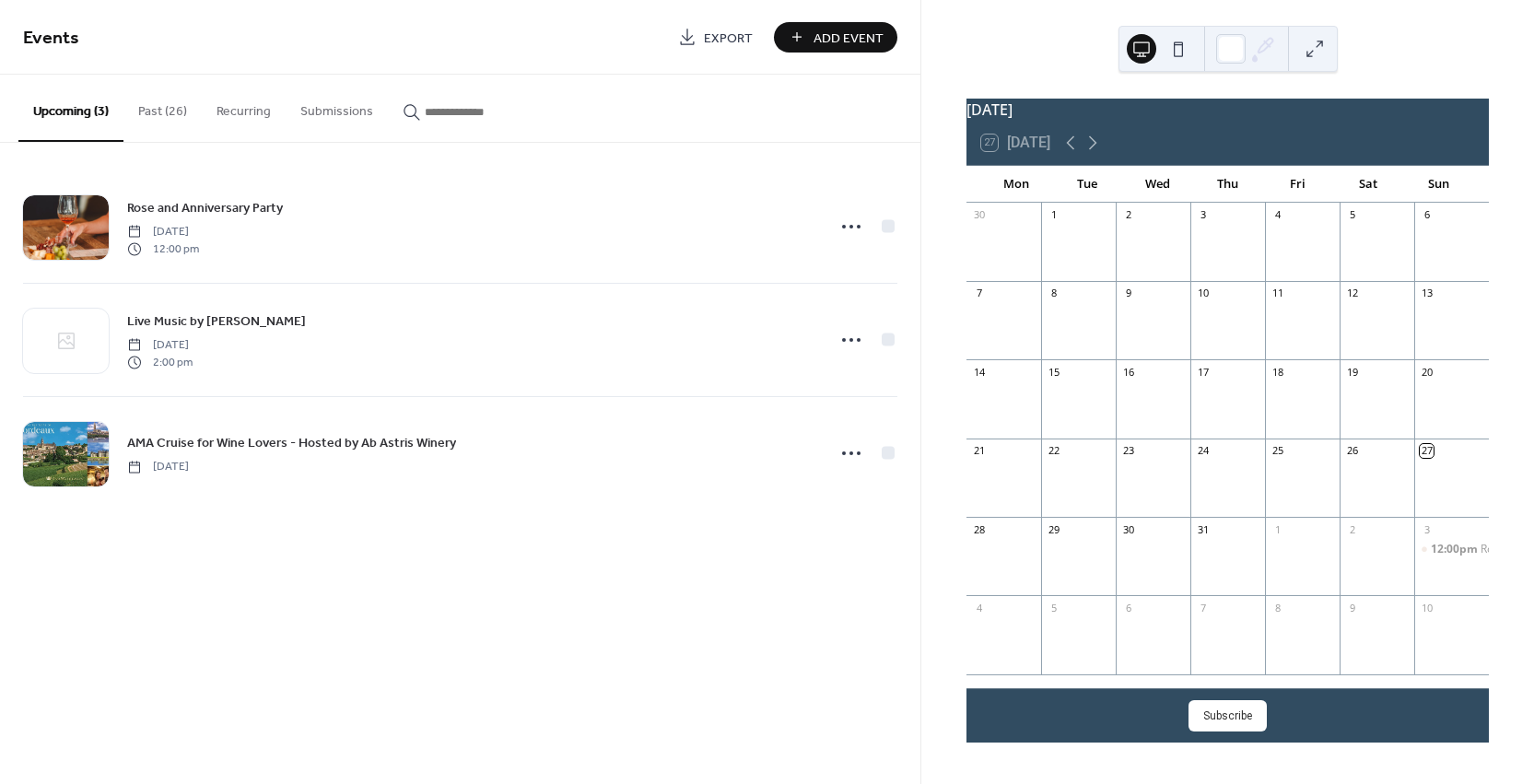 click on "Add Event" at bounding box center [849, 38] 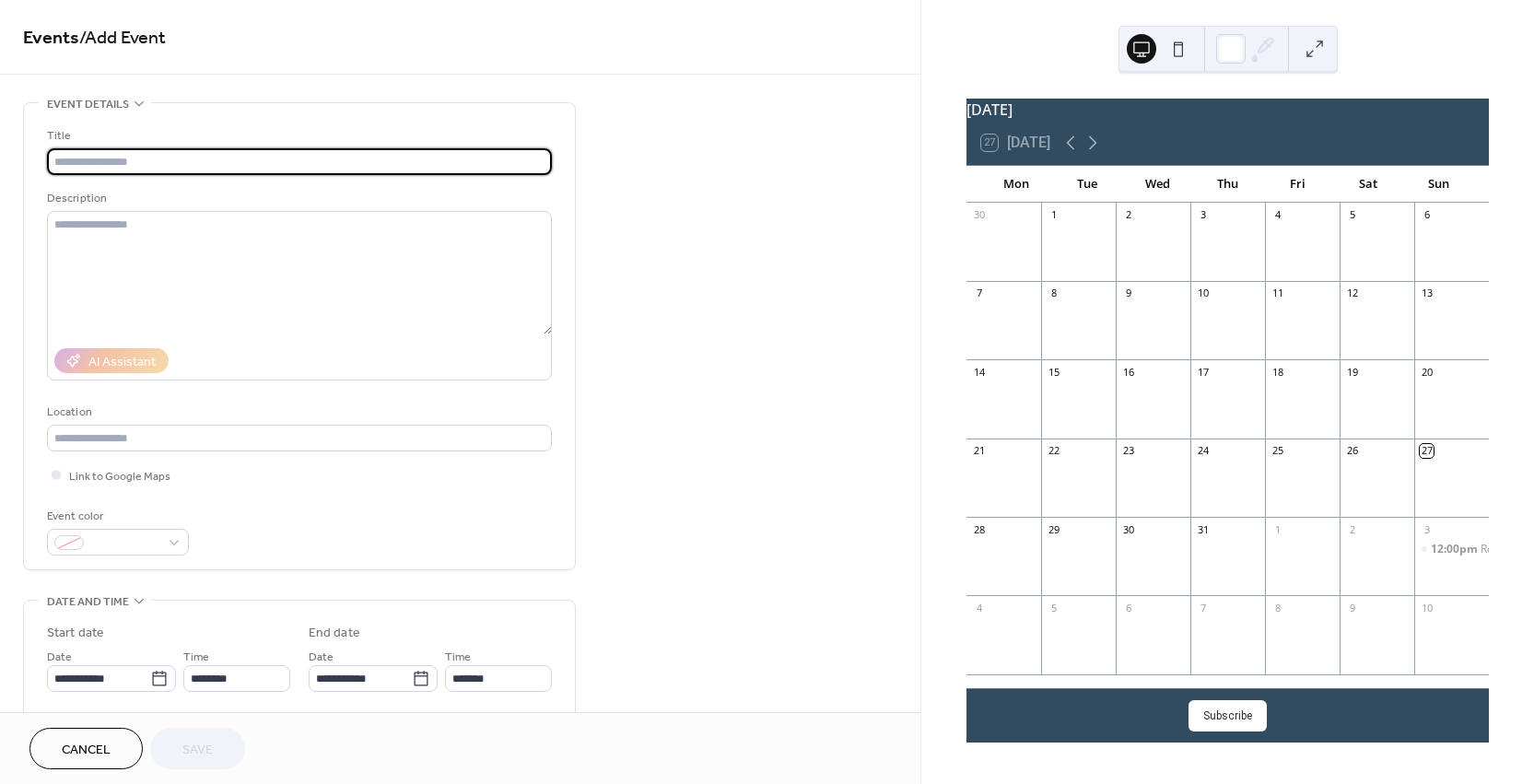 paste on "**********" 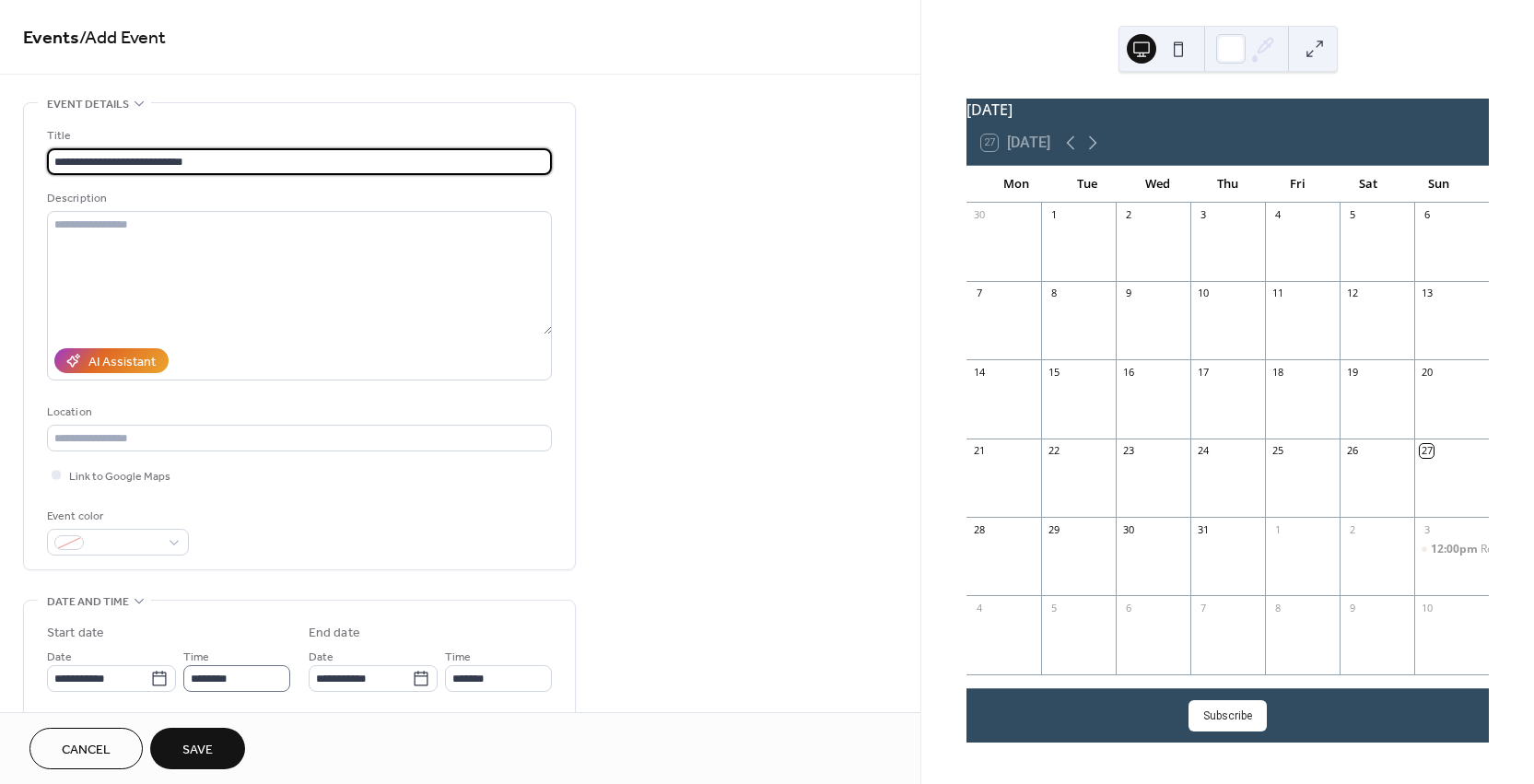 type on "**********" 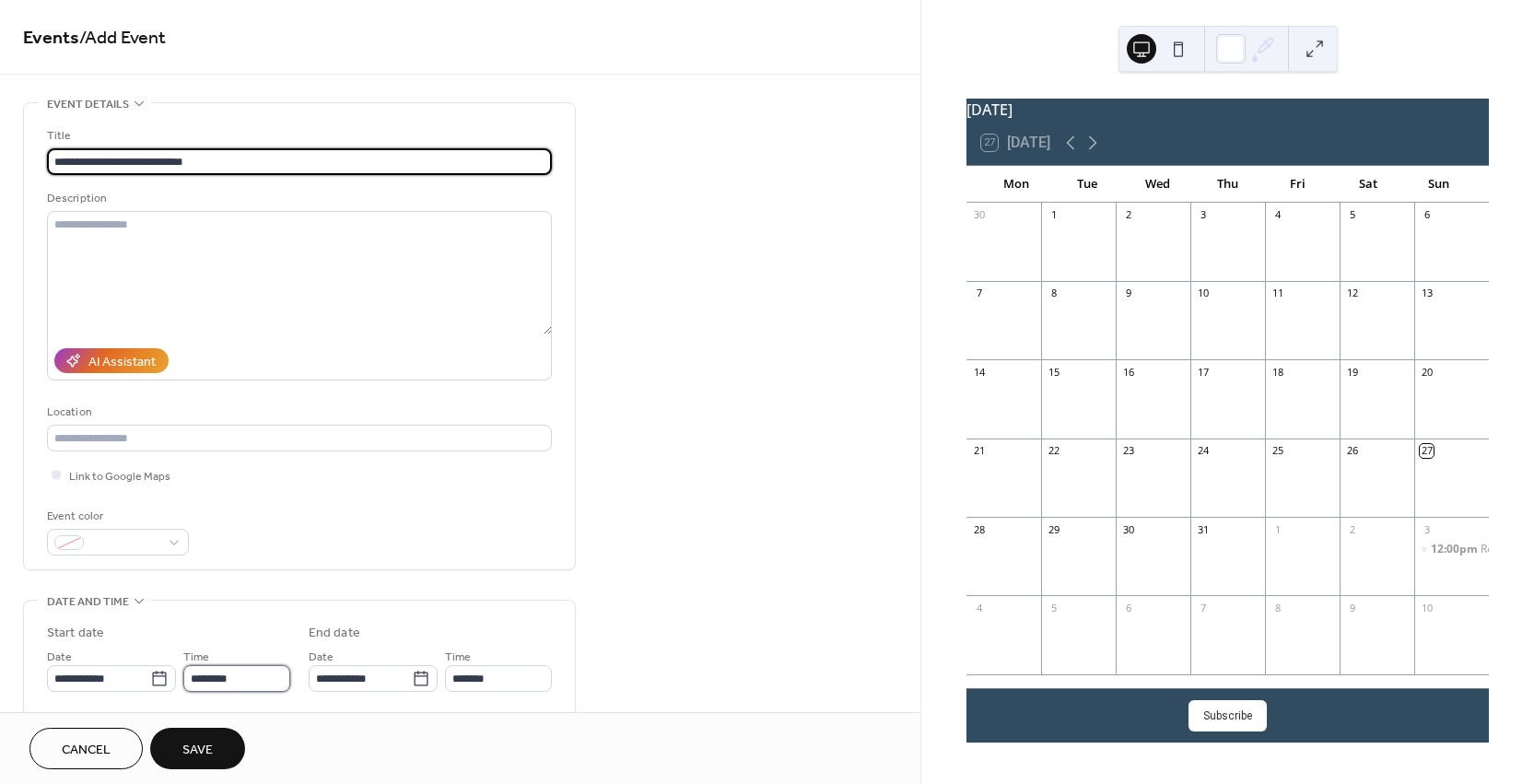 click on "********" at bounding box center (237, 678) 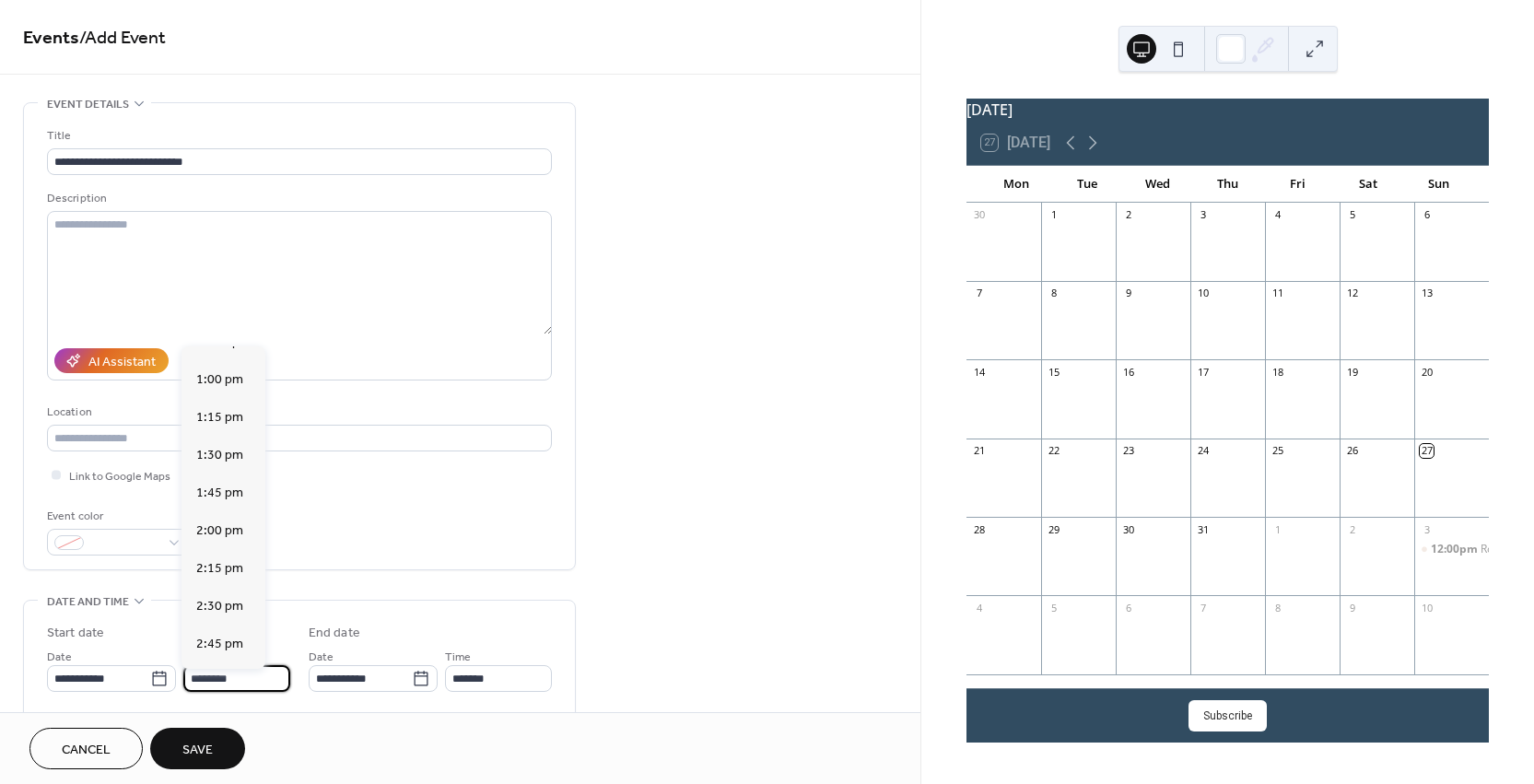 scroll, scrollTop: 1952, scrollLeft: 0, axis: vertical 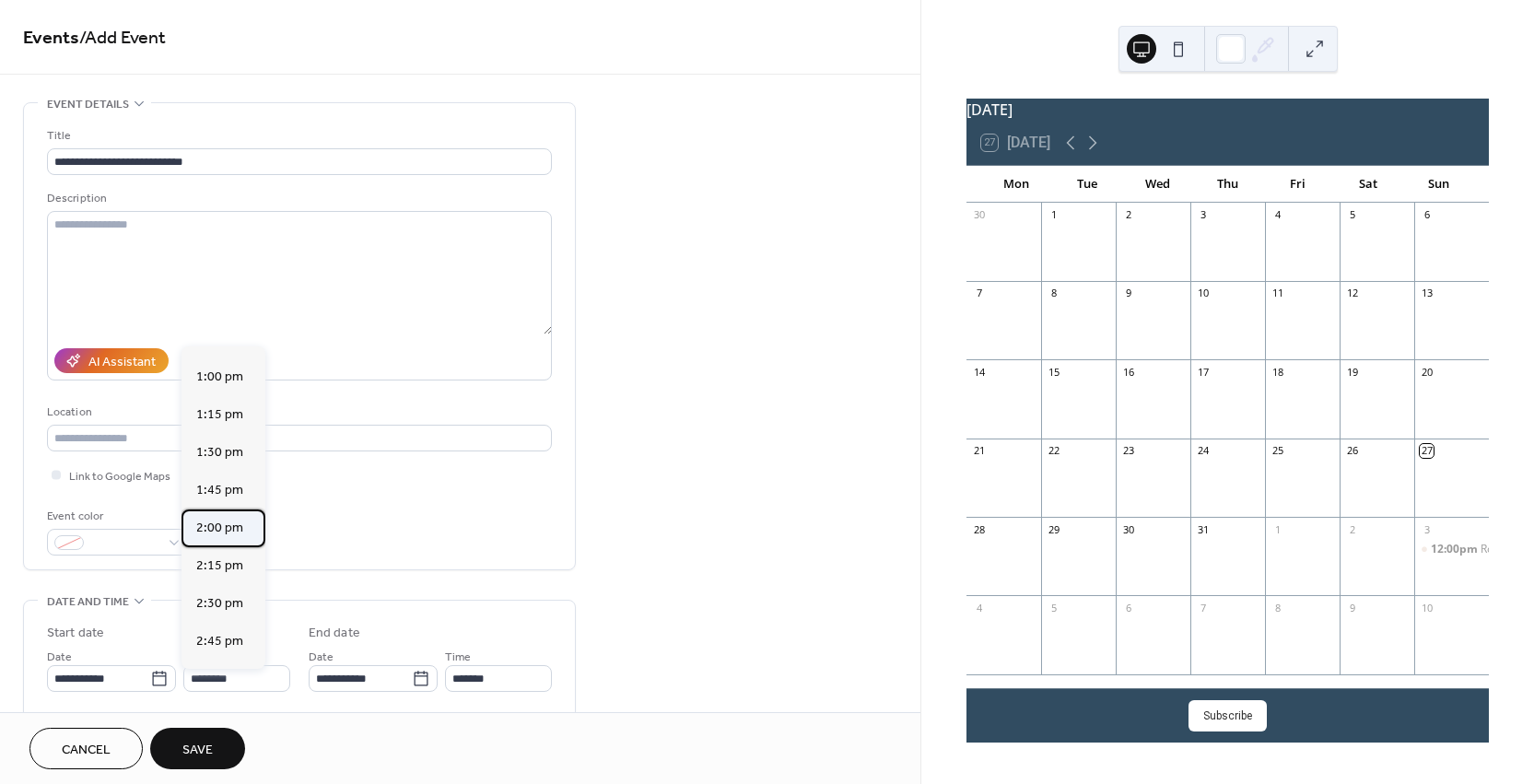 click on "2:00 pm" at bounding box center [219, 528] 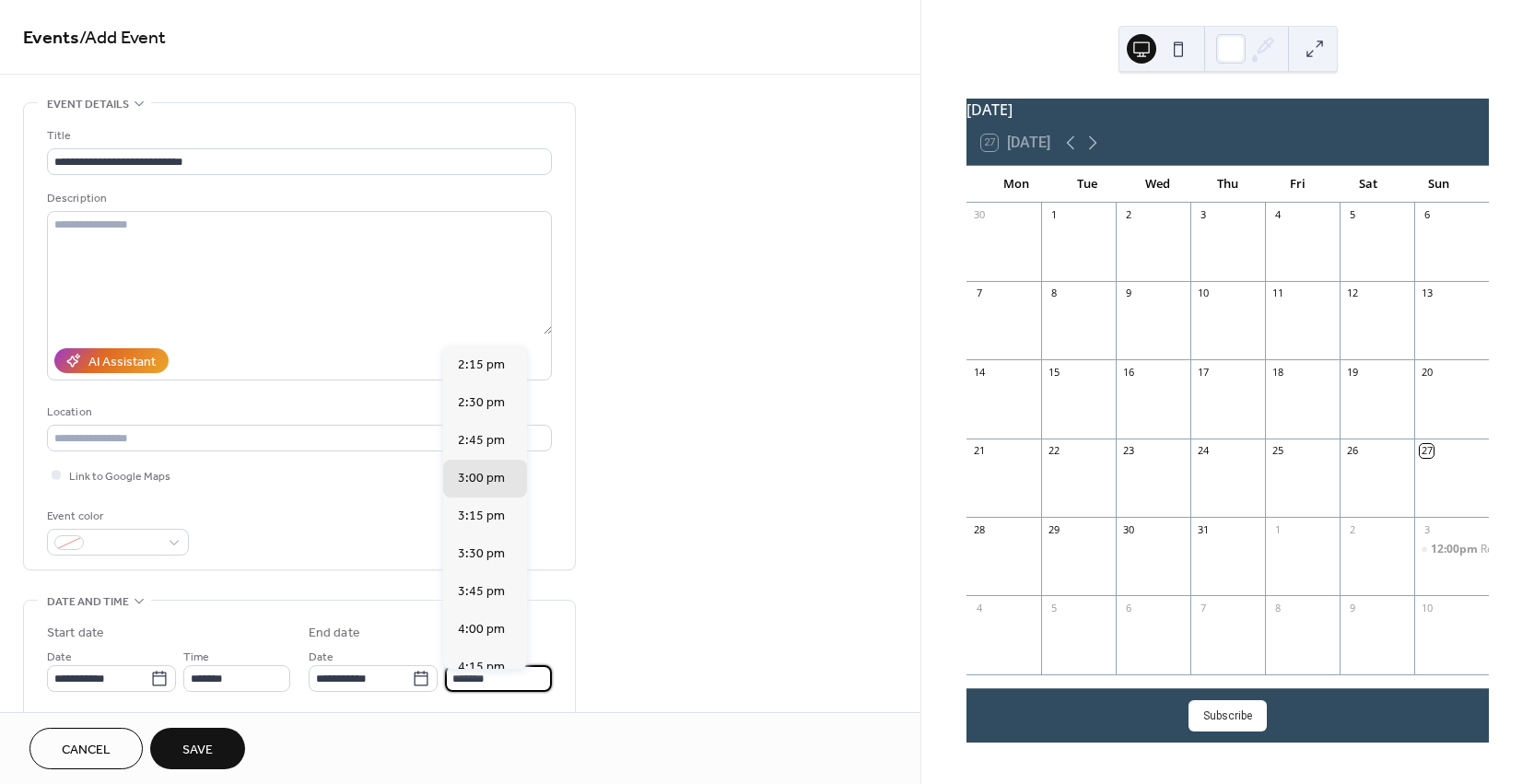 click on "*******" at bounding box center (498, 678) 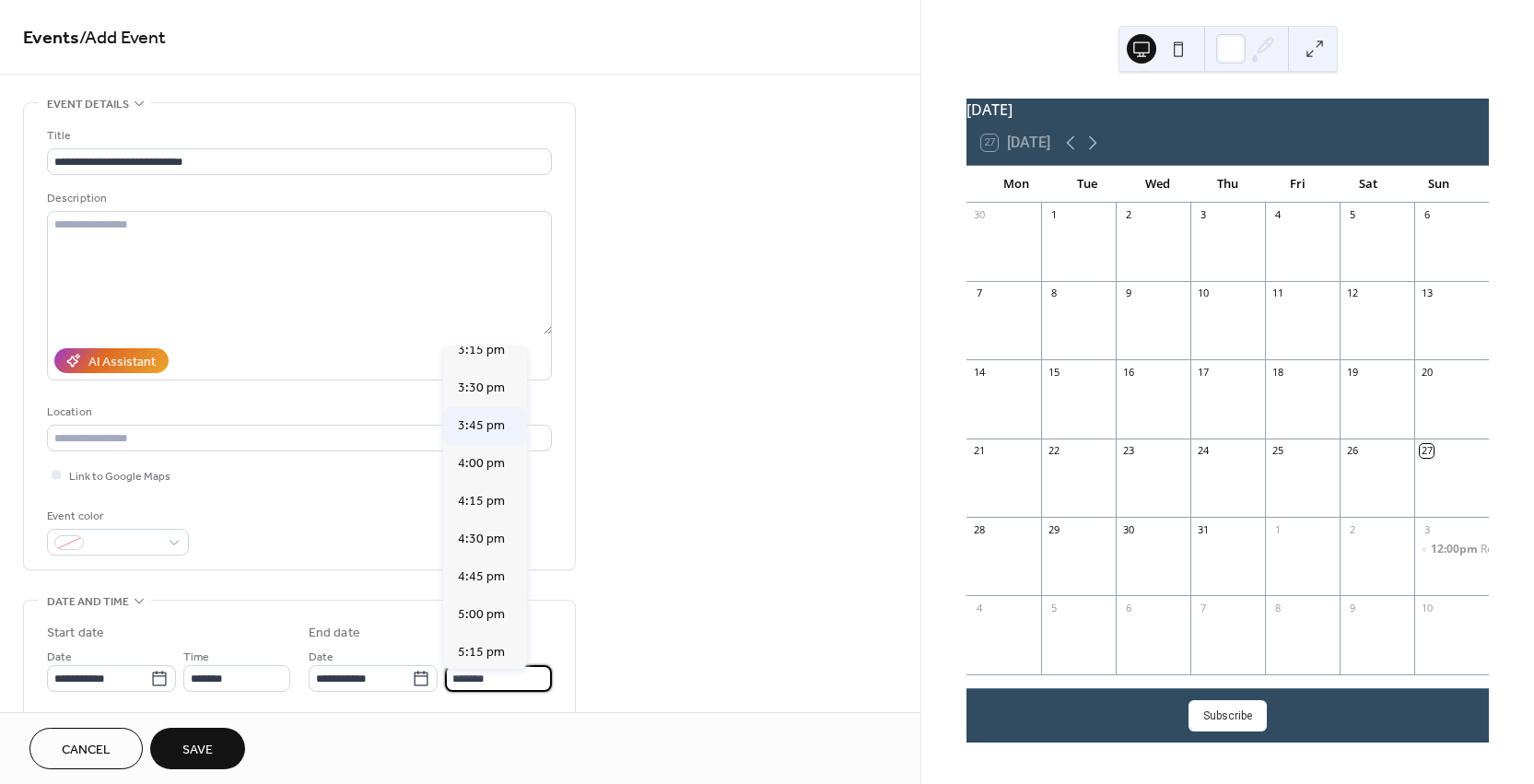 scroll, scrollTop: 167, scrollLeft: 0, axis: vertical 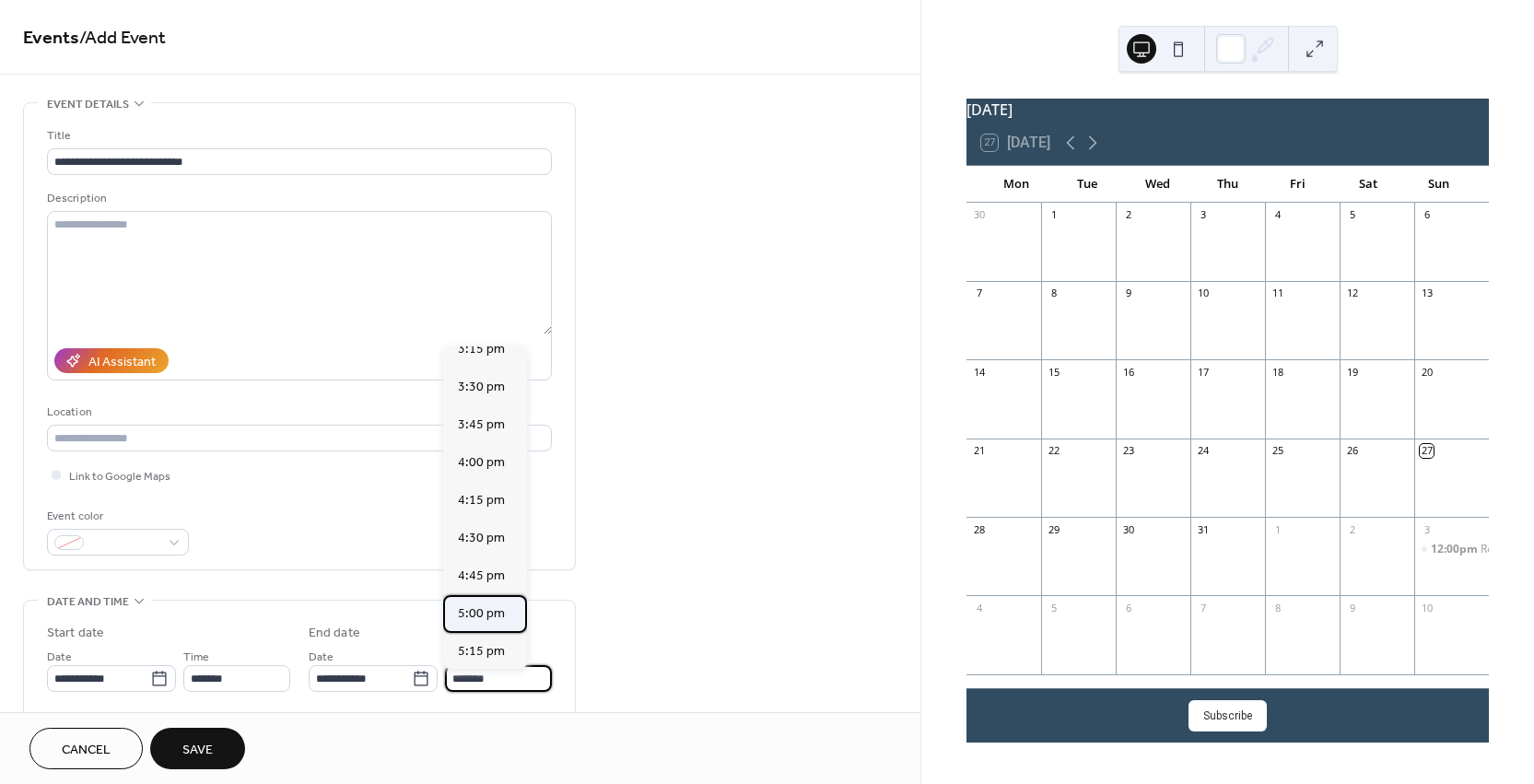 click on "5:00 pm" at bounding box center [481, 614] 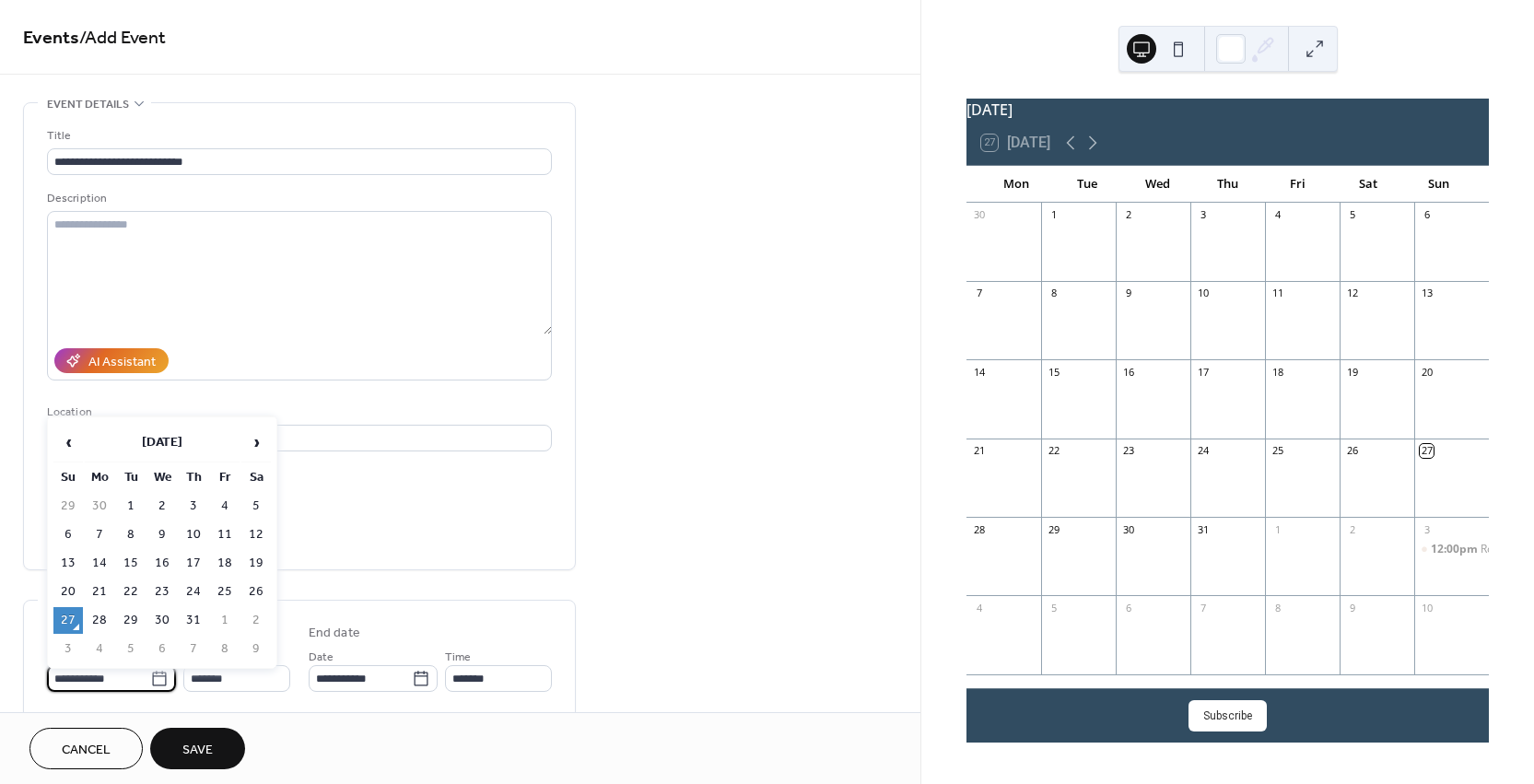 click on "**********" at bounding box center [99, 678] 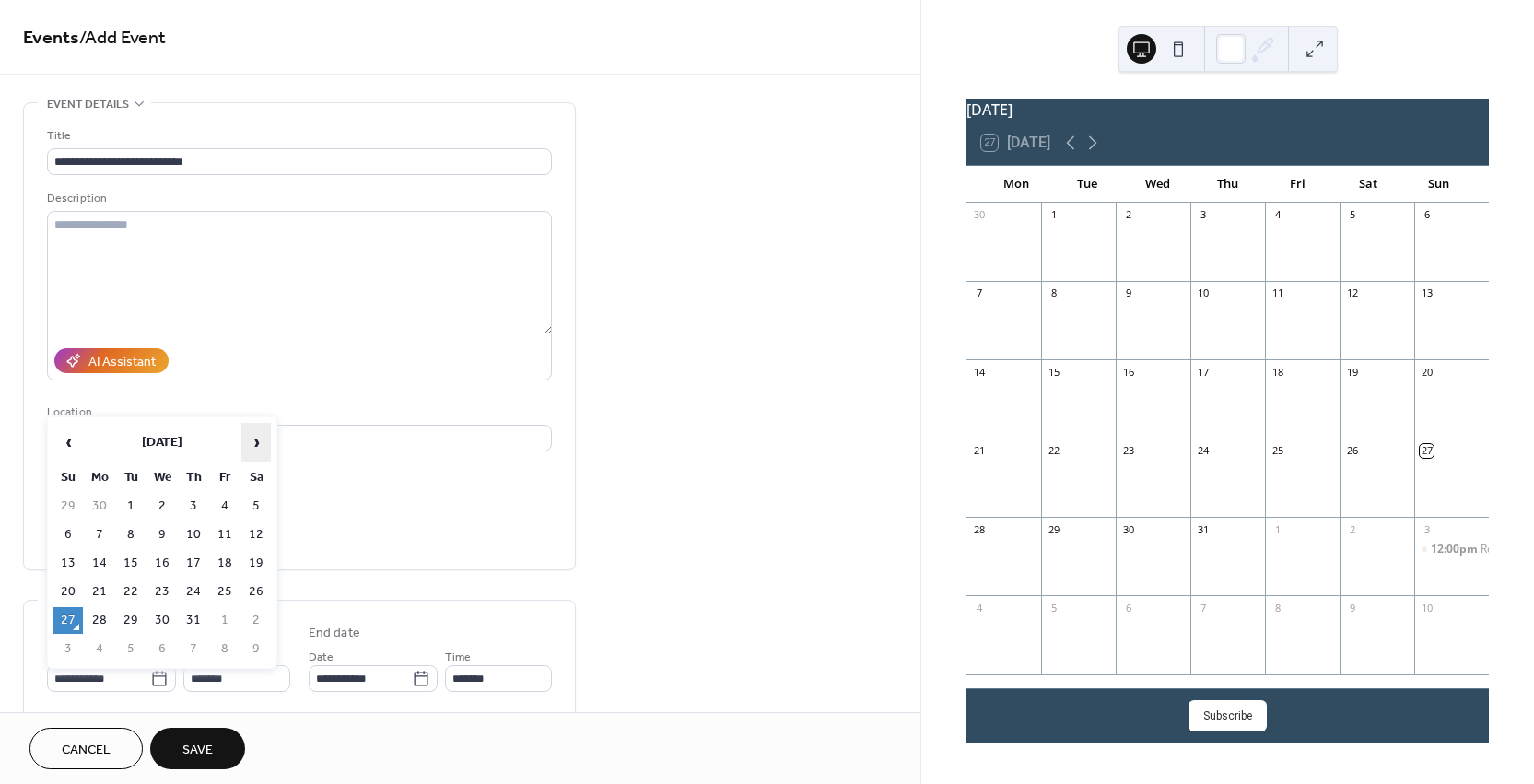 click on "›" at bounding box center [256, 442] 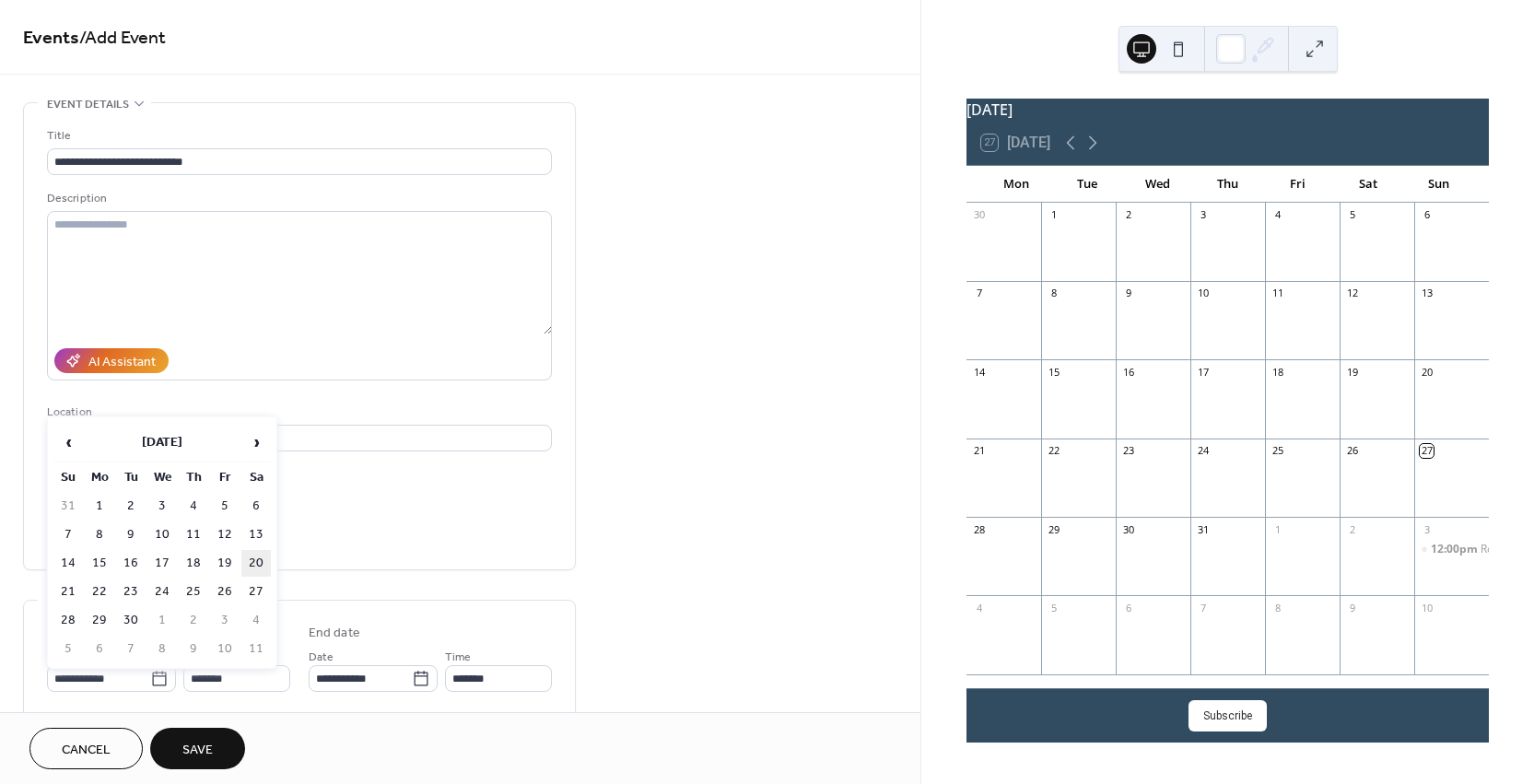 click on "20" at bounding box center (256, 563) 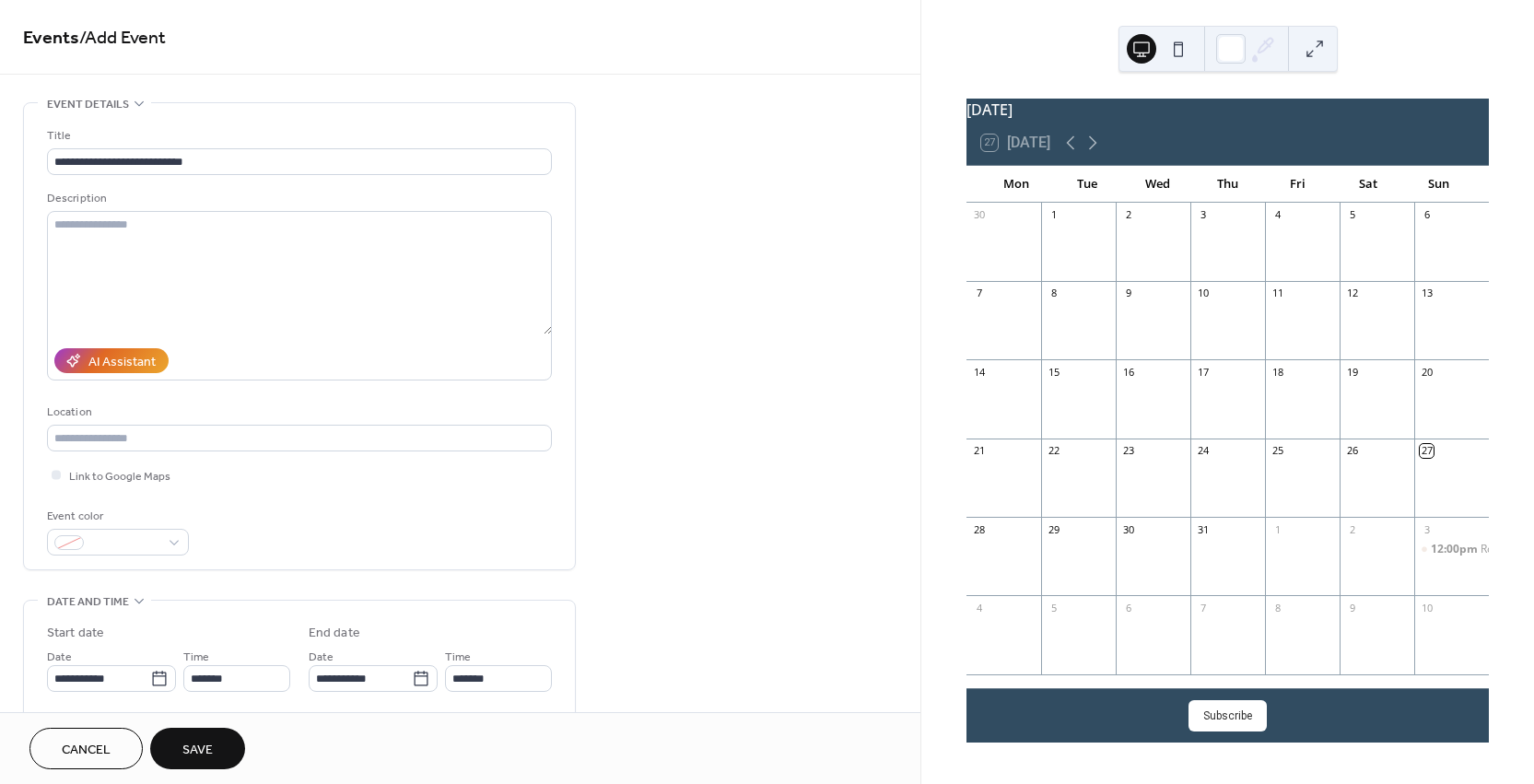 scroll, scrollTop: 3, scrollLeft: 0, axis: vertical 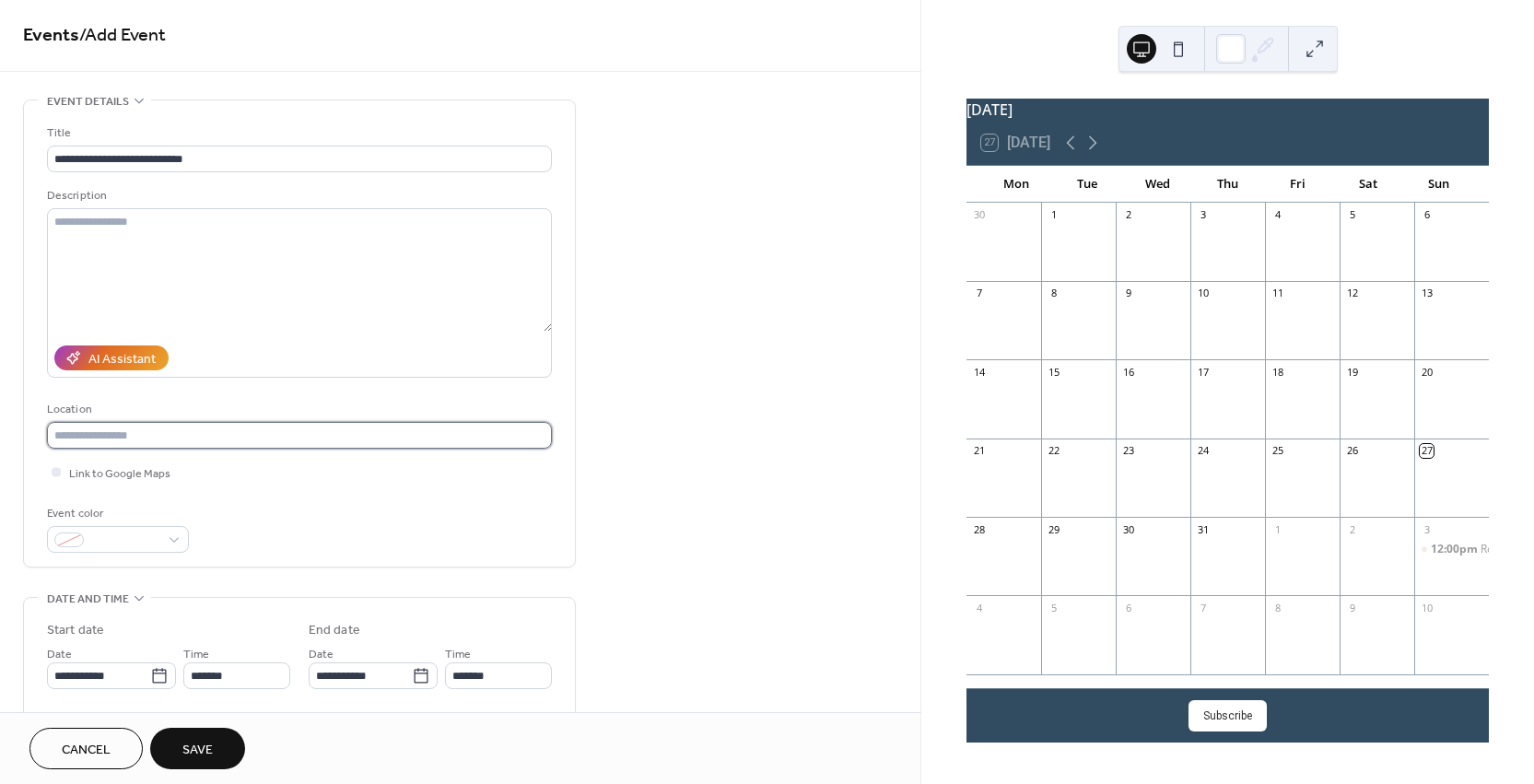 click at bounding box center [299, 435] 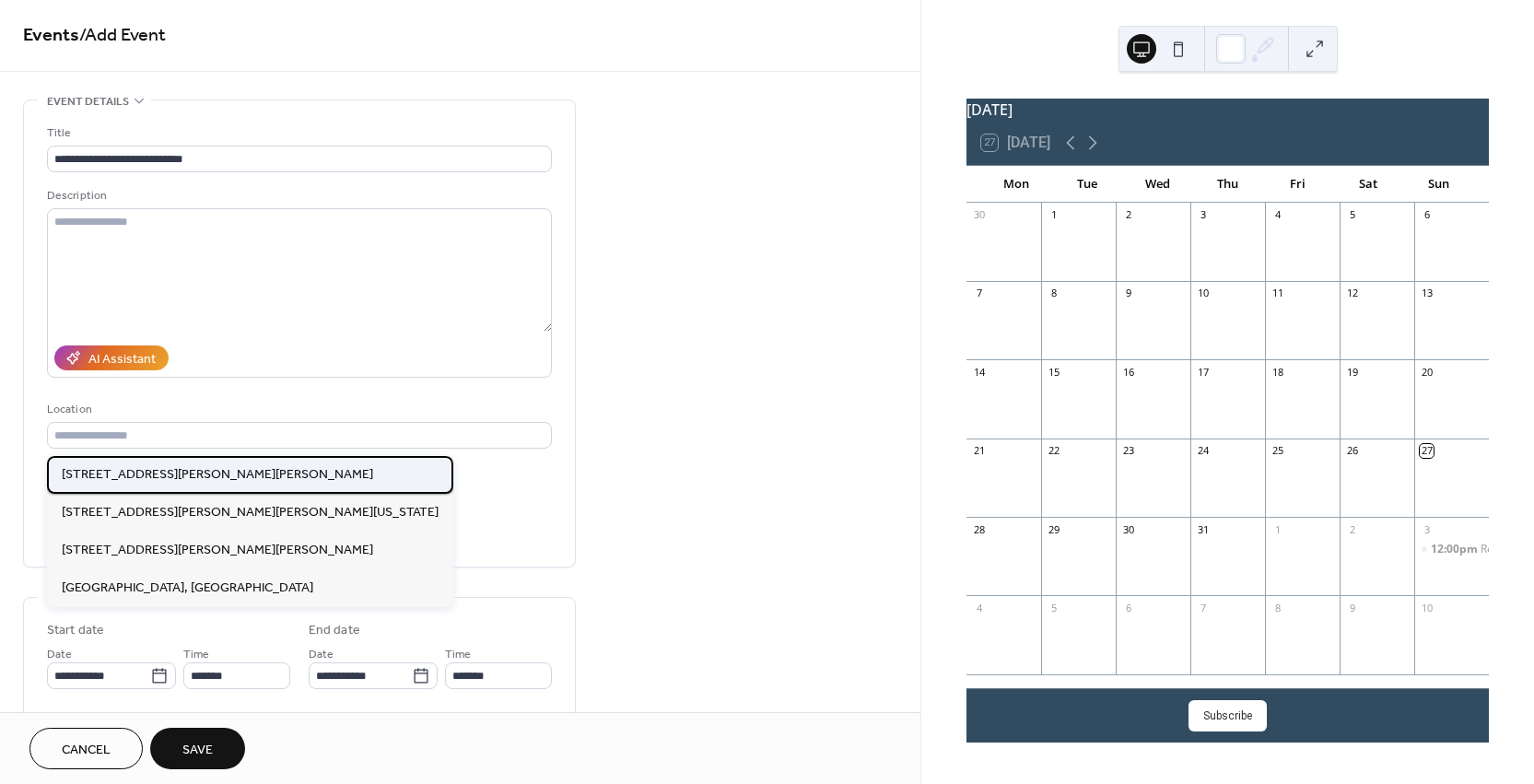click on "[STREET_ADDRESS][PERSON_NAME][PERSON_NAME]" at bounding box center (250, 474) 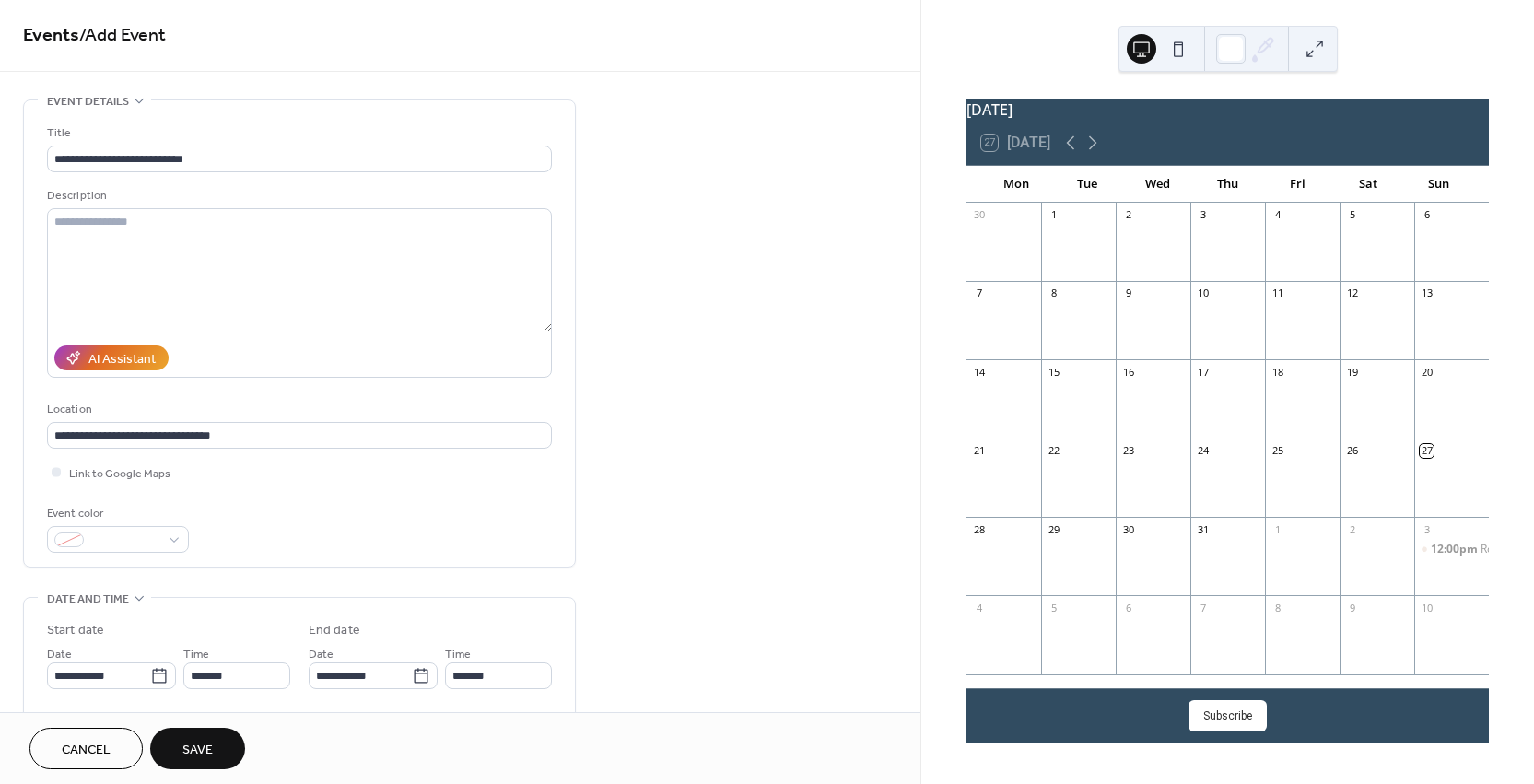 click on "Save" at bounding box center [197, 748] 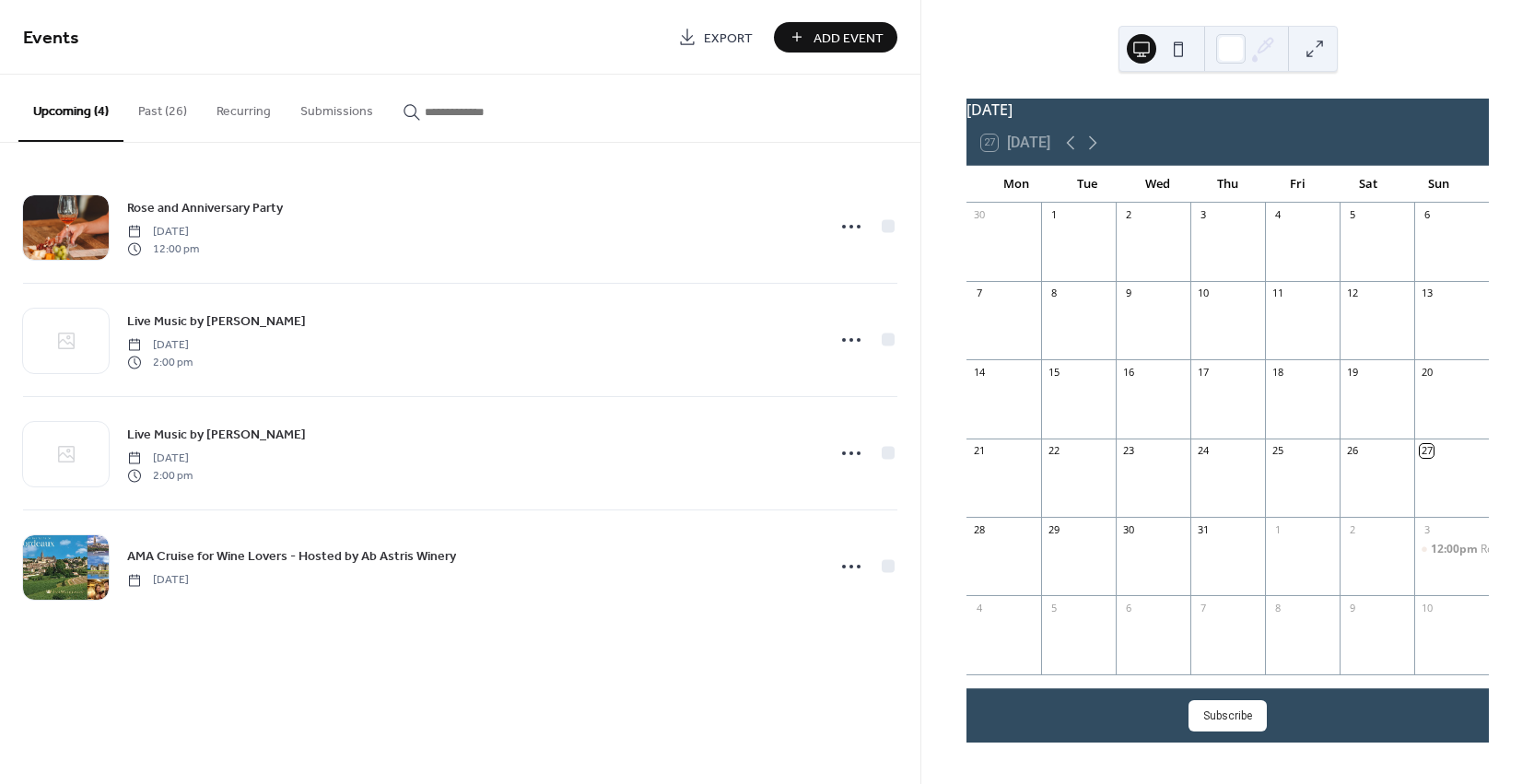 click on "Add Event" at bounding box center [849, 38] 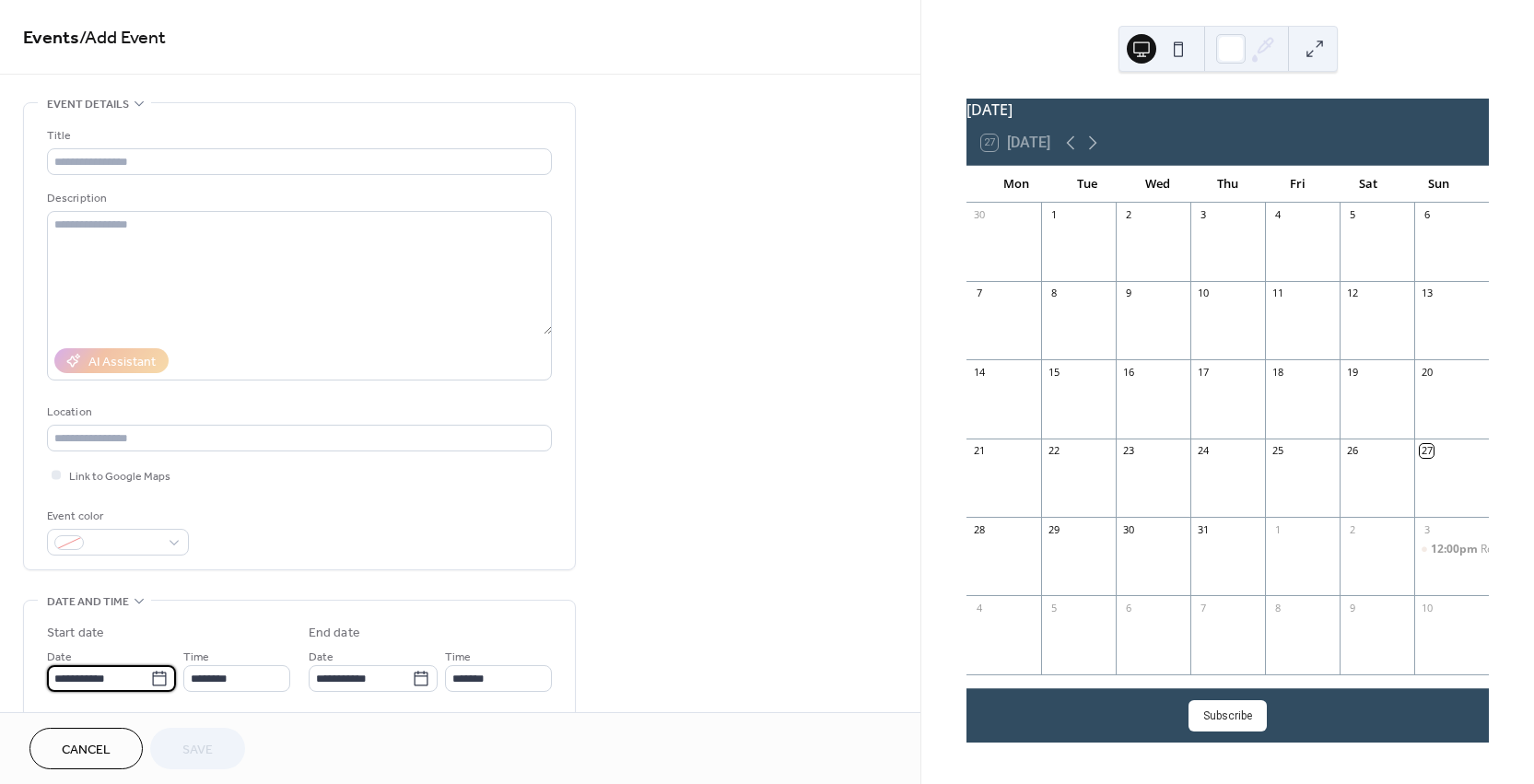 click on "**********" at bounding box center (99, 678) 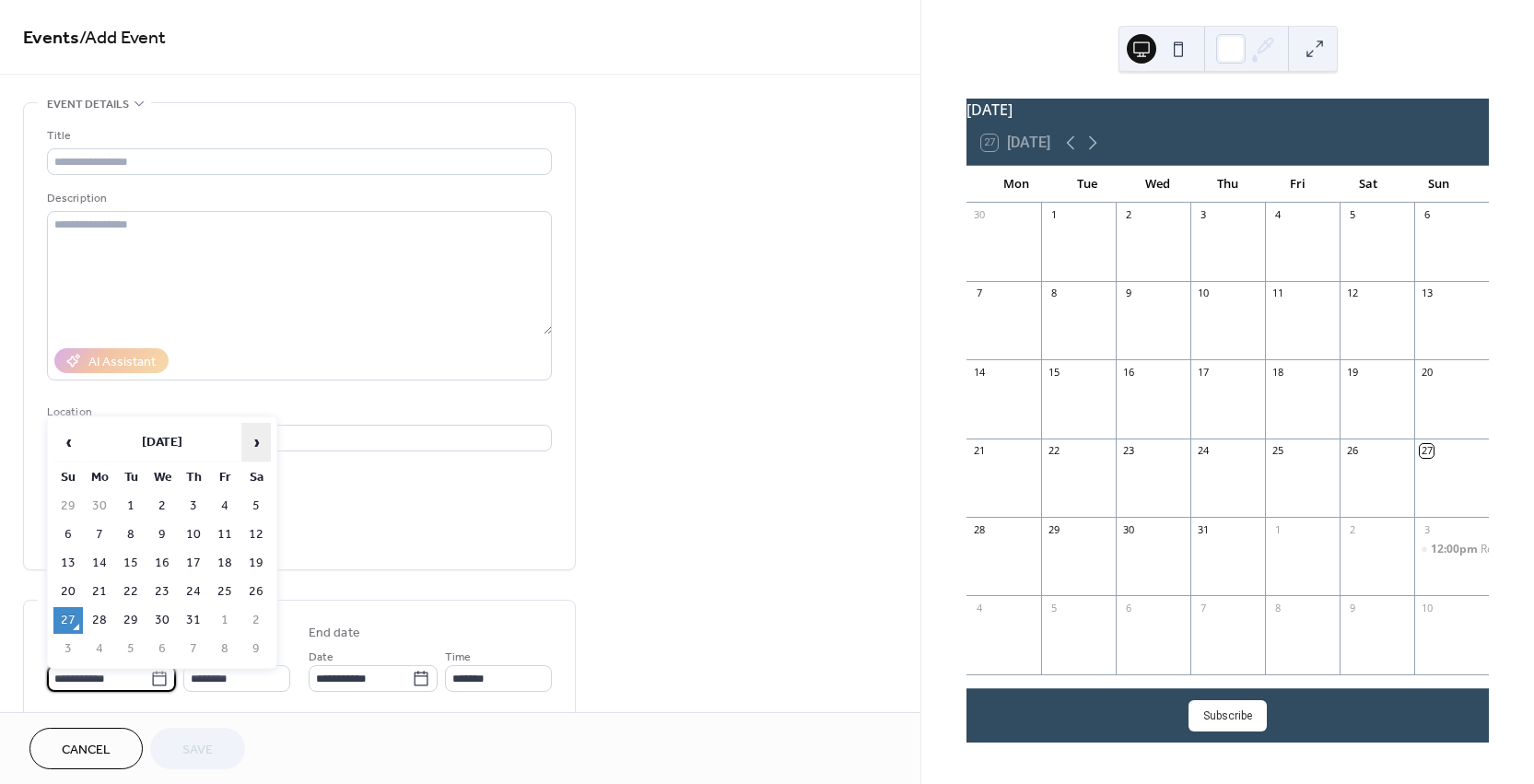 click on "›" at bounding box center (256, 442) 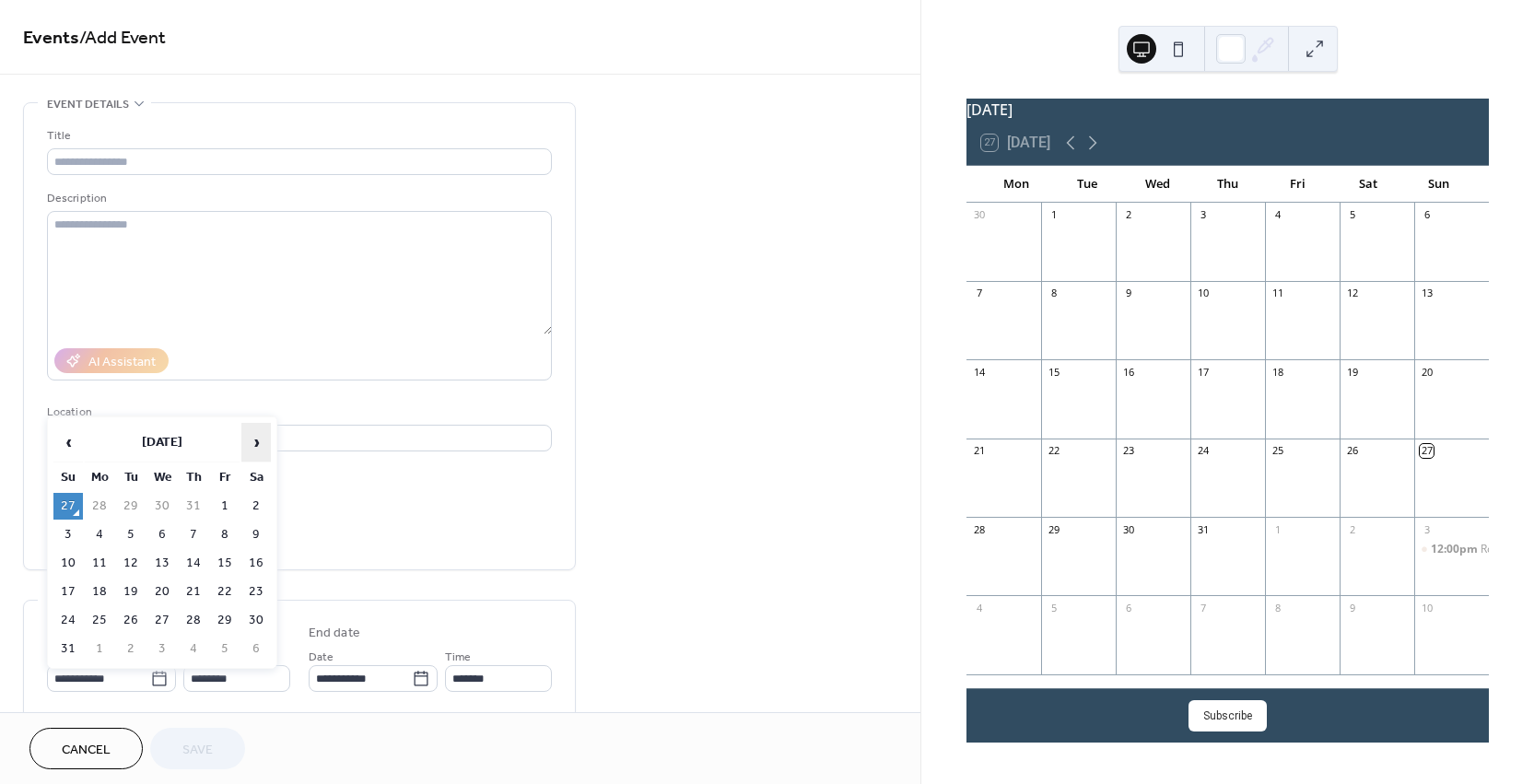 click on "›" at bounding box center (256, 442) 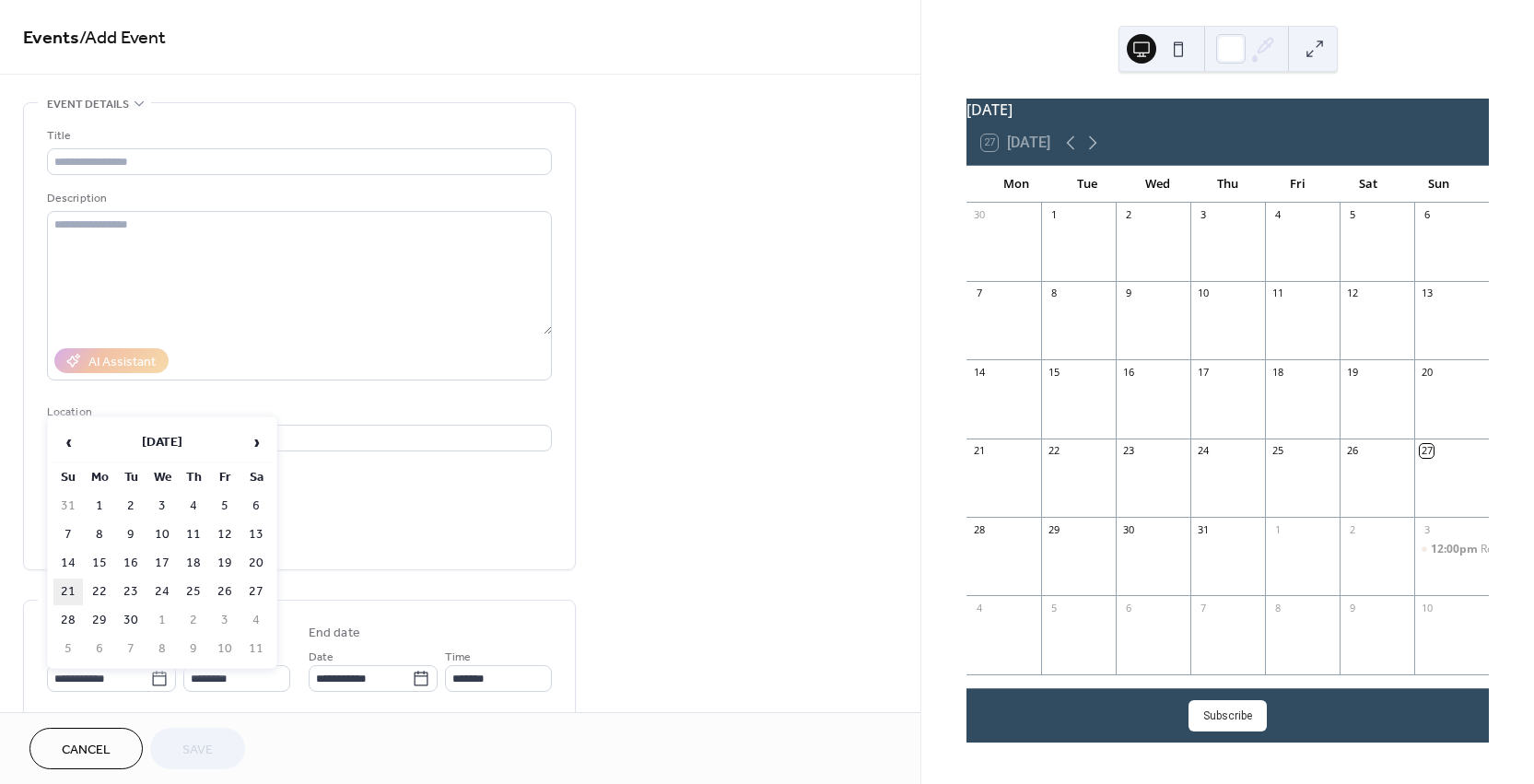 click on "21" at bounding box center (68, 591) 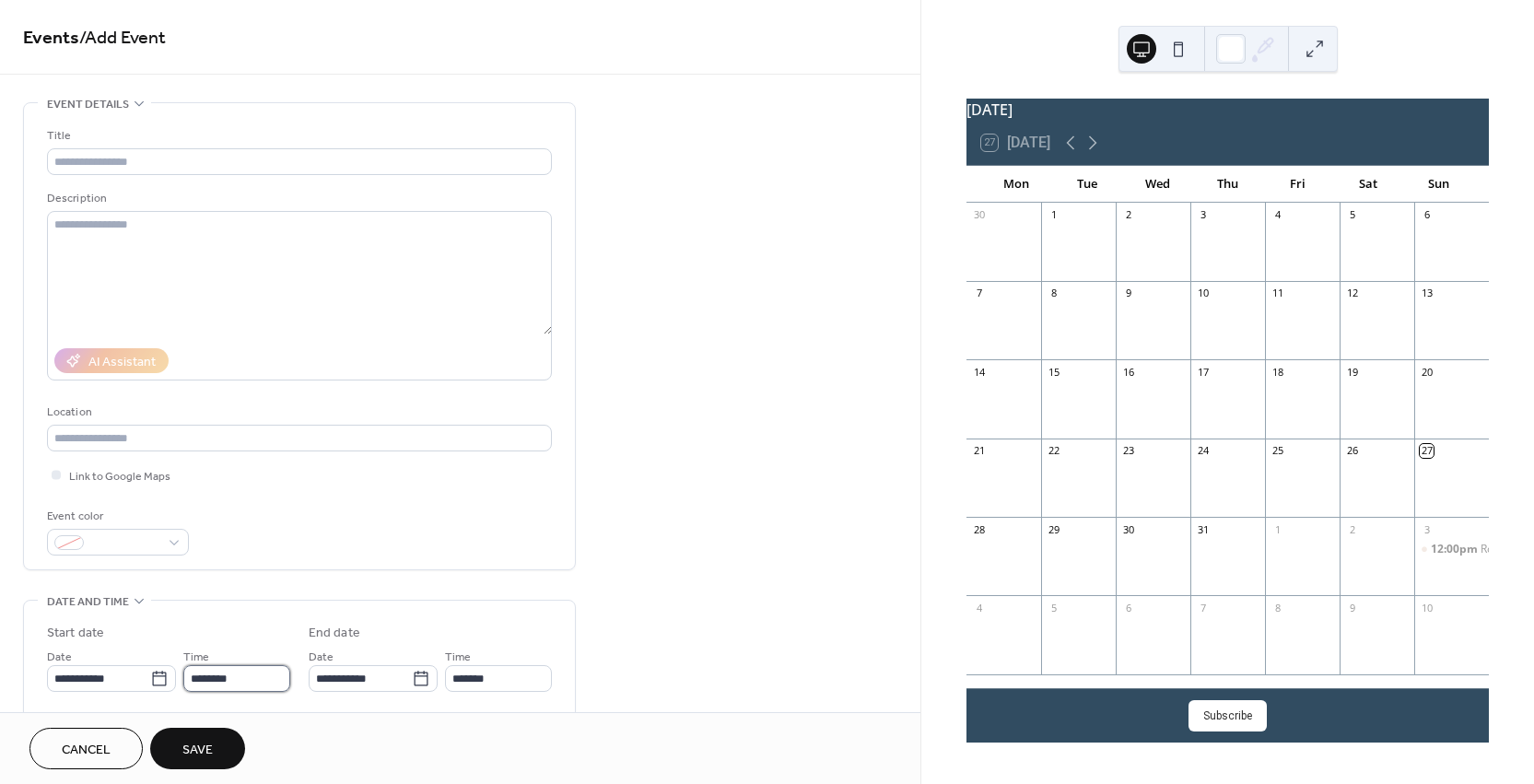 click on "********" at bounding box center (237, 678) 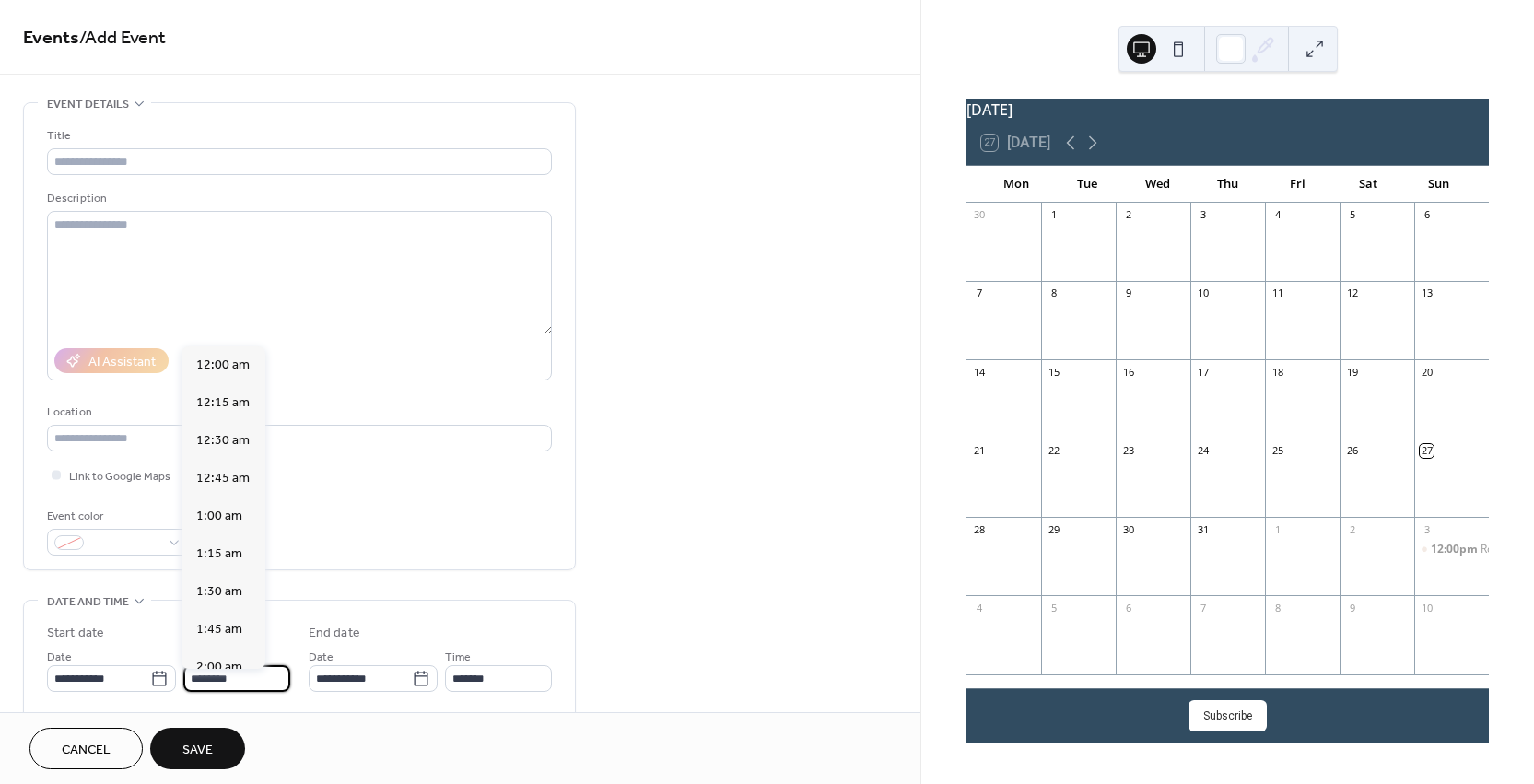 scroll, scrollTop: 1813, scrollLeft: 0, axis: vertical 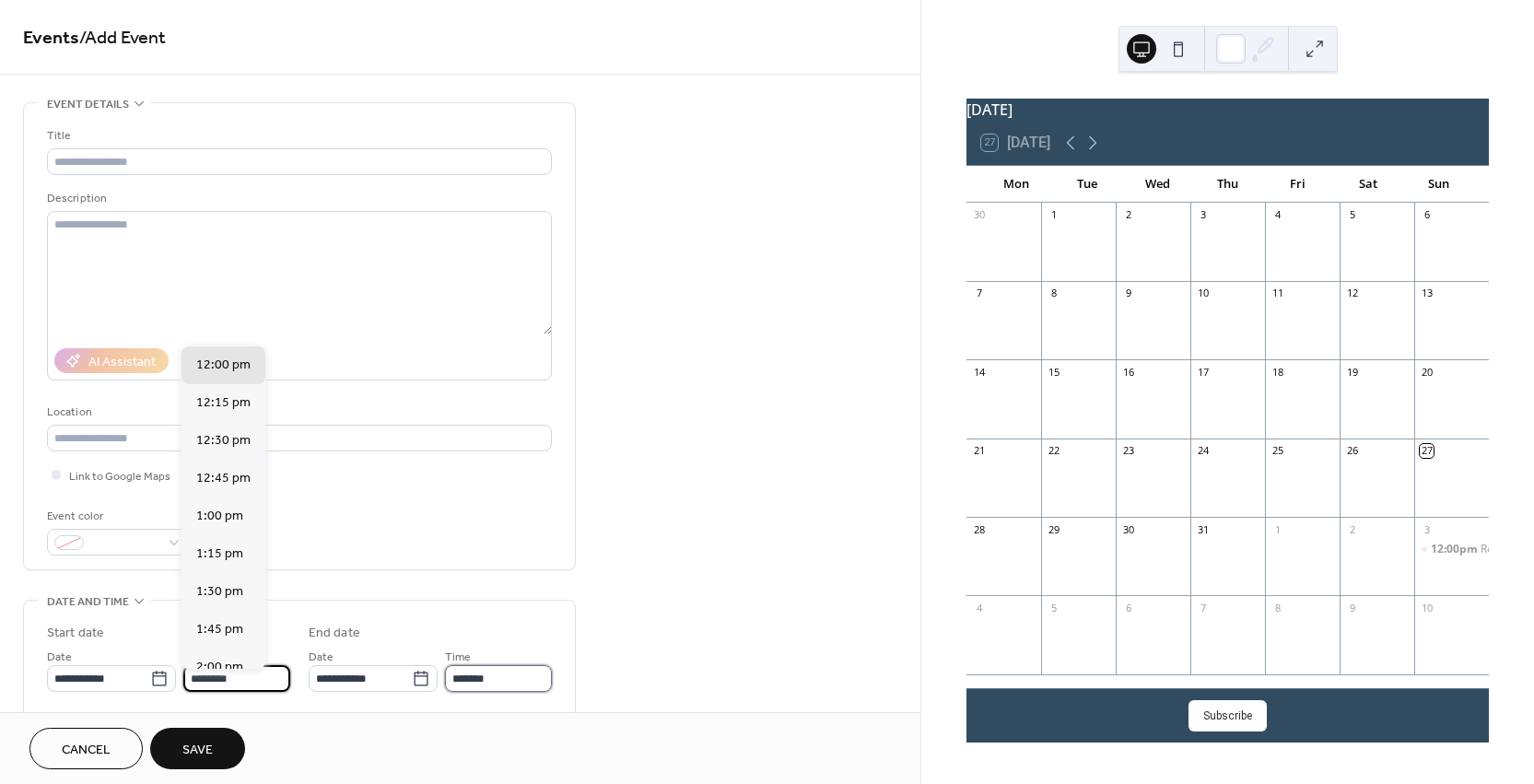 click on "*******" at bounding box center (498, 678) 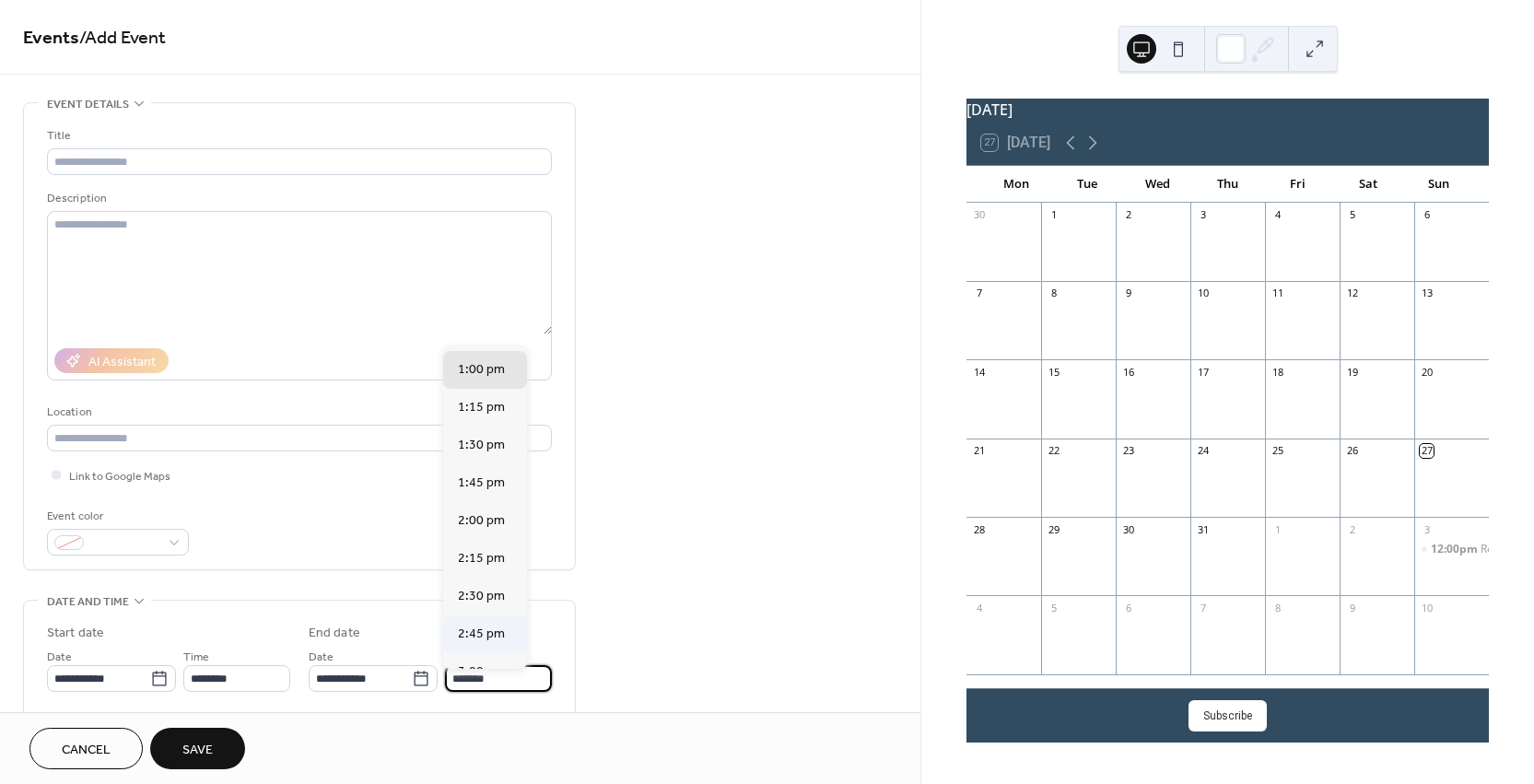 scroll, scrollTop: 216, scrollLeft: 0, axis: vertical 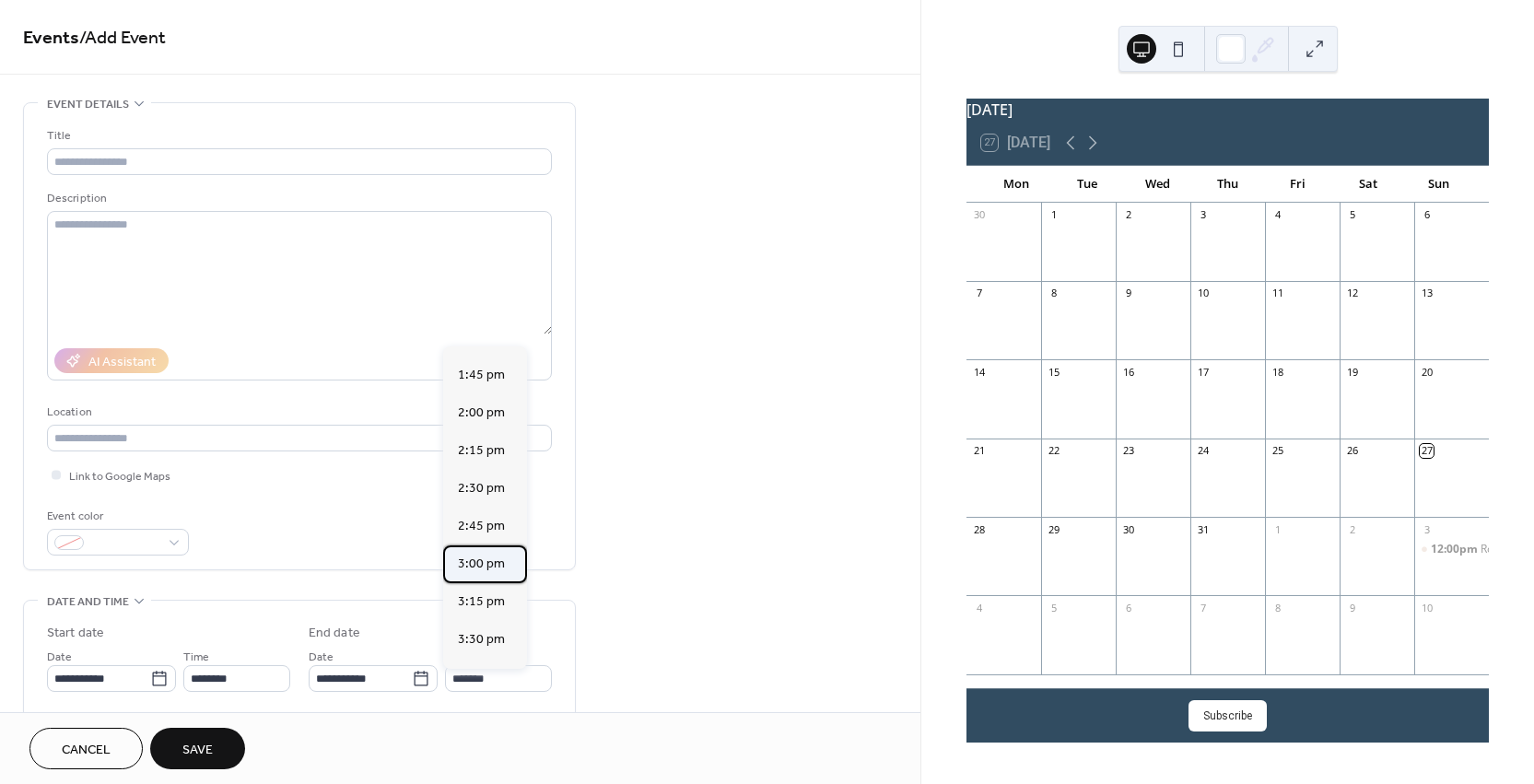 click on "3:00 pm" at bounding box center [485, 564] 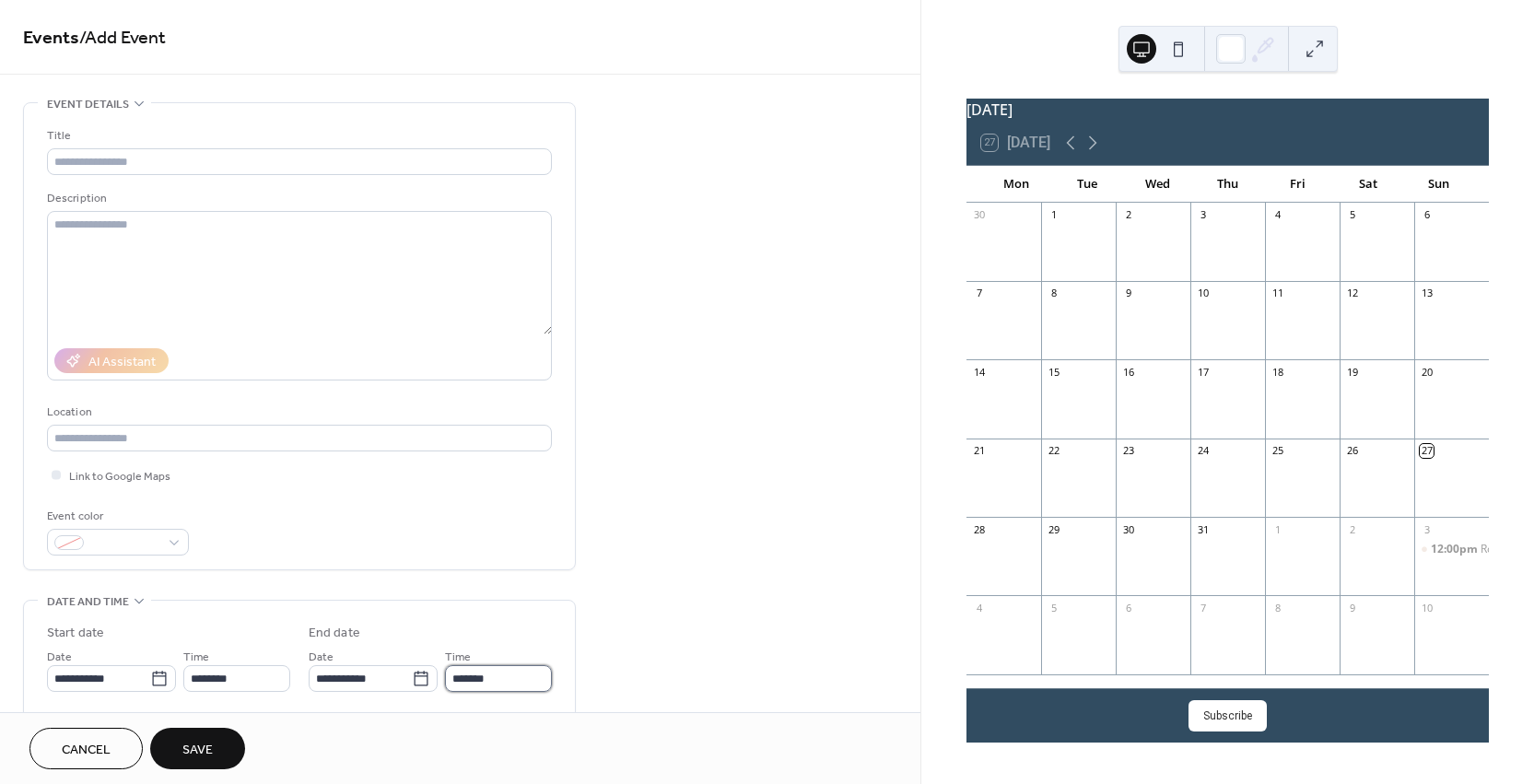 click on "*******" at bounding box center [498, 678] 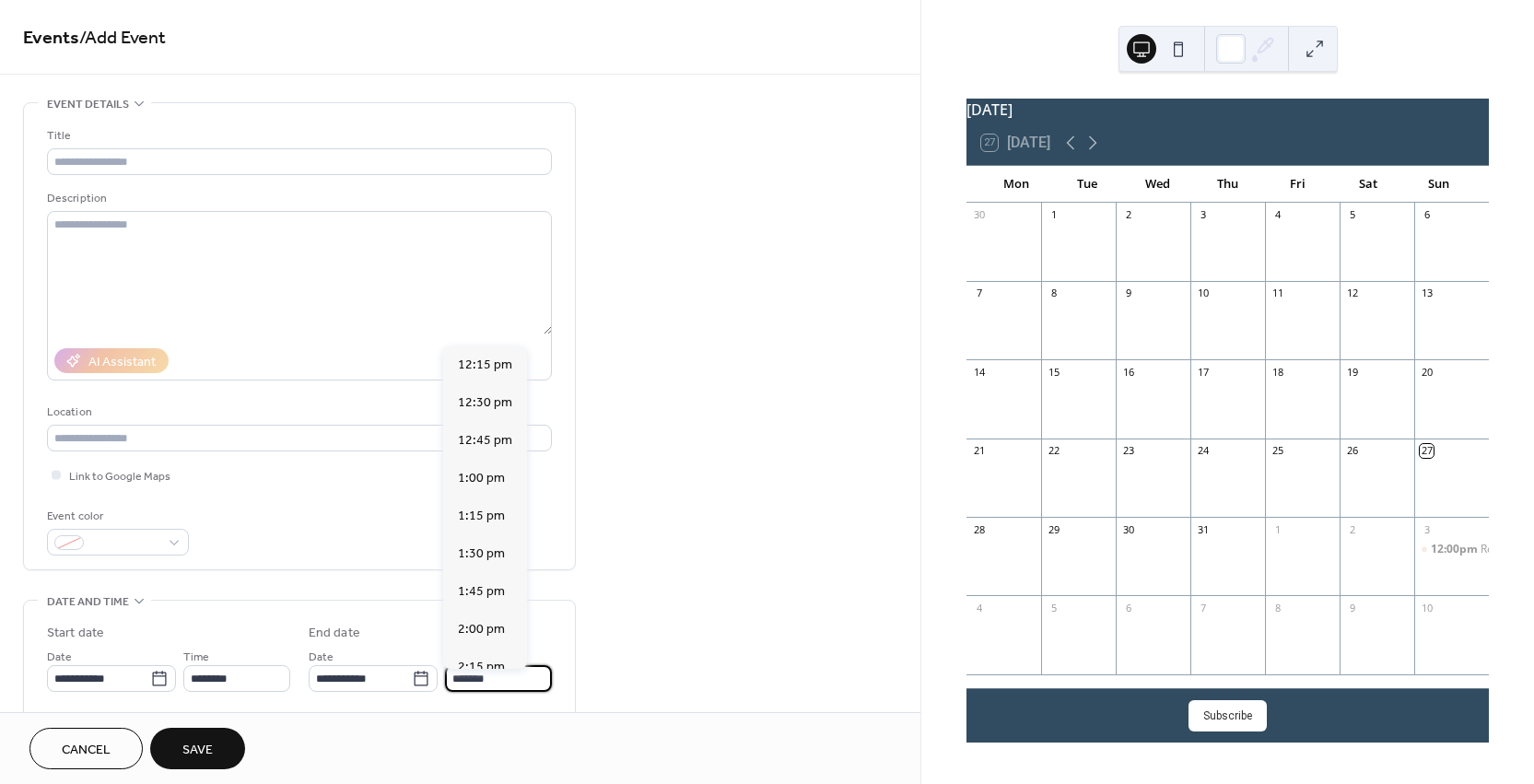 scroll, scrollTop: 415, scrollLeft: 0, axis: vertical 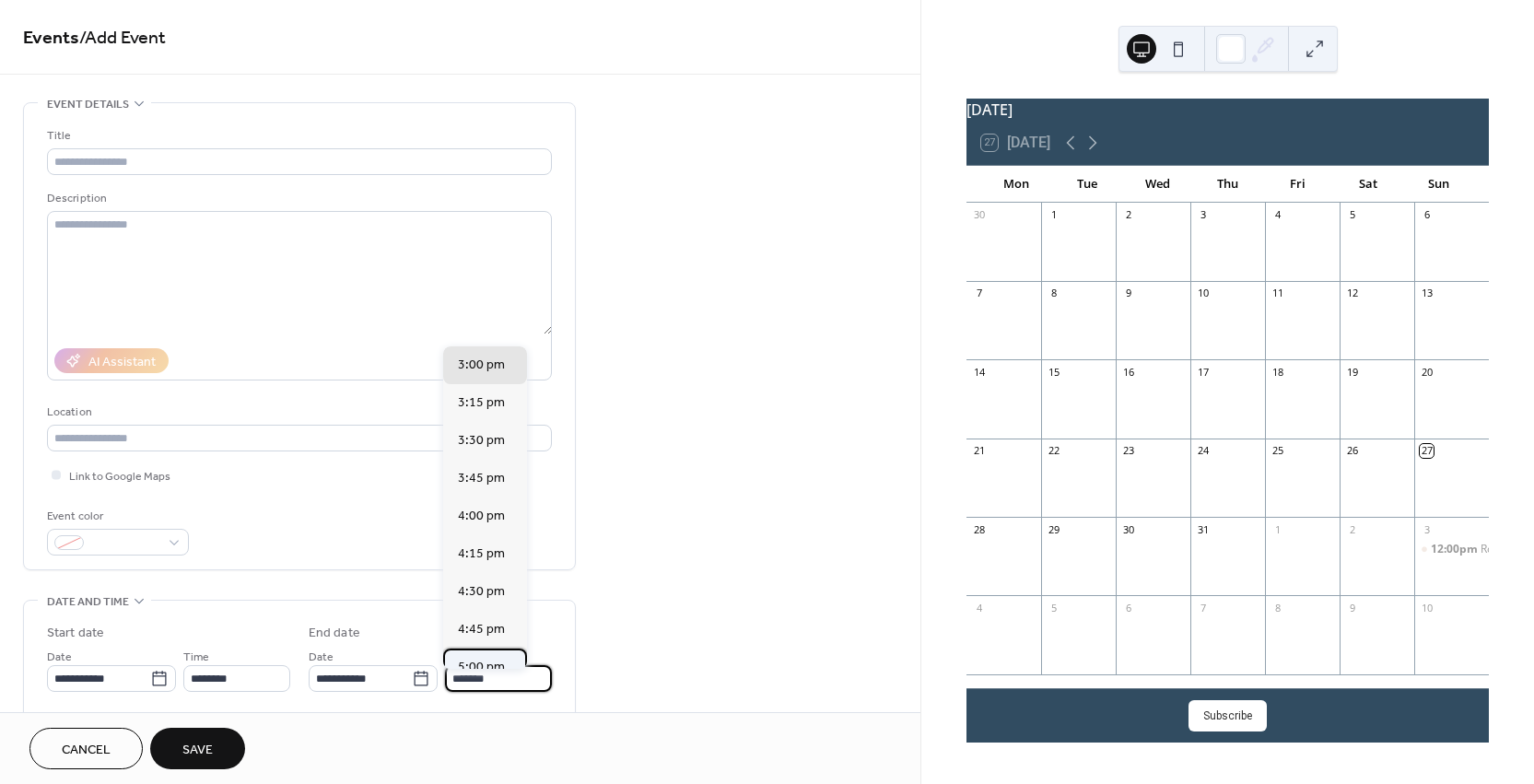 click on "5:00 pm" at bounding box center [481, 667] 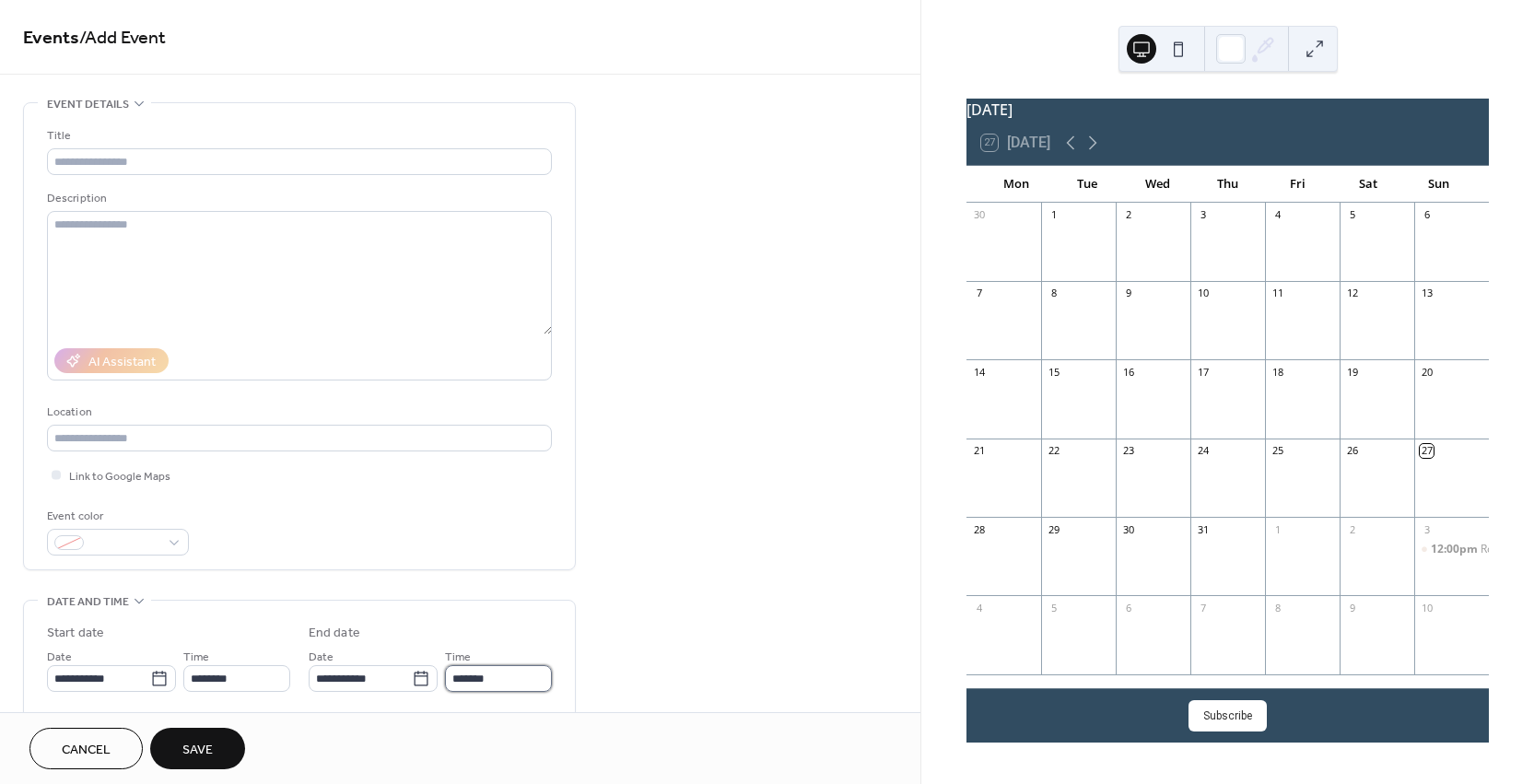 click on "*******" at bounding box center (498, 678) 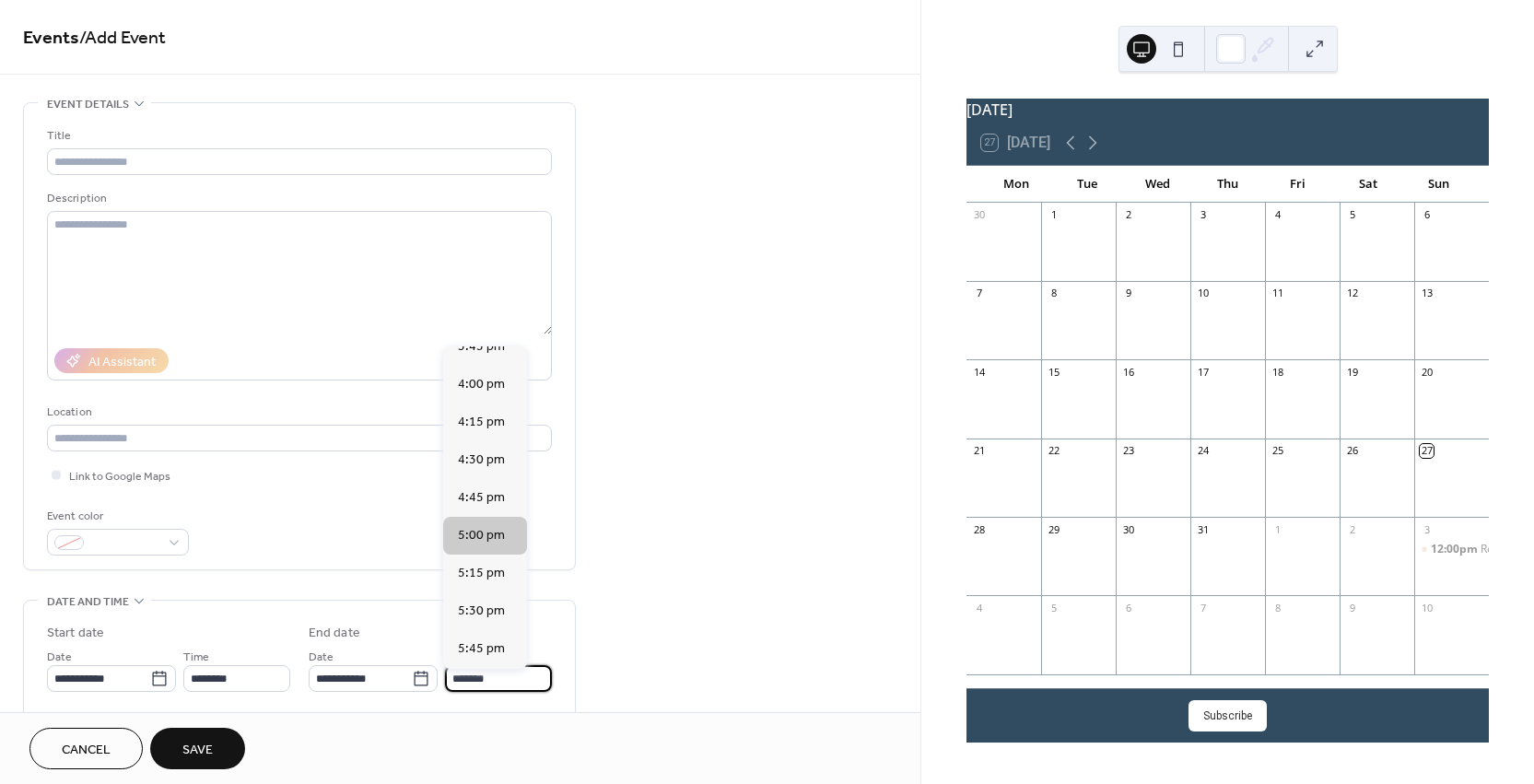 scroll, scrollTop: 351, scrollLeft: 0, axis: vertical 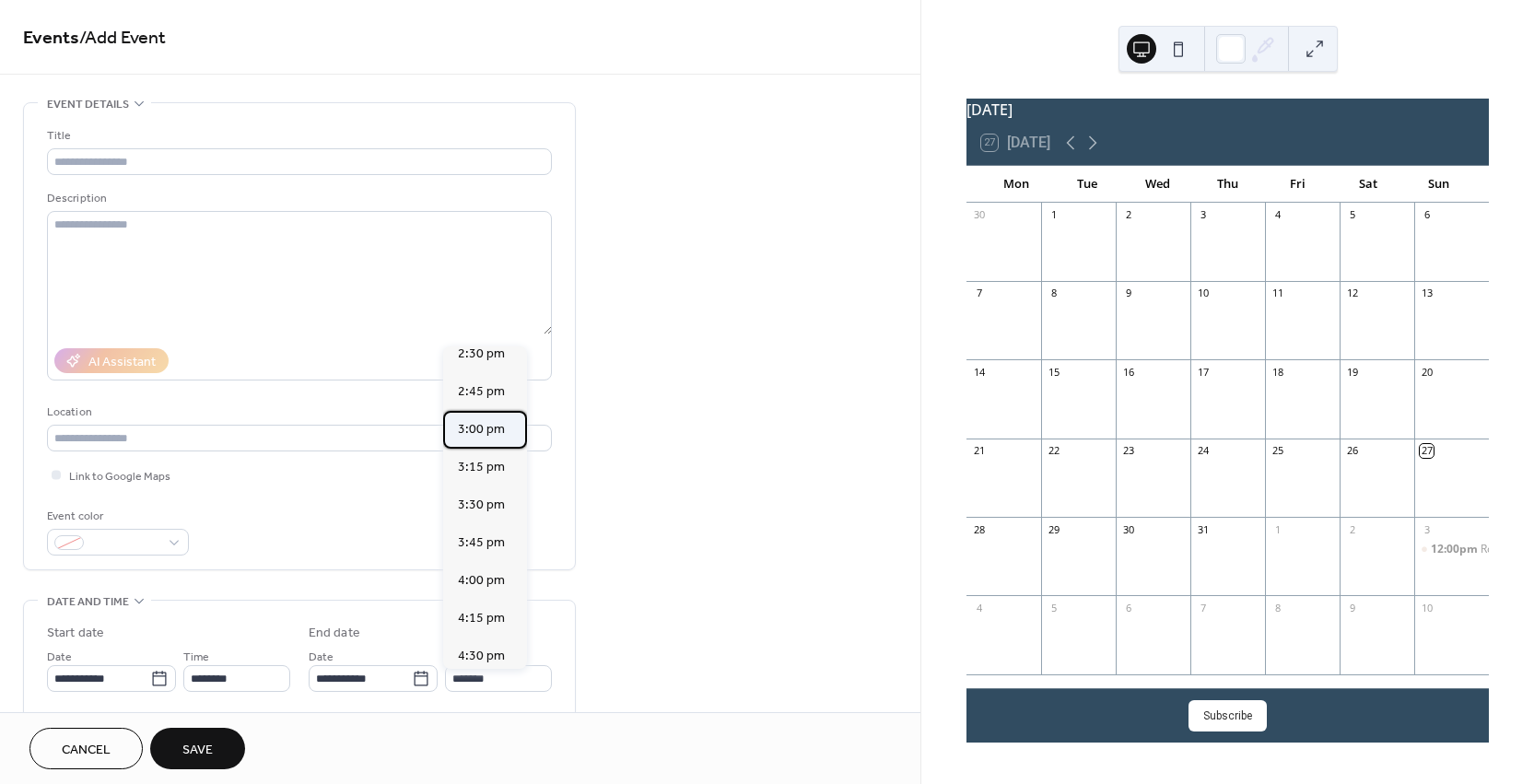 click on "3:00 pm" at bounding box center (481, 429) 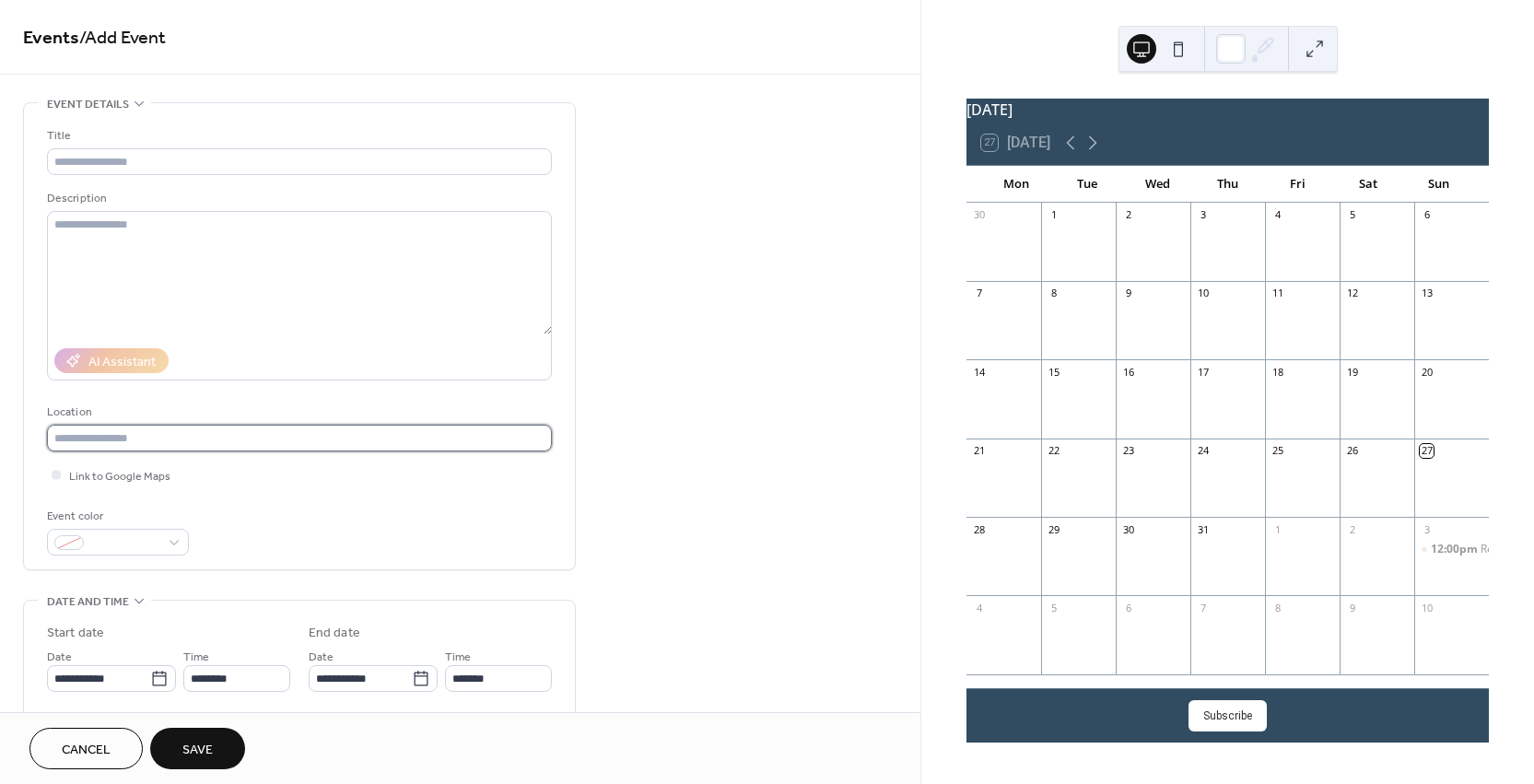 click at bounding box center (299, 438) 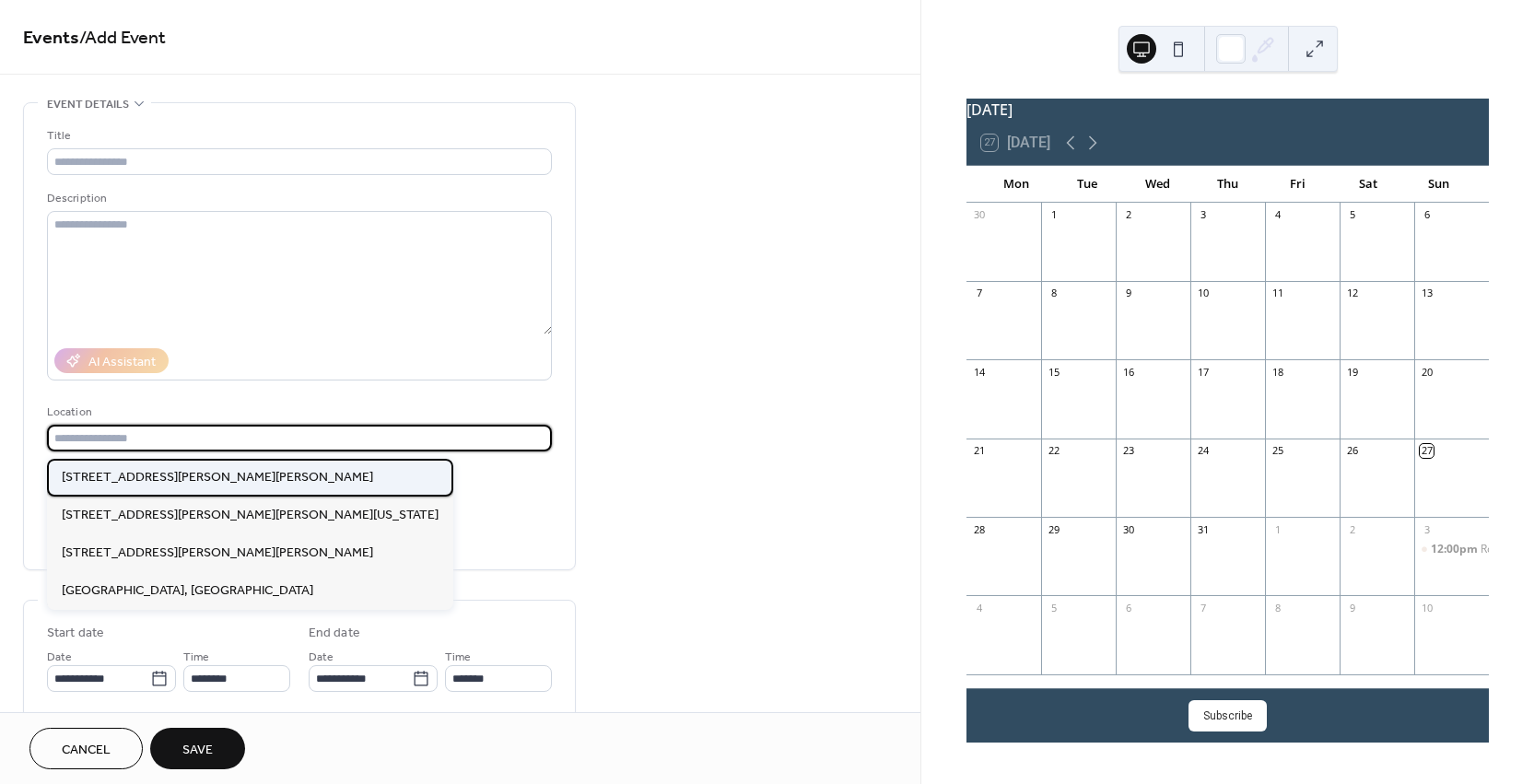 click on "[STREET_ADDRESS][PERSON_NAME][PERSON_NAME]" at bounding box center (217, 477) 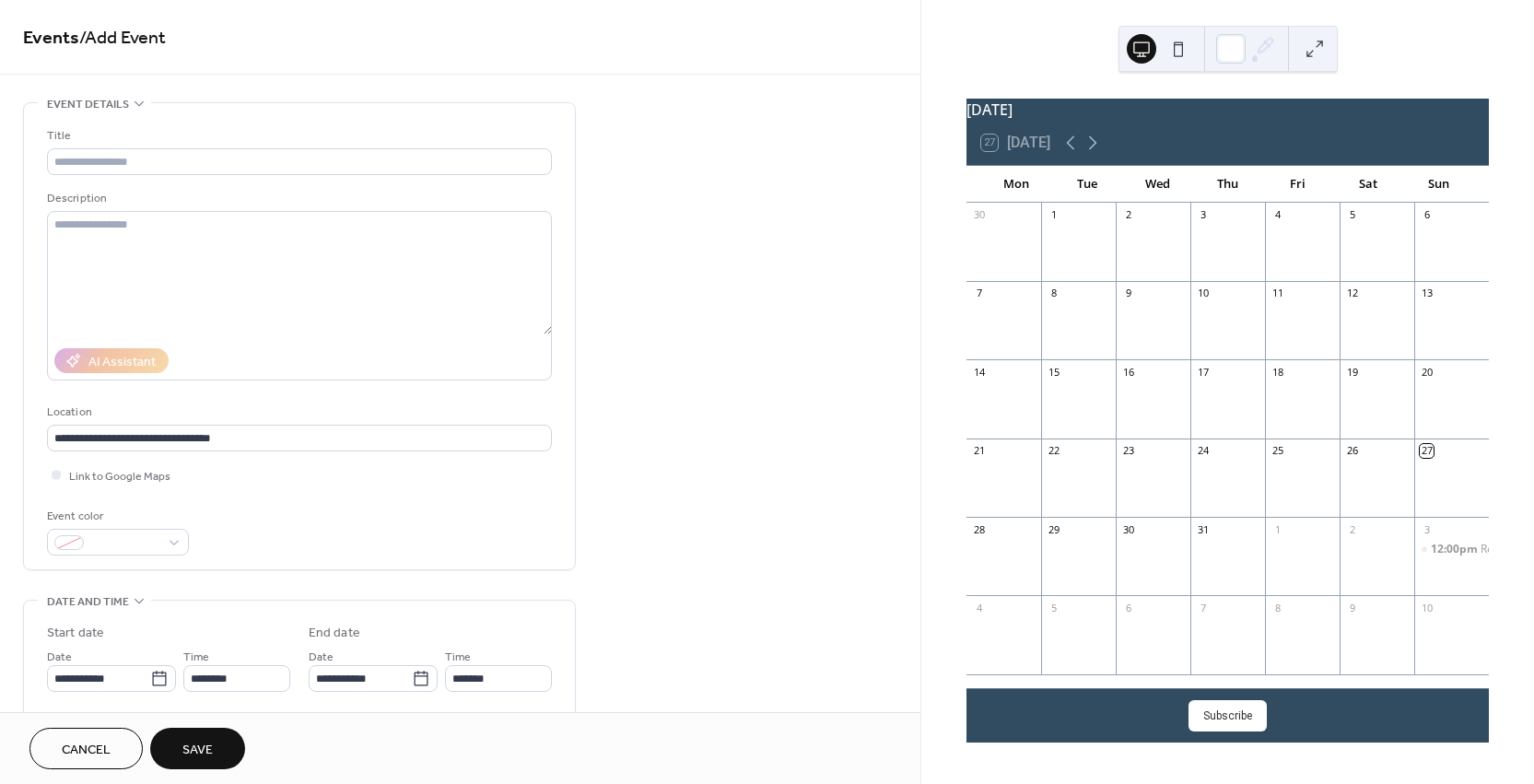 type on "**********" 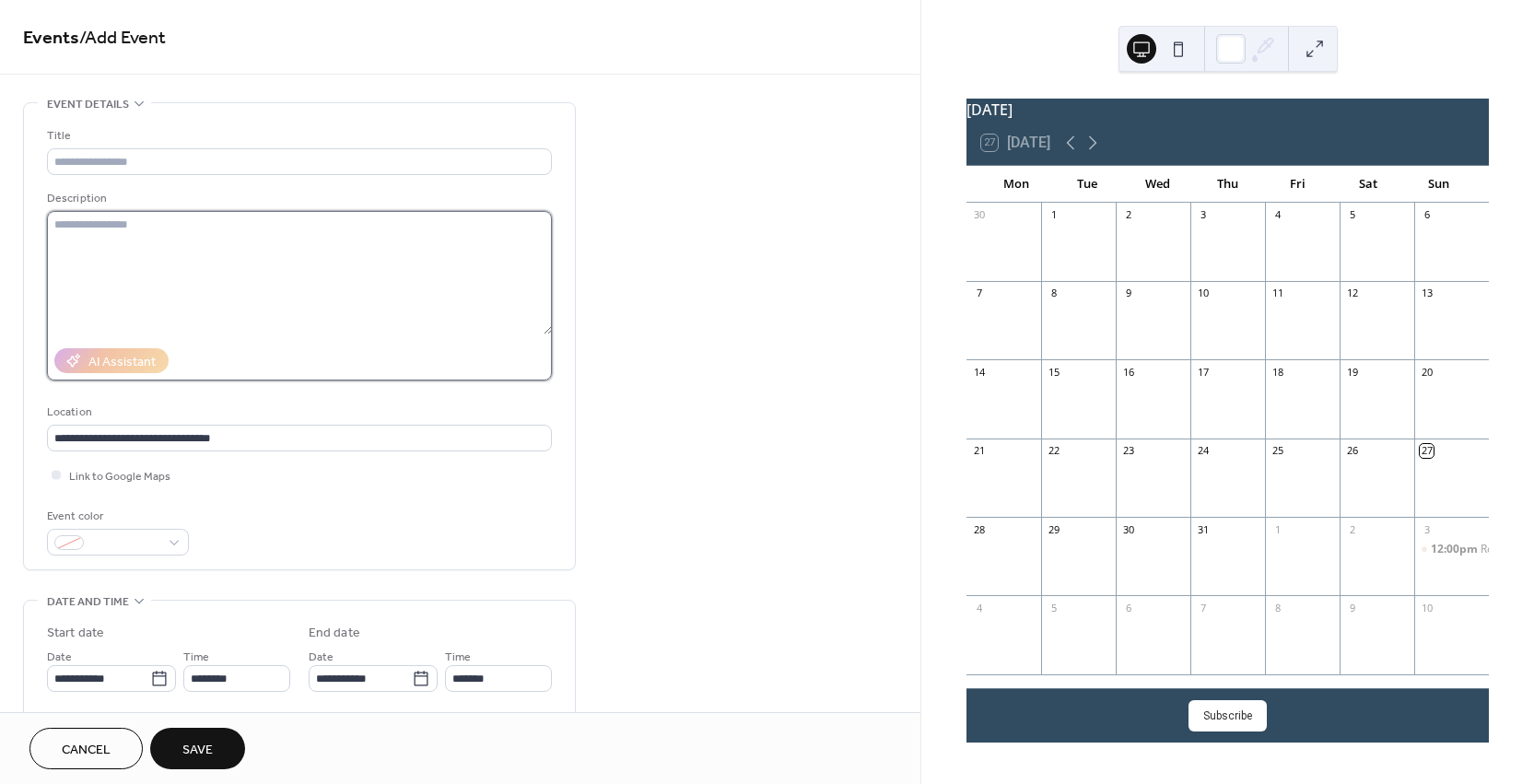 click at bounding box center [299, 273] 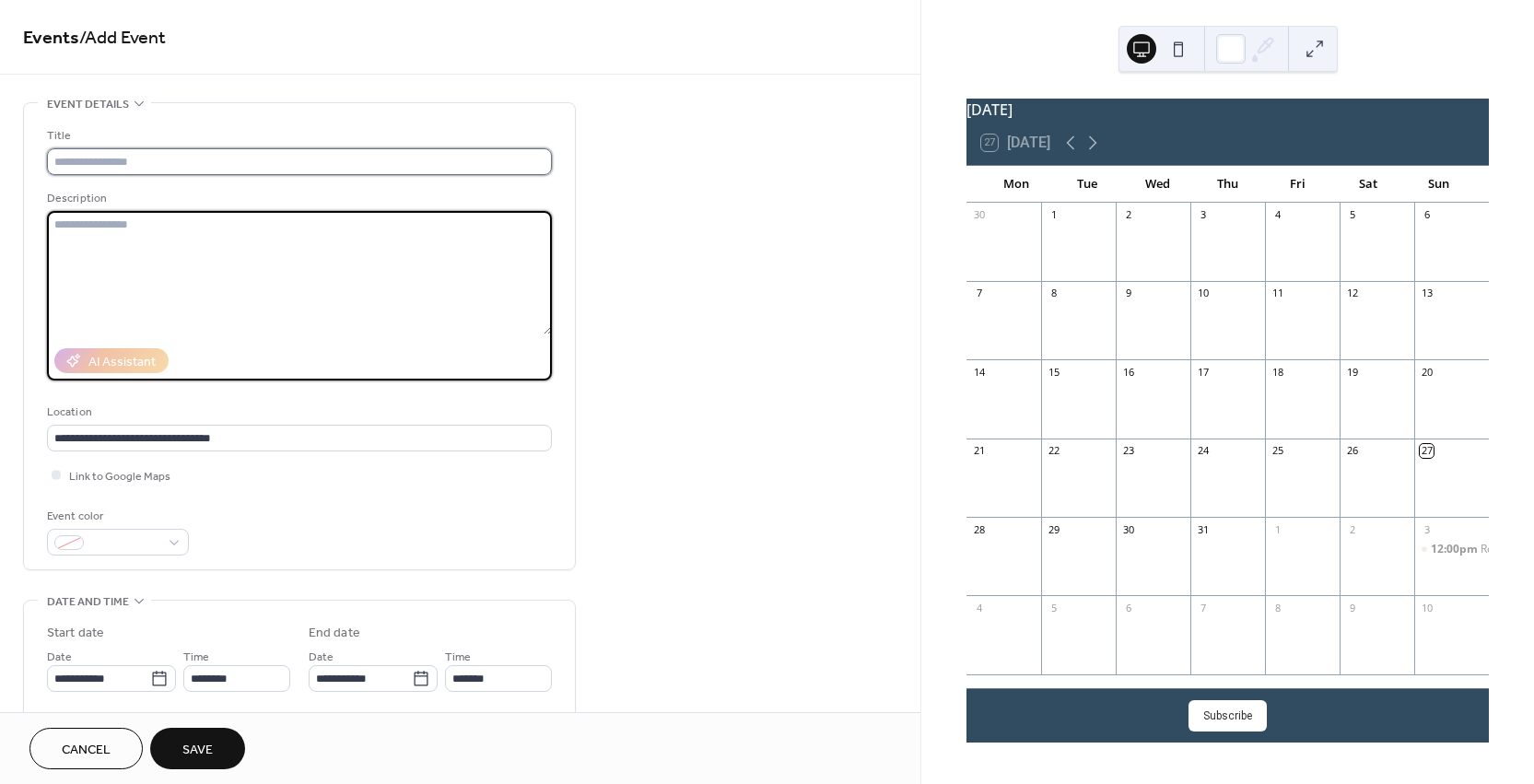 click at bounding box center [299, 161] 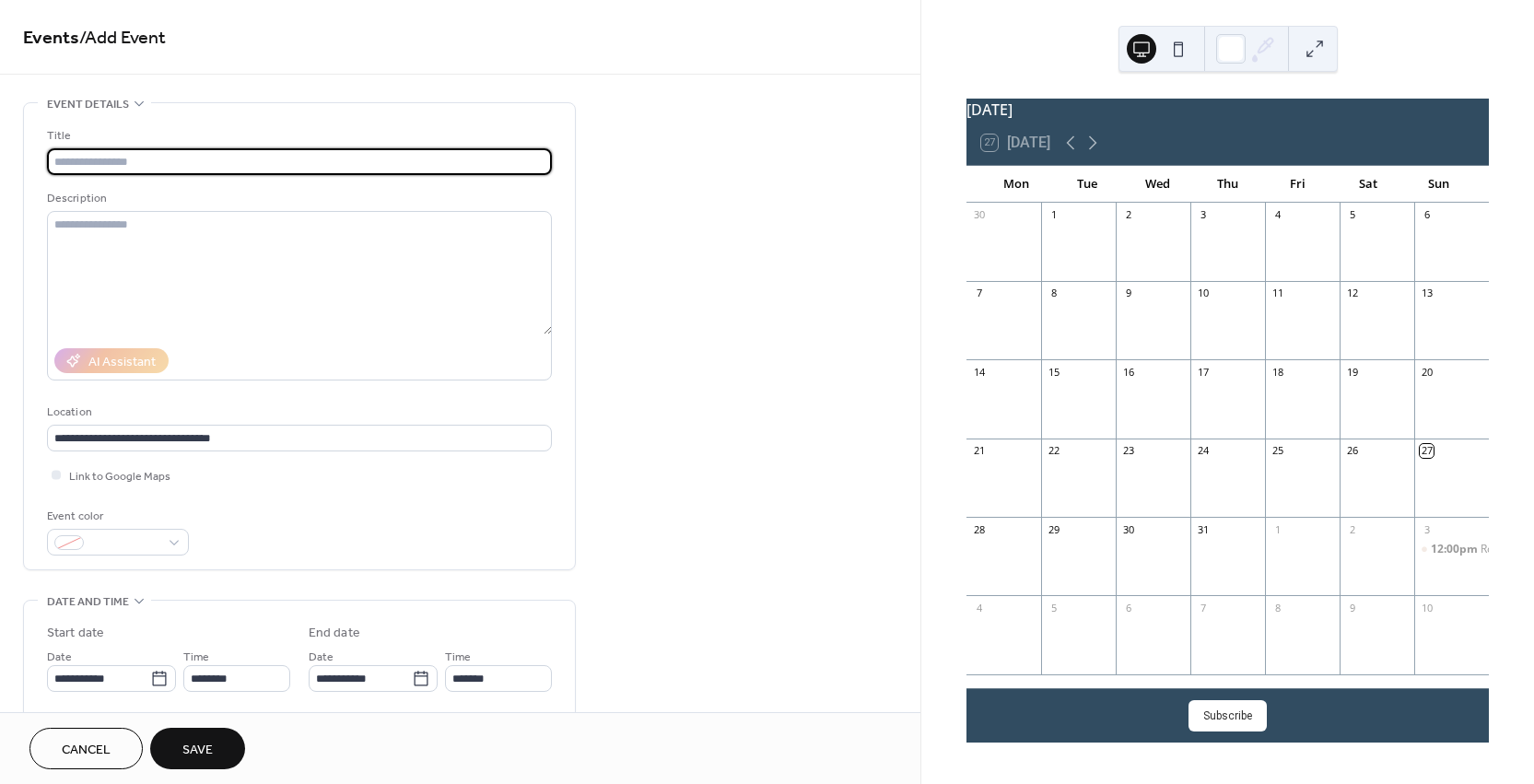 paste on "**********" 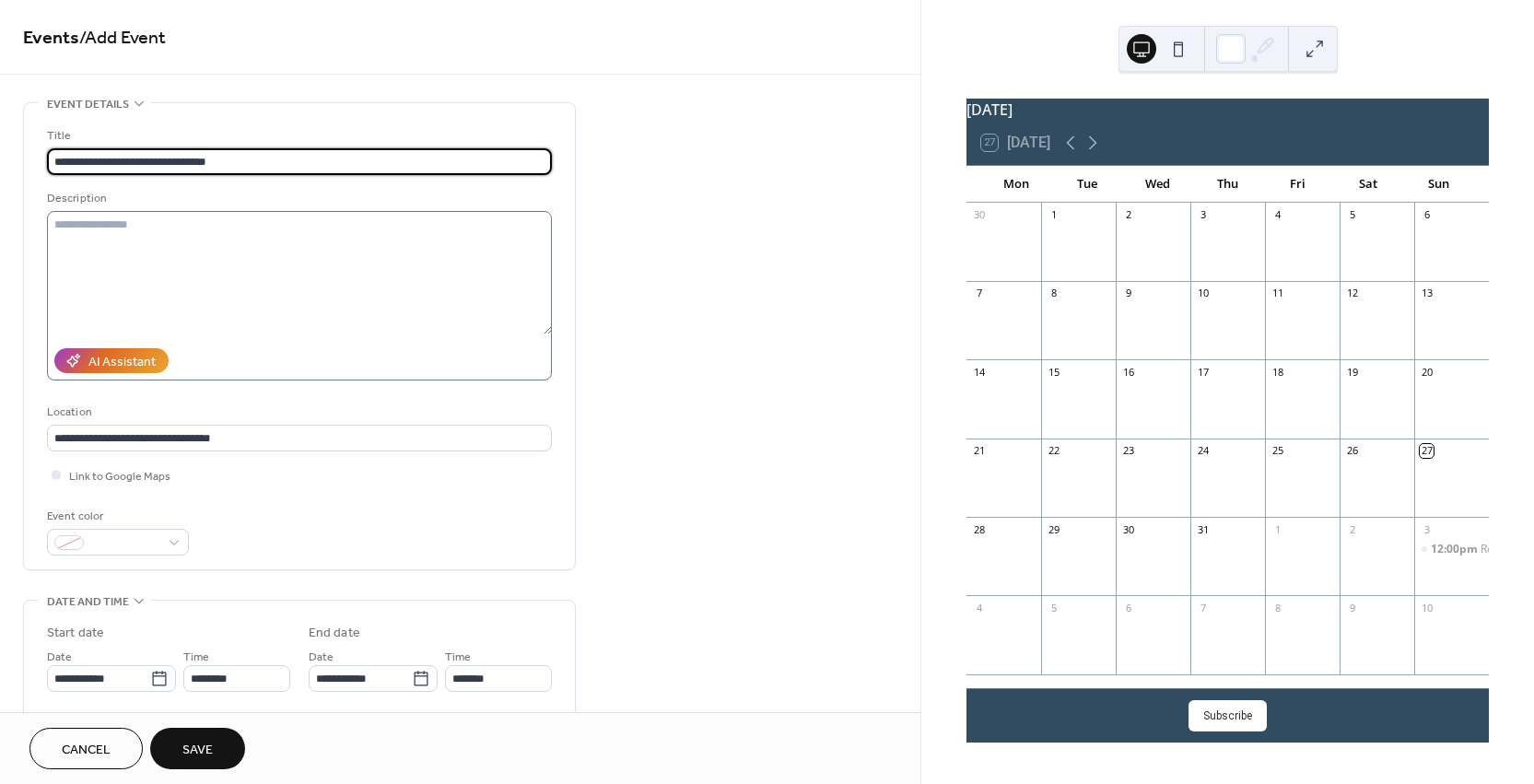 type on "**********" 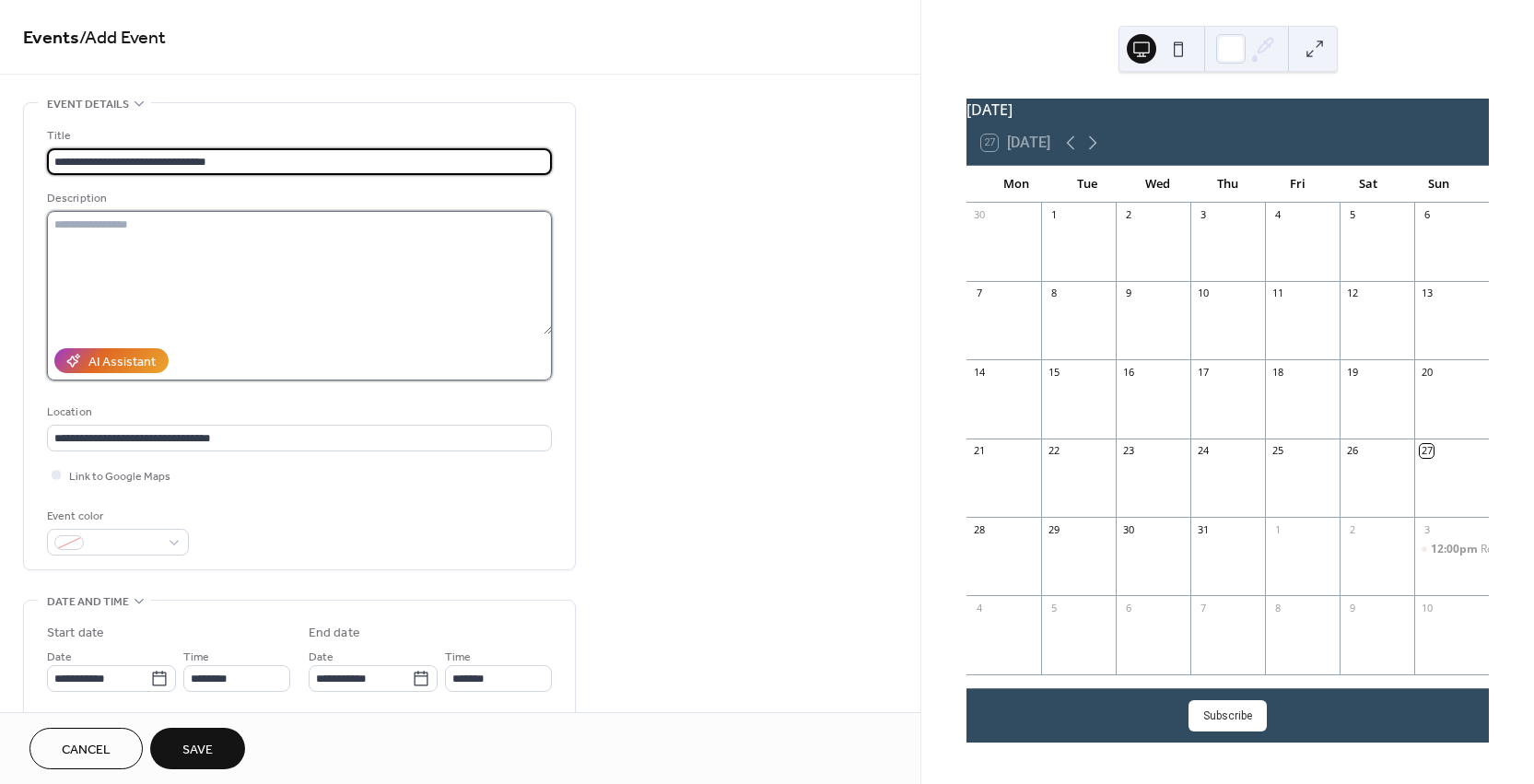 click at bounding box center [299, 273] 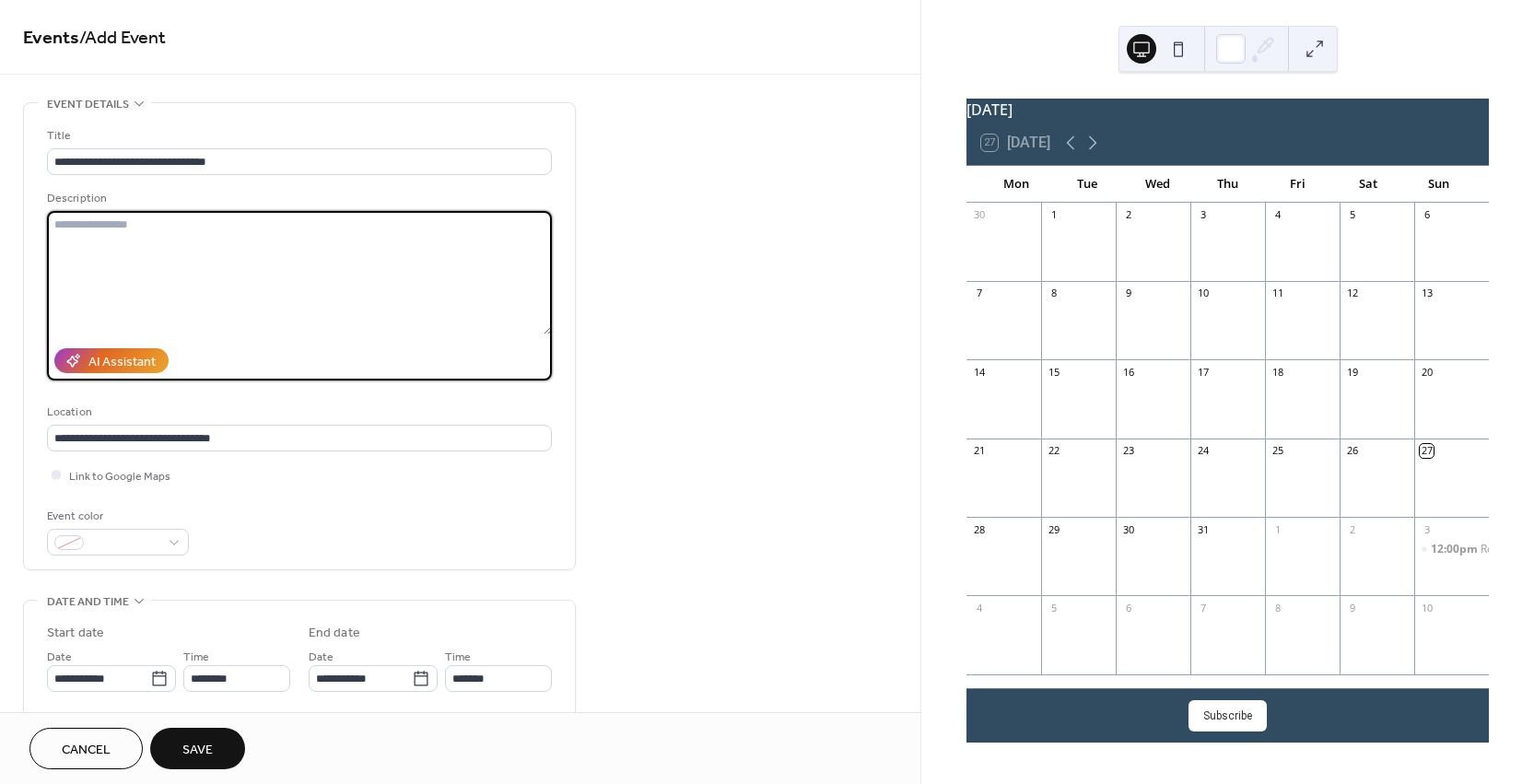 paste on "**********" 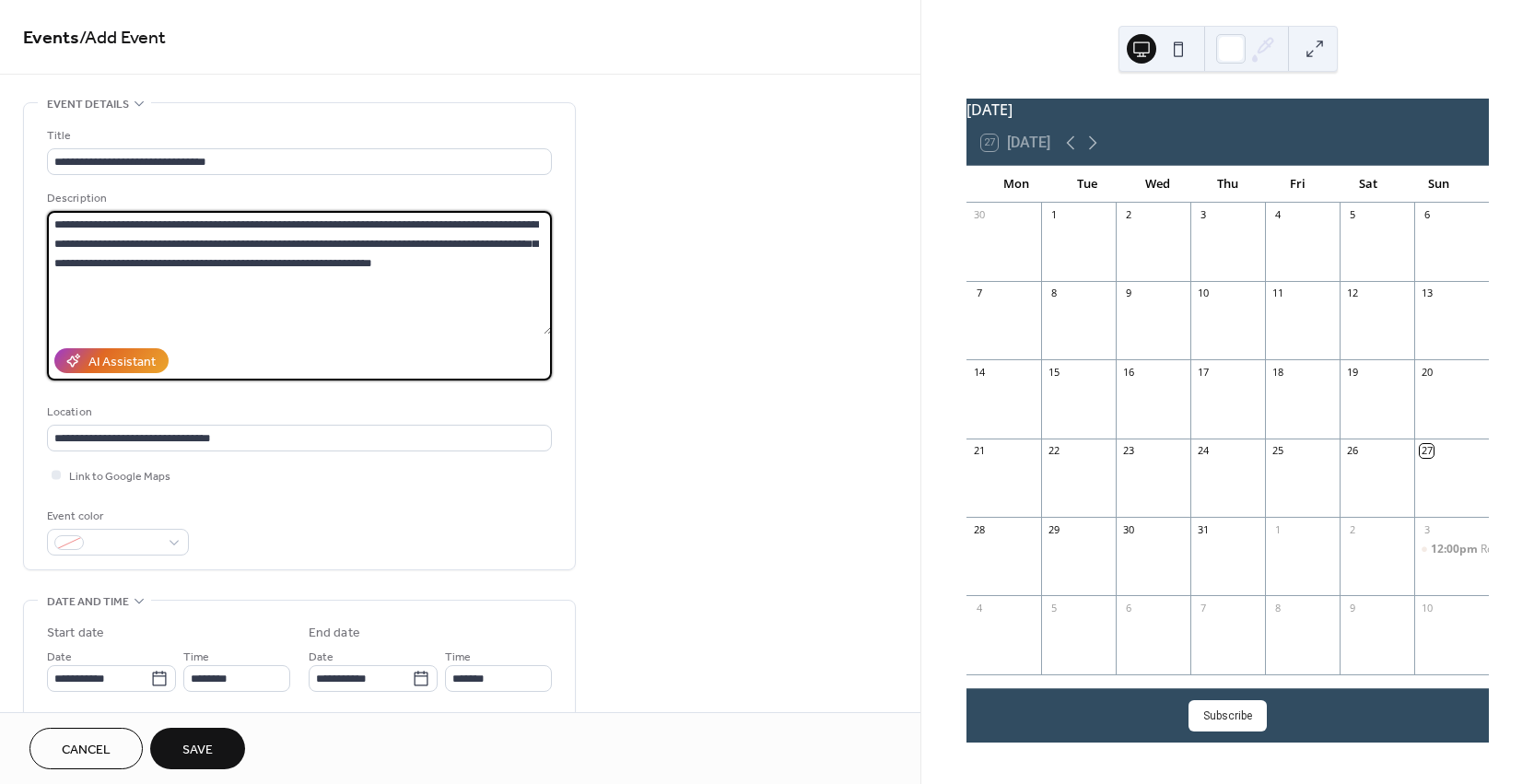 click on "**********" at bounding box center (299, 273) 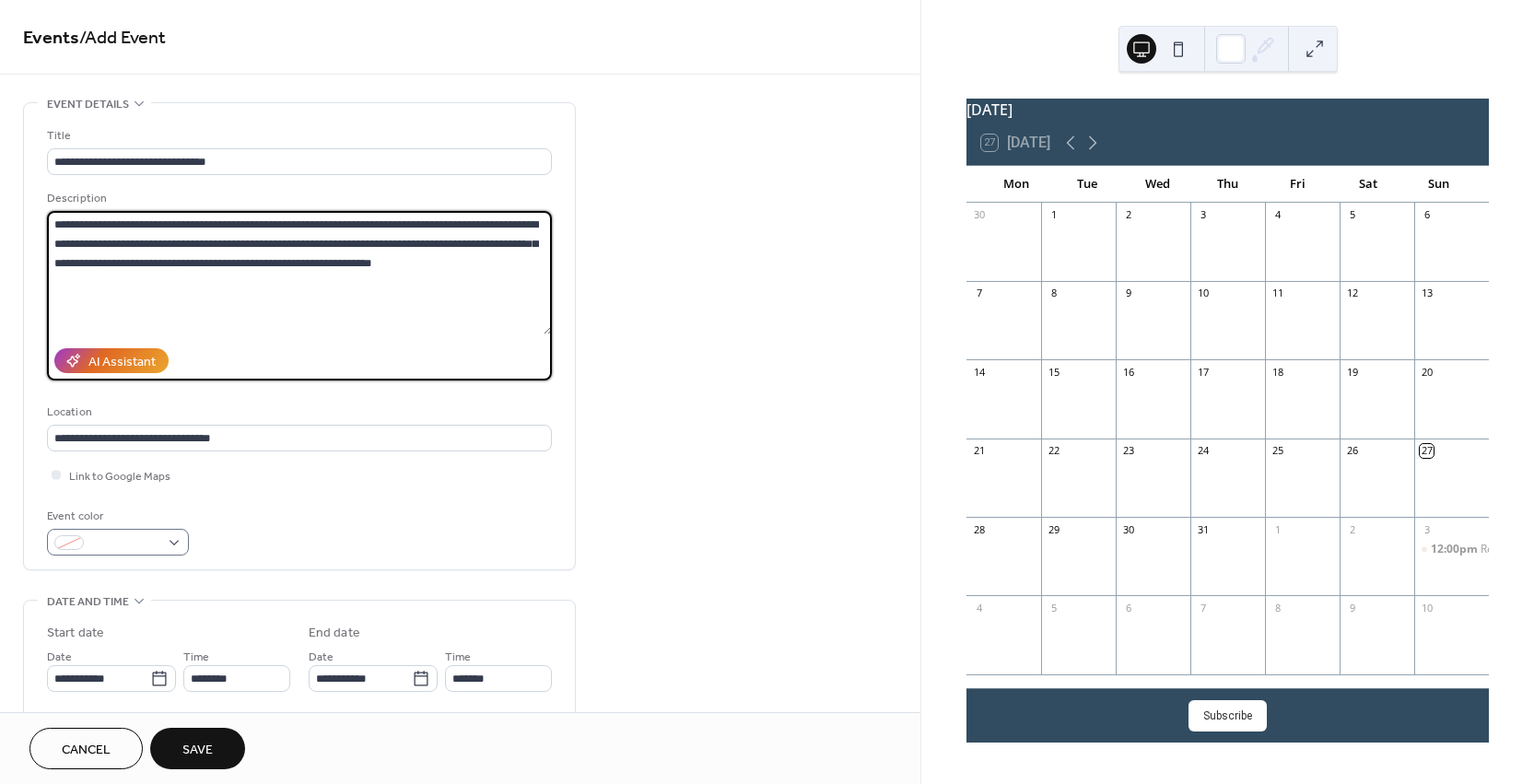 scroll, scrollTop: 18, scrollLeft: 0, axis: vertical 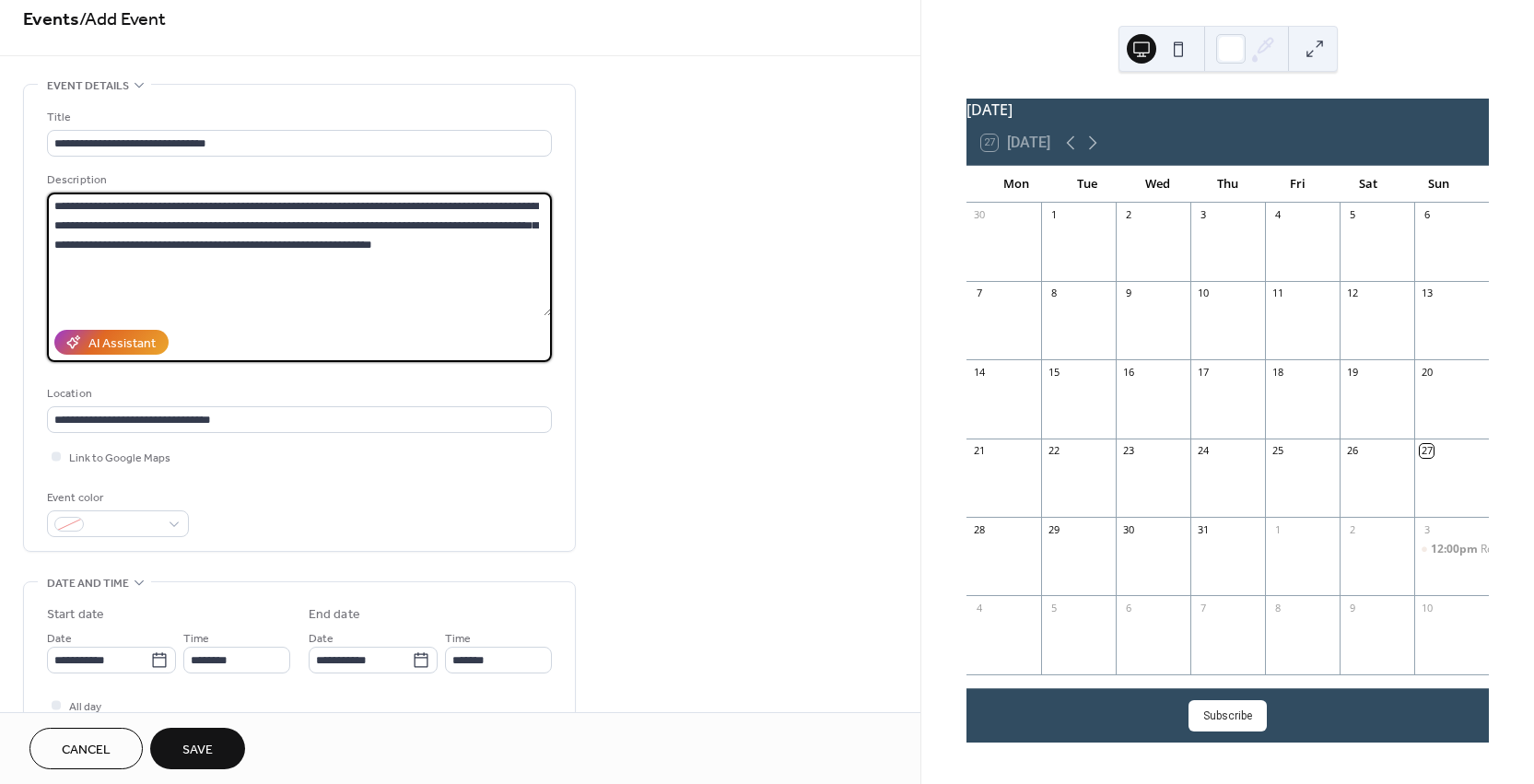 type on "**********" 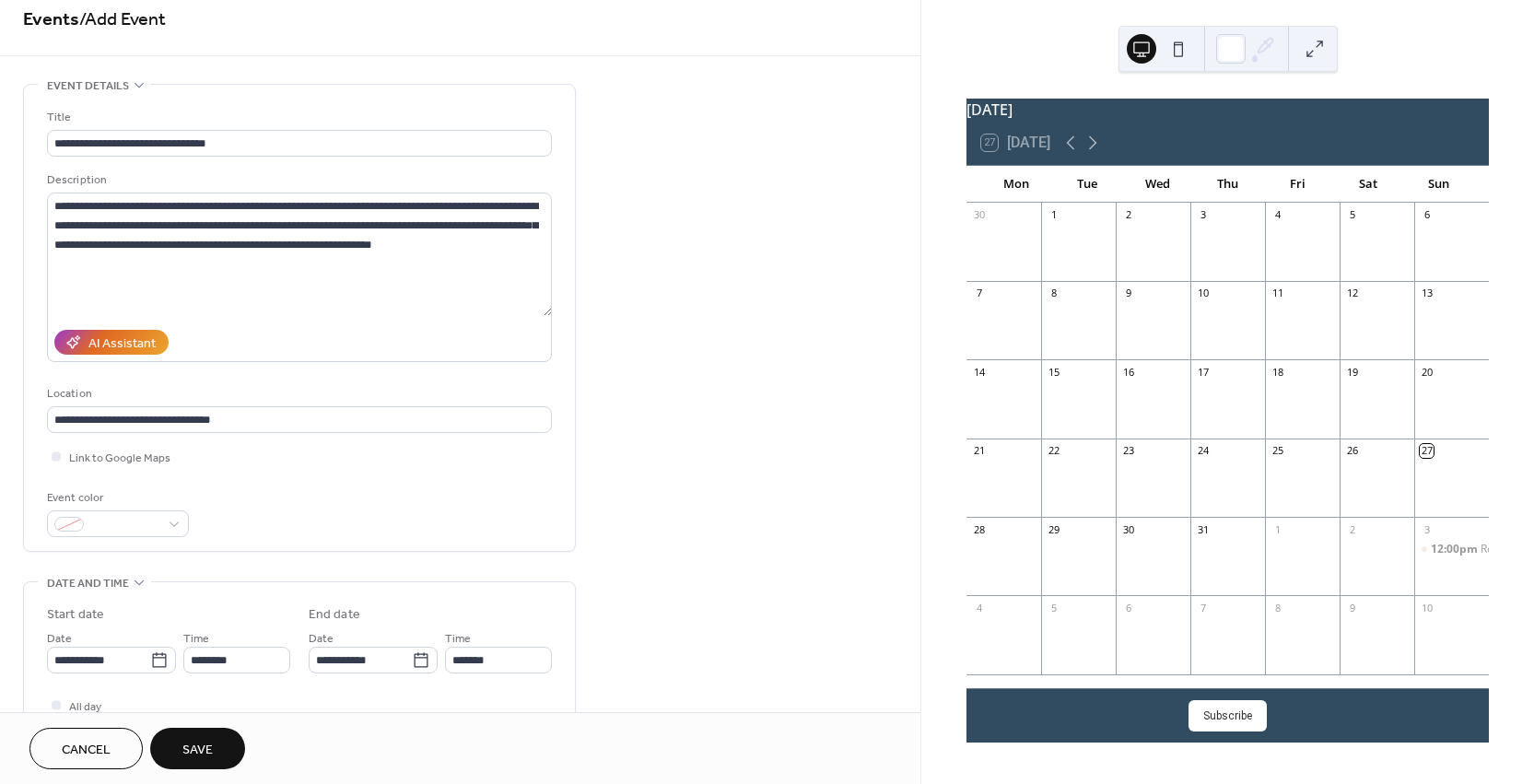 click on "Save" at bounding box center [197, 750] 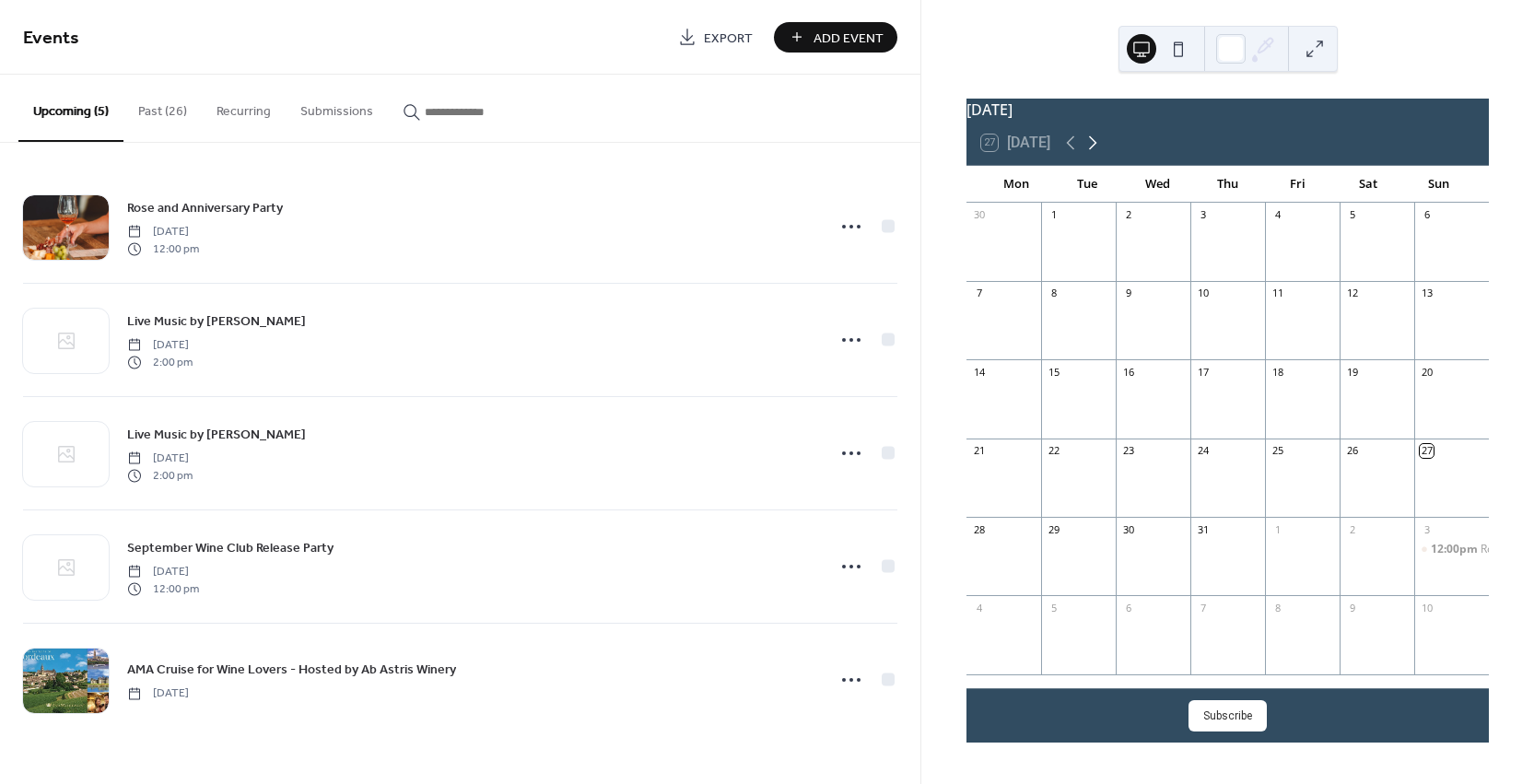 click 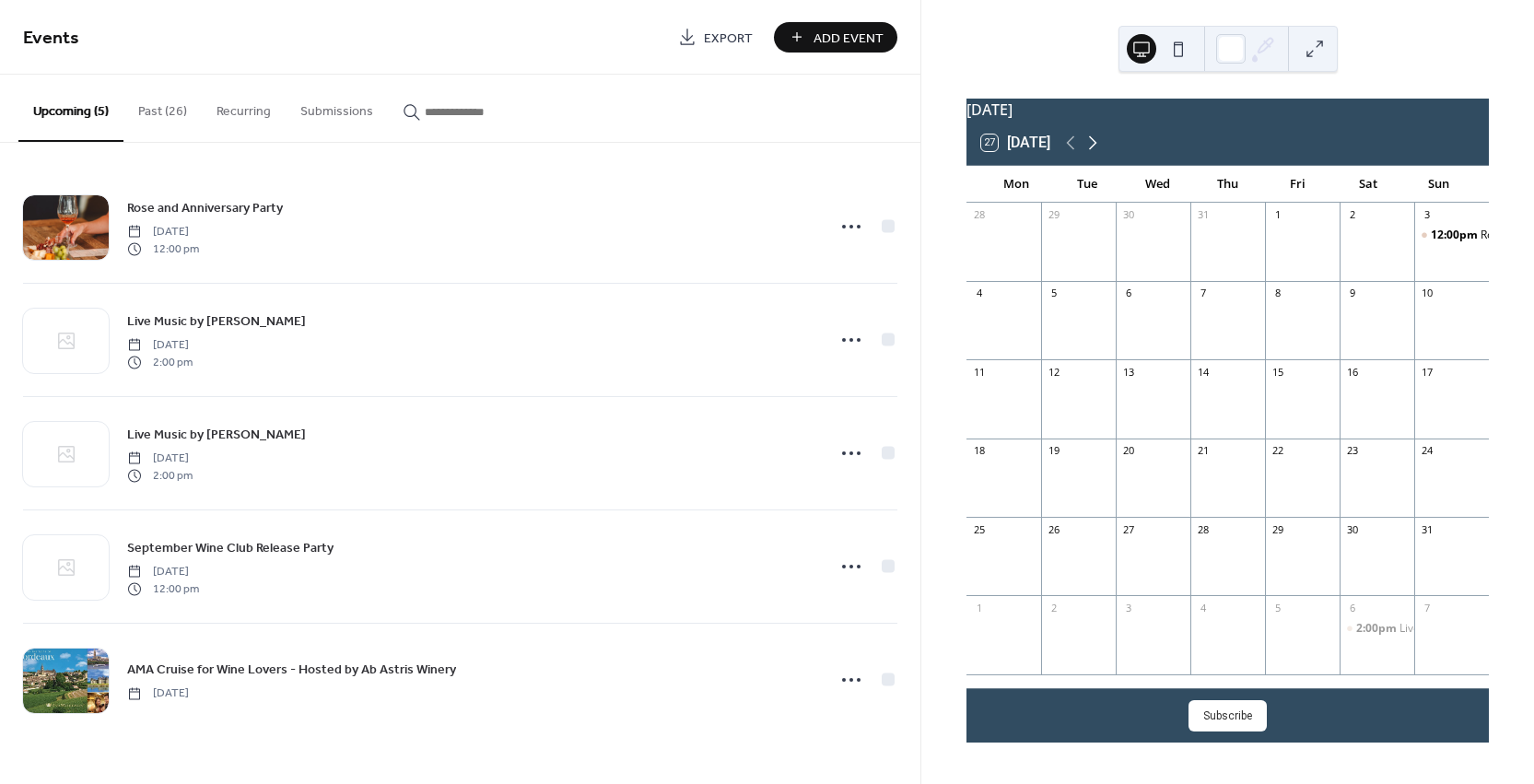 click 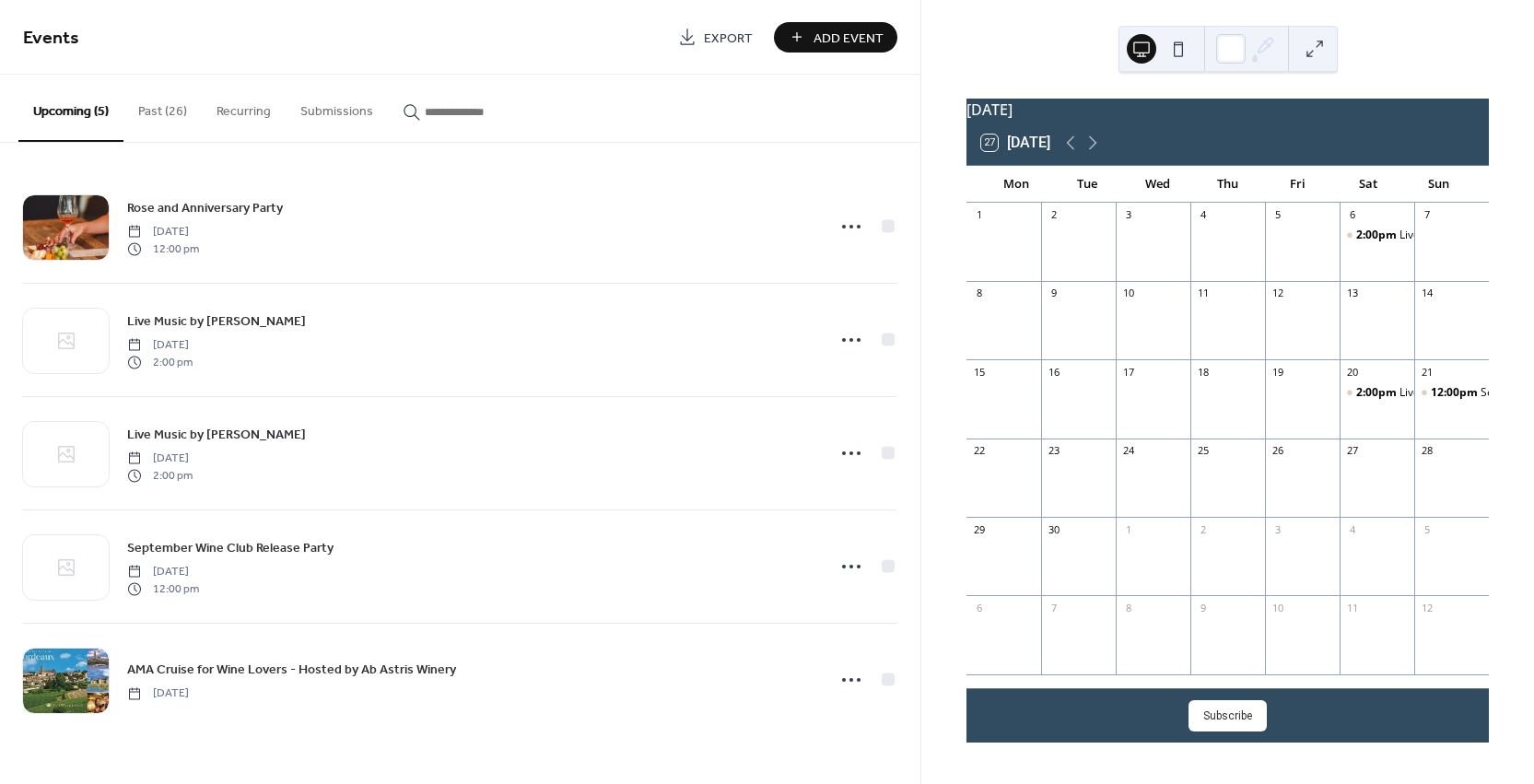 click on "Add Event" at bounding box center [836, 37] 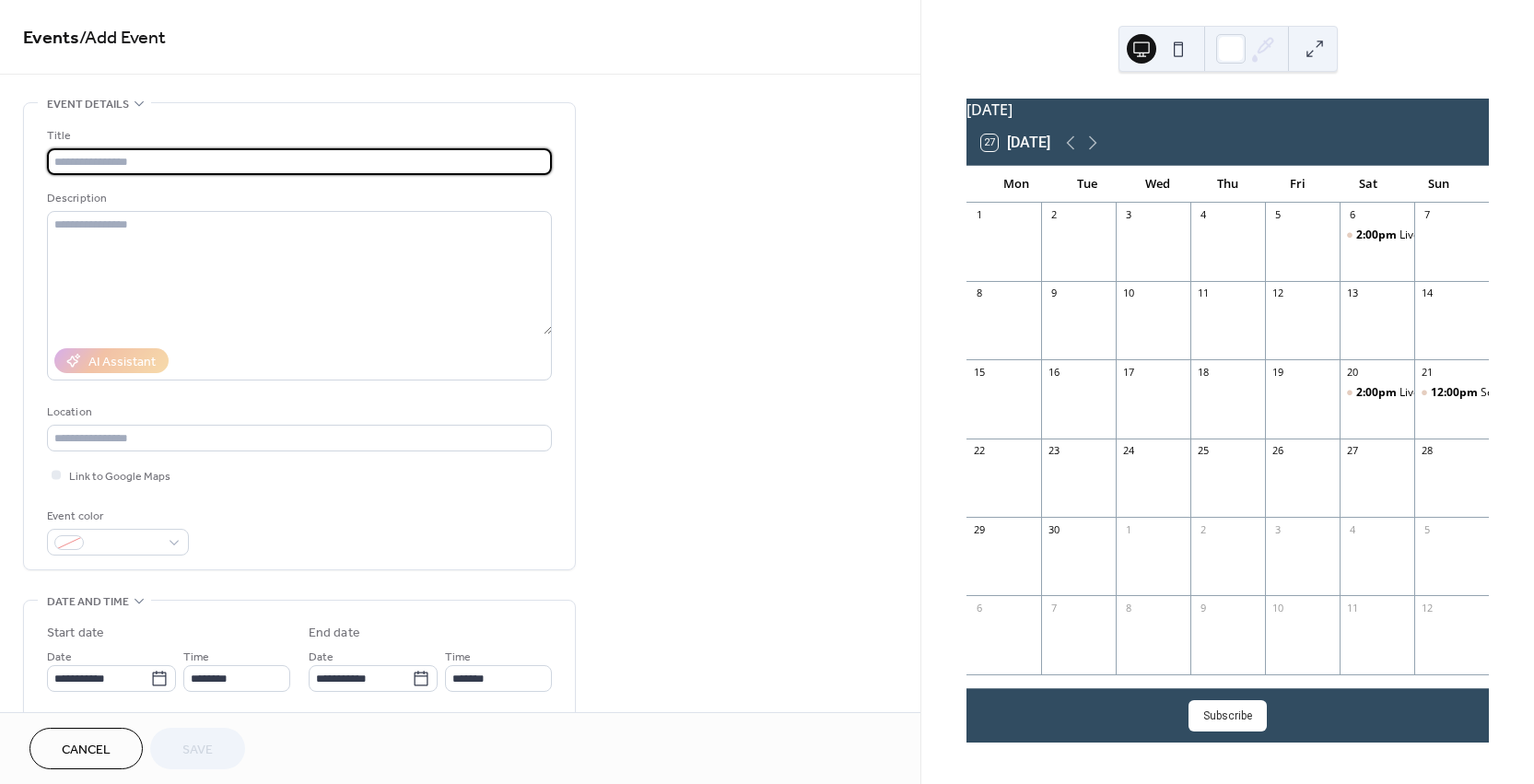 paste on "**********" 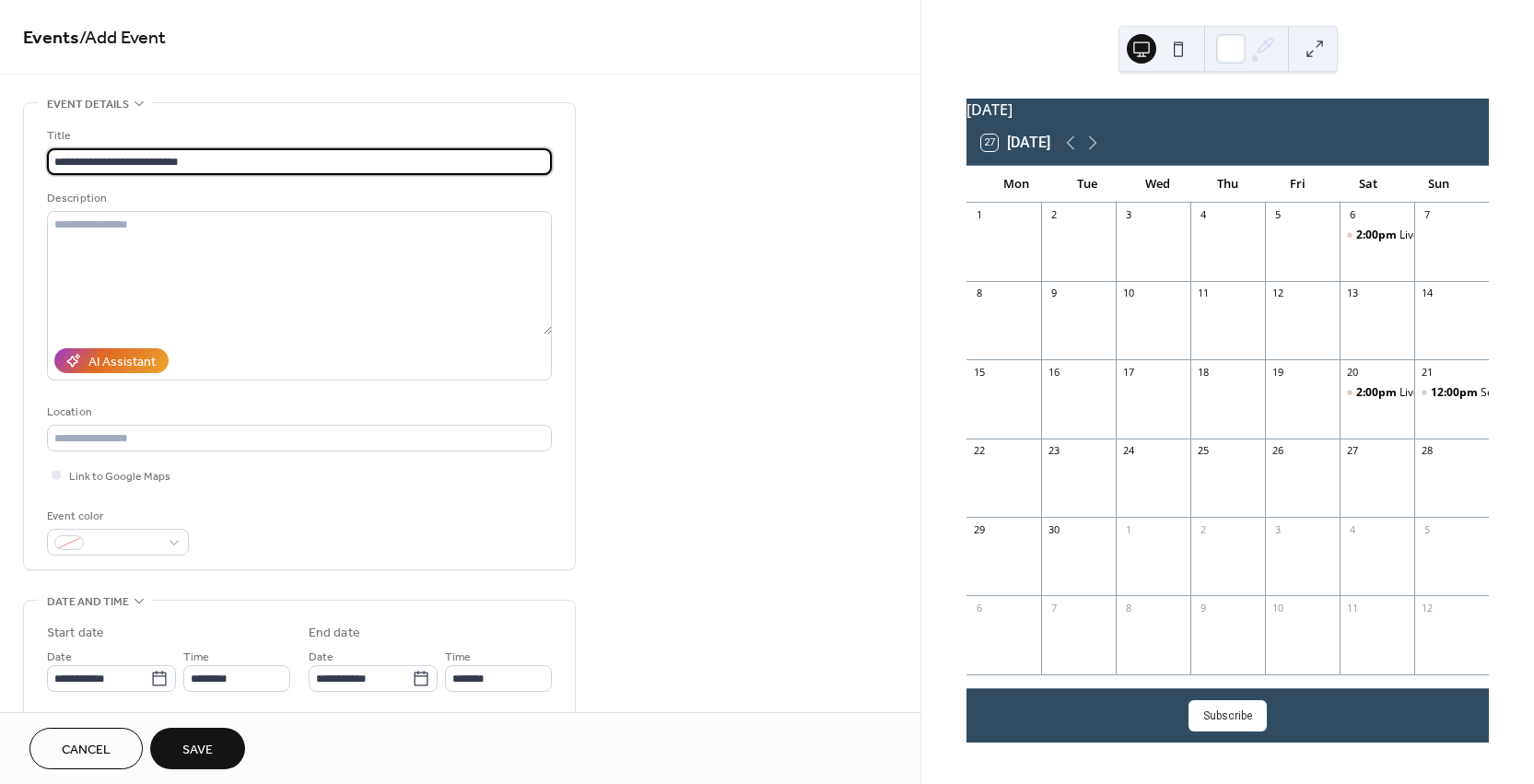 click on "**********" at bounding box center [299, 161] 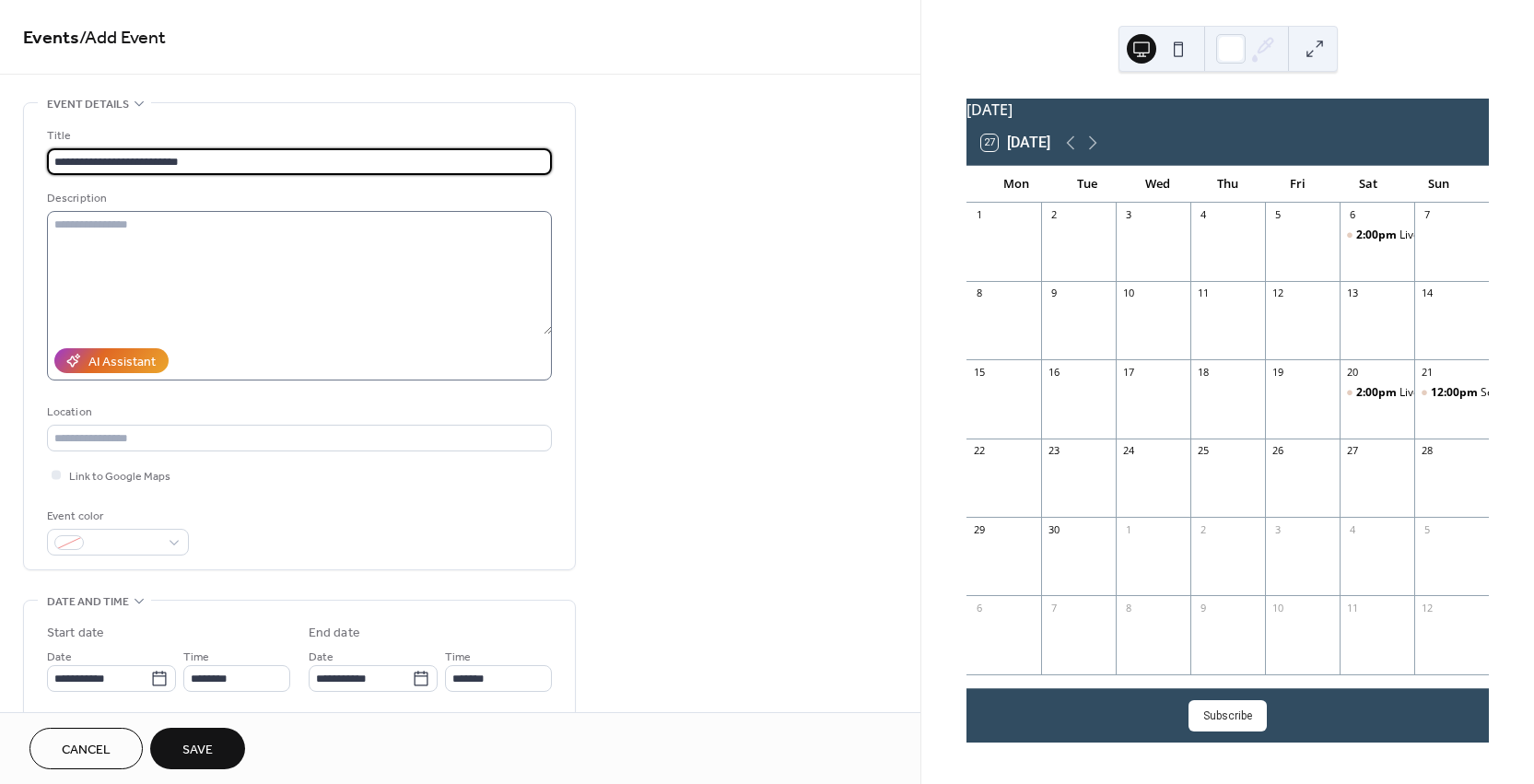 type on "**********" 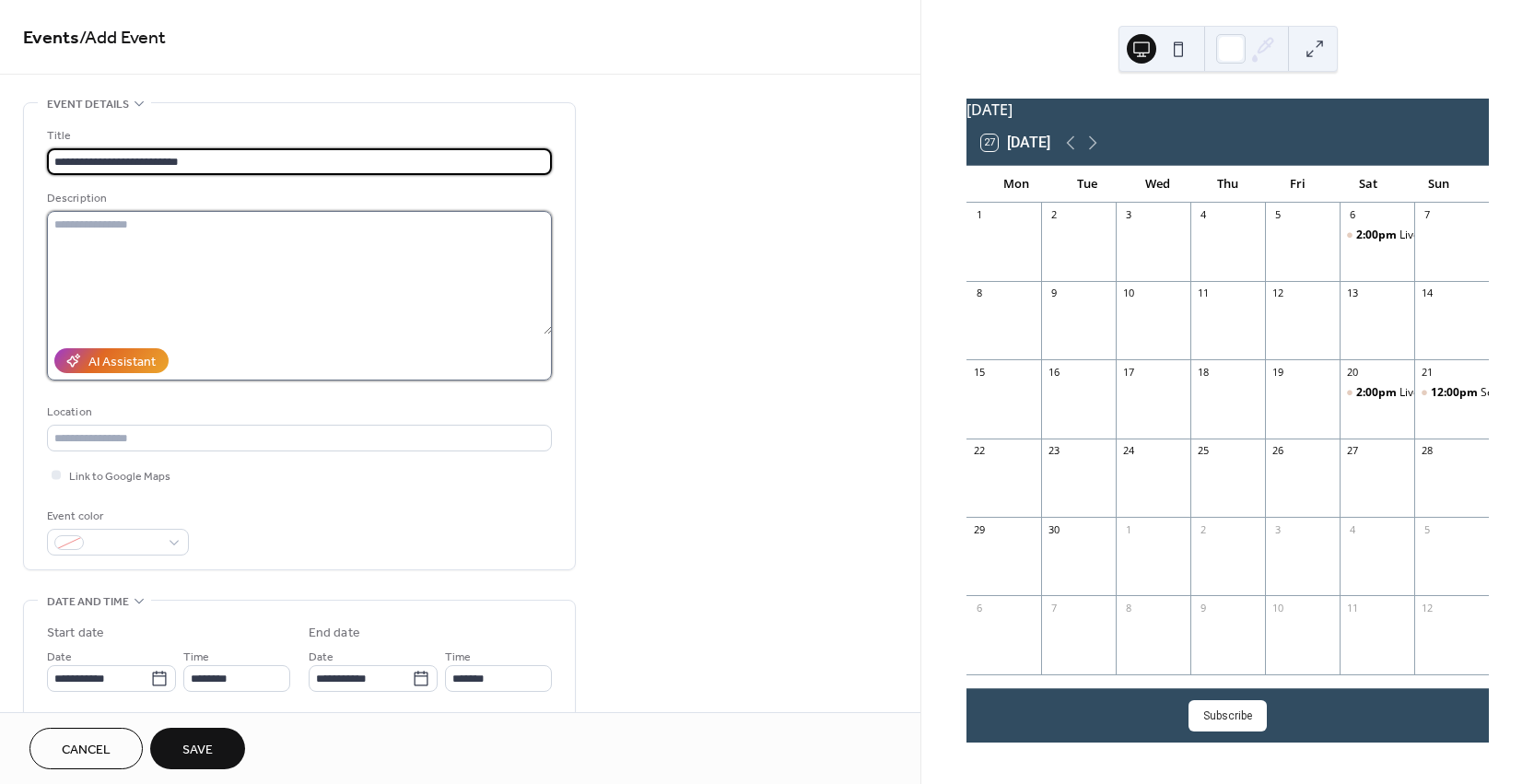 click at bounding box center [299, 273] 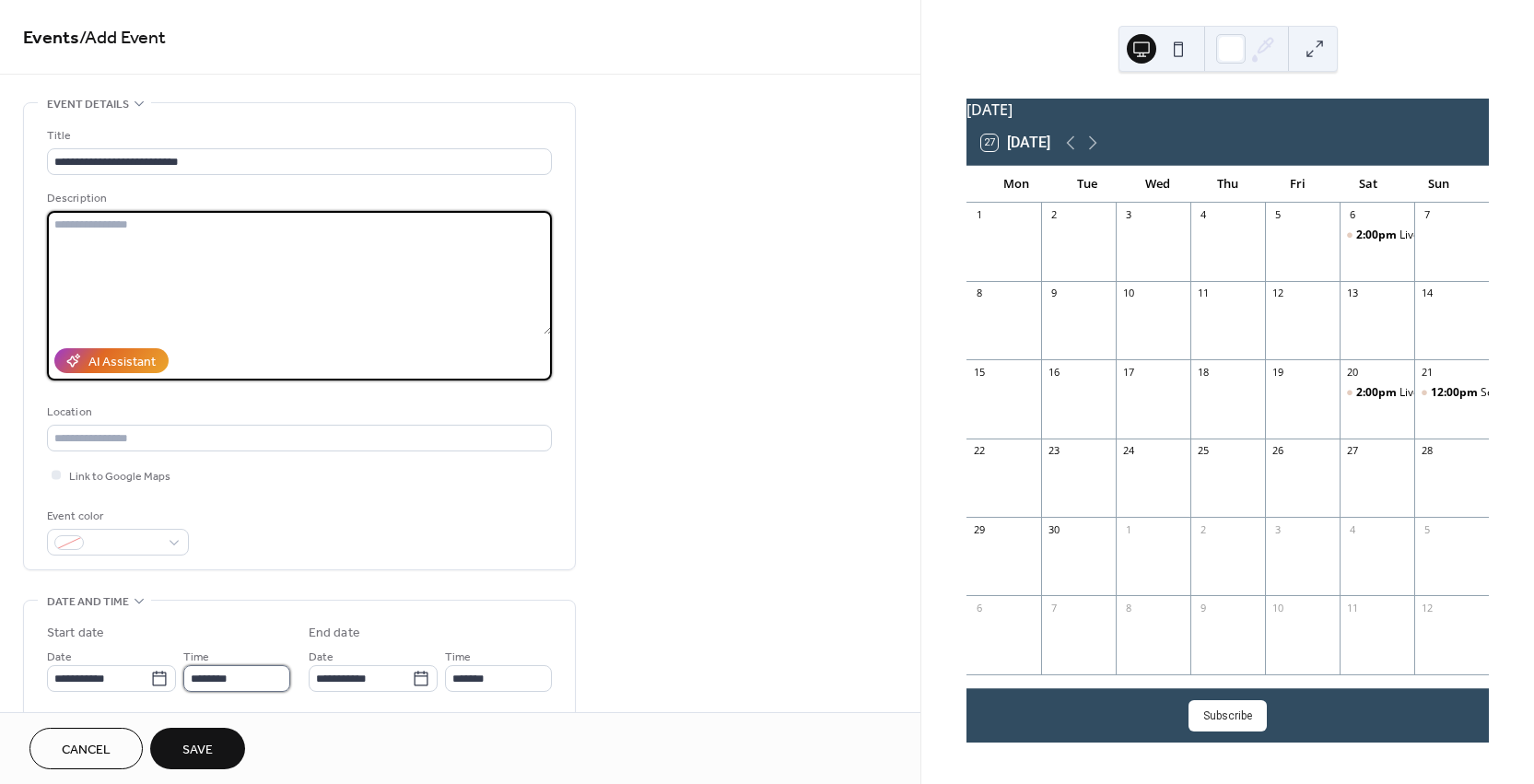click on "********" at bounding box center [237, 678] 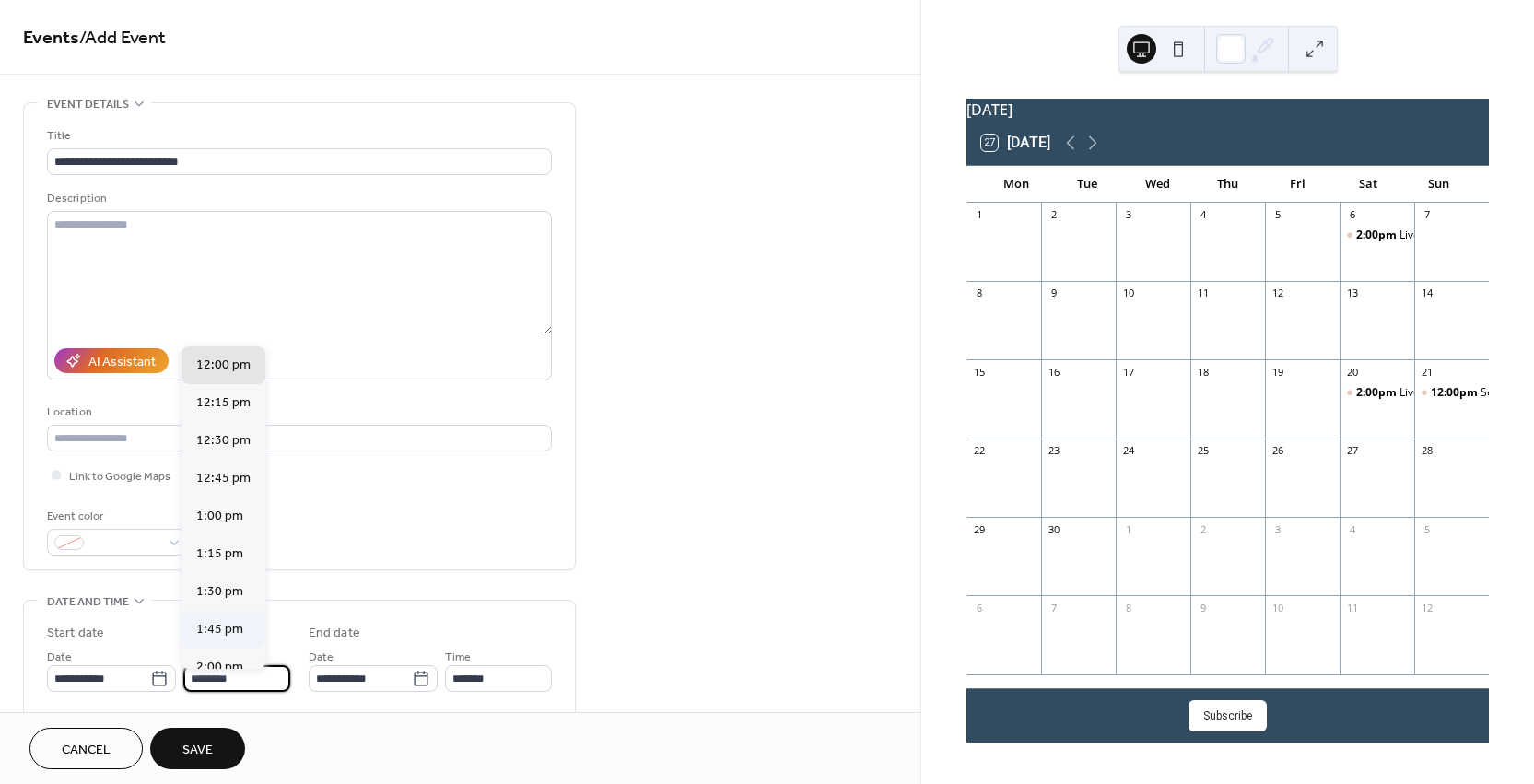 scroll, scrollTop: 1930, scrollLeft: 0, axis: vertical 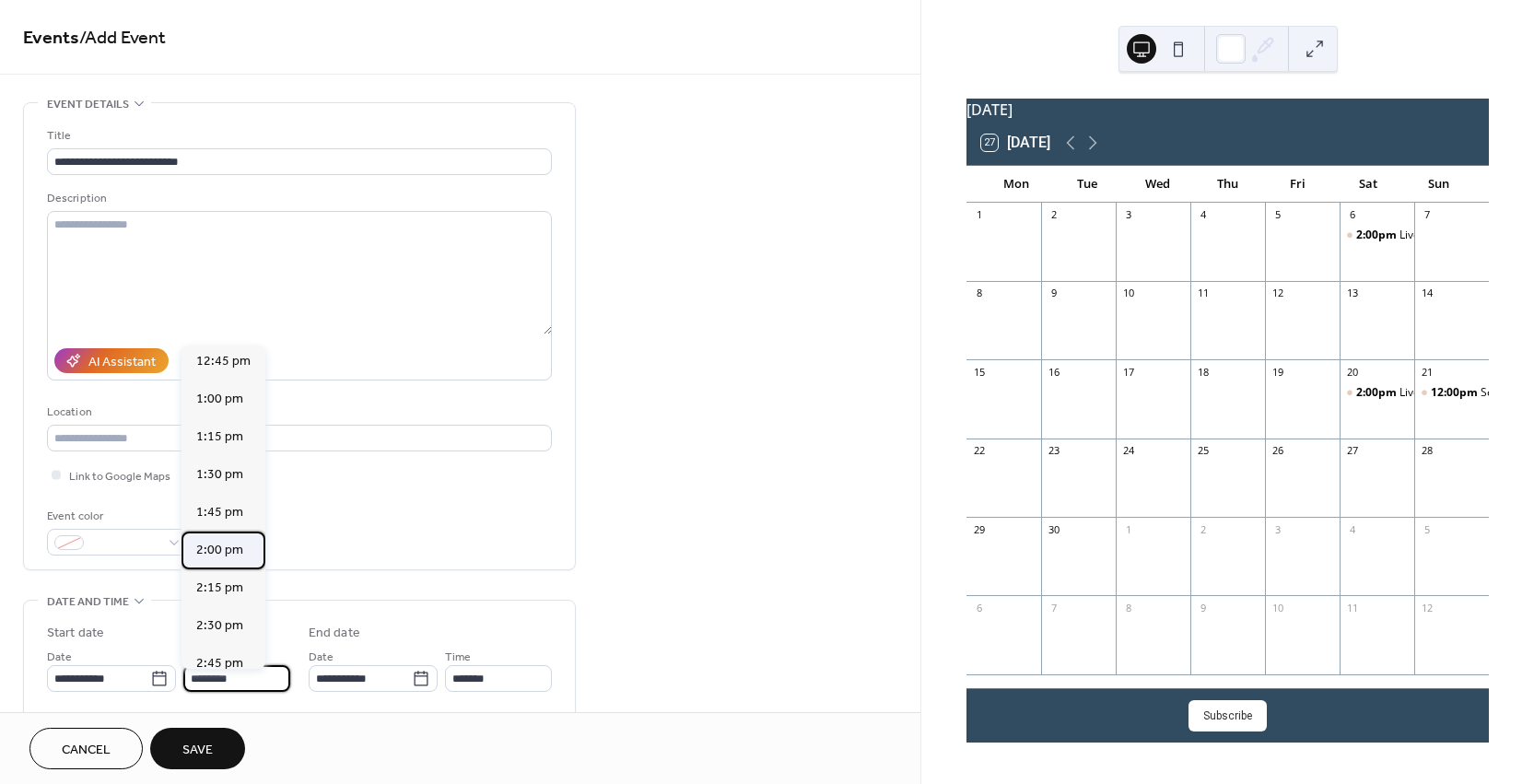 click on "2:00 pm" at bounding box center [219, 550] 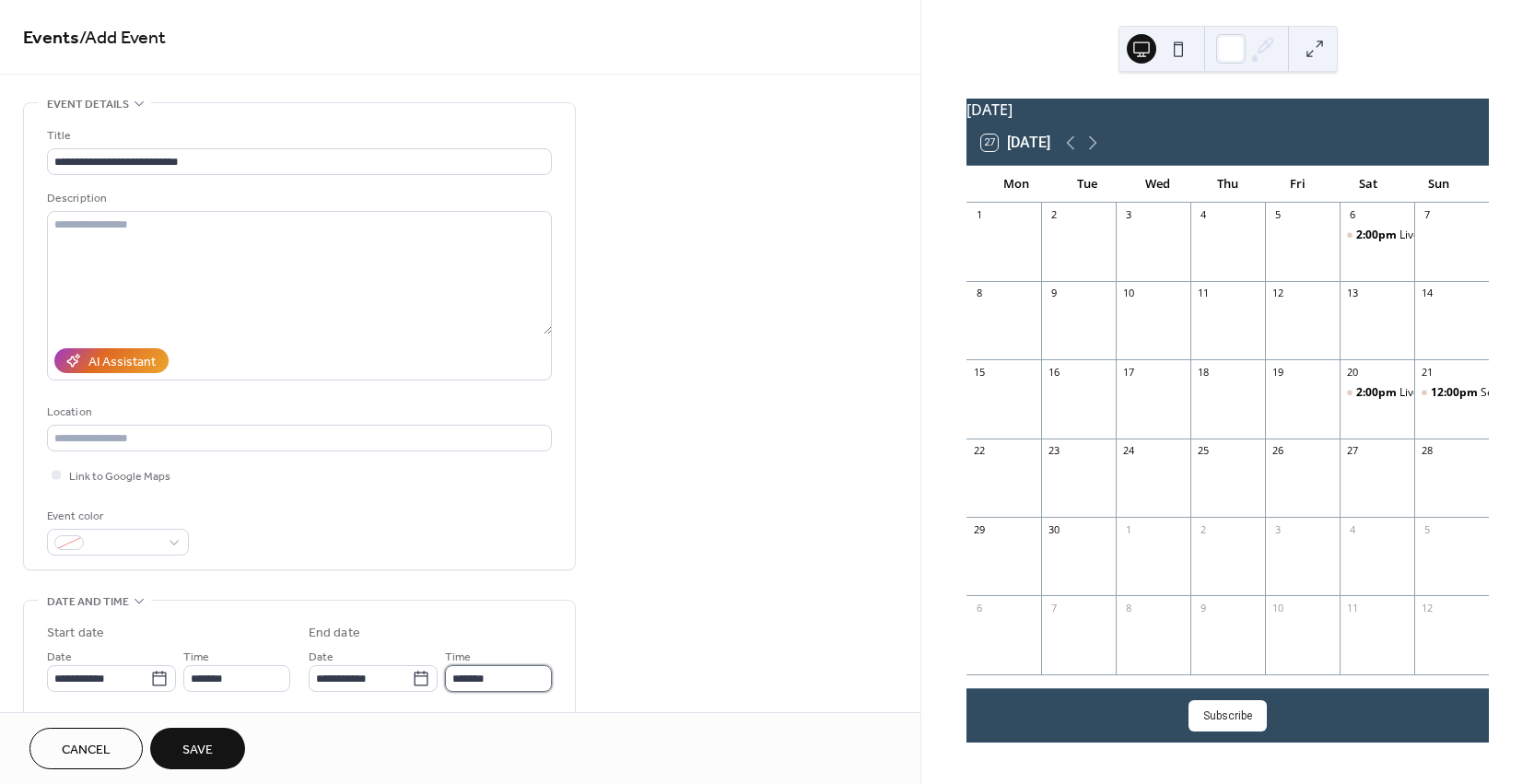 click on "*******" at bounding box center (498, 678) 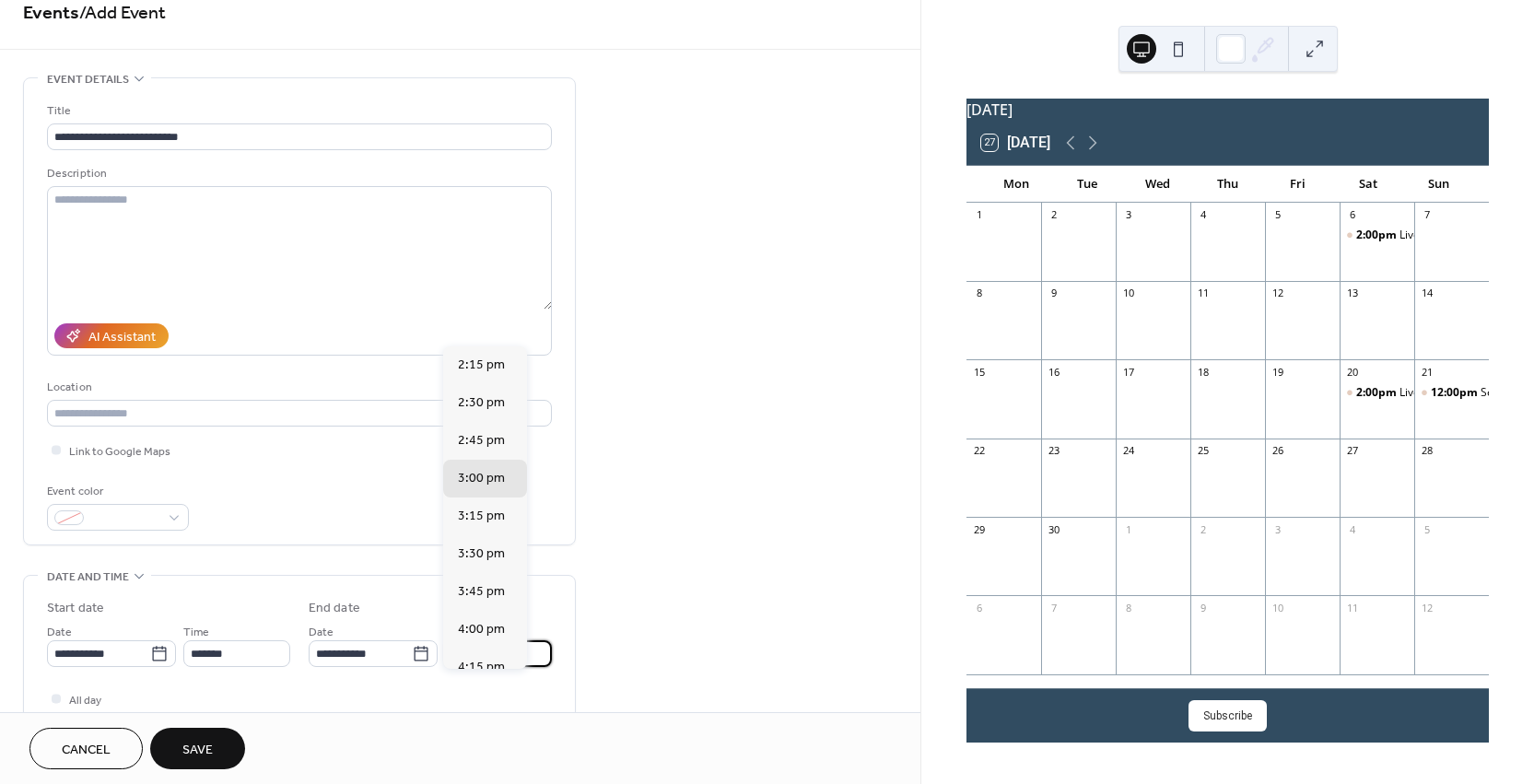 scroll, scrollTop: 20, scrollLeft: 0, axis: vertical 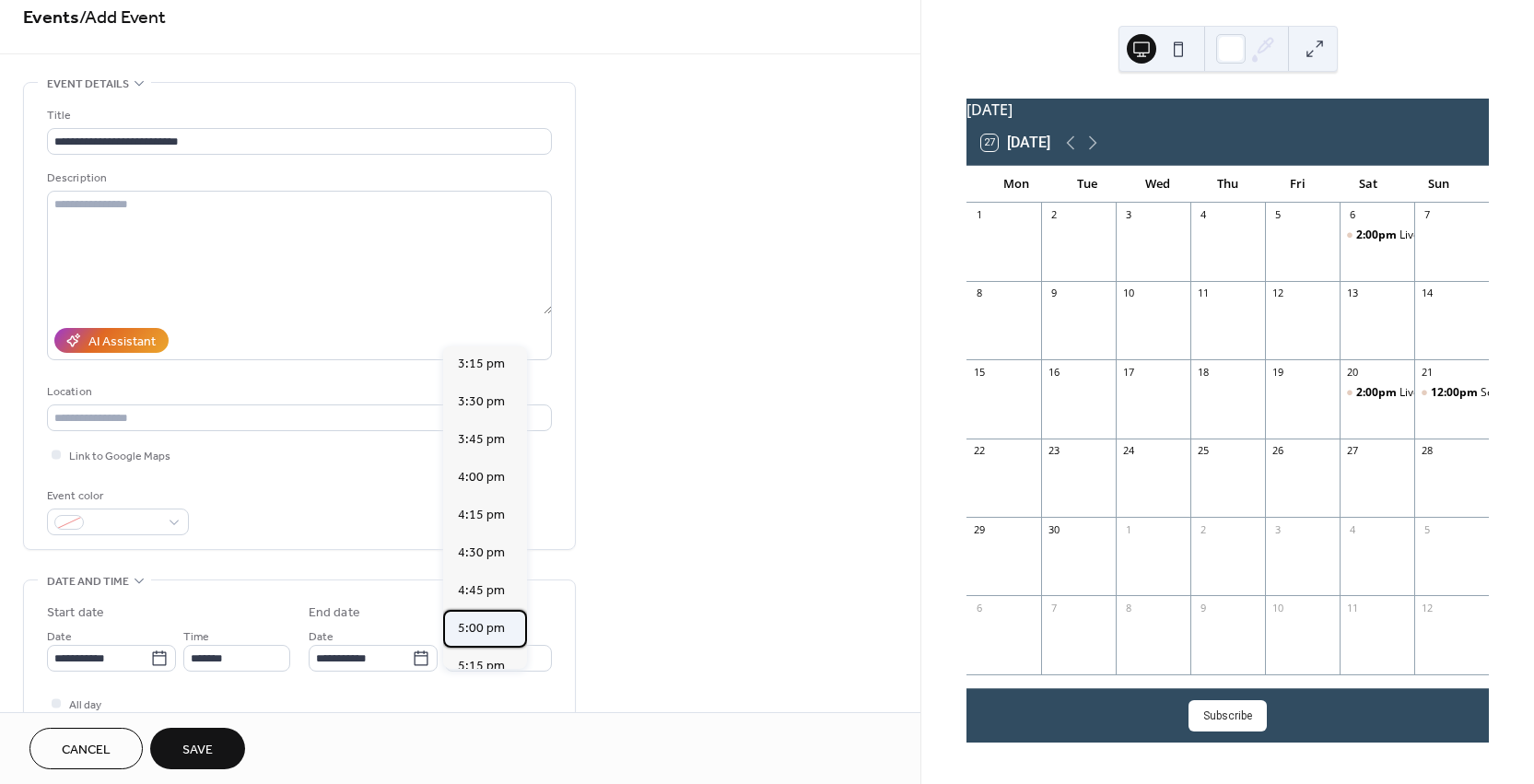click on "5:00 pm" at bounding box center (481, 628) 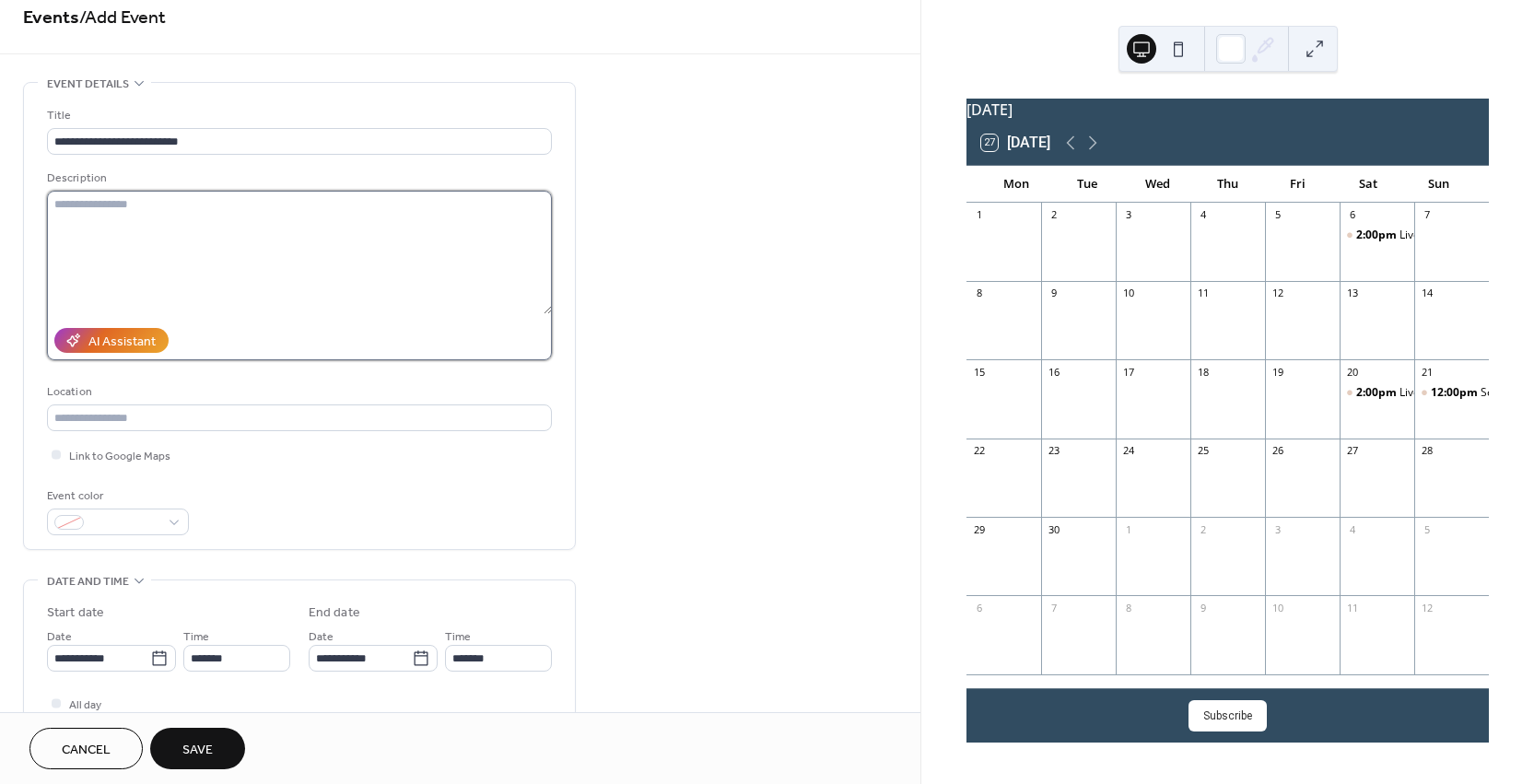 click at bounding box center (299, 252) 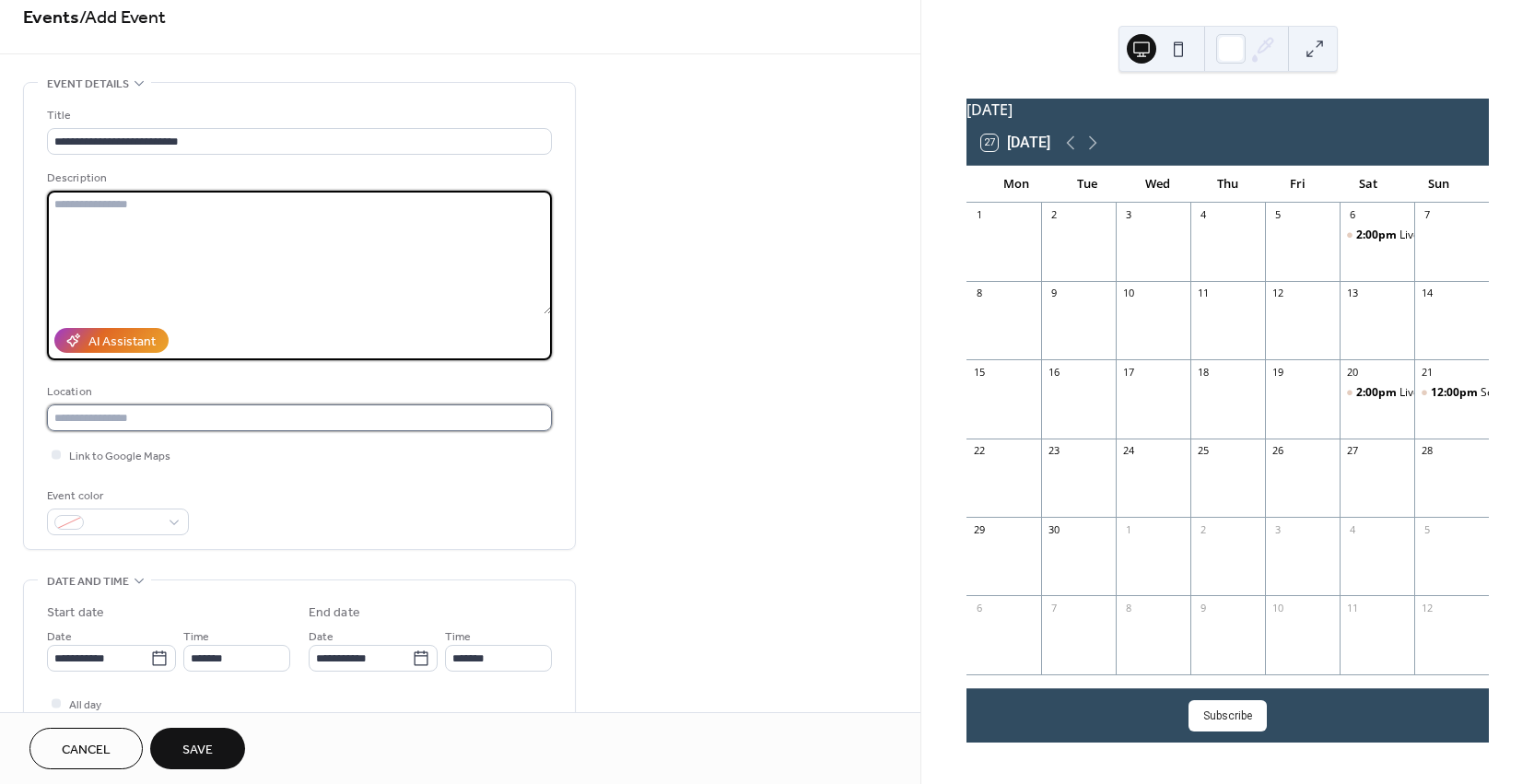 click at bounding box center (299, 417) 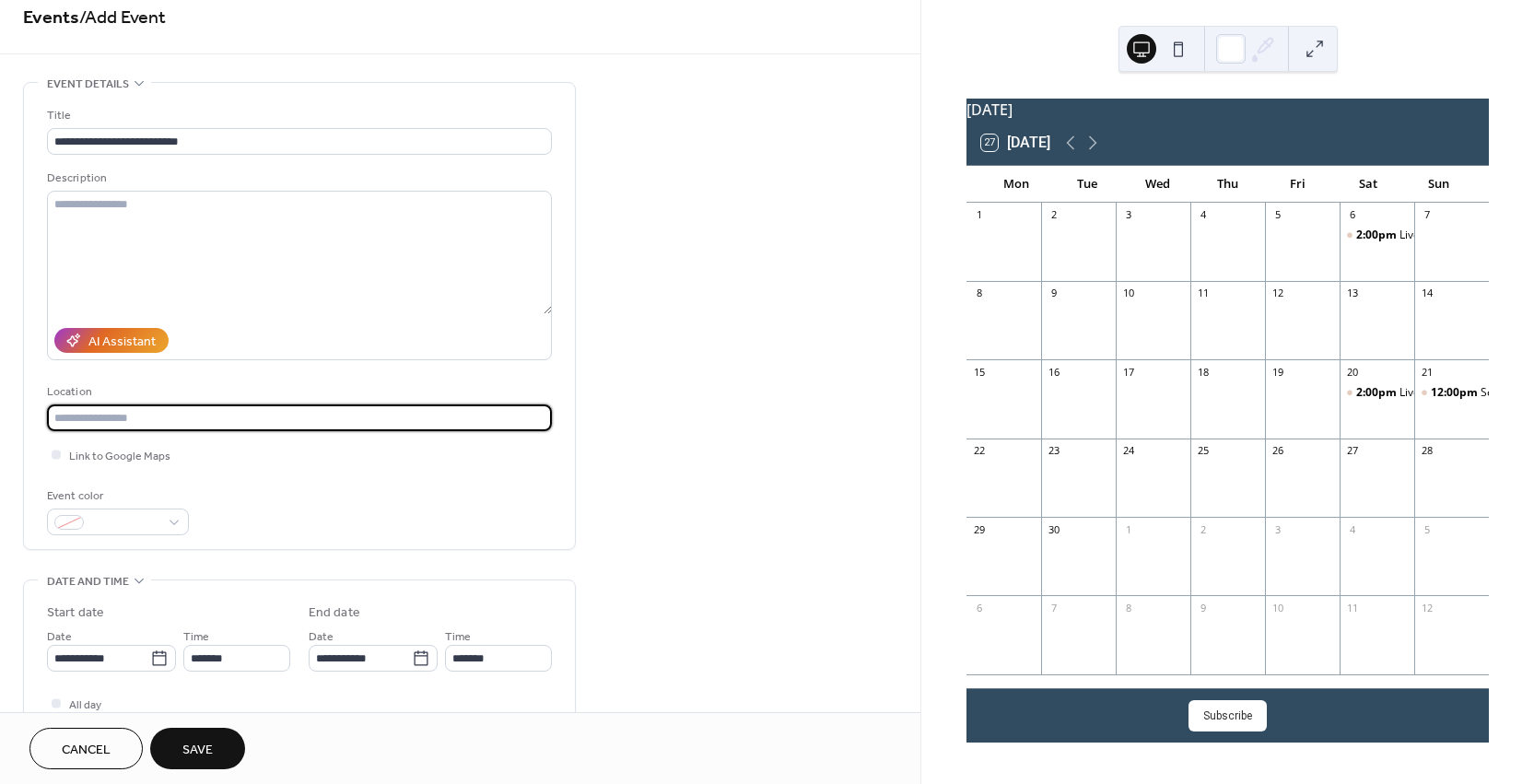 click at bounding box center [299, 417] 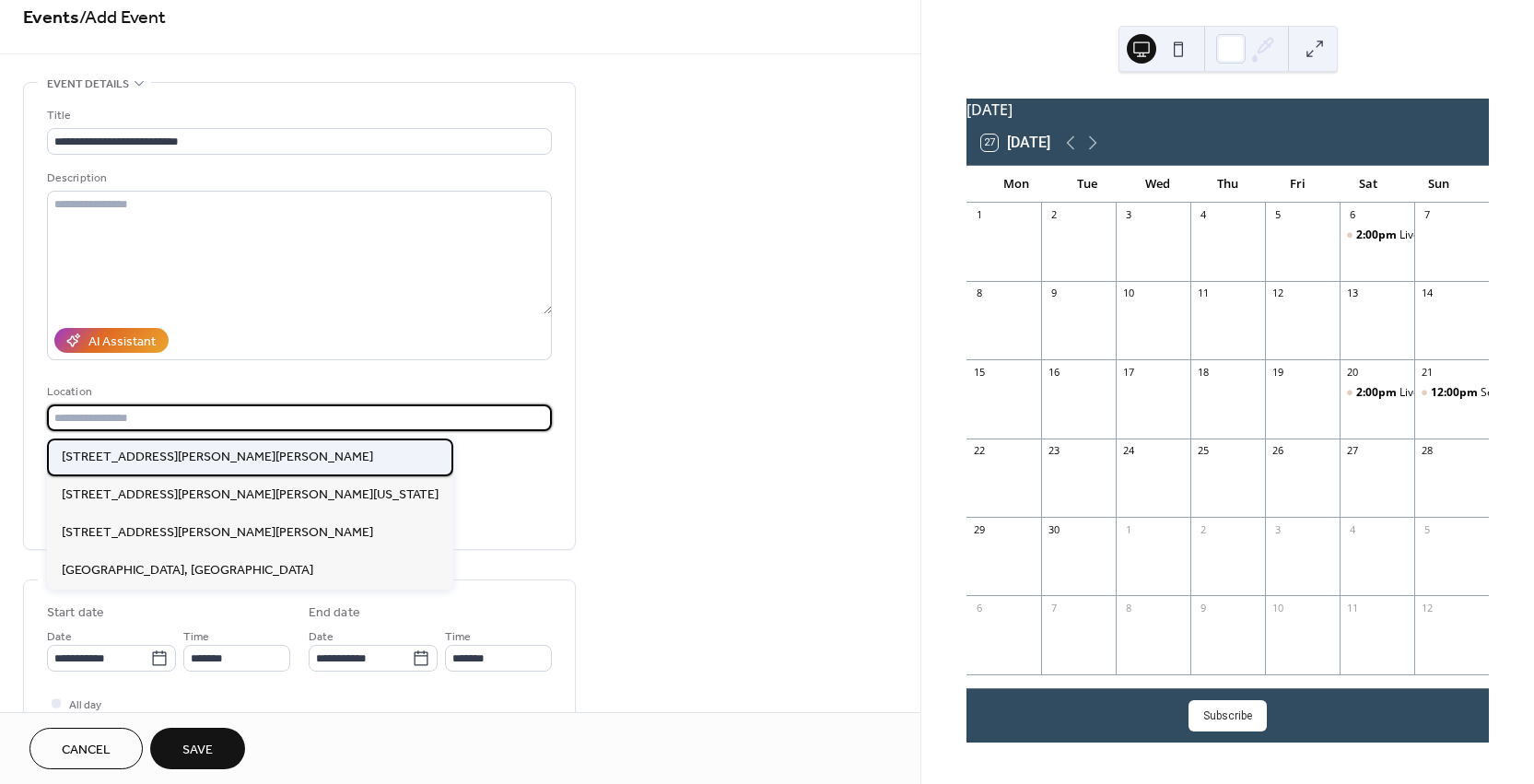 click on "[STREET_ADDRESS][PERSON_NAME][PERSON_NAME]" at bounding box center (217, 457) 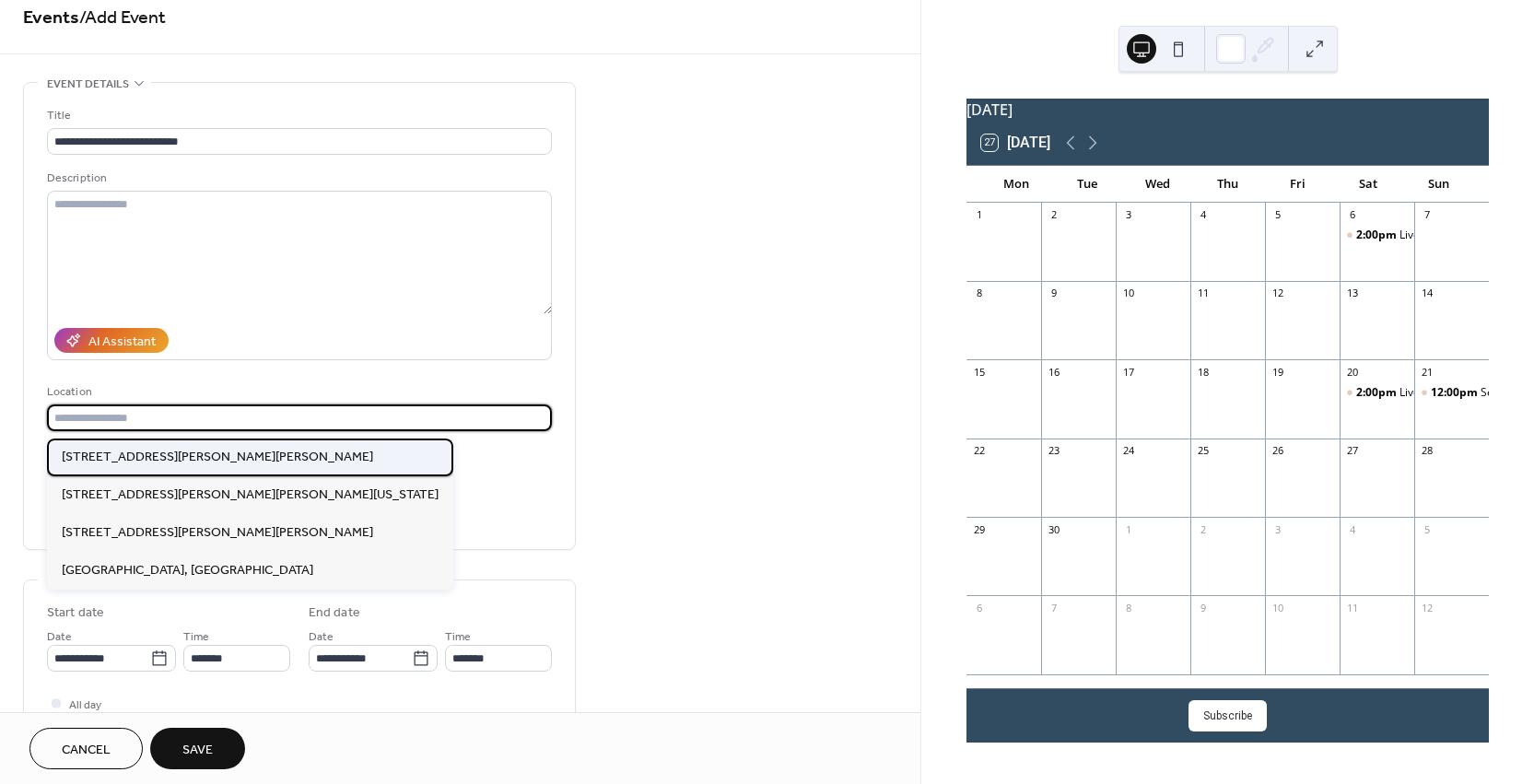 type on "**********" 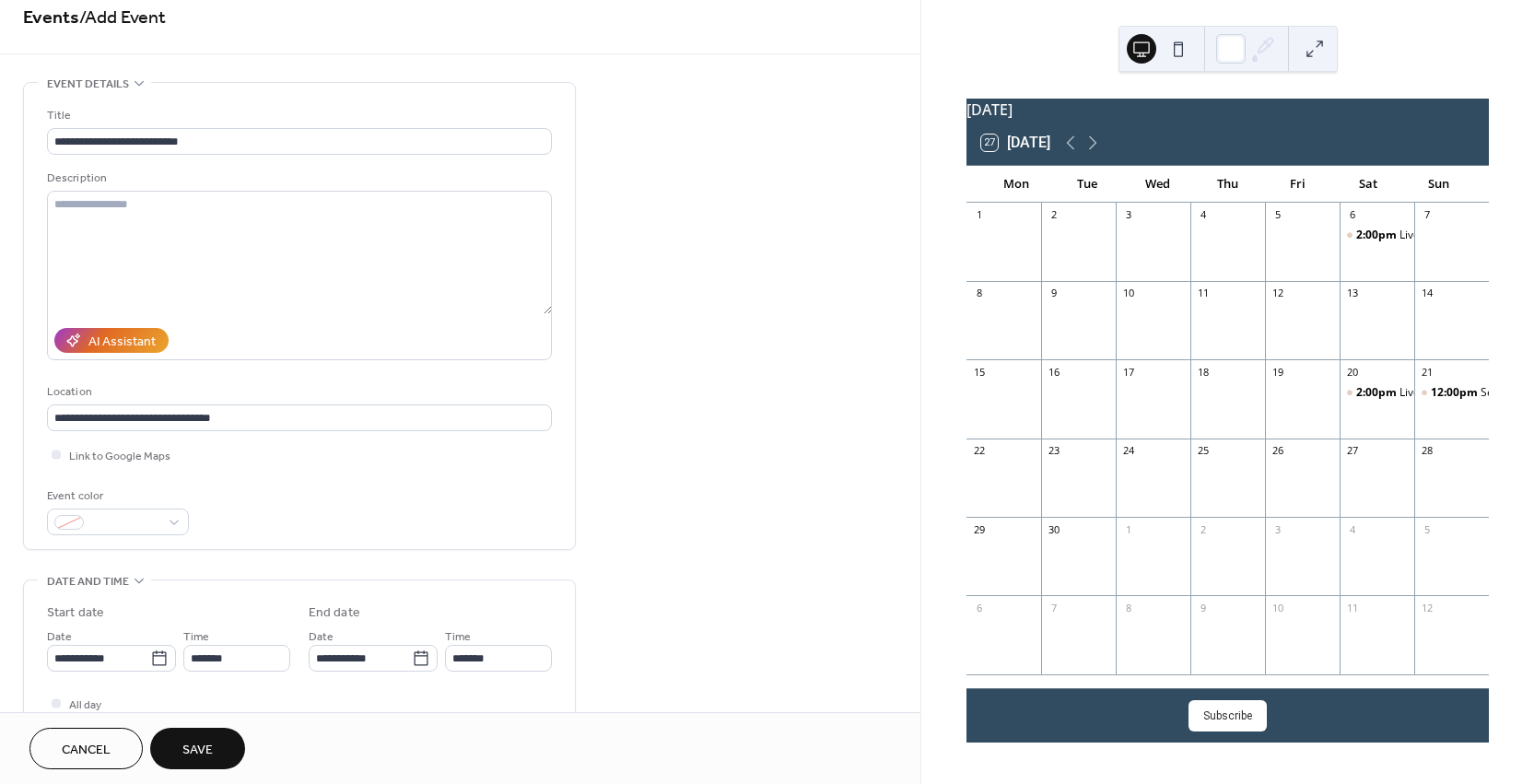 click on "Save" at bounding box center [197, 750] 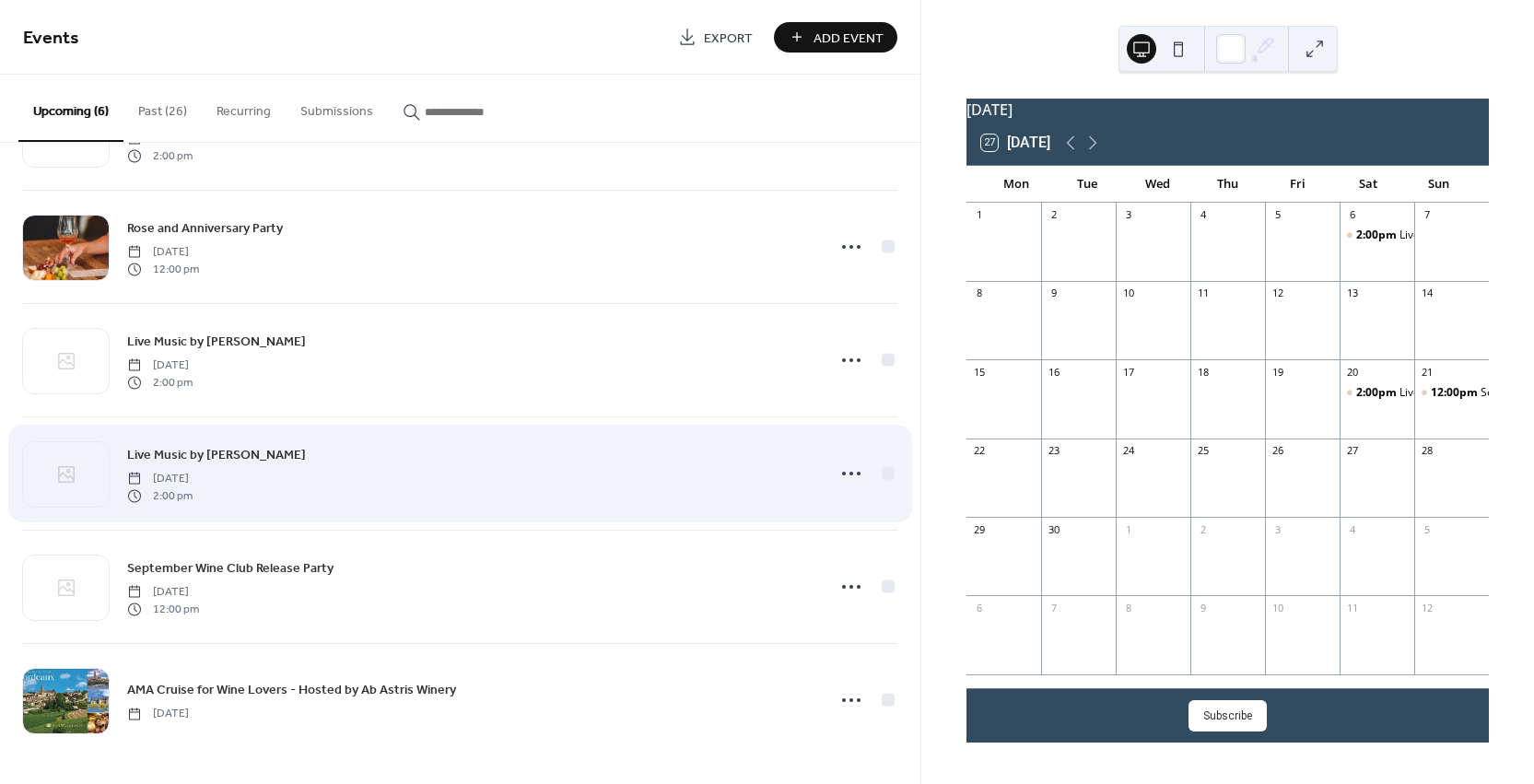 scroll, scrollTop: 0, scrollLeft: 0, axis: both 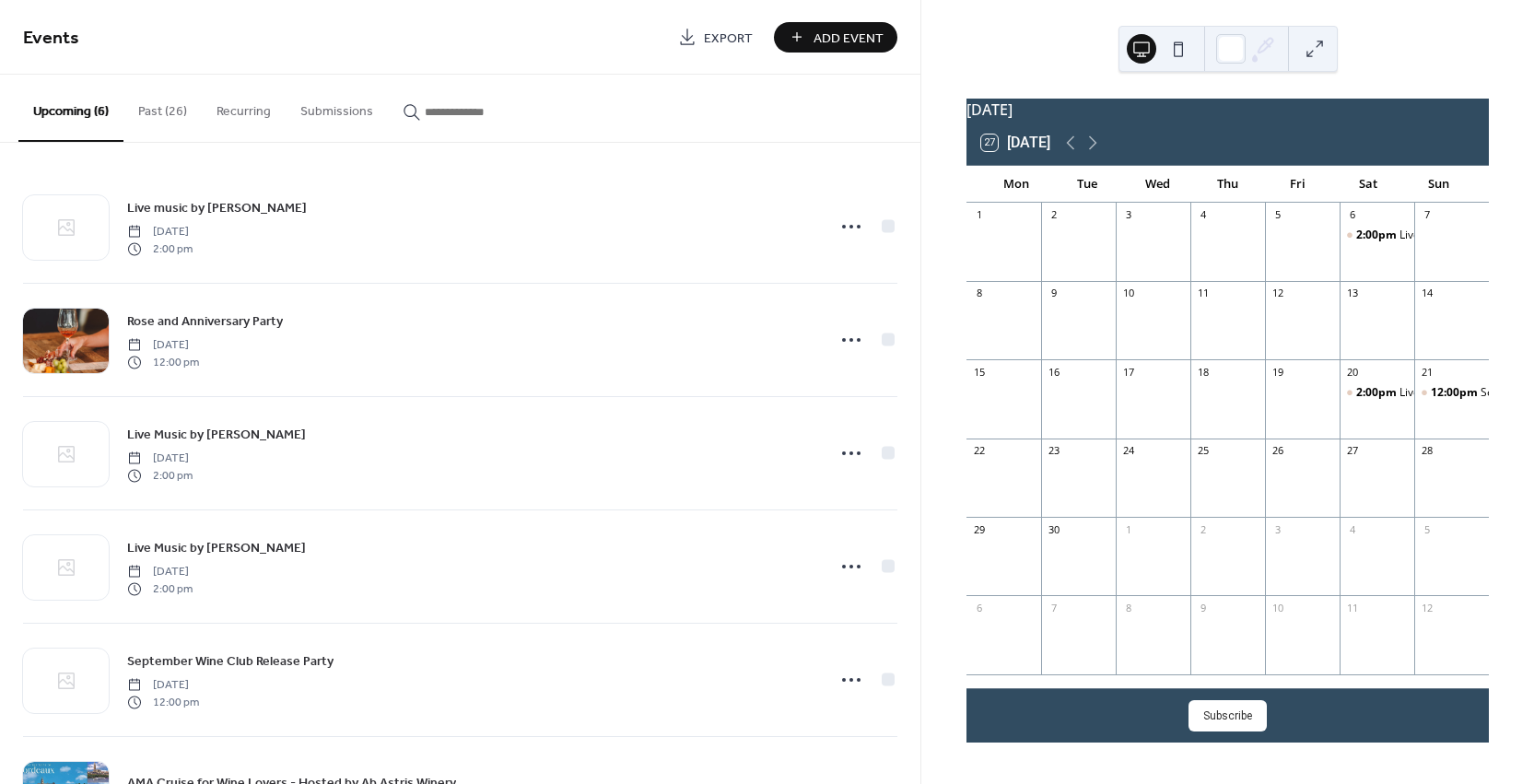 click on "Add Event" at bounding box center [849, 38] 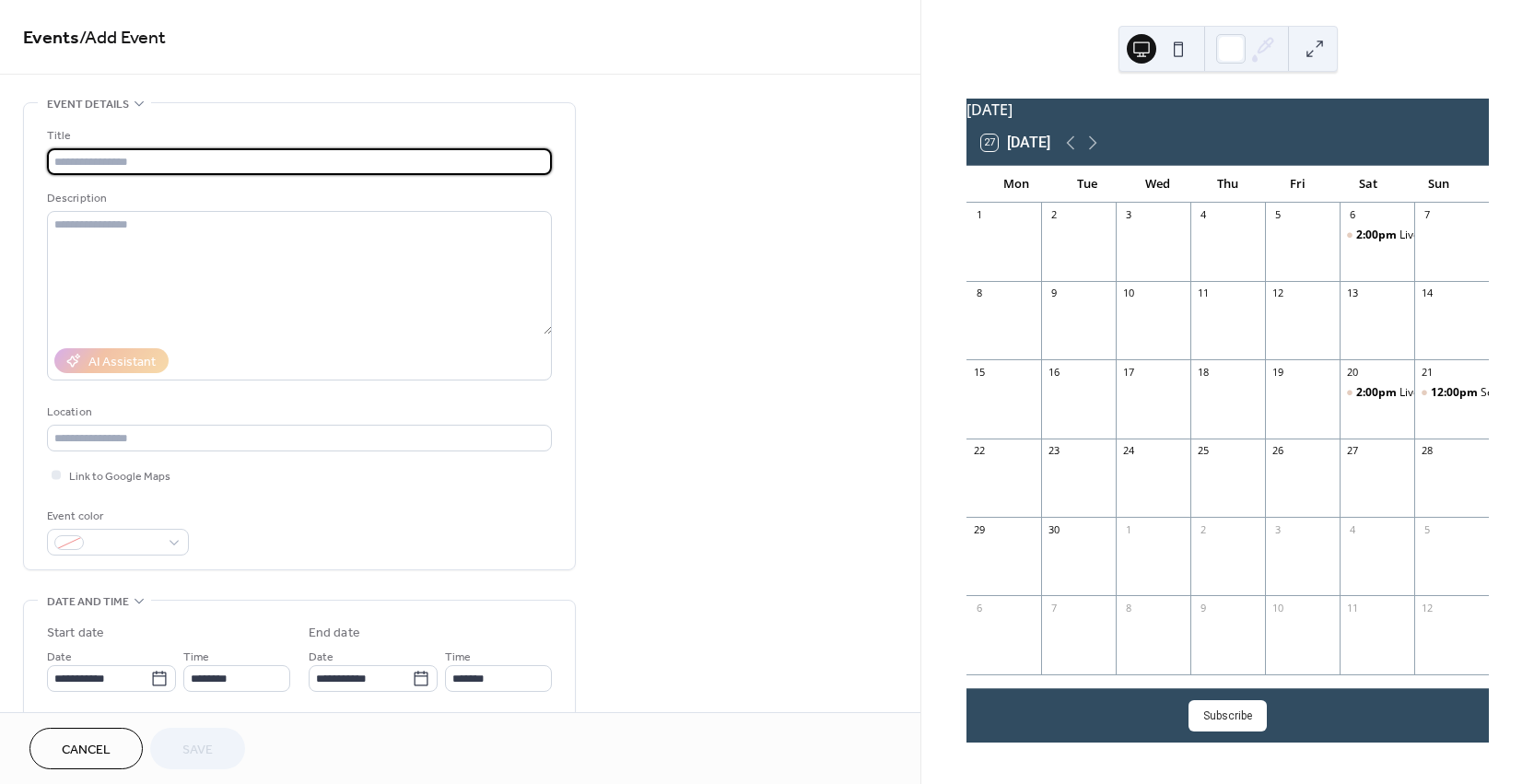 click at bounding box center (299, 161) 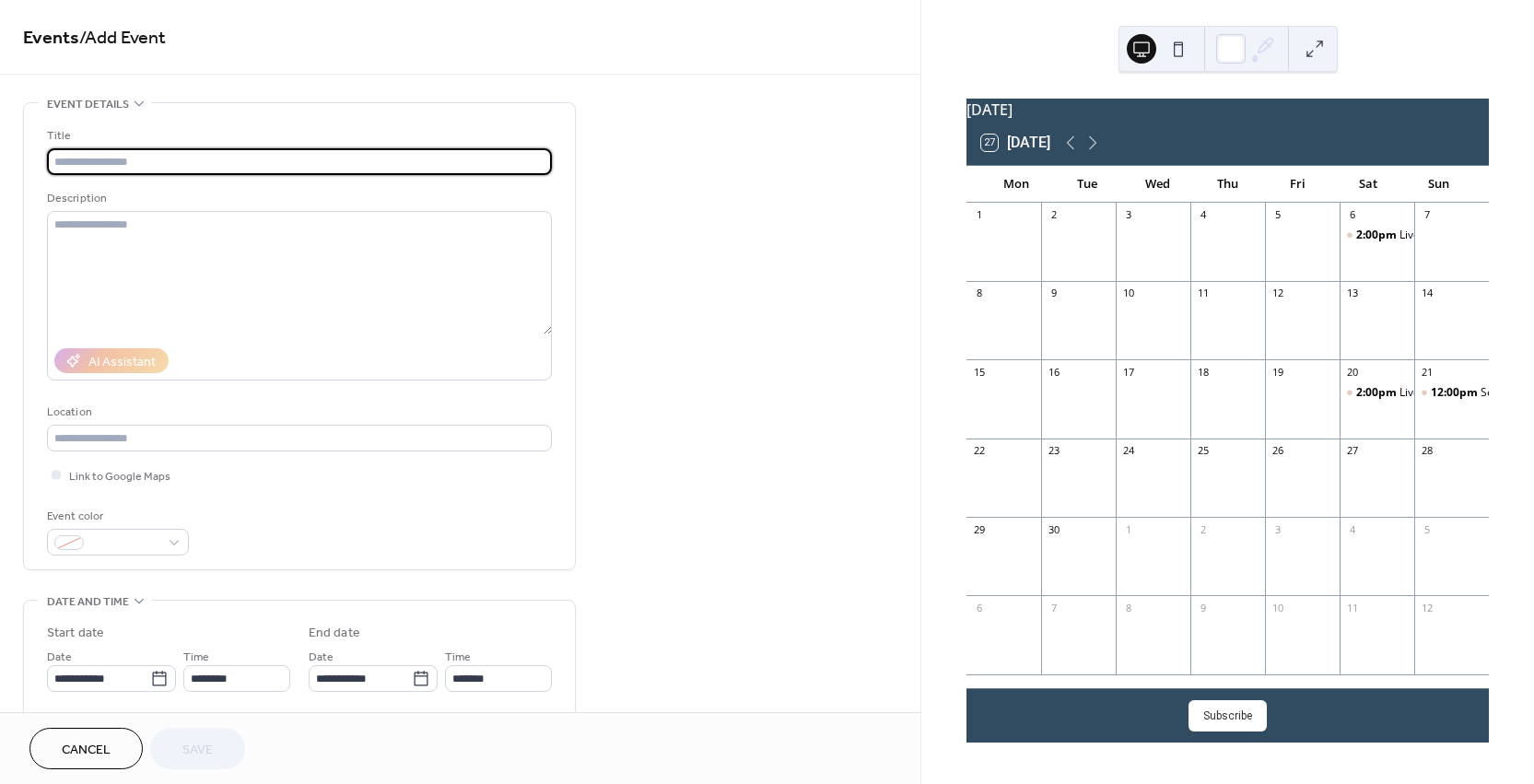 paste on "**********" 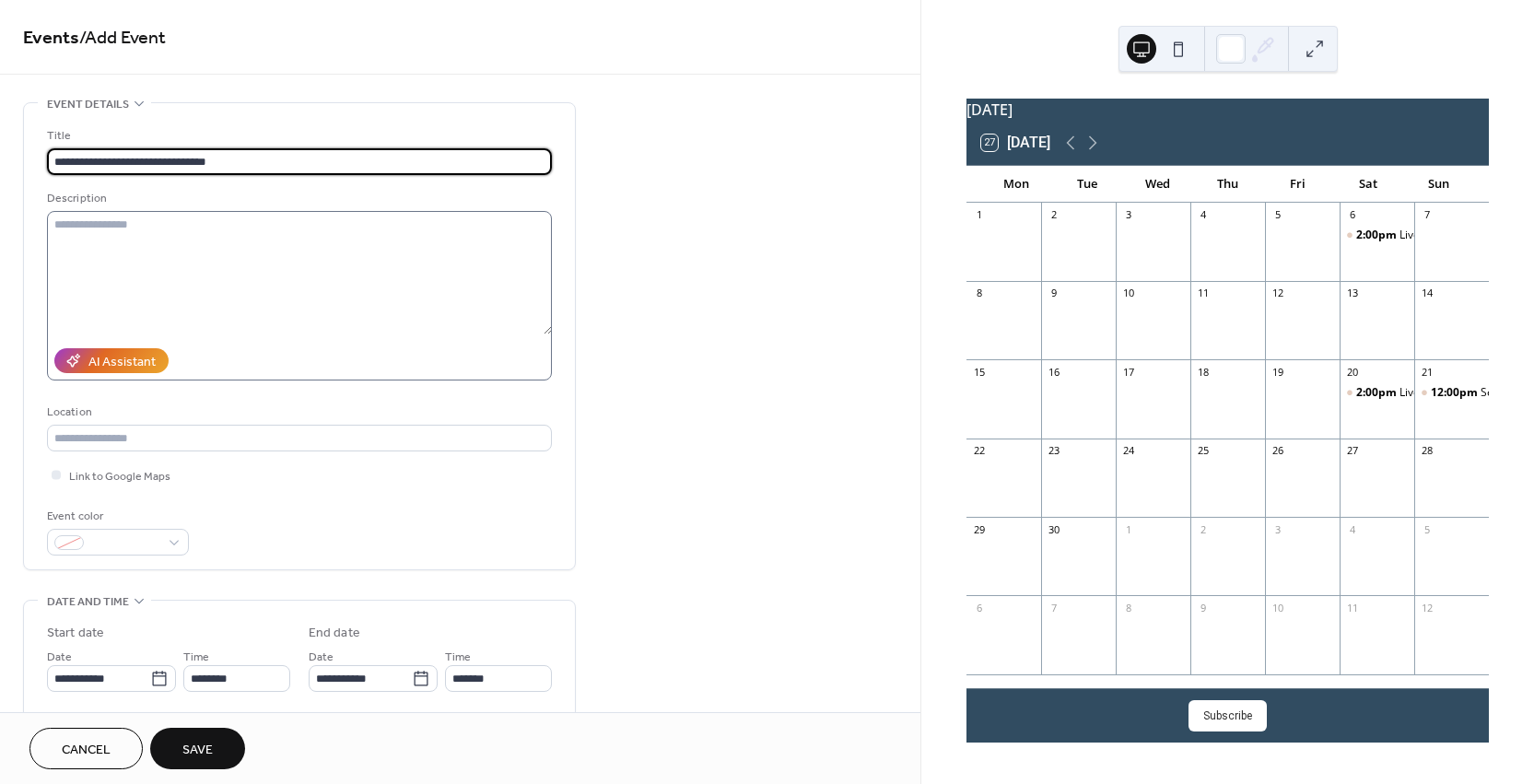 type on "**********" 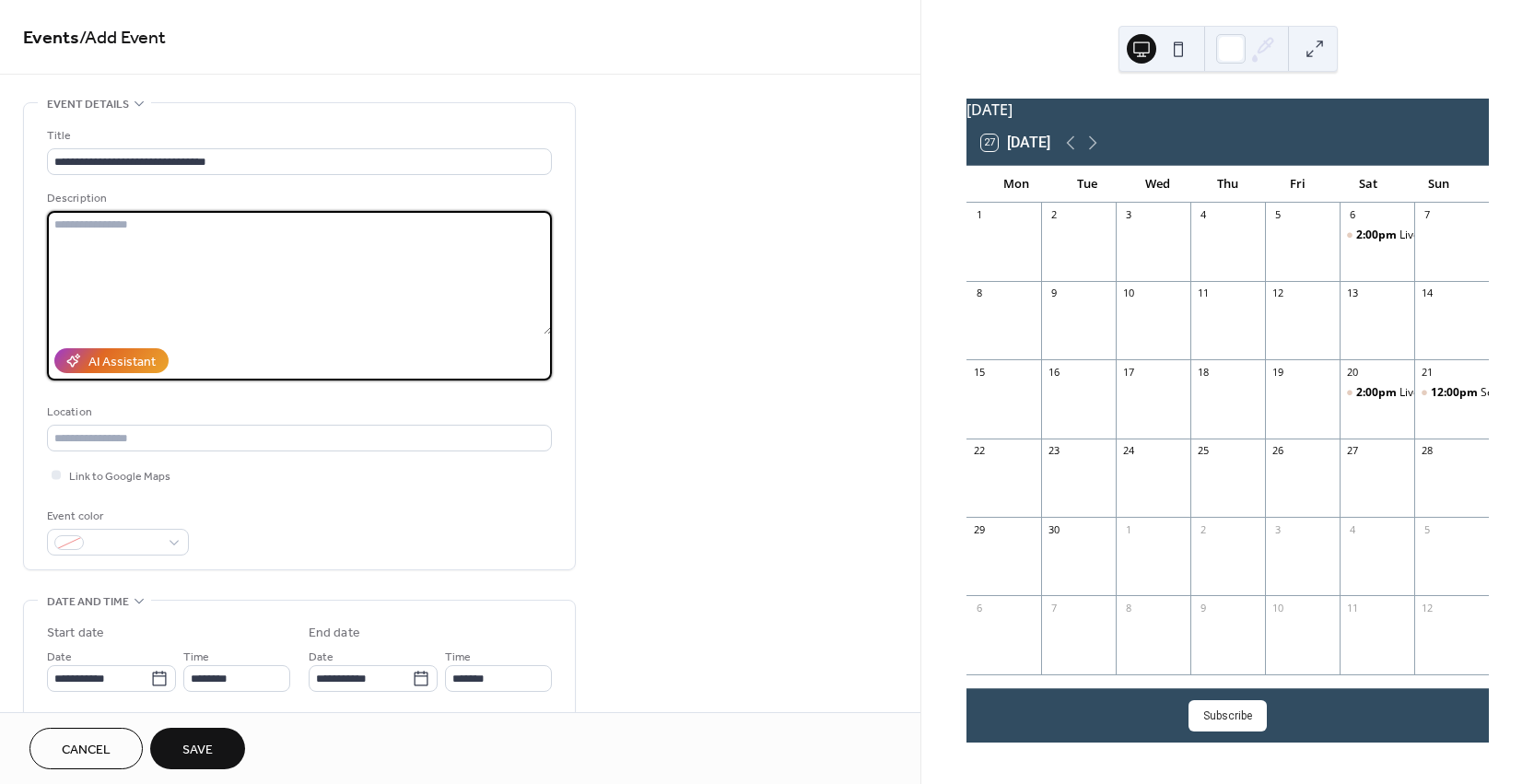 click at bounding box center (299, 273) 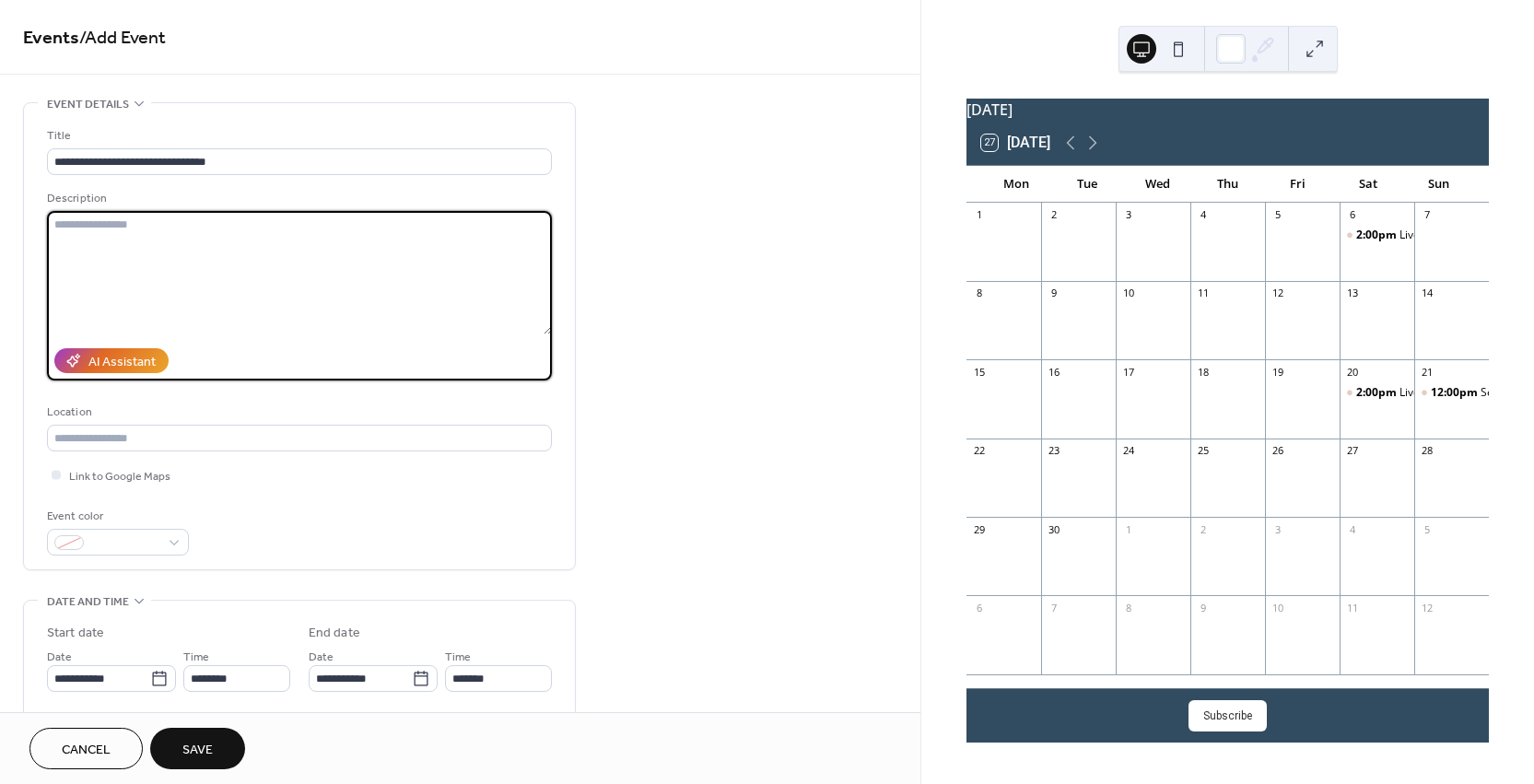 paste on "**********" 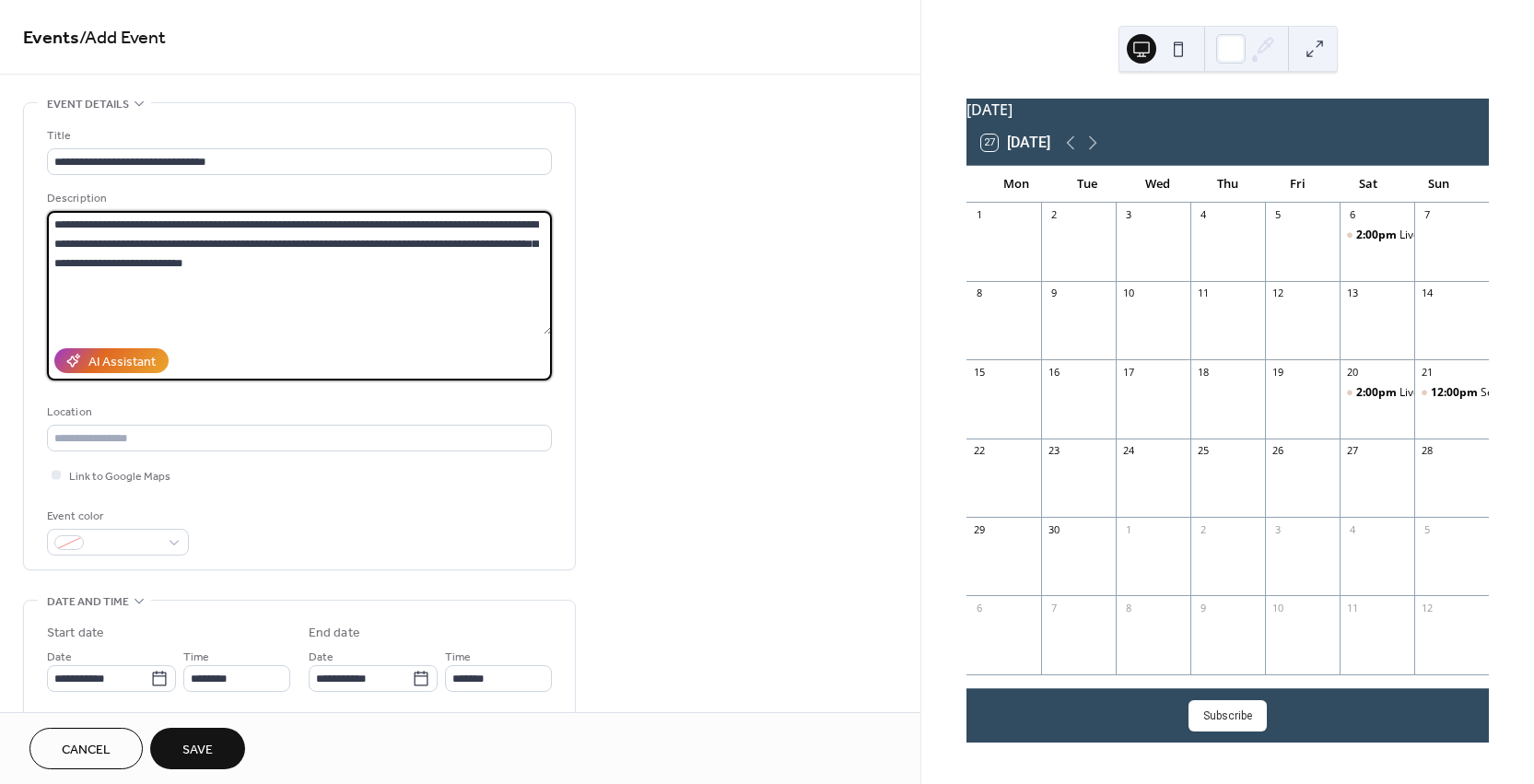 click on "**********" at bounding box center [299, 273] 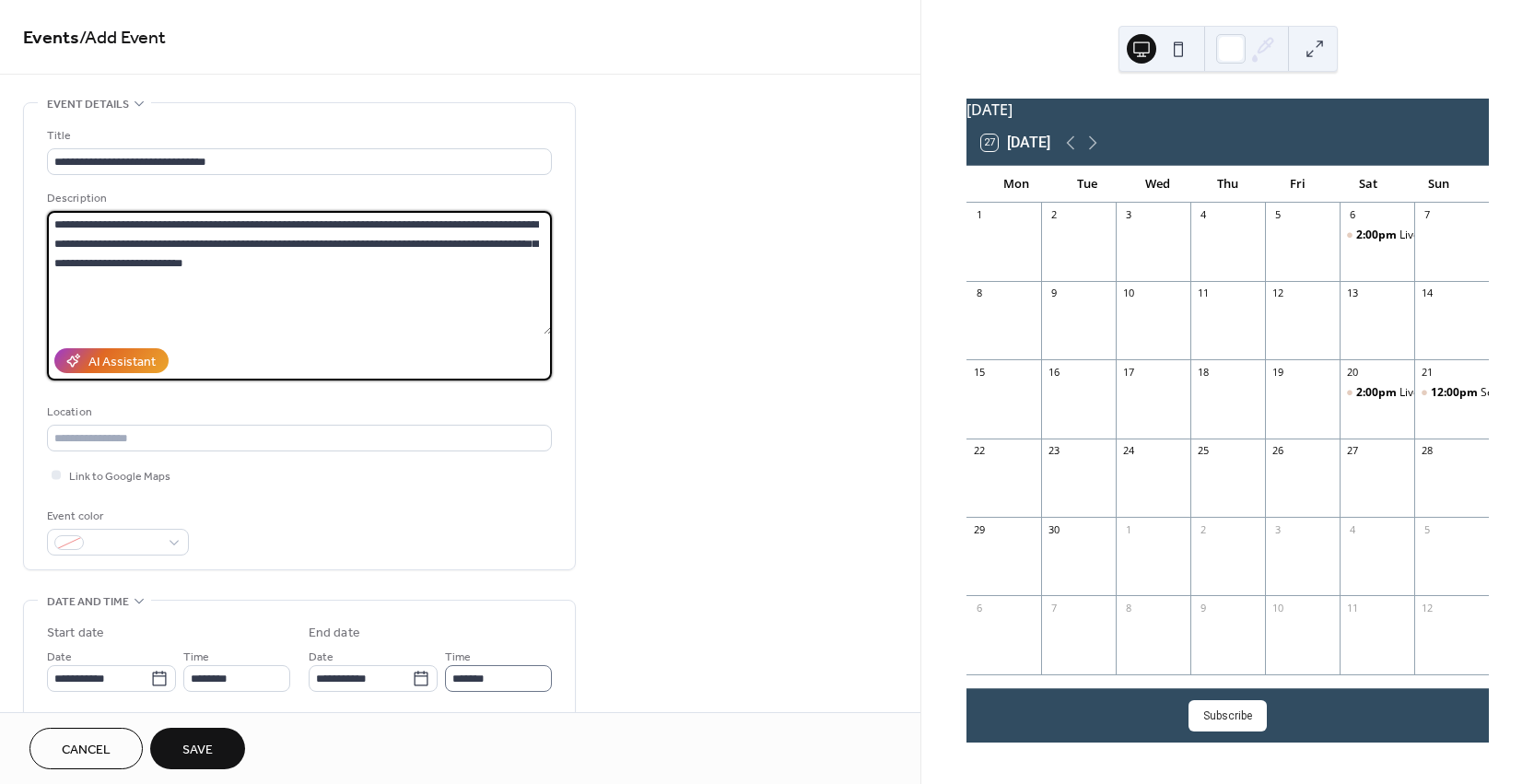 type on "**********" 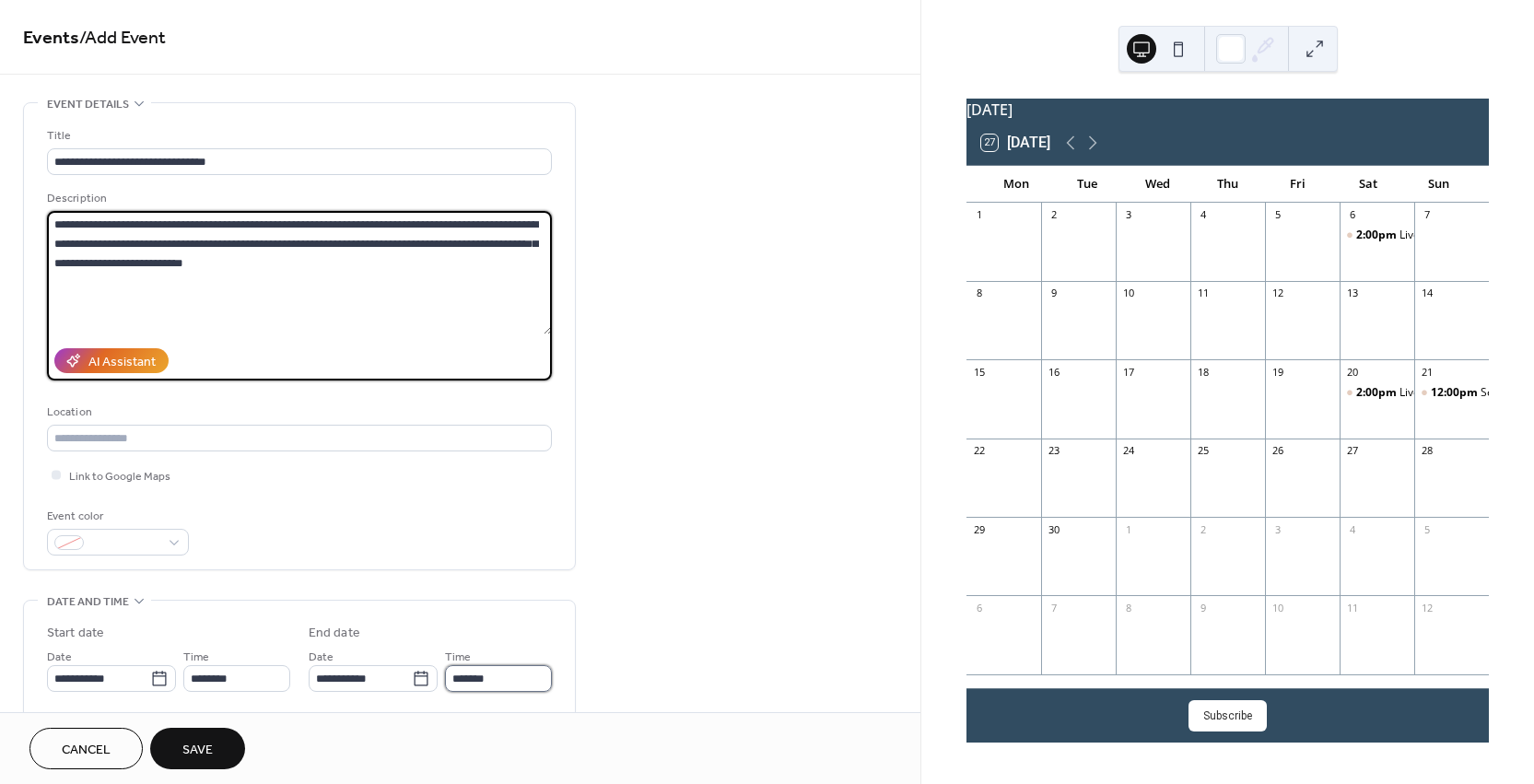click on "*******" at bounding box center [498, 678] 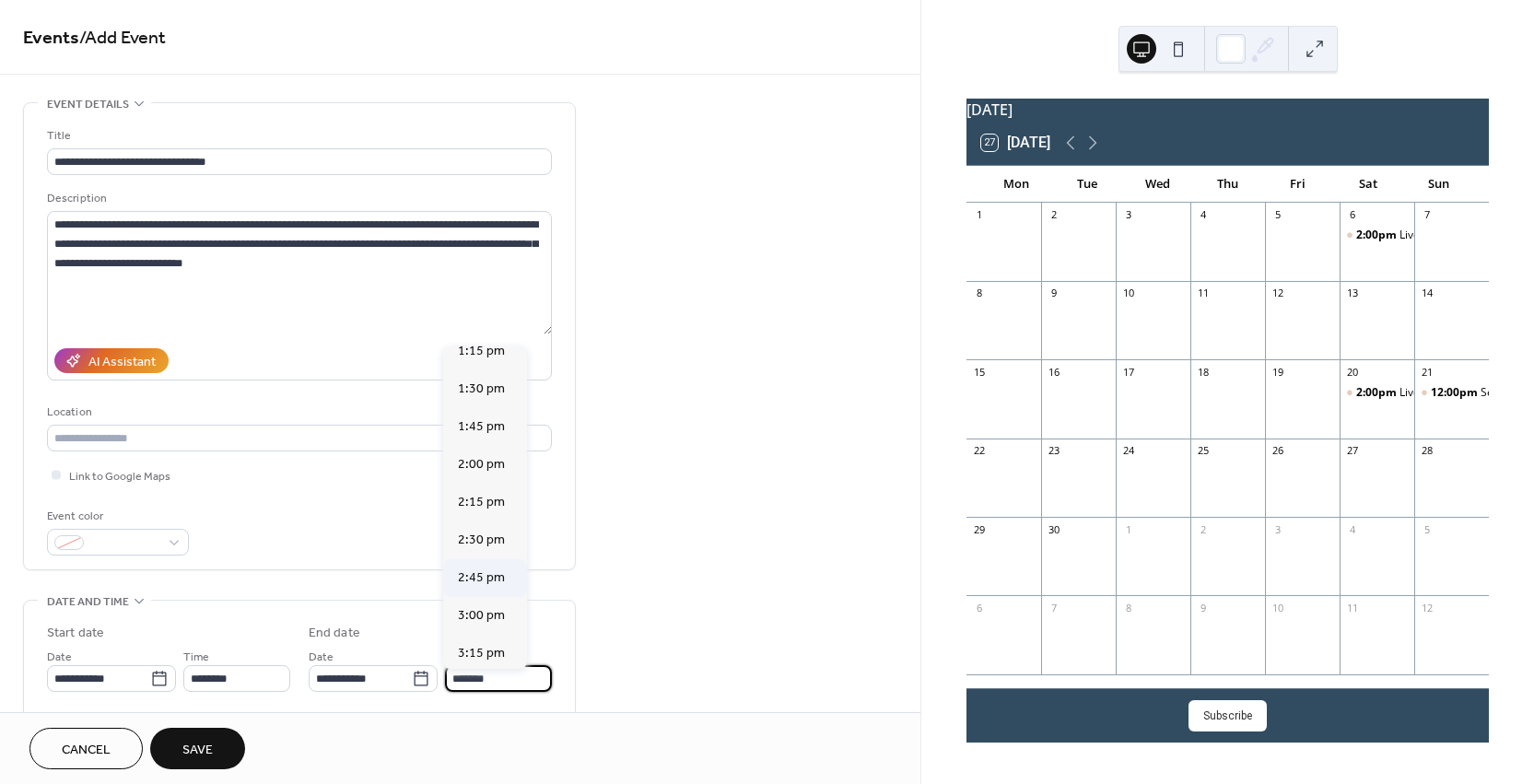 scroll, scrollTop: 180, scrollLeft: 0, axis: vertical 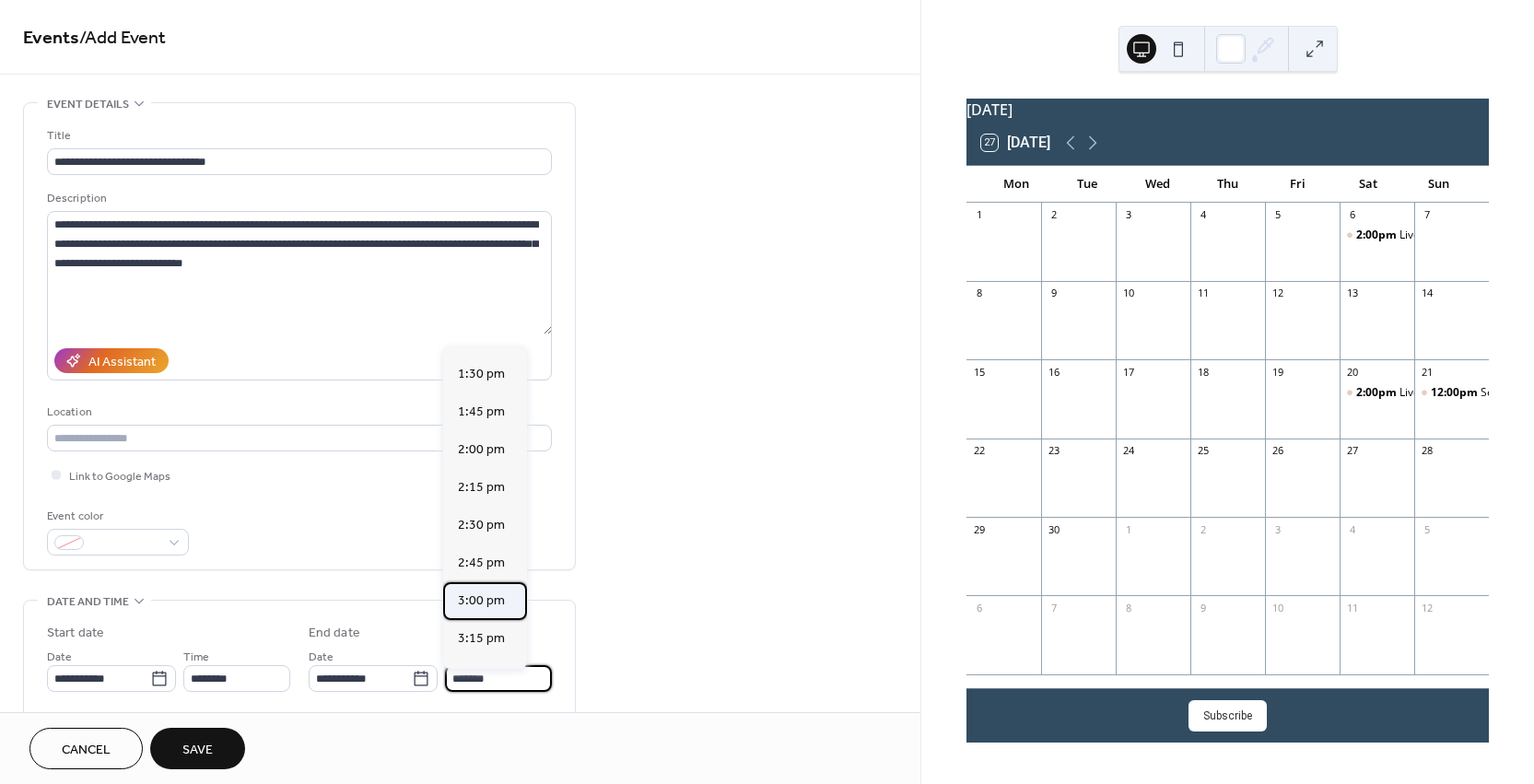 click on "3:00 pm" at bounding box center (481, 601) 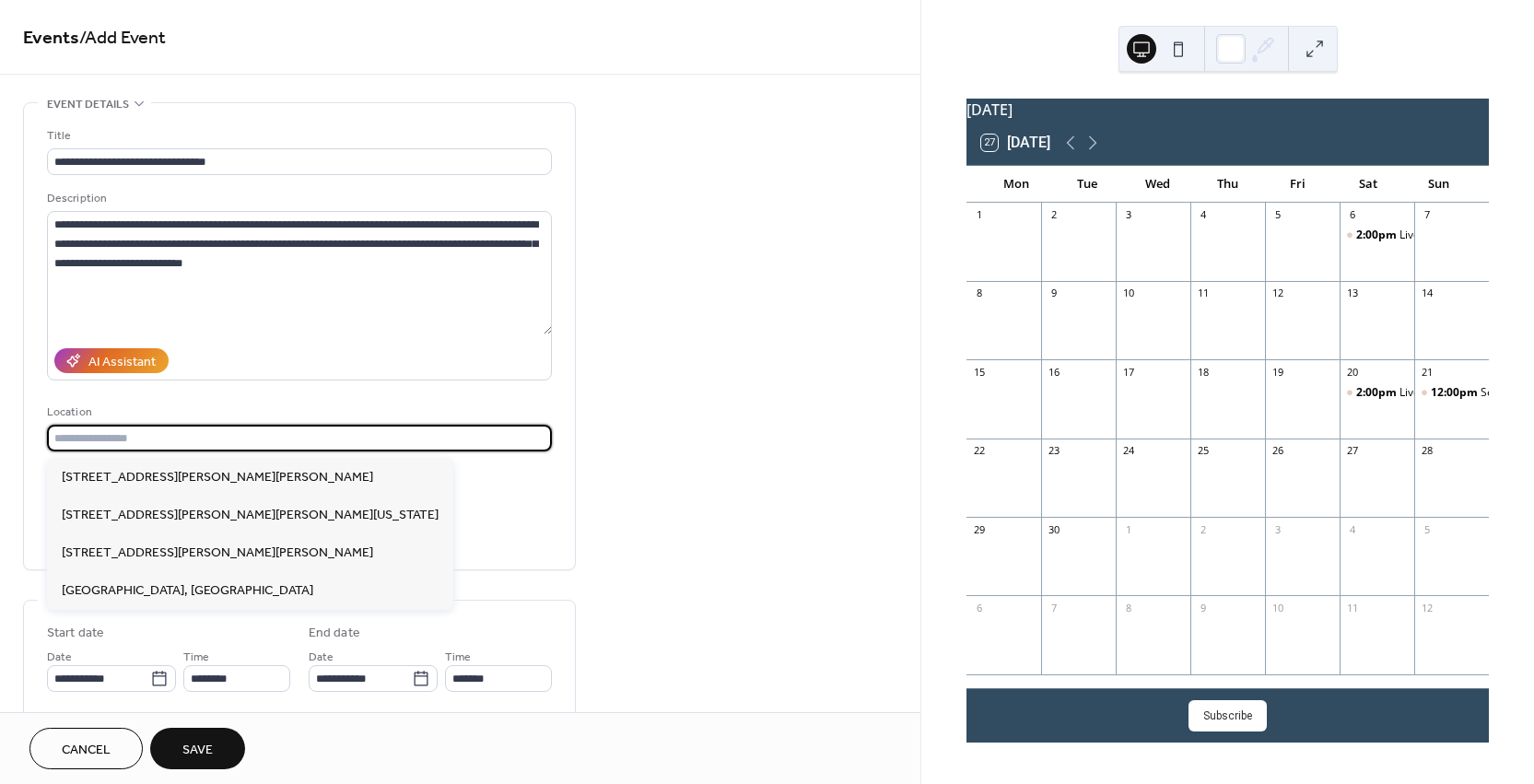 click at bounding box center [299, 438] 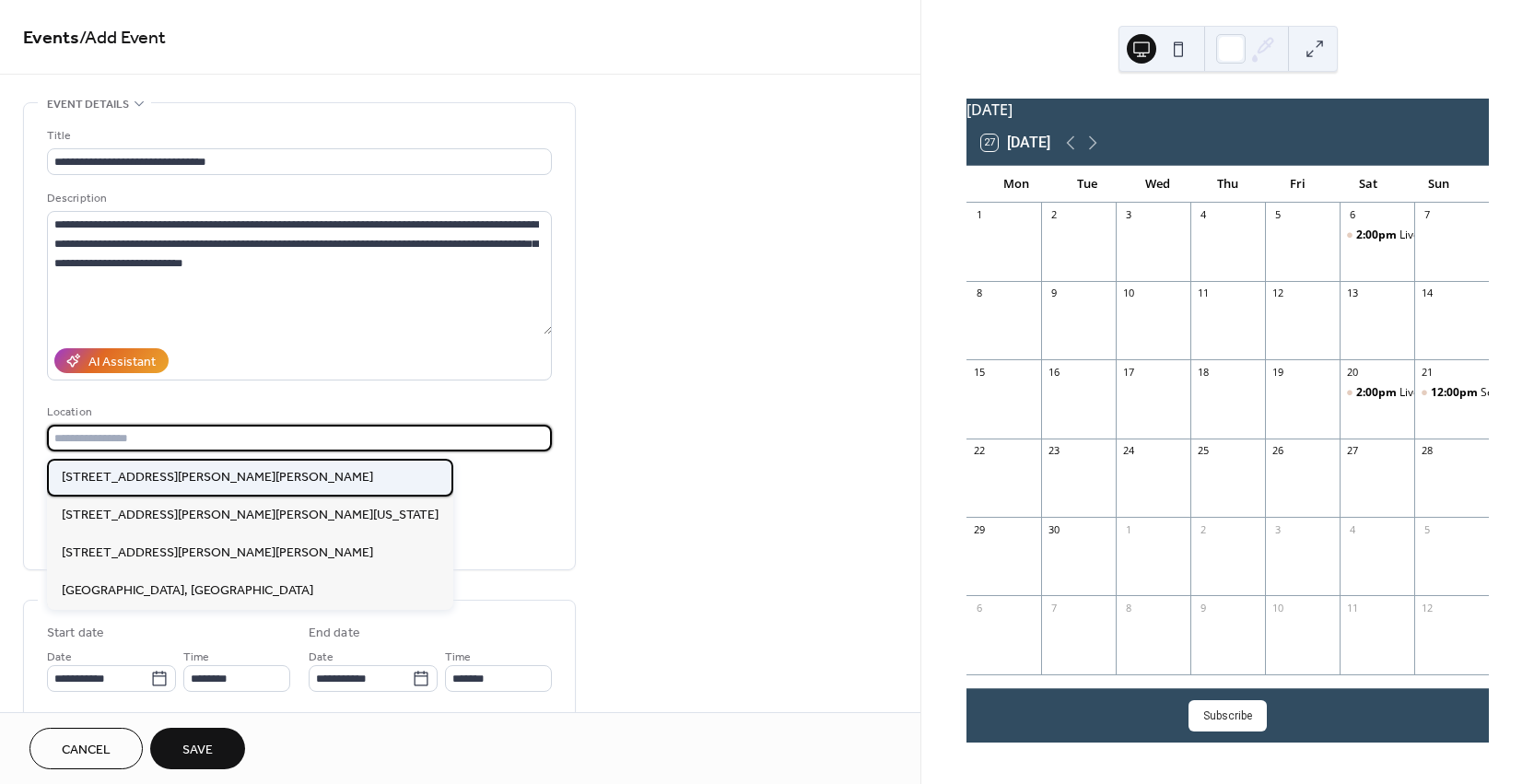 click on "[STREET_ADDRESS][PERSON_NAME][PERSON_NAME]" at bounding box center [217, 477] 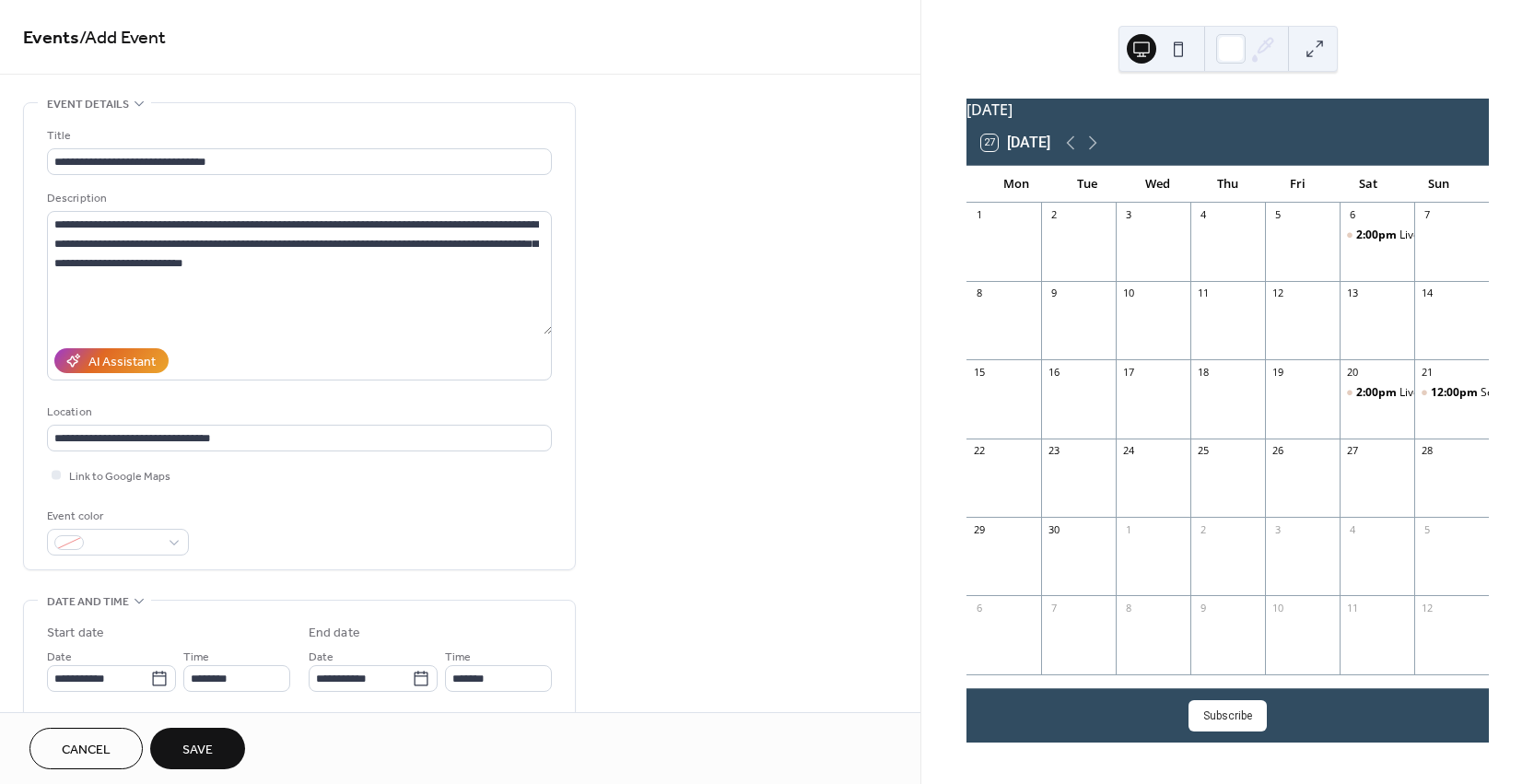 type on "**********" 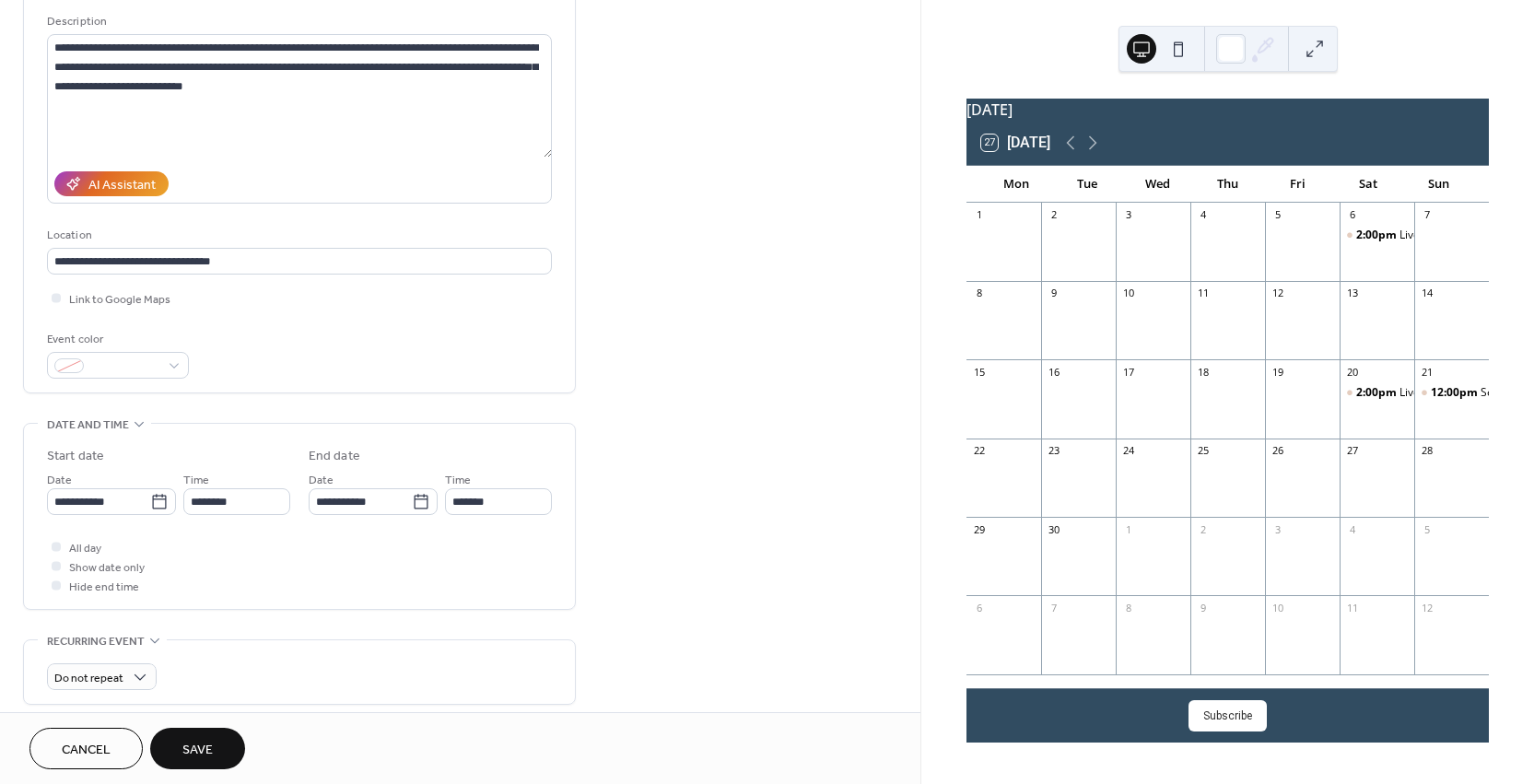 scroll, scrollTop: 158, scrollLeft: 0, axis: vertical 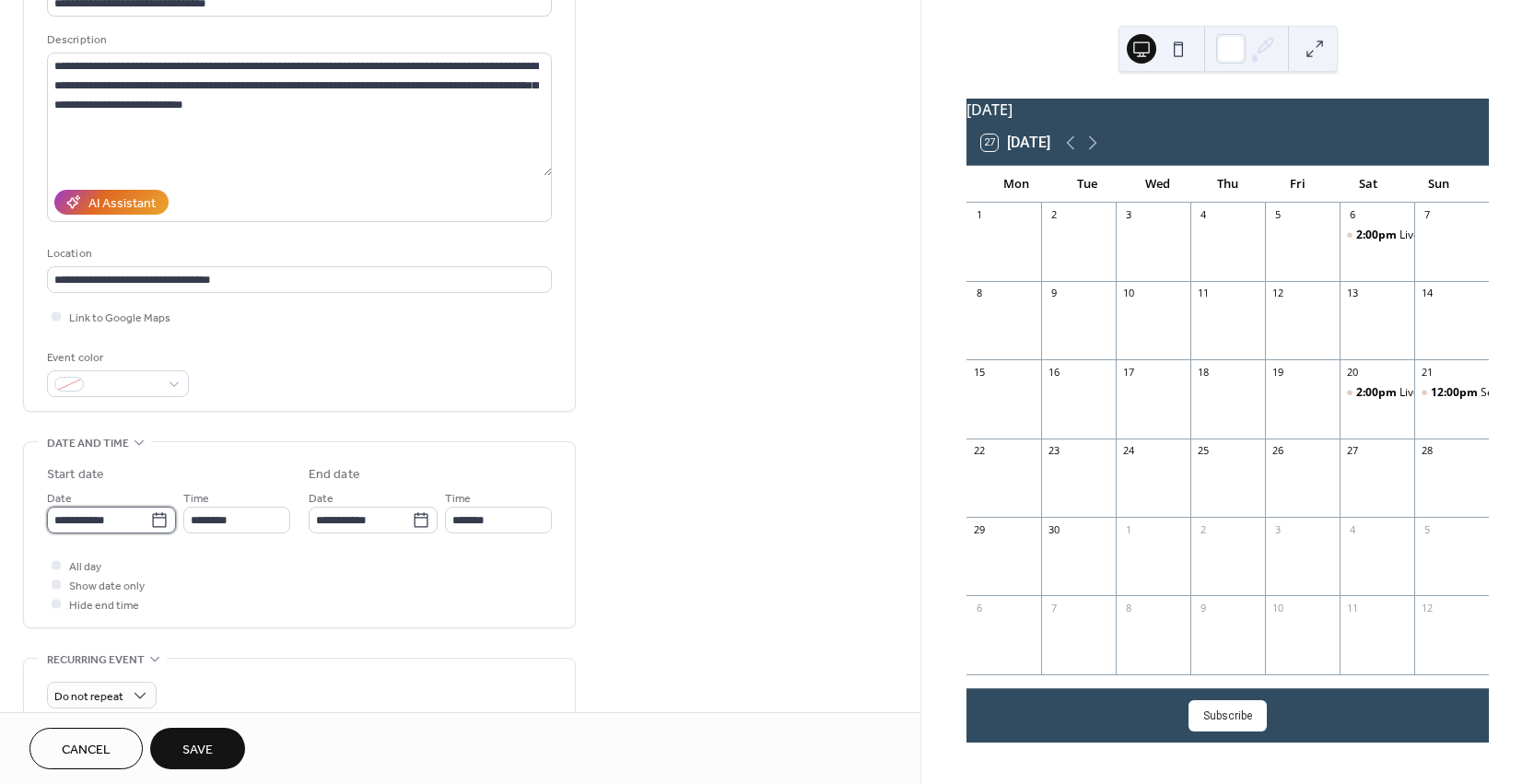 click on "**********" at bounding box center (99, 520) 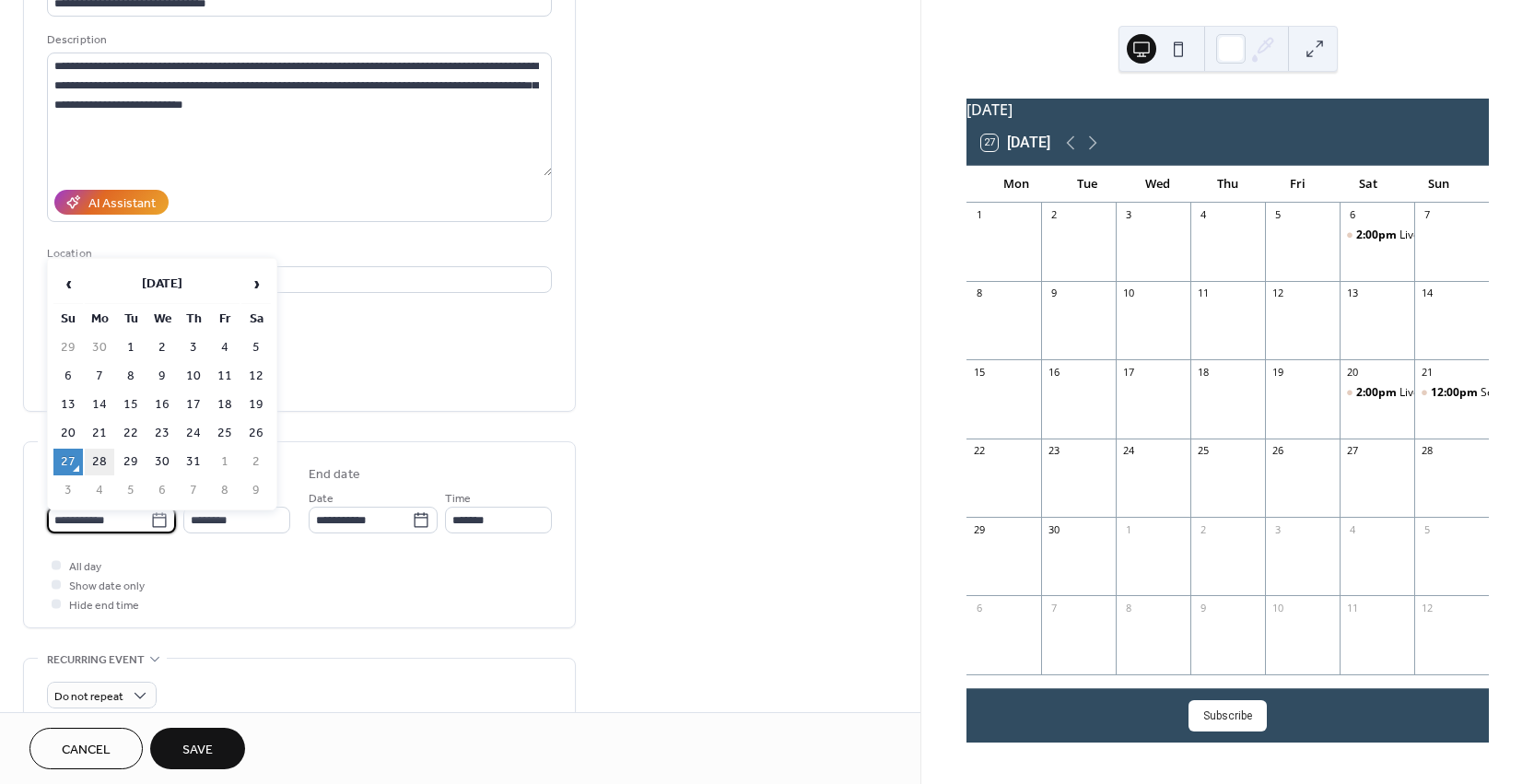 click on "28" at bounding box center [100, 462] 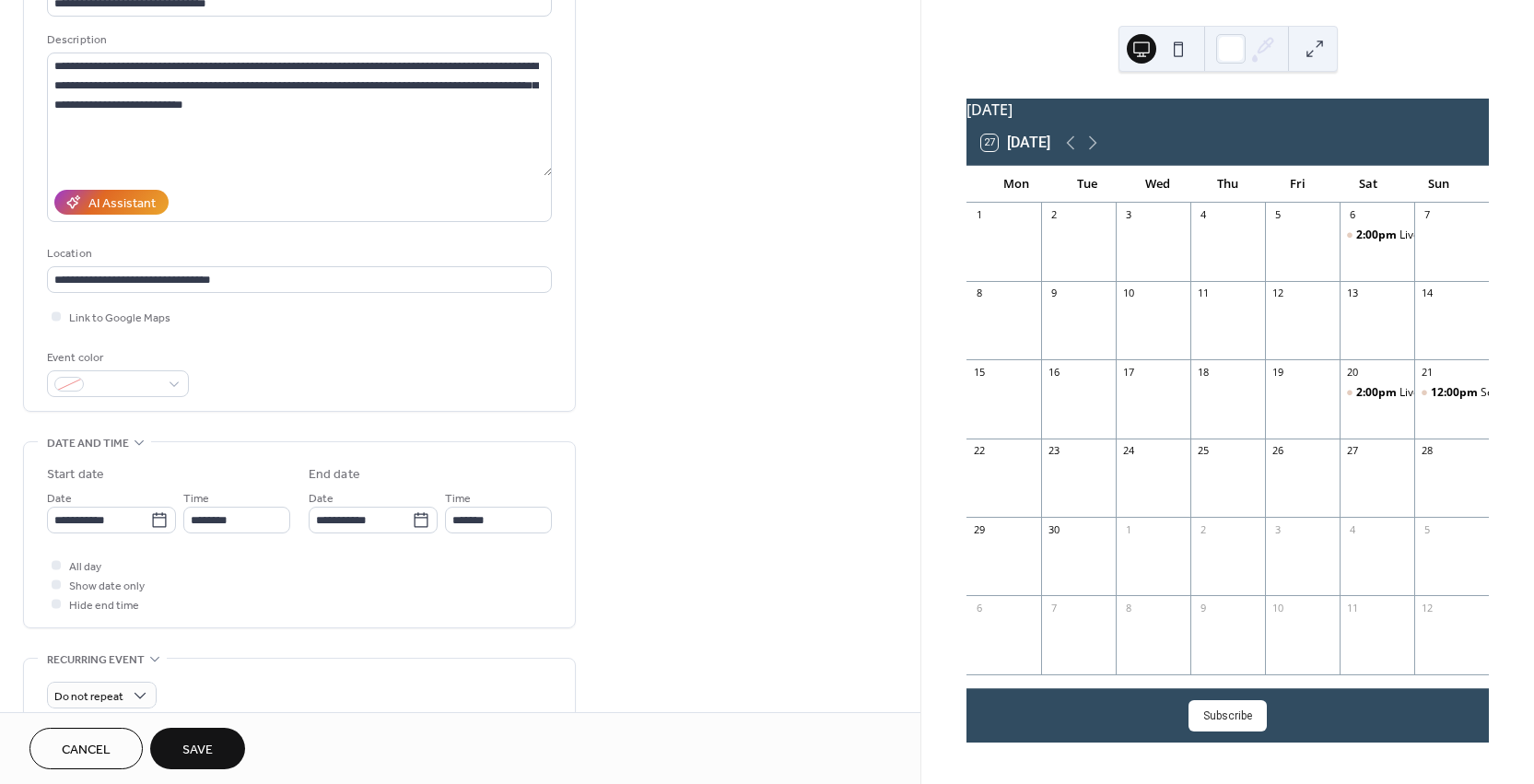 type on "**********" 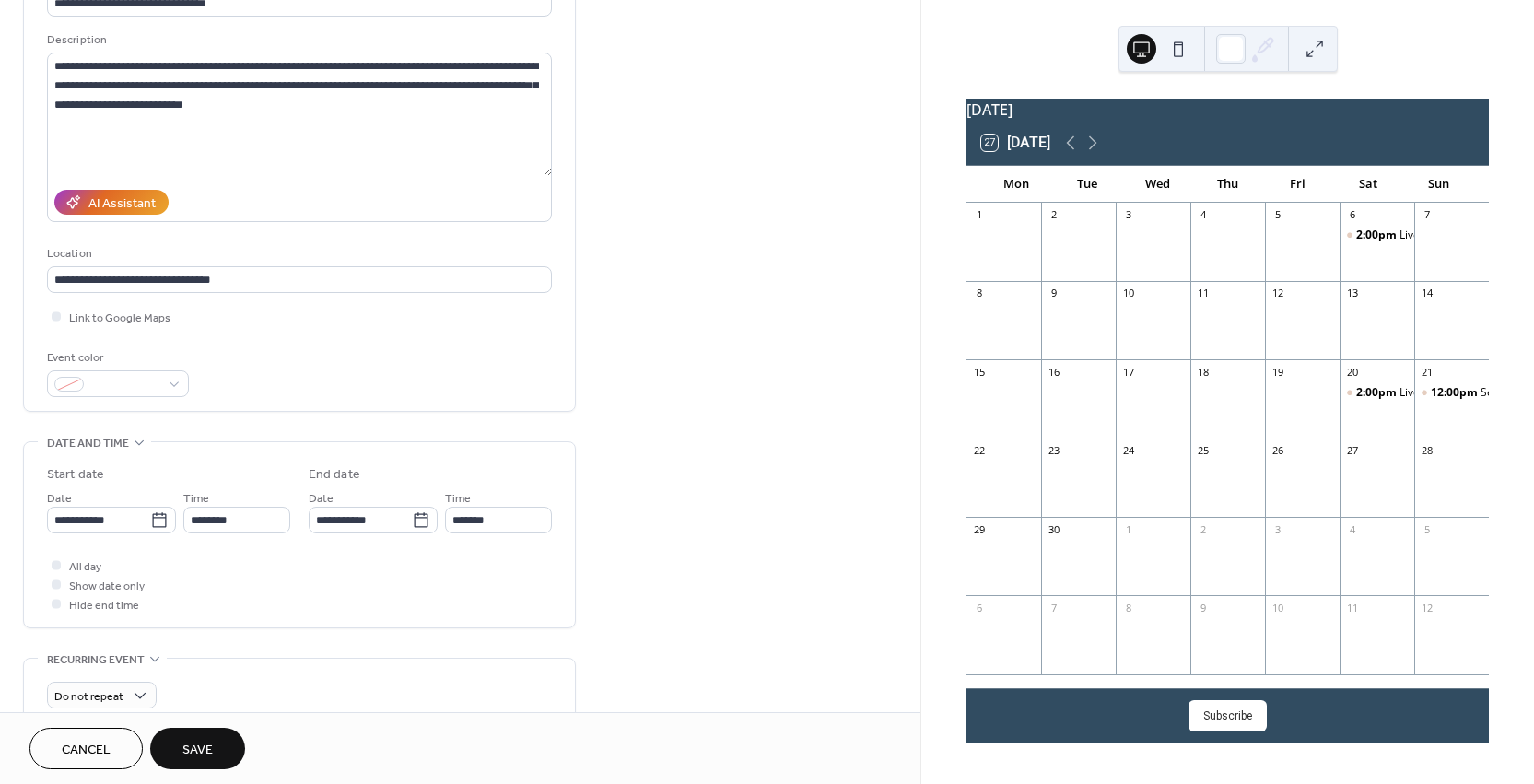 type on "**********" 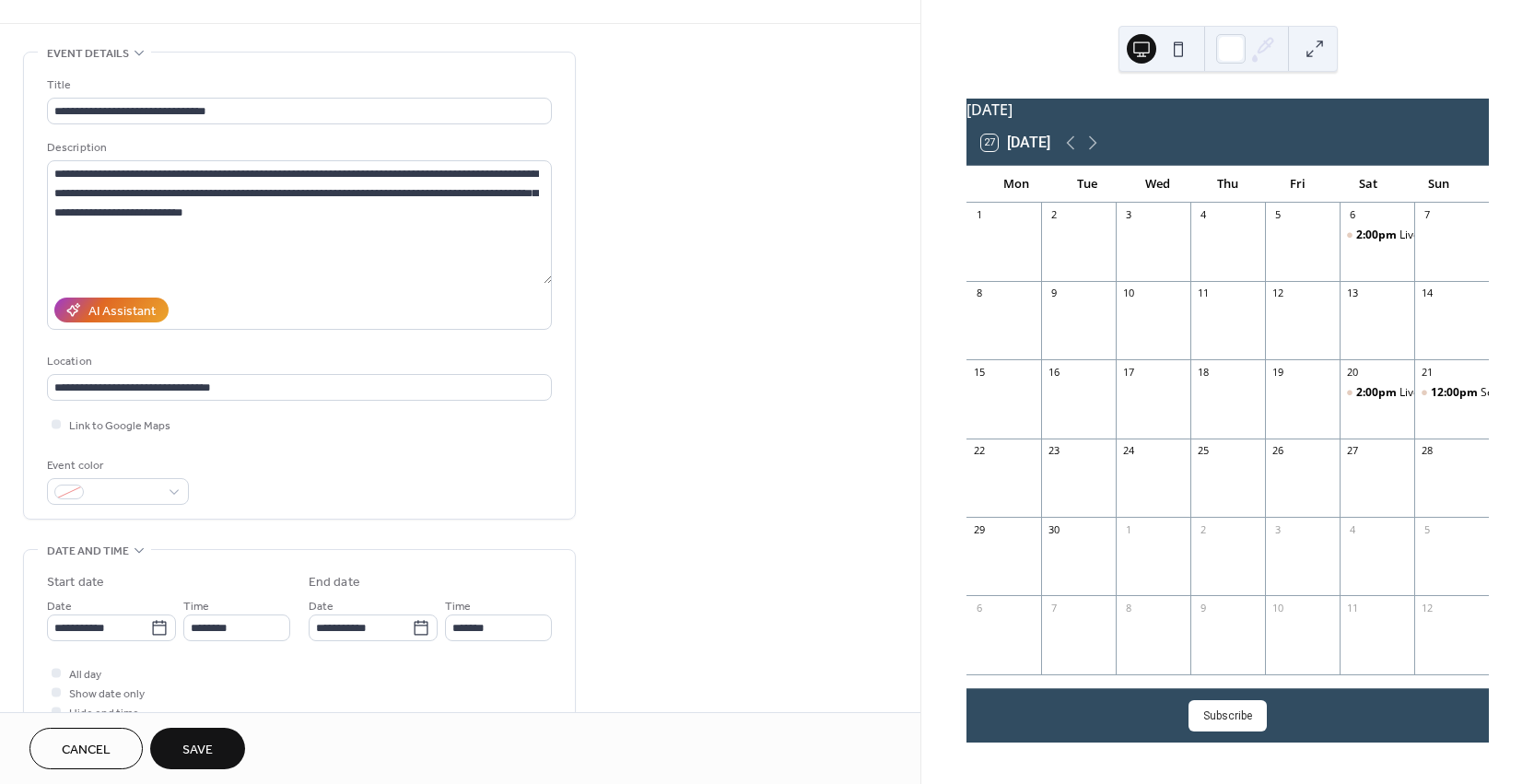 click on "Save" at bounding box center [197, 748] 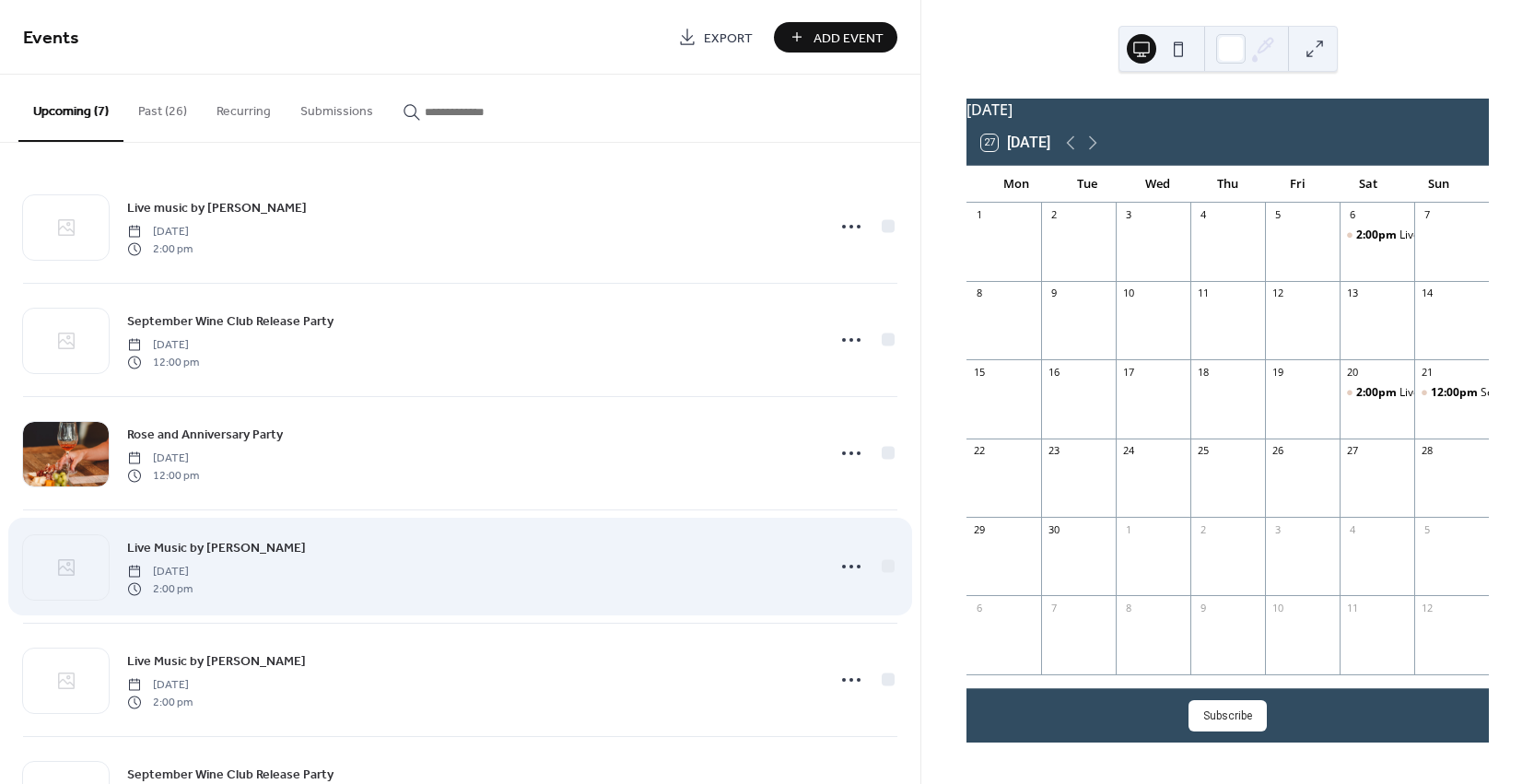 scroll, scrollTop: 29, scrollLeft: 0, axis: vertical 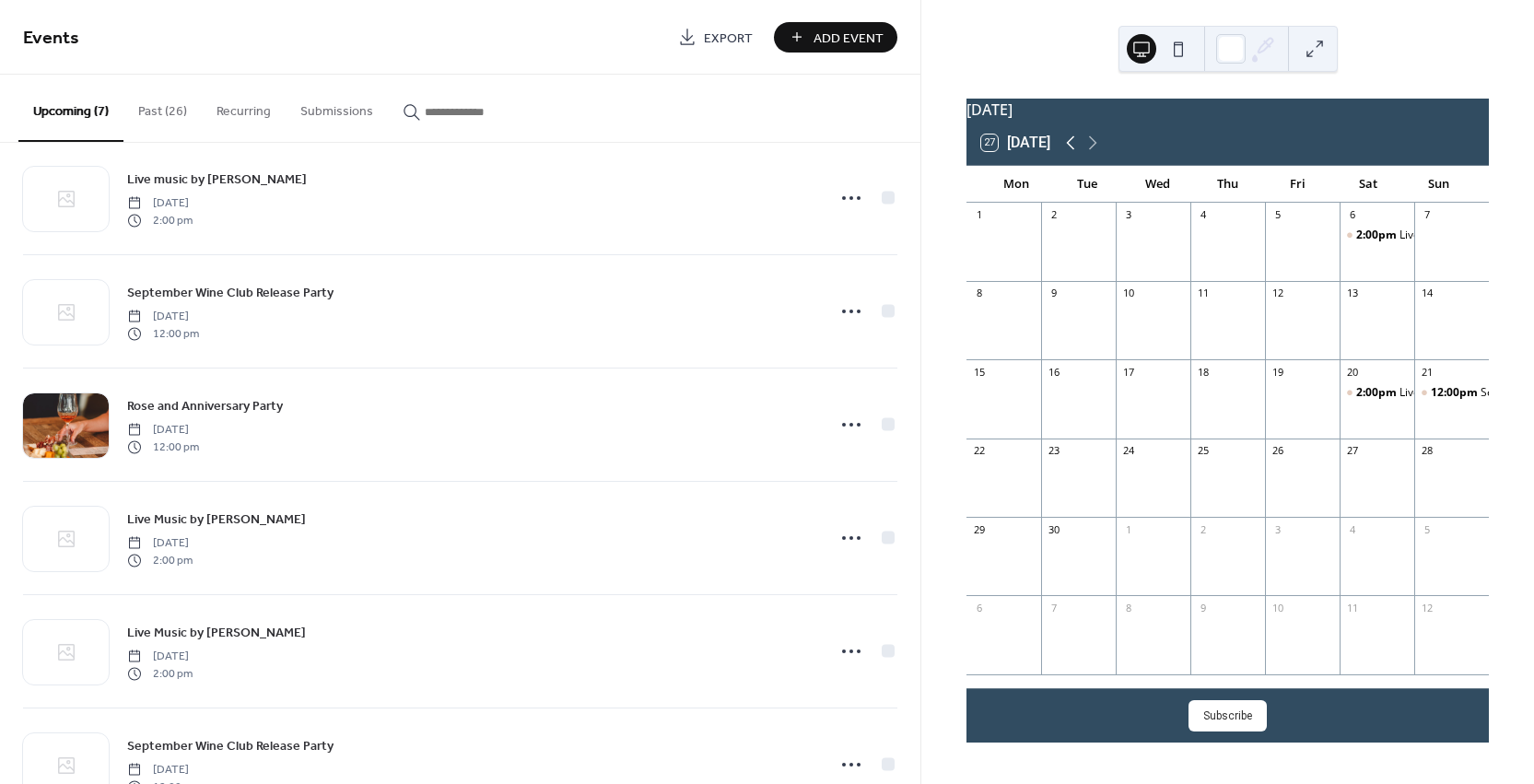 click 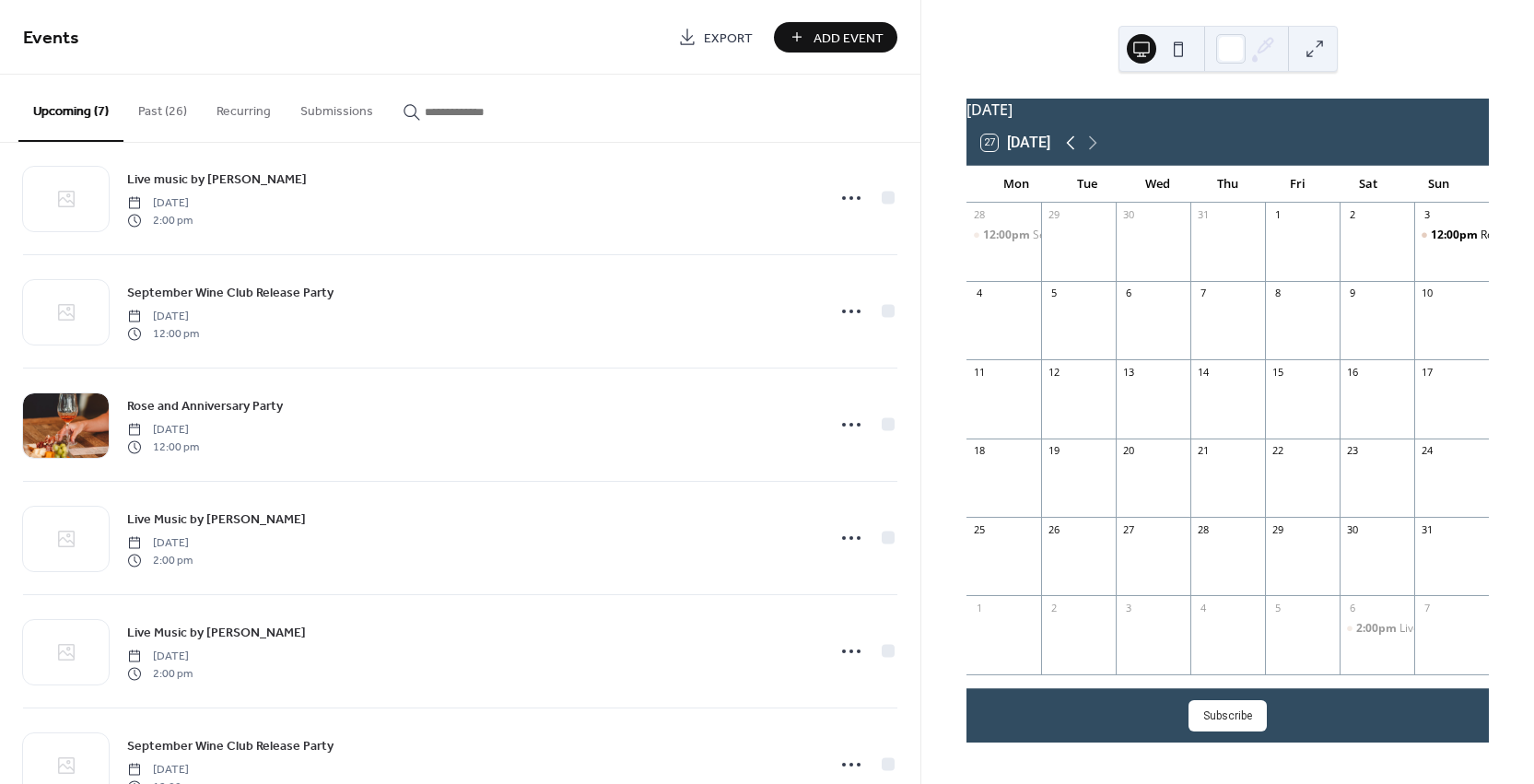 click 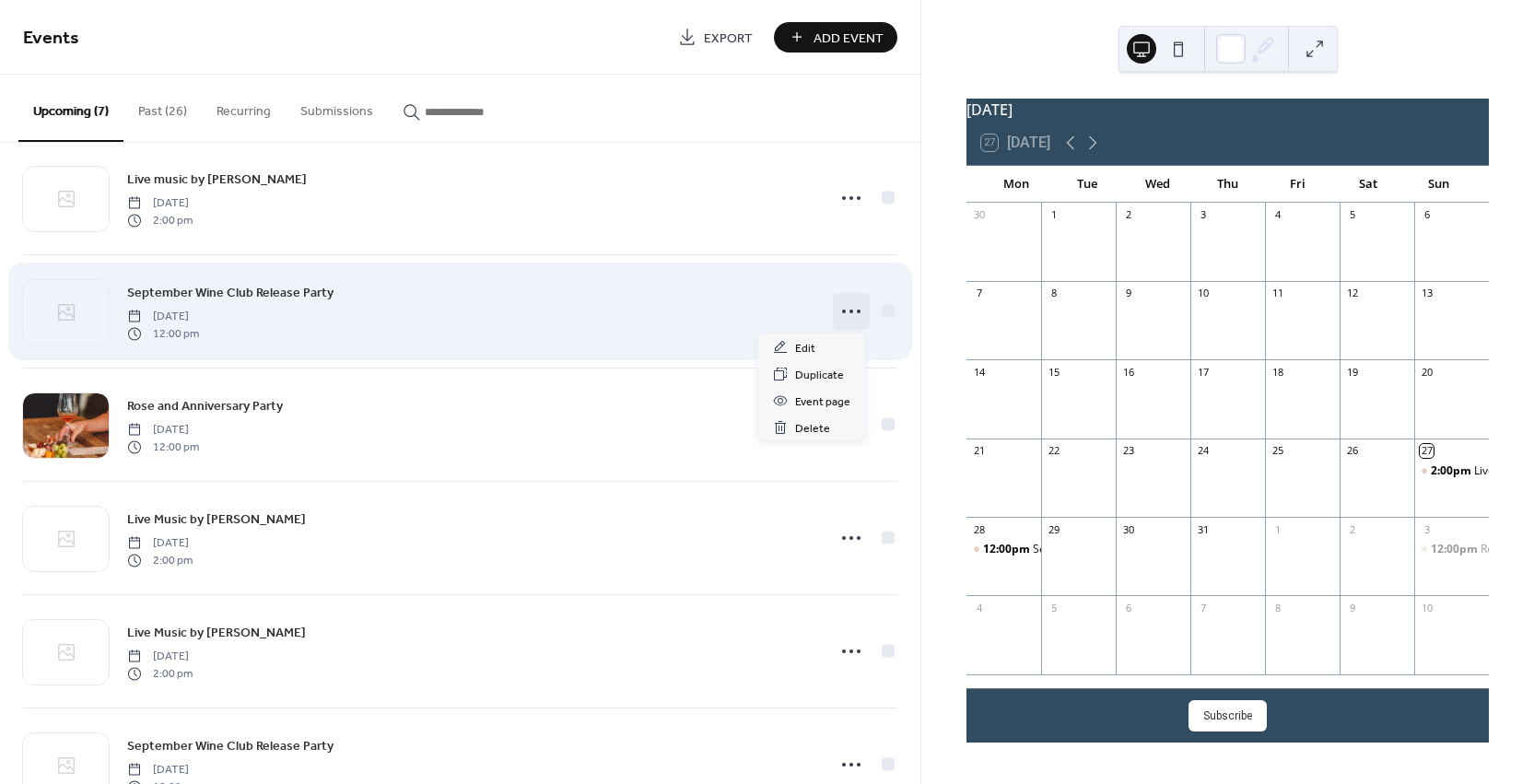 click 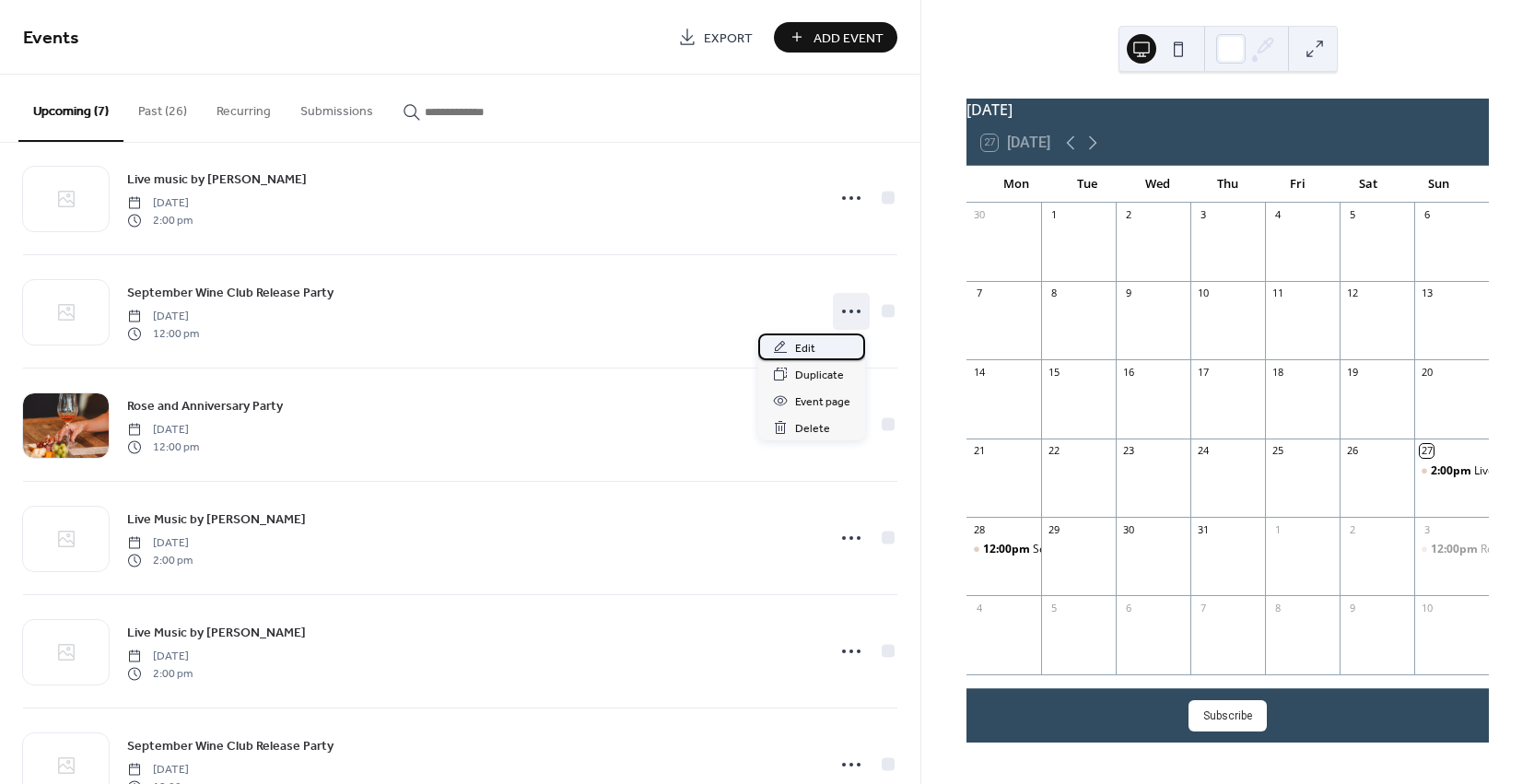 click on "Edit" at bounding box center (812, 346) 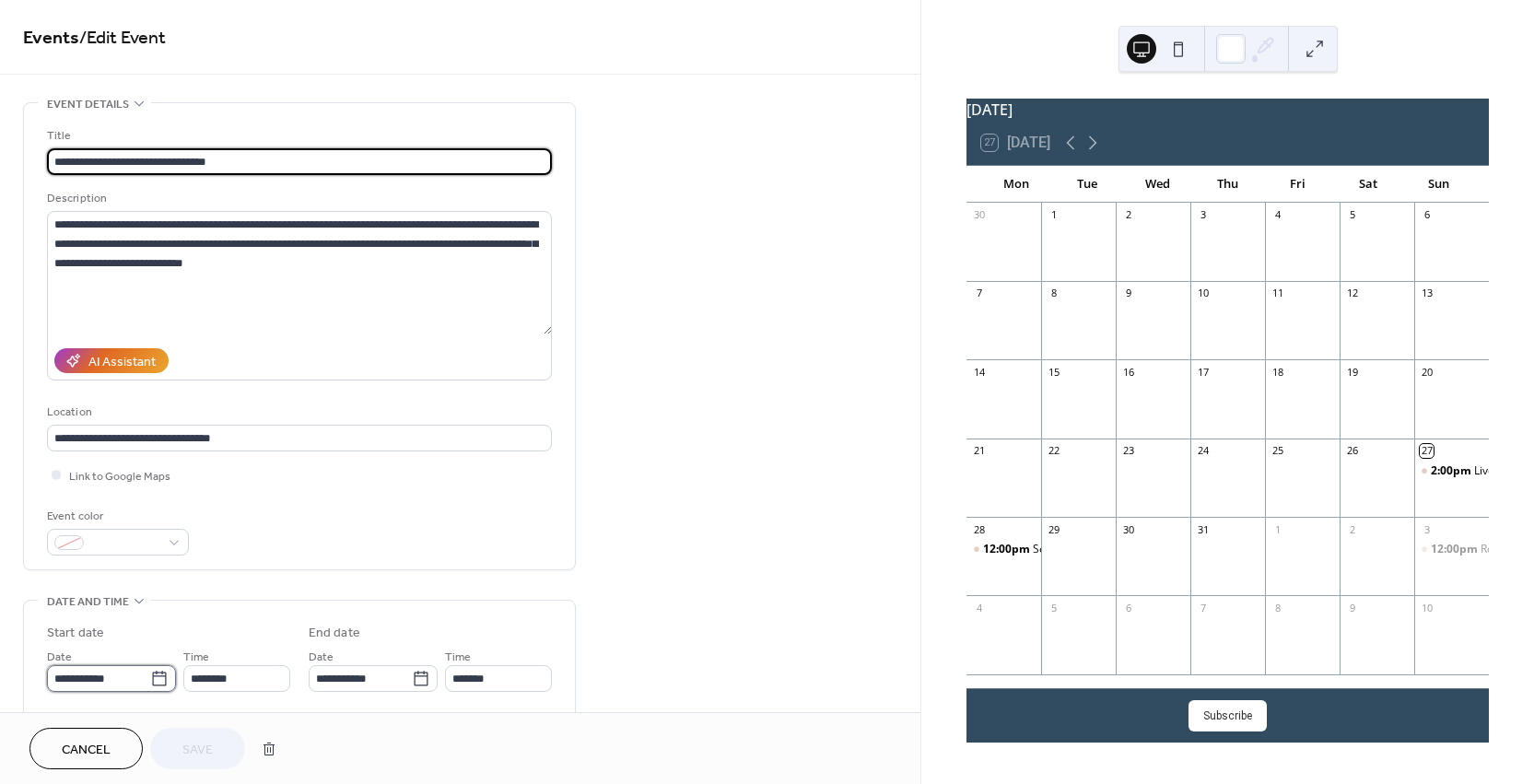click on "**********" at bounding box center [99, 678] 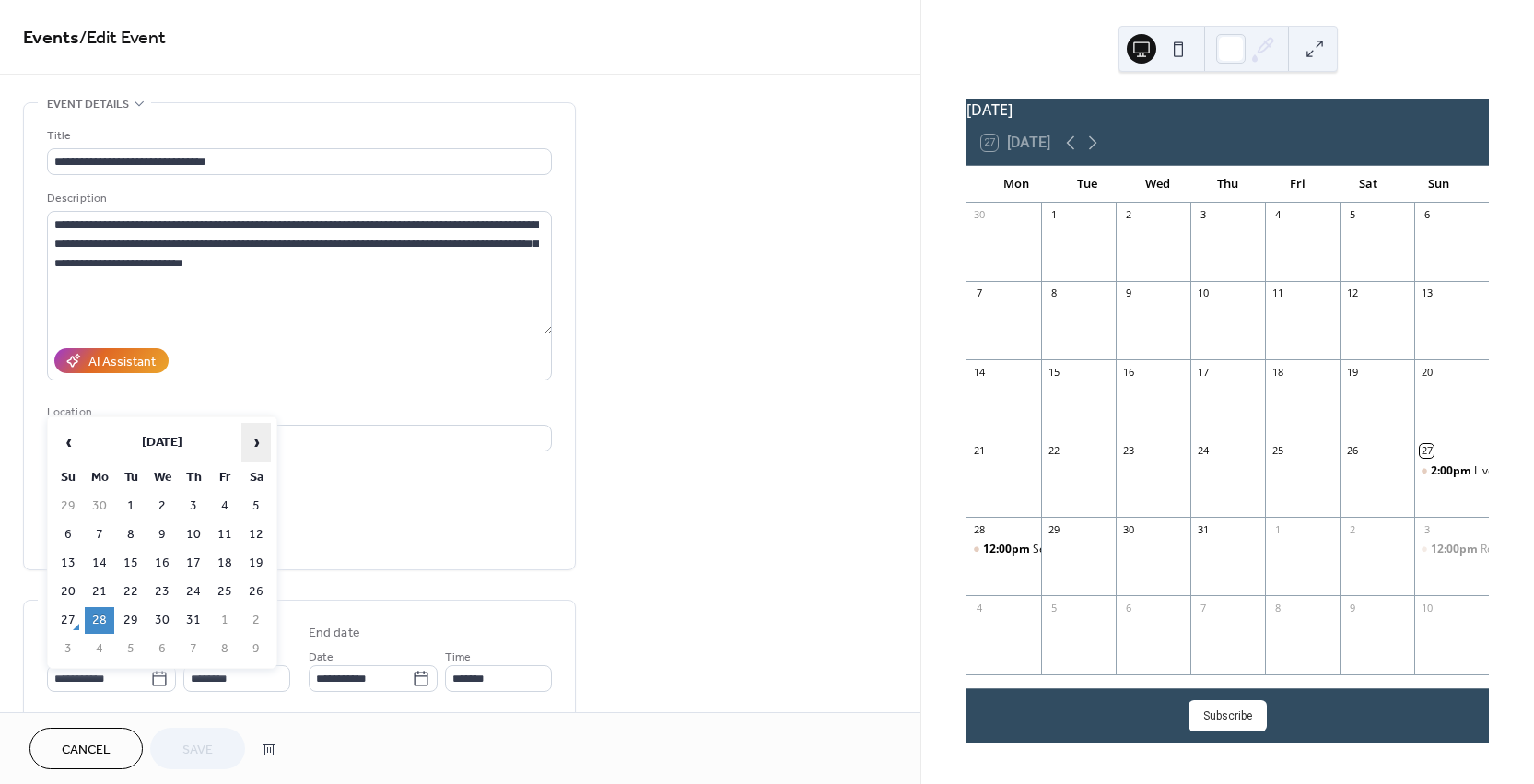 click on "›" at bounding box center [256, 442] 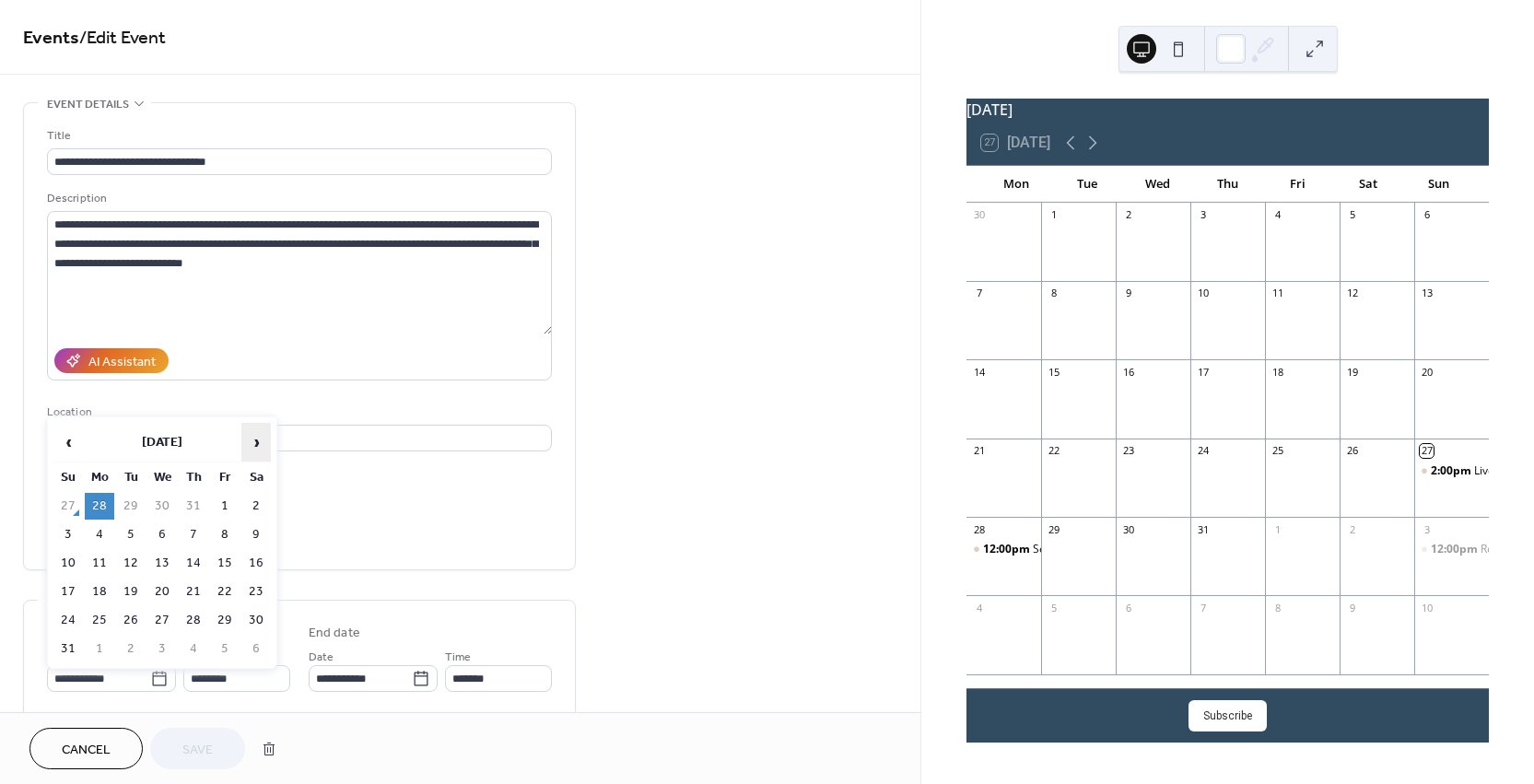 click on "›" at bounding box center [256, 442] 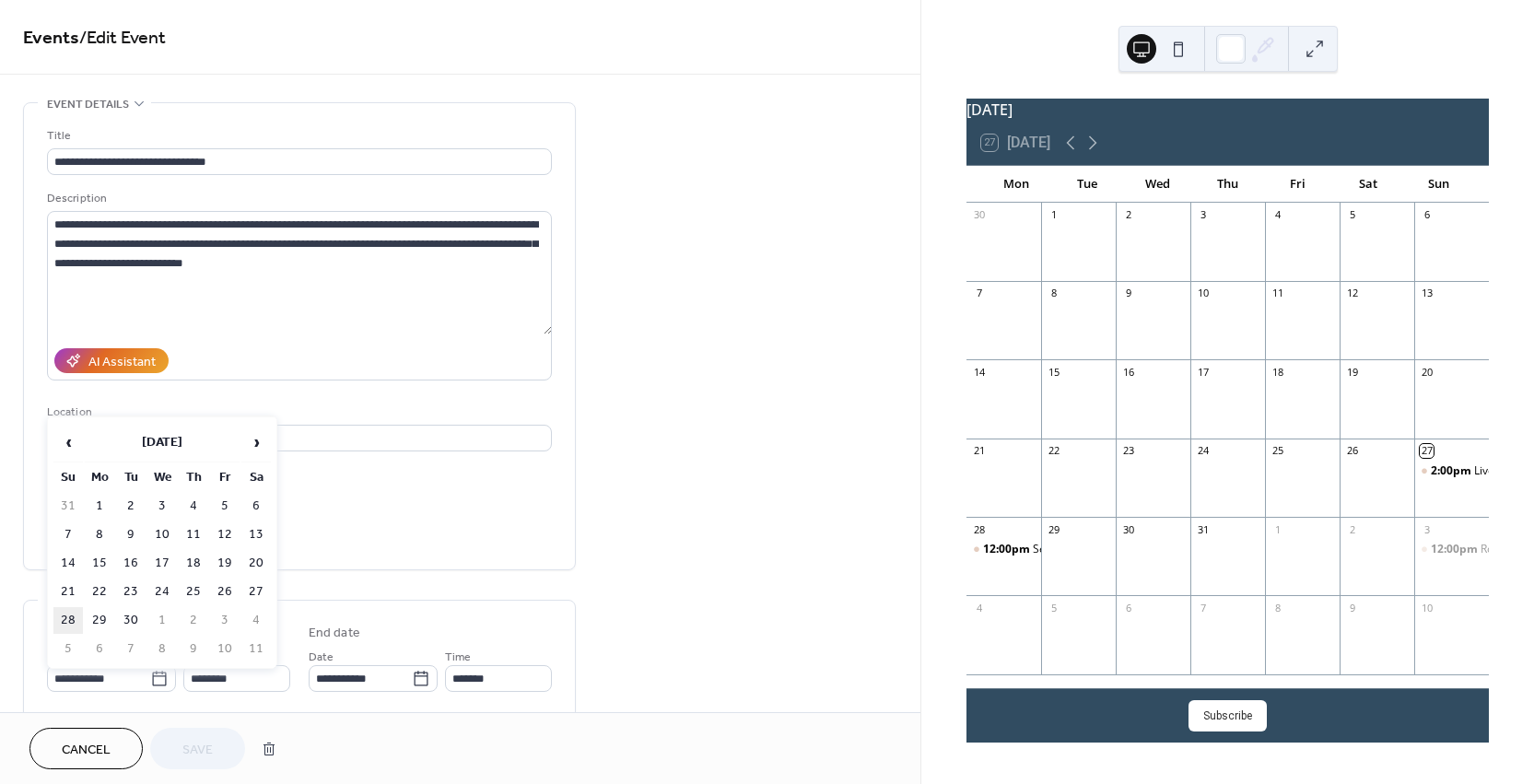 click on "28" at bounding box center (68, 620) 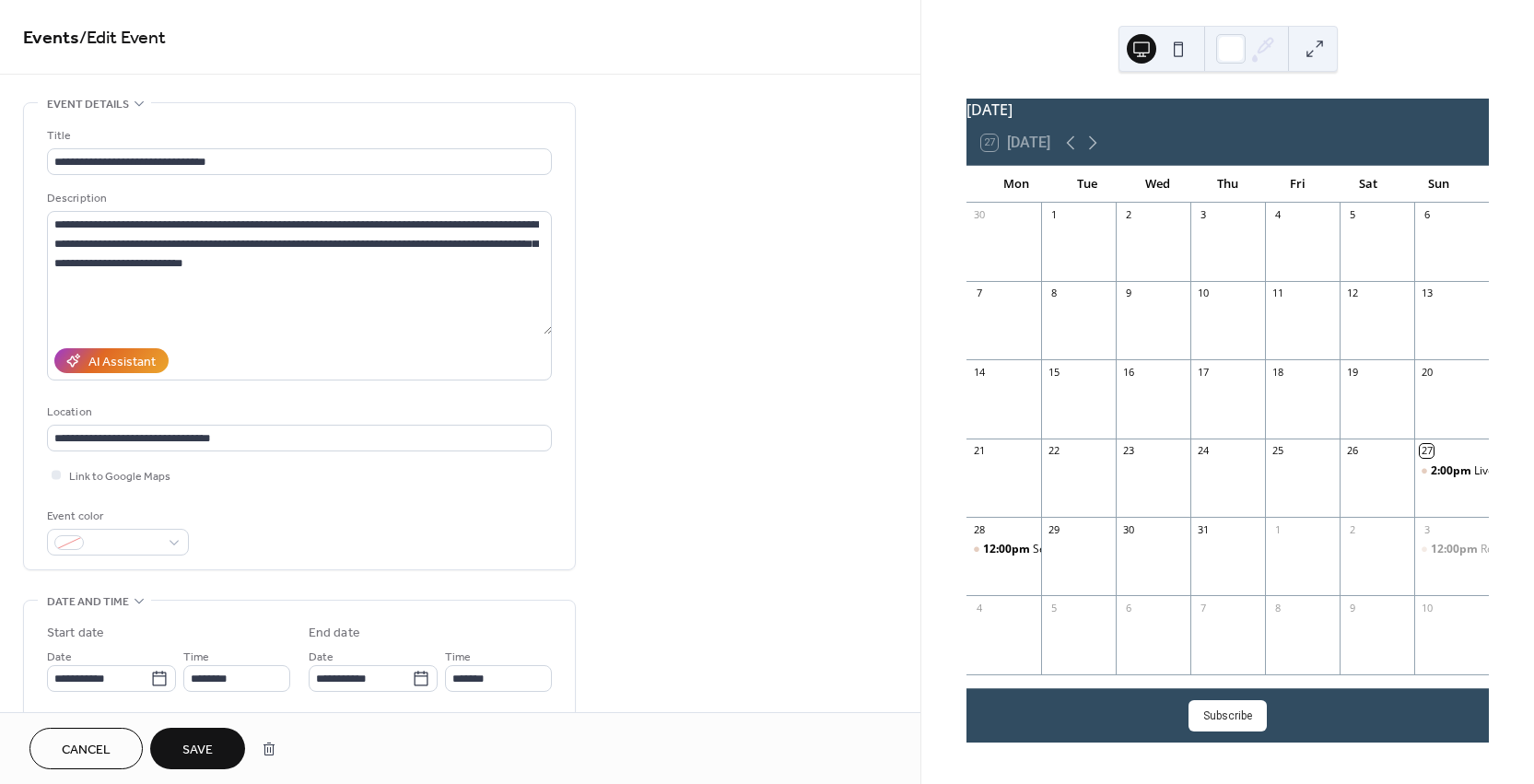 type on "**********" 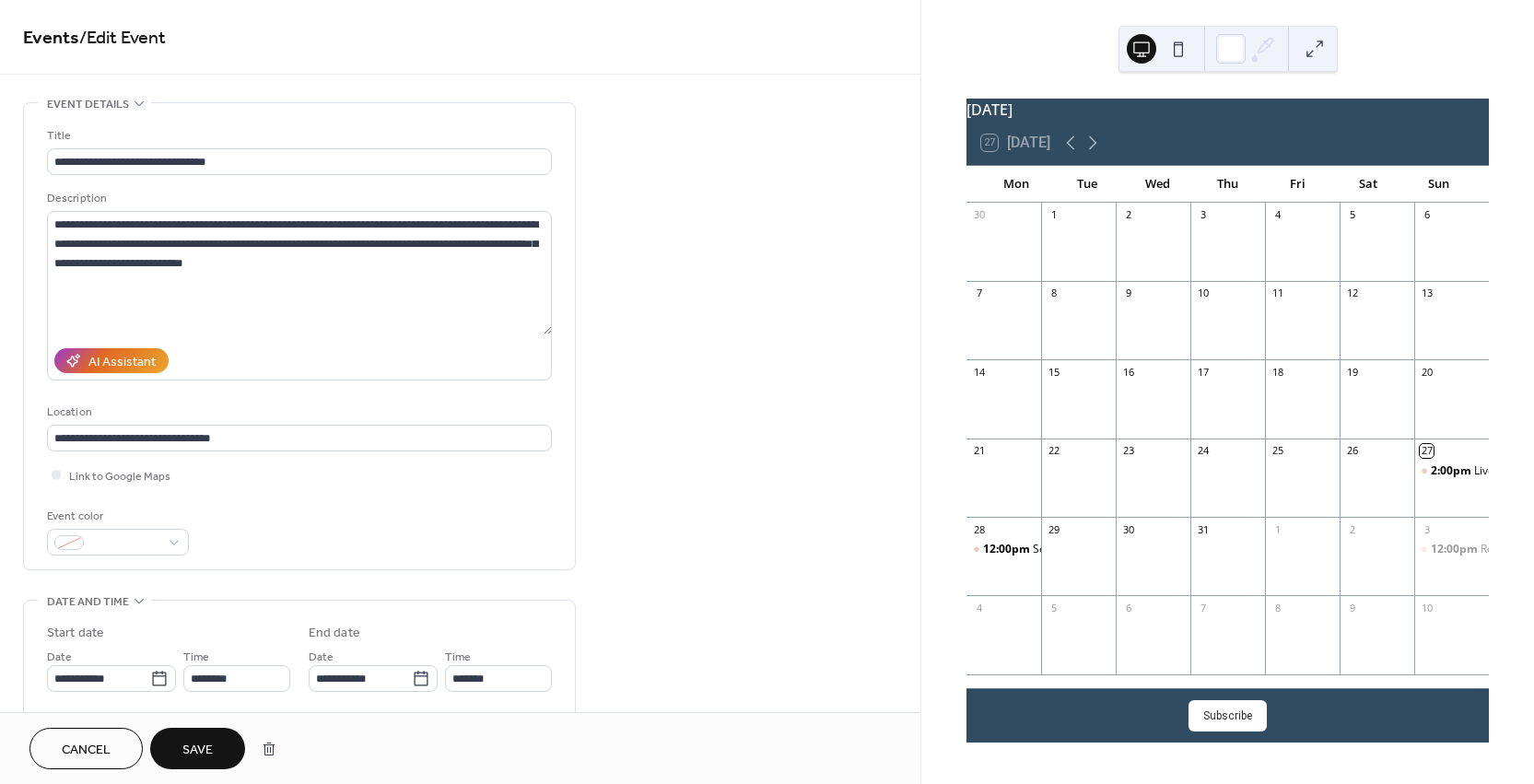 type on "**********" 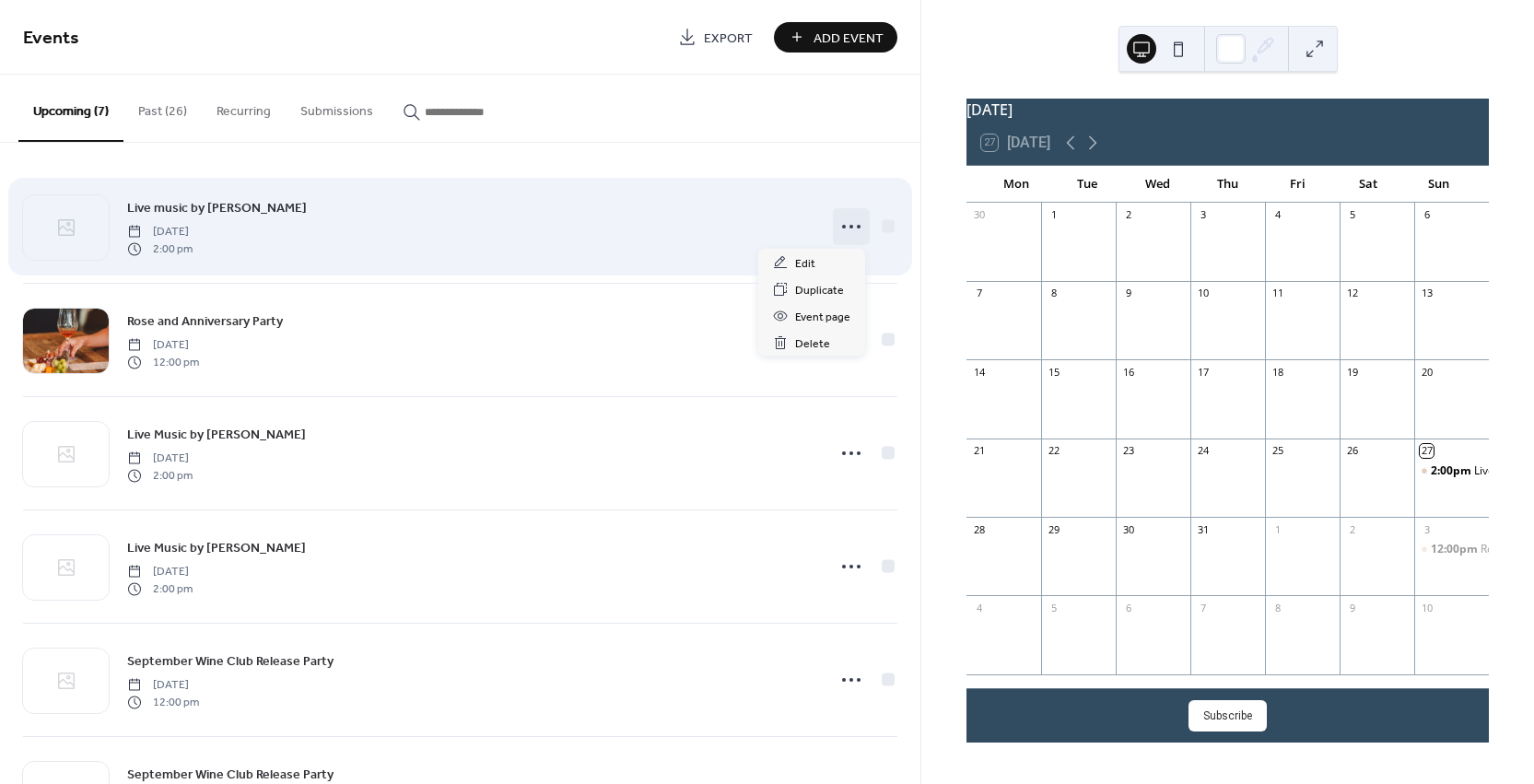 click 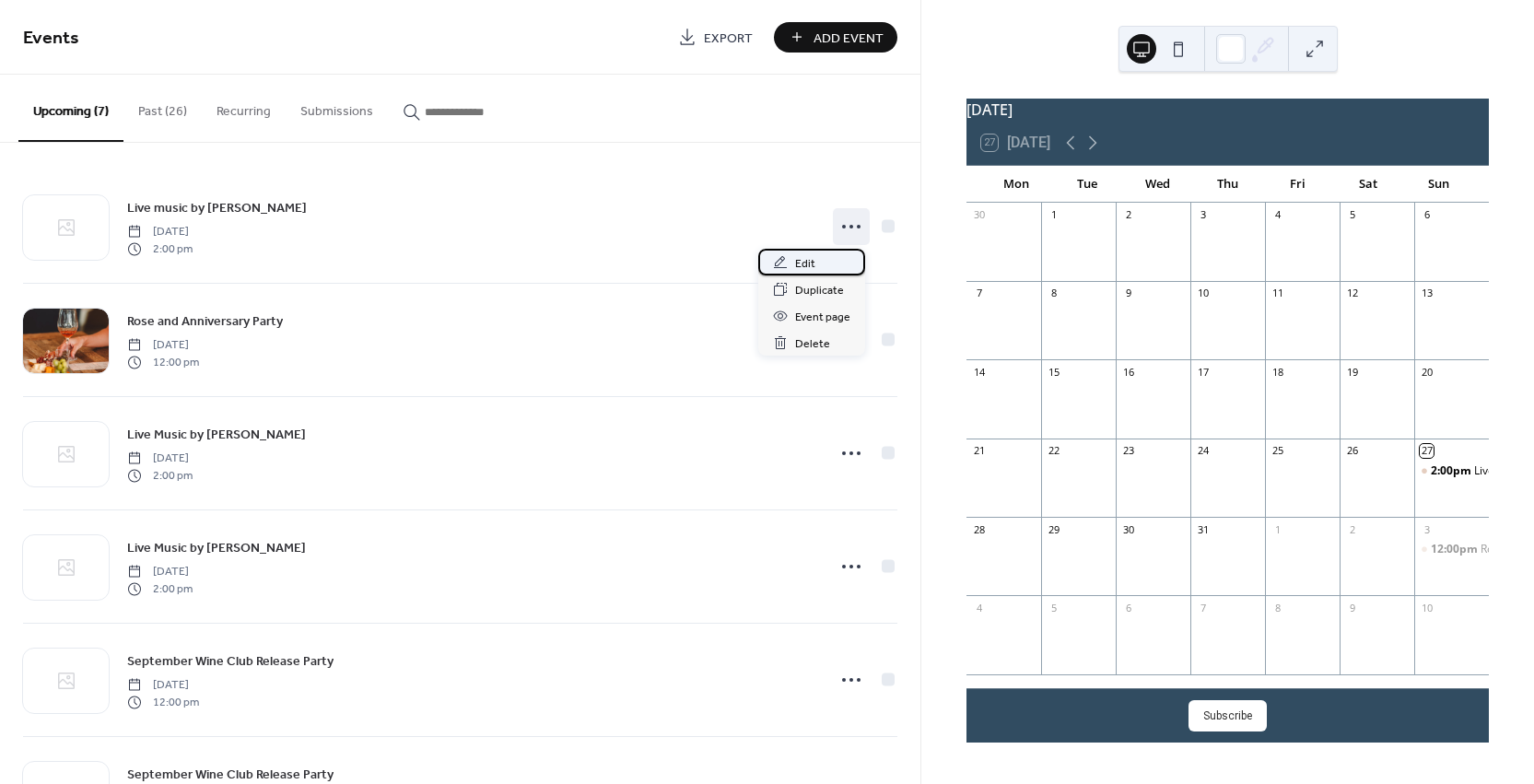 click on "Edit" at bounding box center (812, 262) 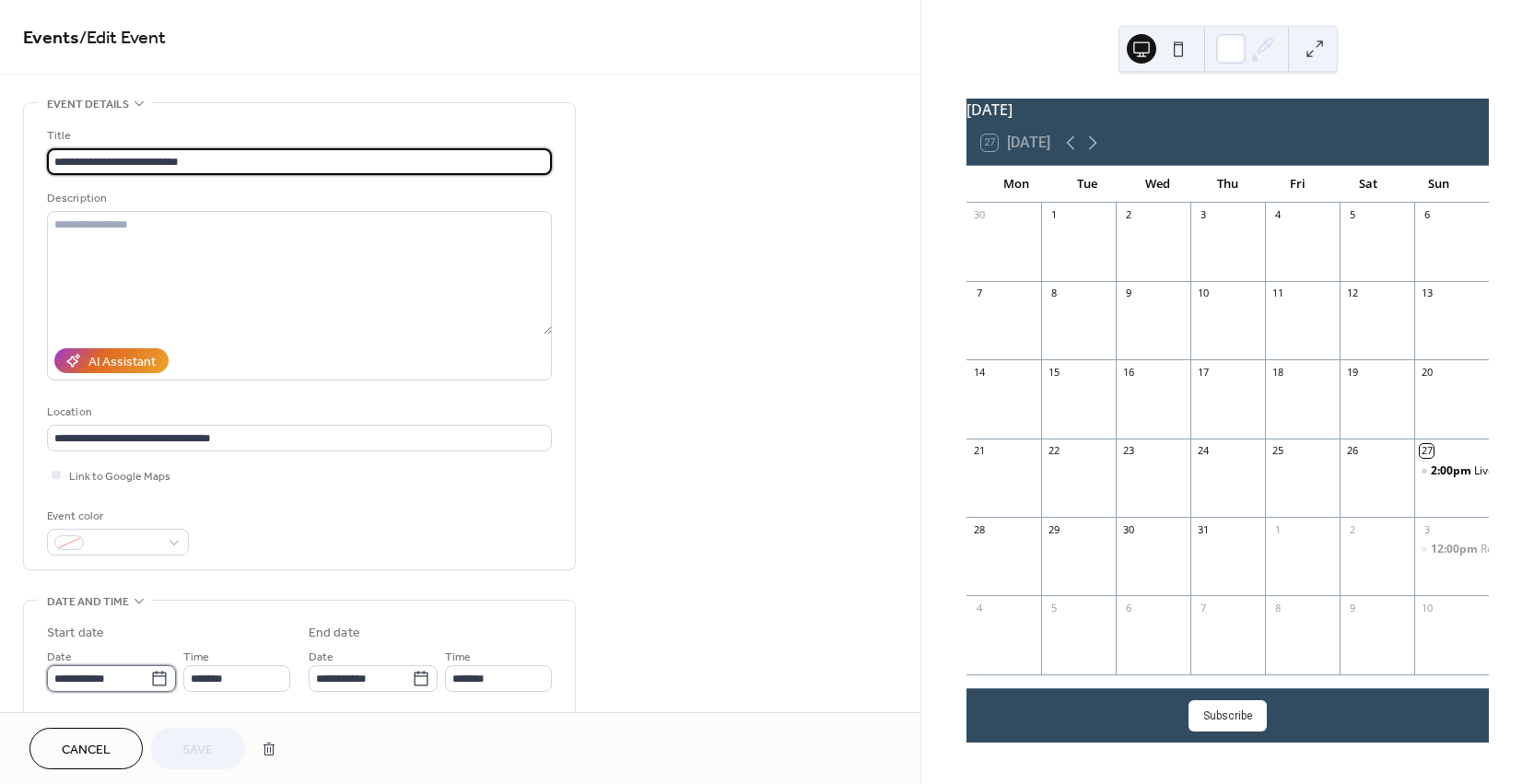 click on "**********" at bounding box center (99, 678) 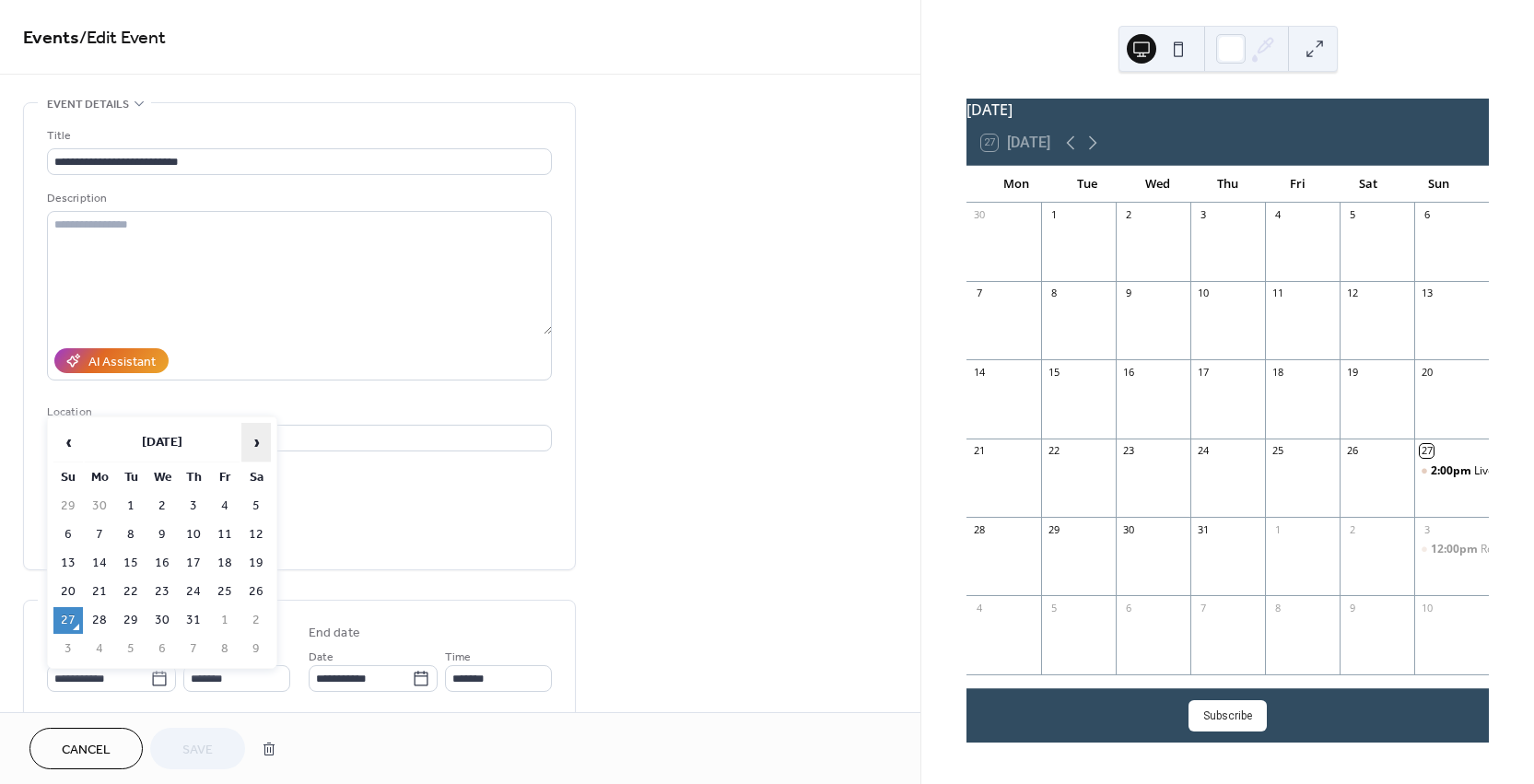 click on "›" at bounding box center (256, 442) 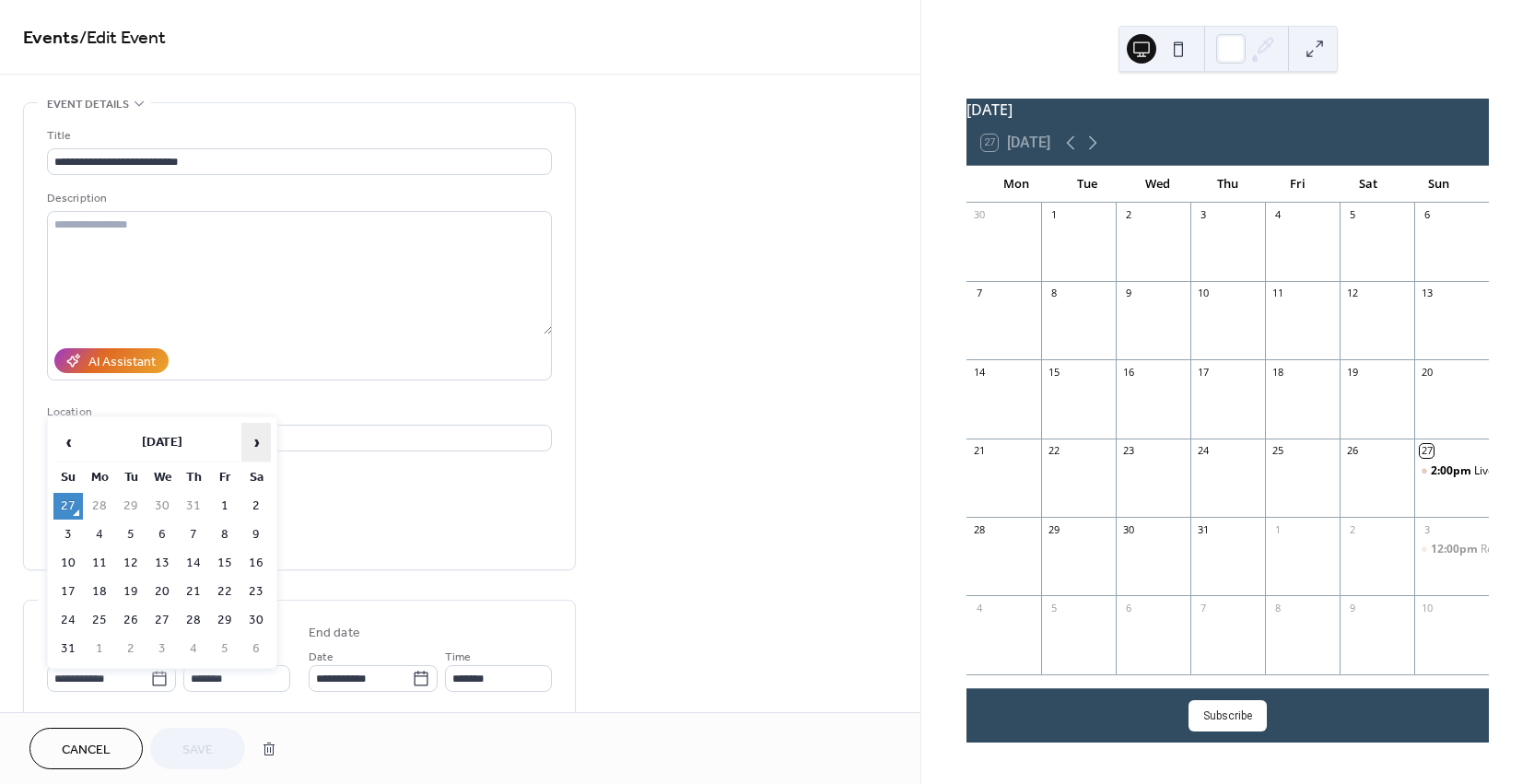 click on "›" at bounding box center [256, 442] 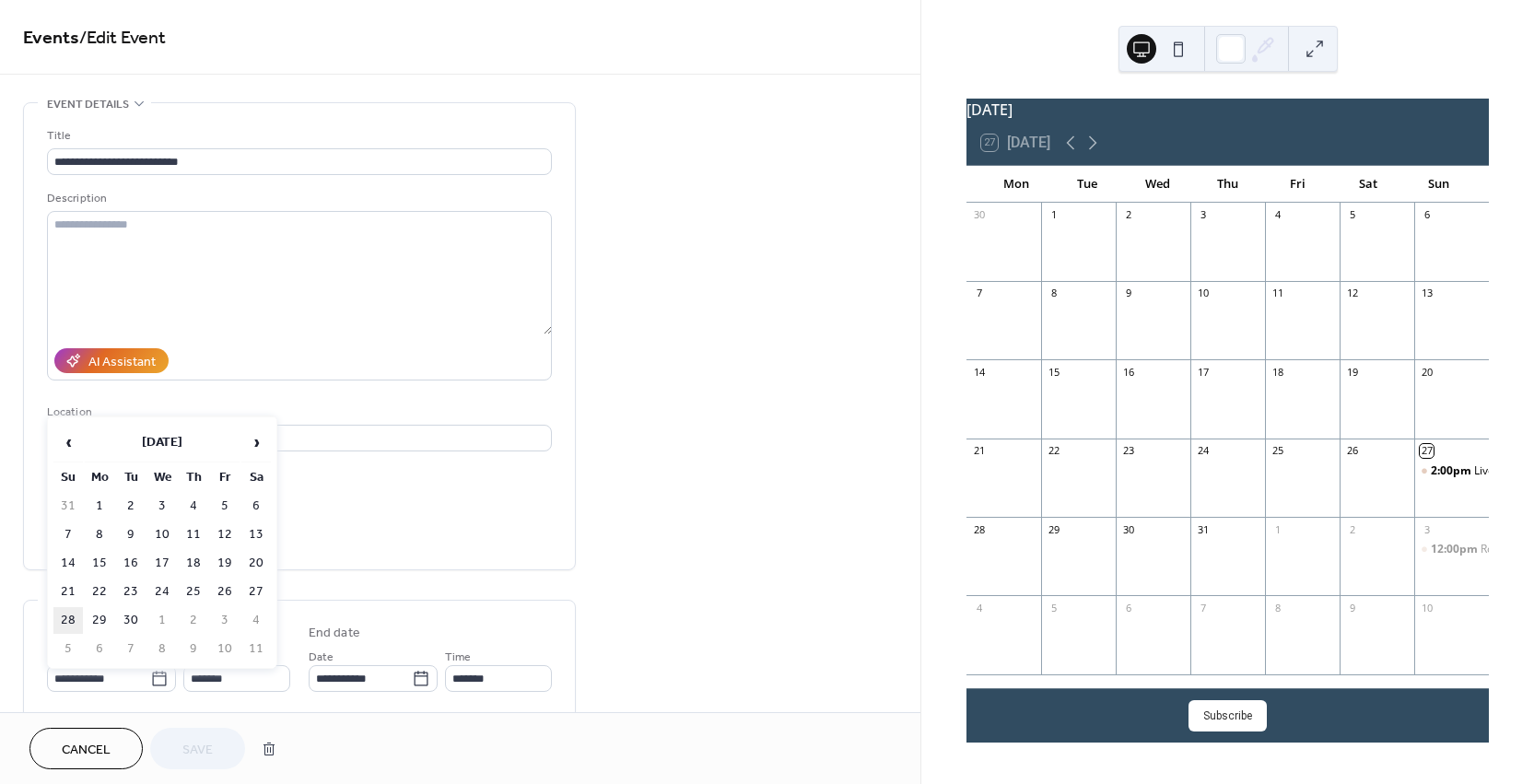 click on "28" at bounding box center [68, 620] 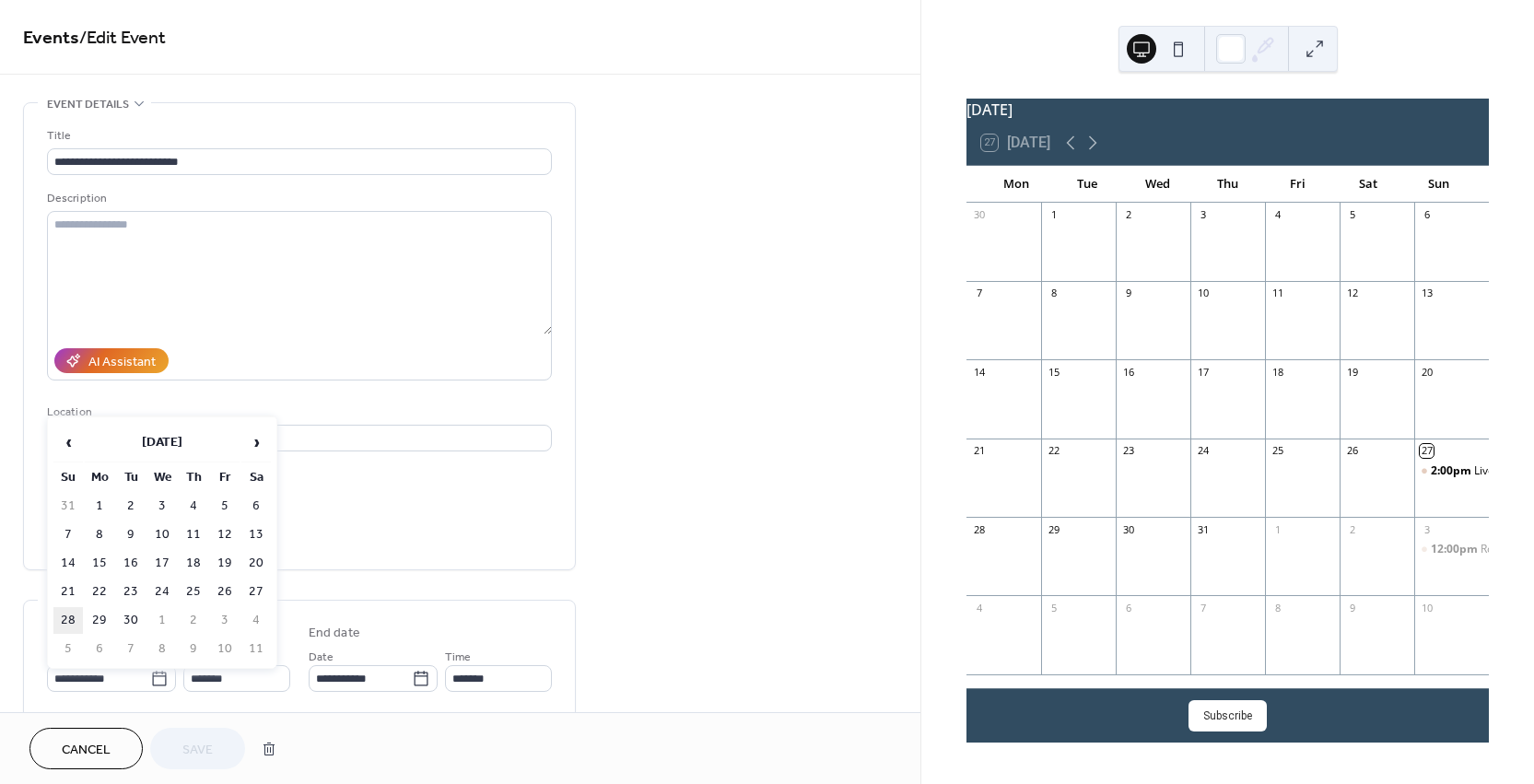 type on "**********" 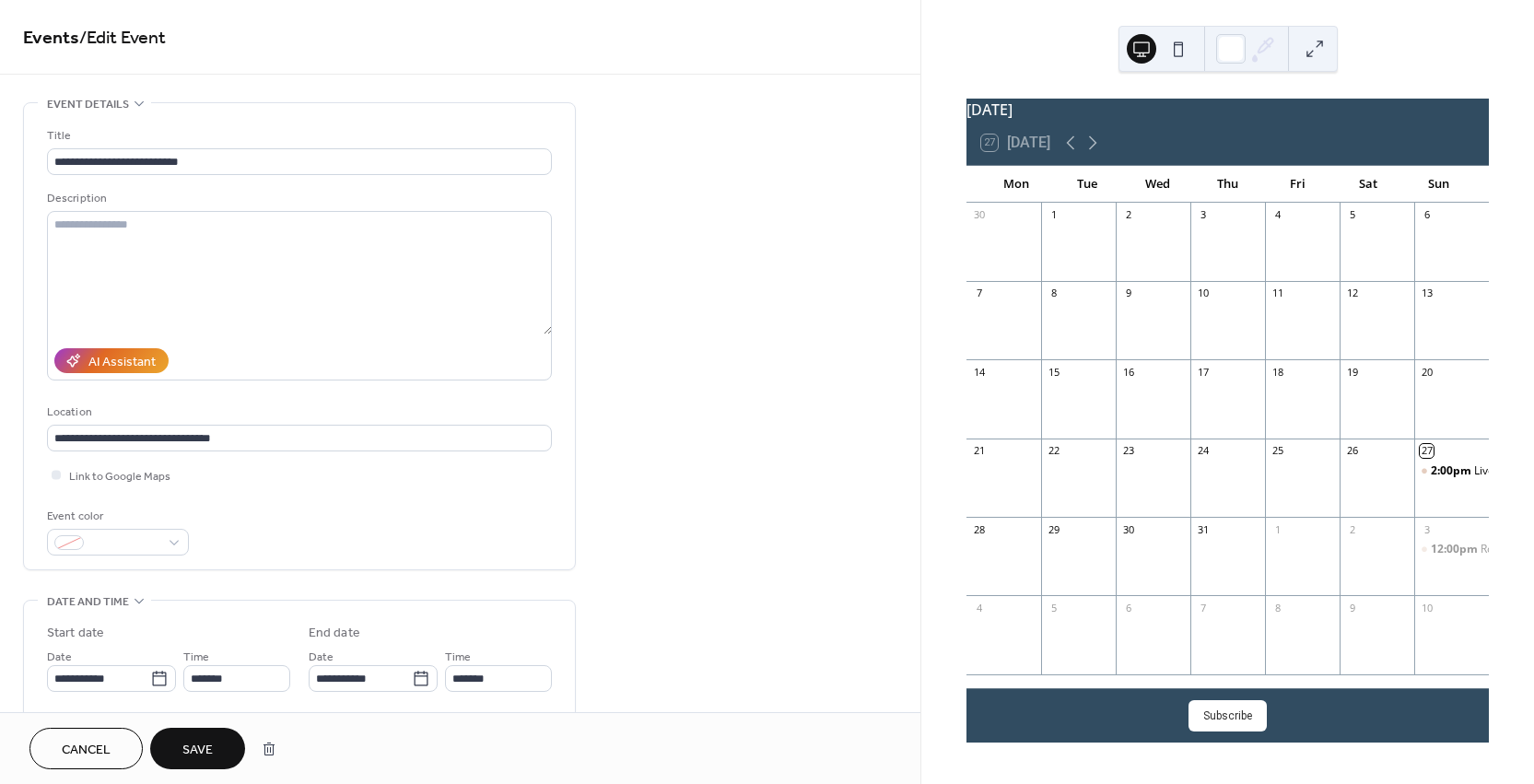 click on "**********" at bounding box center [299, 697] 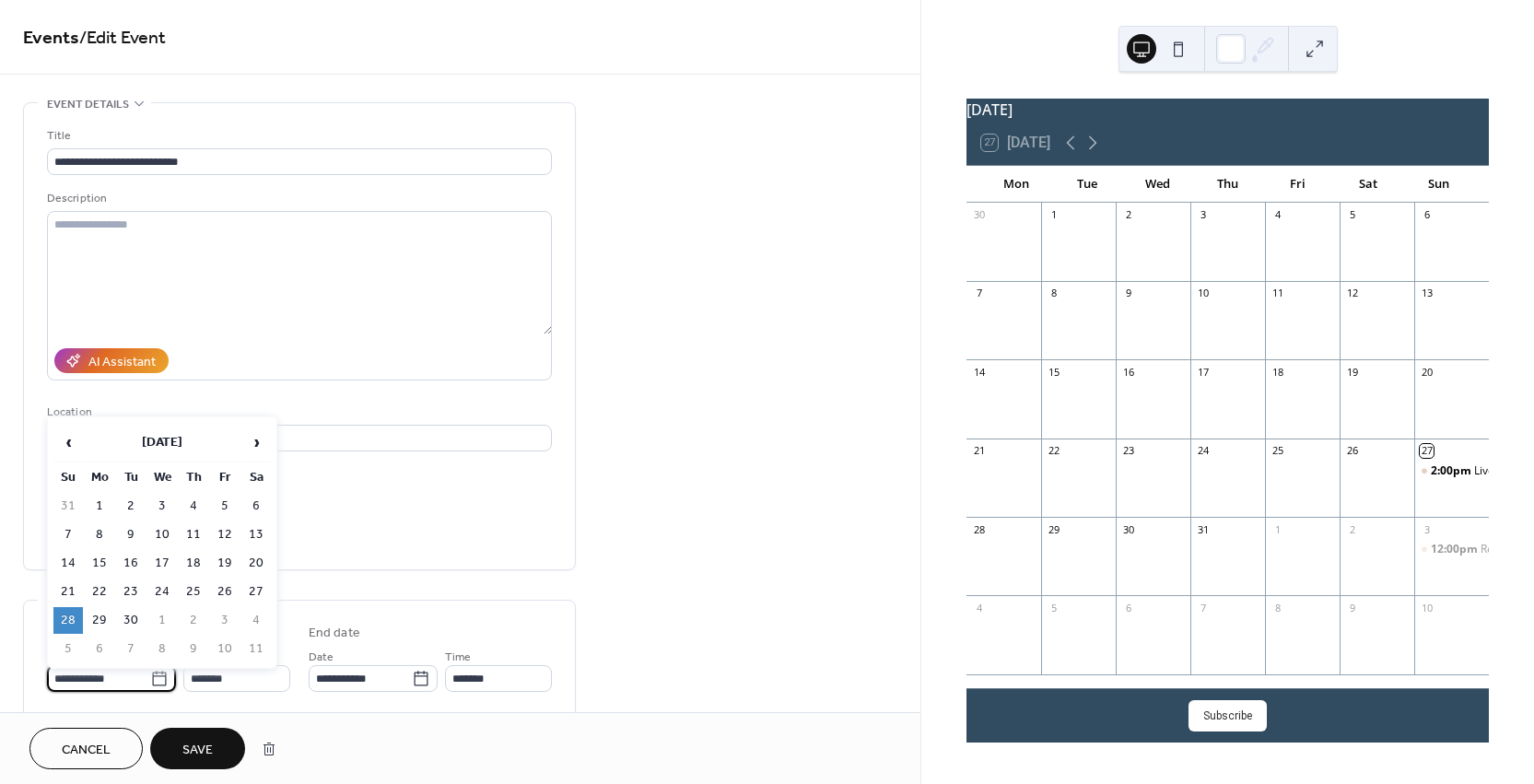 click on "**********" at bounding box center (99, 678) 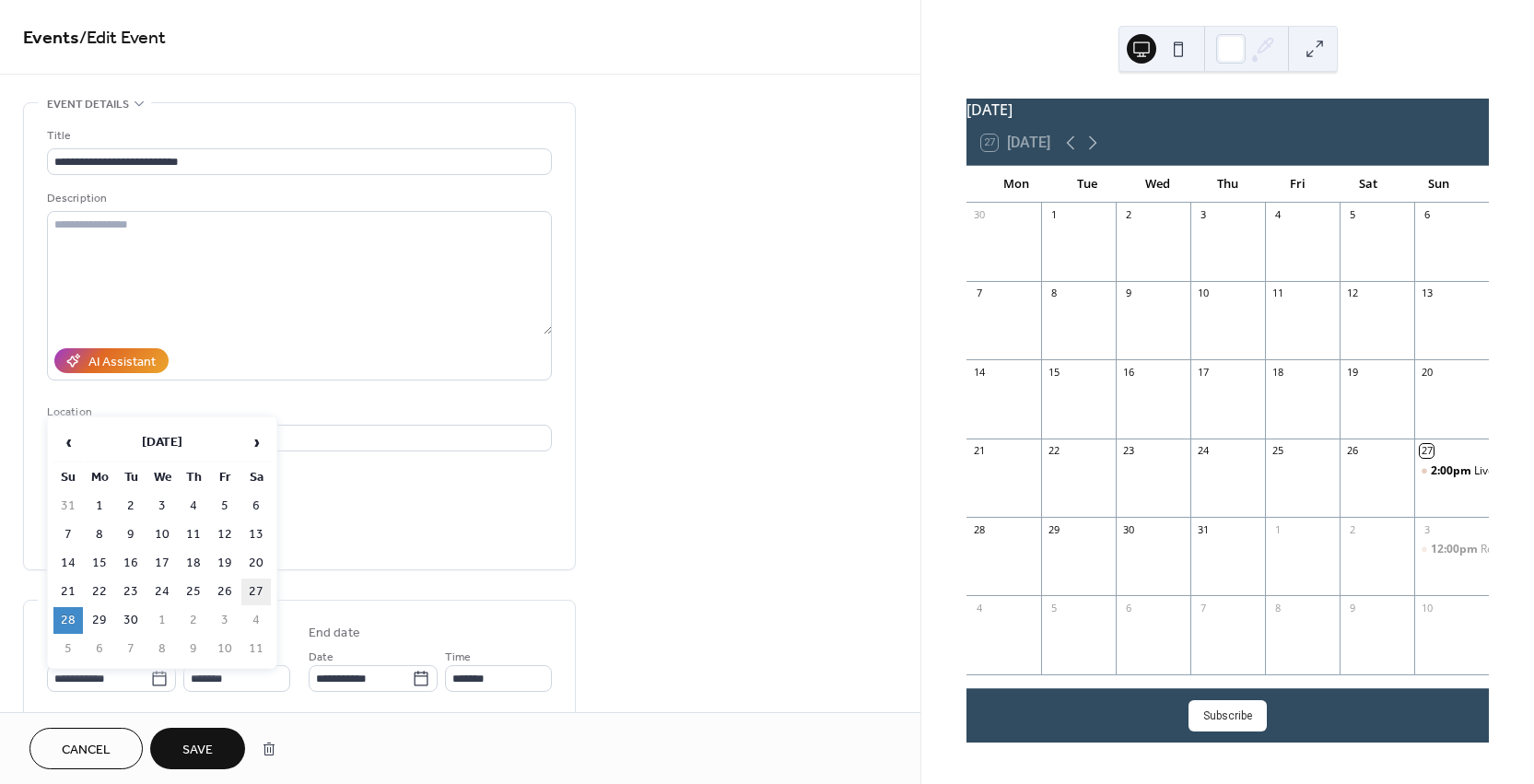 click on "27" at bounding box center (256, 591) 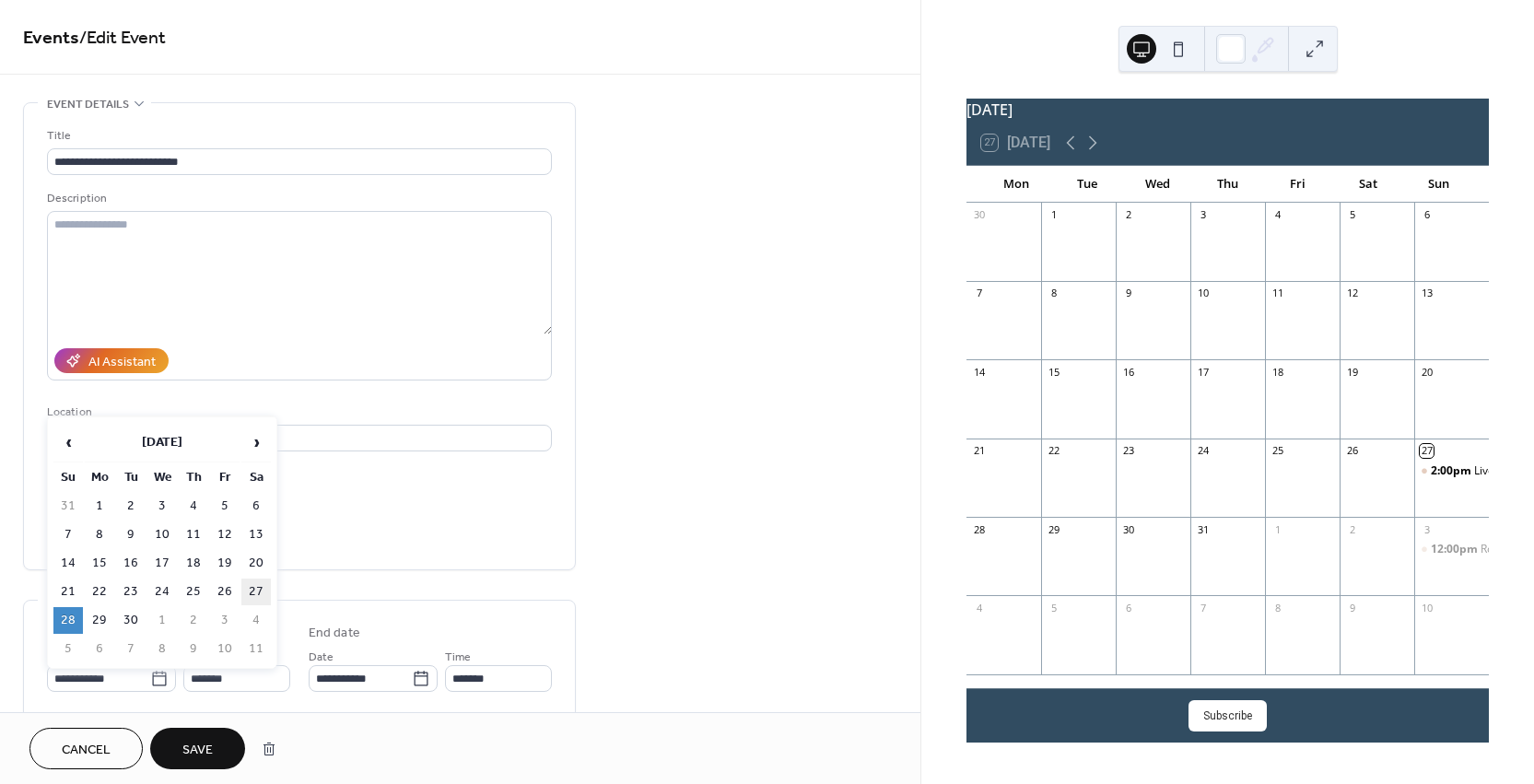 type on "**********" 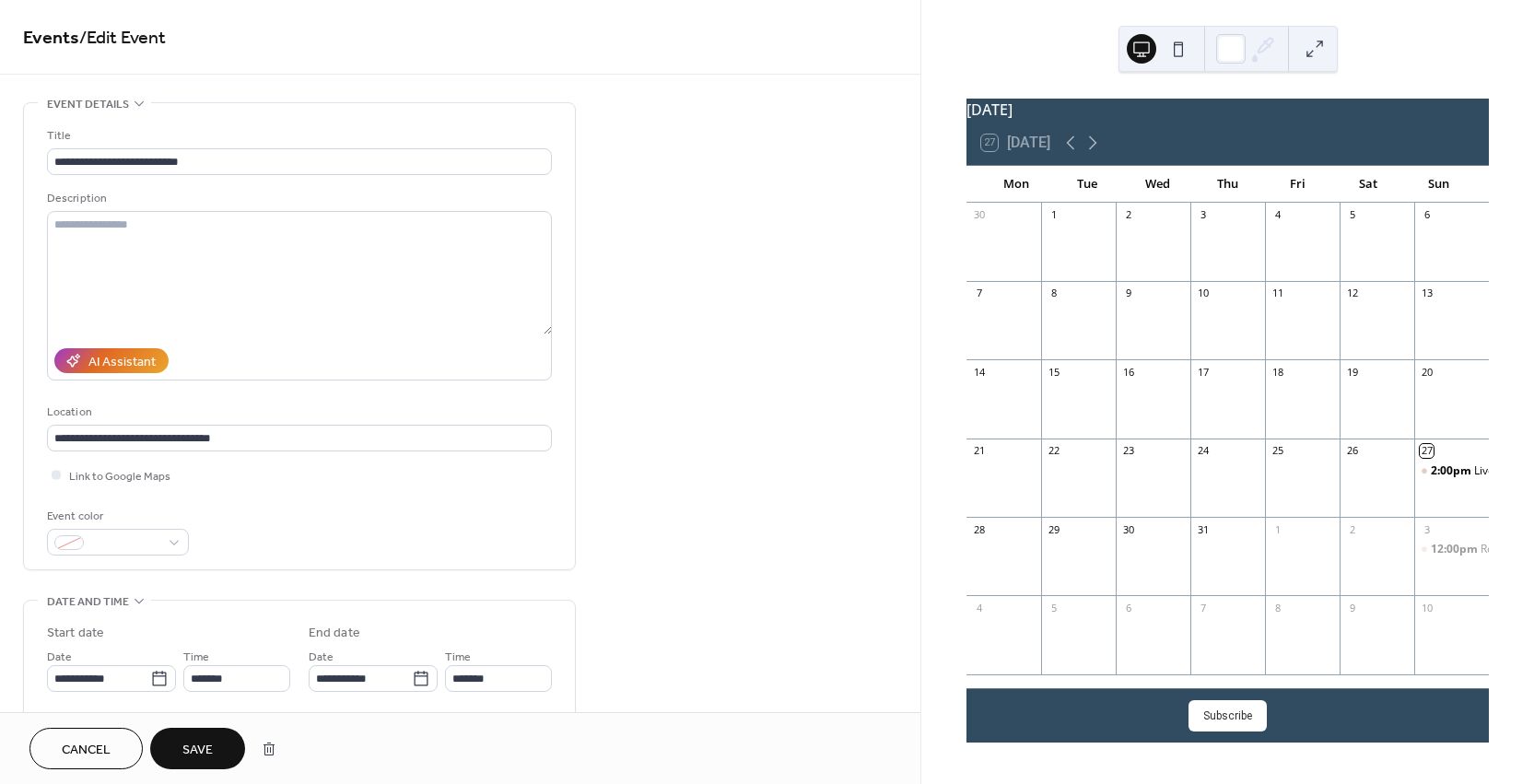 click on "Save" at bounding box center [197, 750] 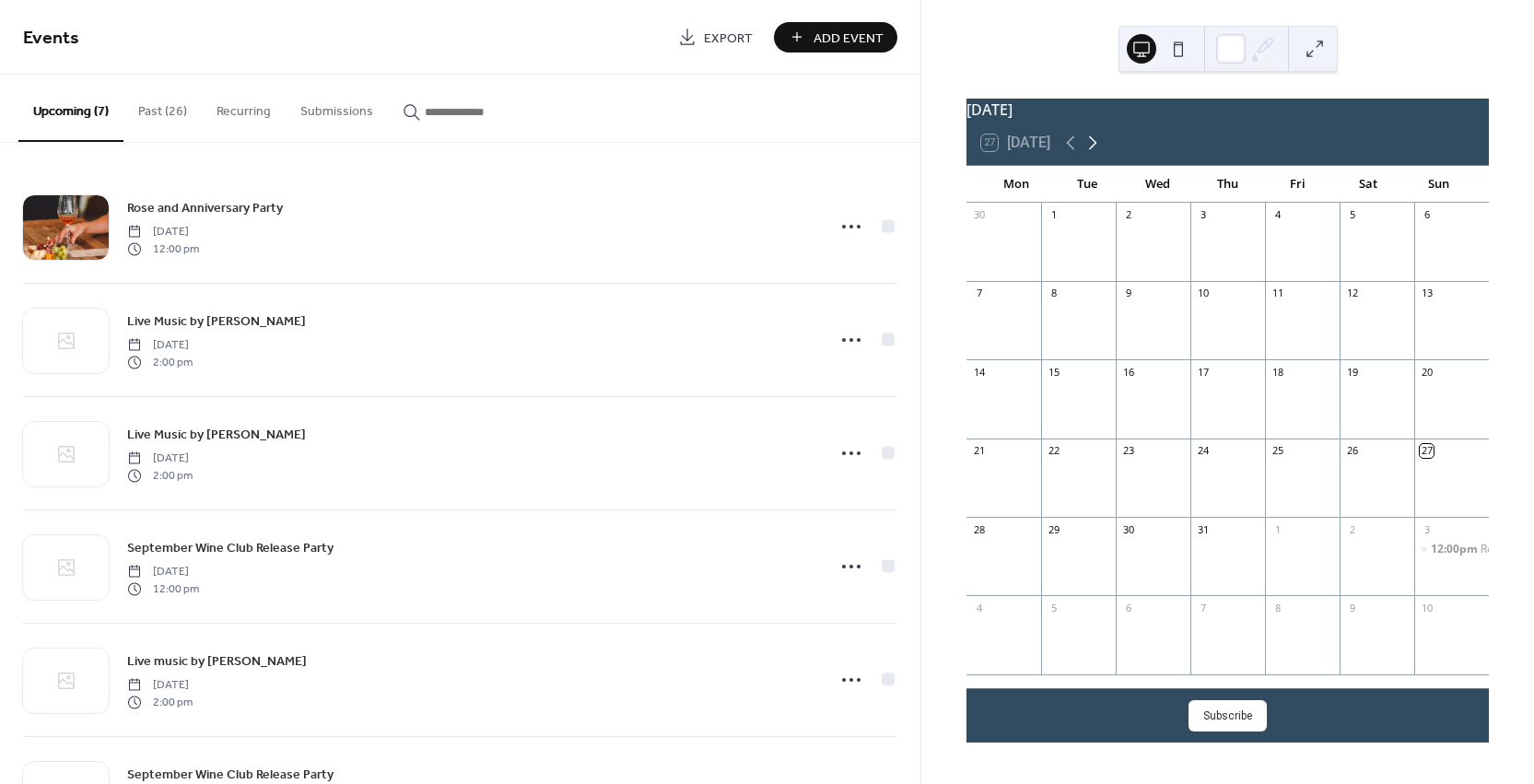 click 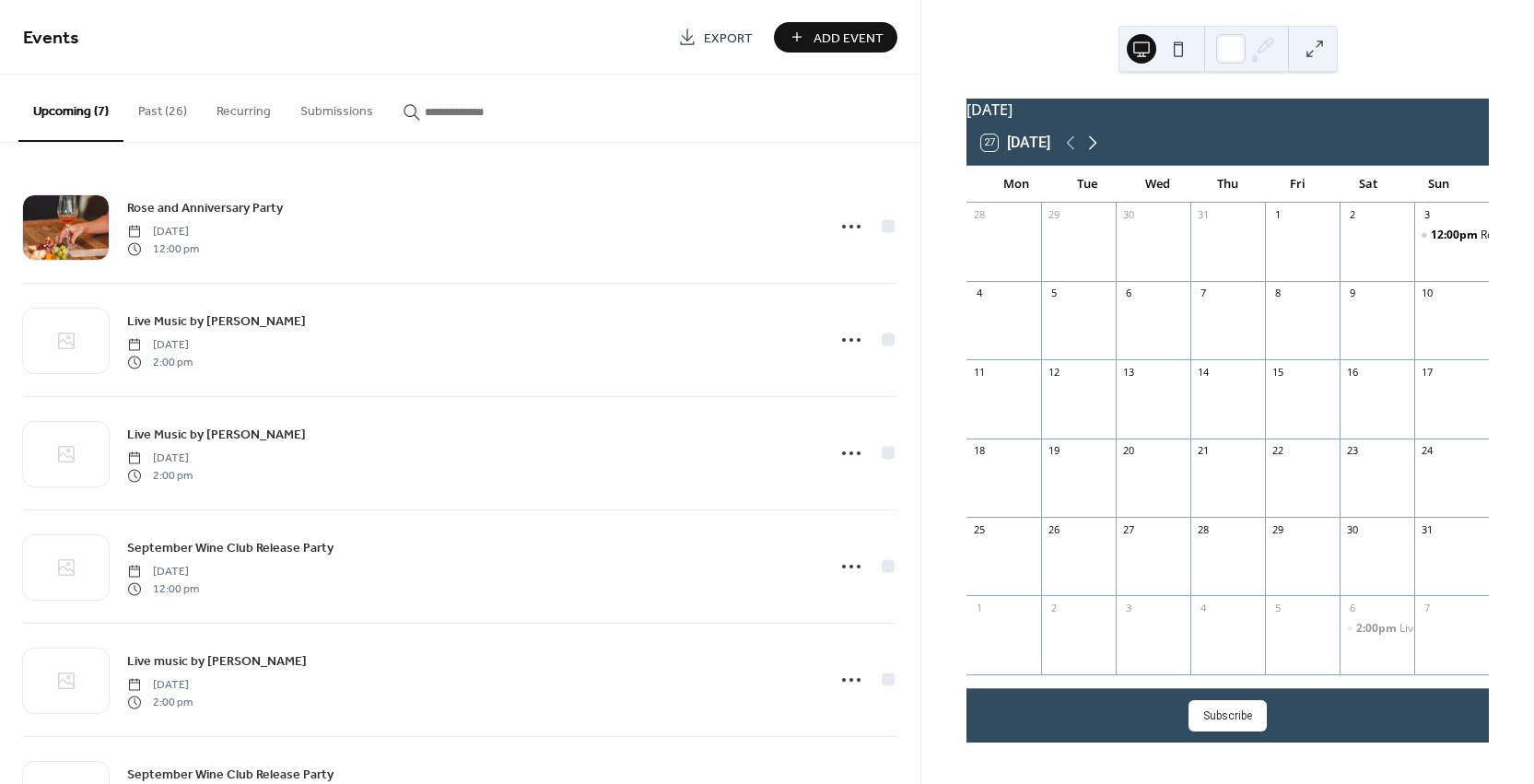click 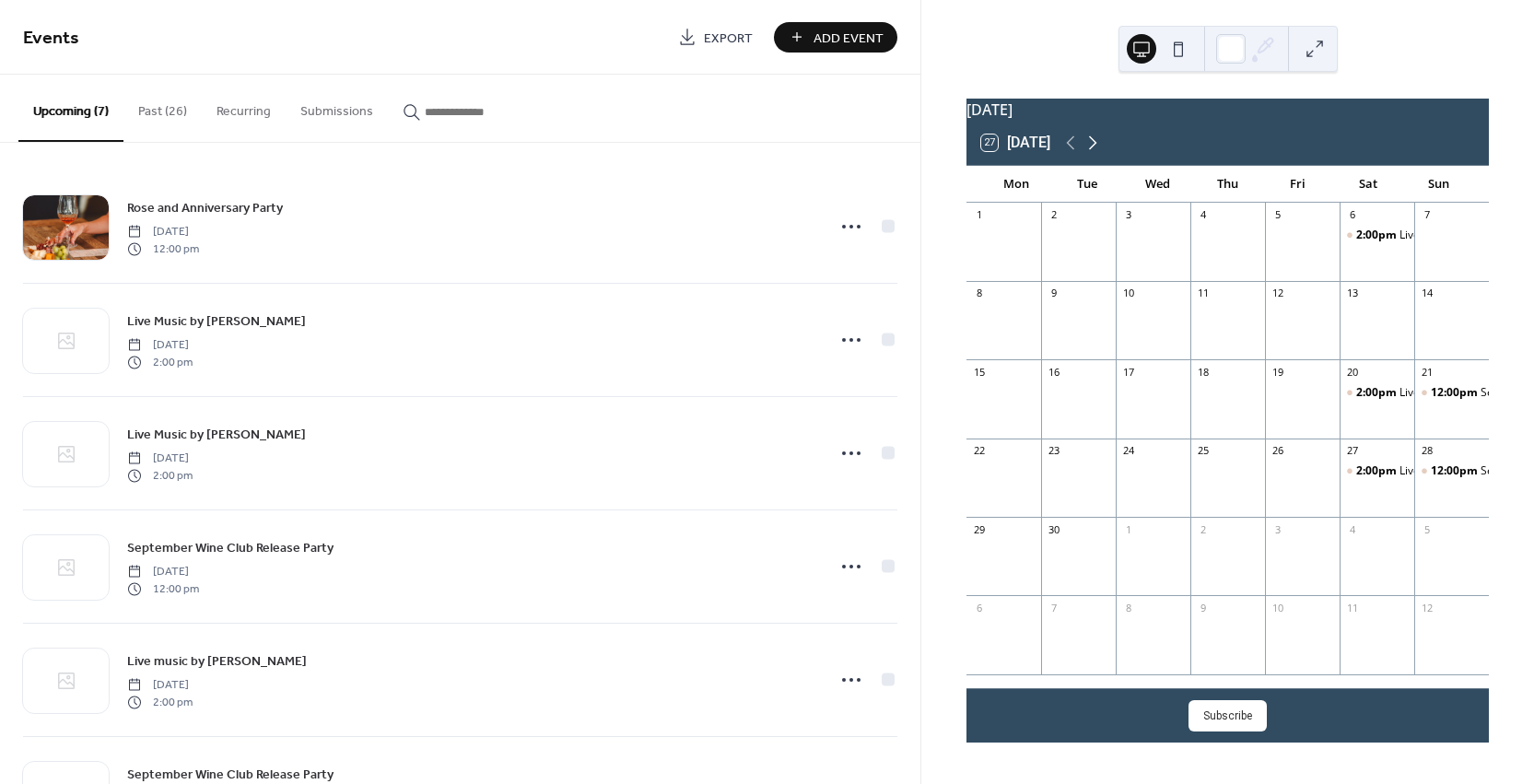 click 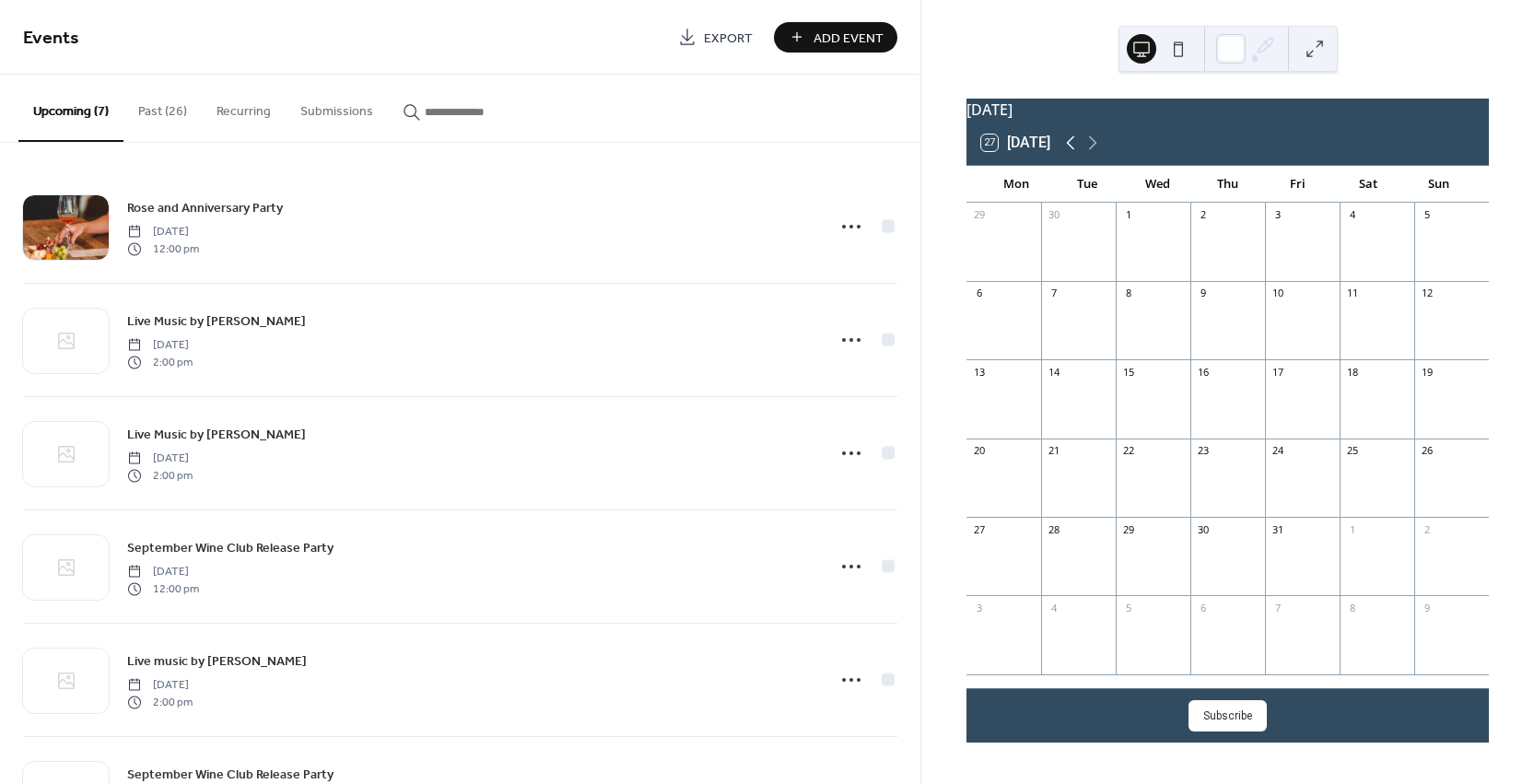 click 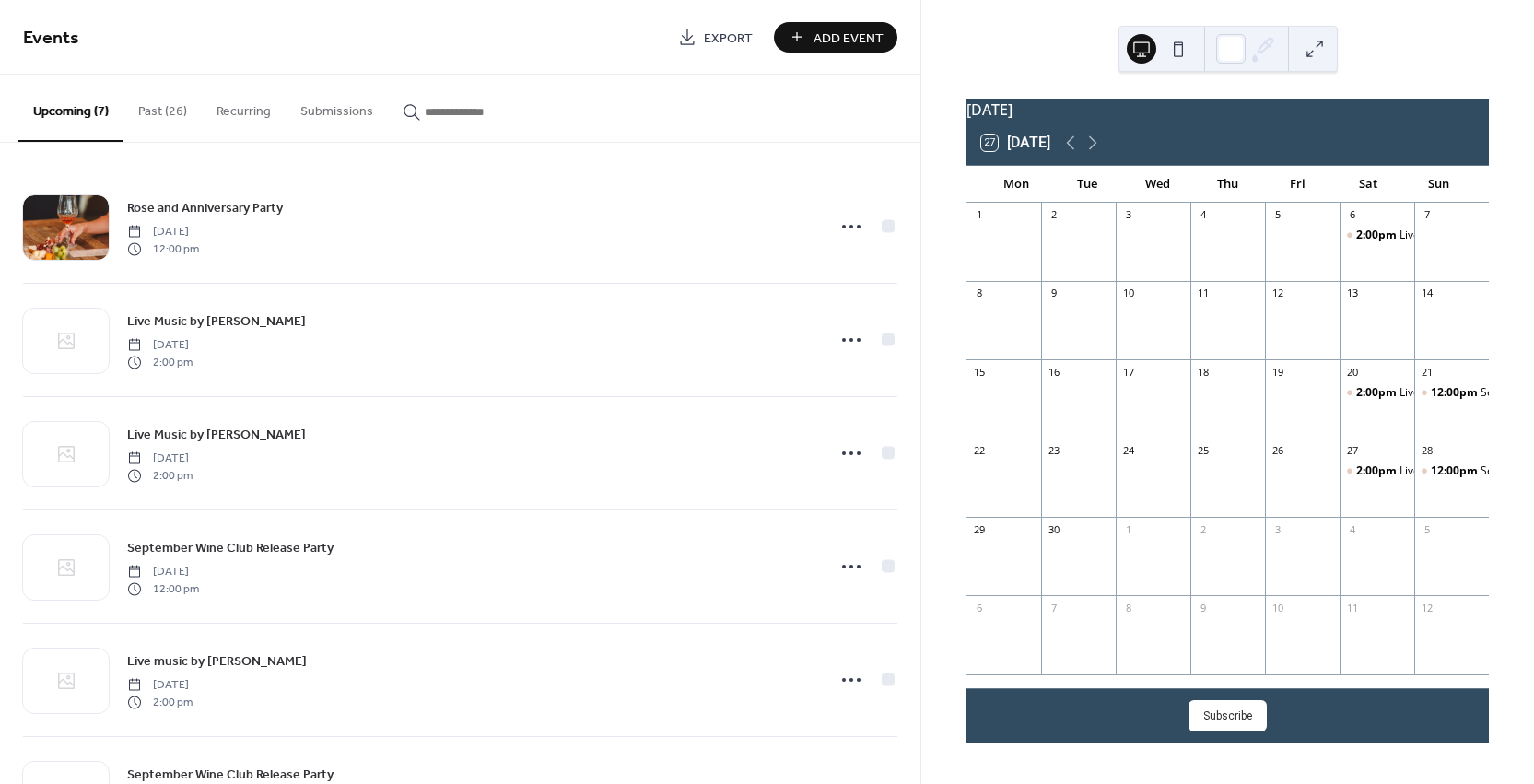 scroll, scrollTop: 0, scrollLeft: 0, axis: both 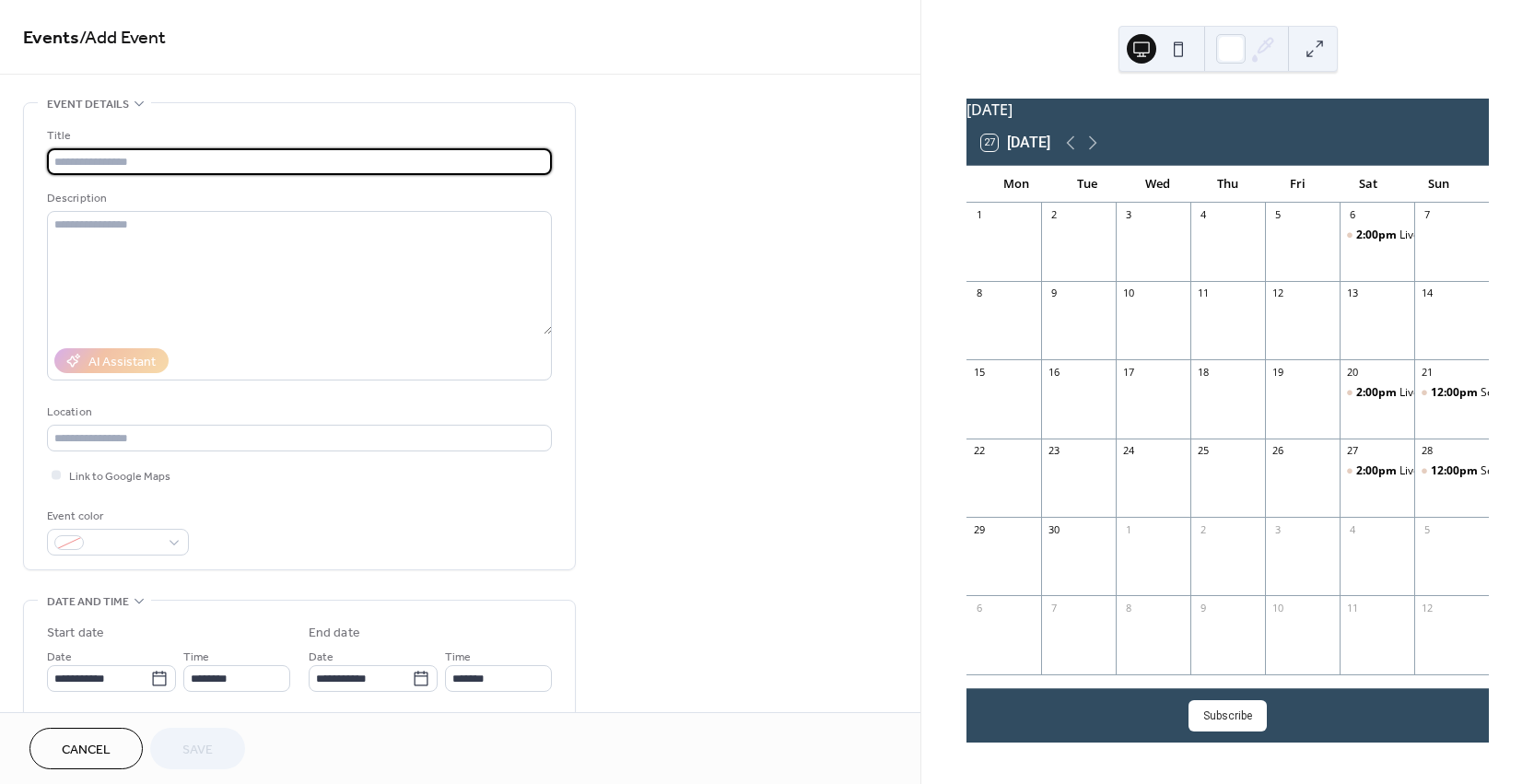 paste on "**********" 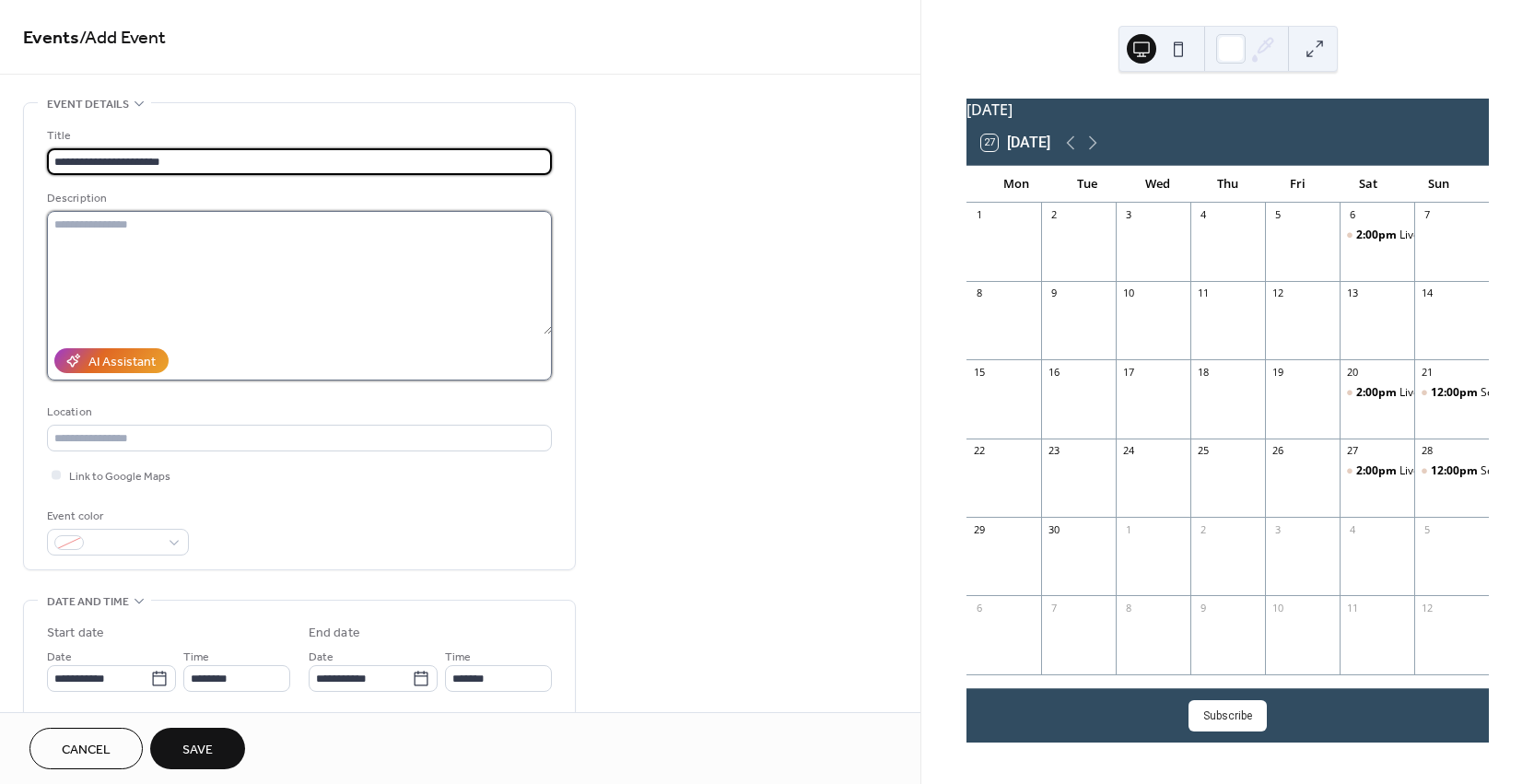 click at bounding box center (299, 273) 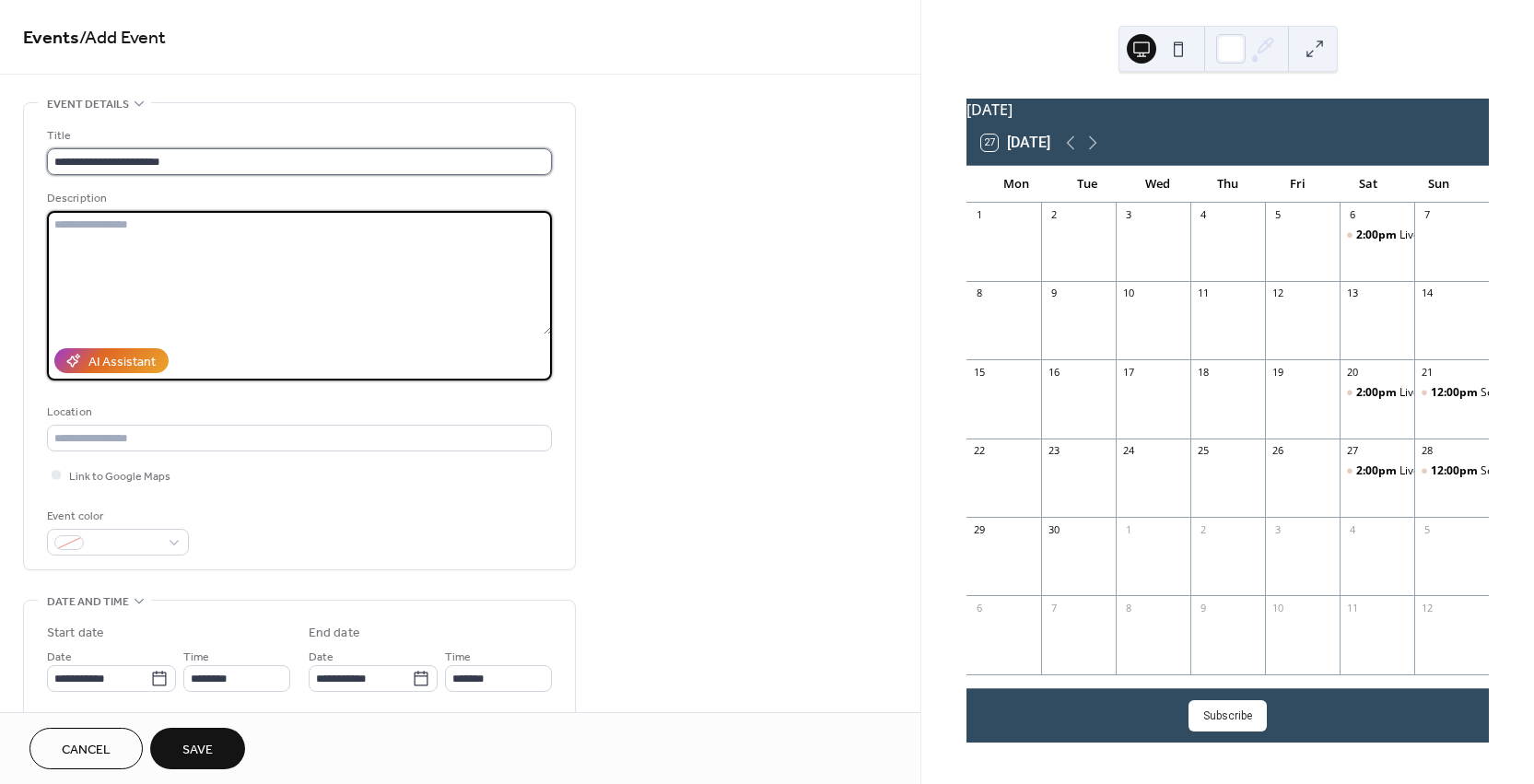 click on "**********" at bounding box center (299, 161) 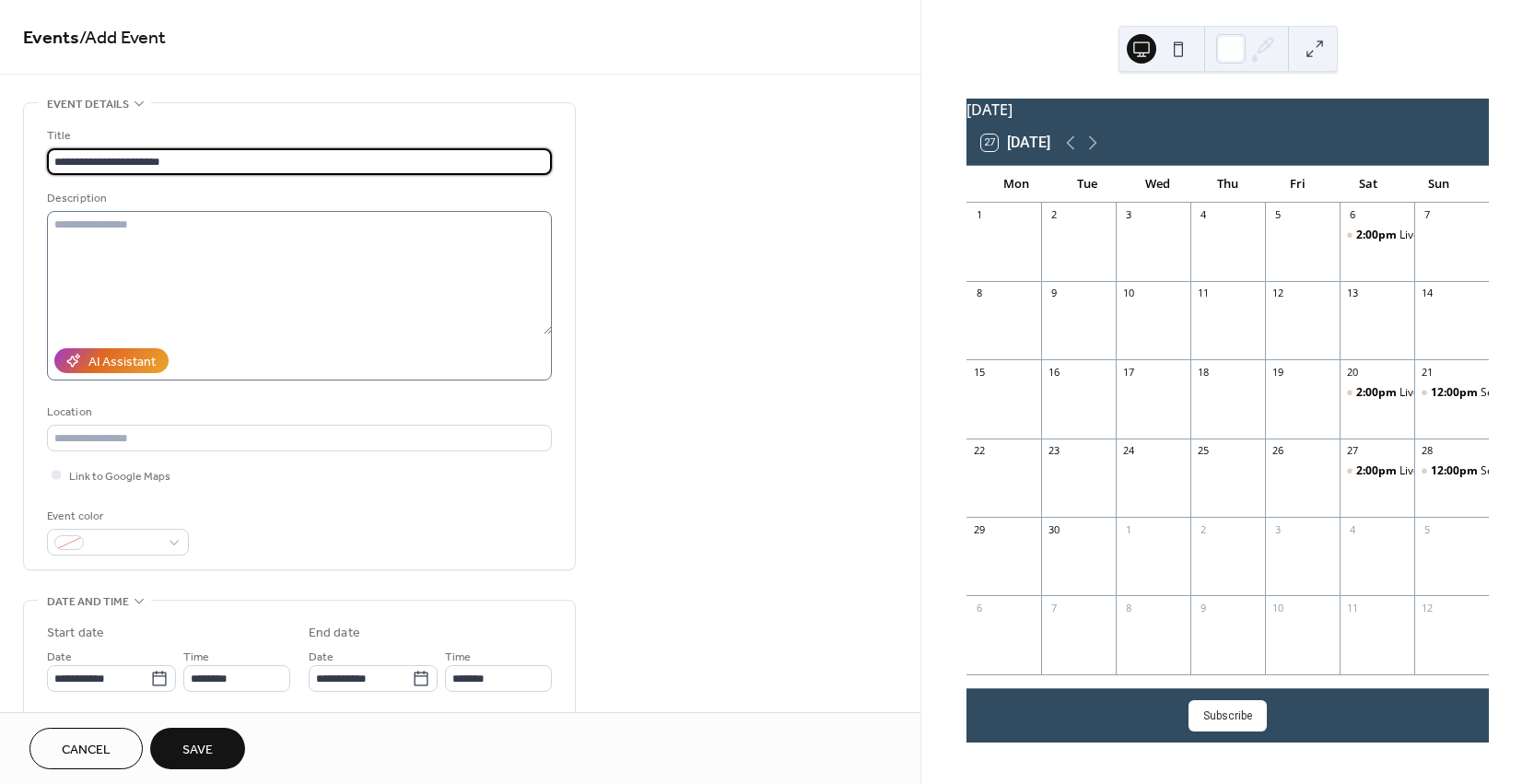 type on "**********" 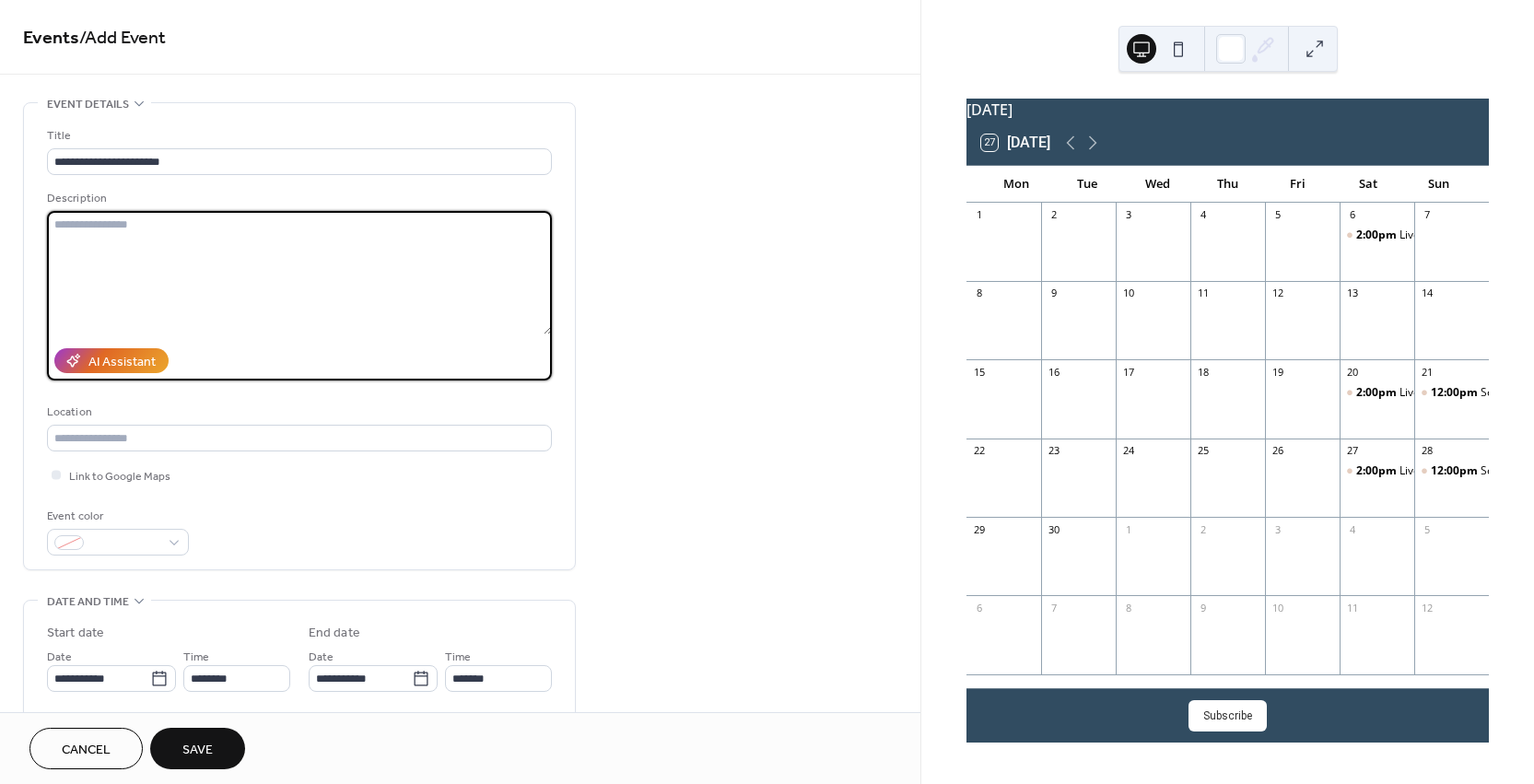 click at bounding box center (299, 273) 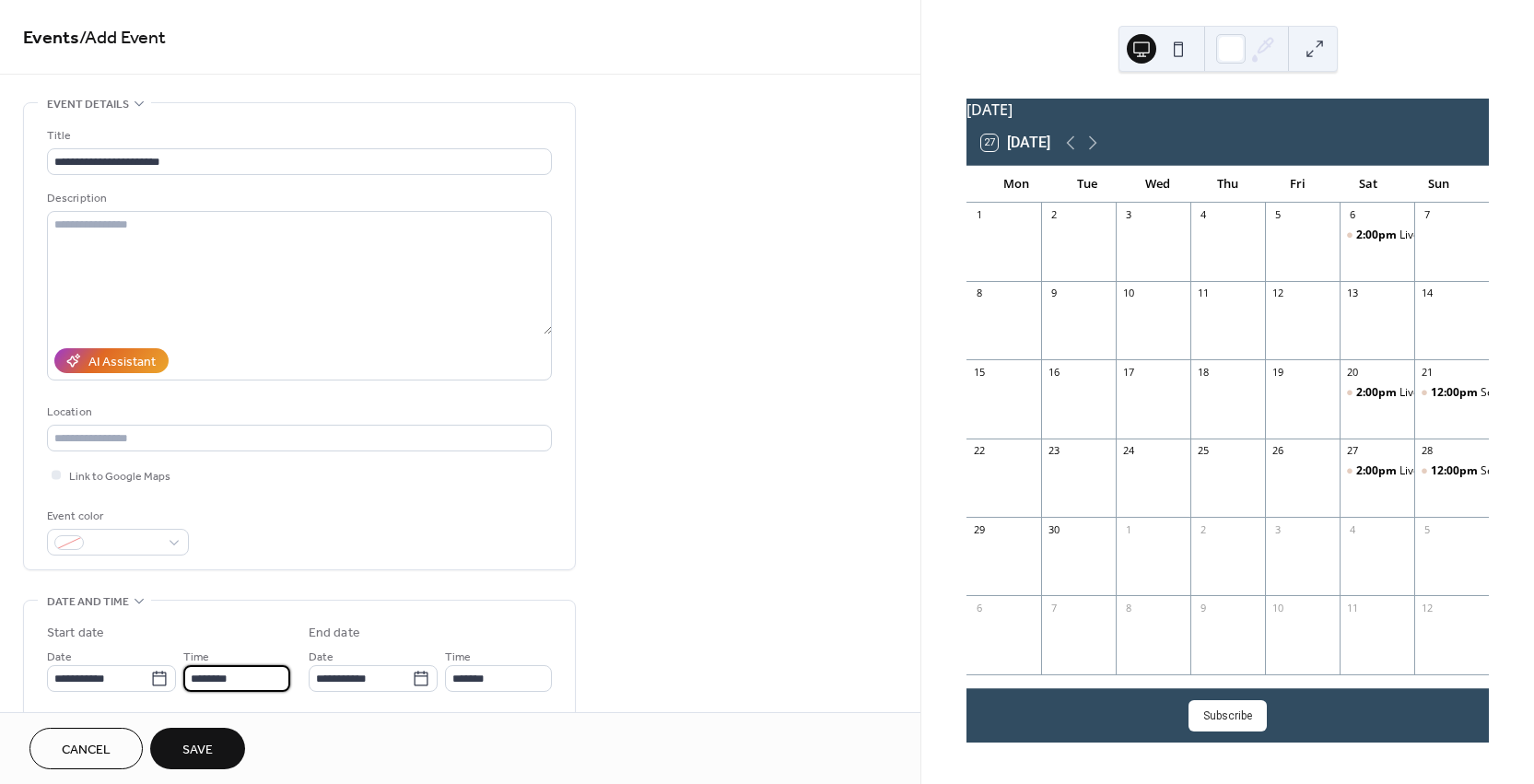 click on "********" at bounding box center (237, 678) 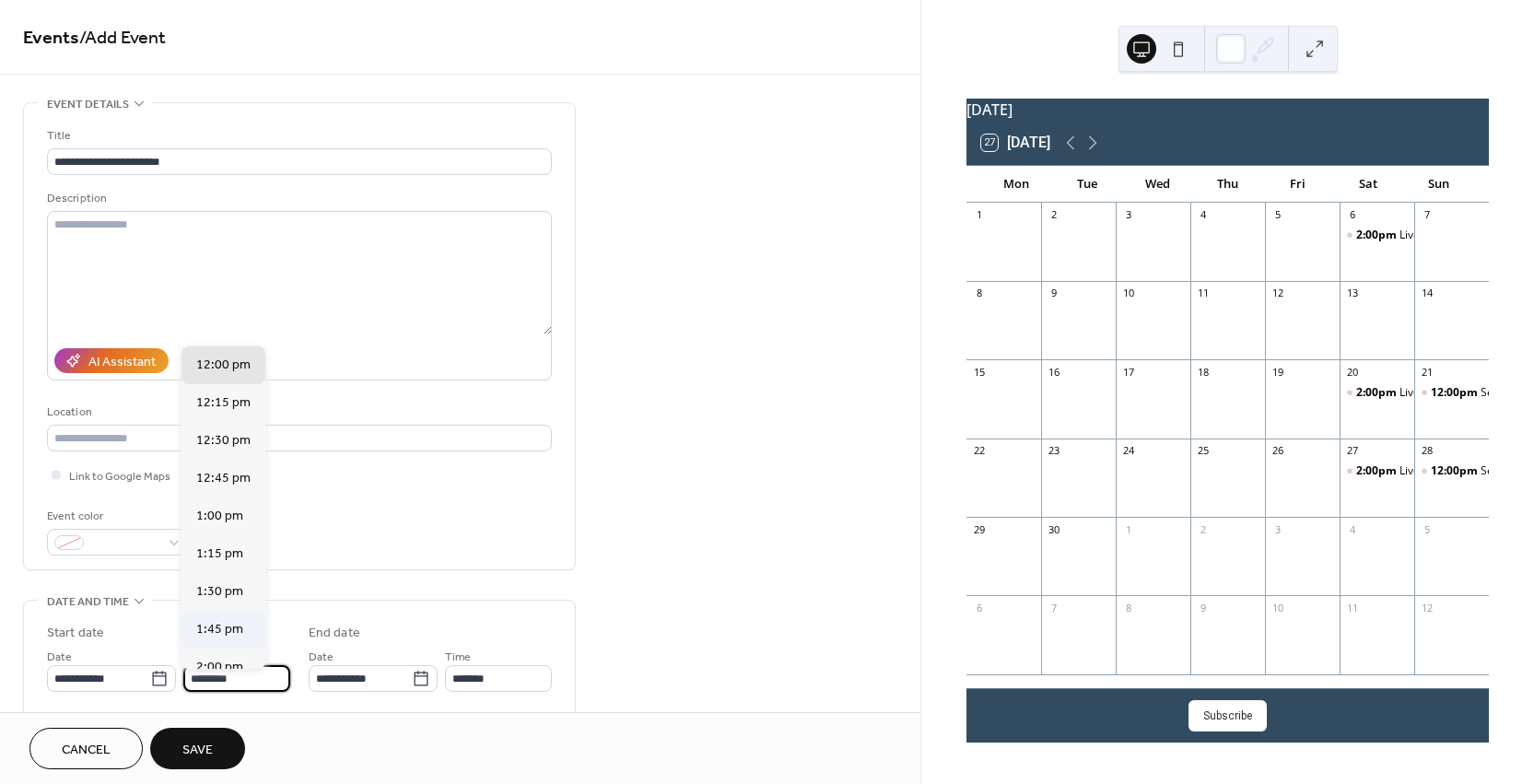 scroll, scrollTop: 1844, scrollLeft: 0, axis: vertical 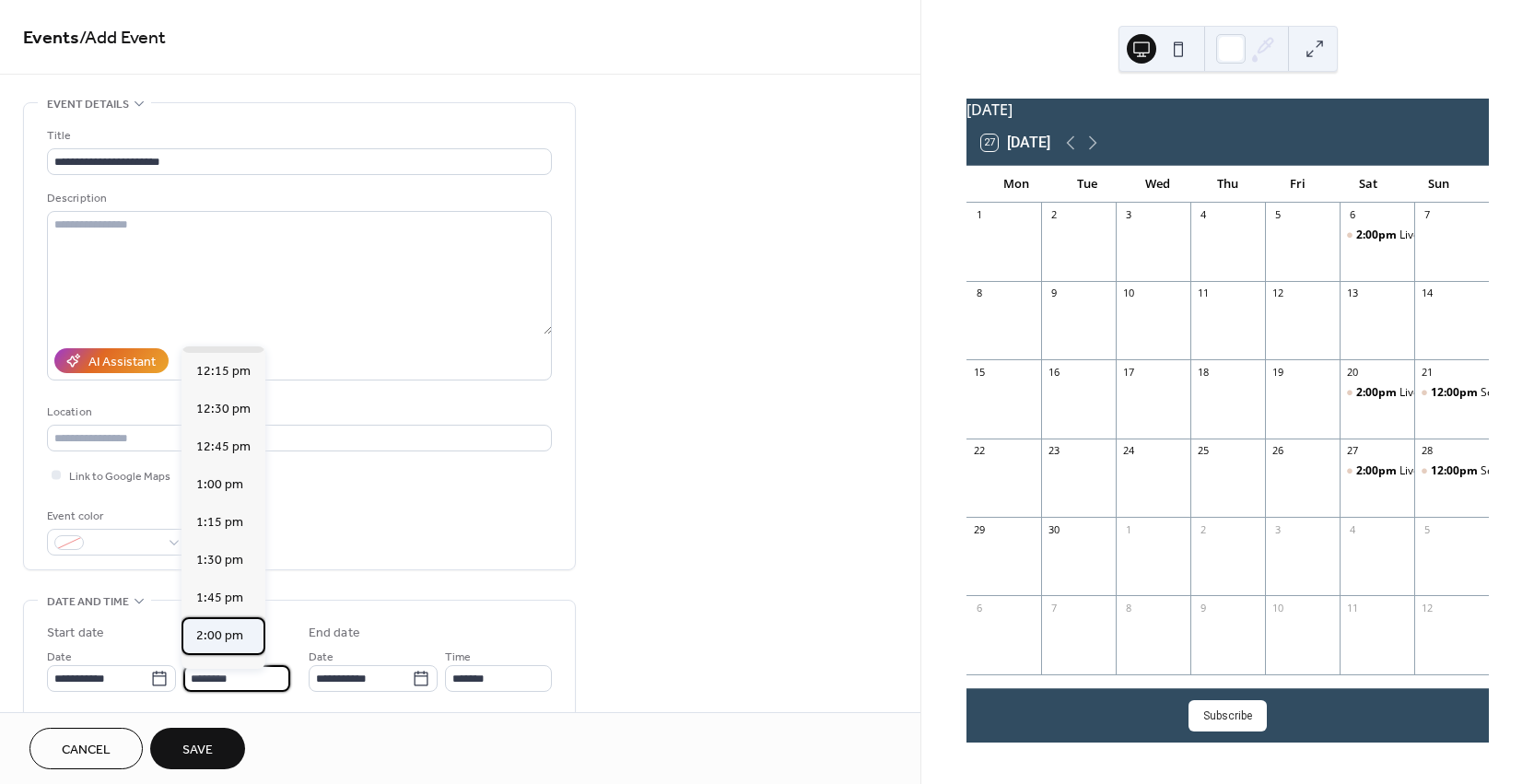 click on "2:00 pm" at bounding box center [219, 636] 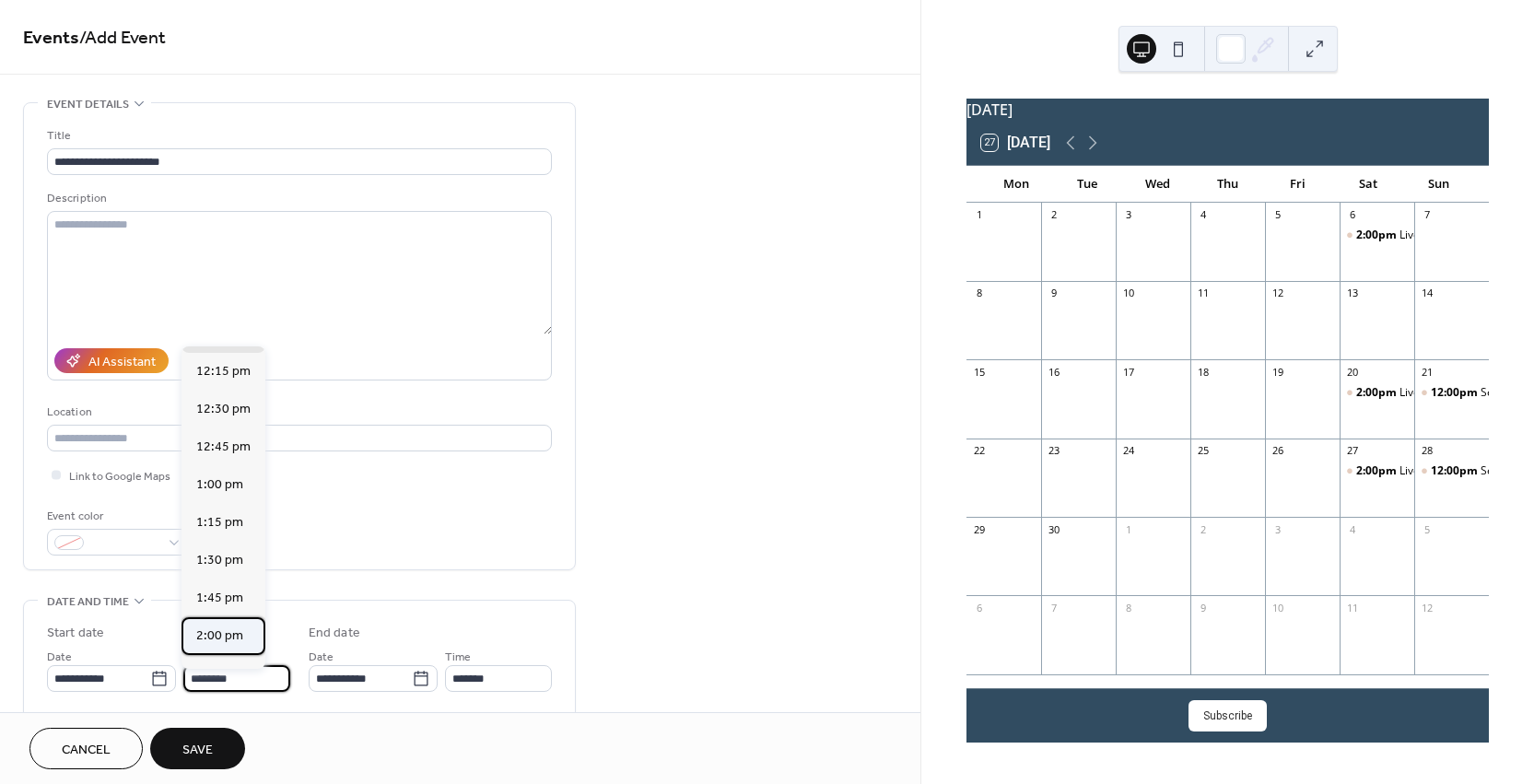 type on "*******" 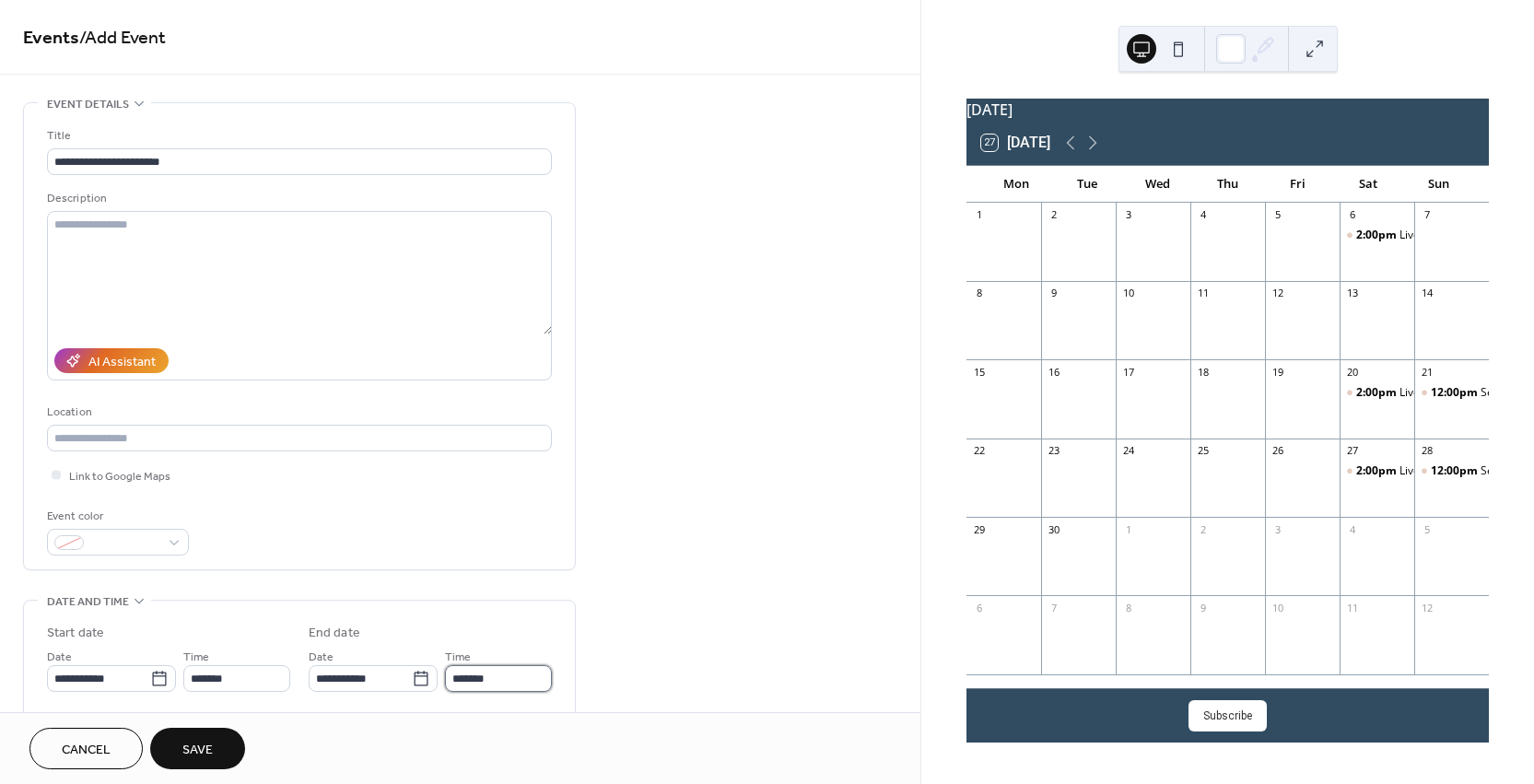 click on "*******" at bounding box center [498, 678] 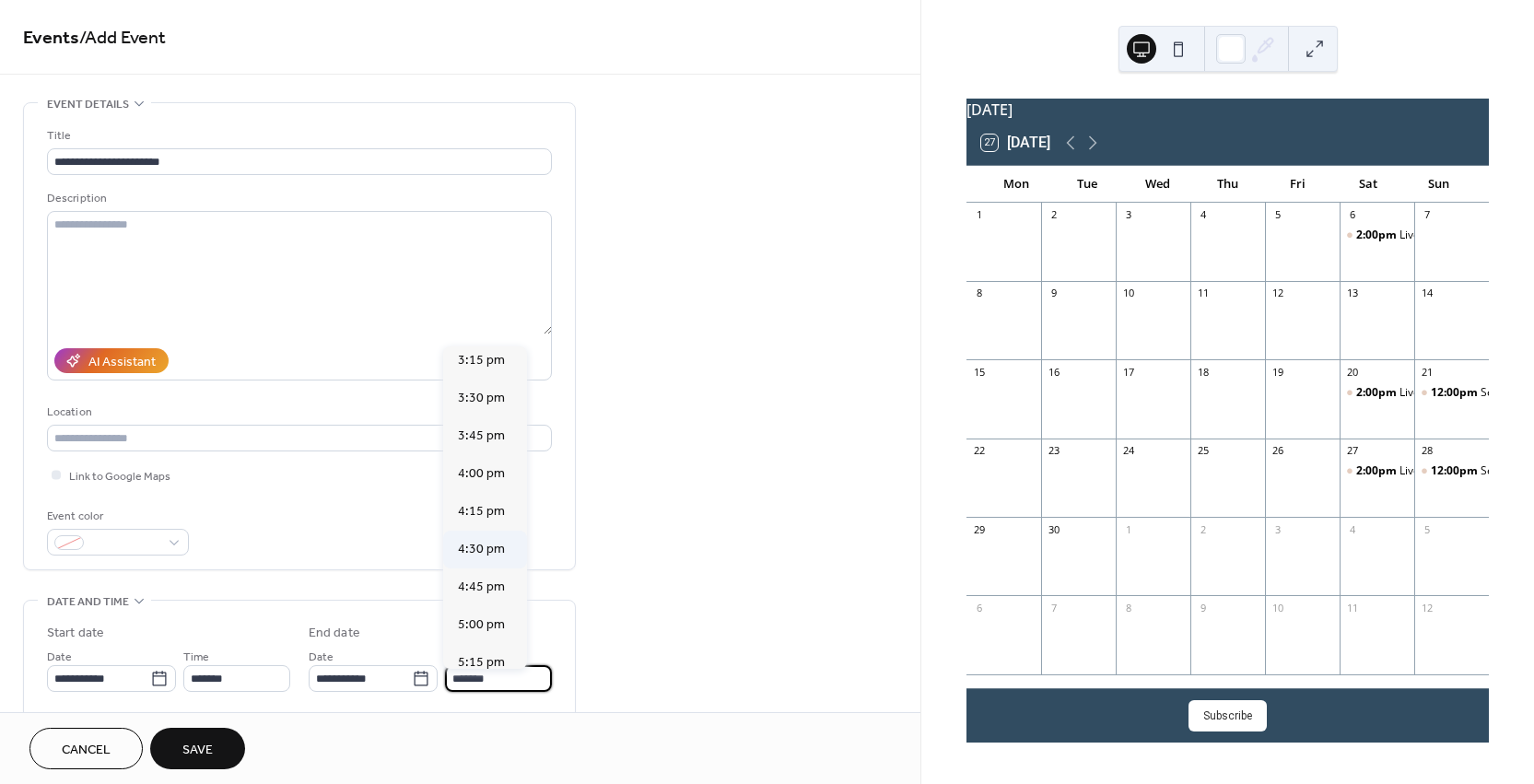 scroll, scrollTop: 170, scrollLeft: 0, axis: vertical 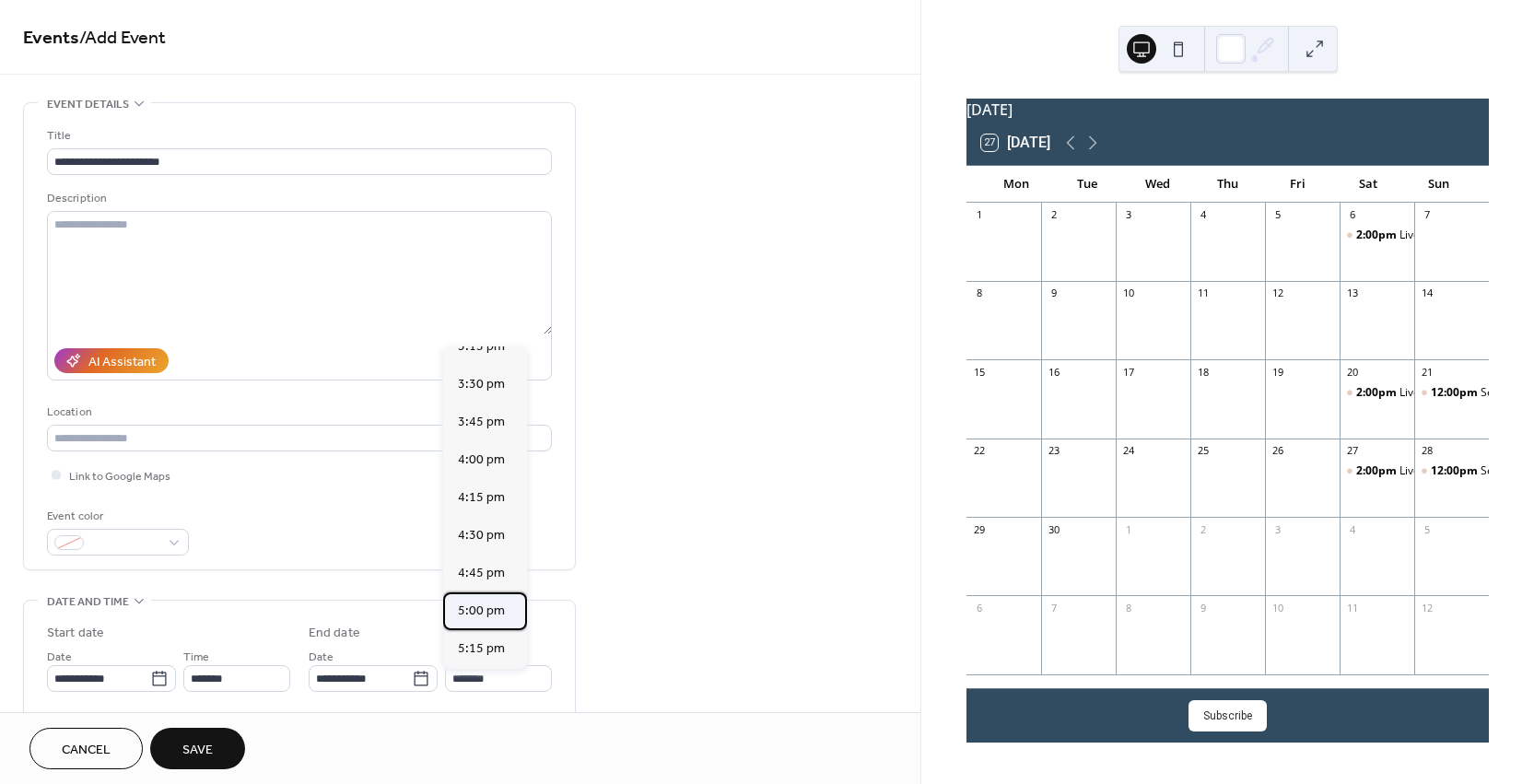 click on "5:00 pm" at bounding box center (485, 611) 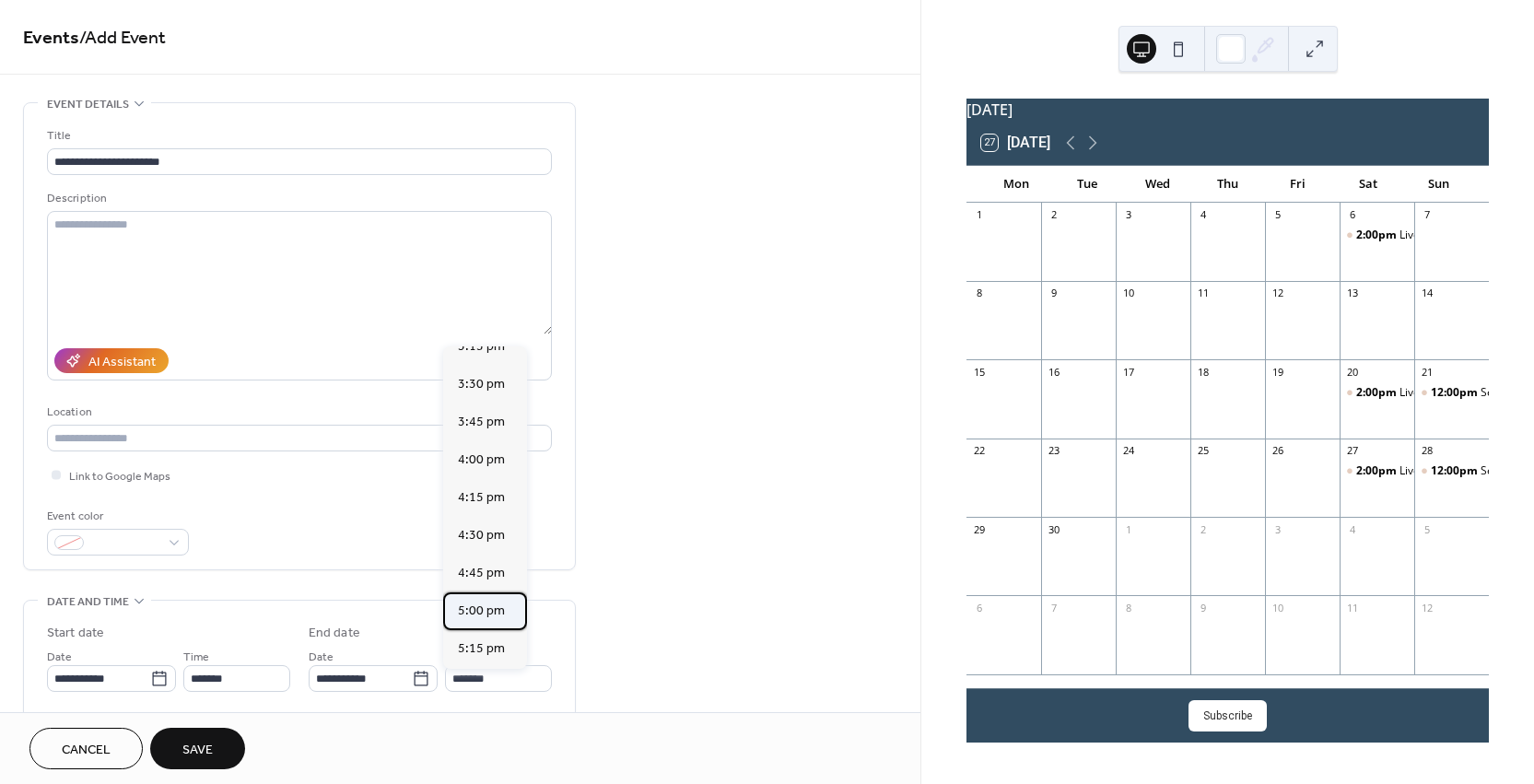 type on "*******" 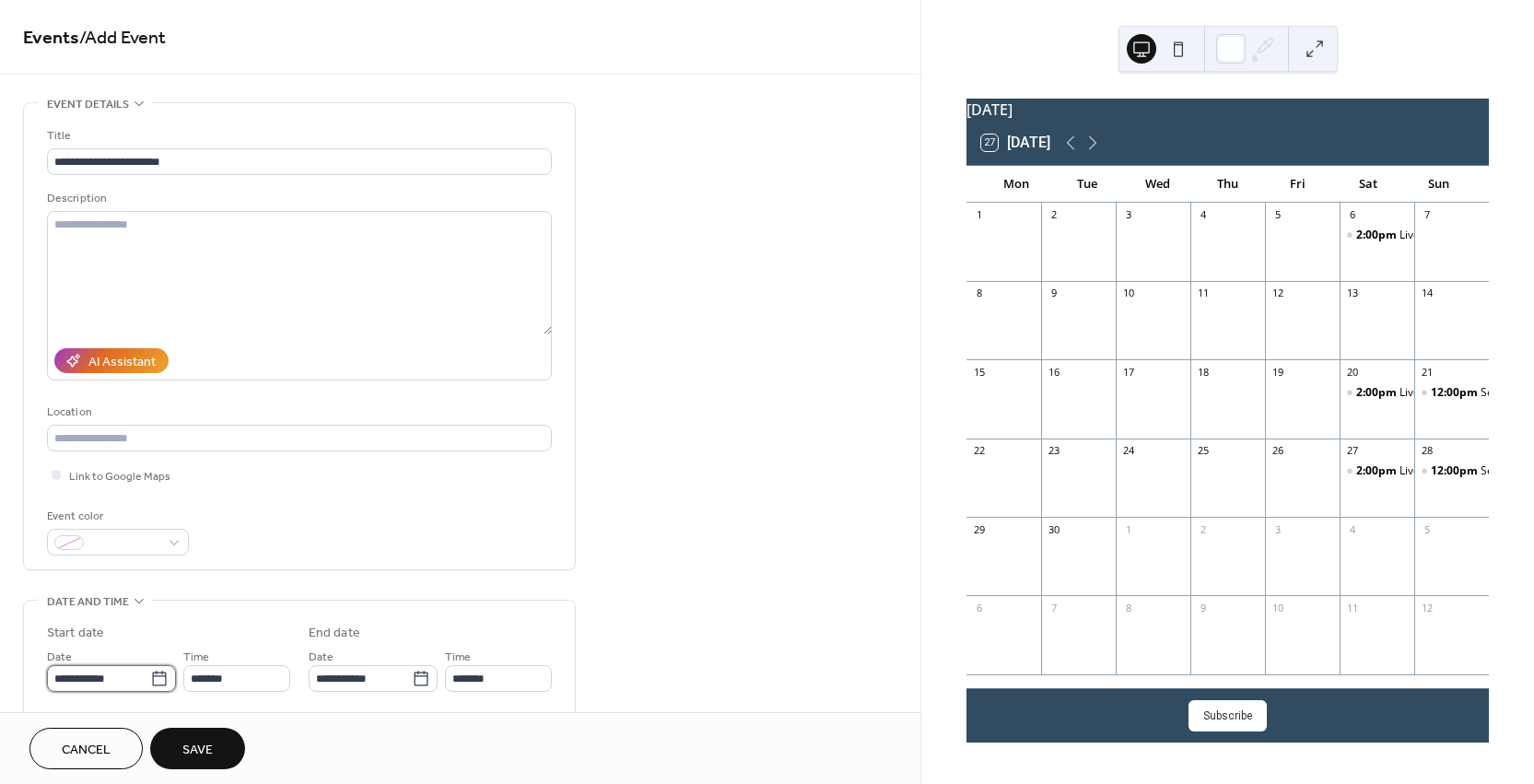 click on "**********" at bounding box center [99, 678] 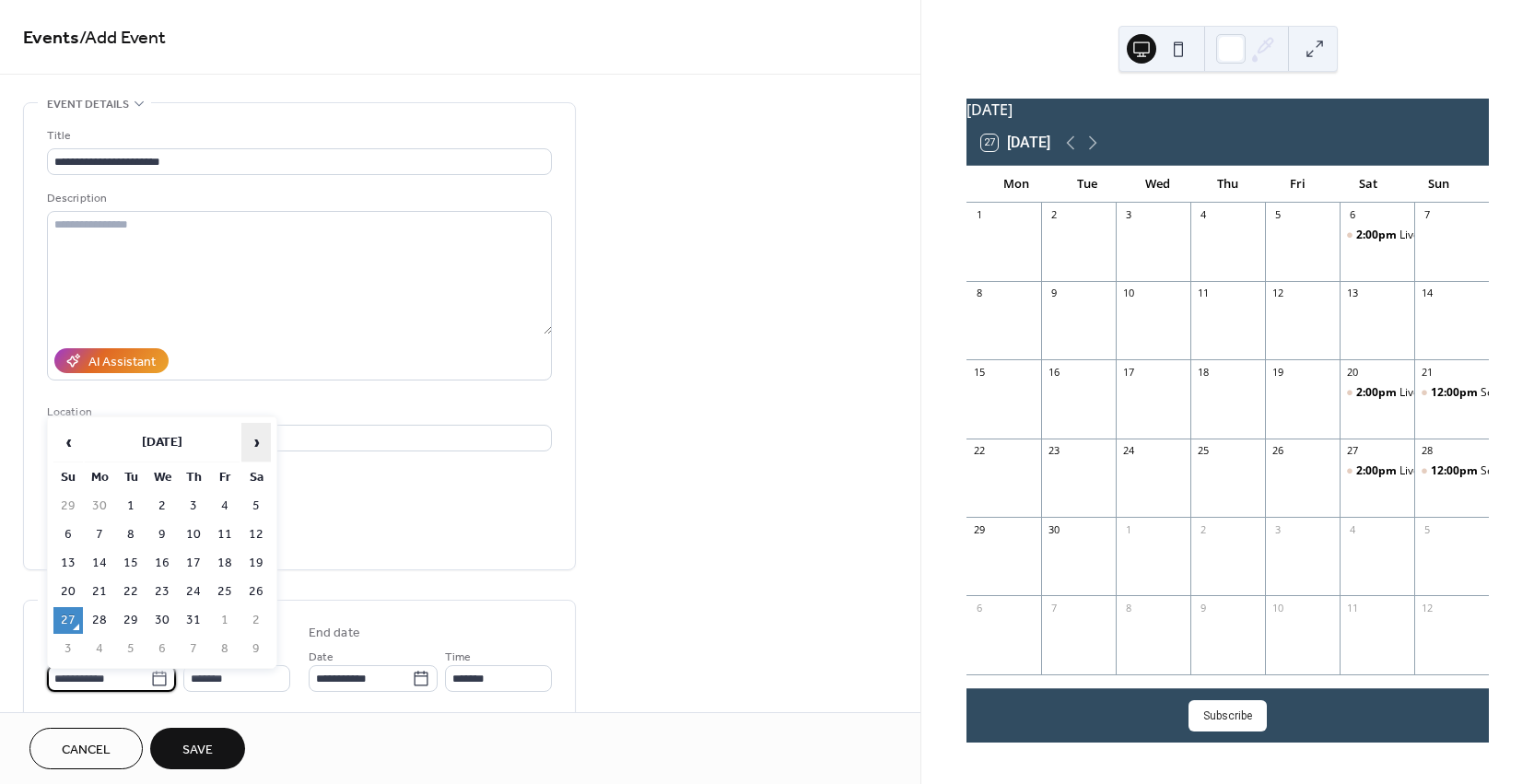 click on "›" at bounding box center (256, 442) 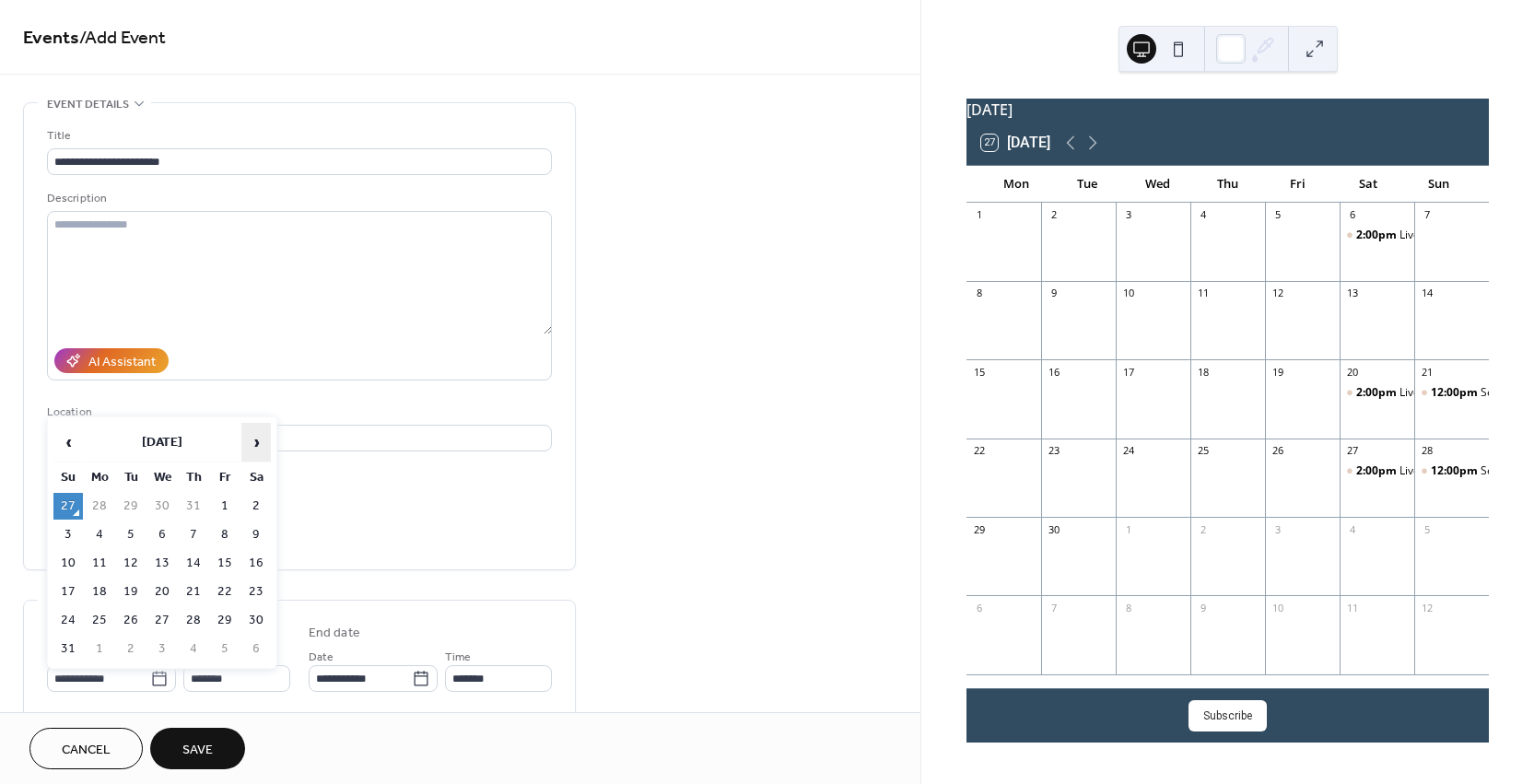 click on "›" at bounding box center (256, 442) 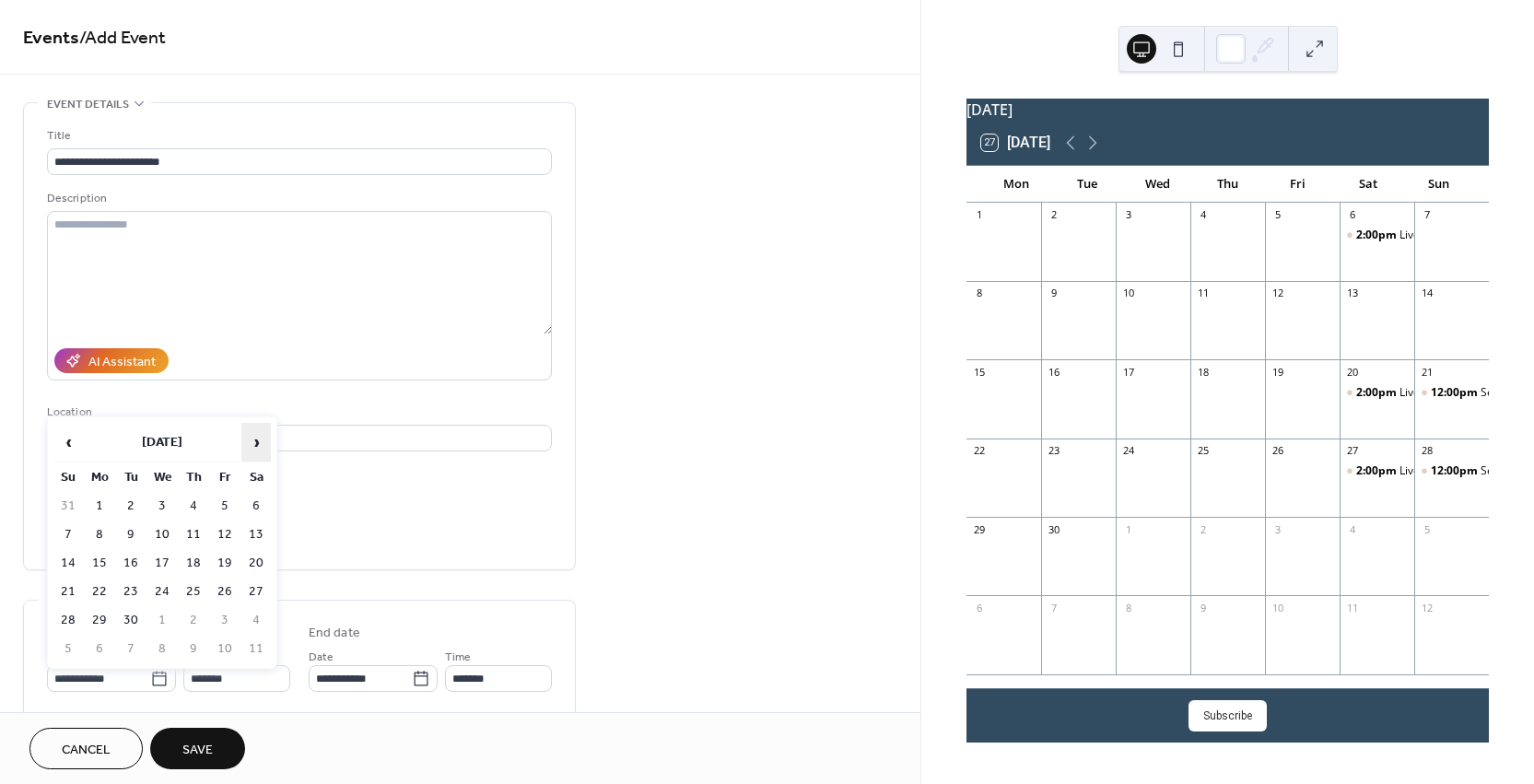click on "›" at bounding box center [256, 442] 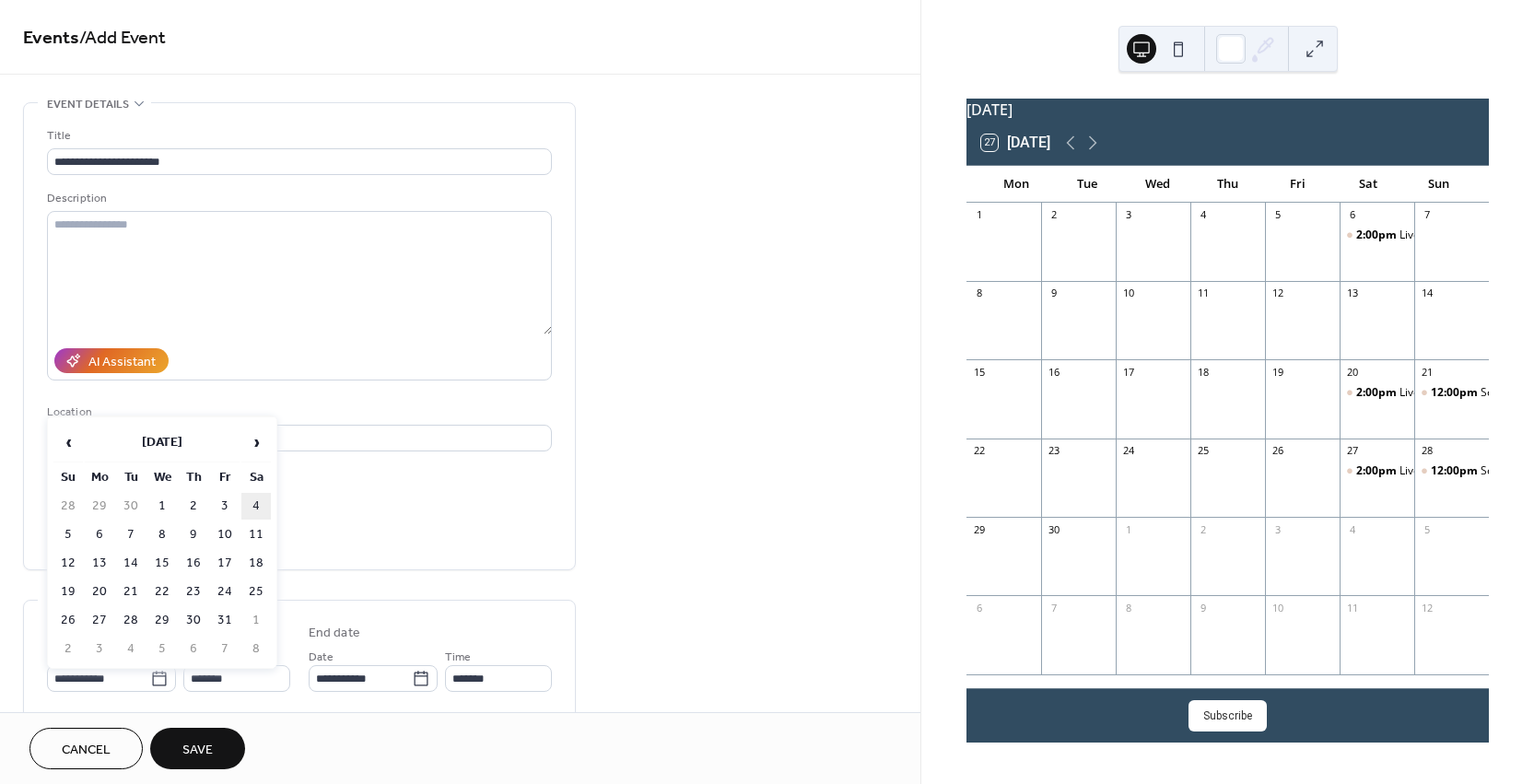 click on "4" at bounding box center [256, 506] 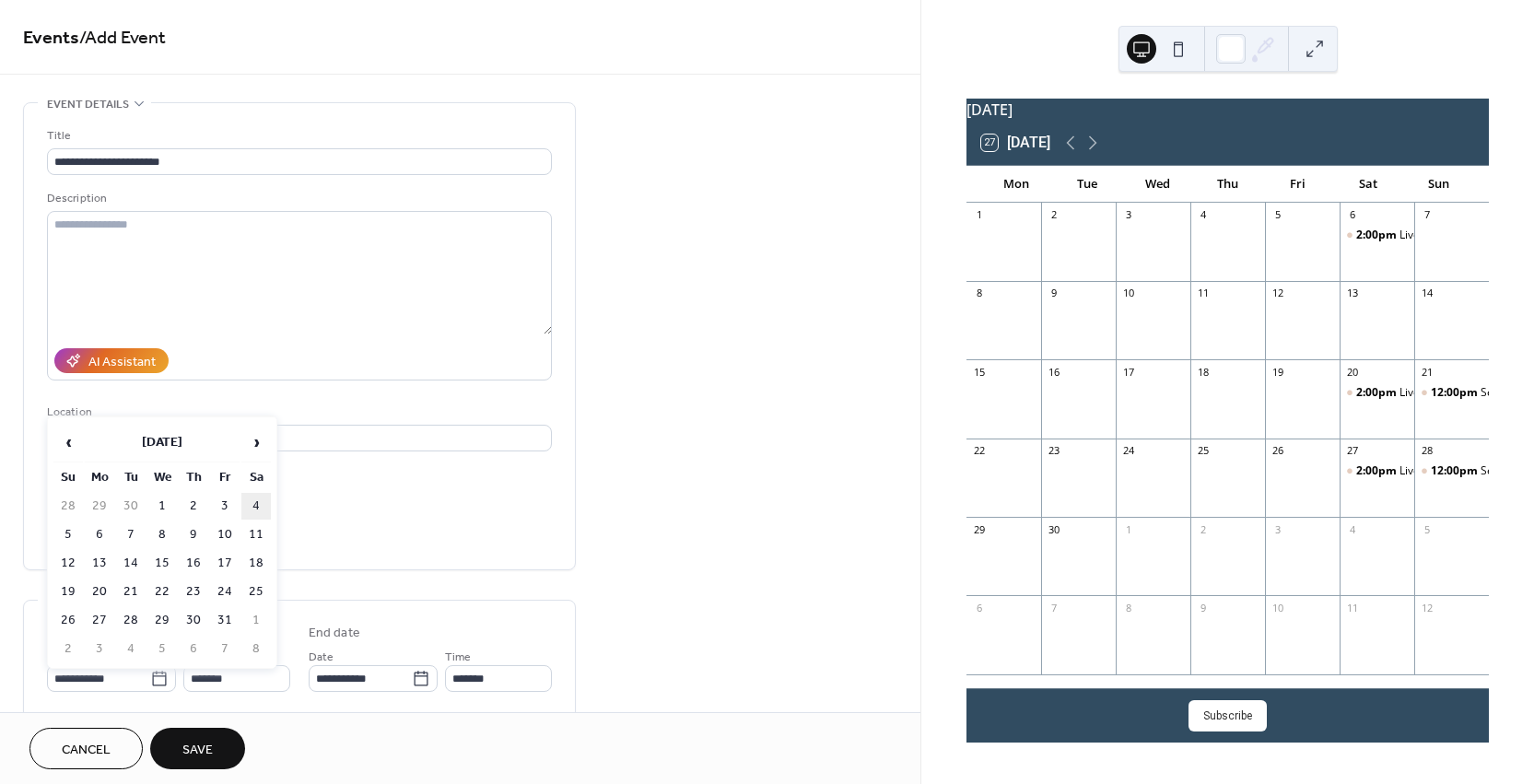 type on "**********" 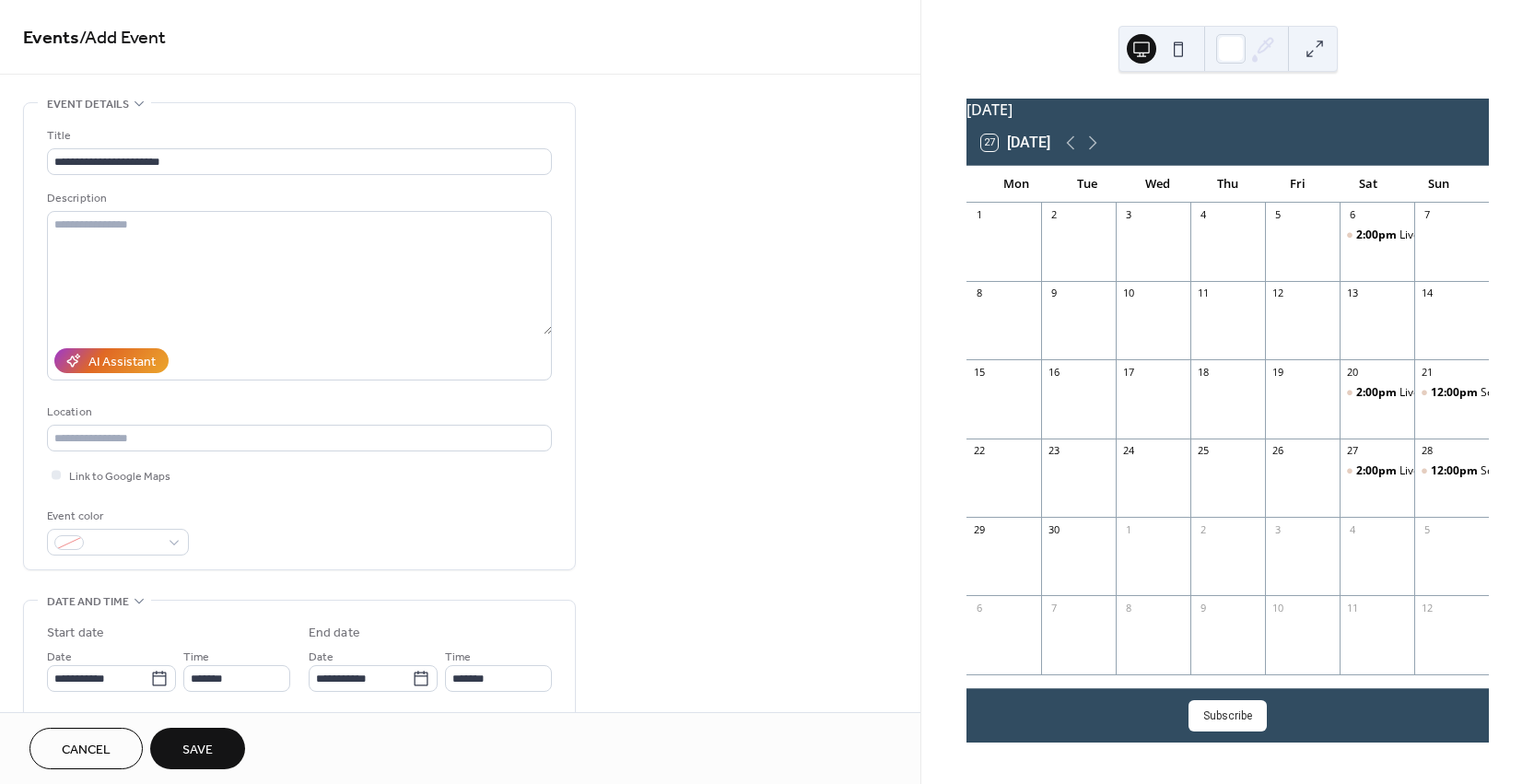 click on "**********" at bounding box center (299, 341) 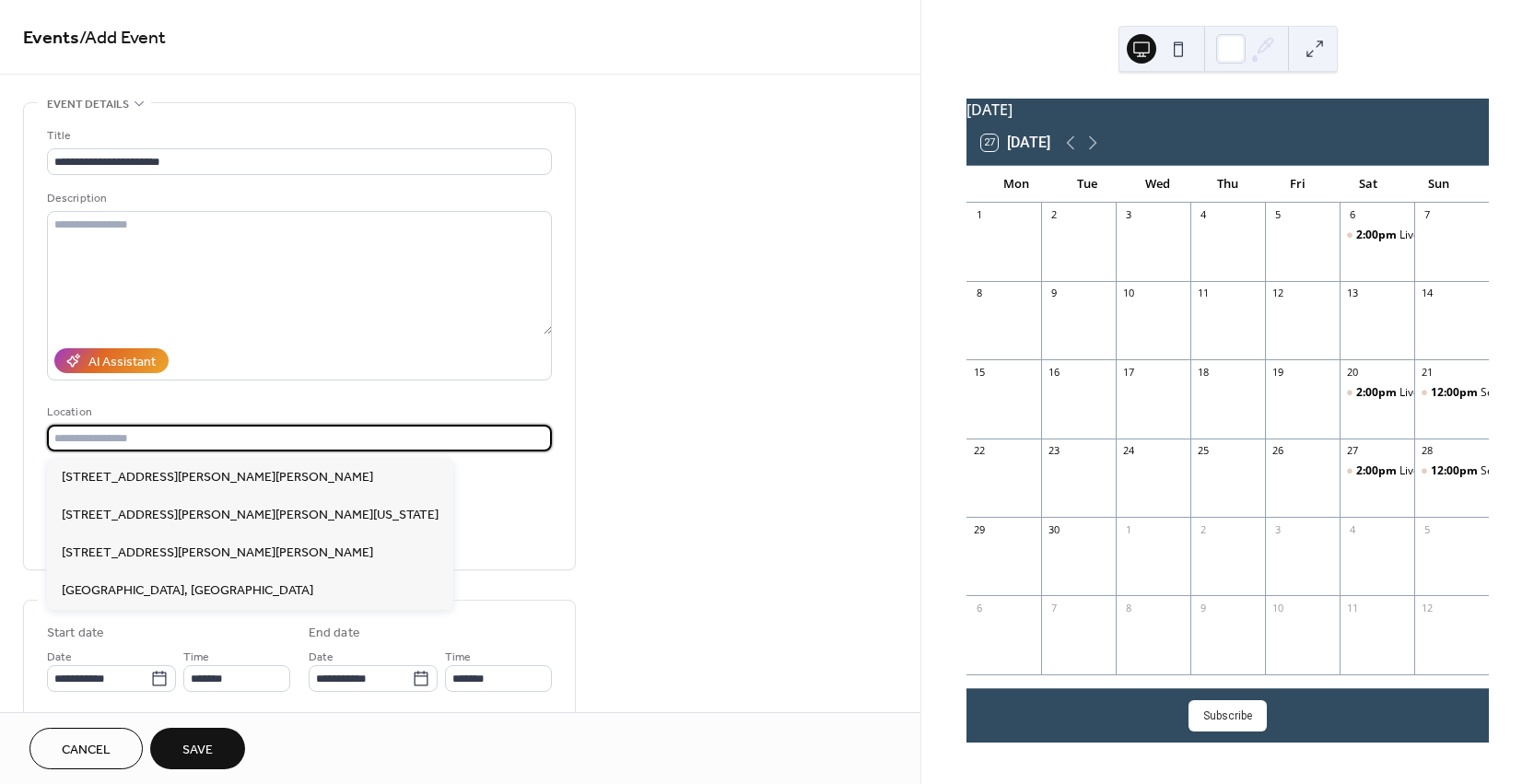 click at bounding box center (299, 438) 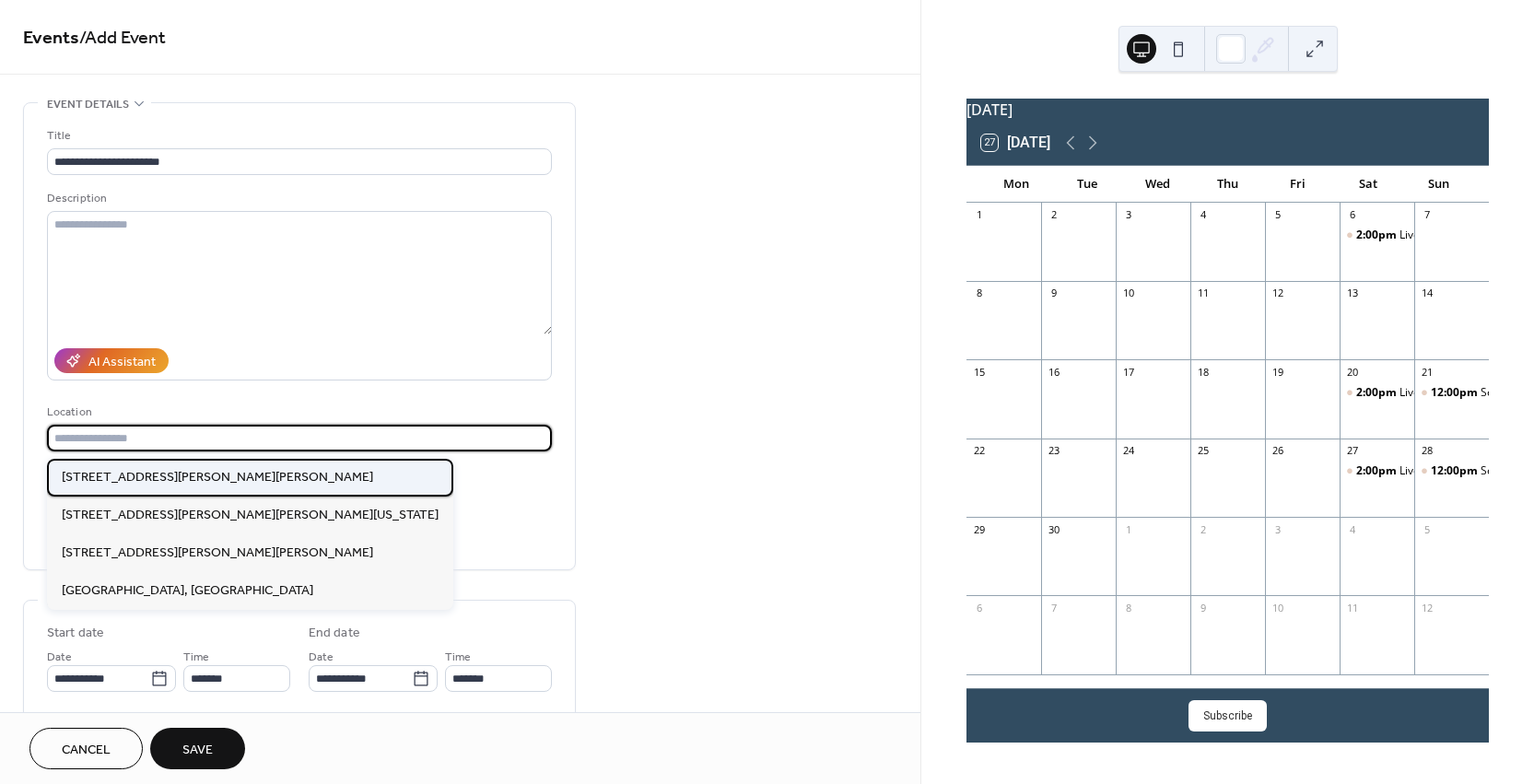 click on "[STREET_ADDRESS][PERSON_NAME][PERSON_NAME]" at bounding box center (217, 477) 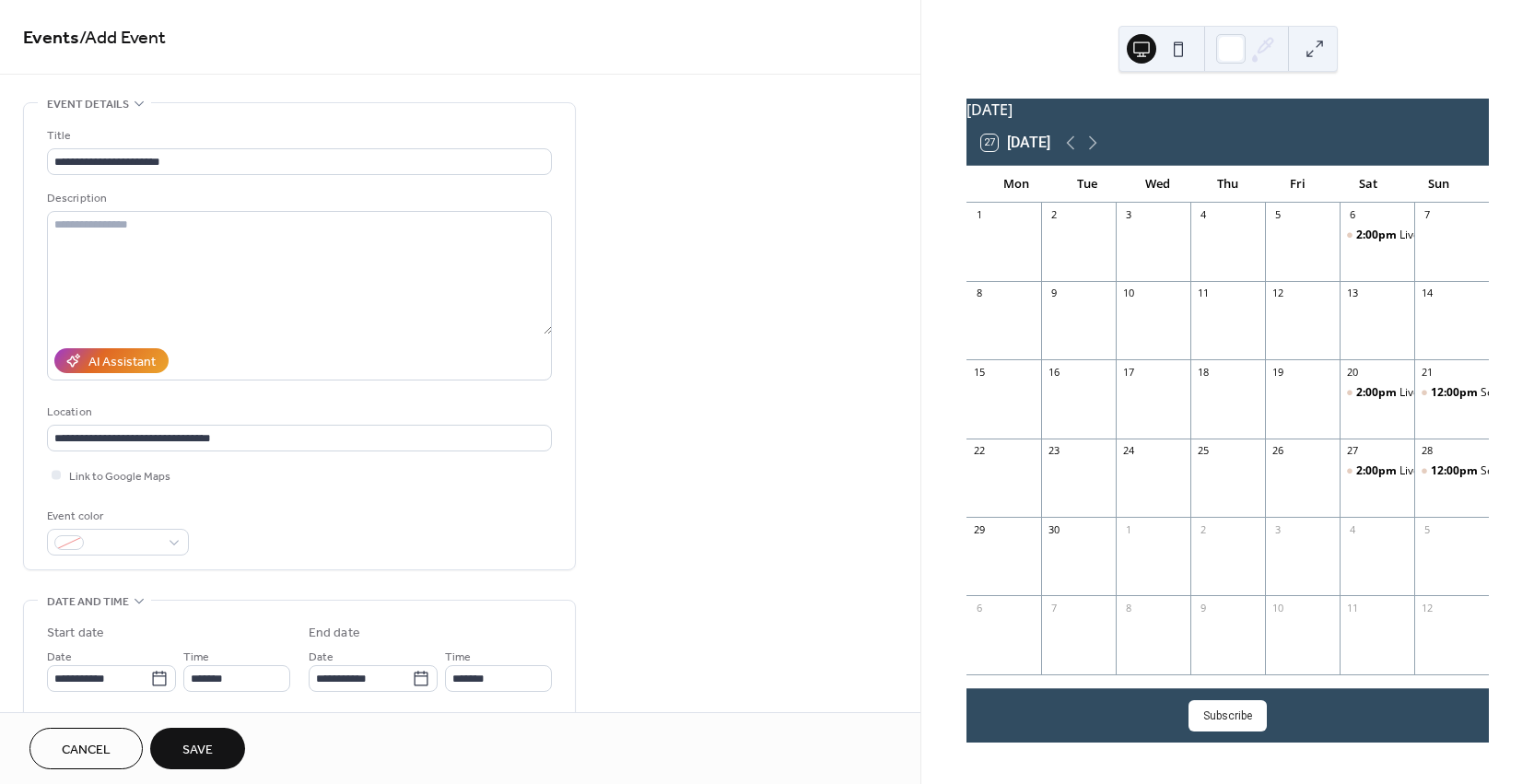 type on "**********" 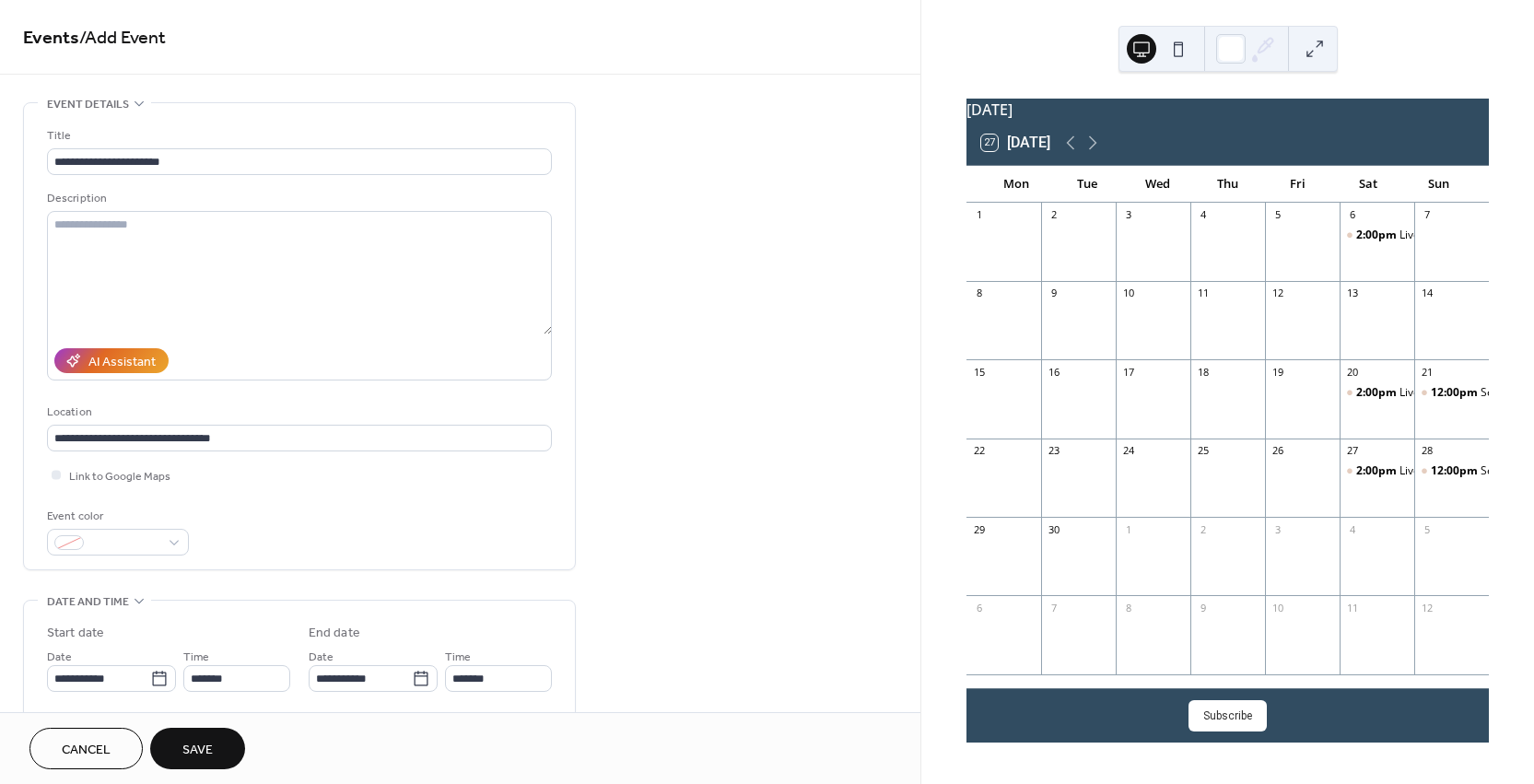click on "Save" at bounding box center [197, 750] 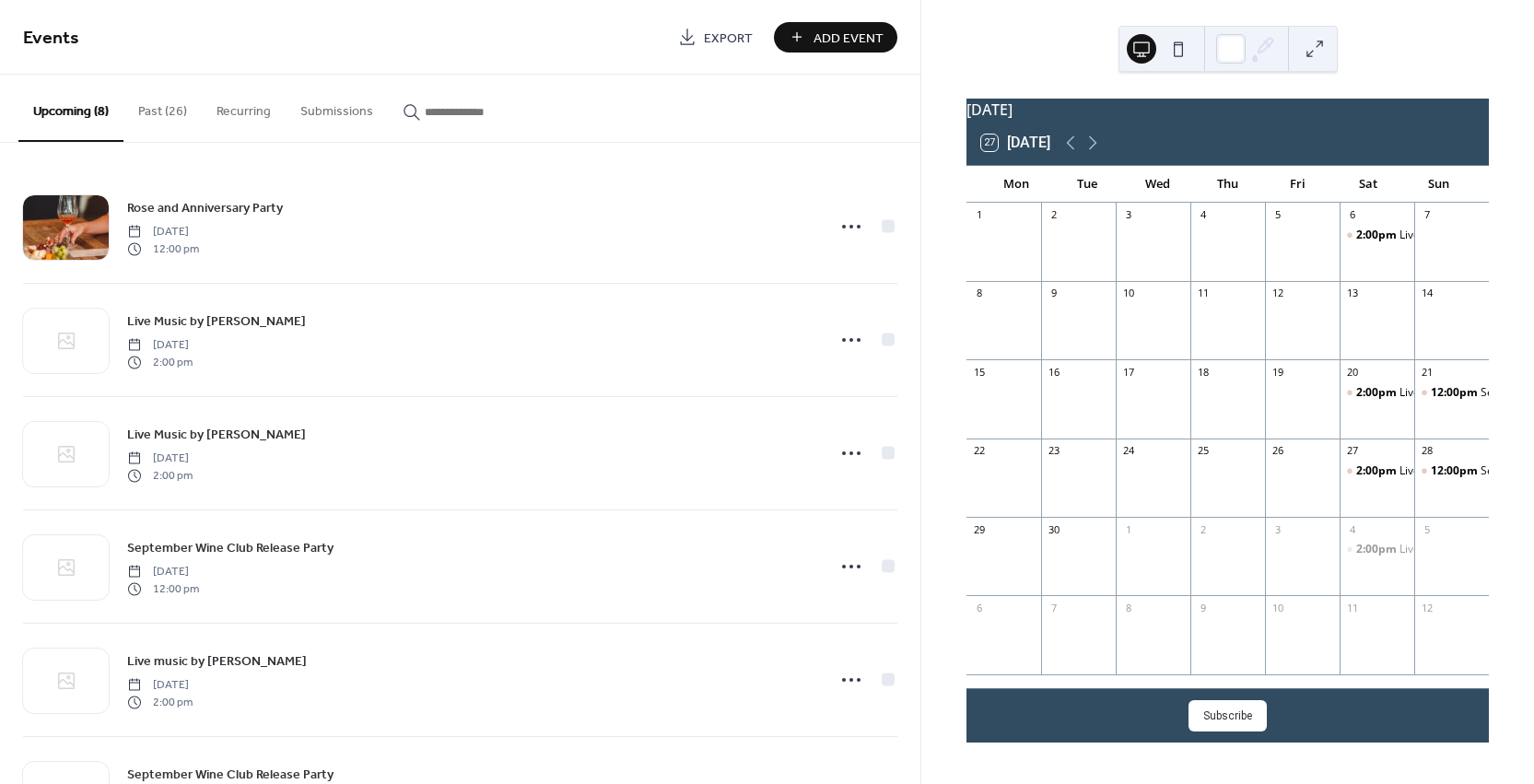 scroll, scrollTop: 0, scrollLeft: 0, axis: both 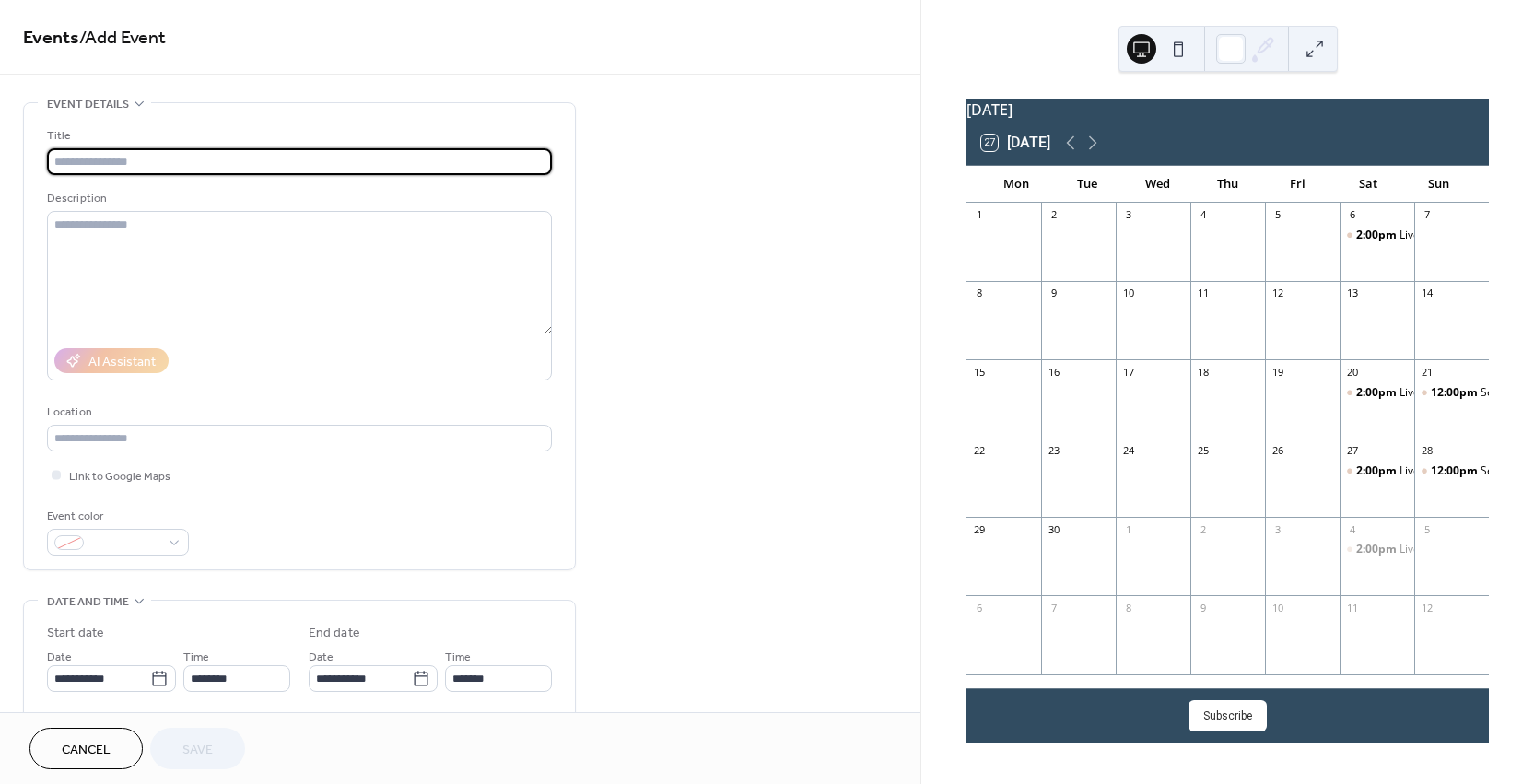 paste on "**********" 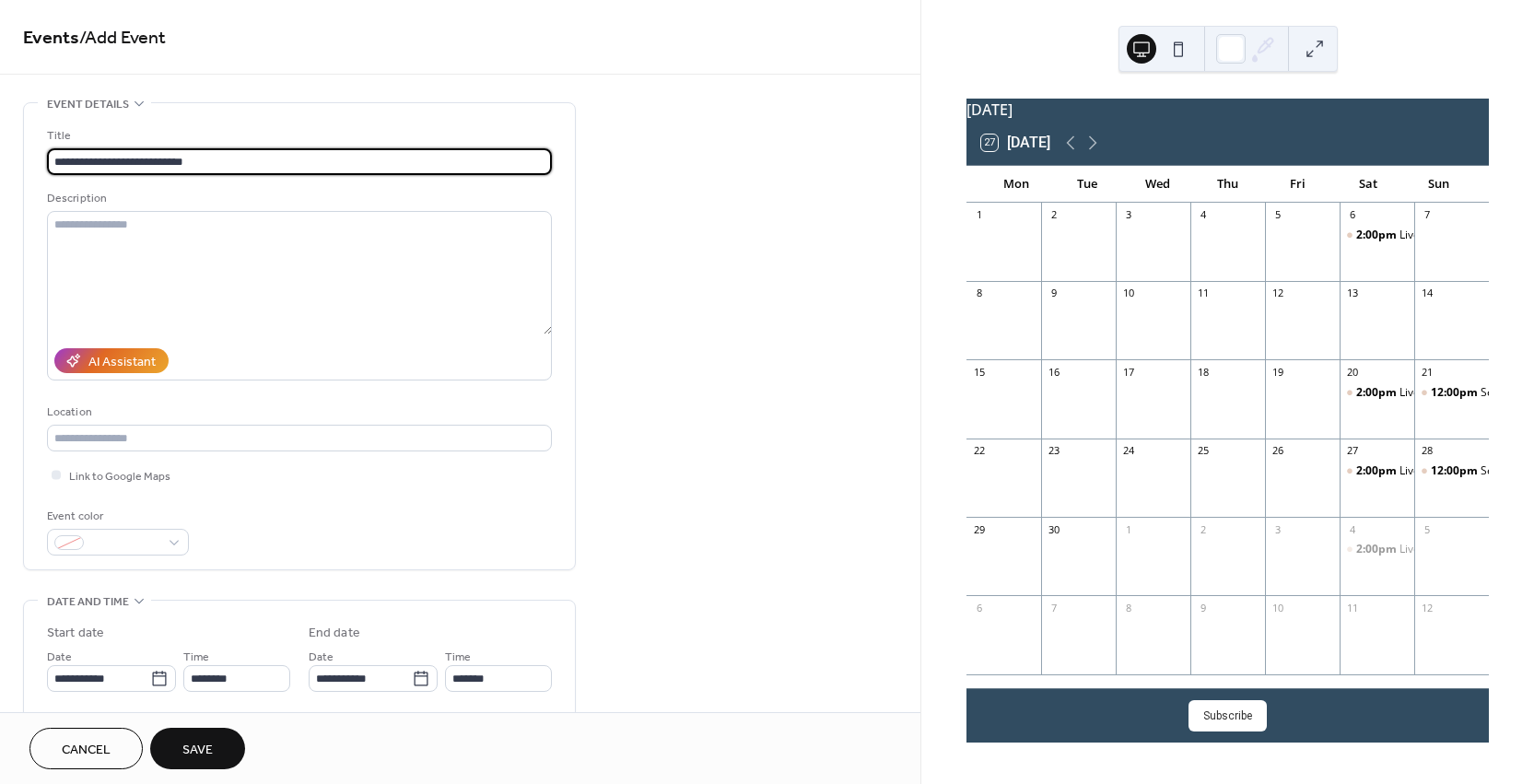 click on "**********" at bounding box center (299, 161) 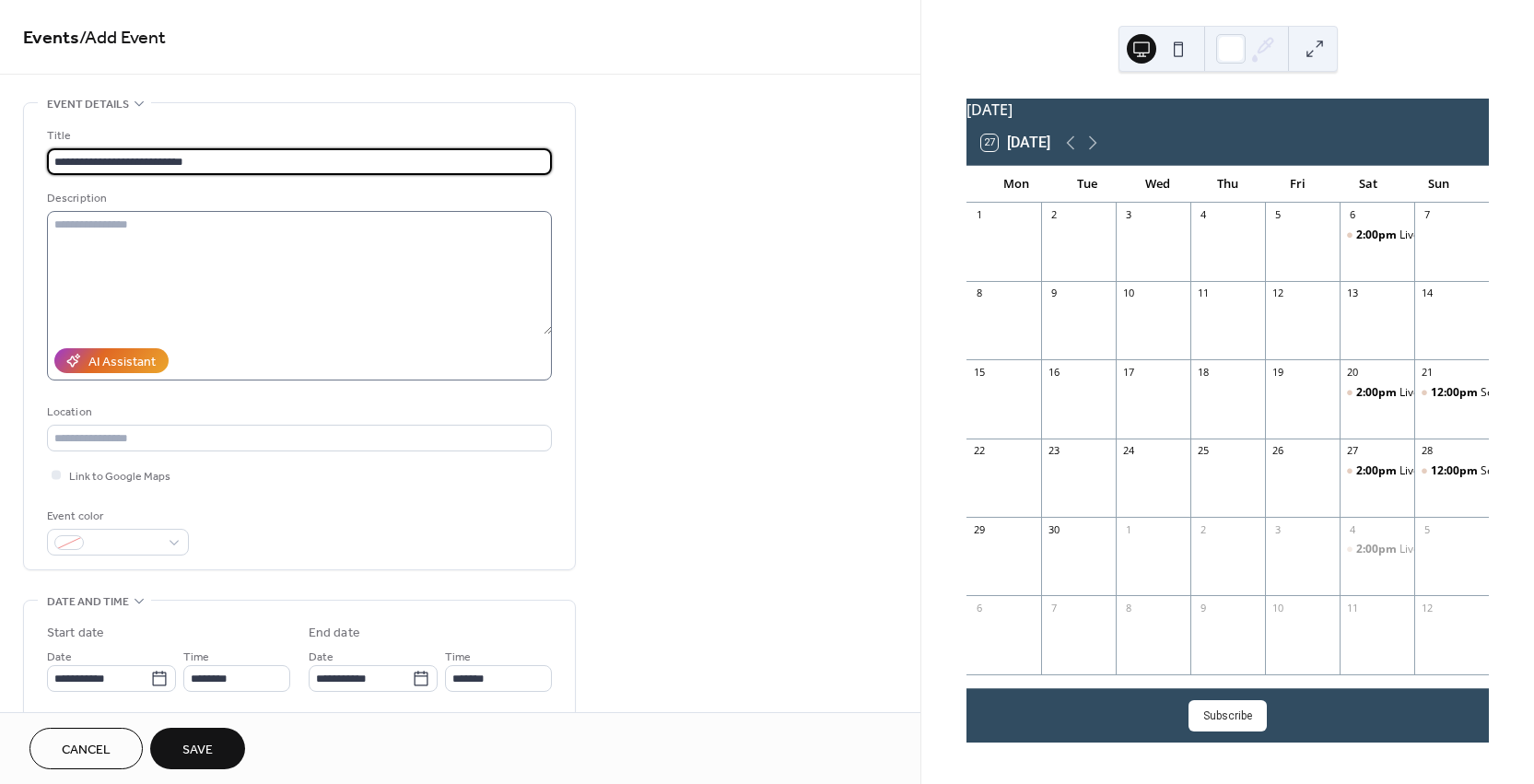 type on "**********" 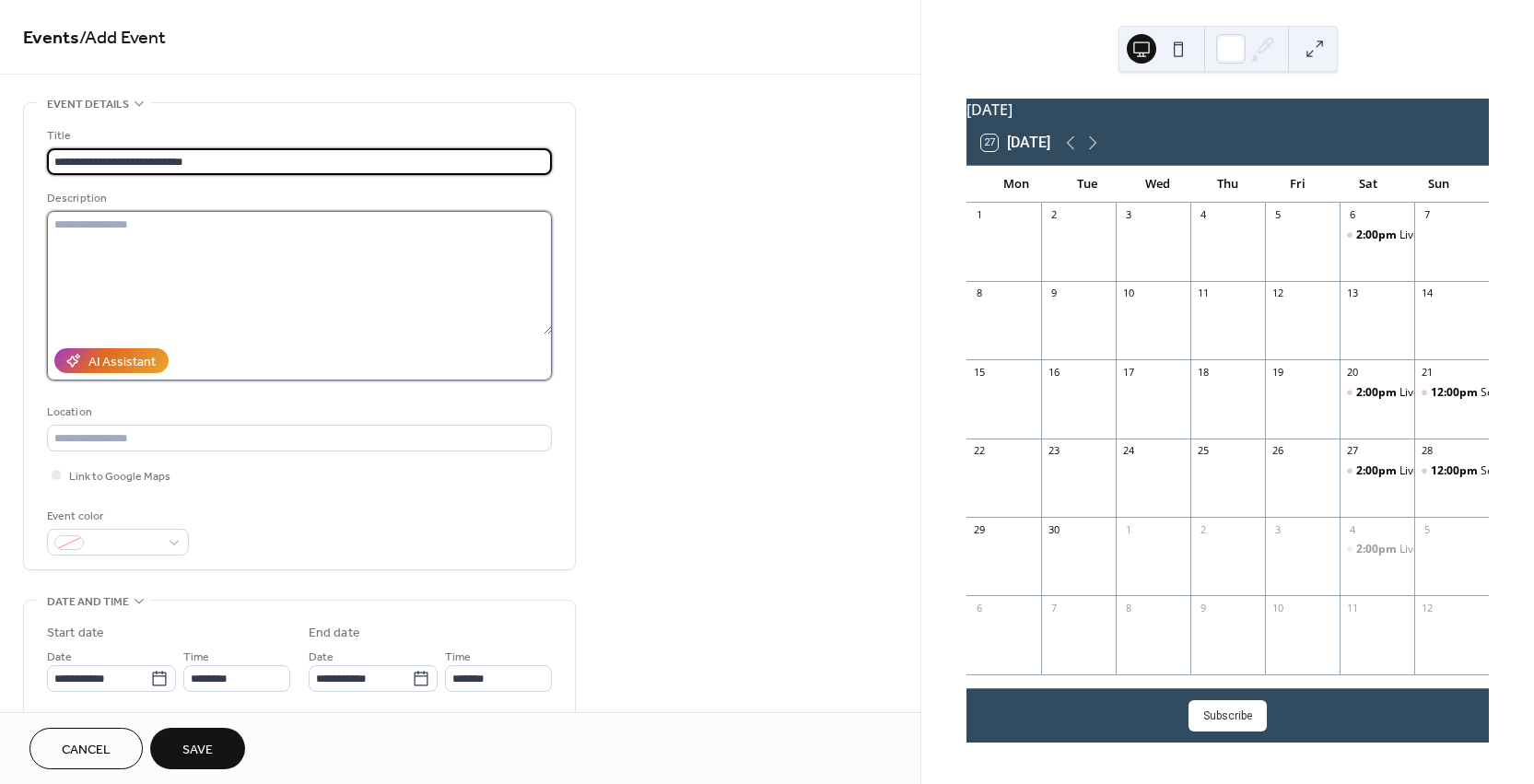 click at bounding box center (299, 273) 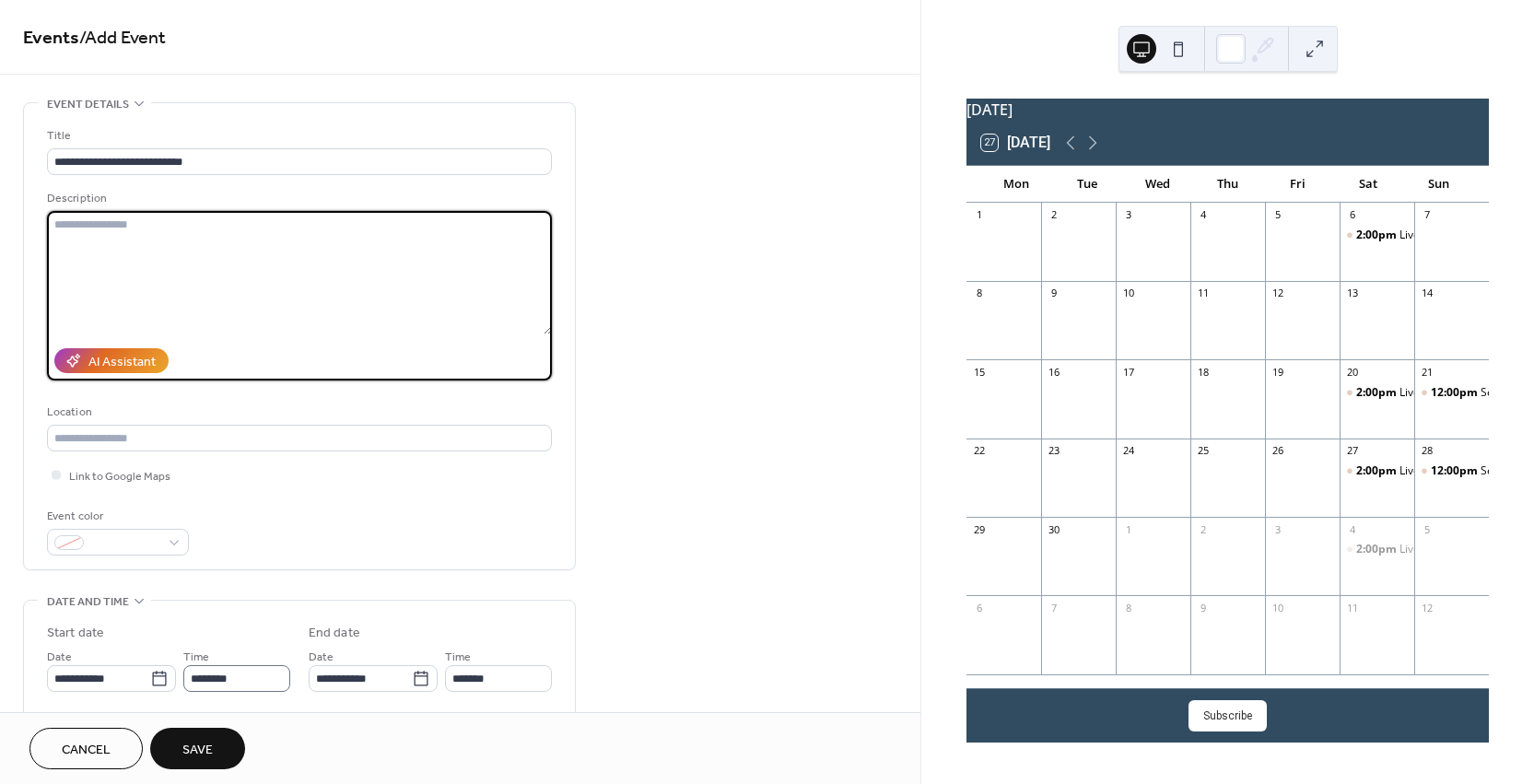 scroll, scrollTop: 8, scrollLeft: 0, axis: vertical 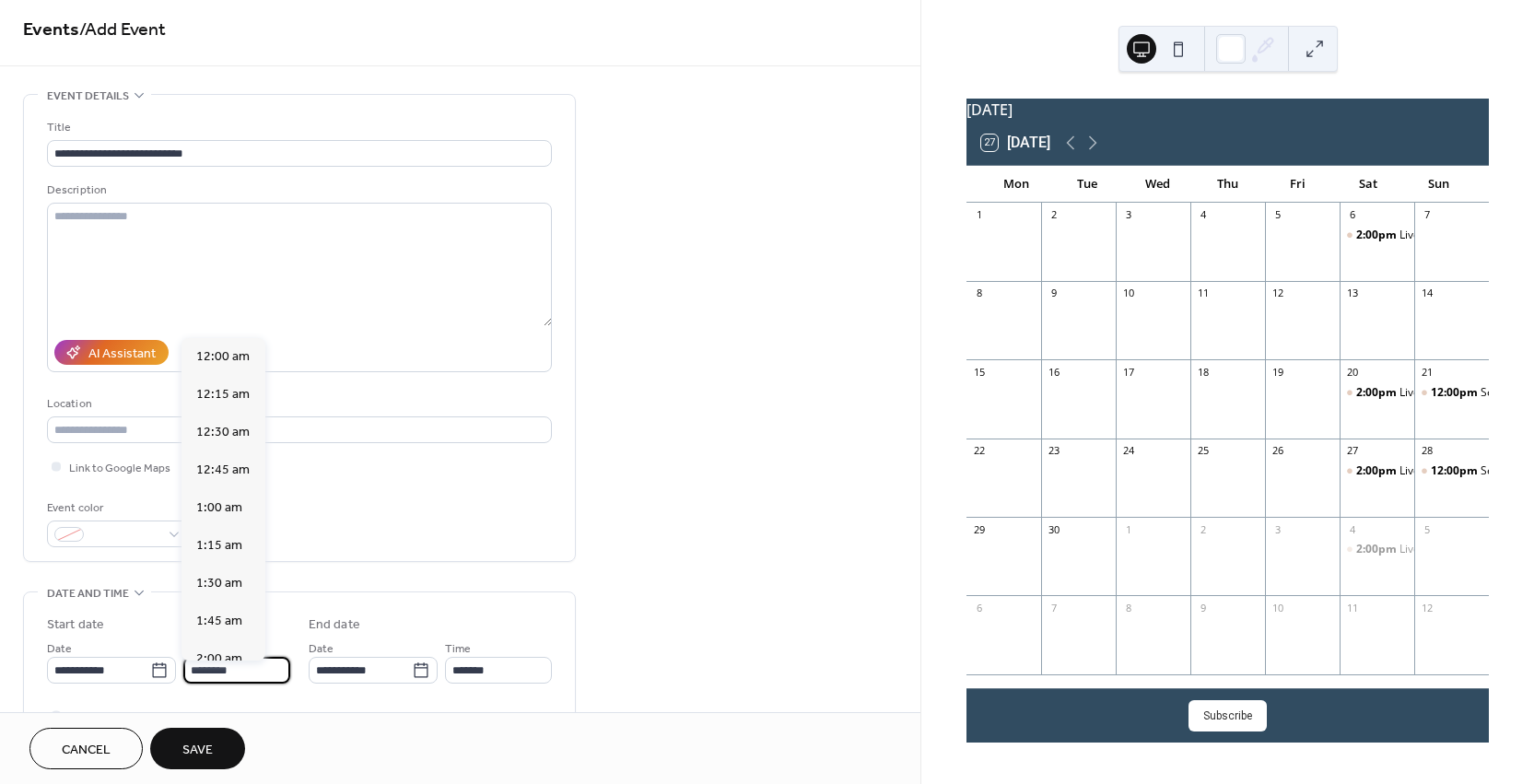 click on "********" at bounding box center (237, 670) 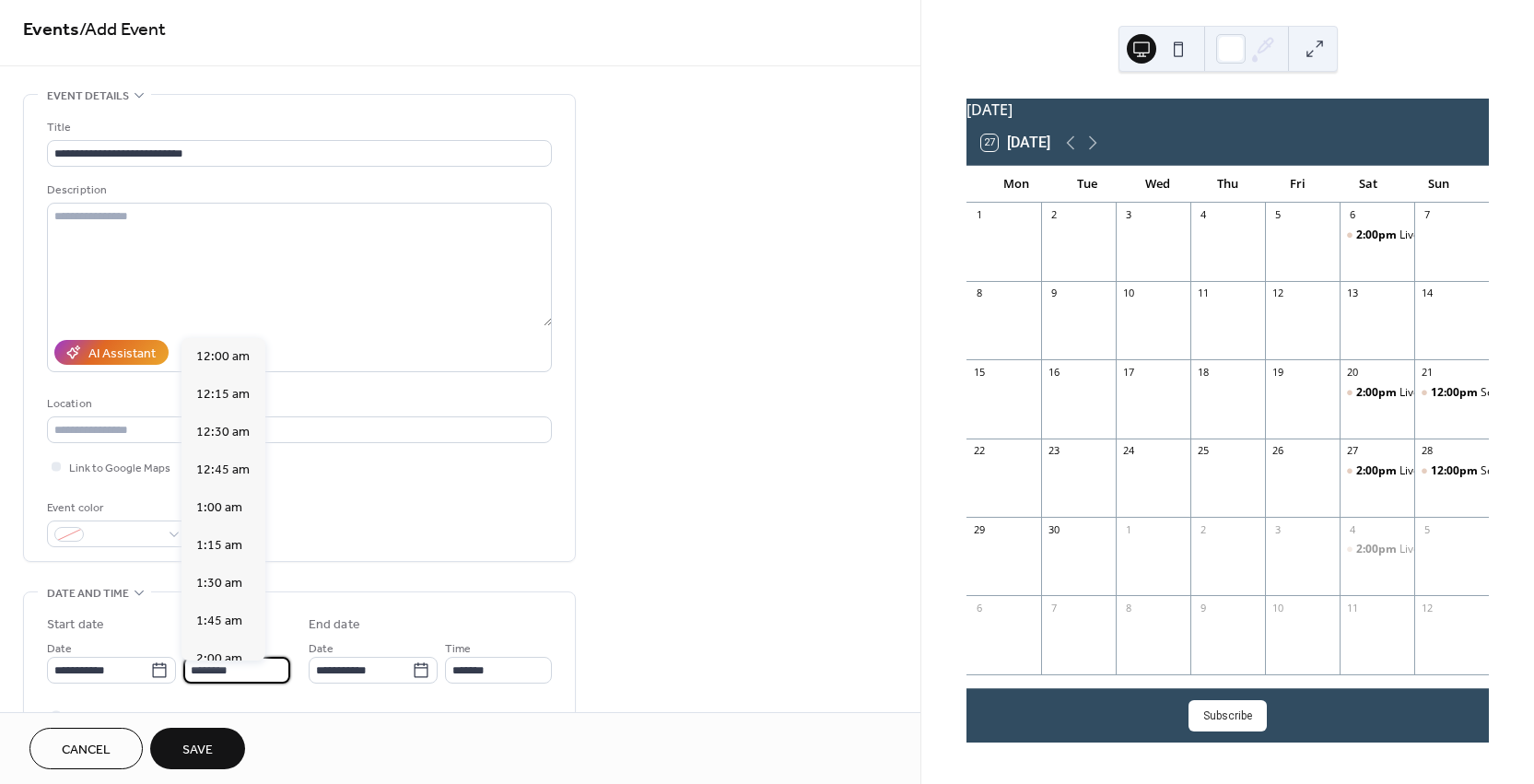 scroll, scrollTop: 1813, scrollLeft: 0, axis: vertical 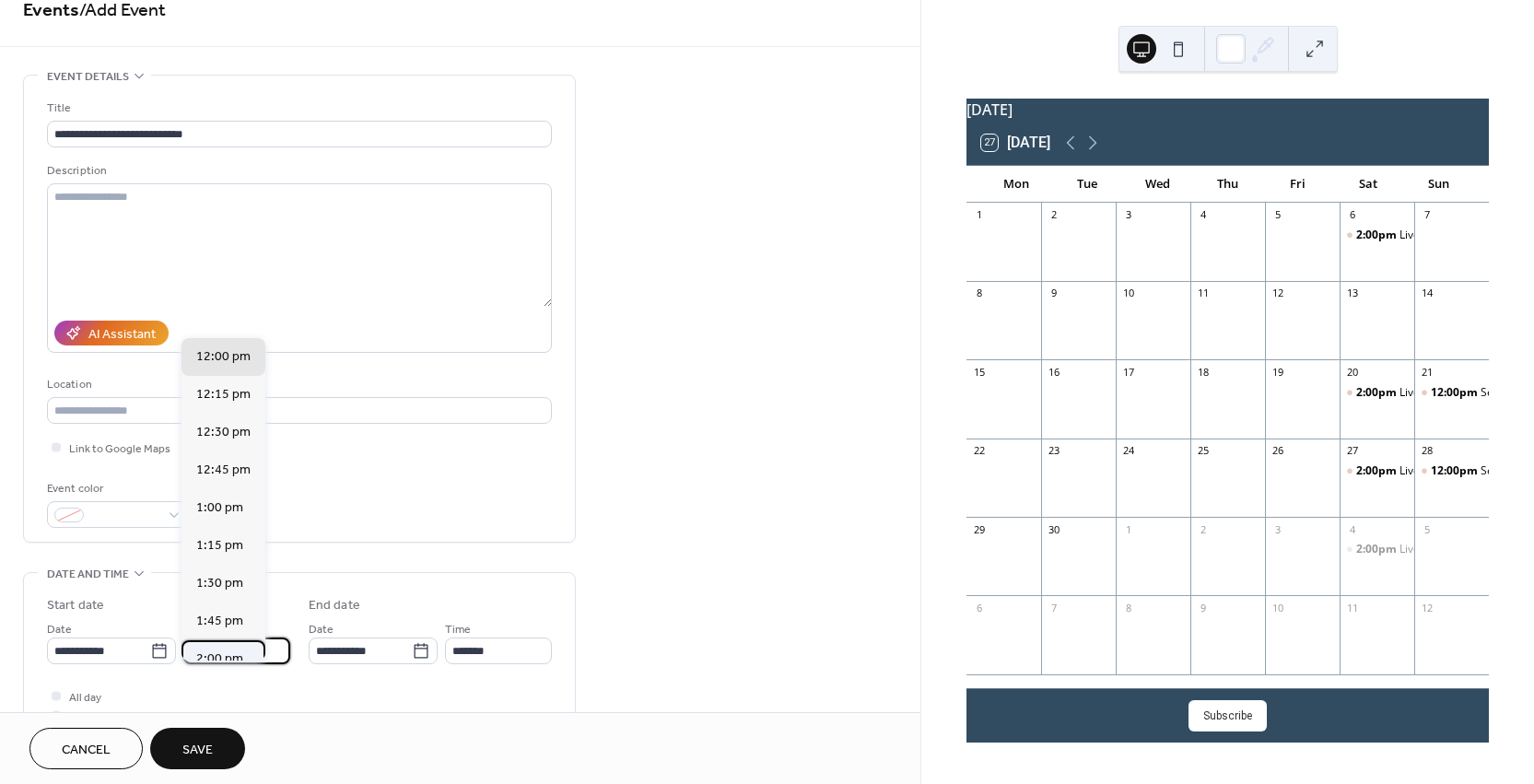 click on "2:00 pm" at bounding box center [219, 659] 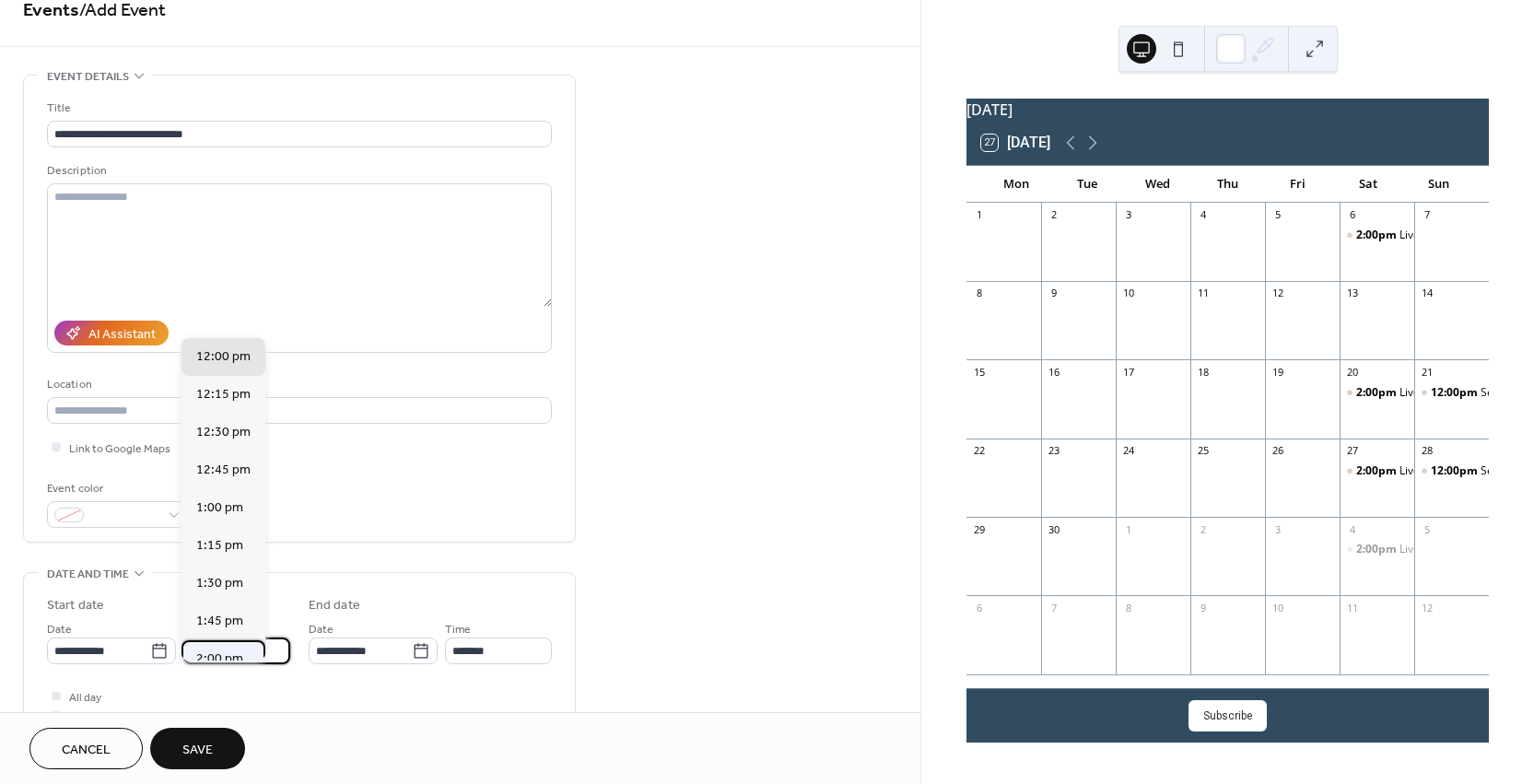 type on "*******" 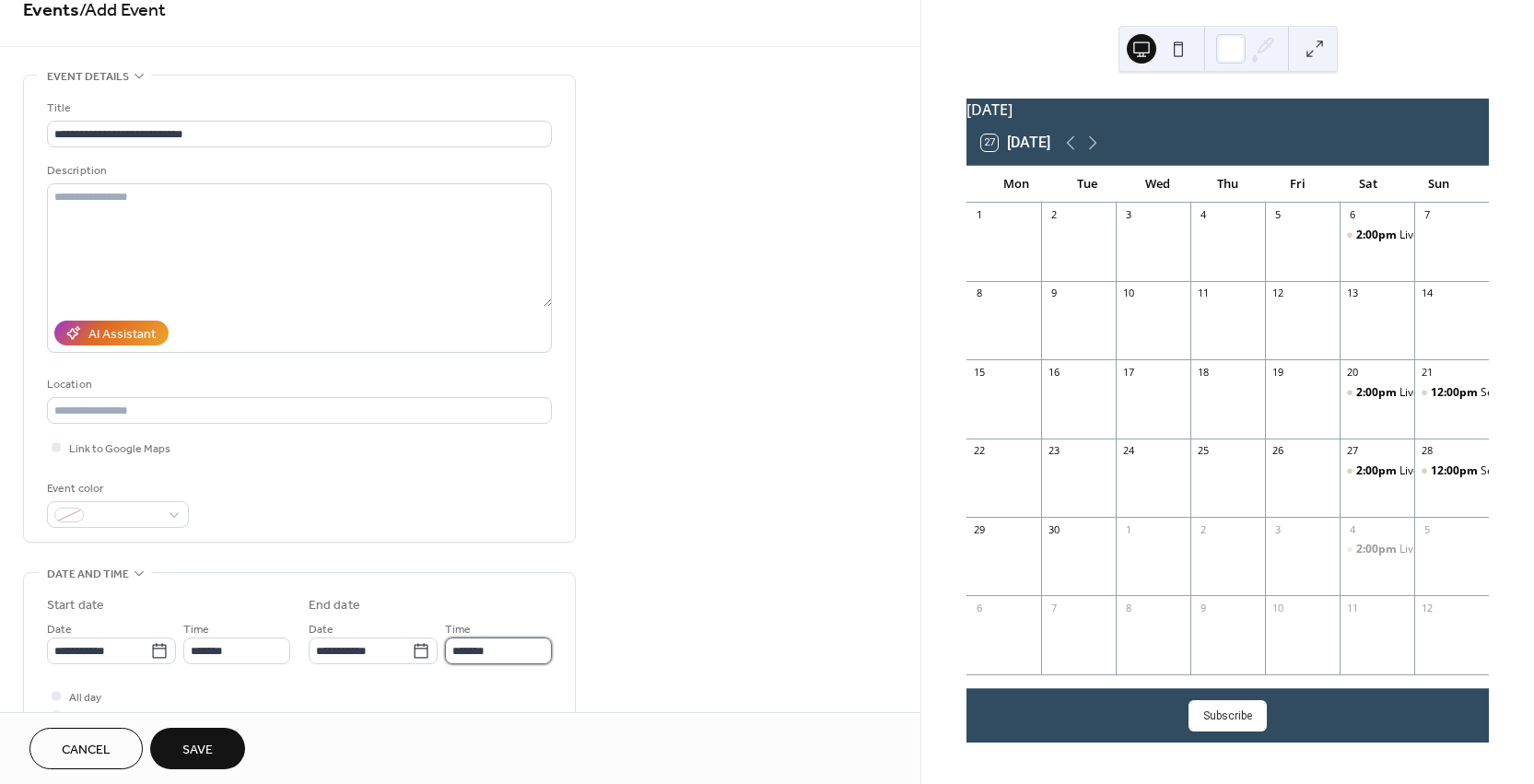 click on "*******" at bounding box center [498, 650] 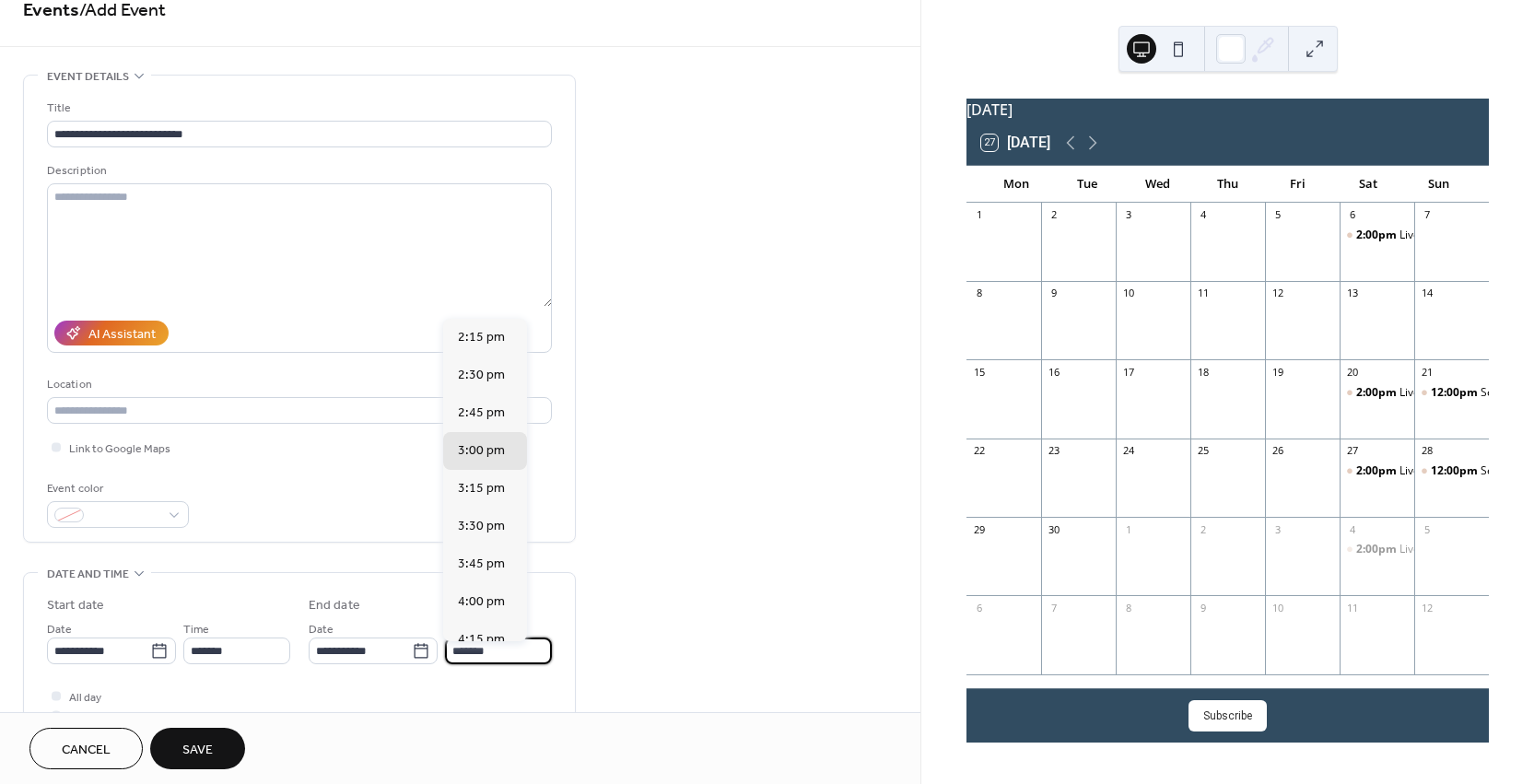 scroll, scrollTop: 154, scrollLeft: 0, axis: vertical 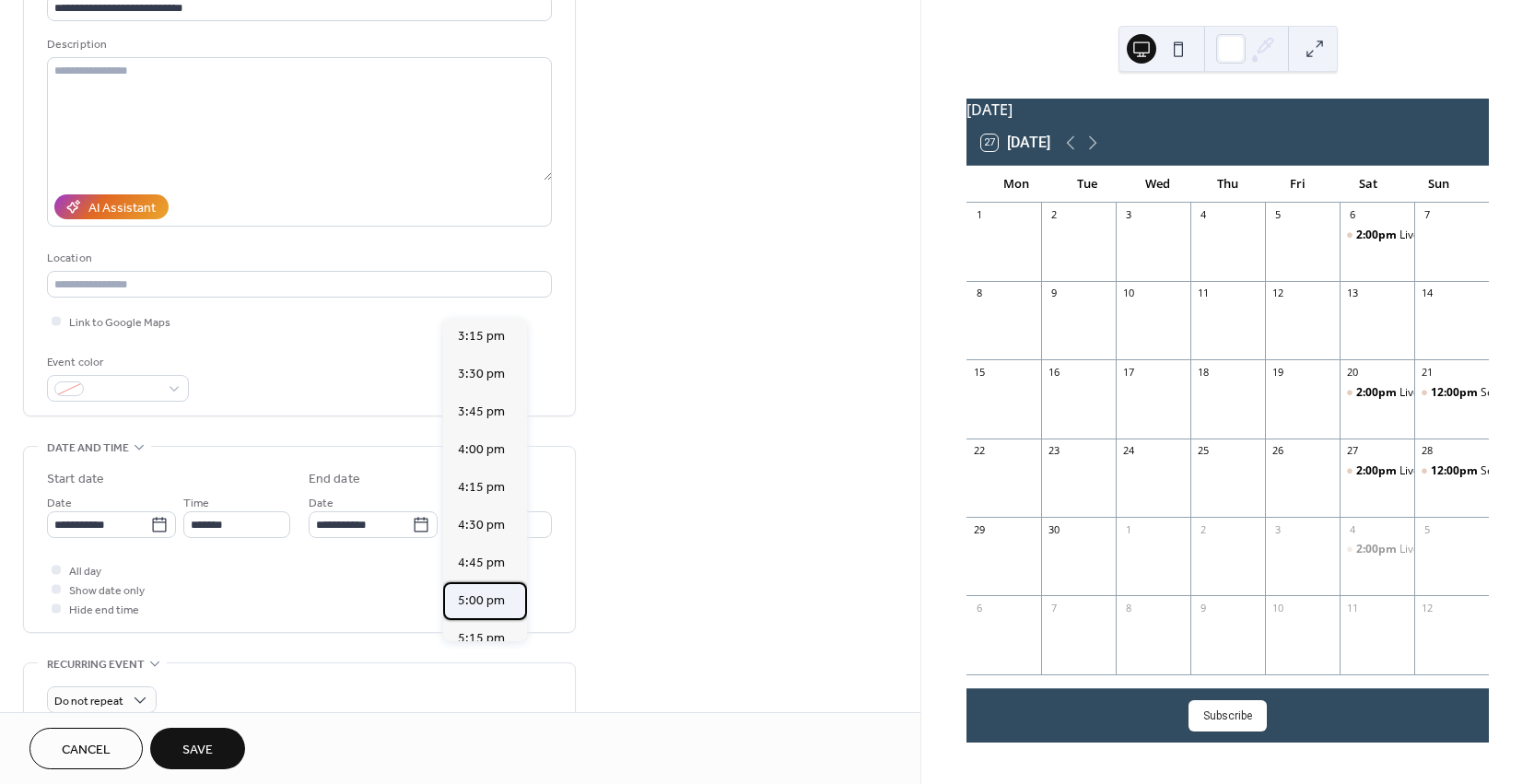 click on "5:00 pm" at bounding box center (481, 601) 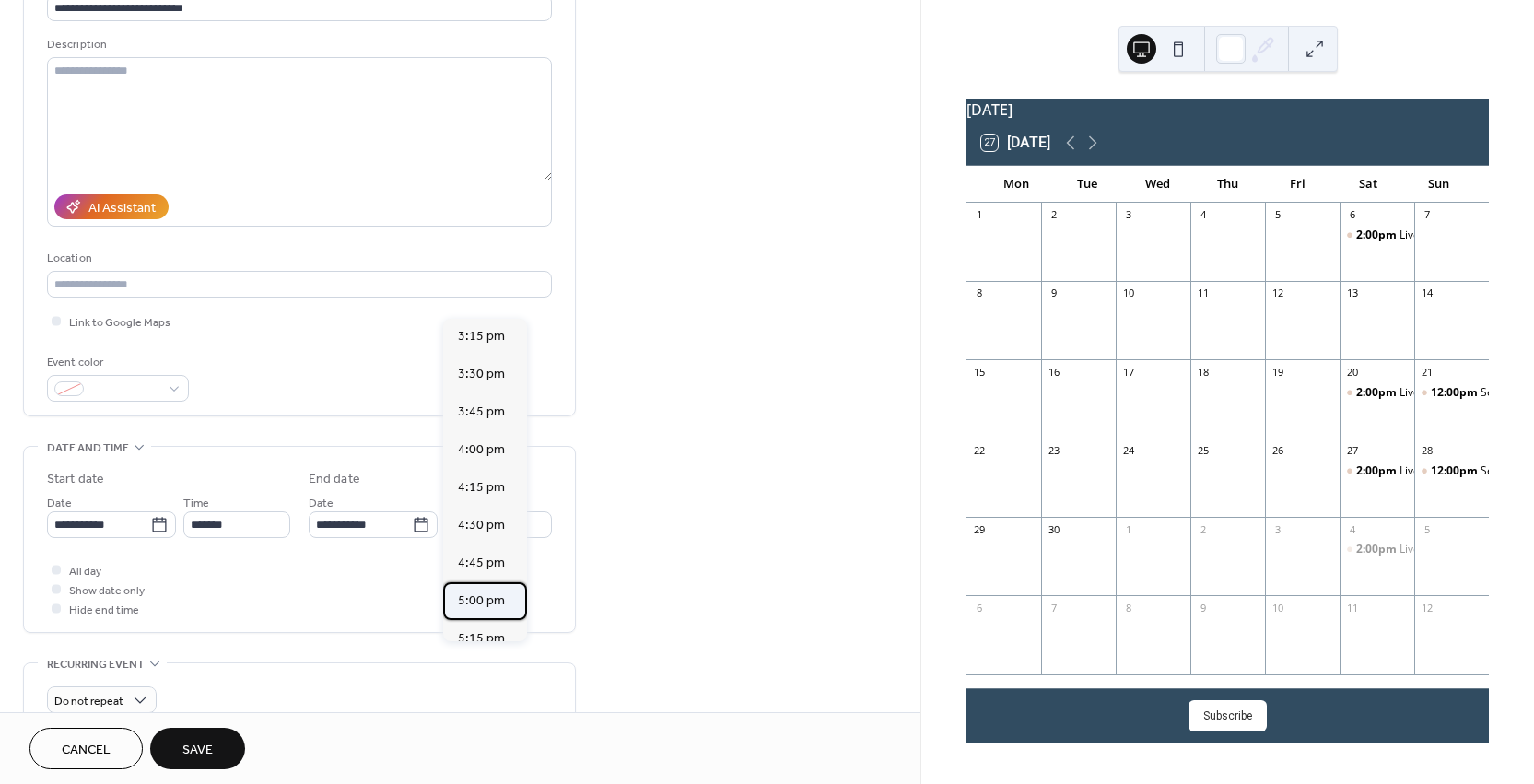 type on "*******" 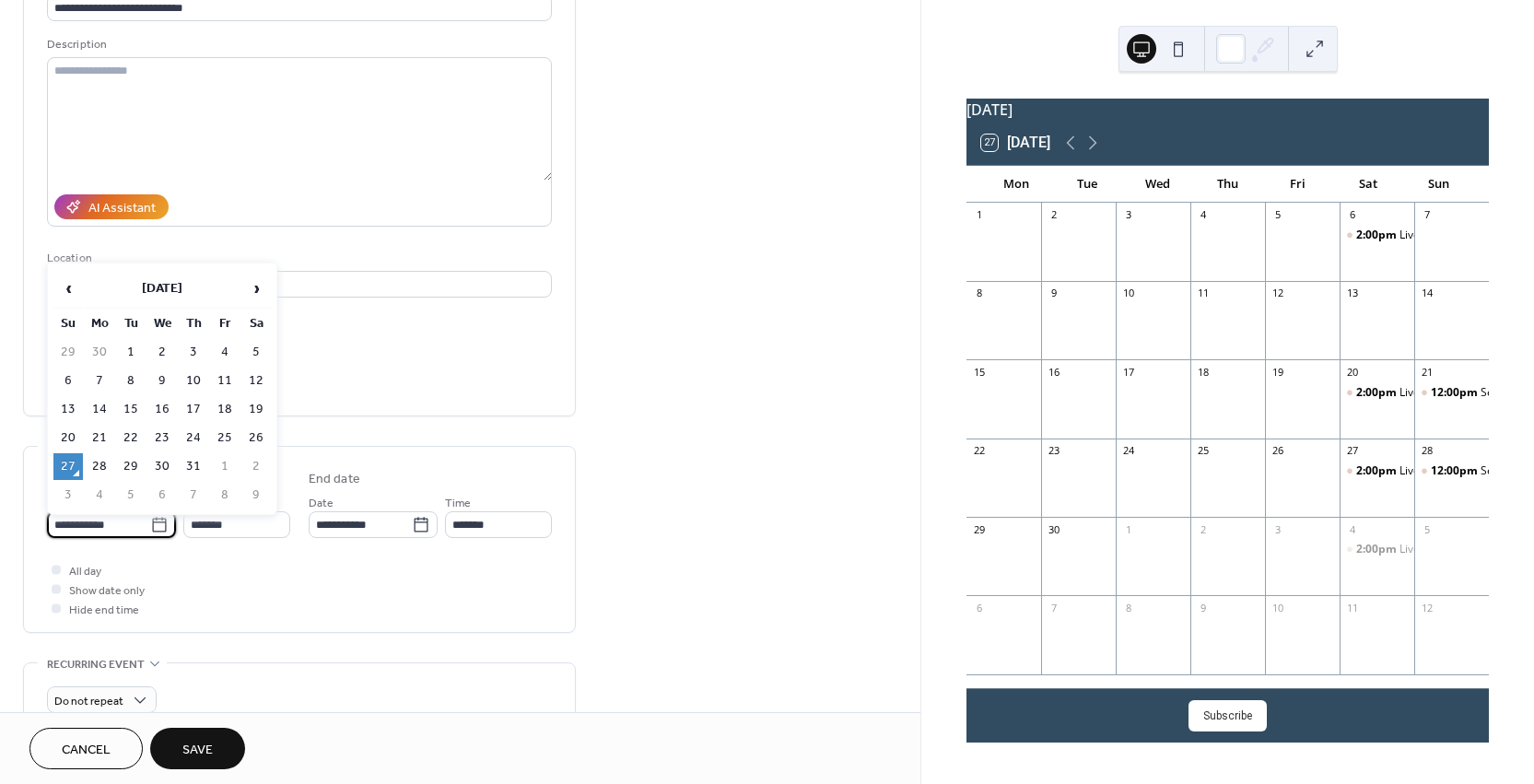 click on "**********" at bounding box center (99, 524) 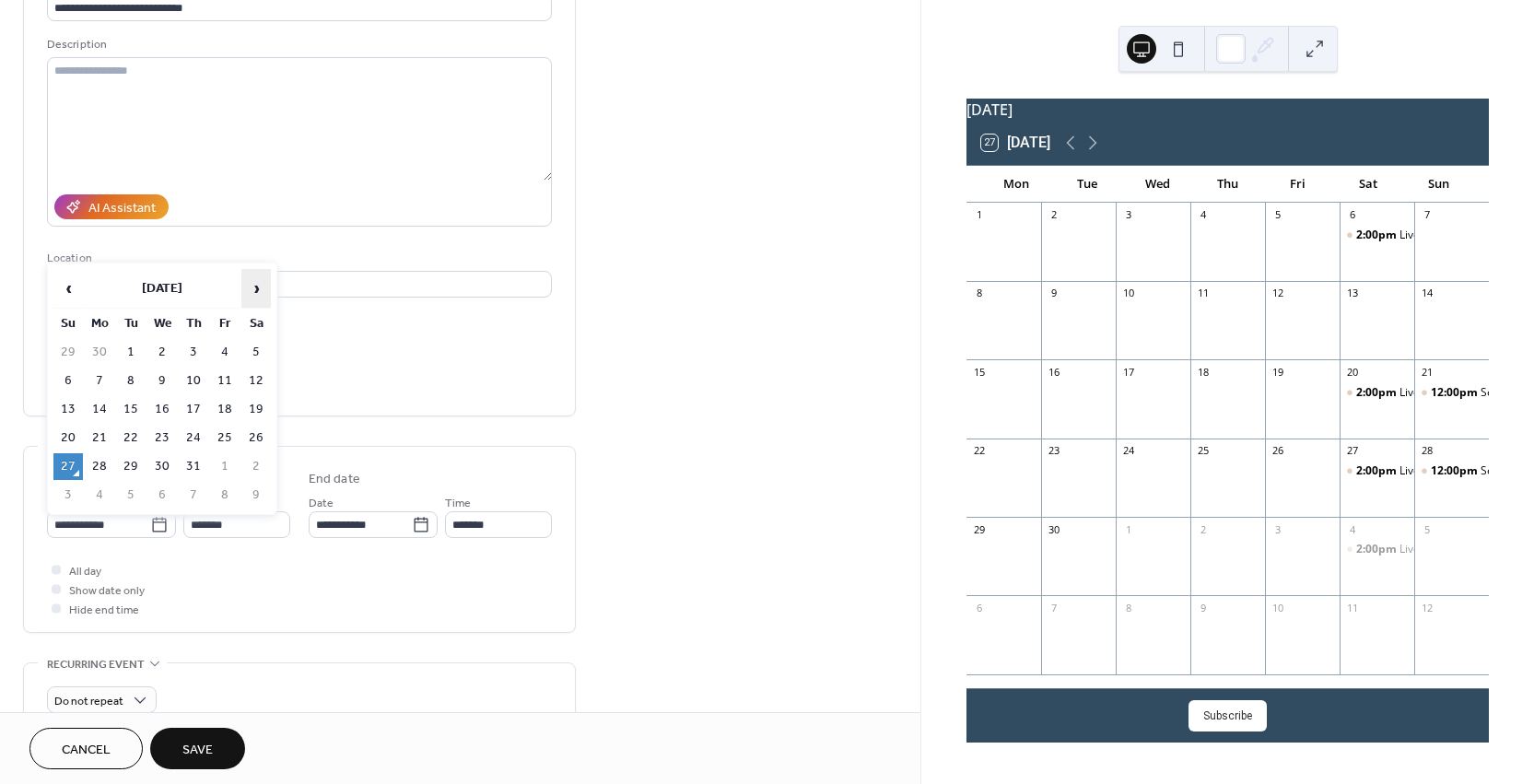 click on "›" at bounding box center (256, 288) 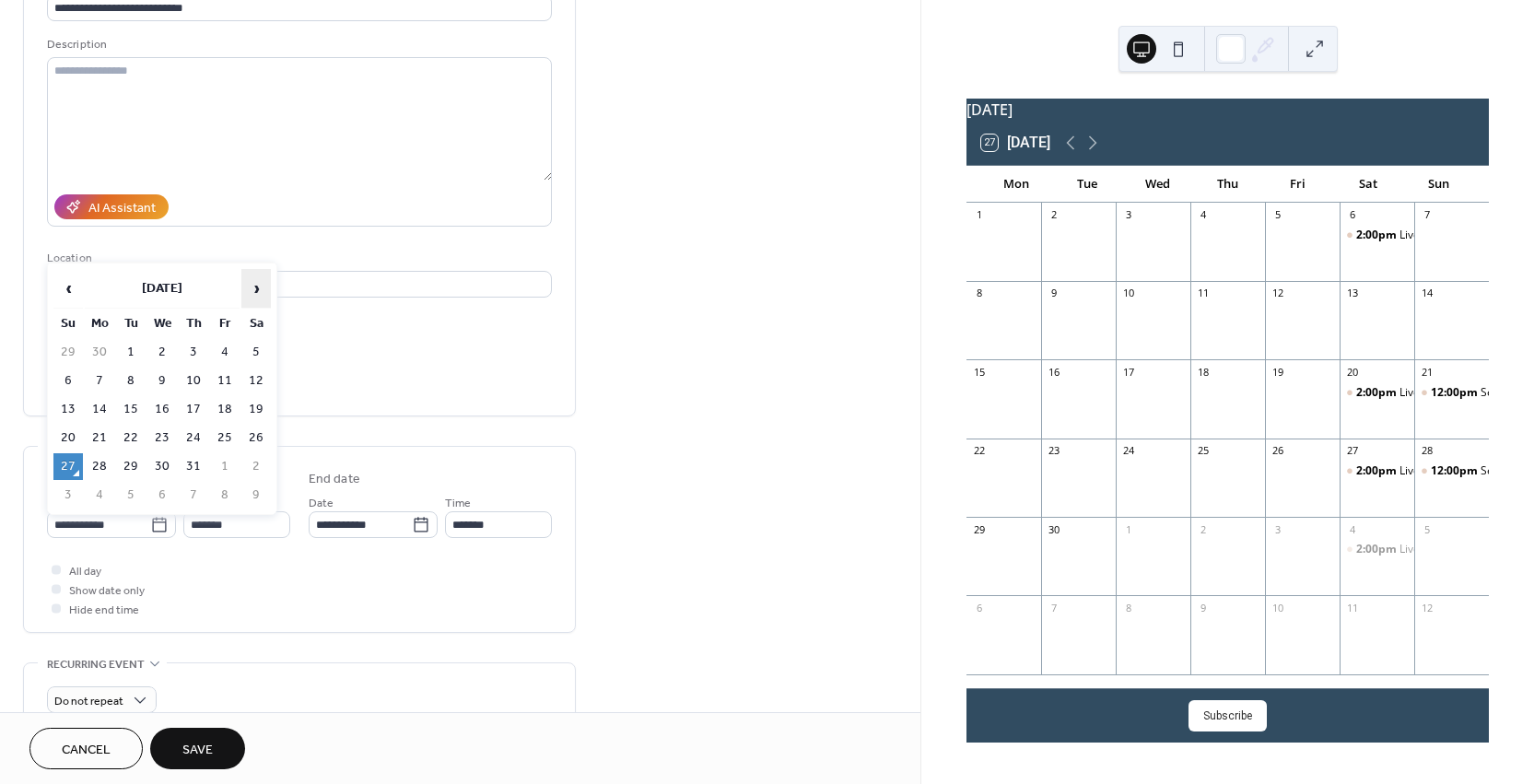 click on "›" at bounding box center [256, 288] 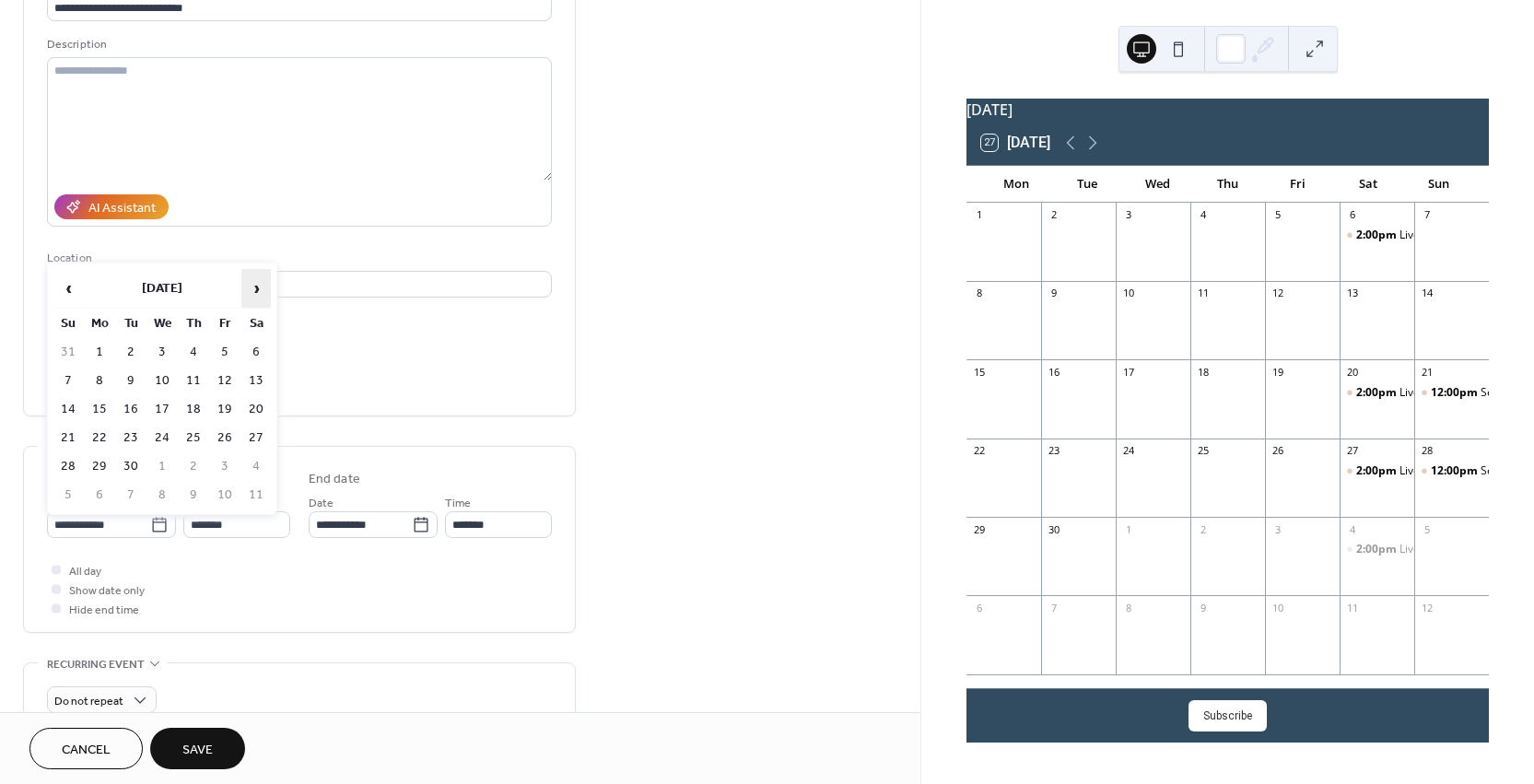 click on "›" at bounding box center [256, 288] 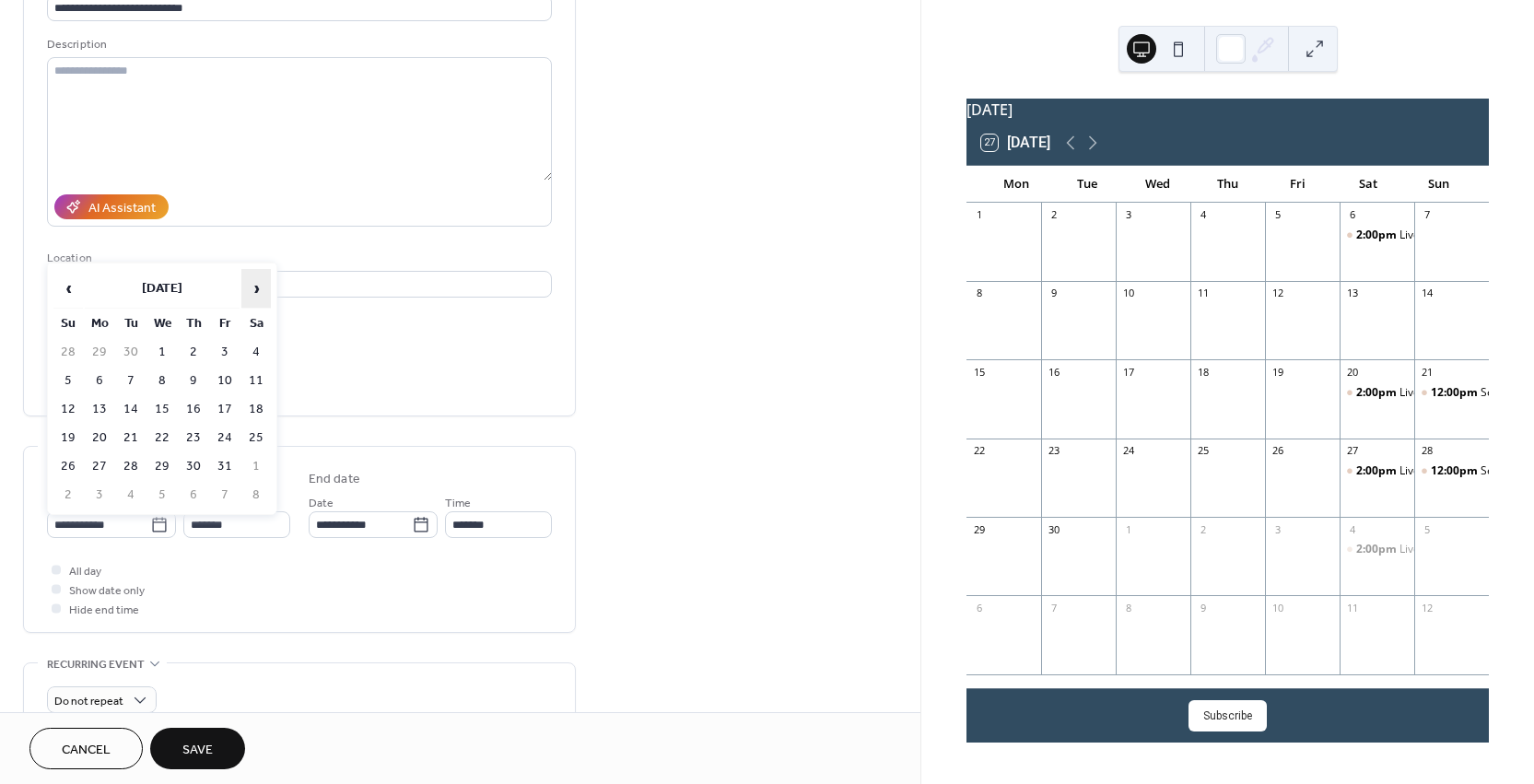 click on "›" at bounding box center [256, 288] 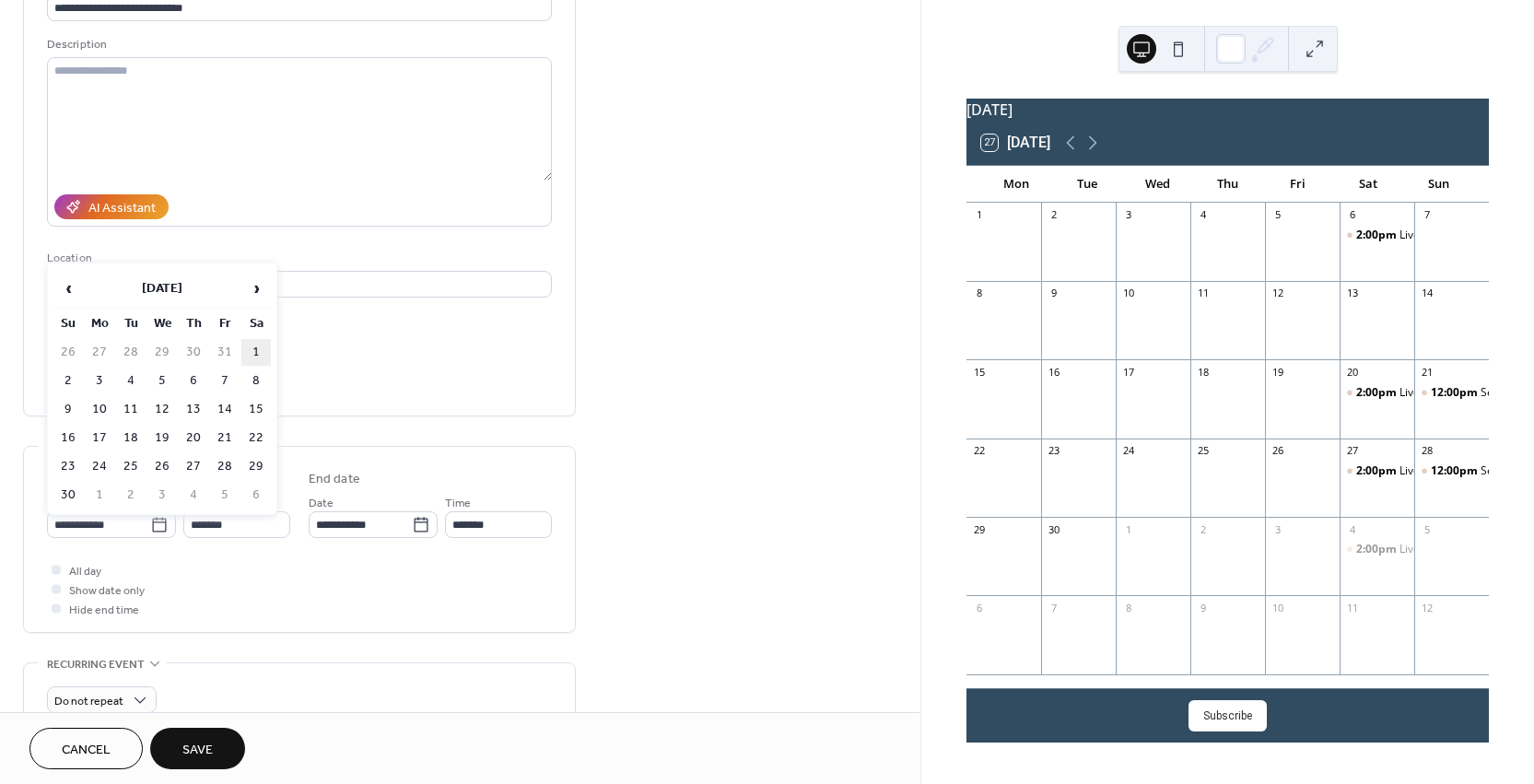 click on "1" at bounding box center [256, 352] 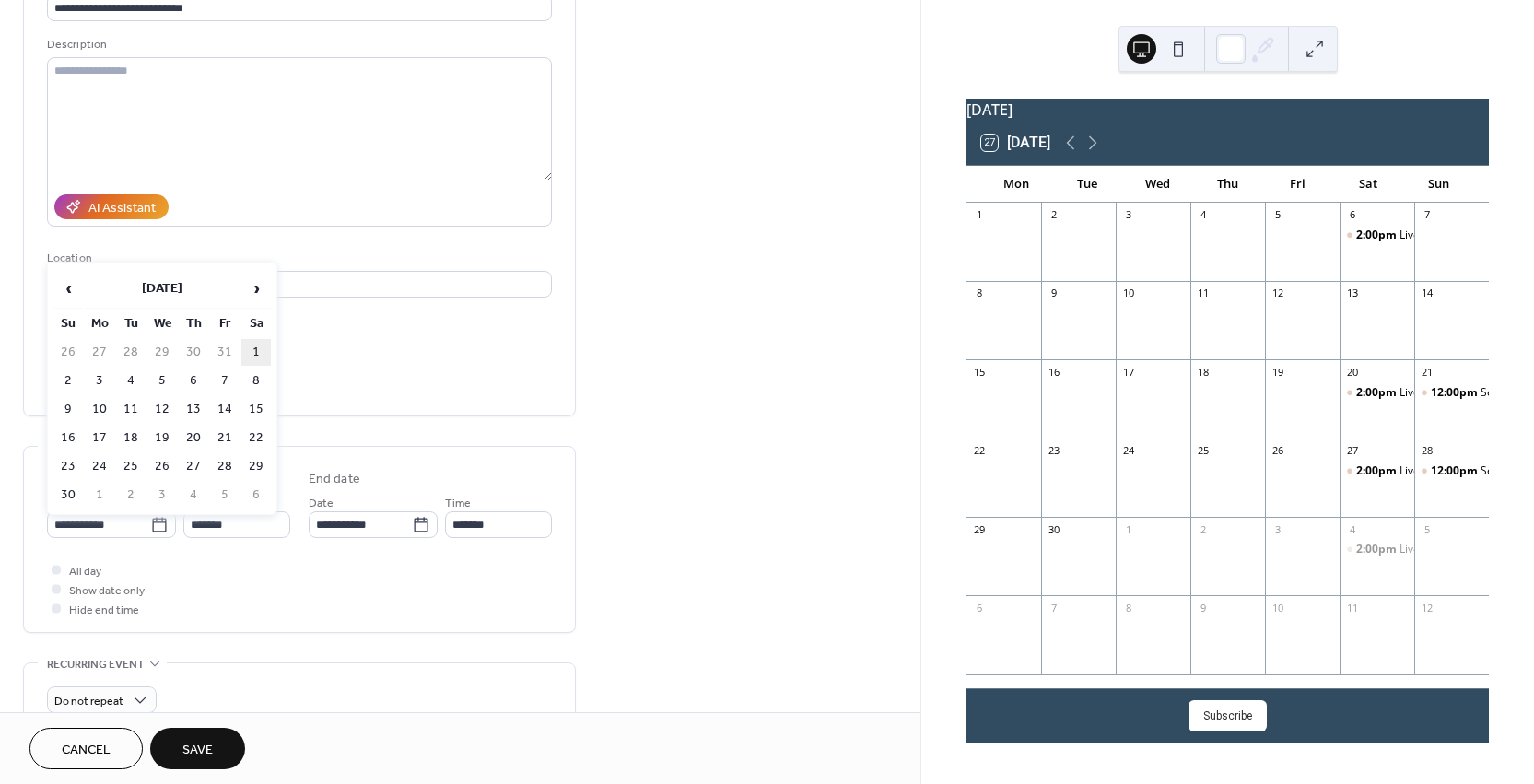 type on "**********" 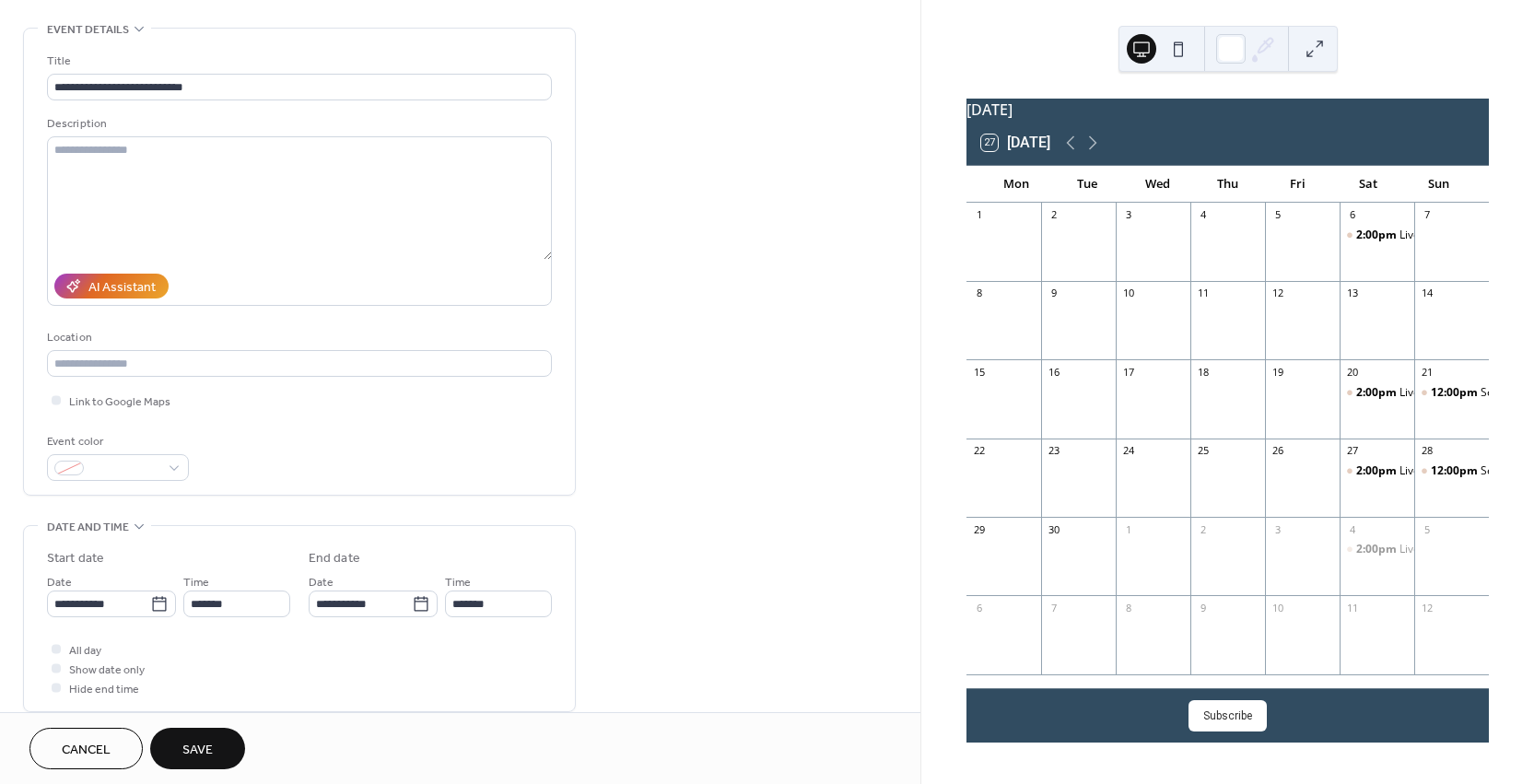scroll, scrollTop: 55, scrollLeft: 0, axis: vertical 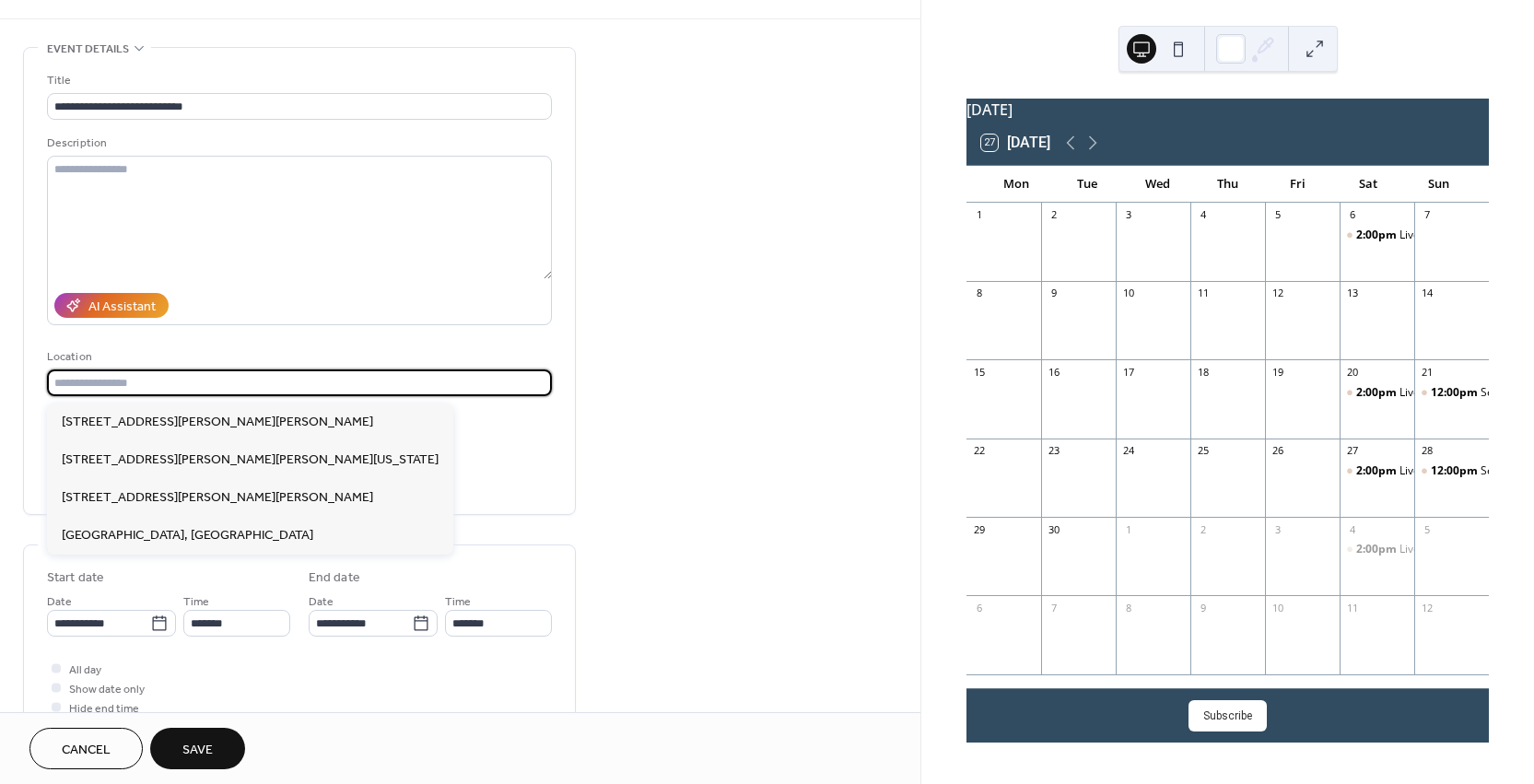 click at bounding box center [299, 382] 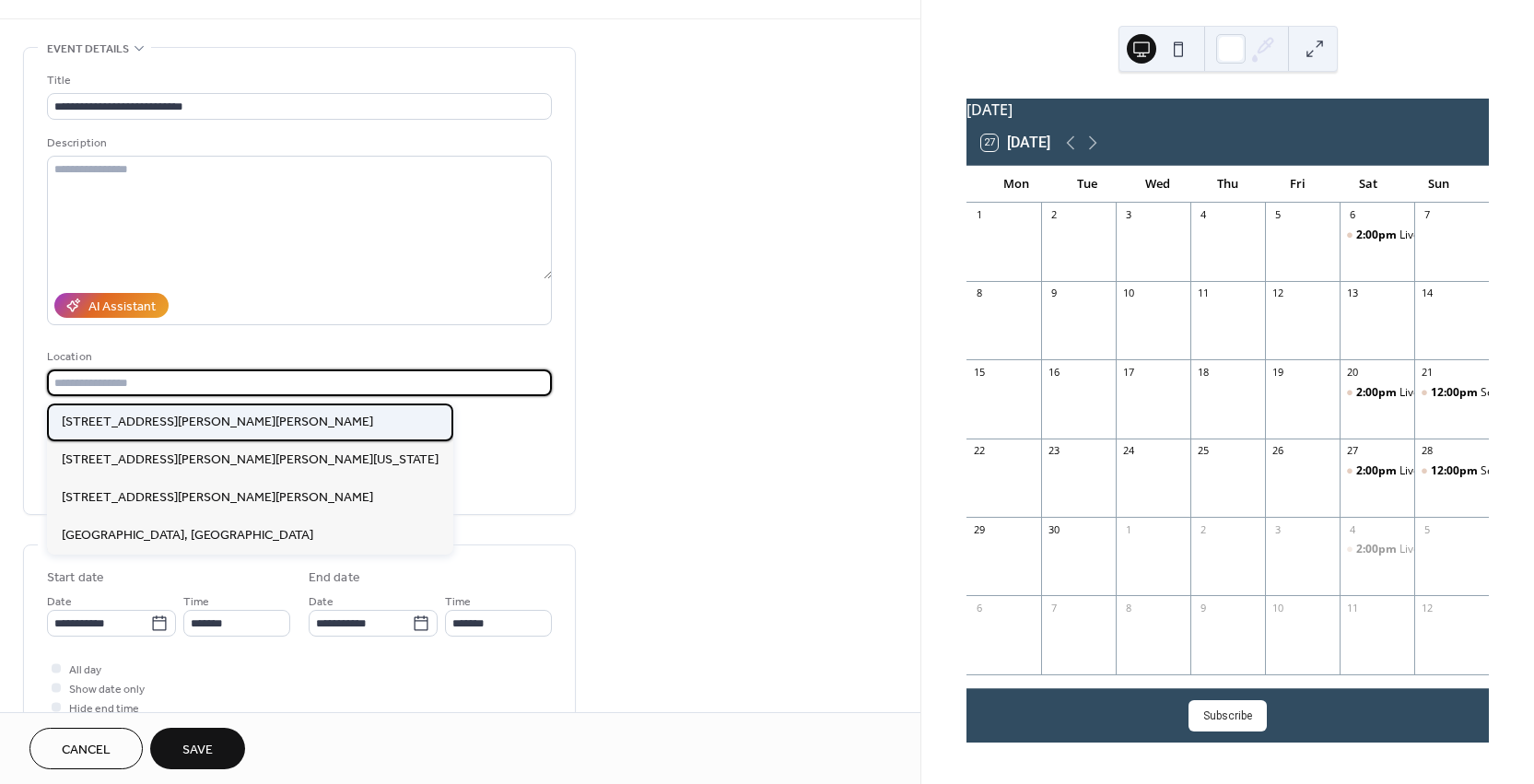 click on "[STREET_ADDRESS][PERSON_NAME][PERSON_NAME]" at bounding box center [217, 422] 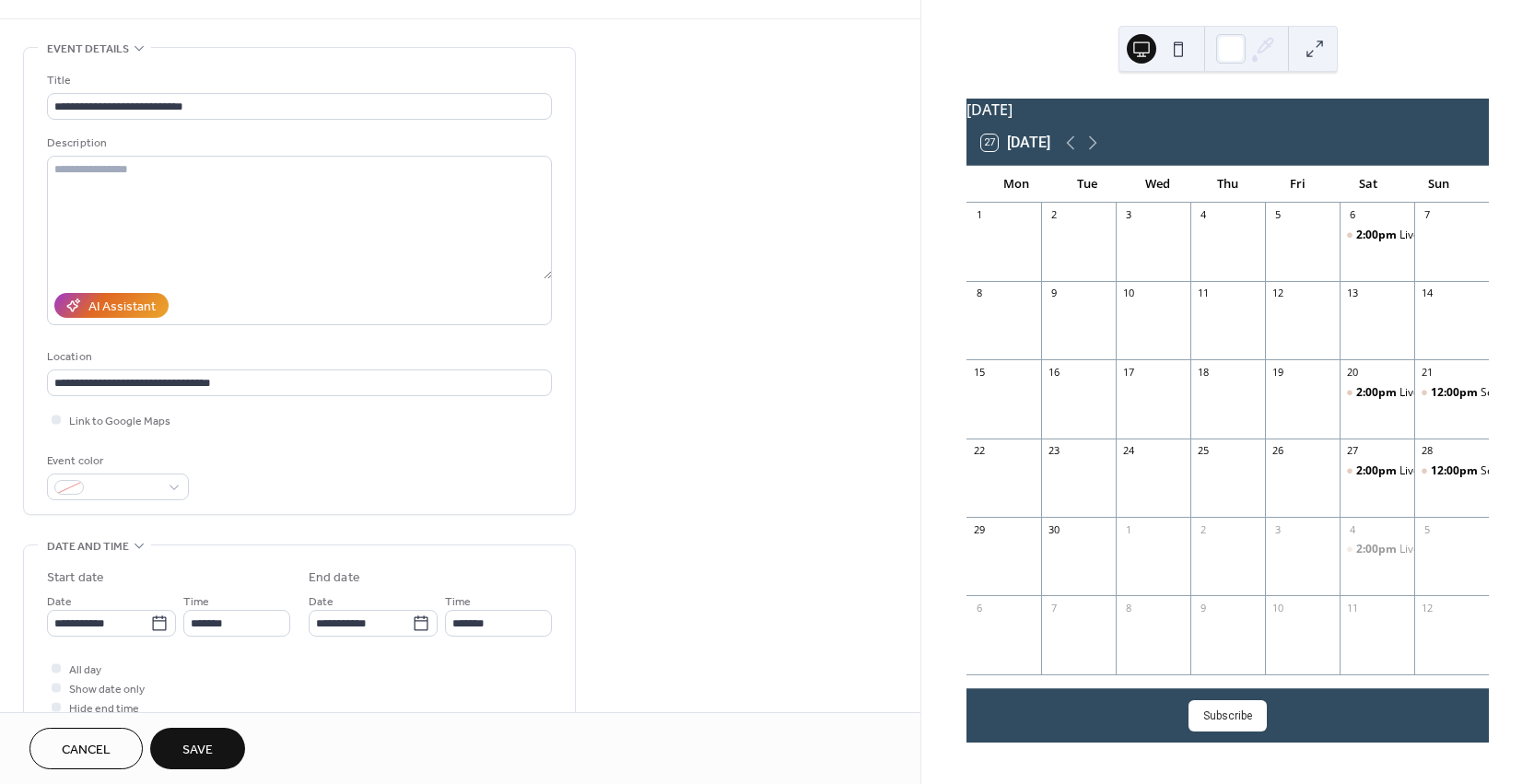 click on "Save" at bounding box center [197, 748] 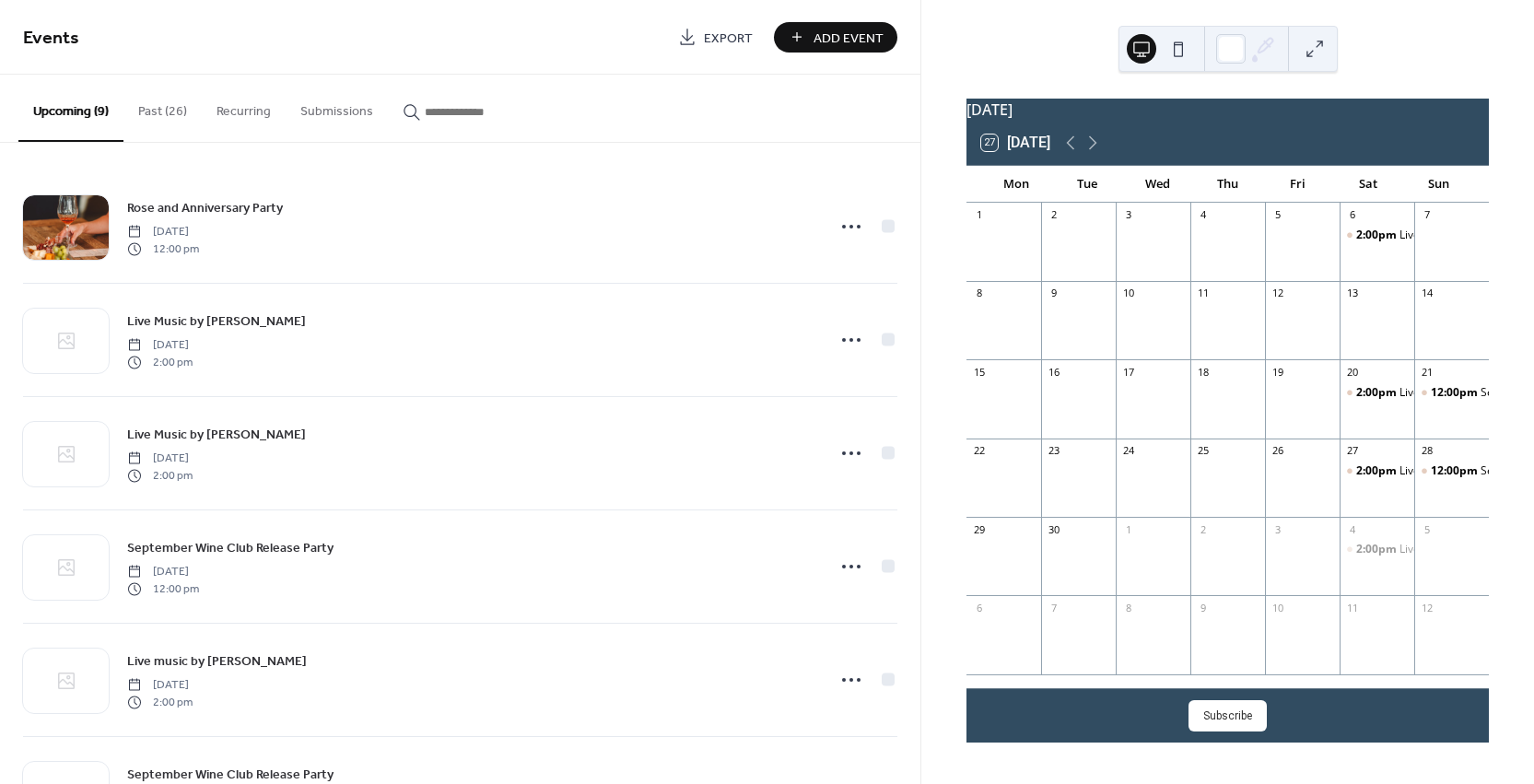 click on "Add Event" at bounding box center [836, 37] 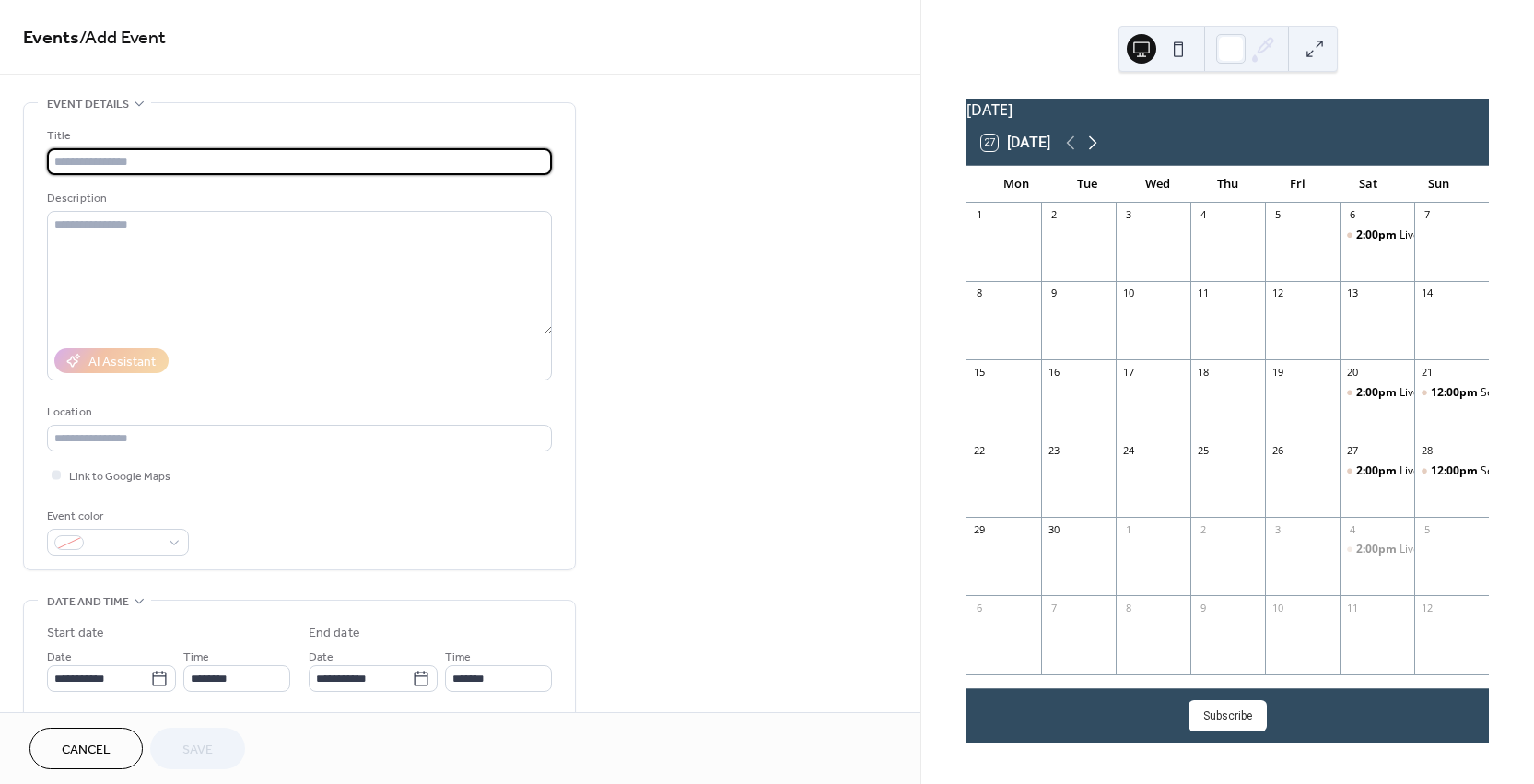 click 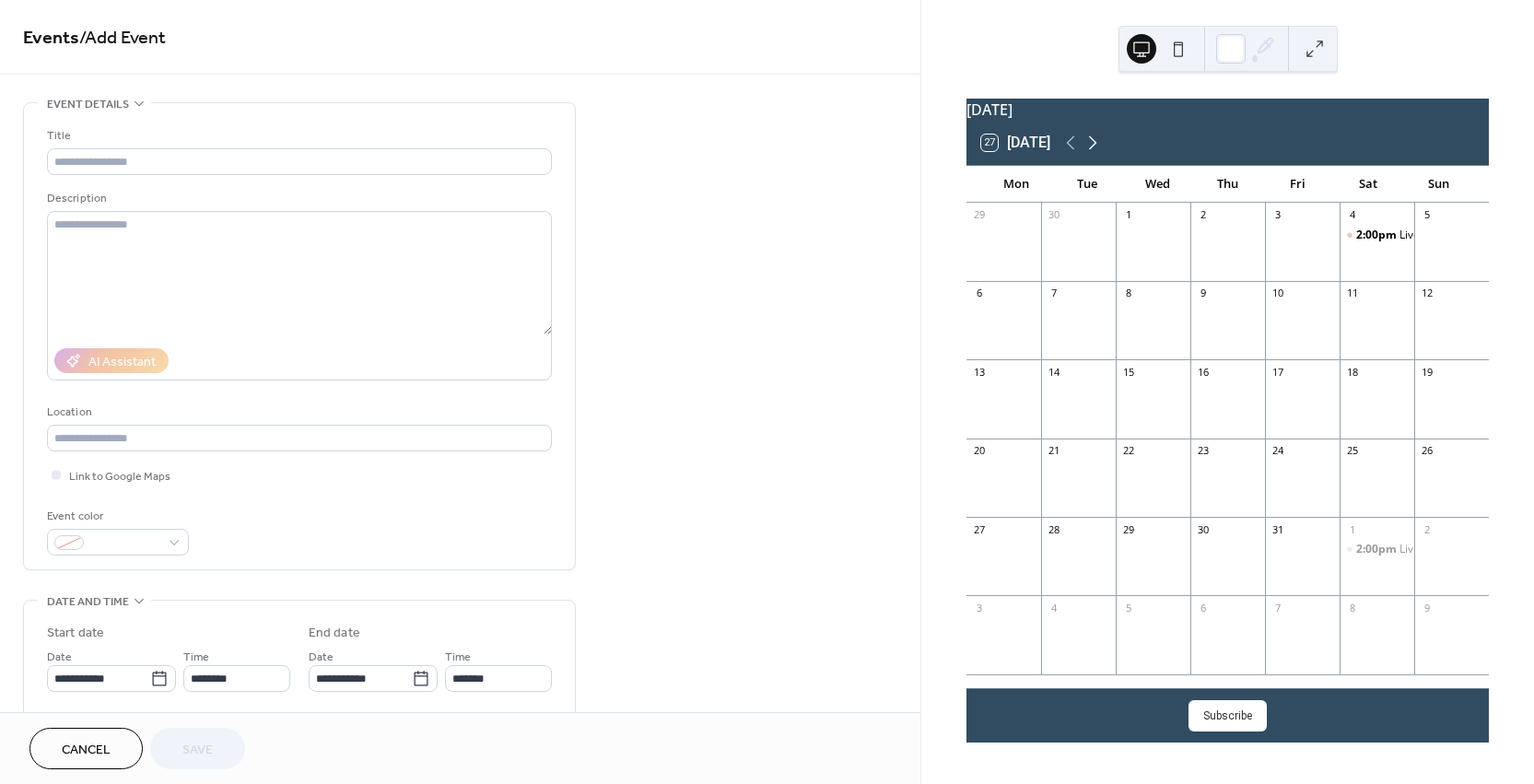 click 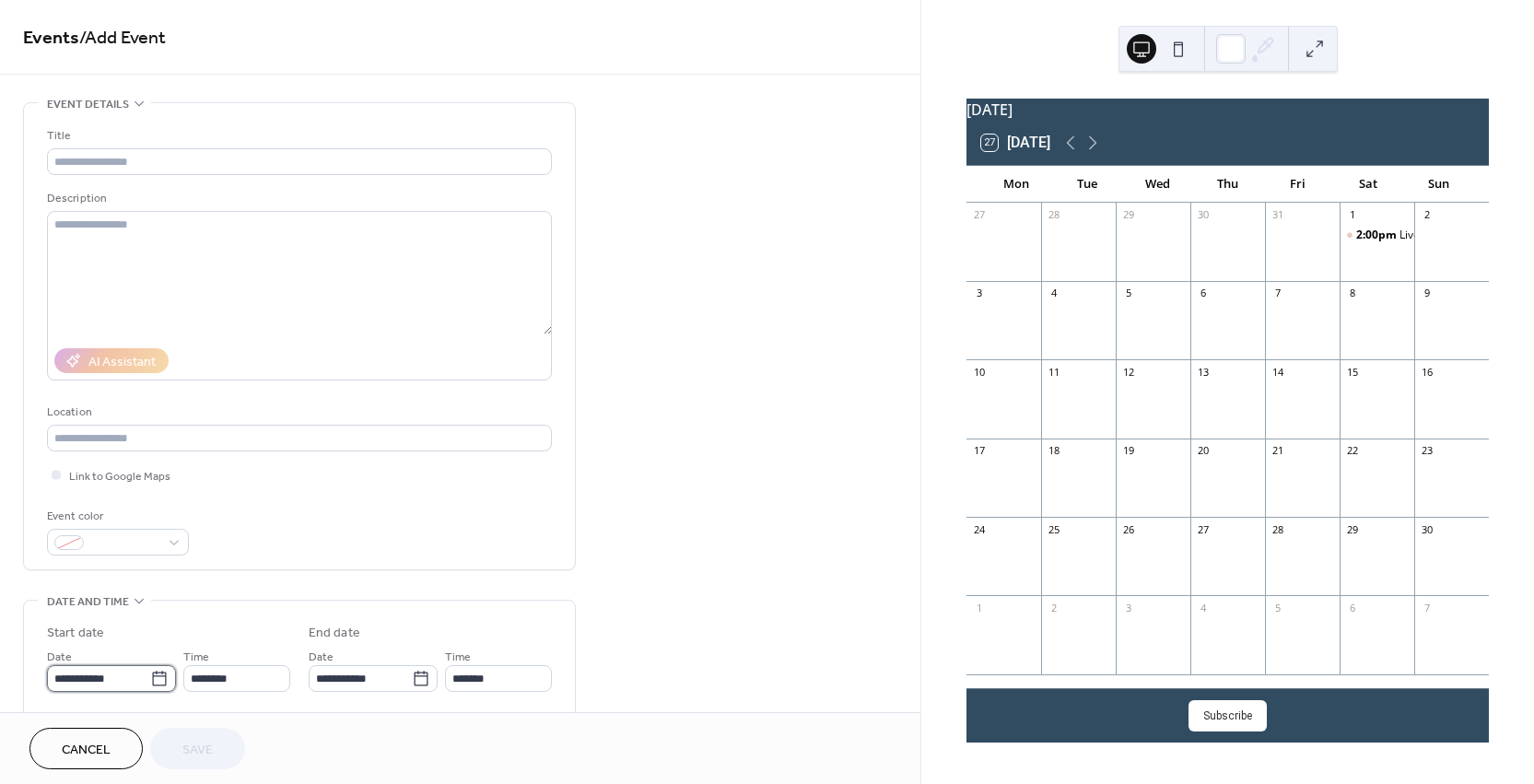 click on "**********" at bounding box center [99, 678] 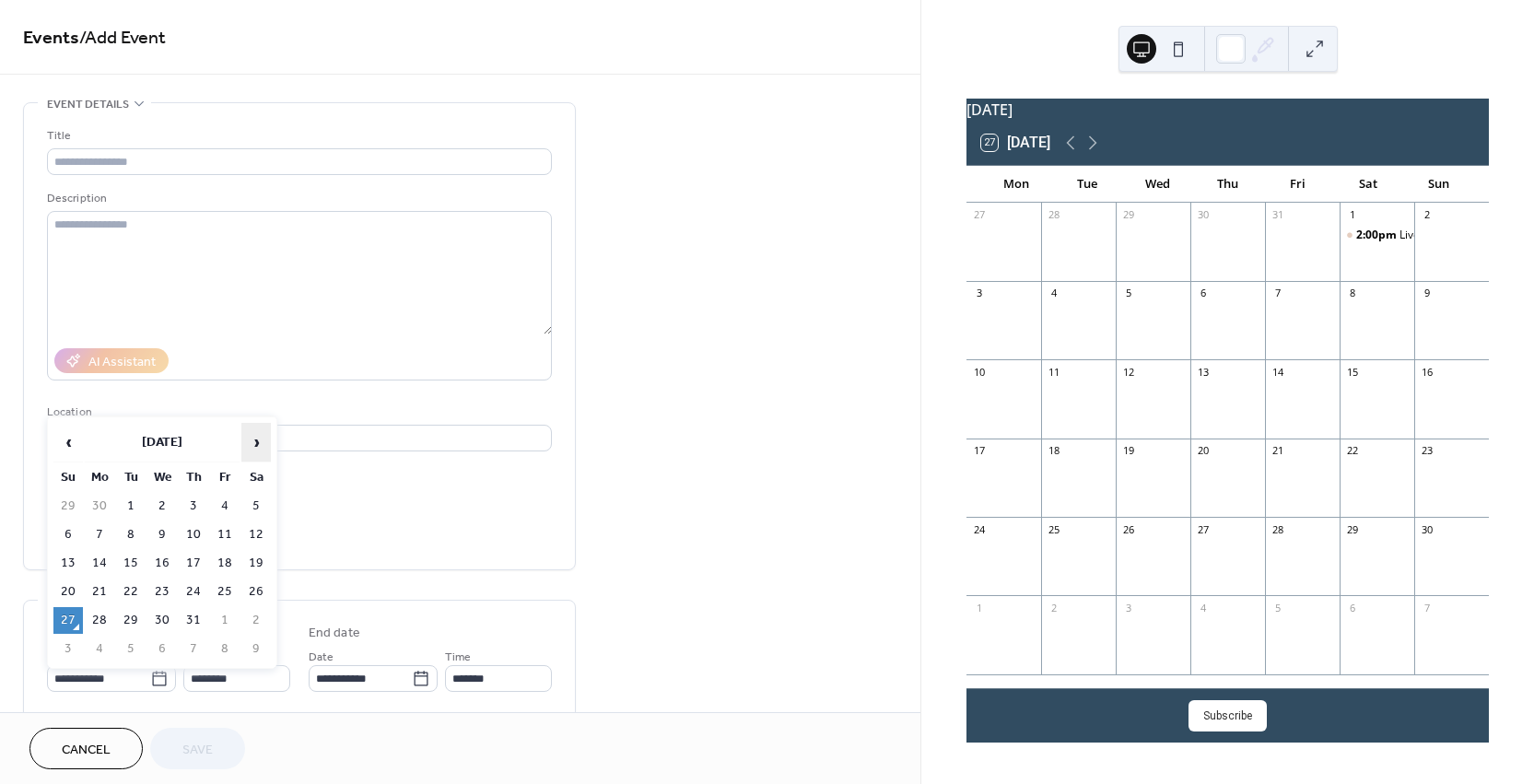 click on "›" at bounding box center (256, 442) 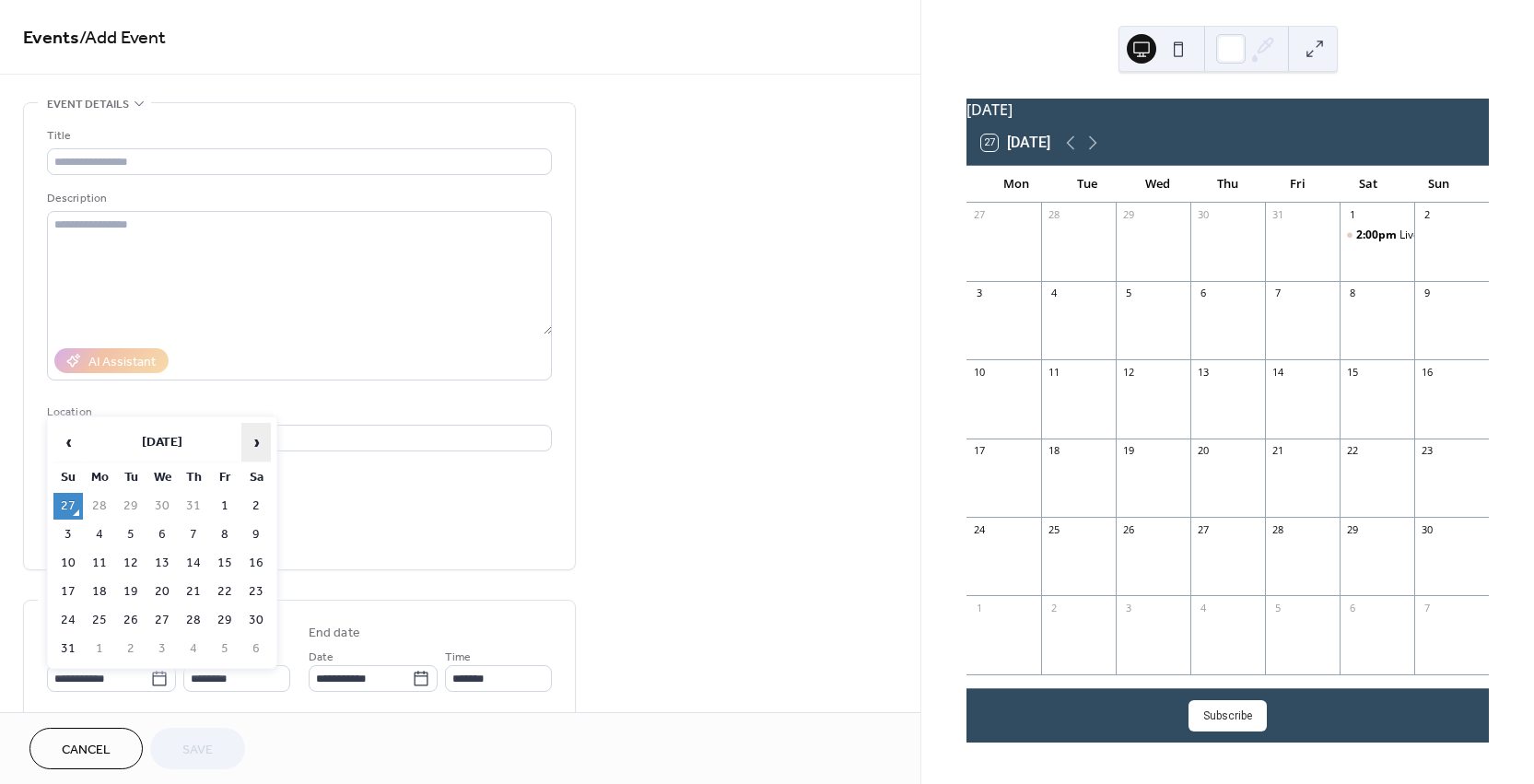 click on "›" at bounding box center (256, 442) 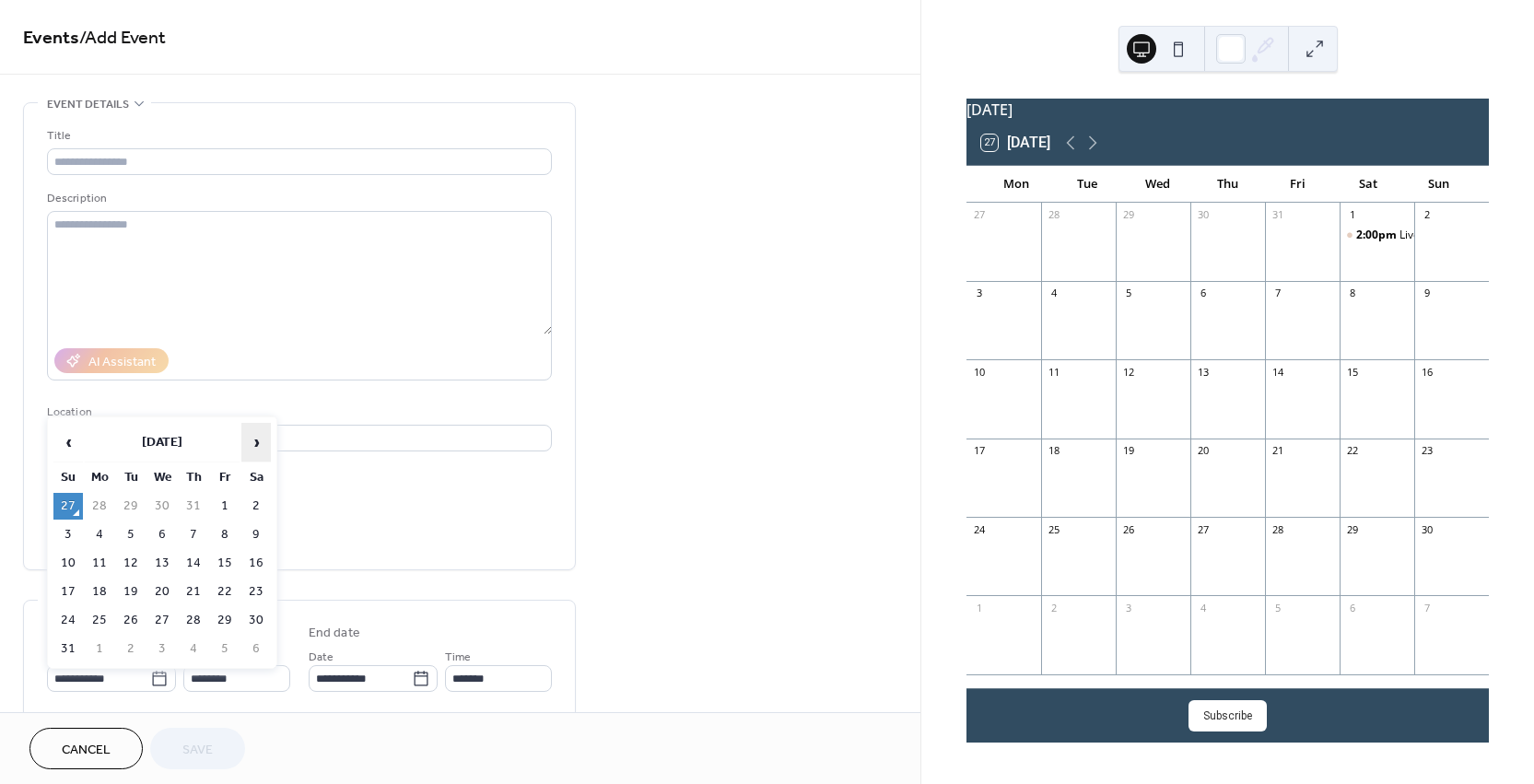 click on "›" at bounding box center (256, 442) 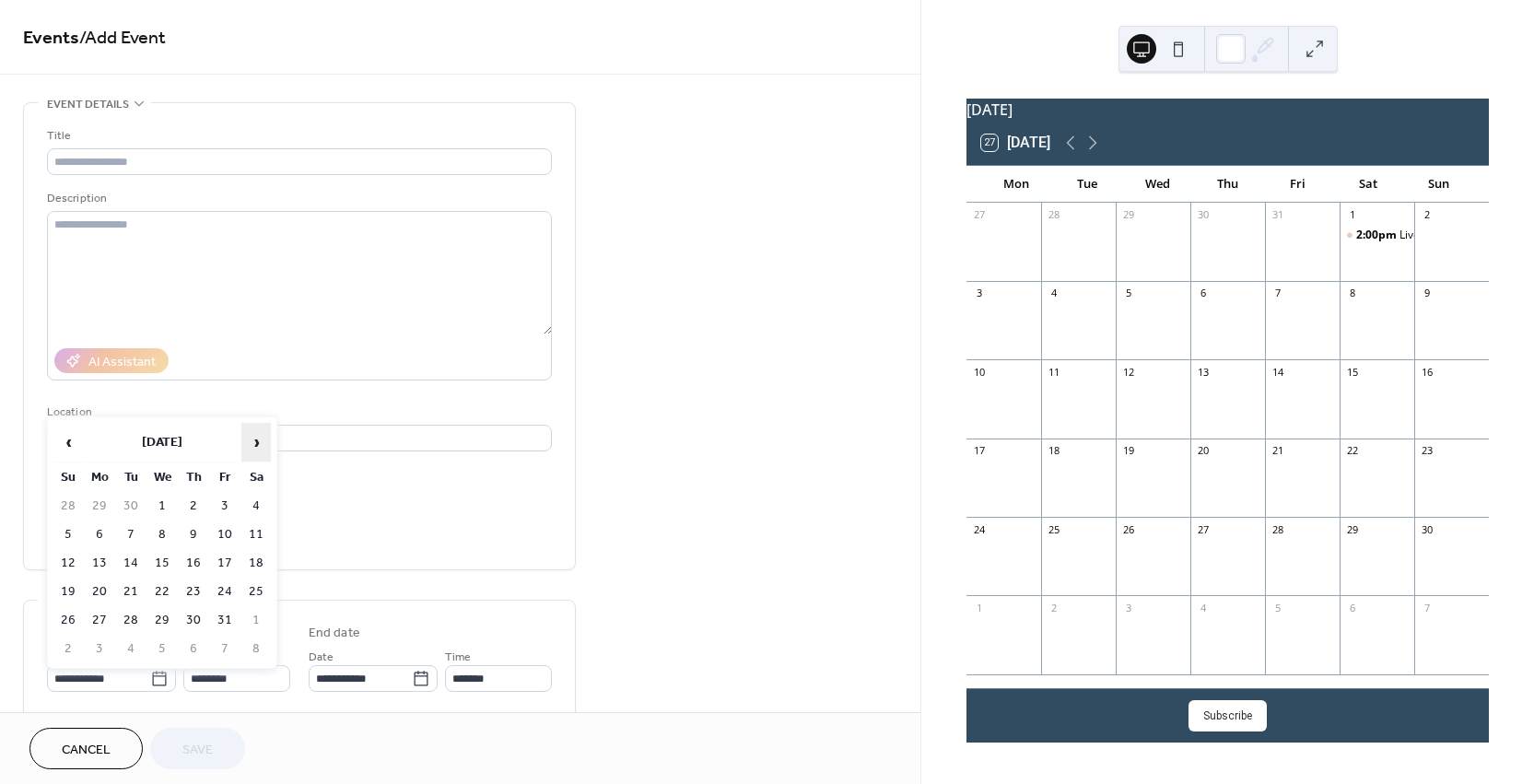 click on "›" at bounding box center (256, 442) 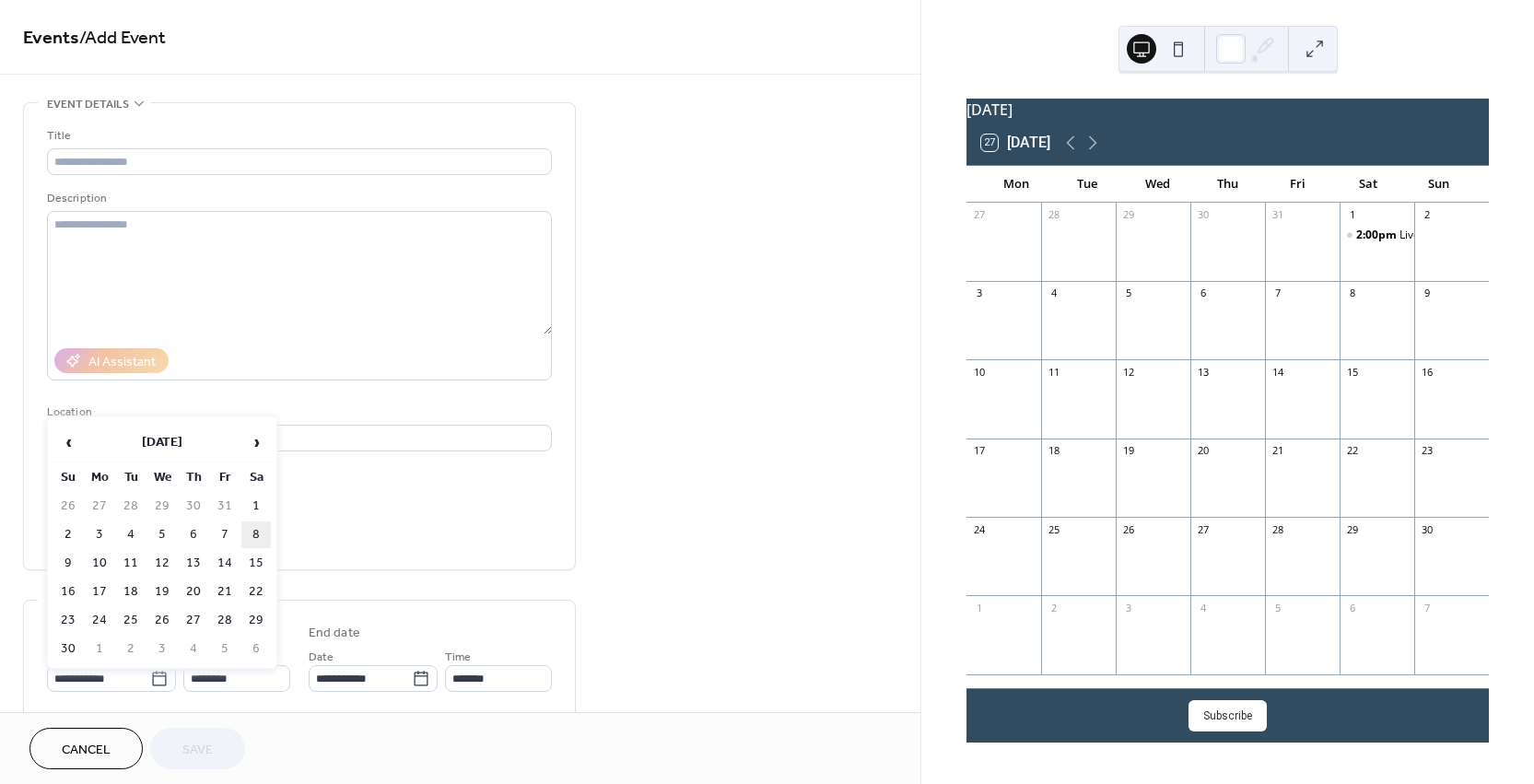 click on "8" at bounding box center (256, 534) 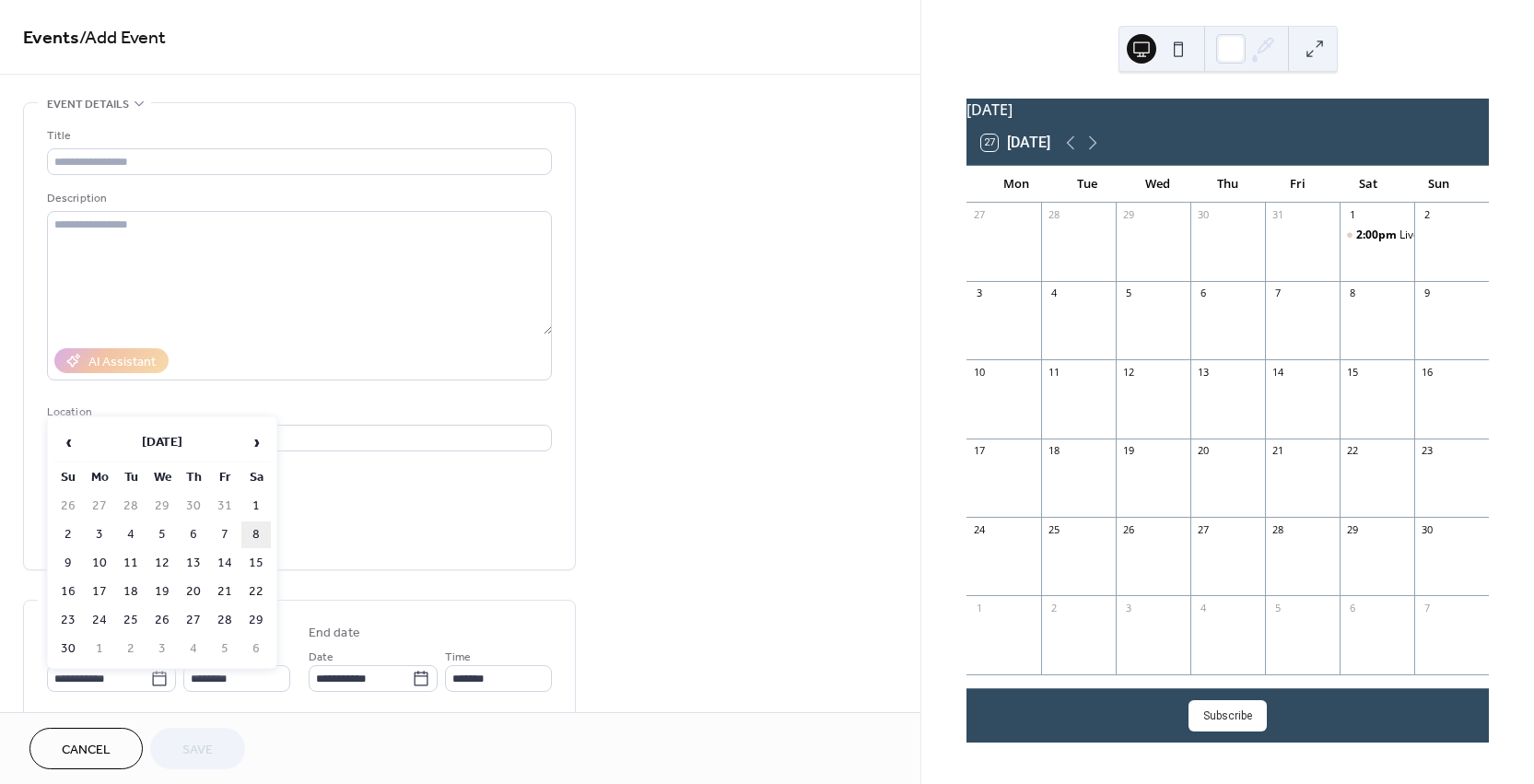 type on "**********" 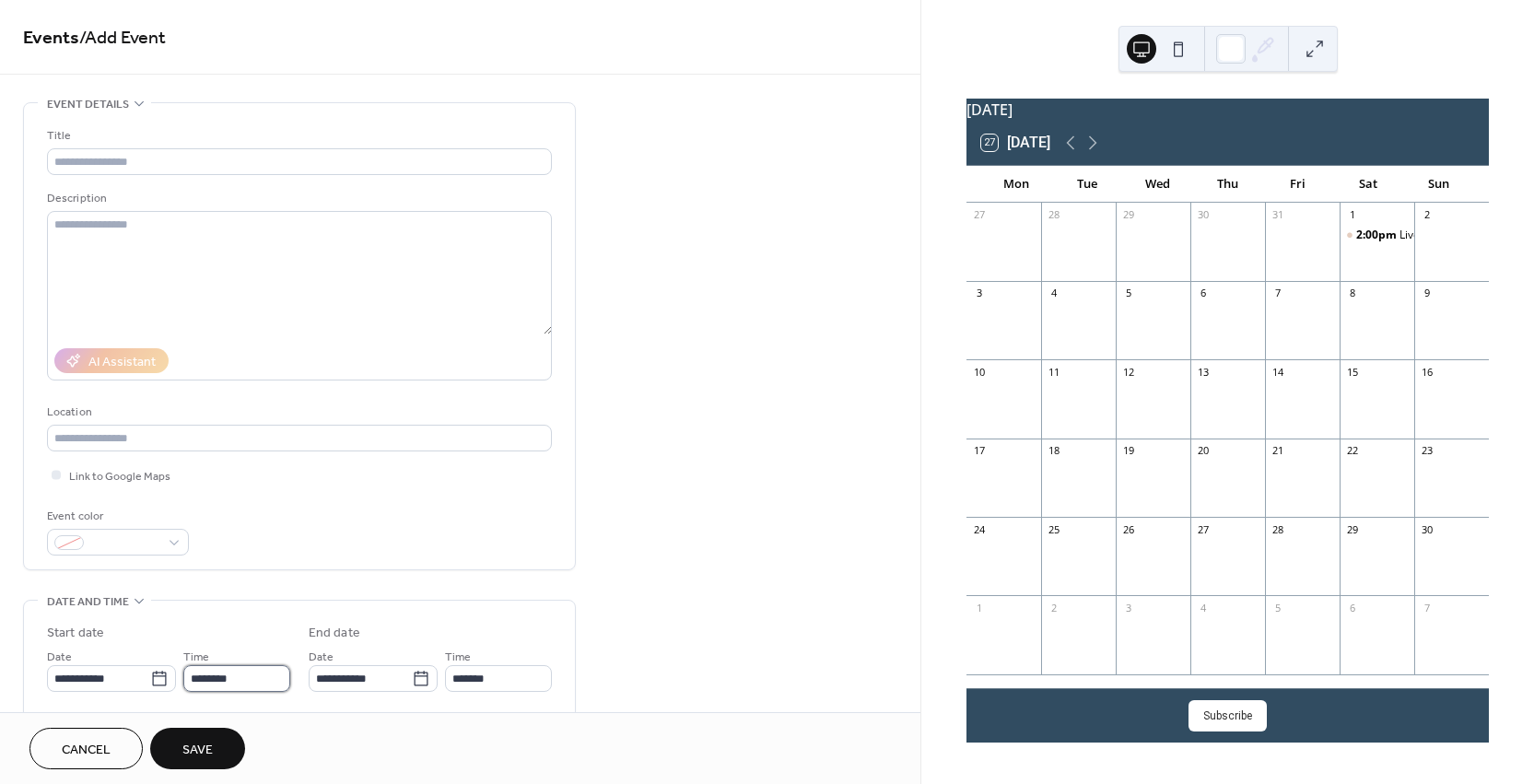 click on "********" at bounding box center [237, 678] 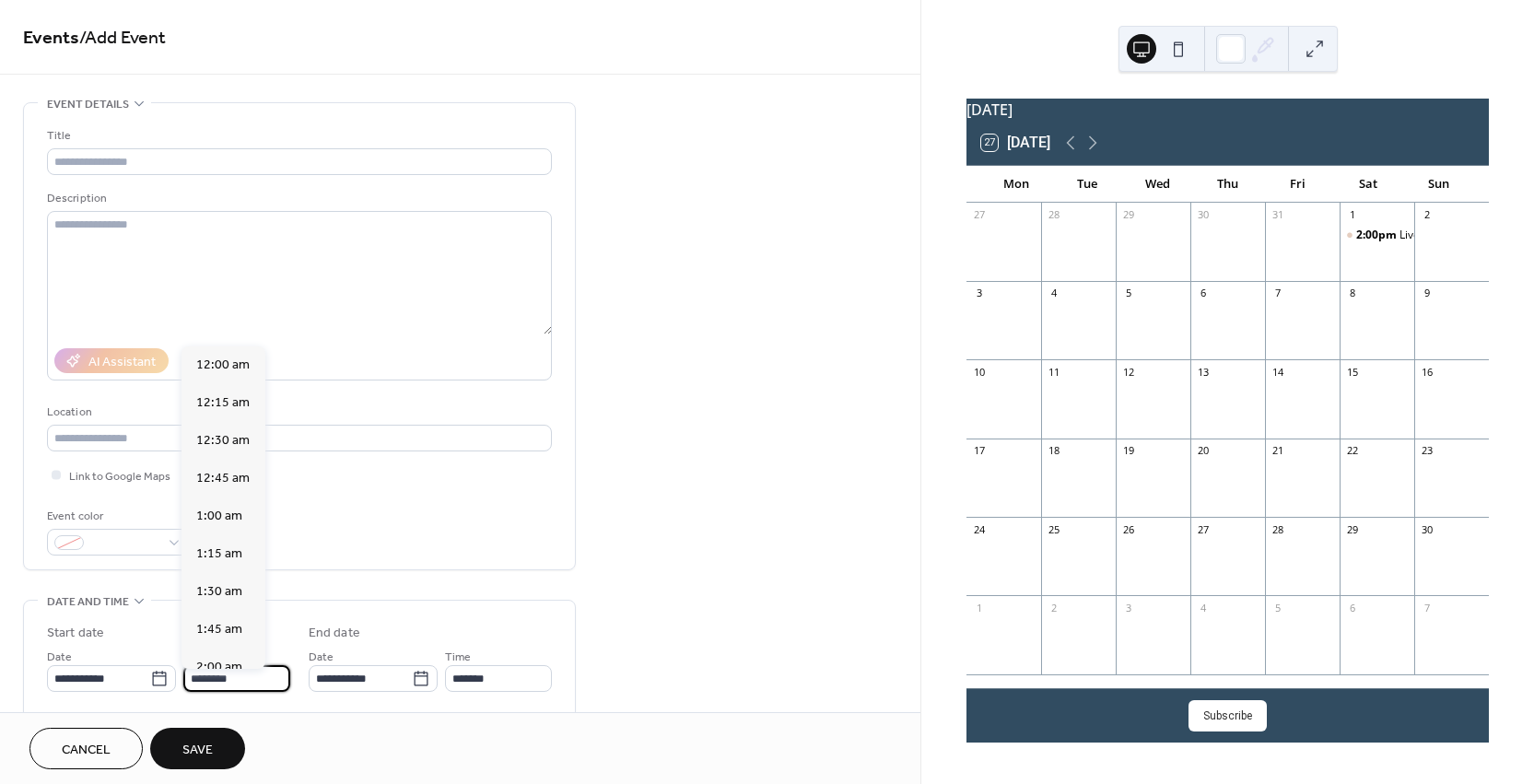 scroll, scrollTop: 1813, scrollLeft: 0, axis: vertical 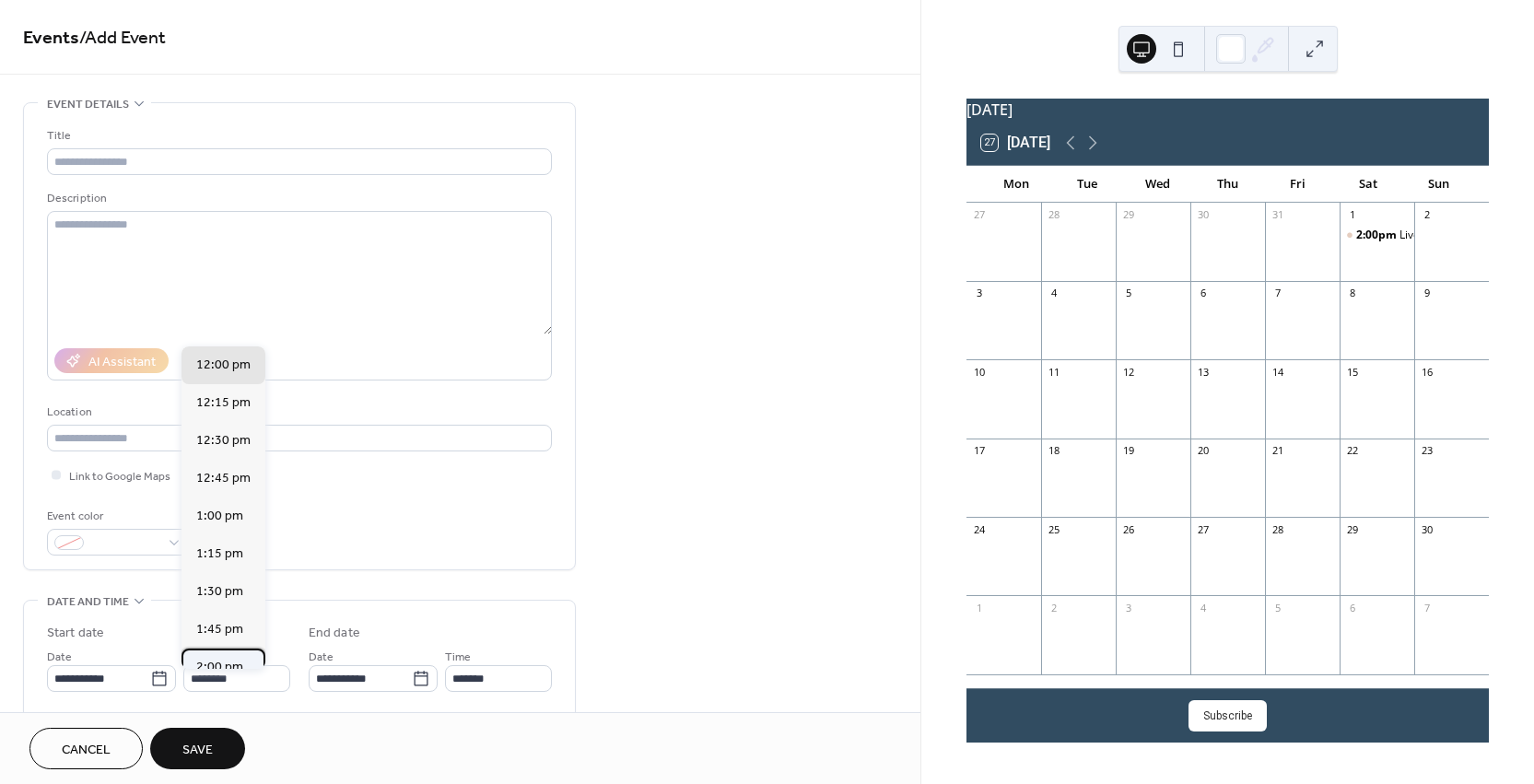 click on "2:00 pm" at bounding box center [223, 667] 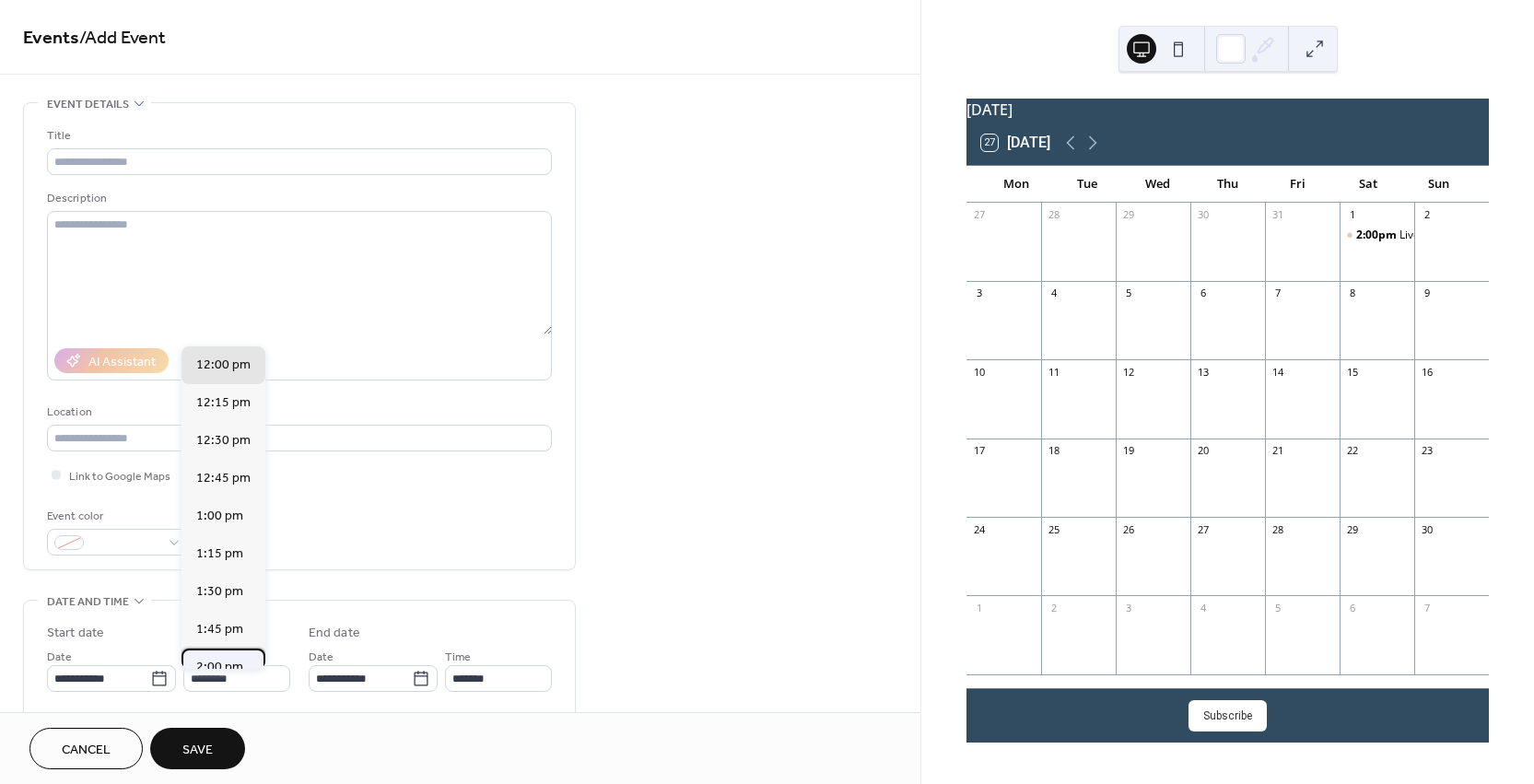 type on "*******" 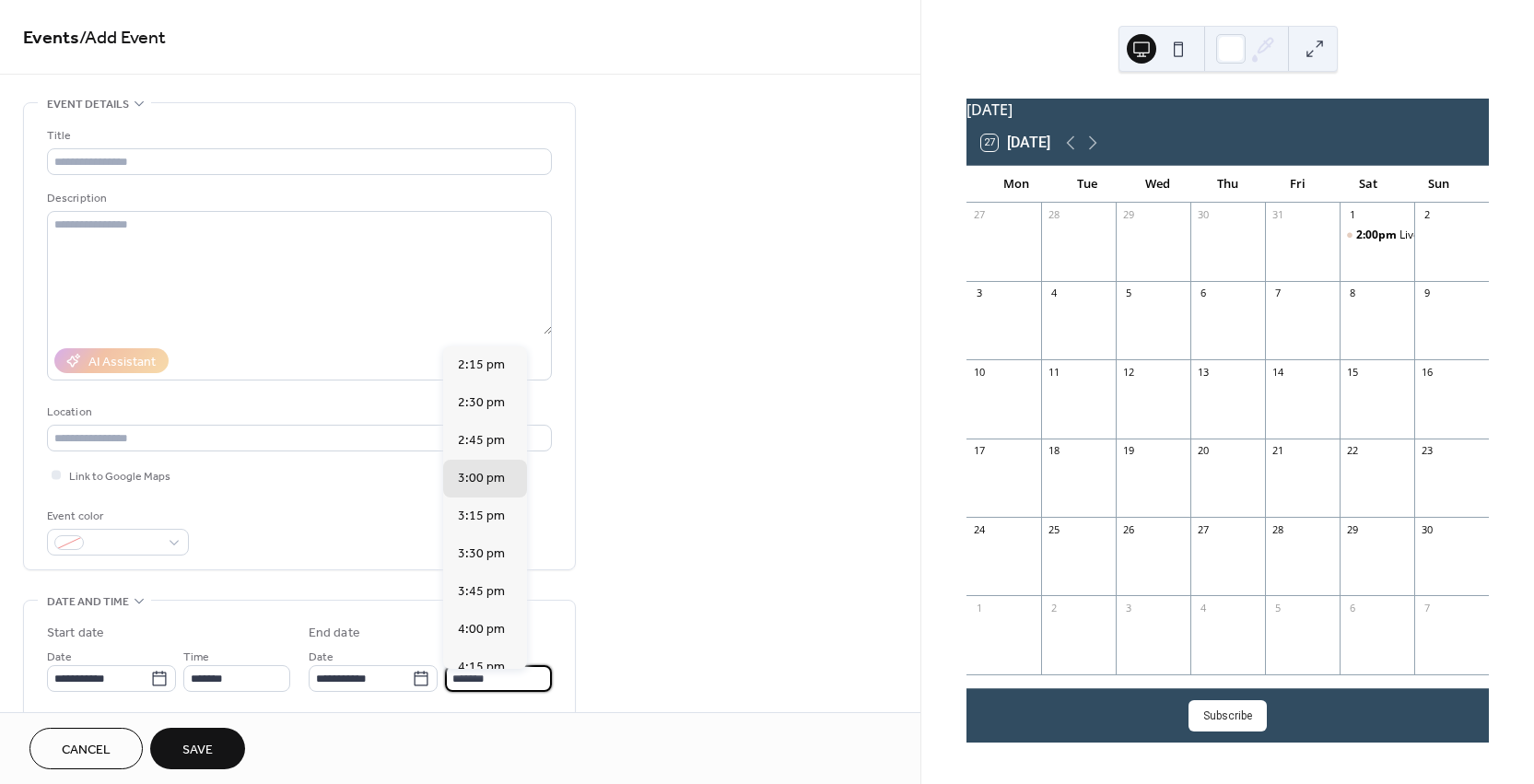 click on "*******" at bounding box center (498, 678) 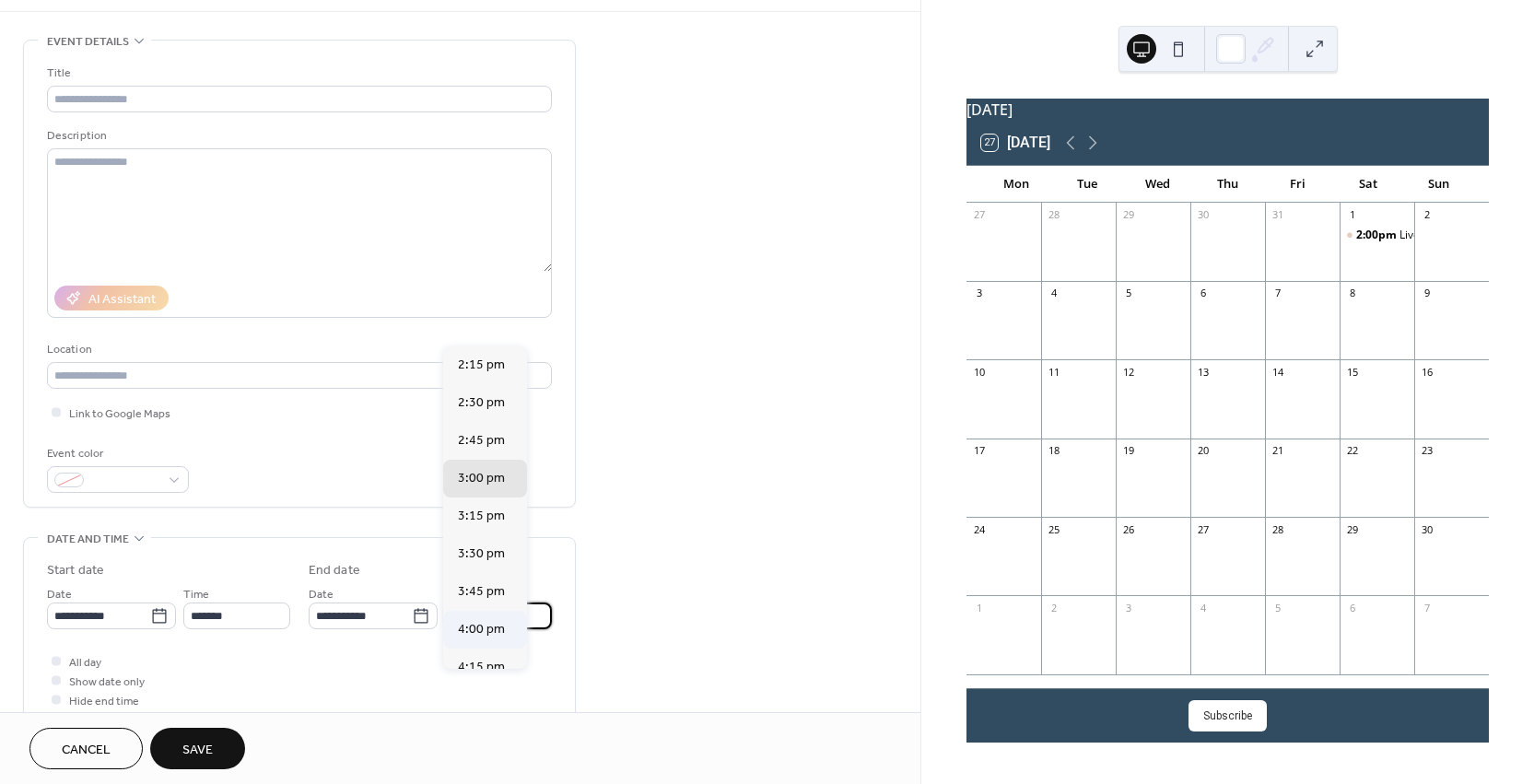 scroll, scrollTop: 70, scrollLeft: 0, axis: vertical 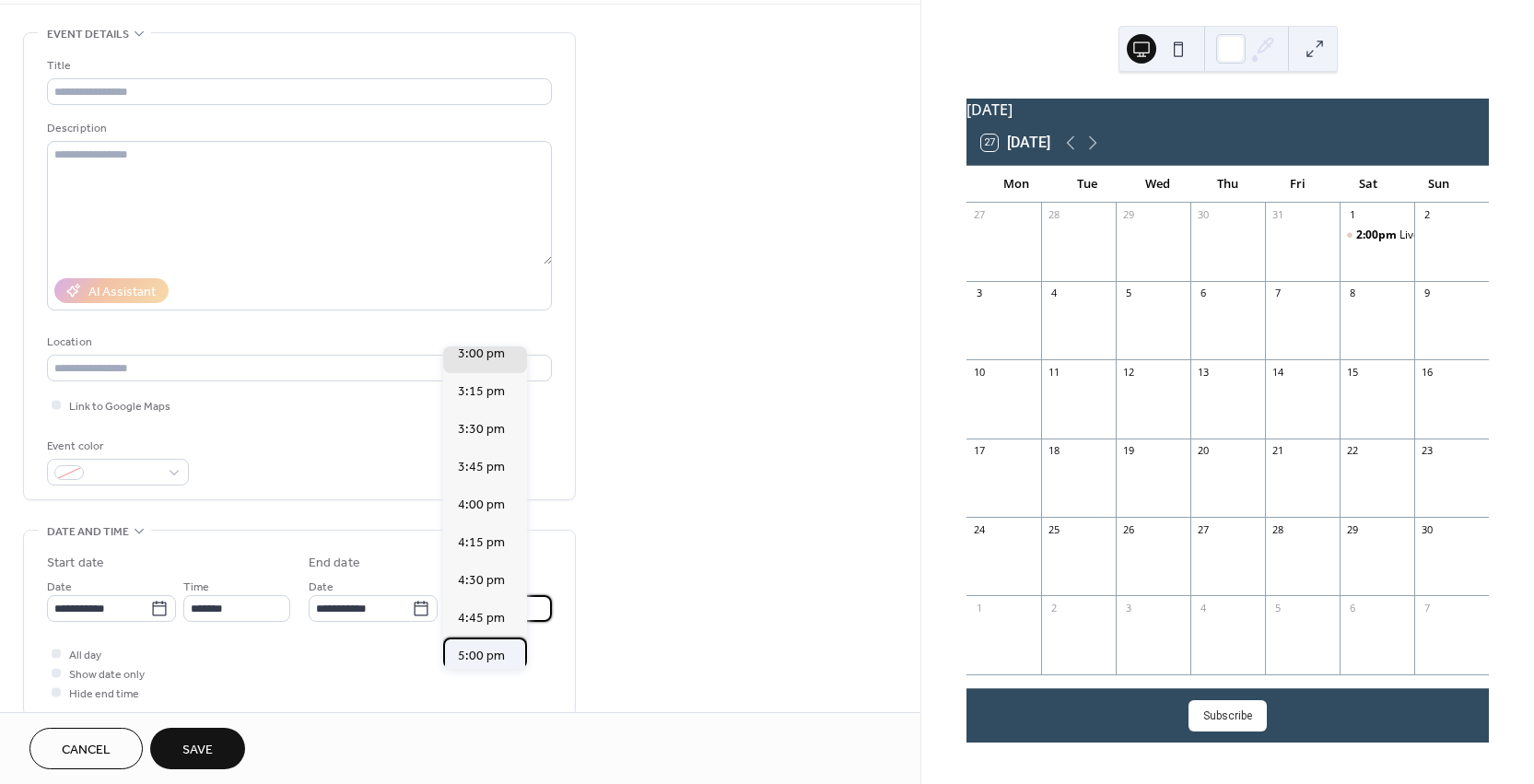 click on "5:00 pm" at bounding box center [485, 656] 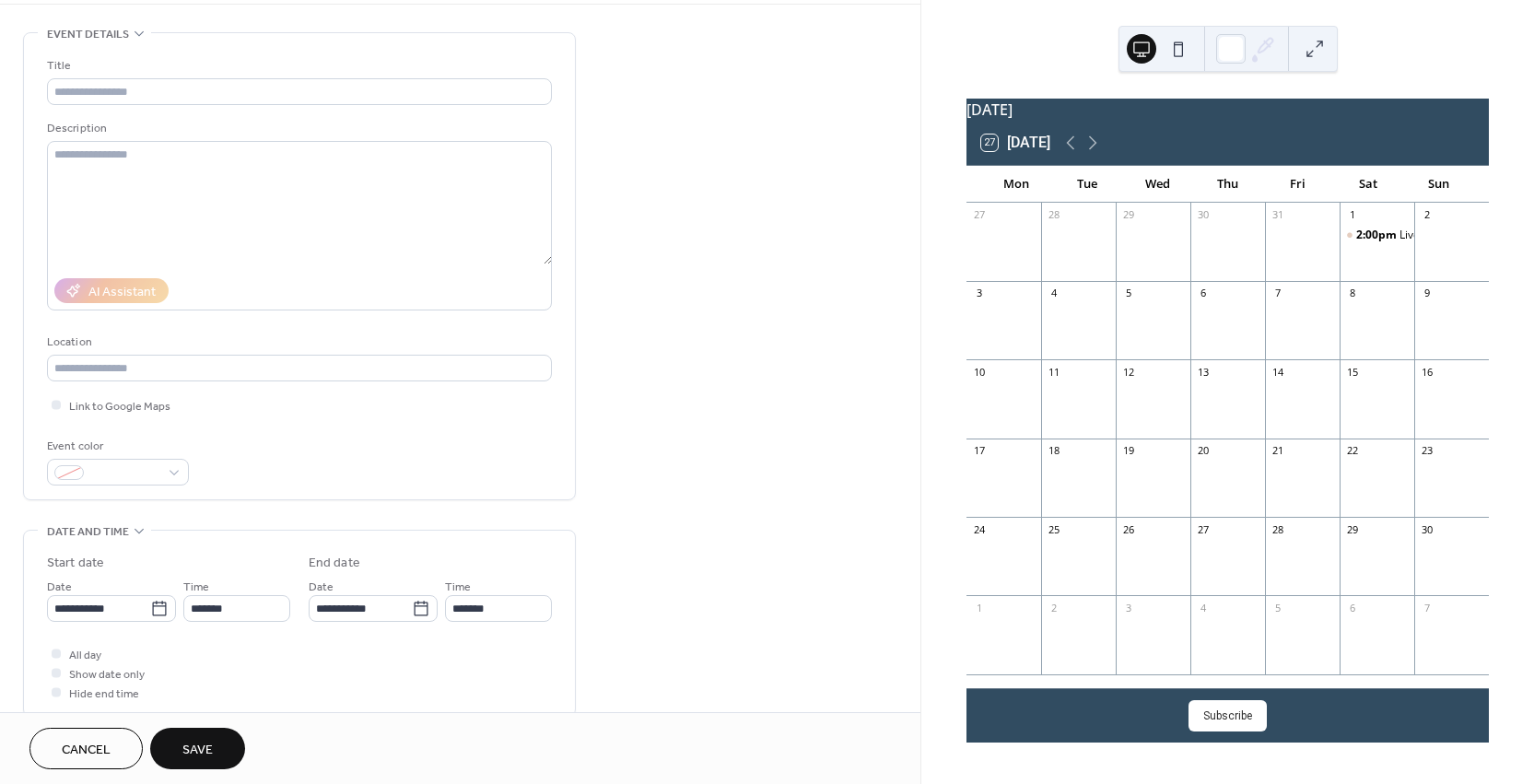 type on "*******" 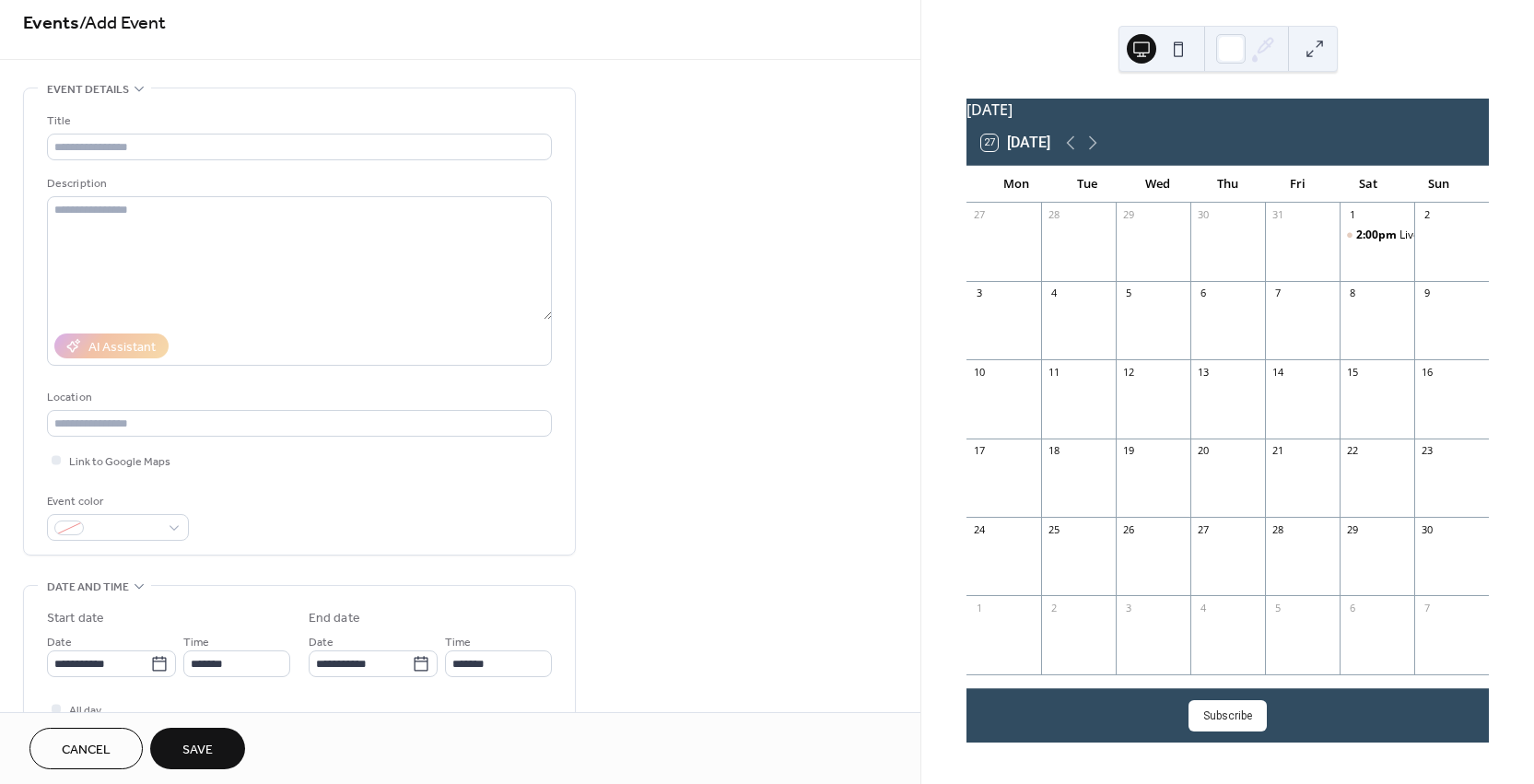 scroll, scrollTop: 0, scrollLeft: 0, axis: both 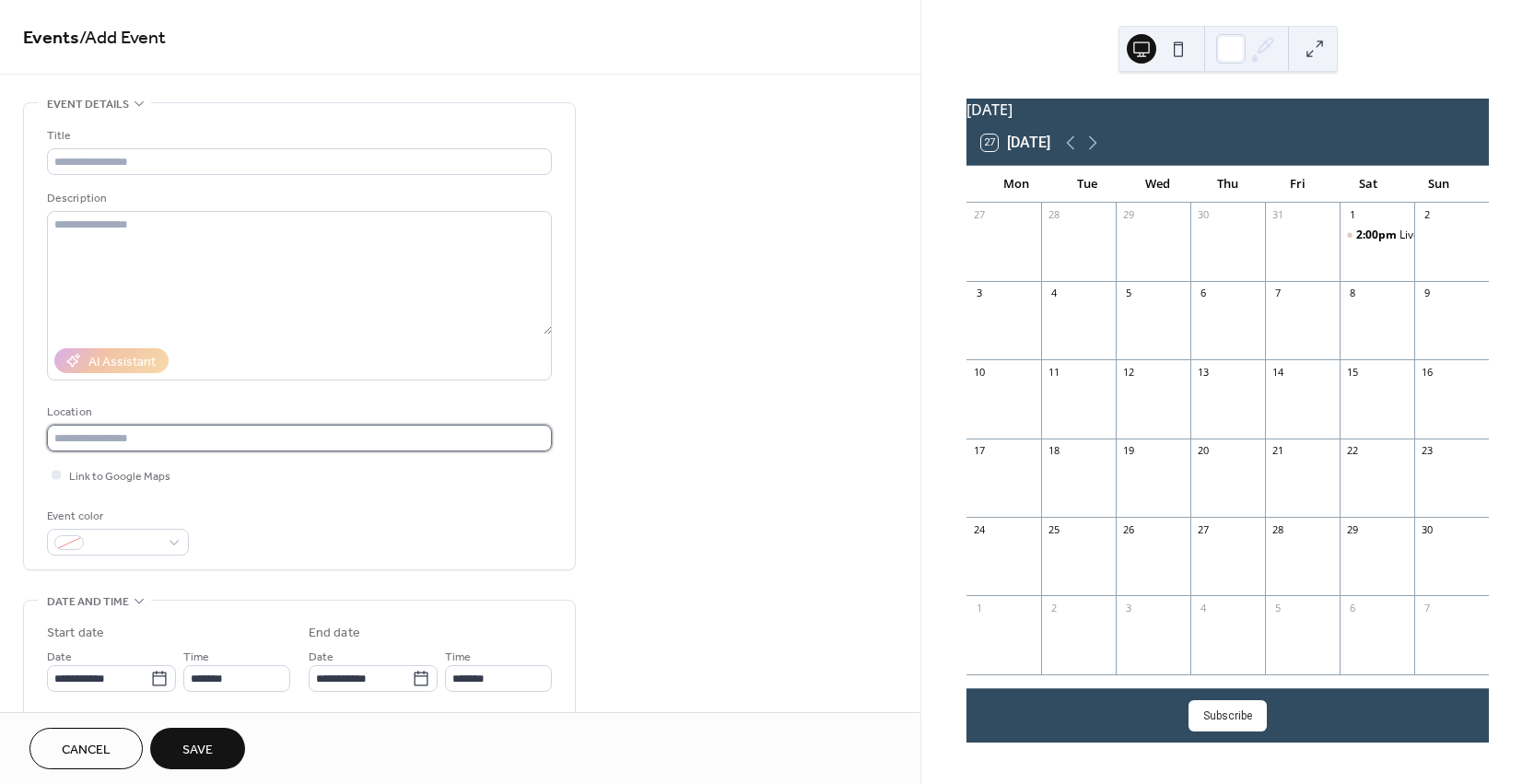 click at bounding box center [299, 438] 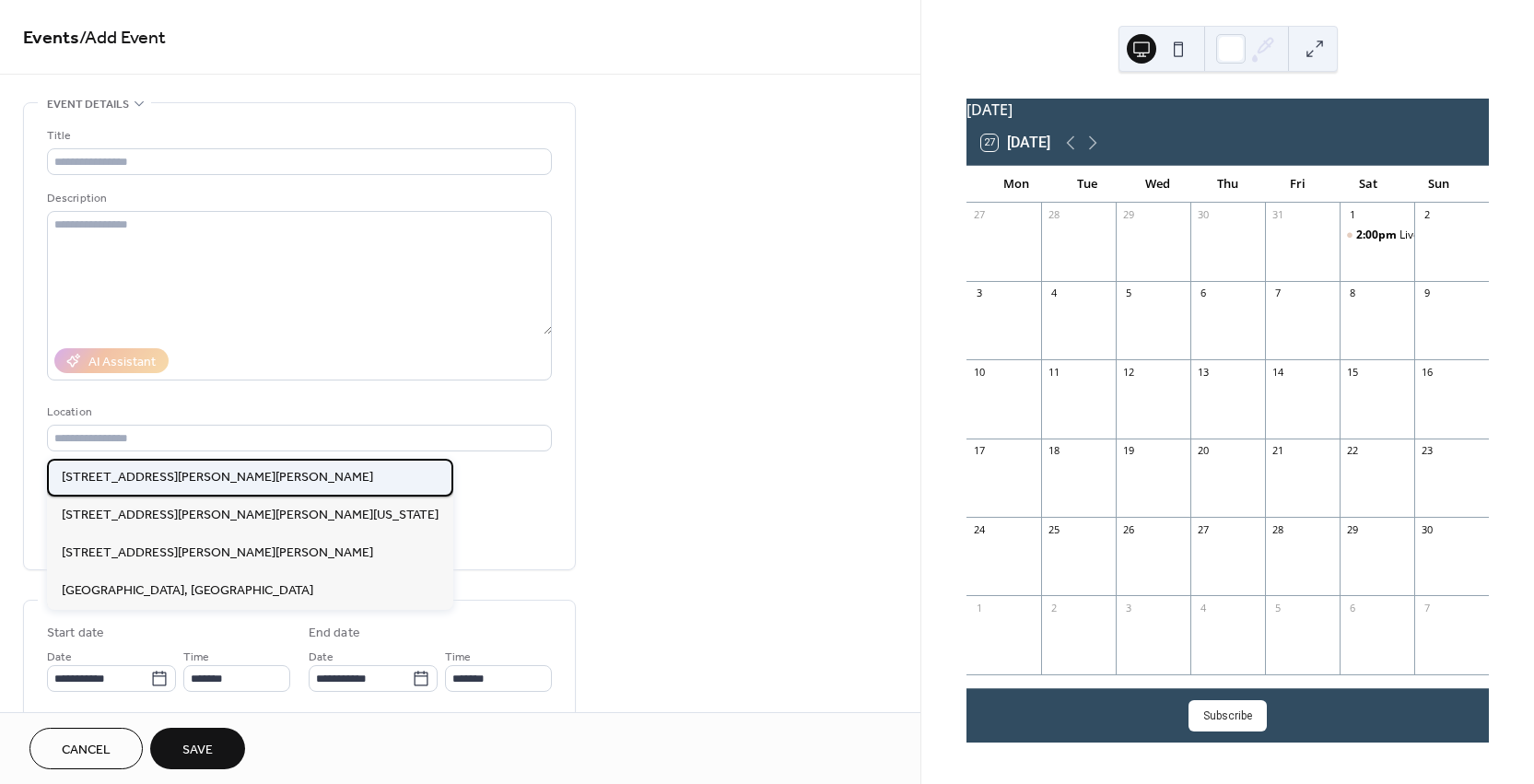 click on "[STREET_ADDRESS][PERSON_NAME][PERSON_NAME]" at bounding box center [217, 477] 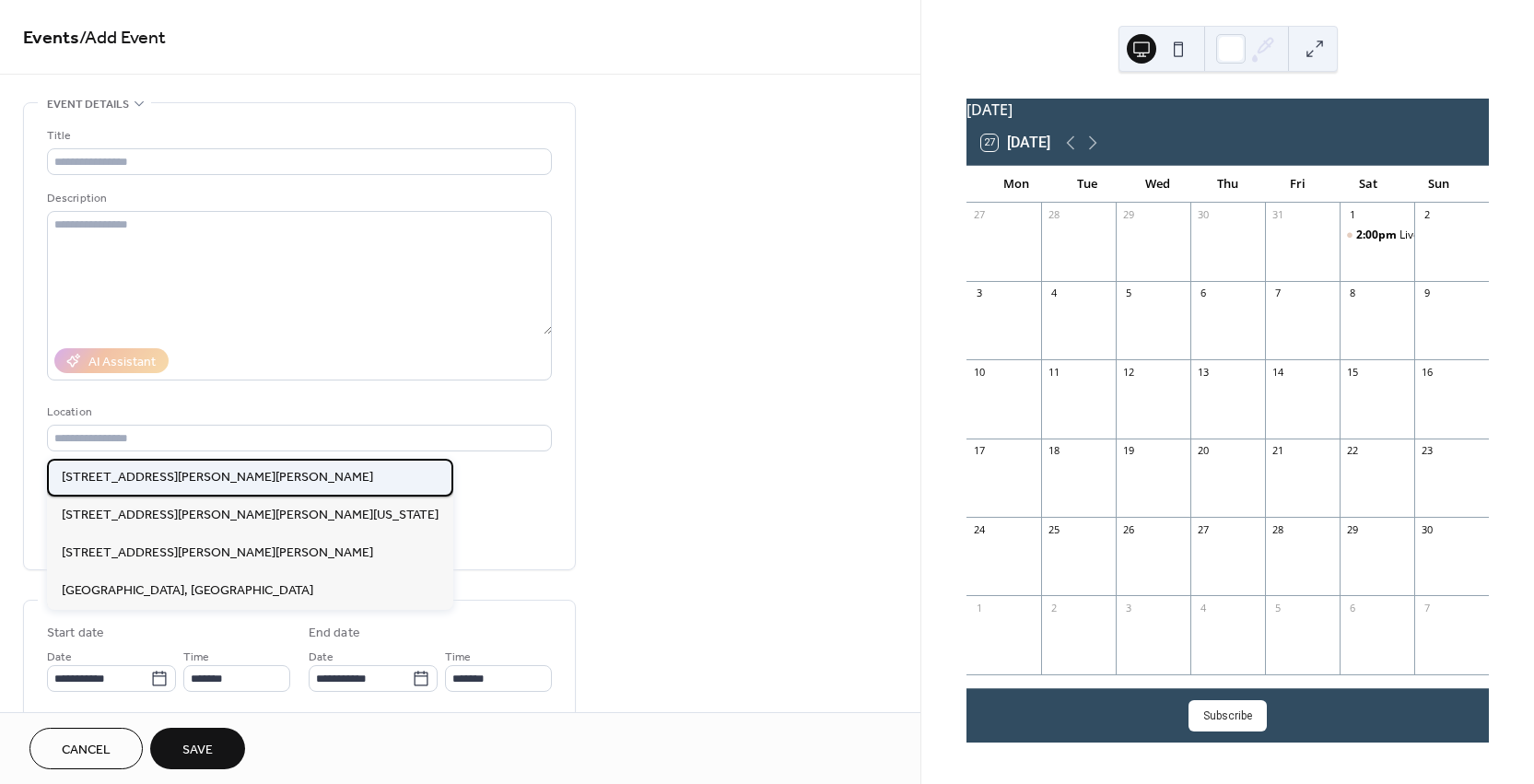 type on "**********" 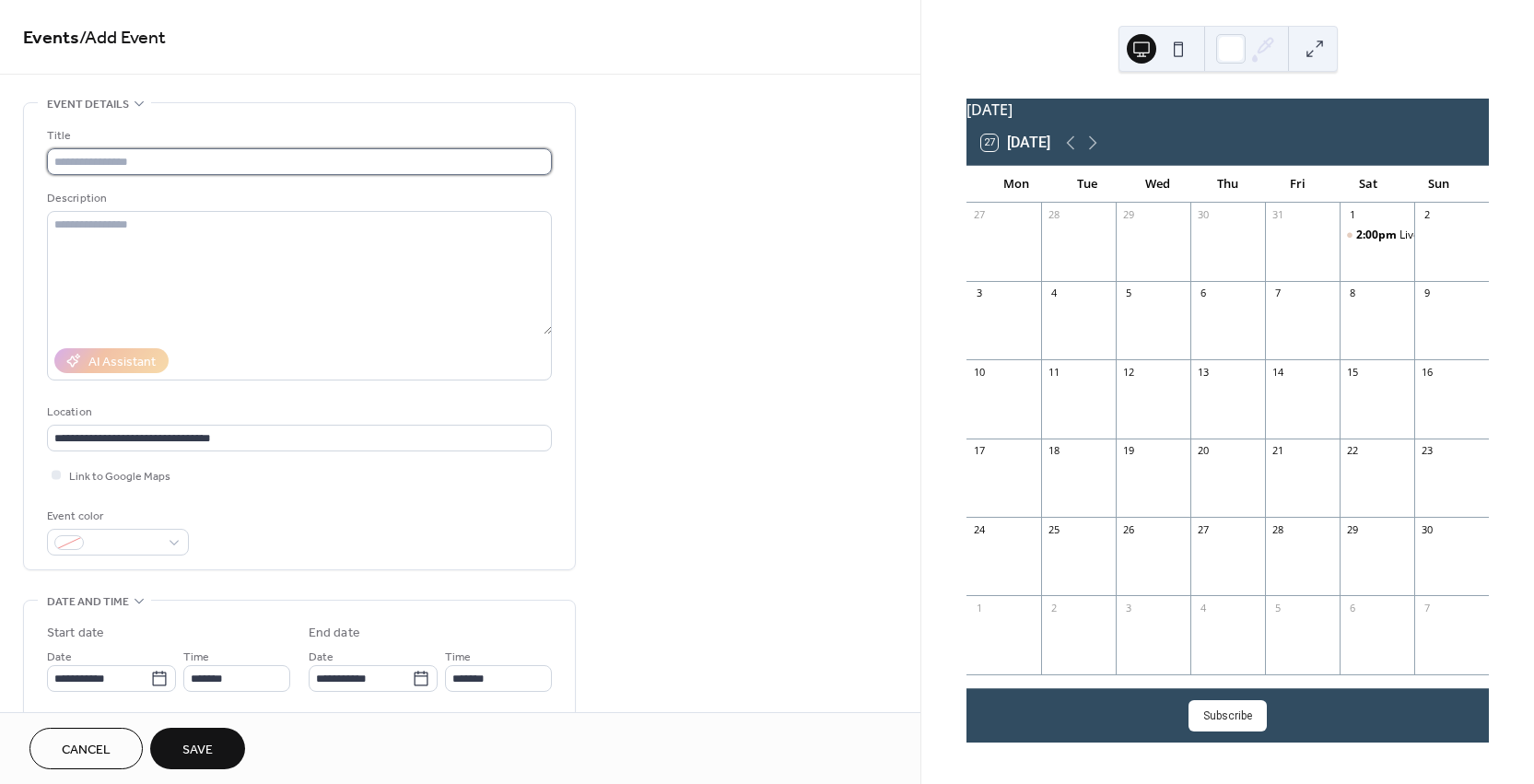 click at bounding box center (299, 161) 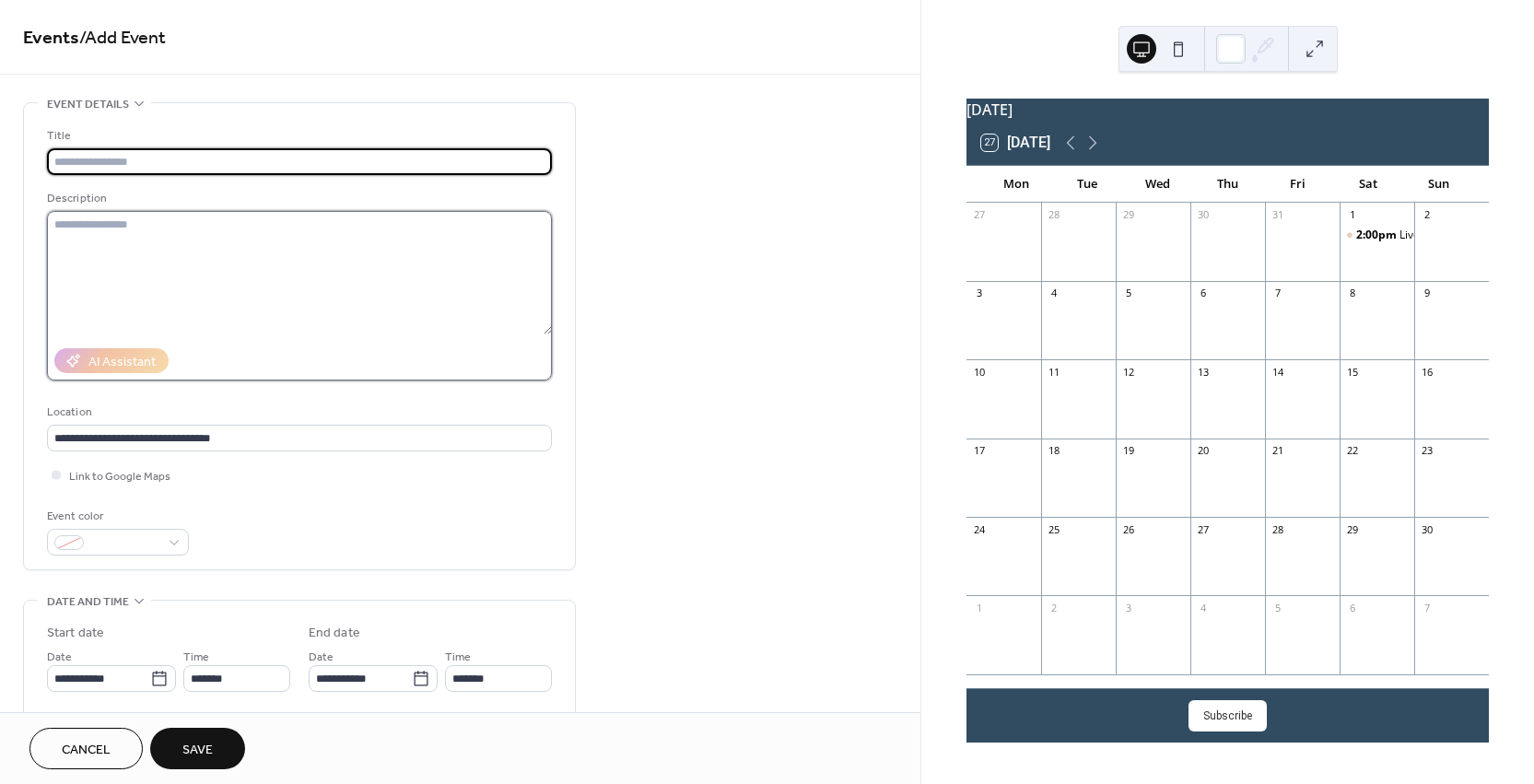click at bounding box center (299, 273) 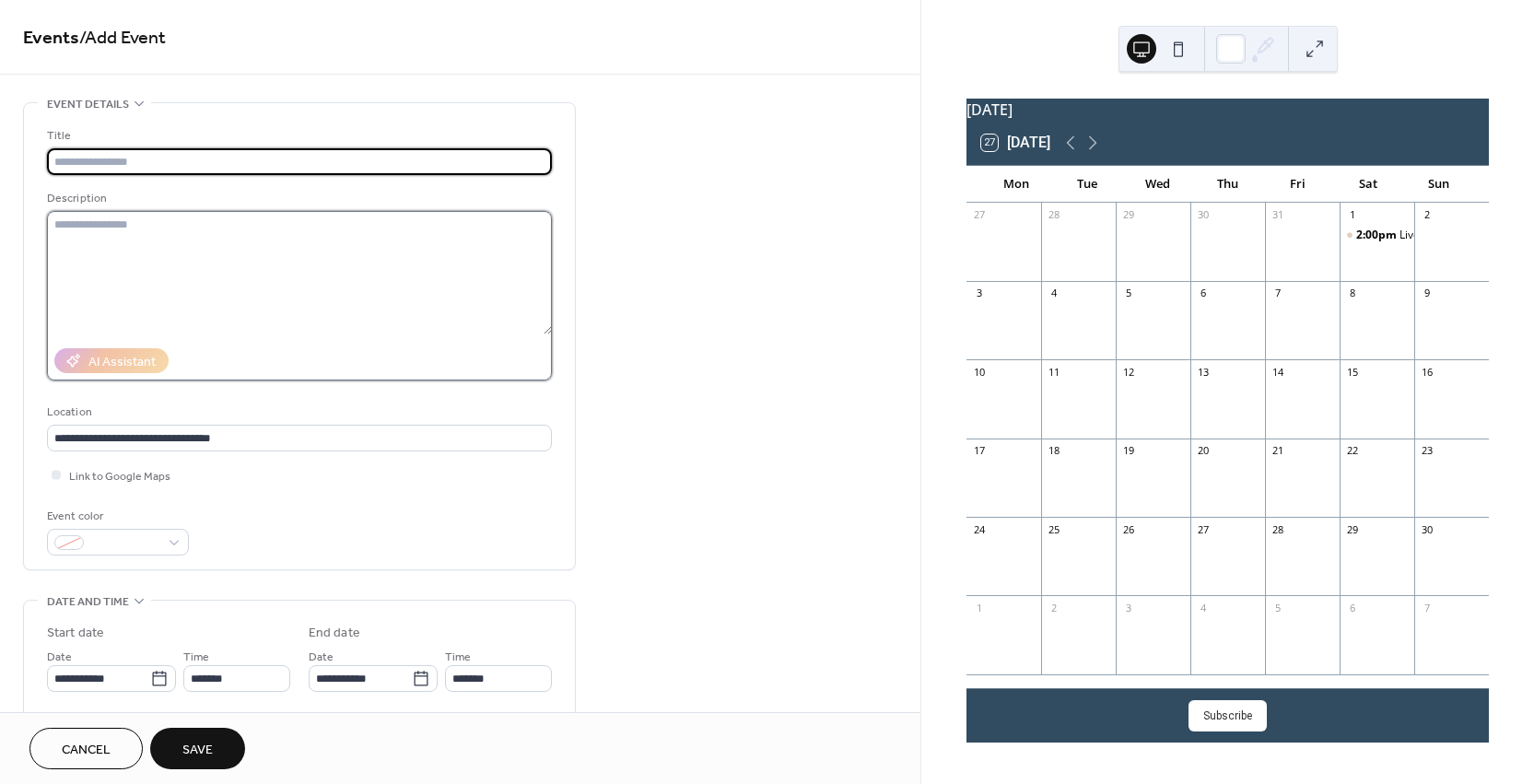 click at bounding box center (299, 273) 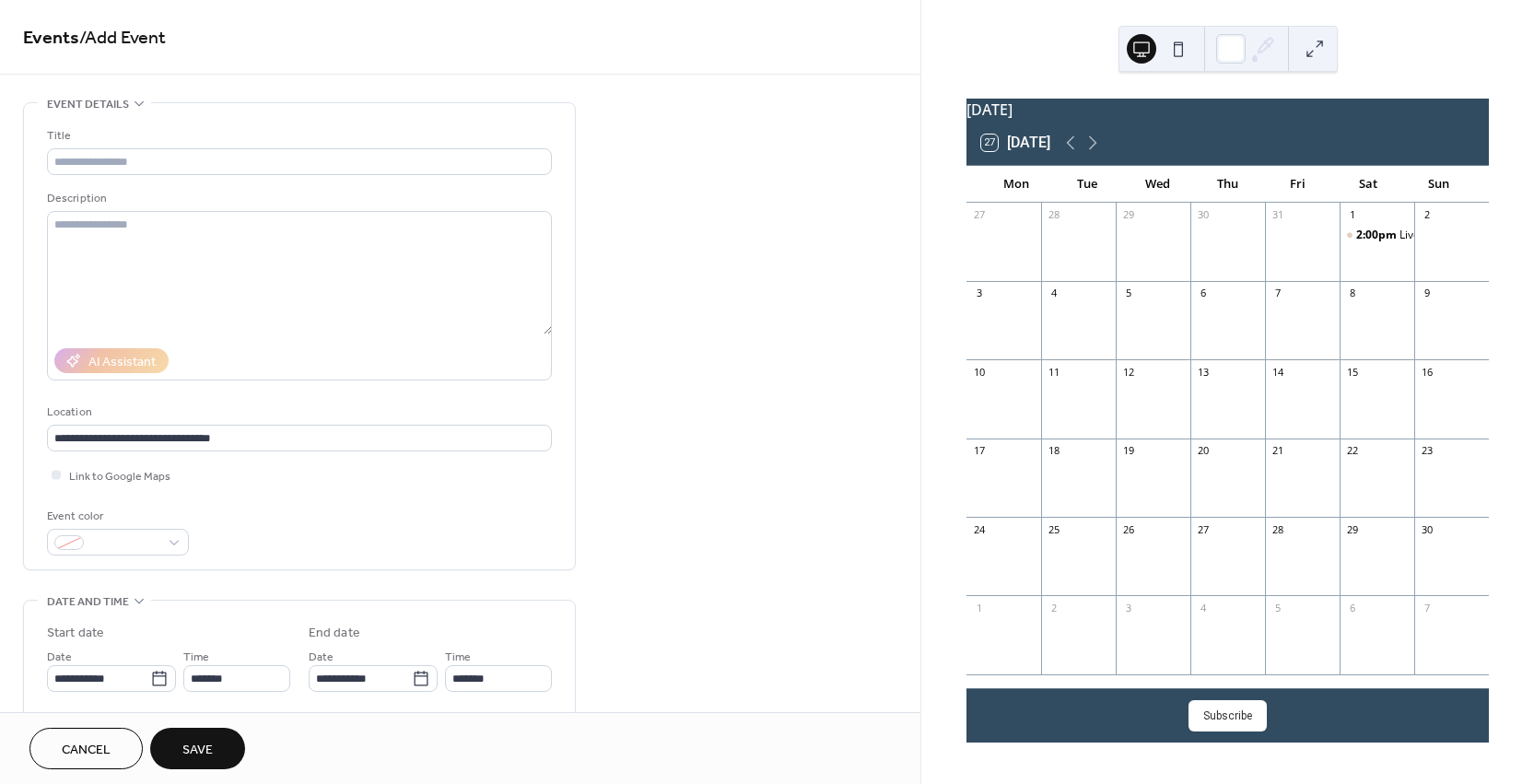 click on "Title" at bounding box center [298, 135] 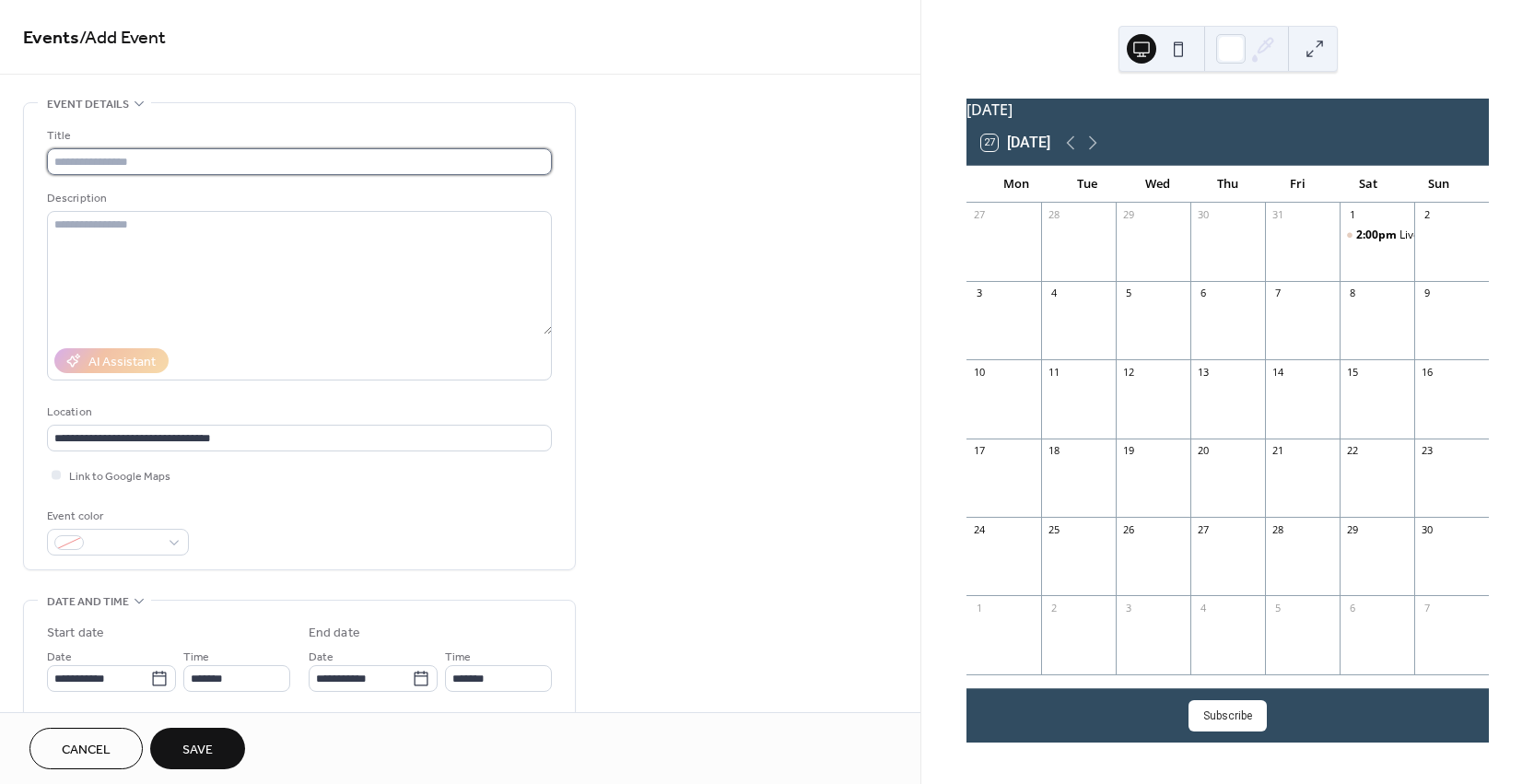 click at bounding box center [299, 161] 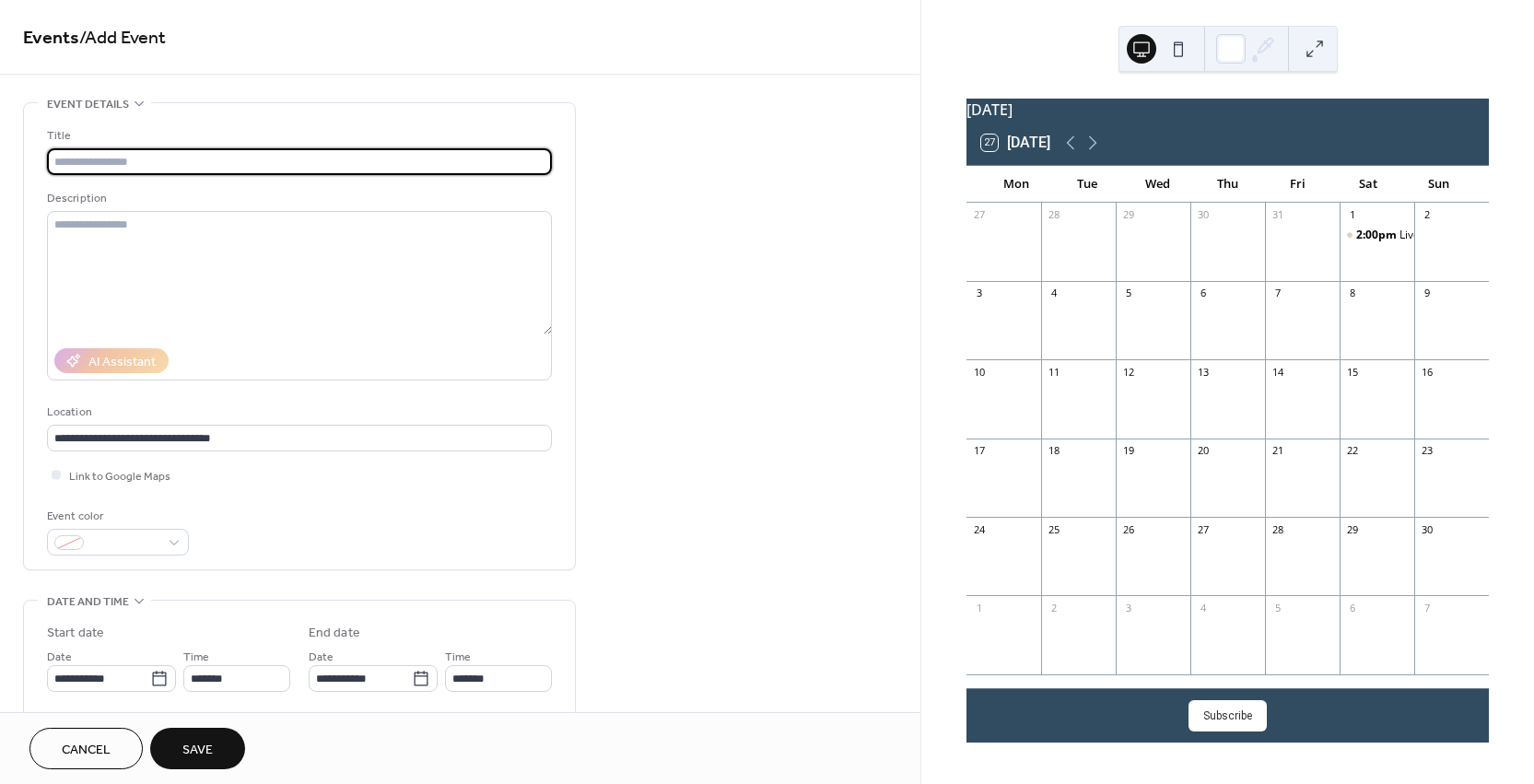 paste on "**********" 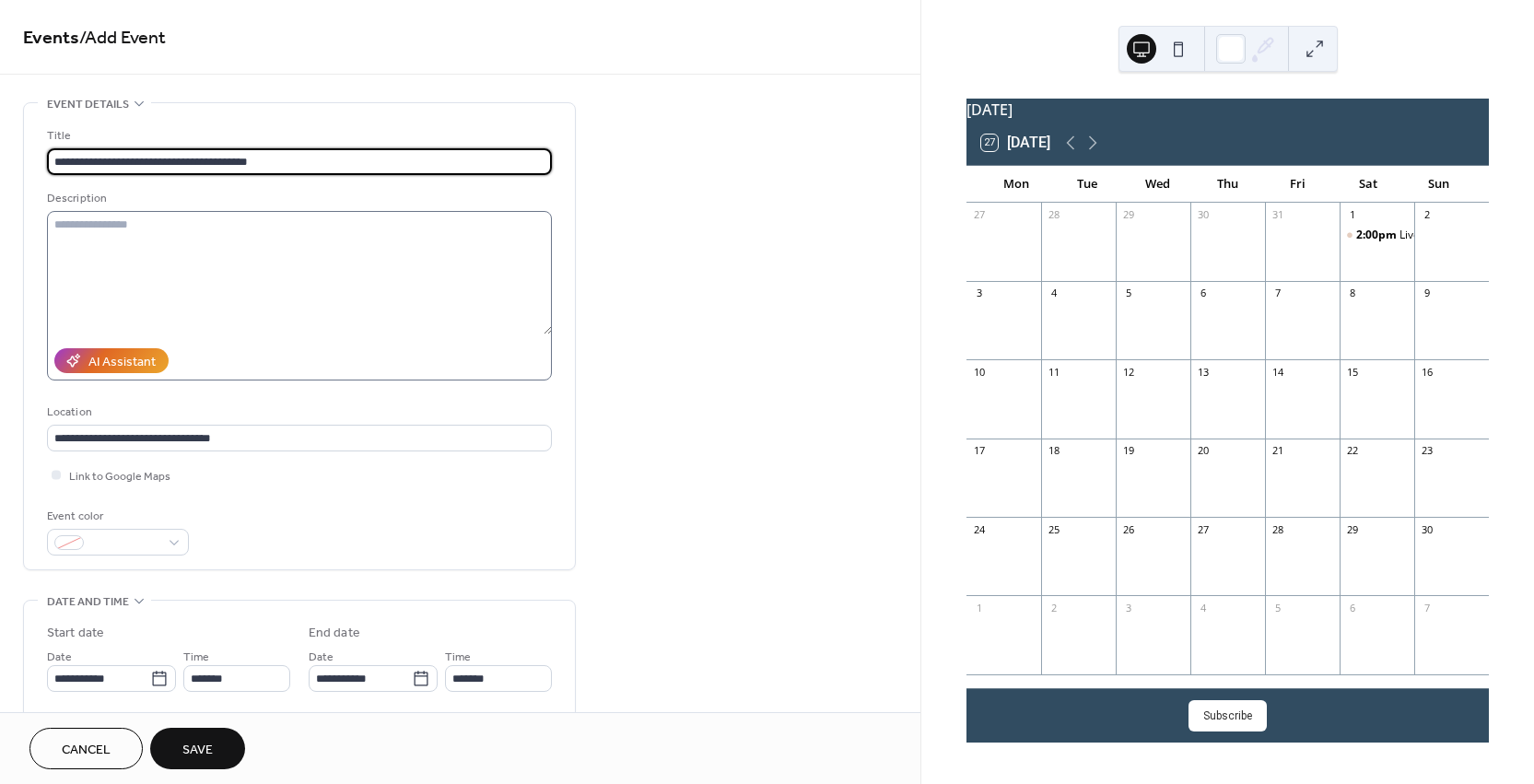 type on "**********" 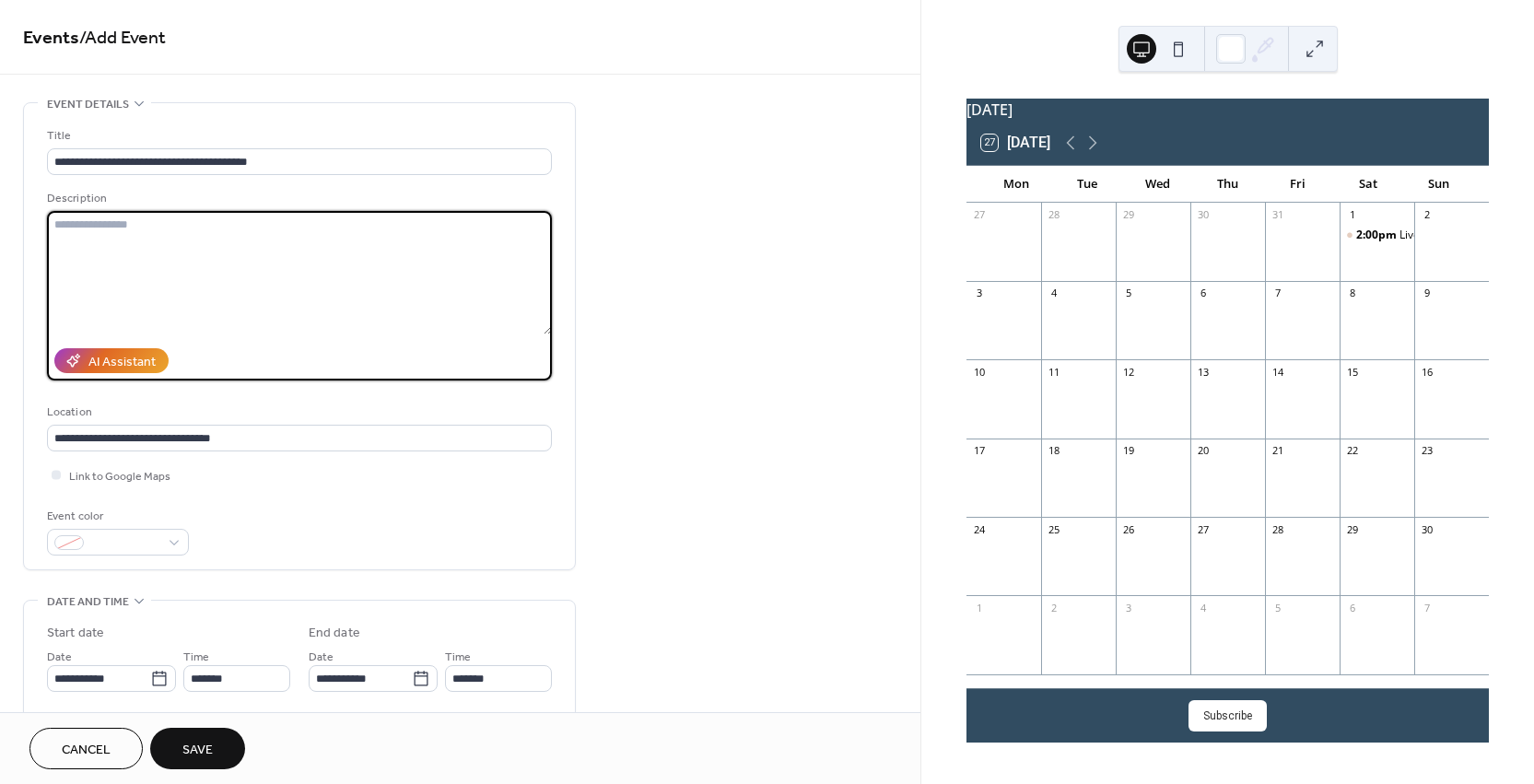 click at bounding box center [299, 273] 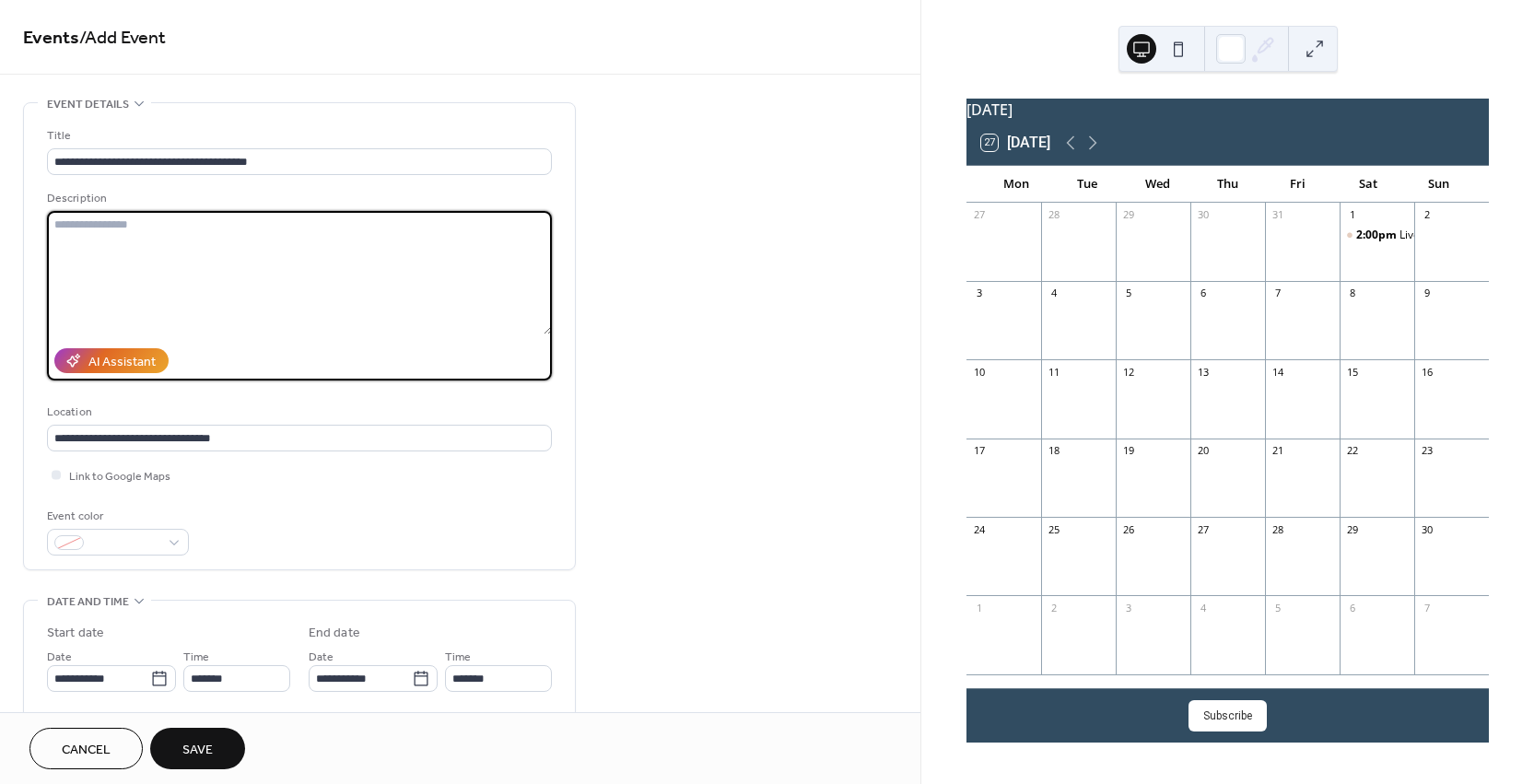 paste on "**********" 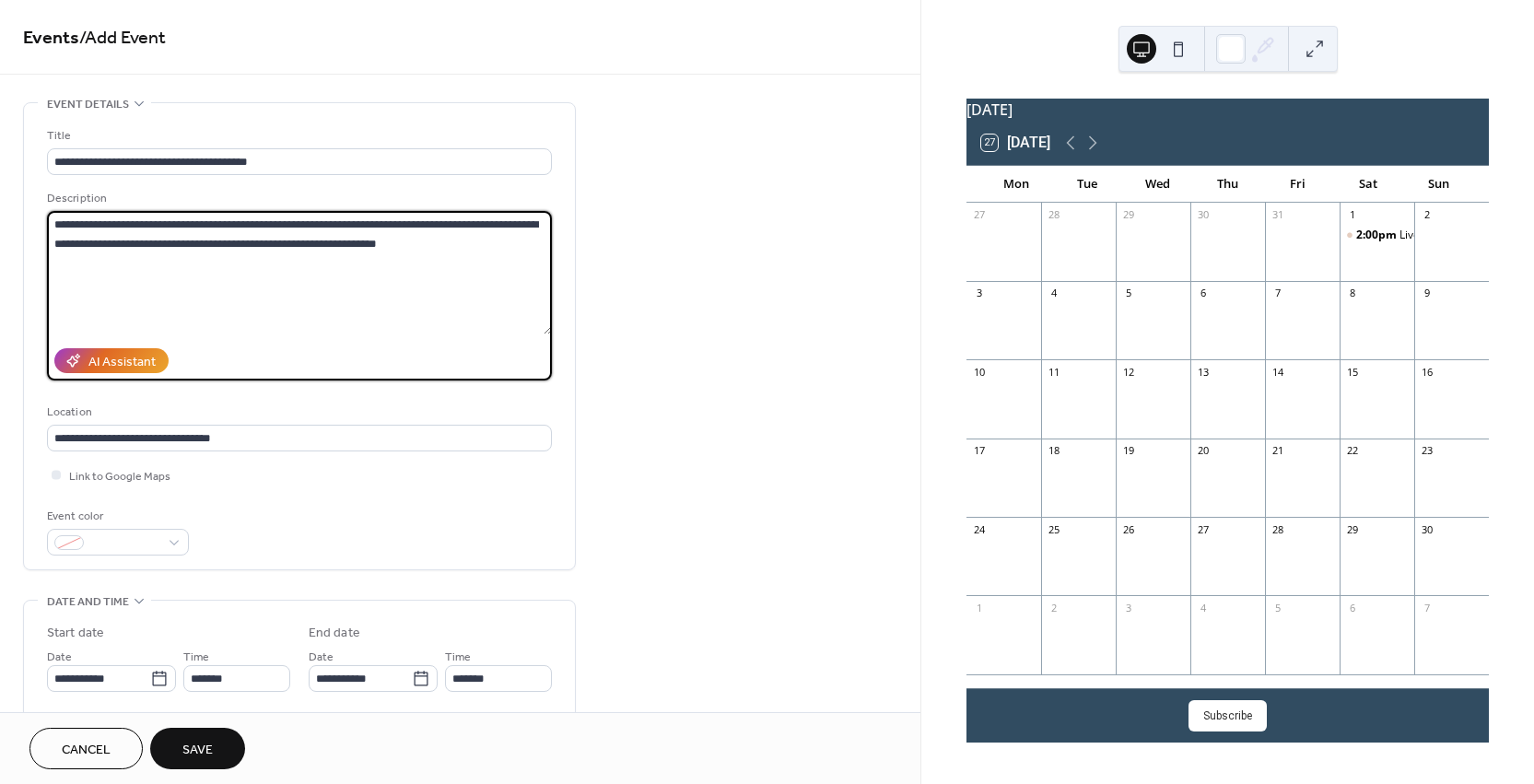 type on "**********" 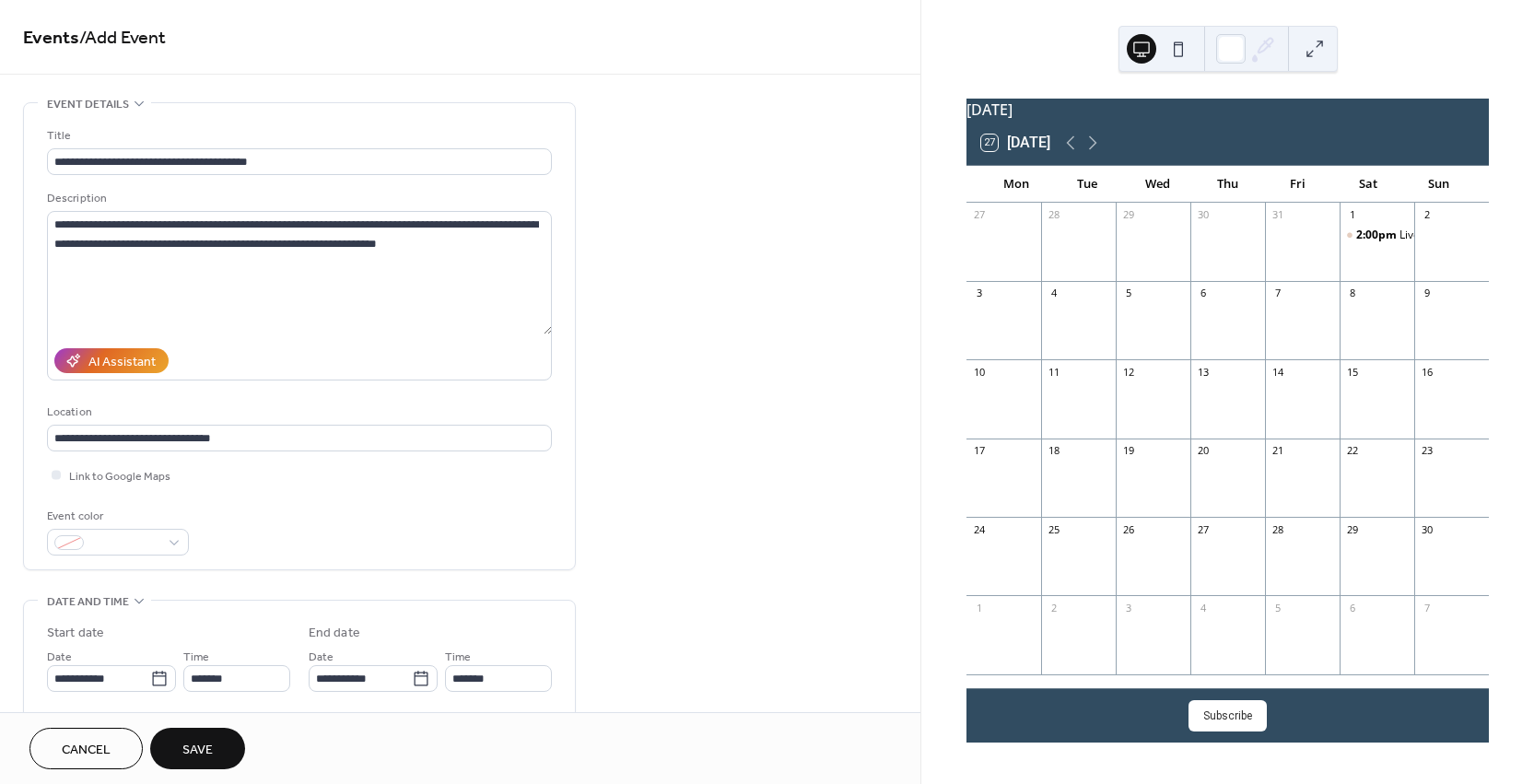 click on "Save" at bounding box center [197, 750] 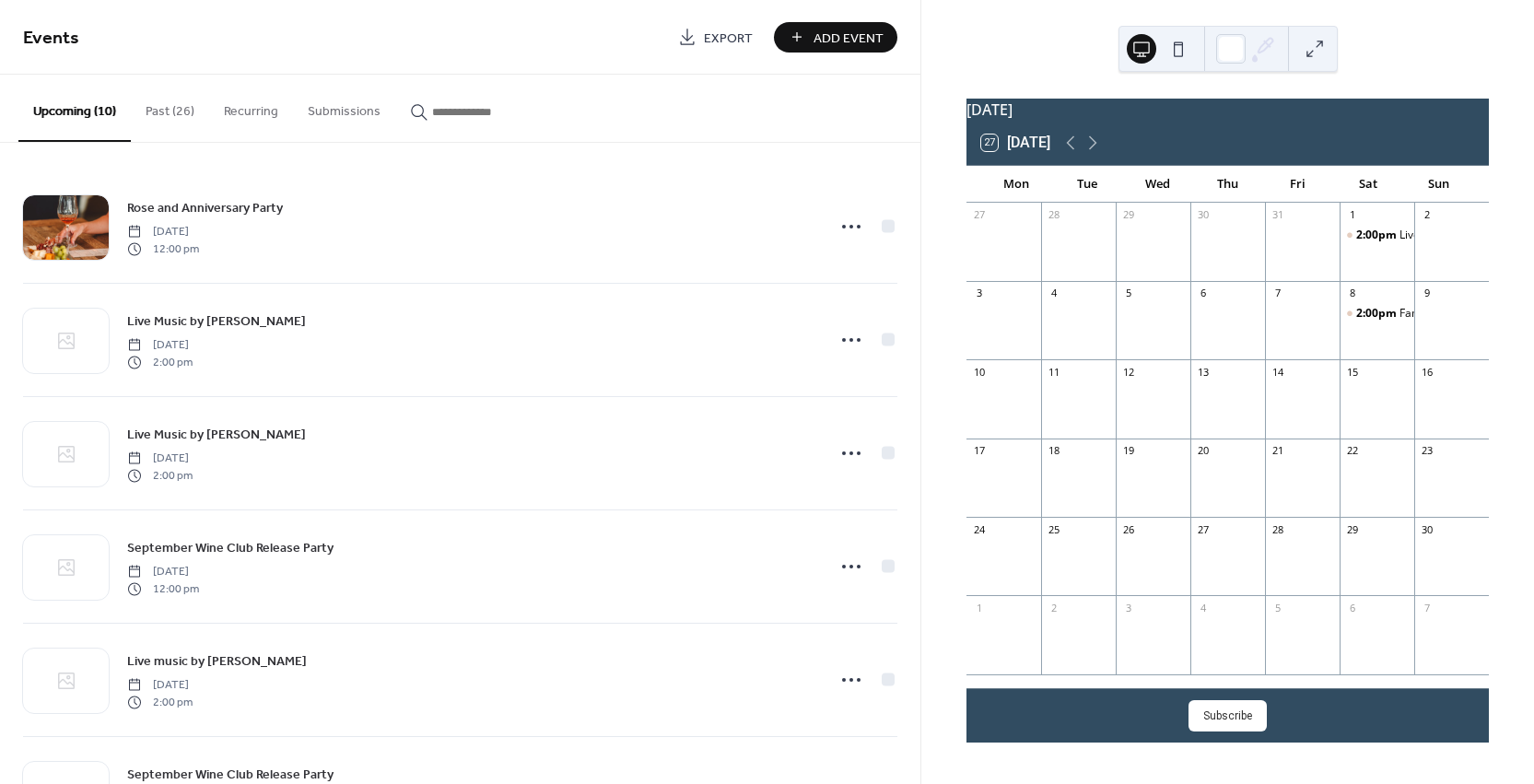 click on "Add Event" at bounding box center (849, 38) 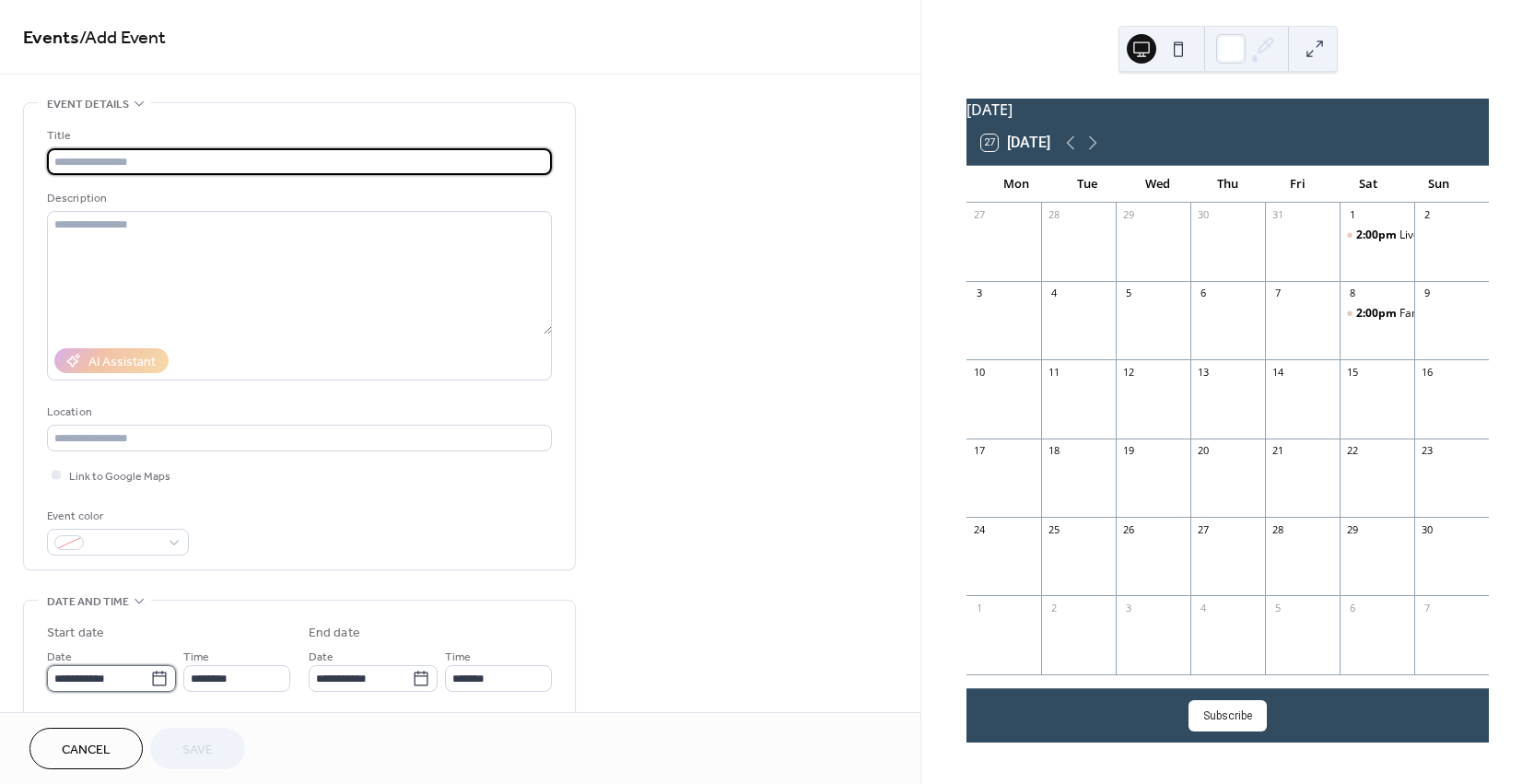 click on "**********" at bounding box center (99, 678) 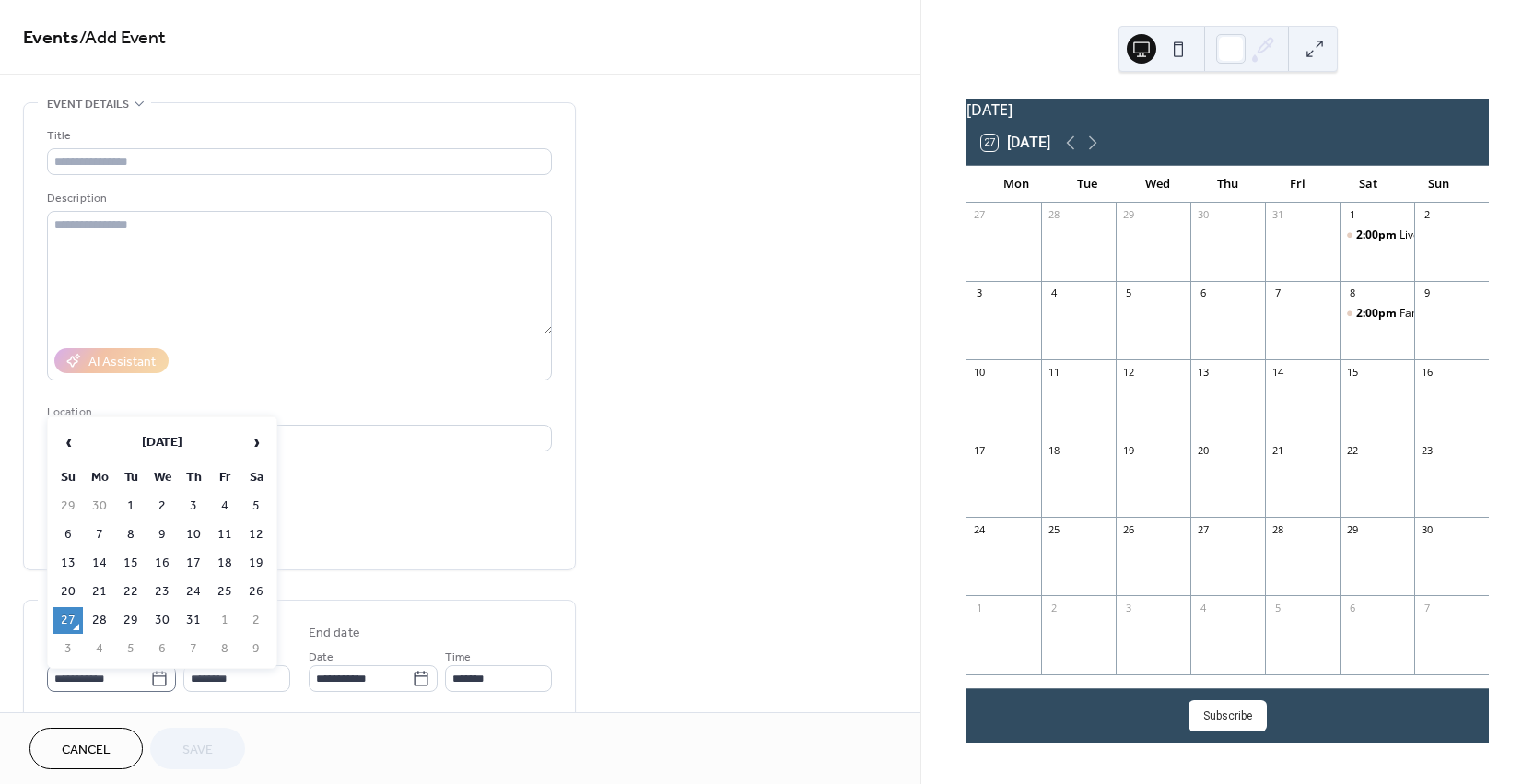 click 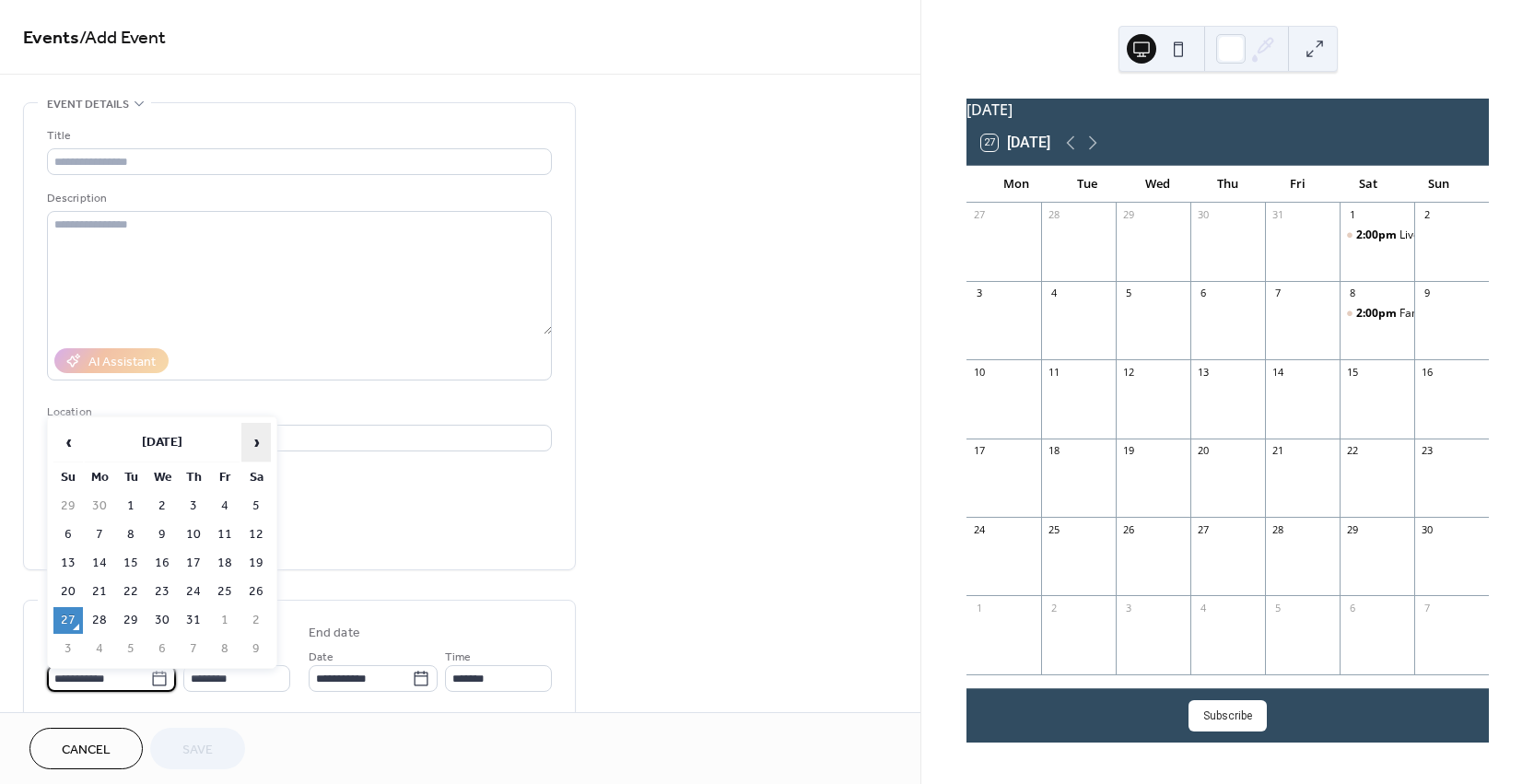 click on "›" at bounding box center (256, 442) 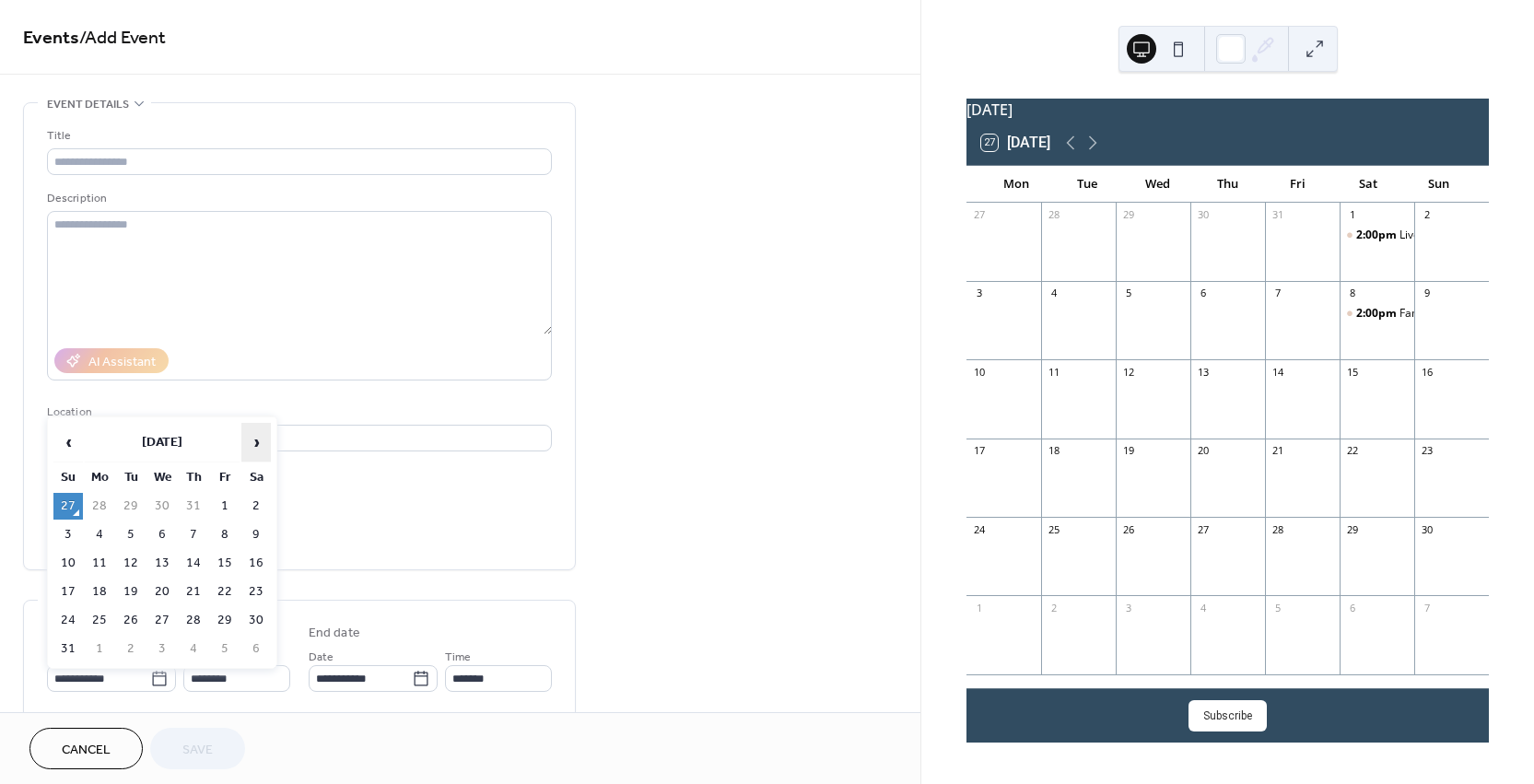 click on "›" at bounding box center [256, 442] 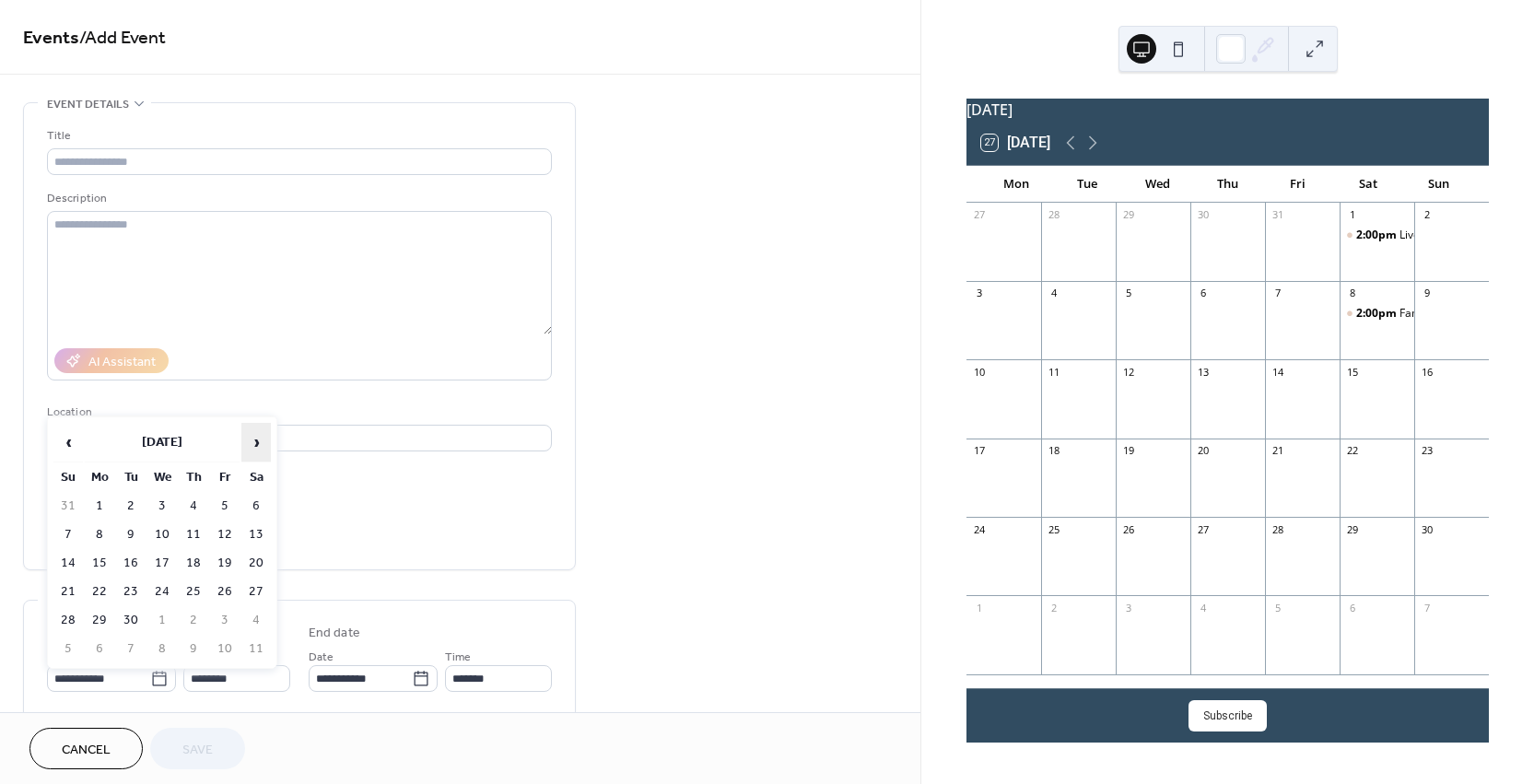click on "›" at bounding box center [256, 442] 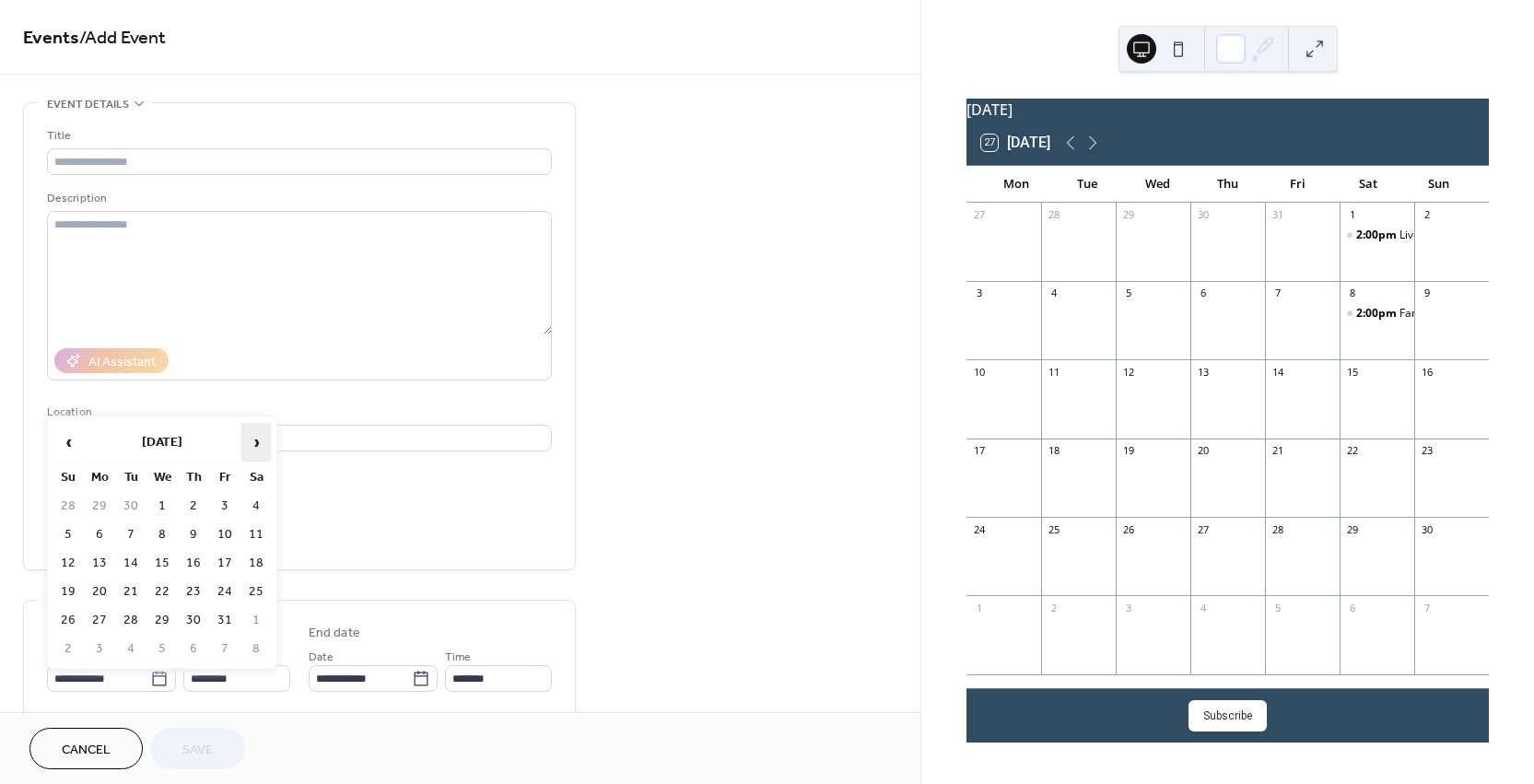 click on "›" at bounding box center (256, 442) 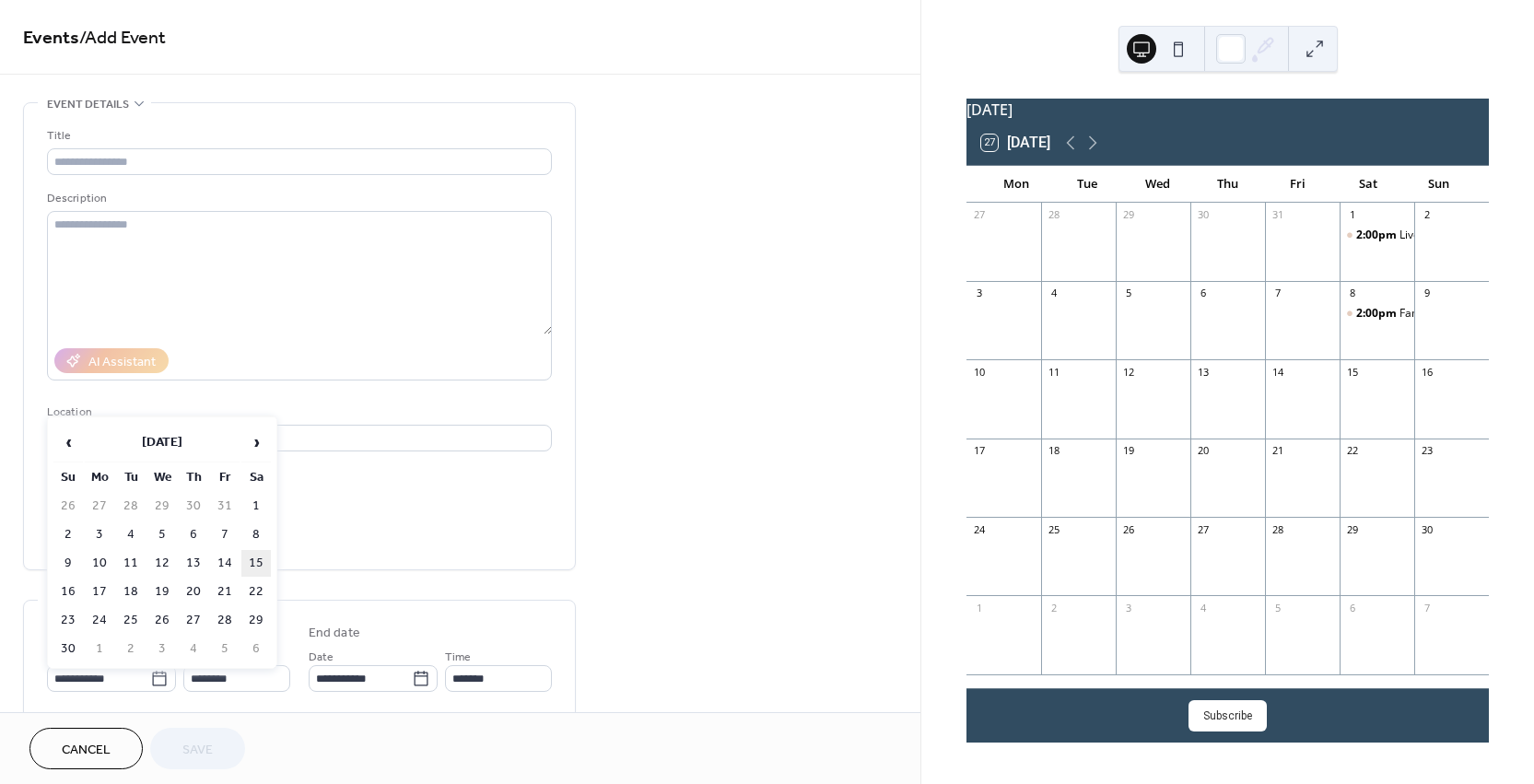 click on "15" at bounding box center (256, 563) 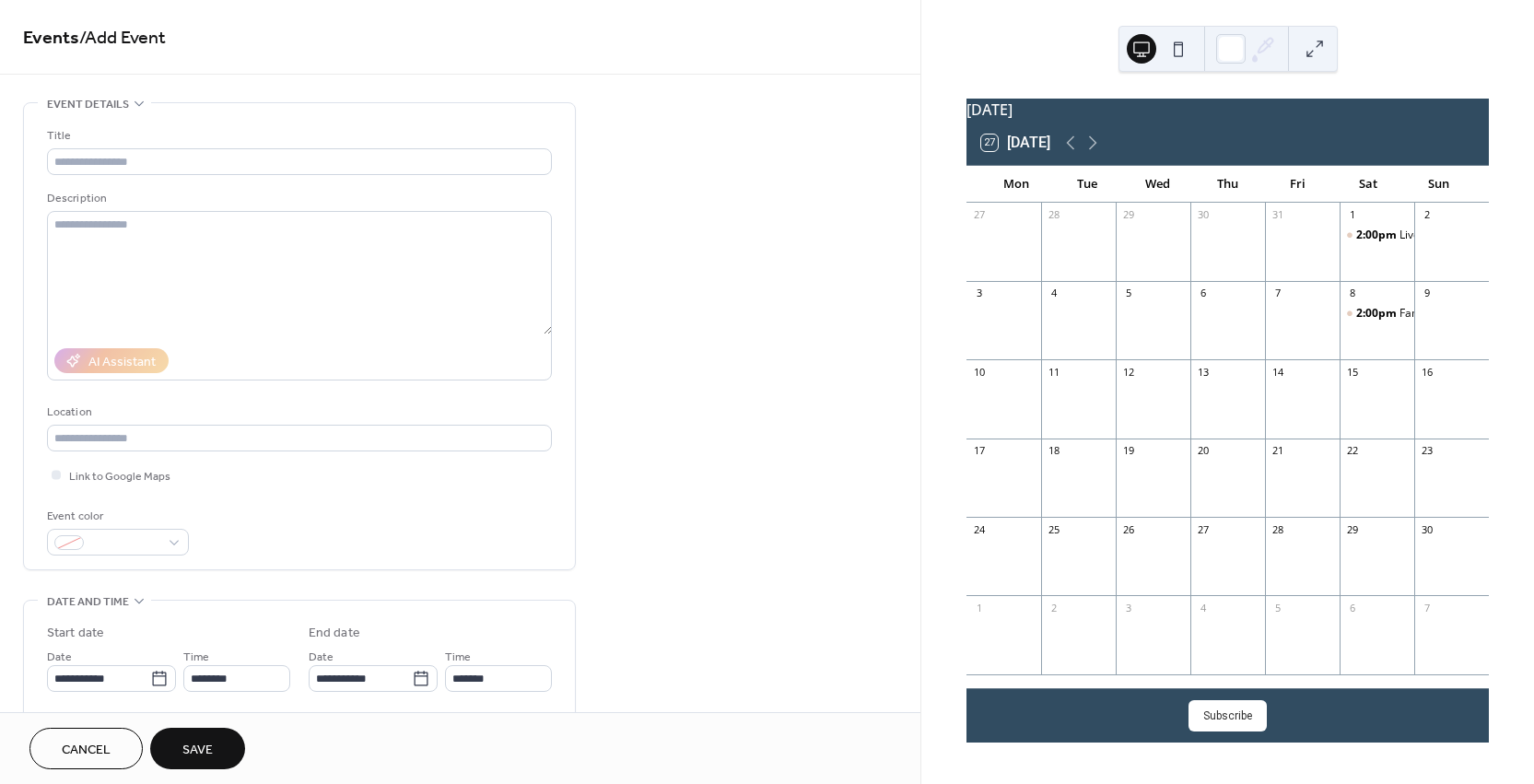 type on "**********" 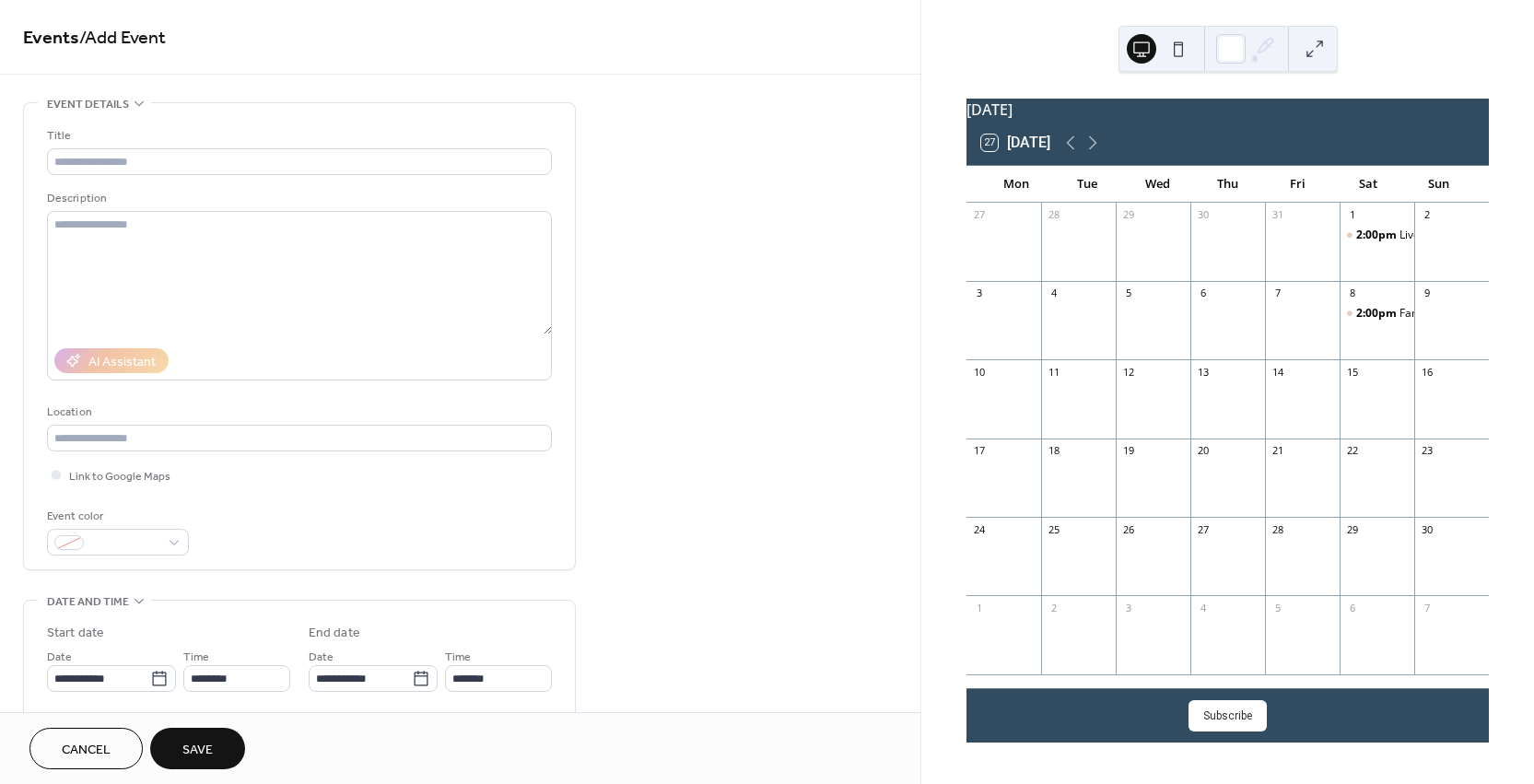 type on "**********" 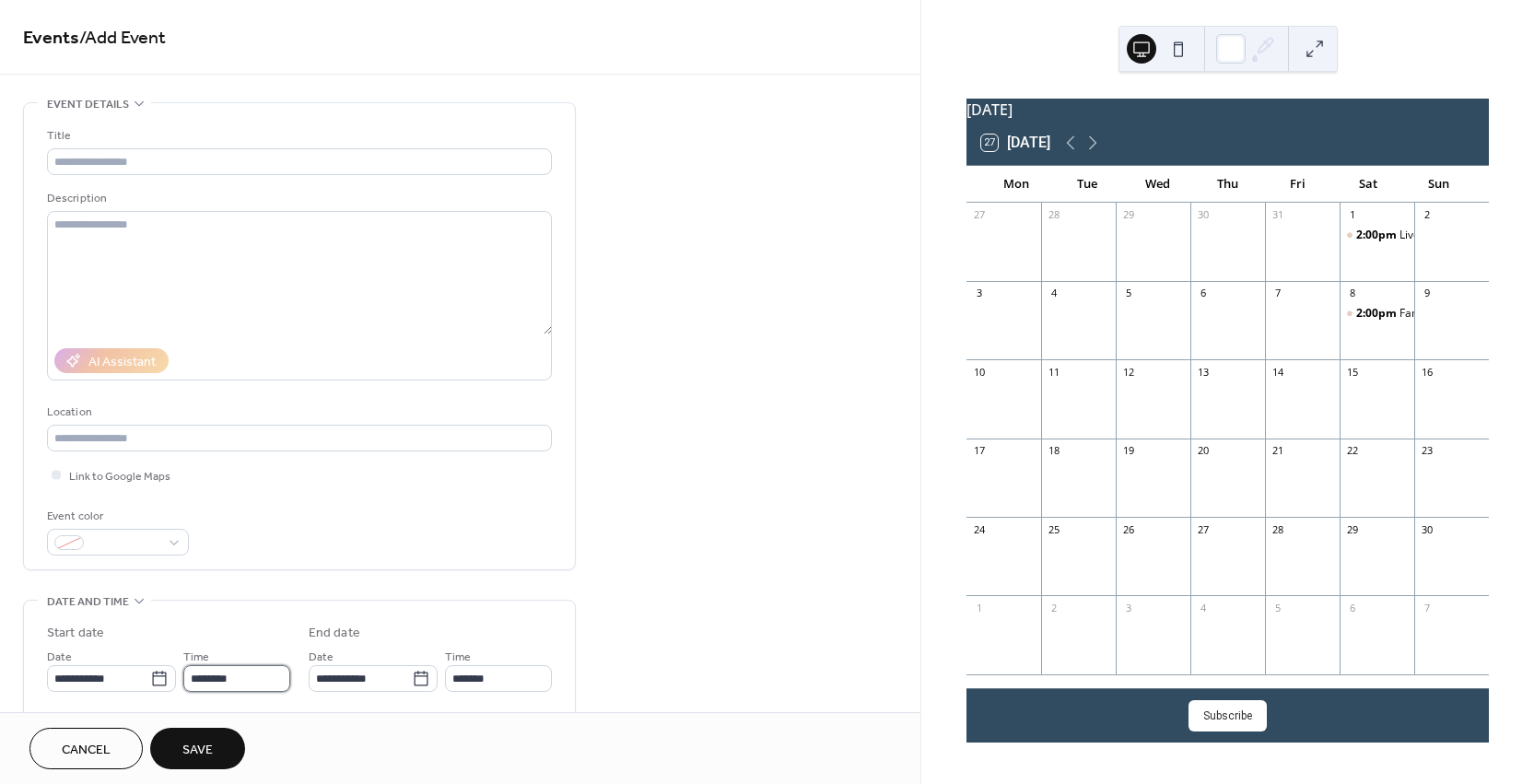 click on "********" at bounding box center (237, 678) 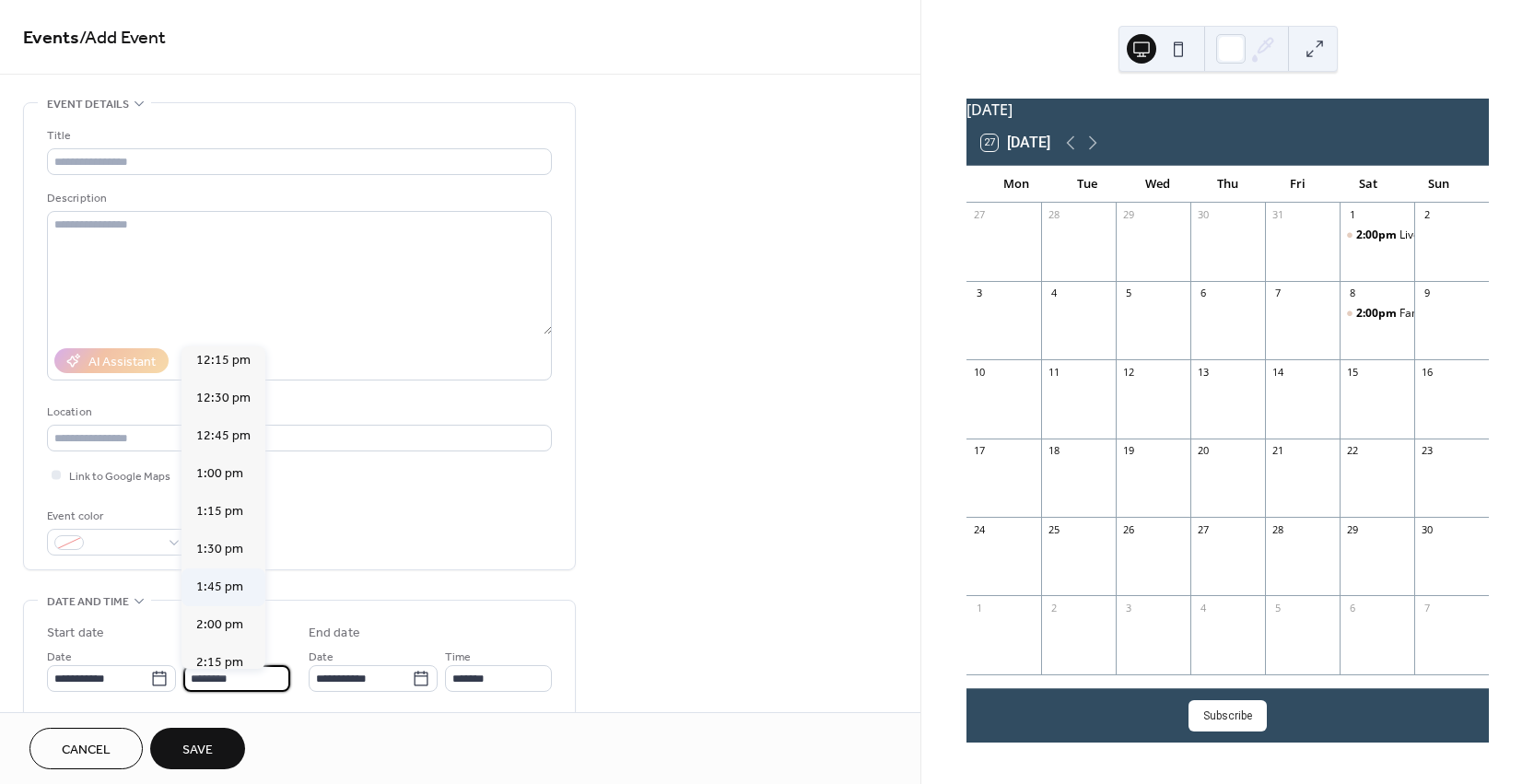scroll, scrollTop: 1856, scrollLeft: 0, axis: vertical 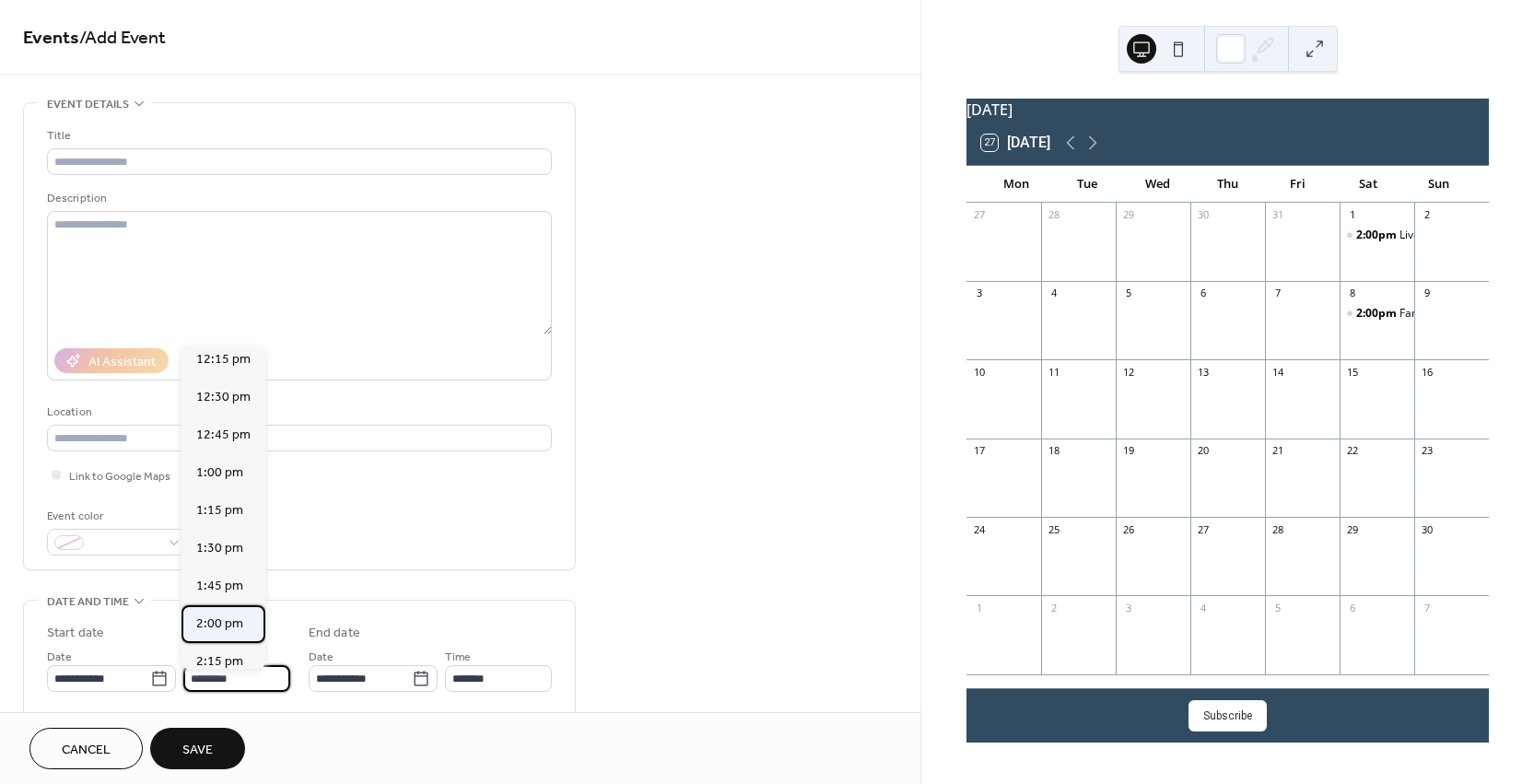 click on "2:00 pm" at bounding box center (219, 624) 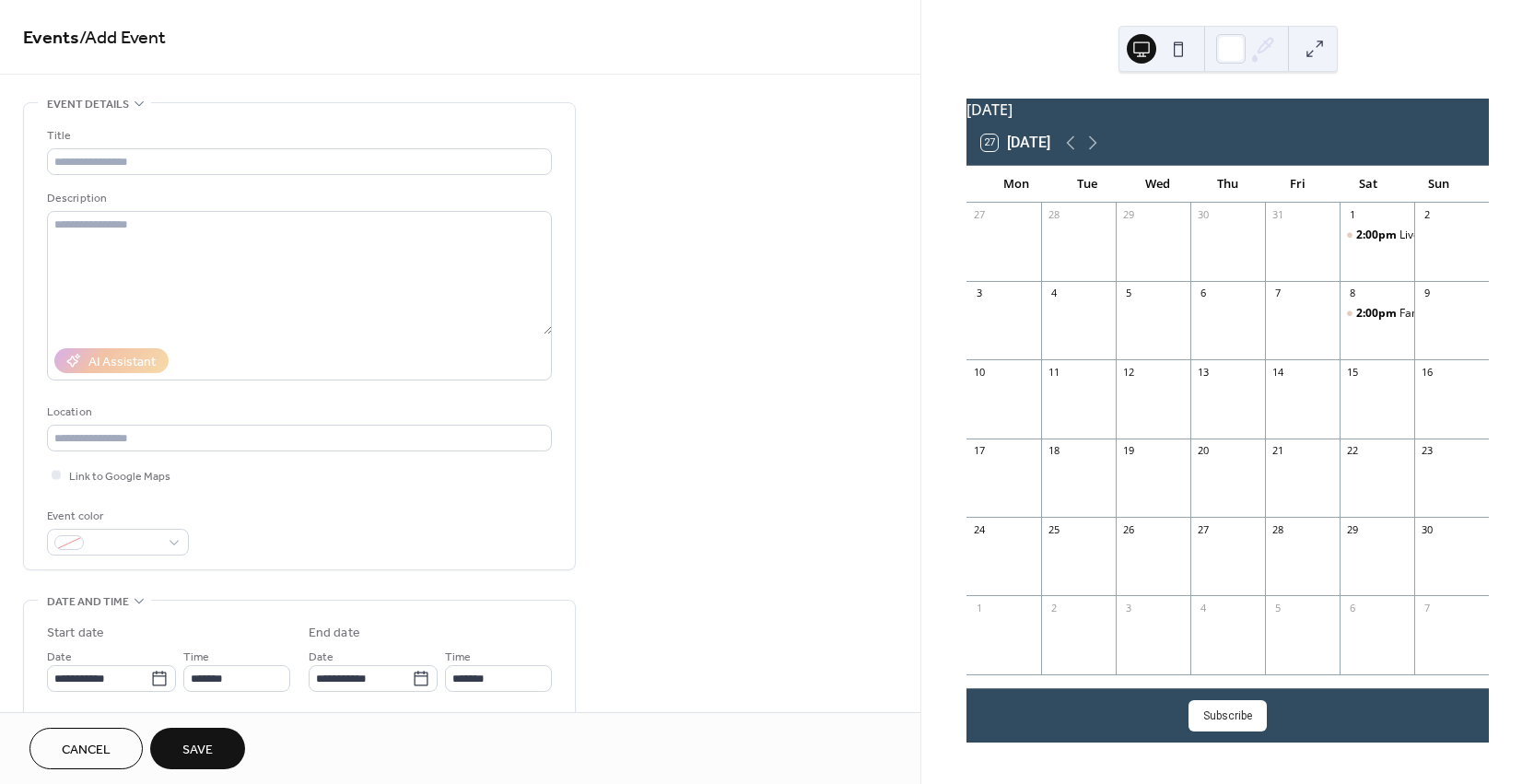 click on "Time *******" at bounding box center (498, 669) 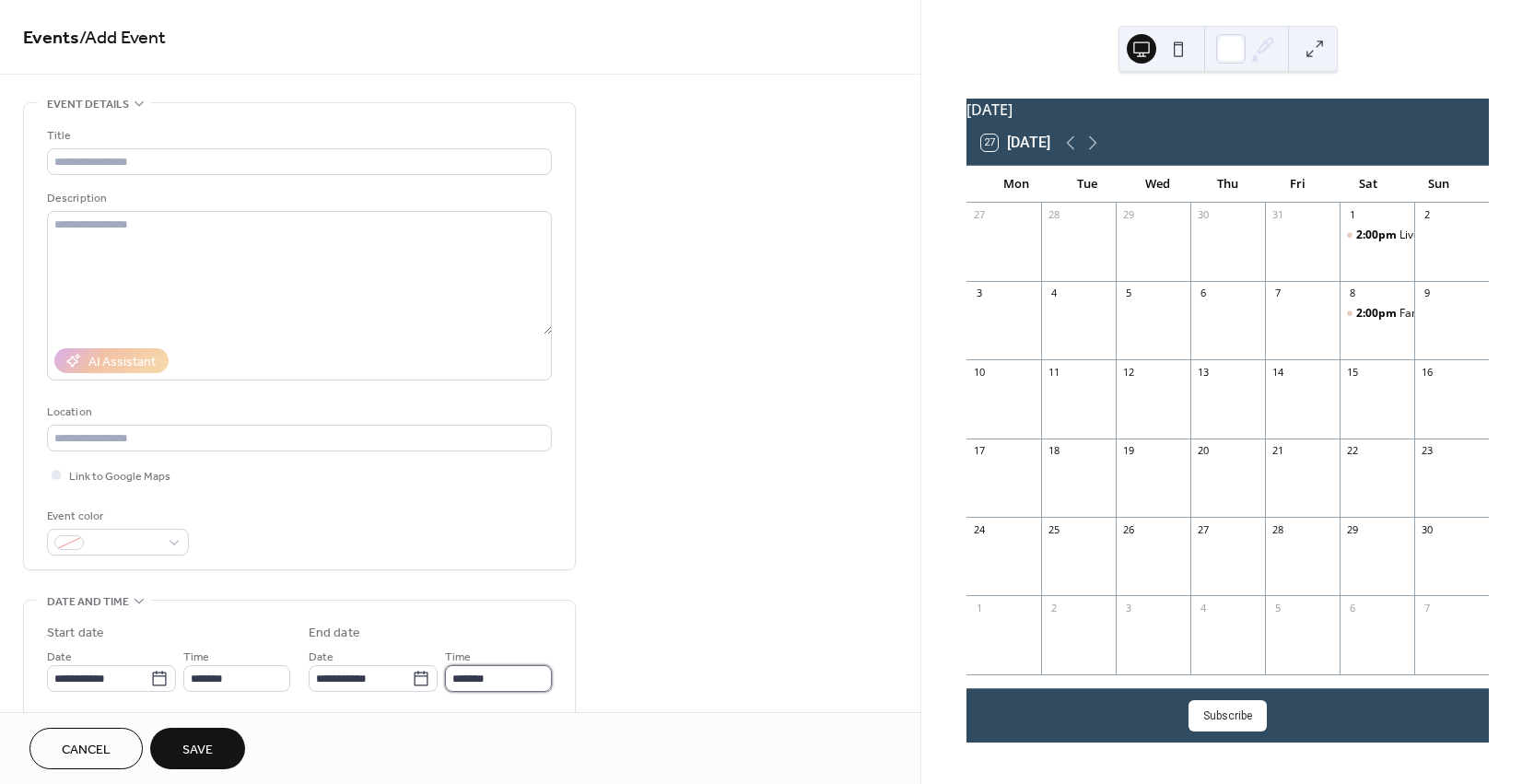 click on "*******" at bounding box center (498, 678) 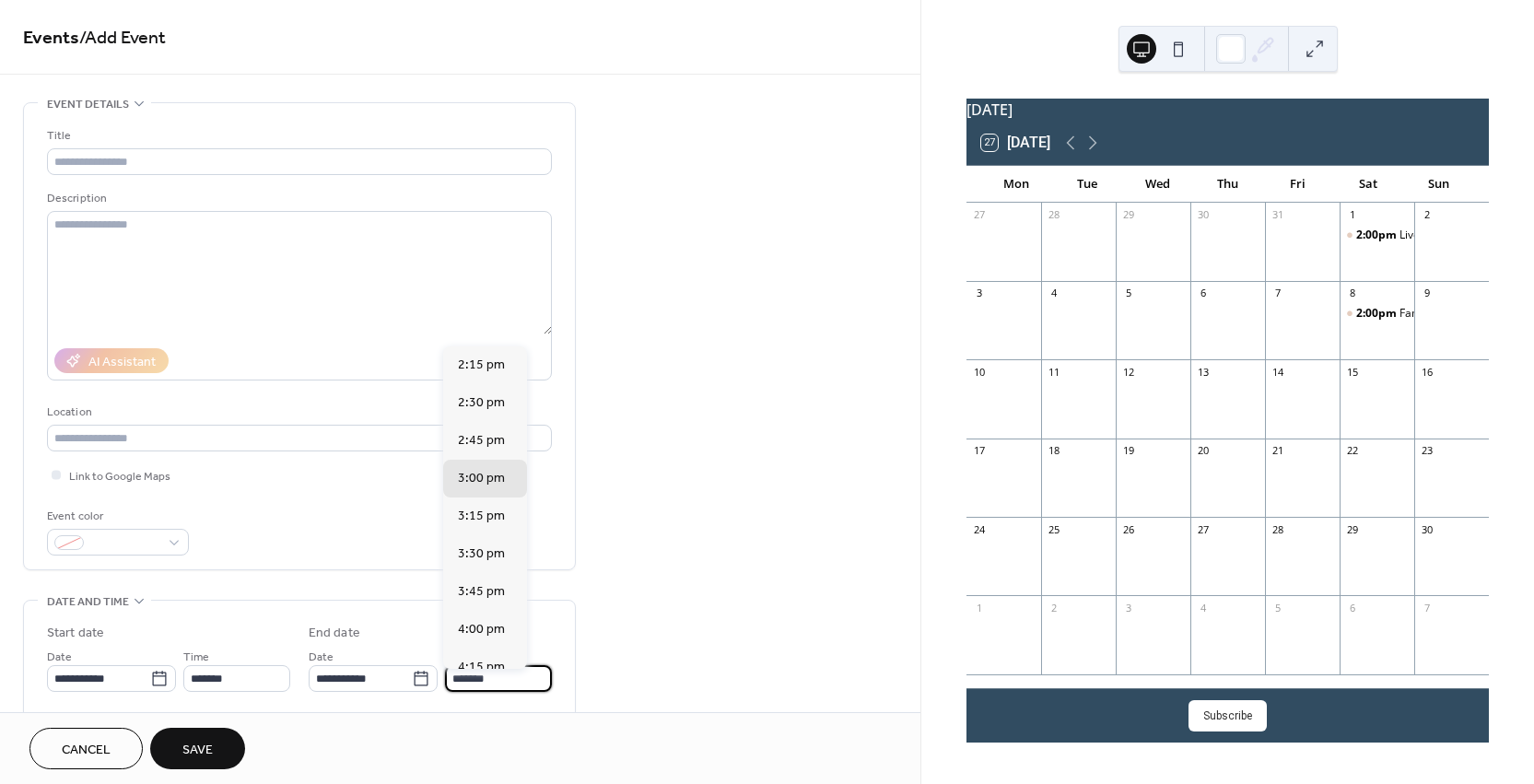 scroll, scrollTop: 401, scrollLeft: 0, axis: vertical 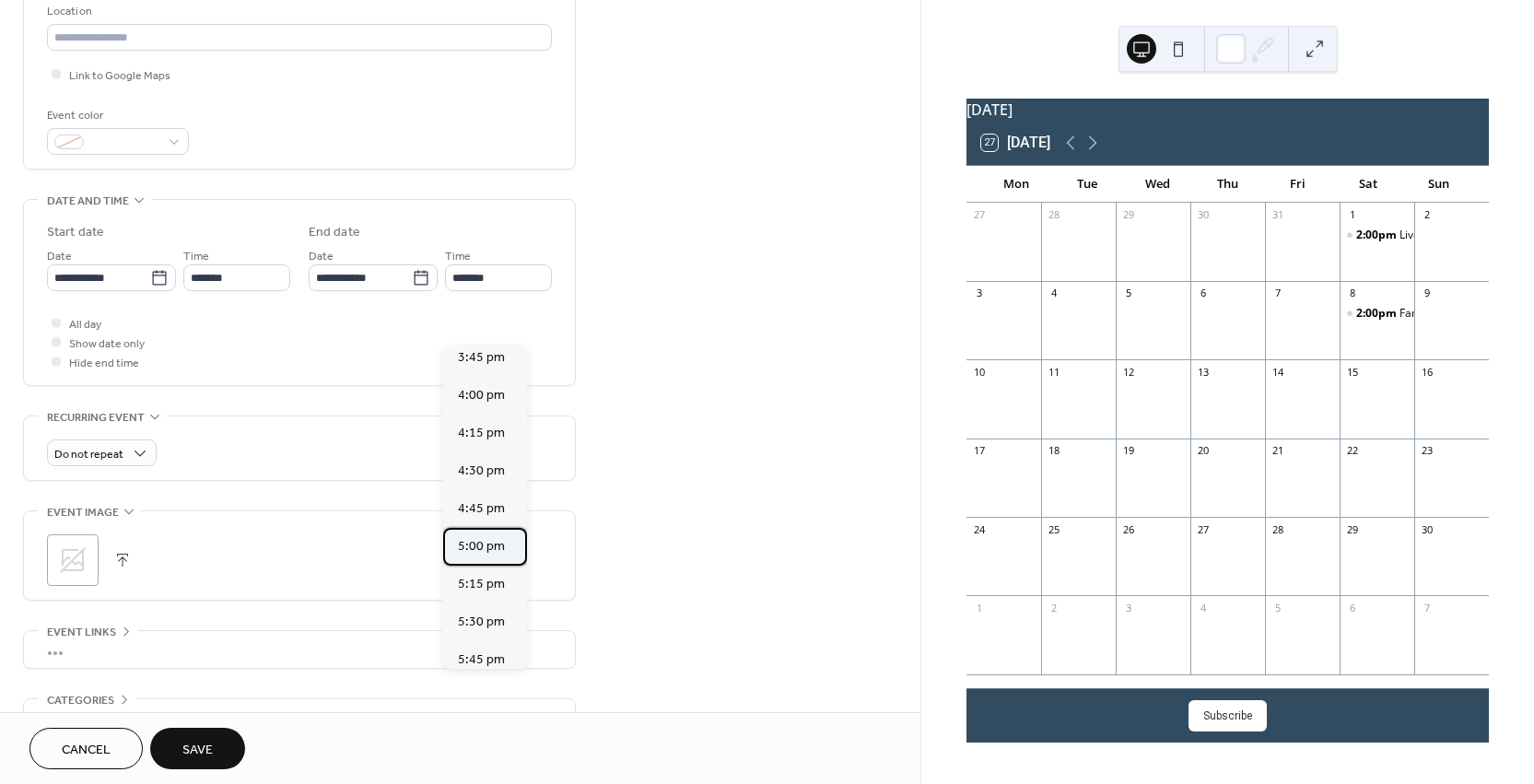 click on "5:00 pm" at bounding box center (481, 546) 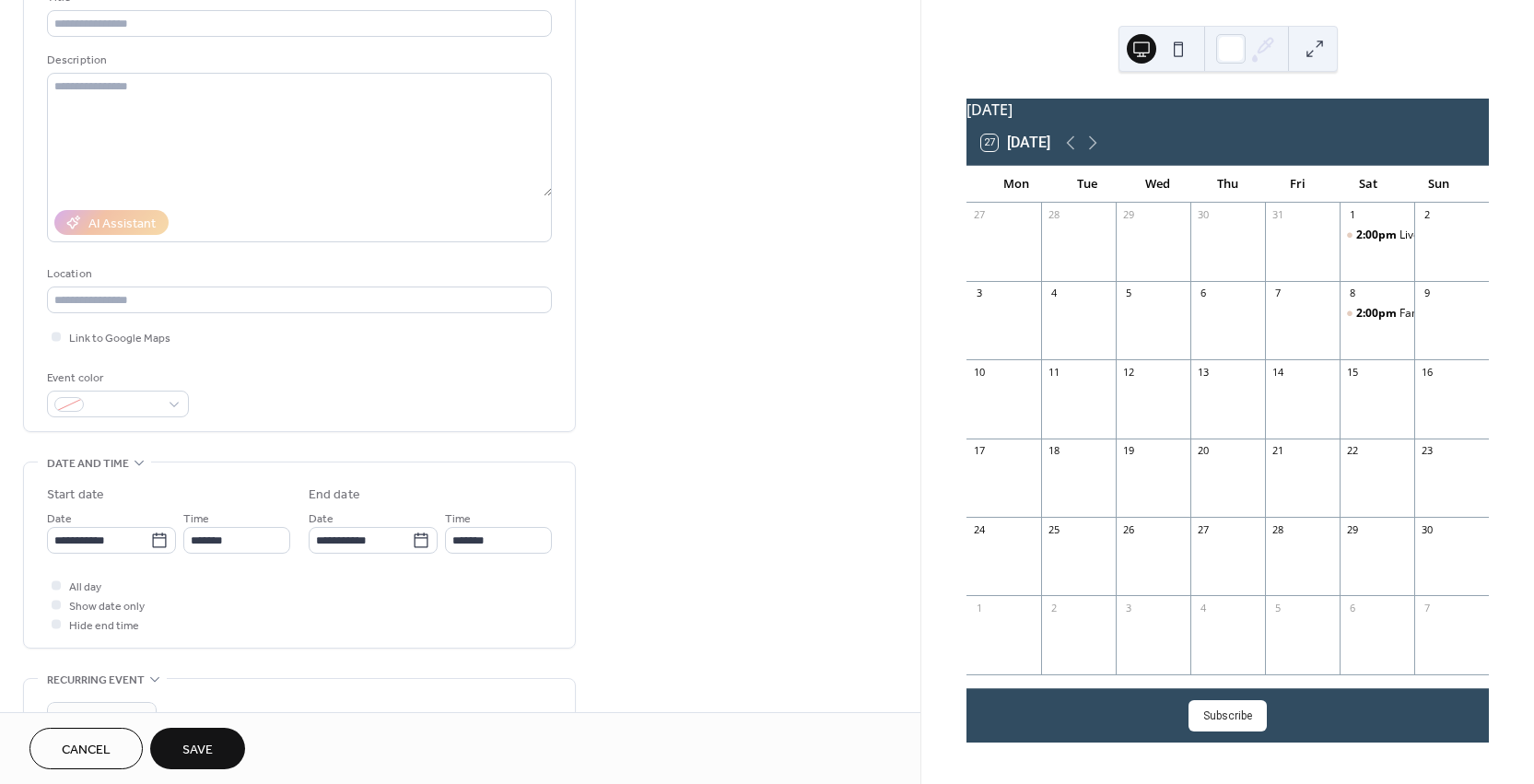 scroll, scrollTop: 139, scrollLeft: 0, axis: vertical 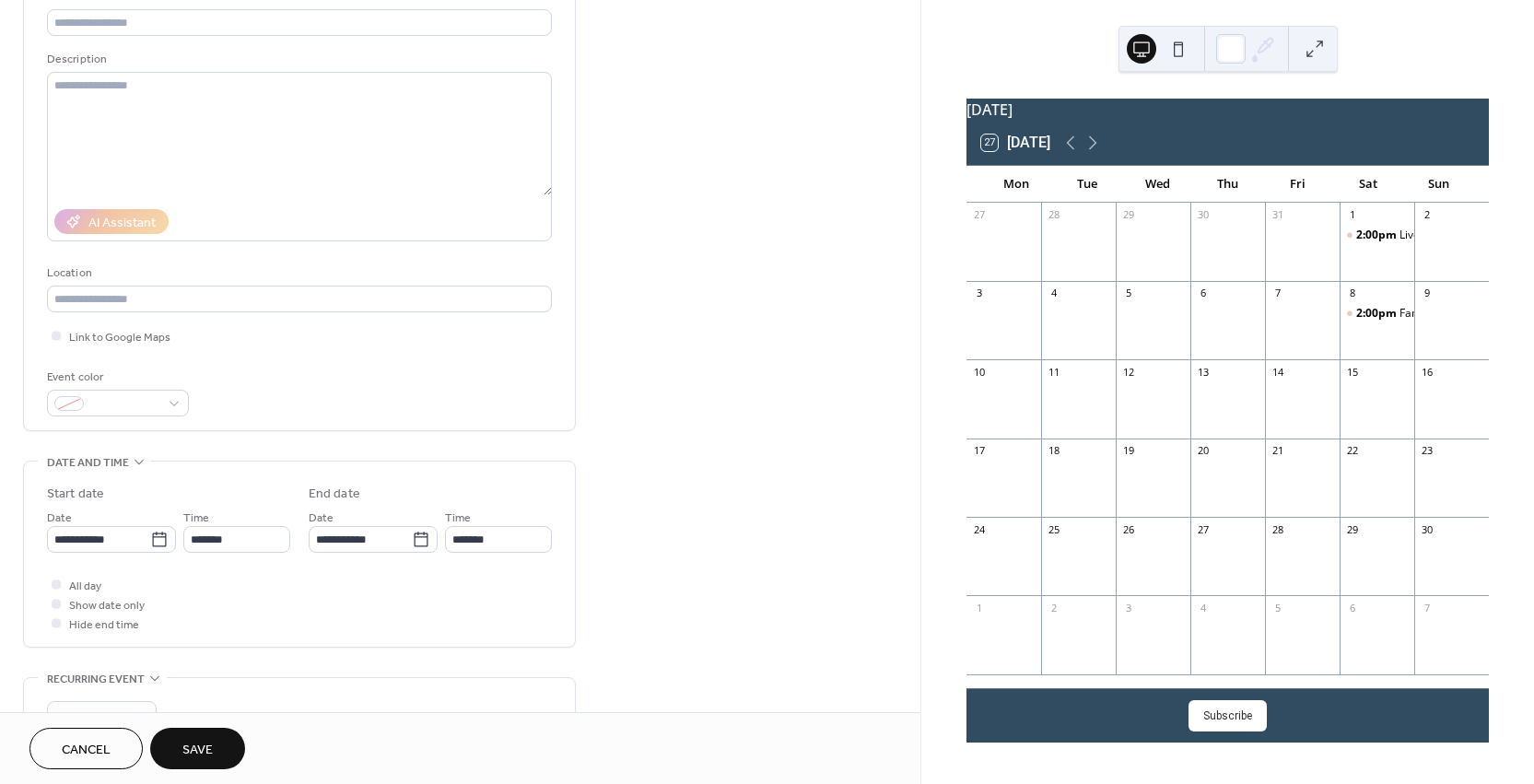 click on "Location" at bounding box center (299, 287) 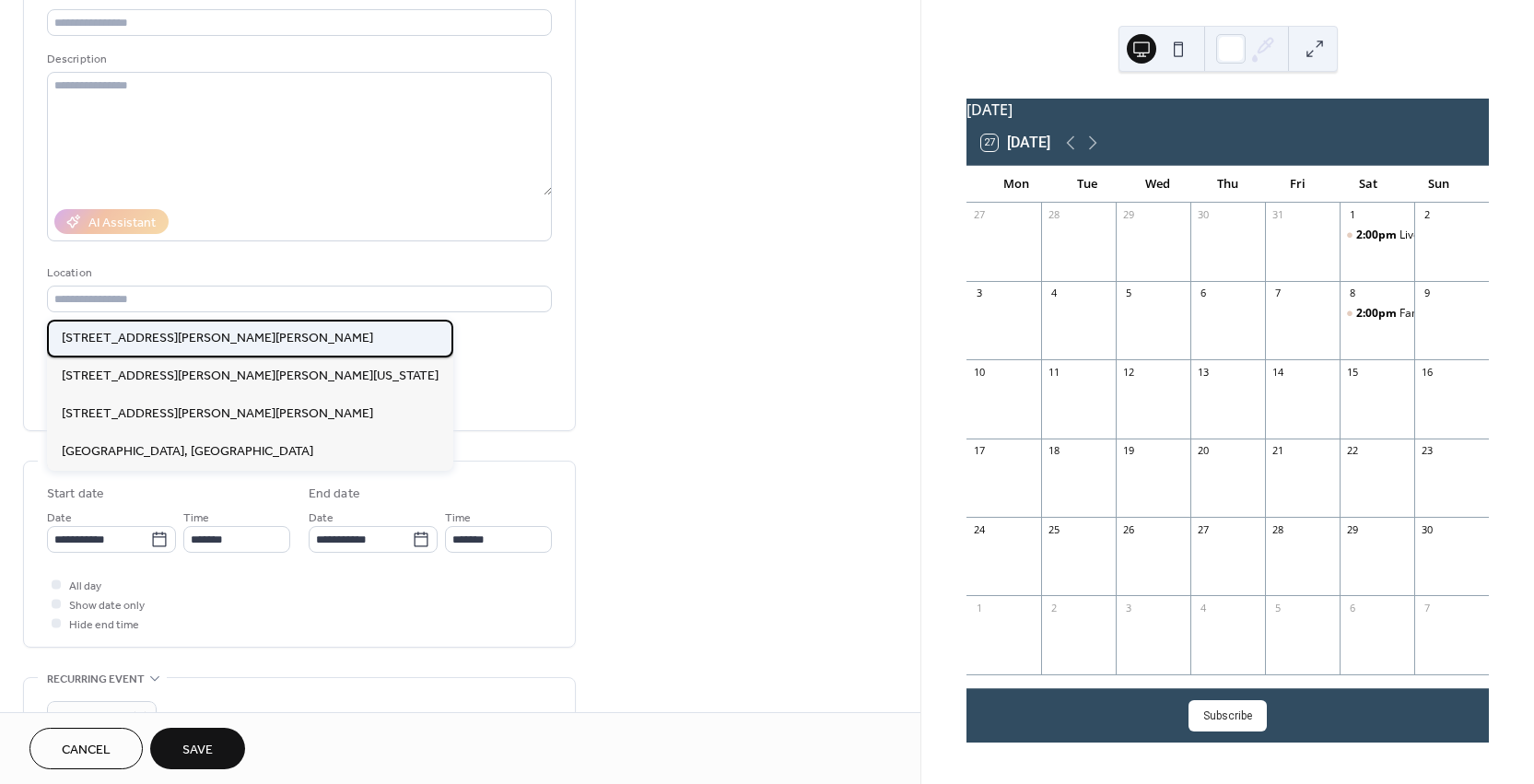 click on "[STREET_ADDRESS][PERSON_NAME][PERSON_NAME]" at bounding box center (250, 338) 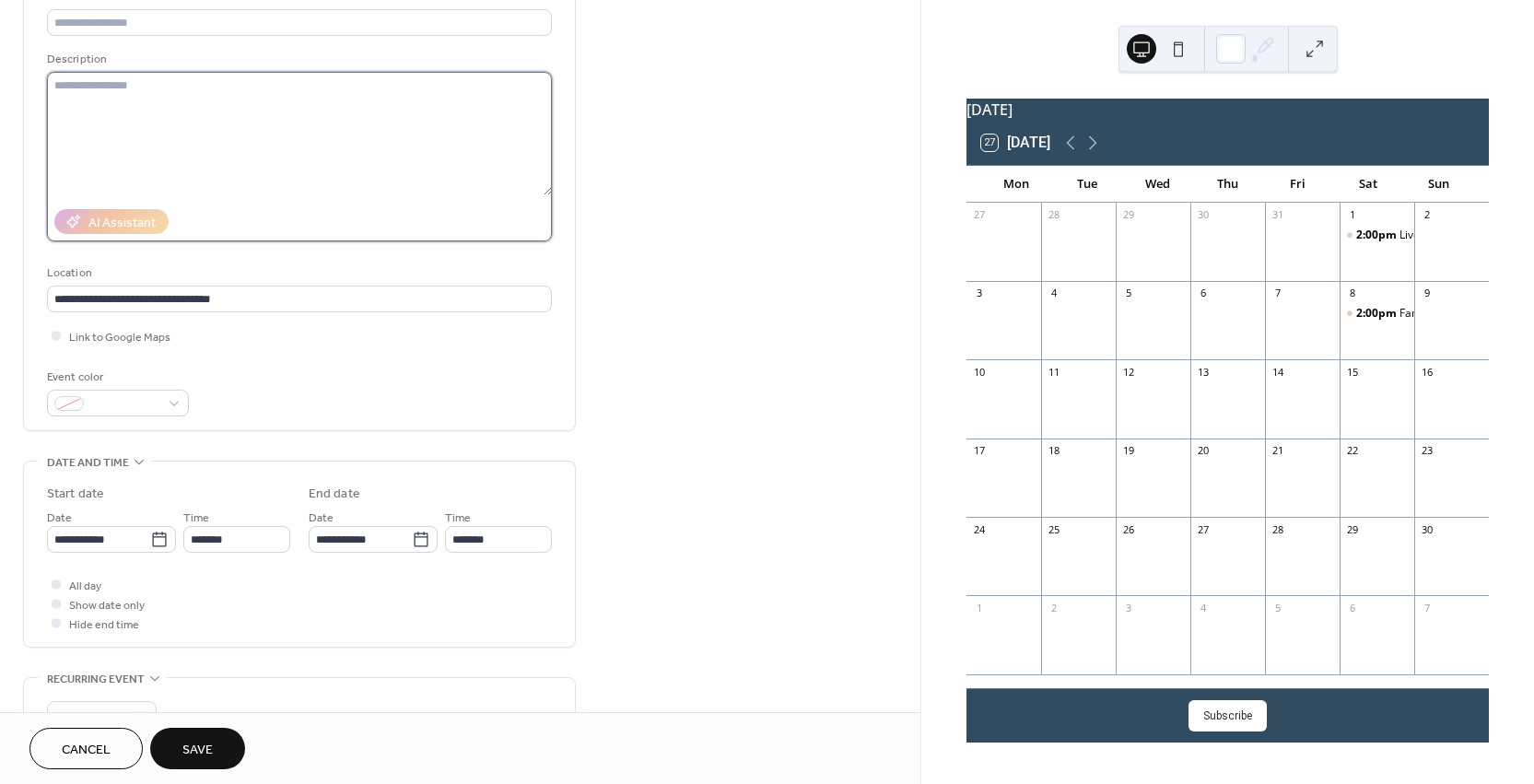 click at bounding box center [299, 134] 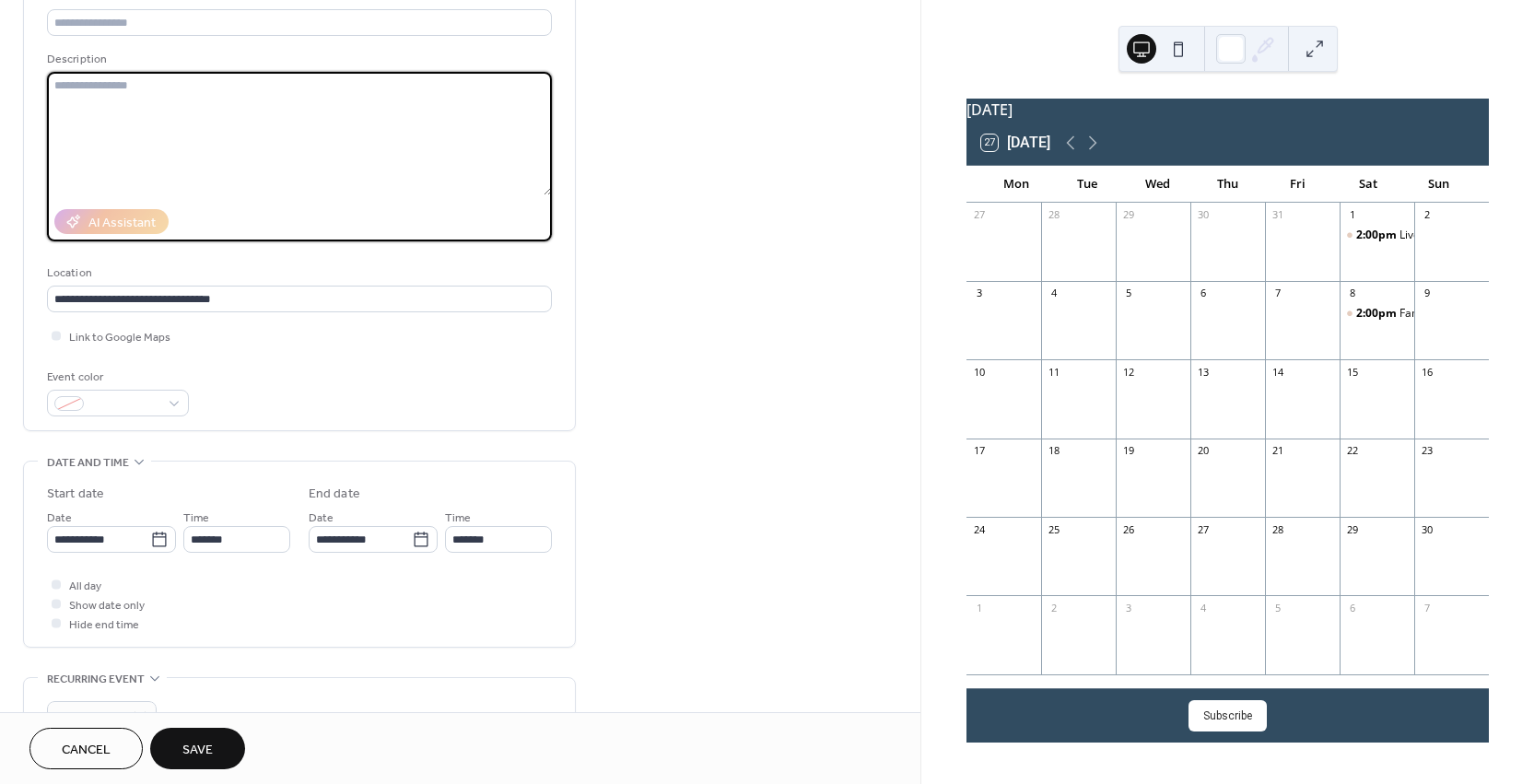 scroll, scrollTop: 0, scrollLeft: 0, axis: both 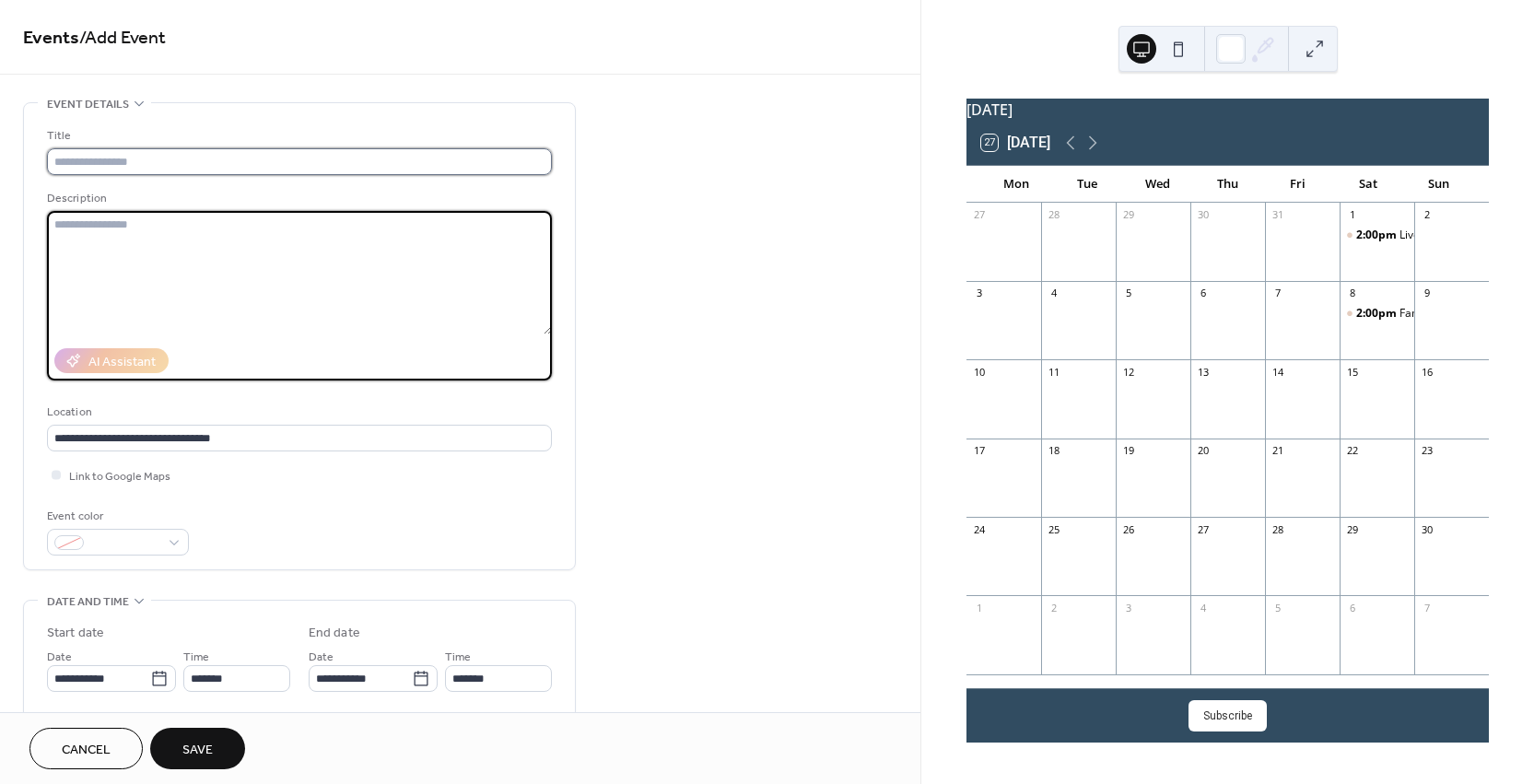 click at bounding box center (299, 161) 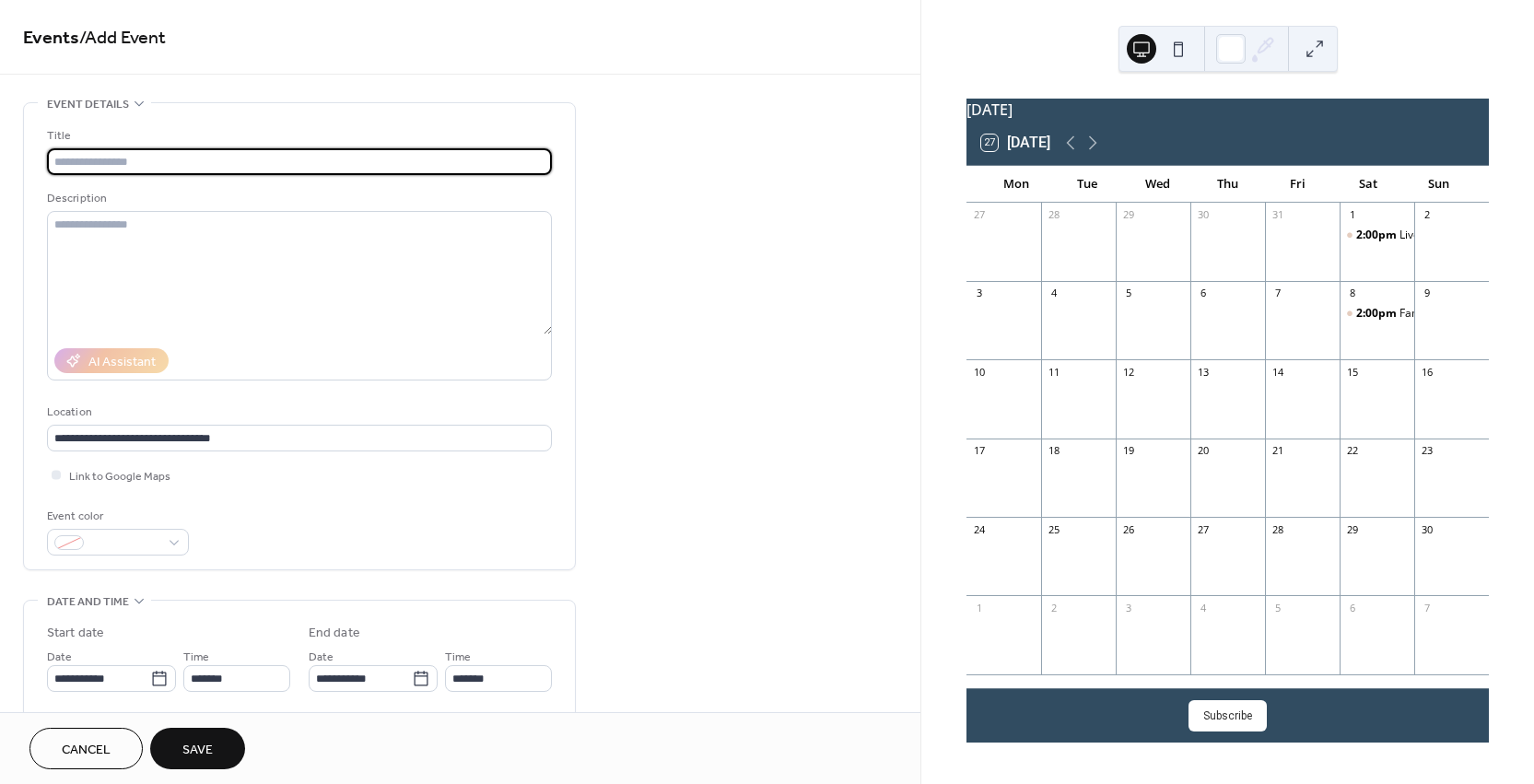 paste on "**********" 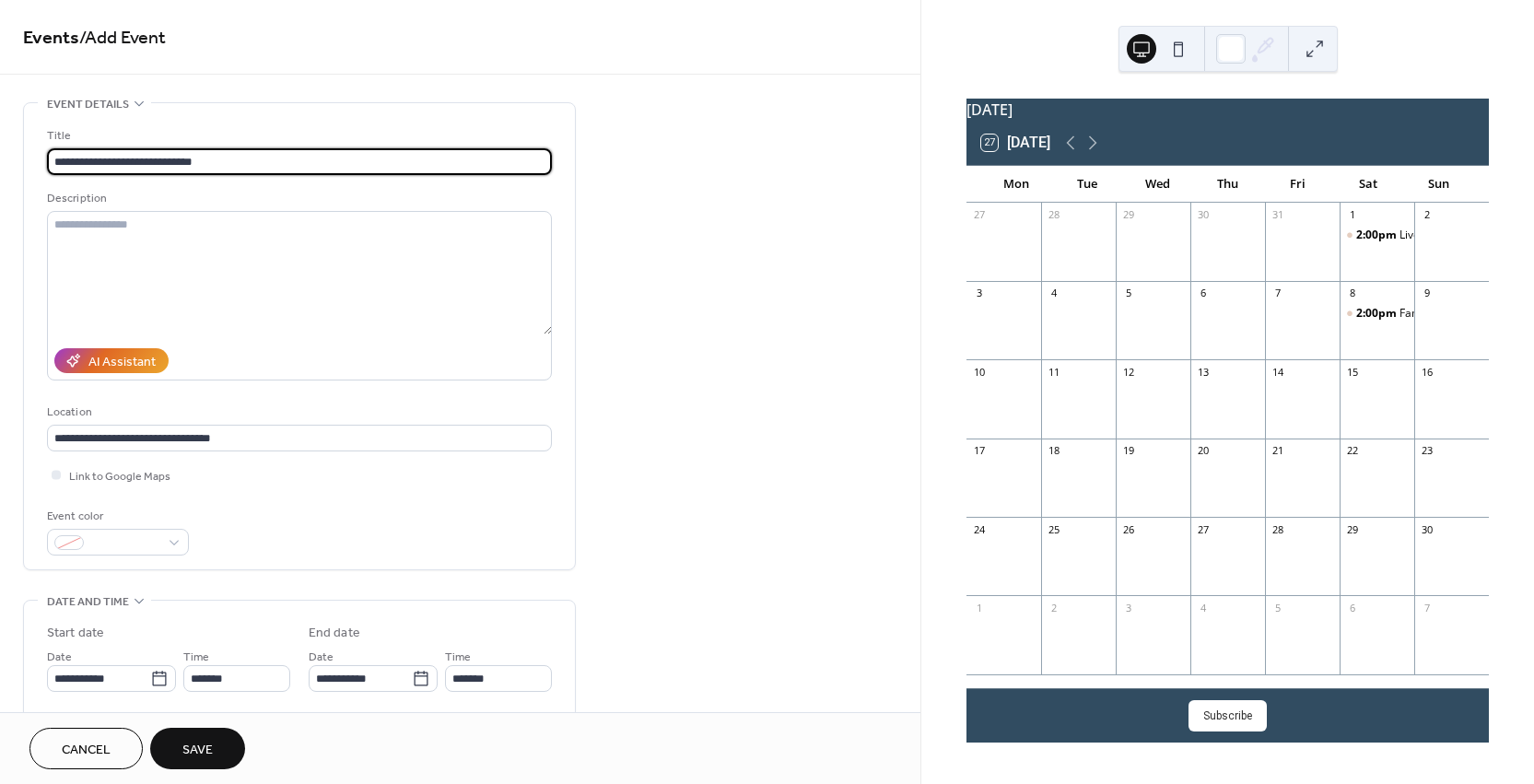 click on "**********" at bounding box center (299, 161) 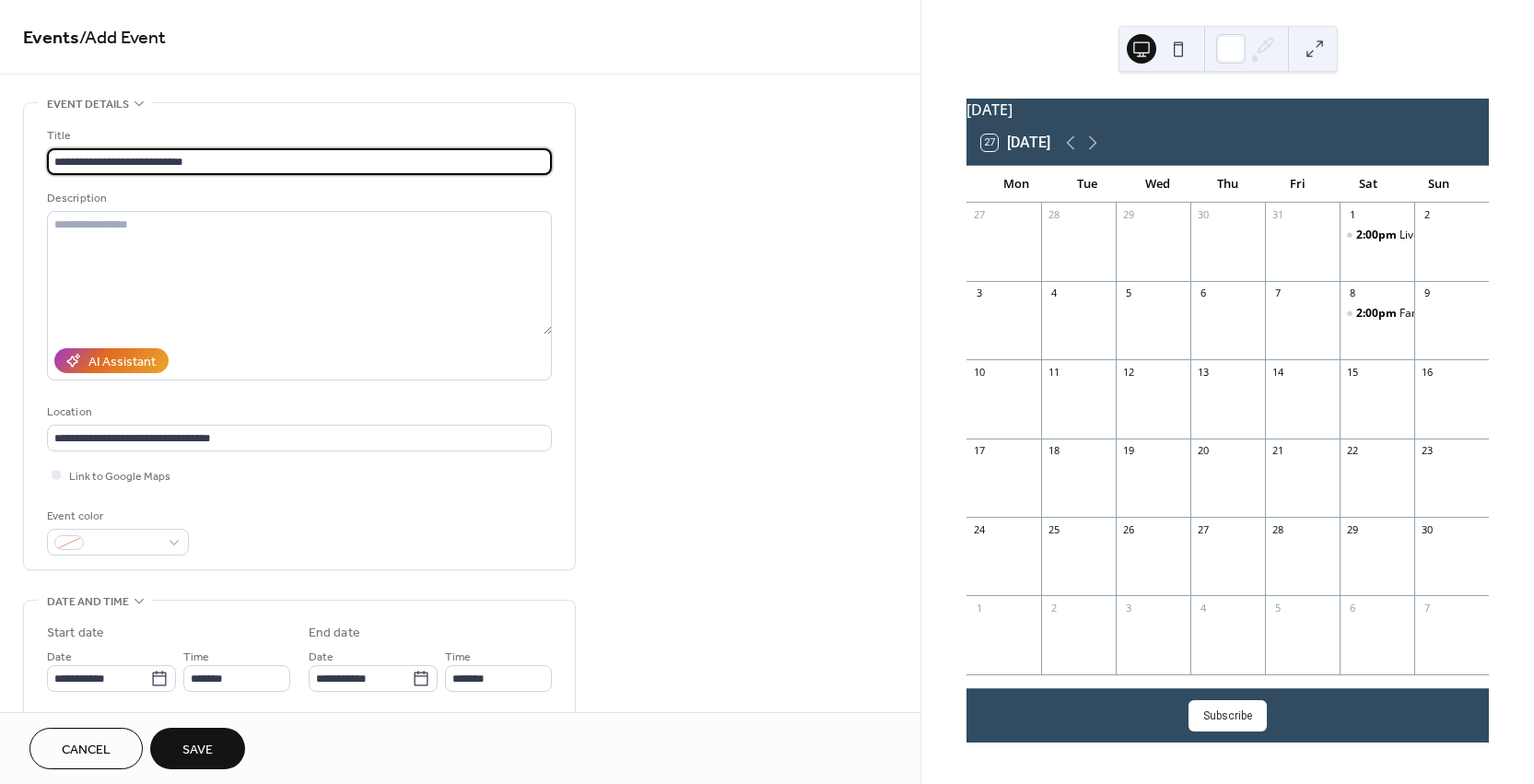 type on "**********" 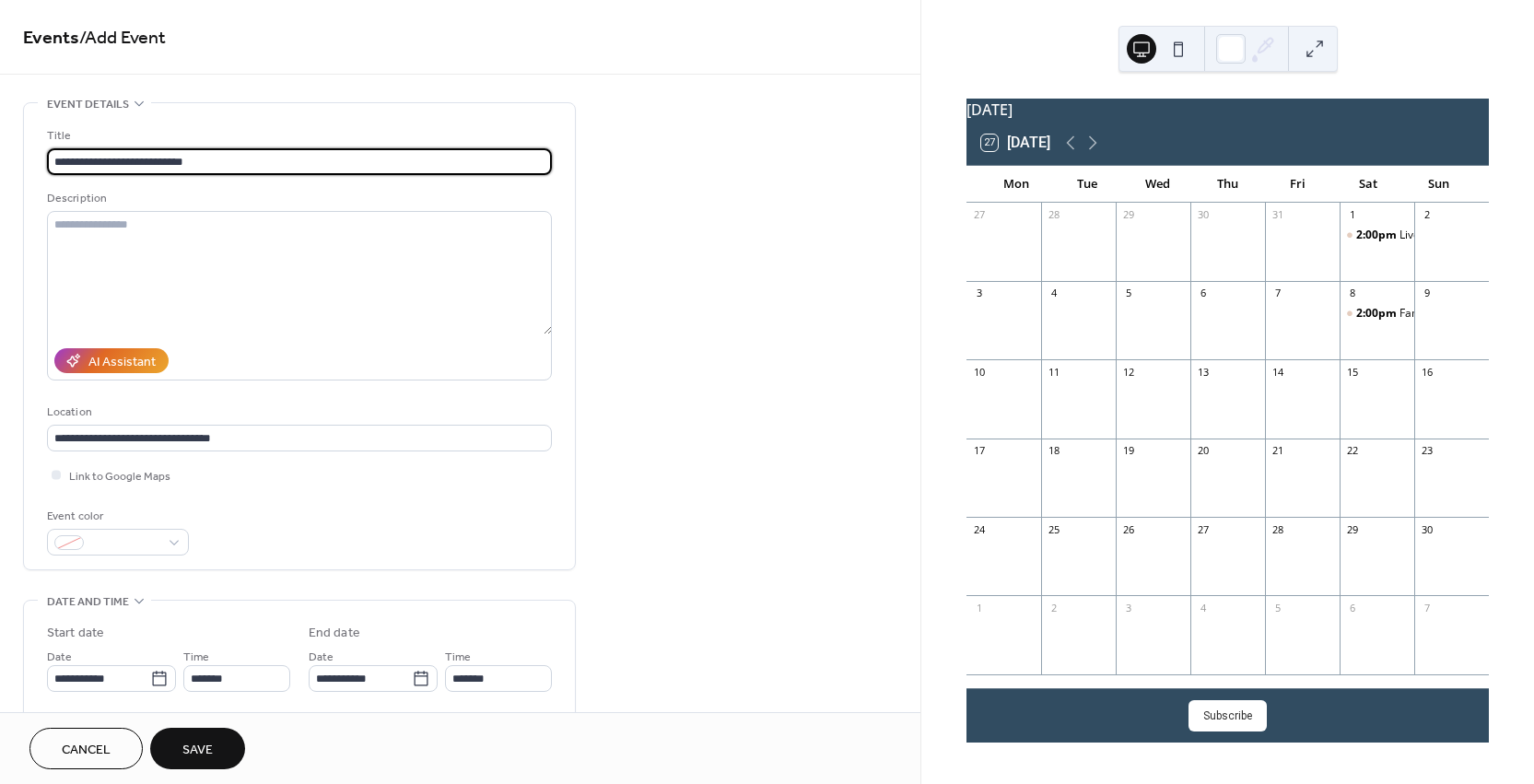 click on "Save" at bounding box center (197, 750) 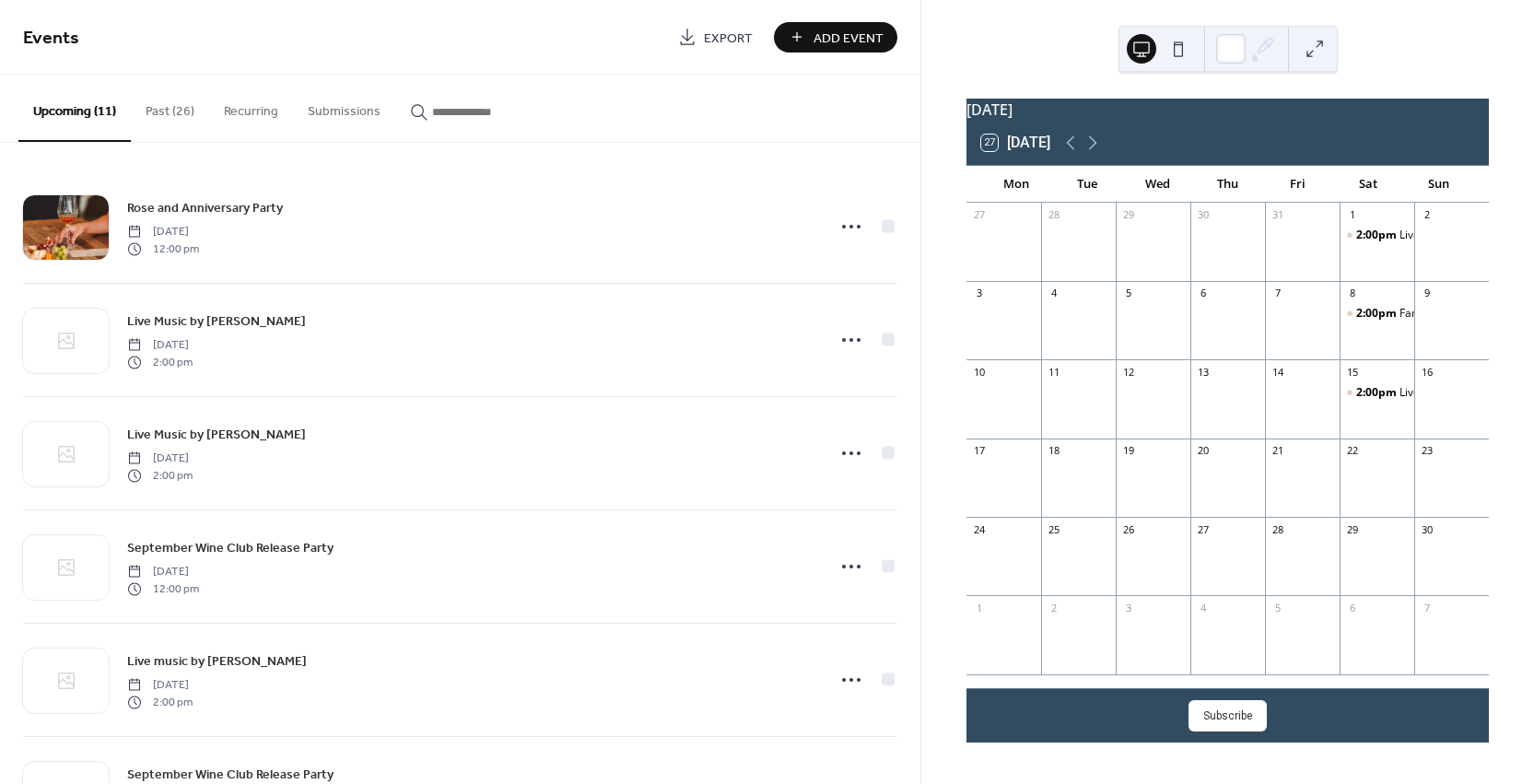 click on "Add Event" at bounding box center [849, 38] 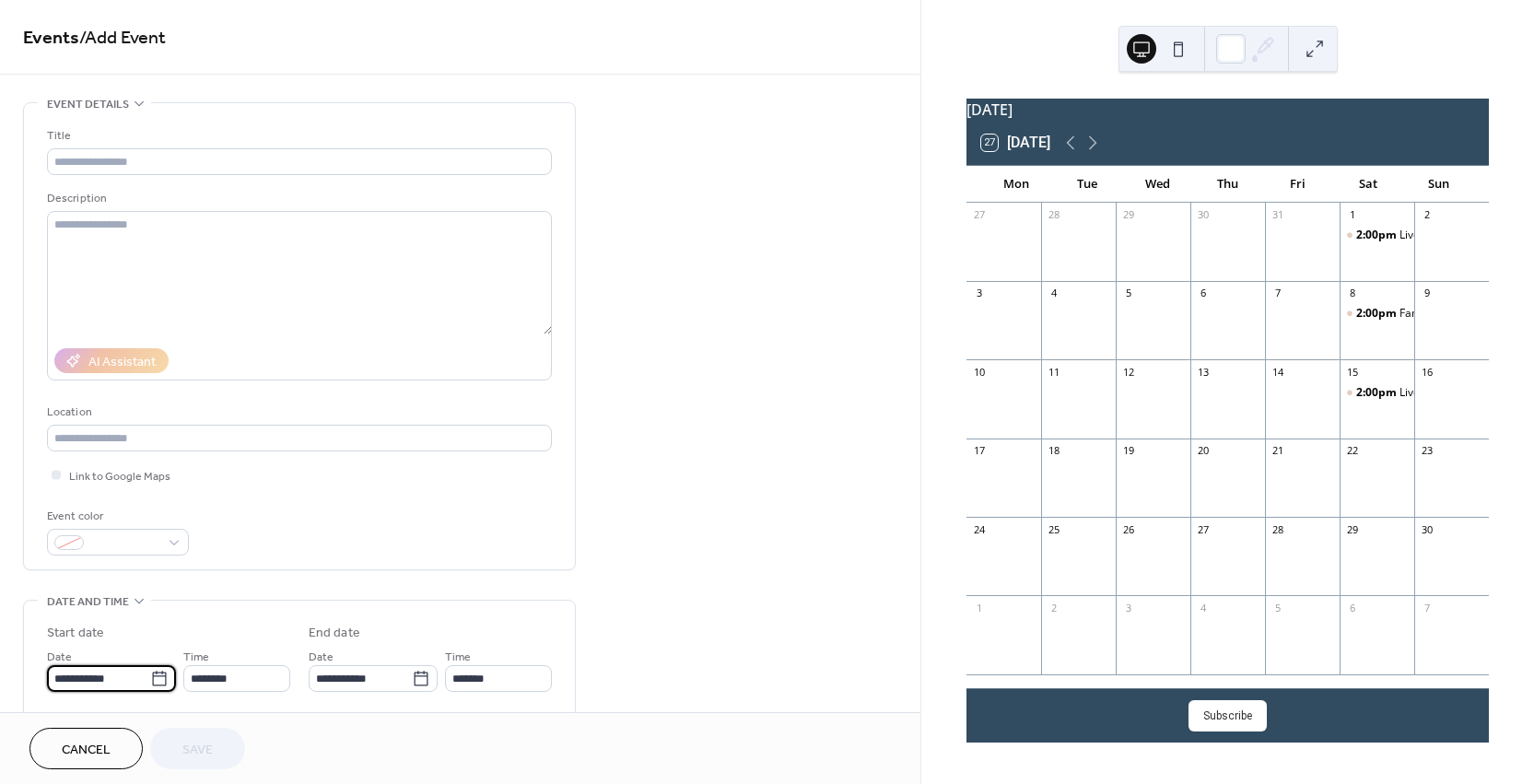 click on "**********" at bounding box center [99, 678] 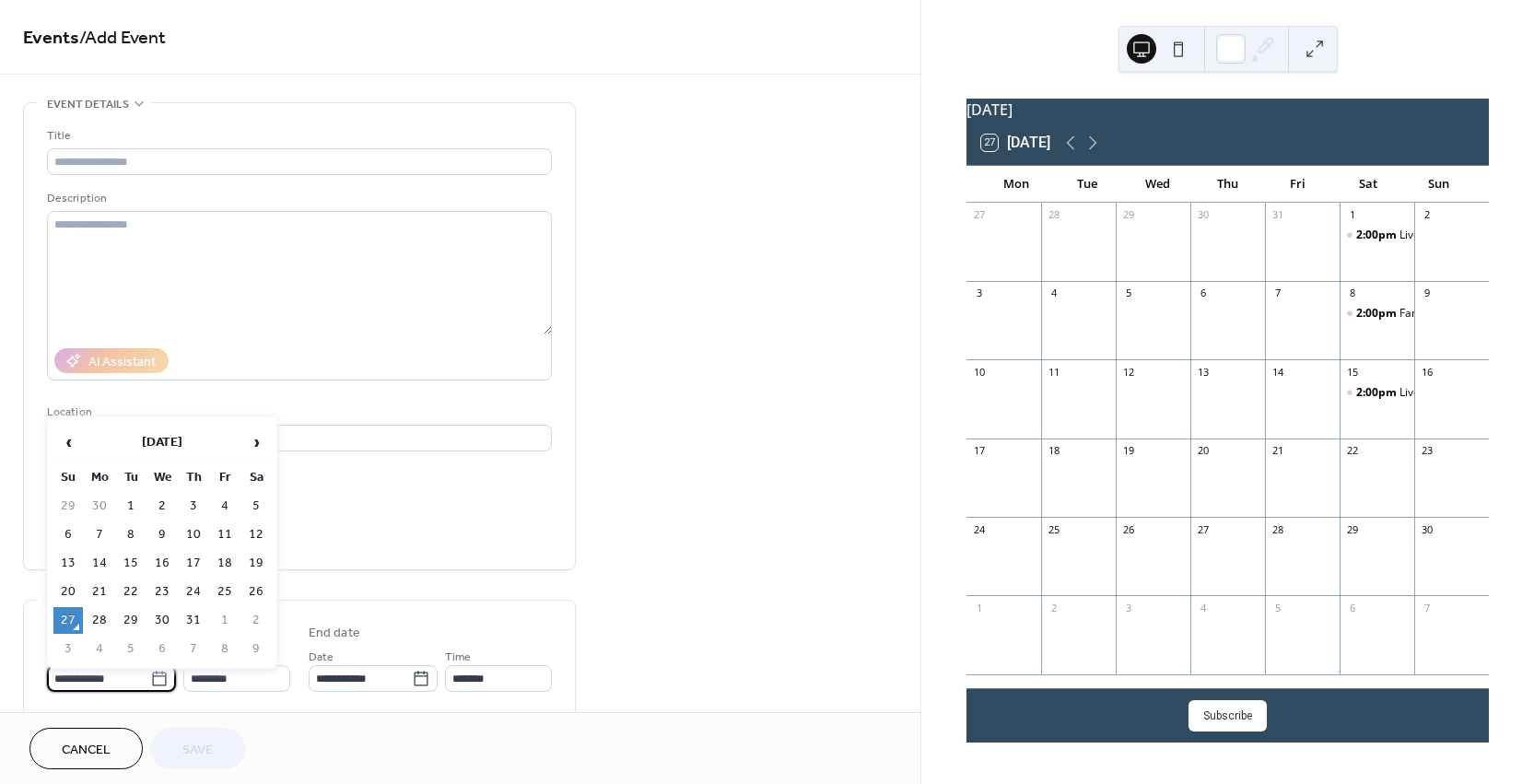 scroll, scrollTop: 4, scrollLeft: 0, axis: vertical 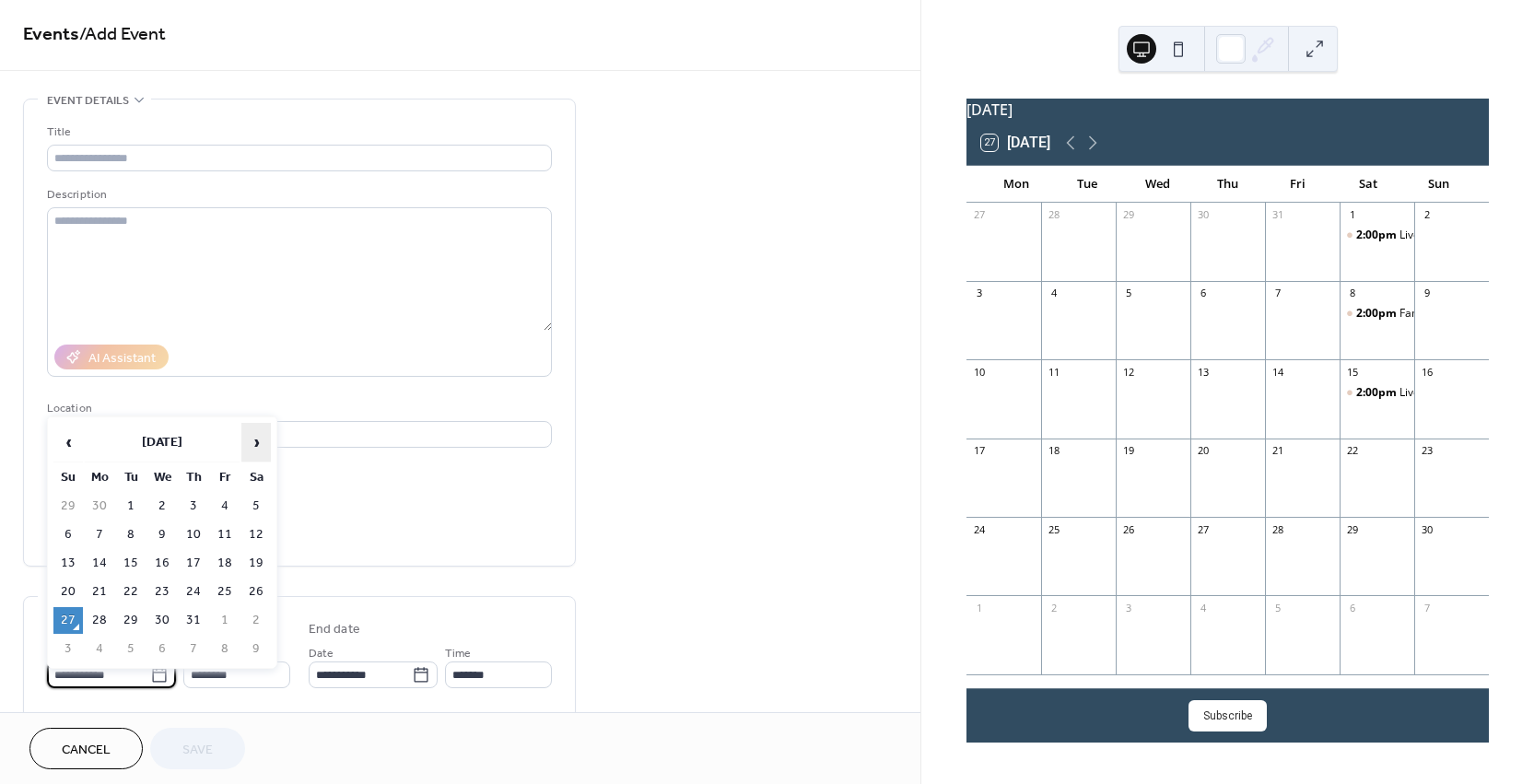 click on "›" at bounding box center [256, 442] 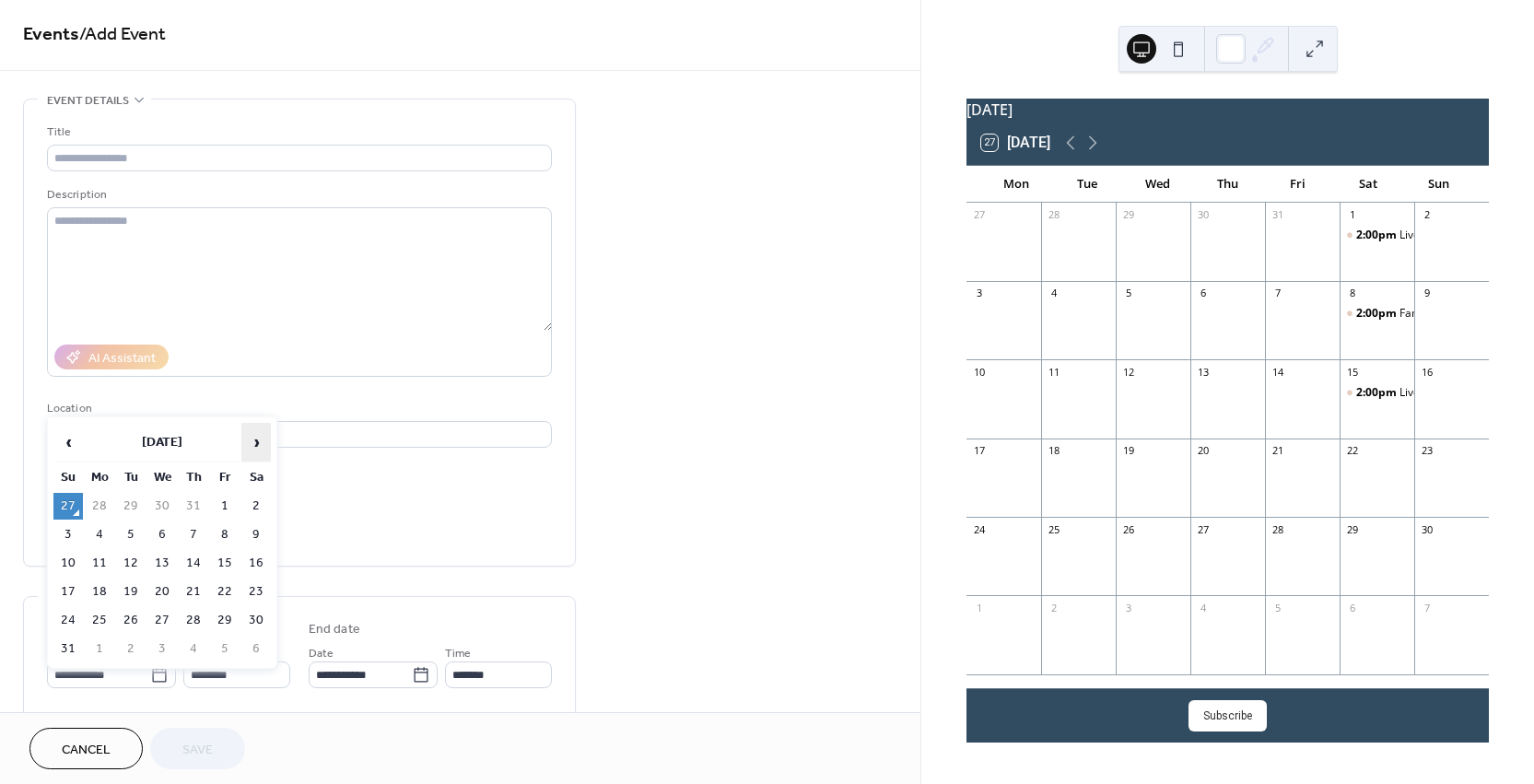 click on "›" at bounding box center (256, 442) 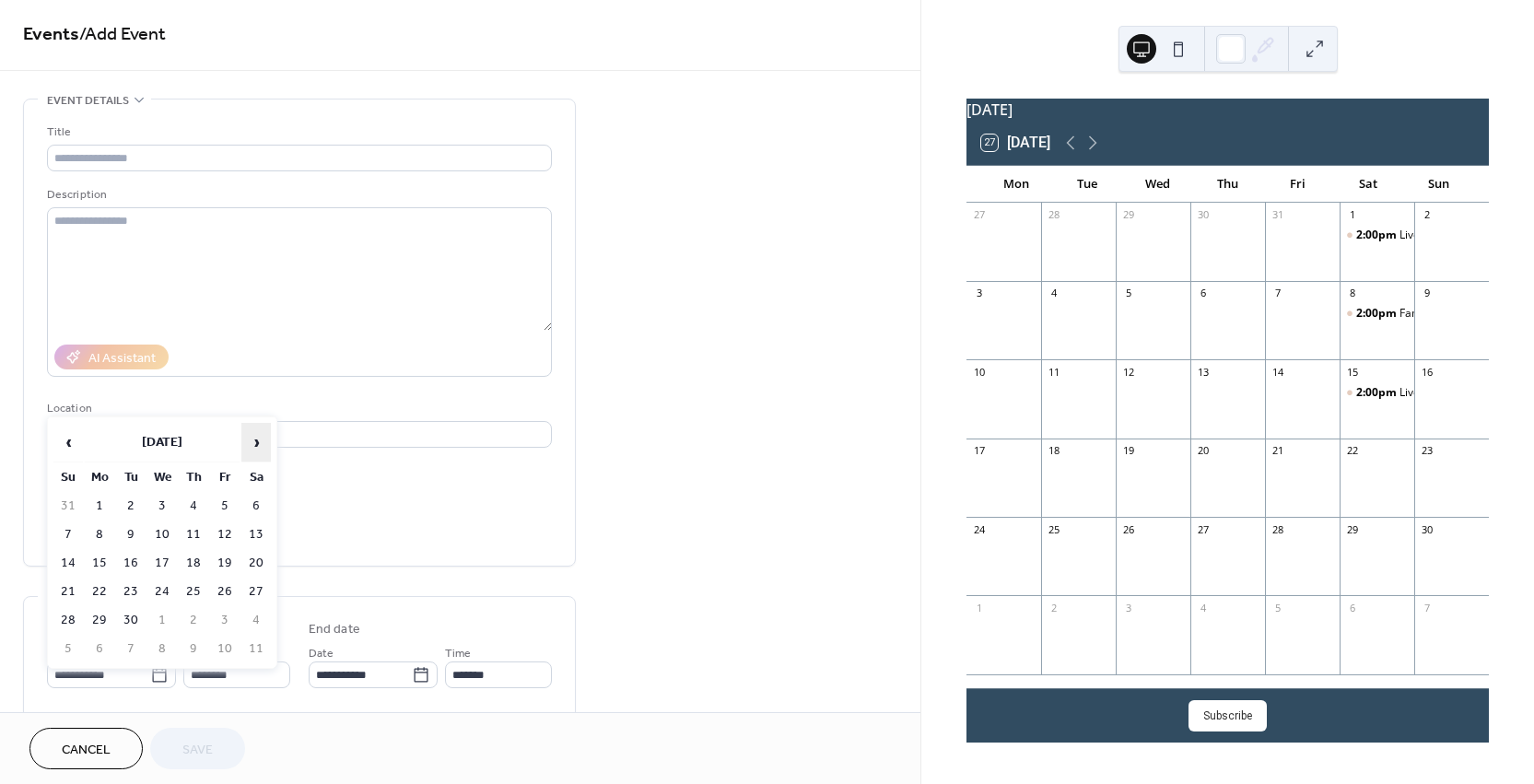 click on "›" at bounding box center (256, 442) 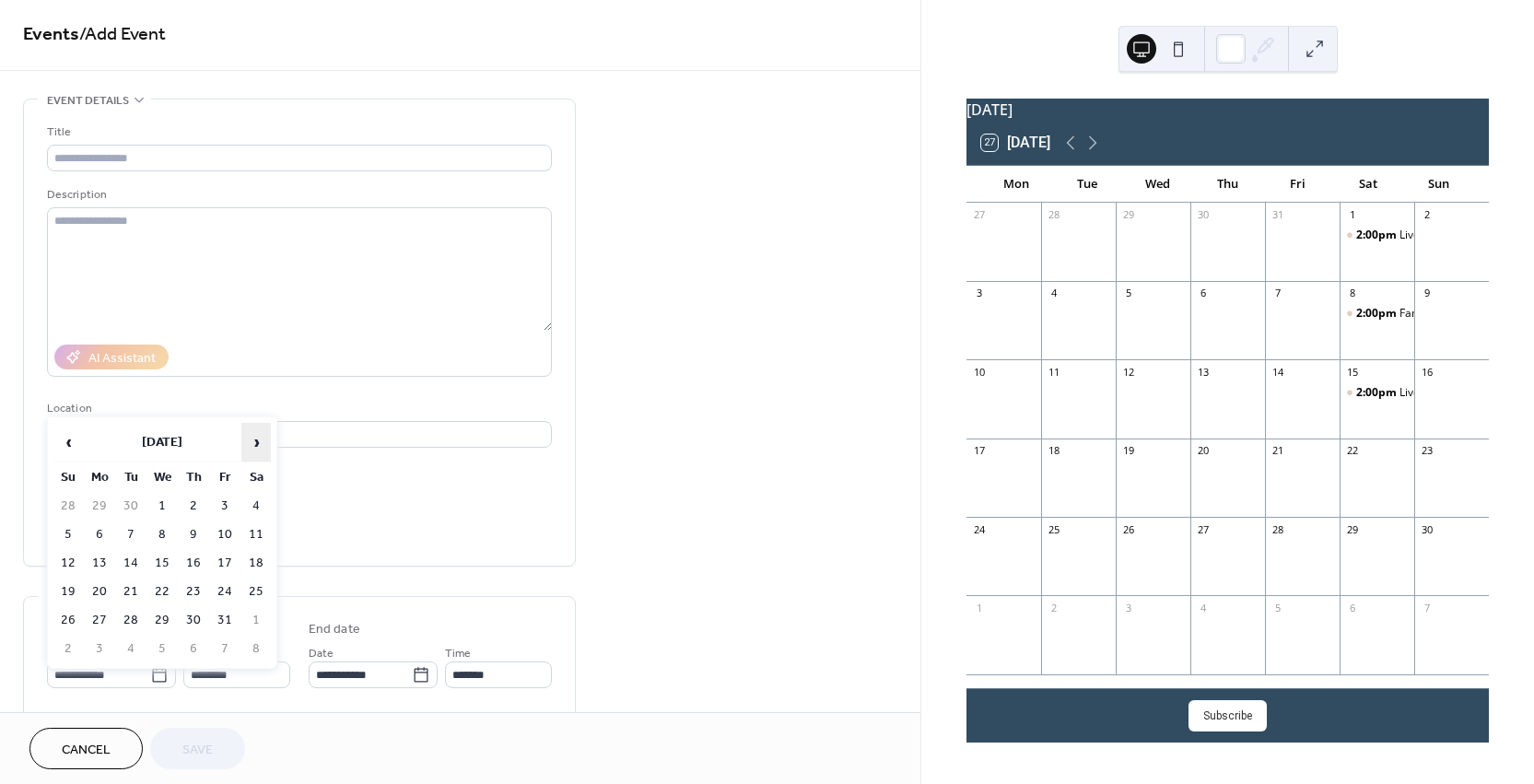 click on "›" at bounding box center (256, 442) 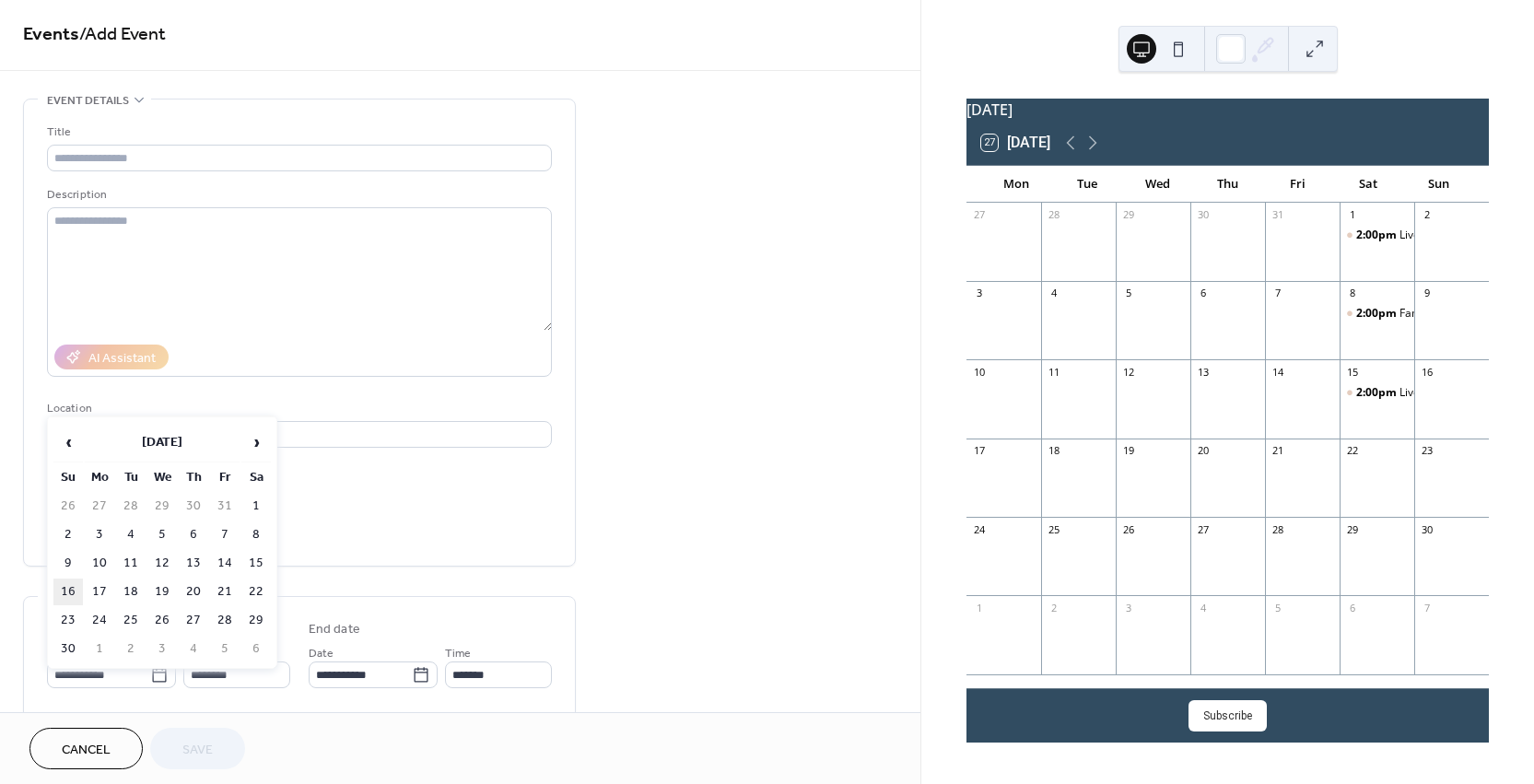 click on "16" at bounding box center (68, 591) 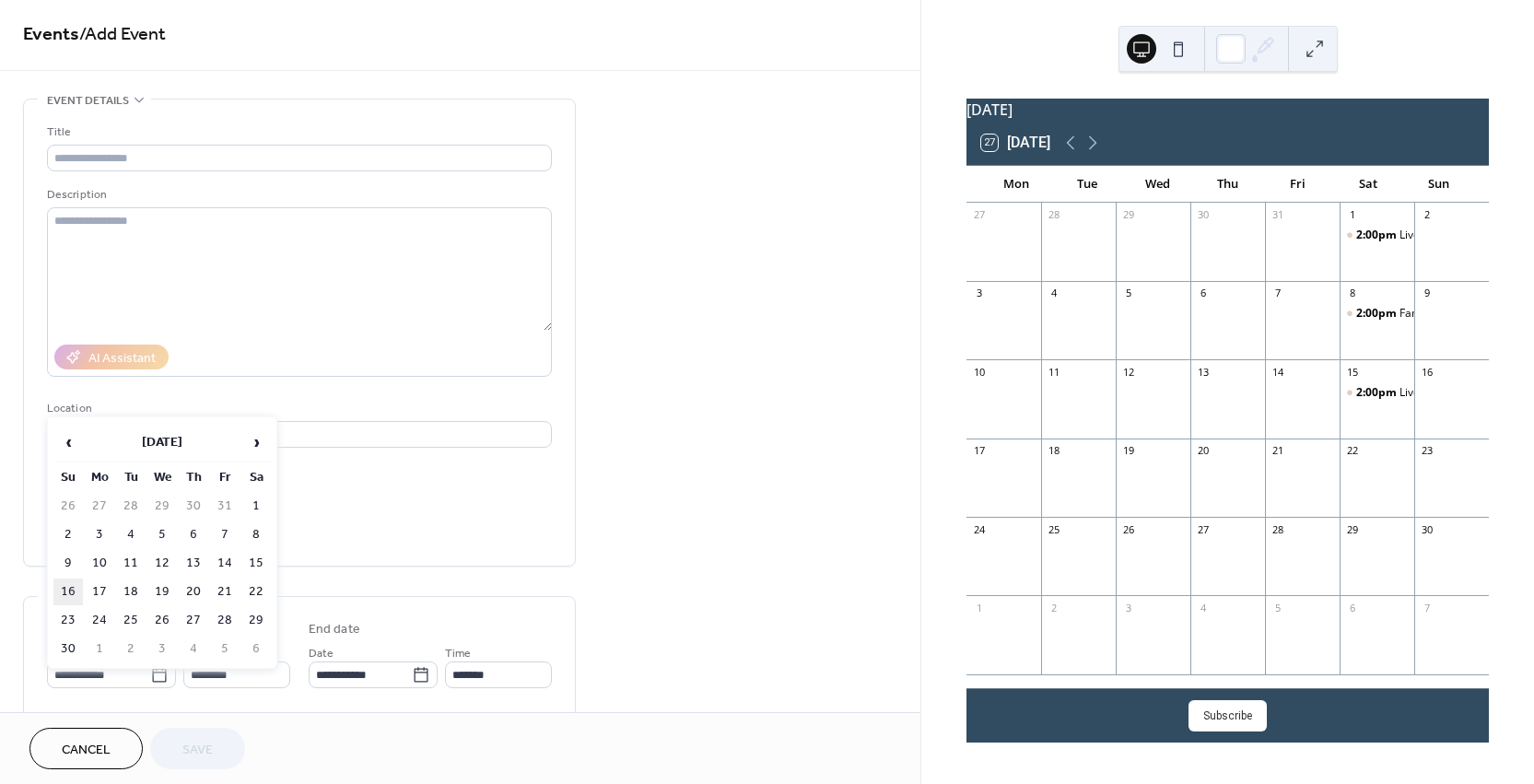type on "**********" 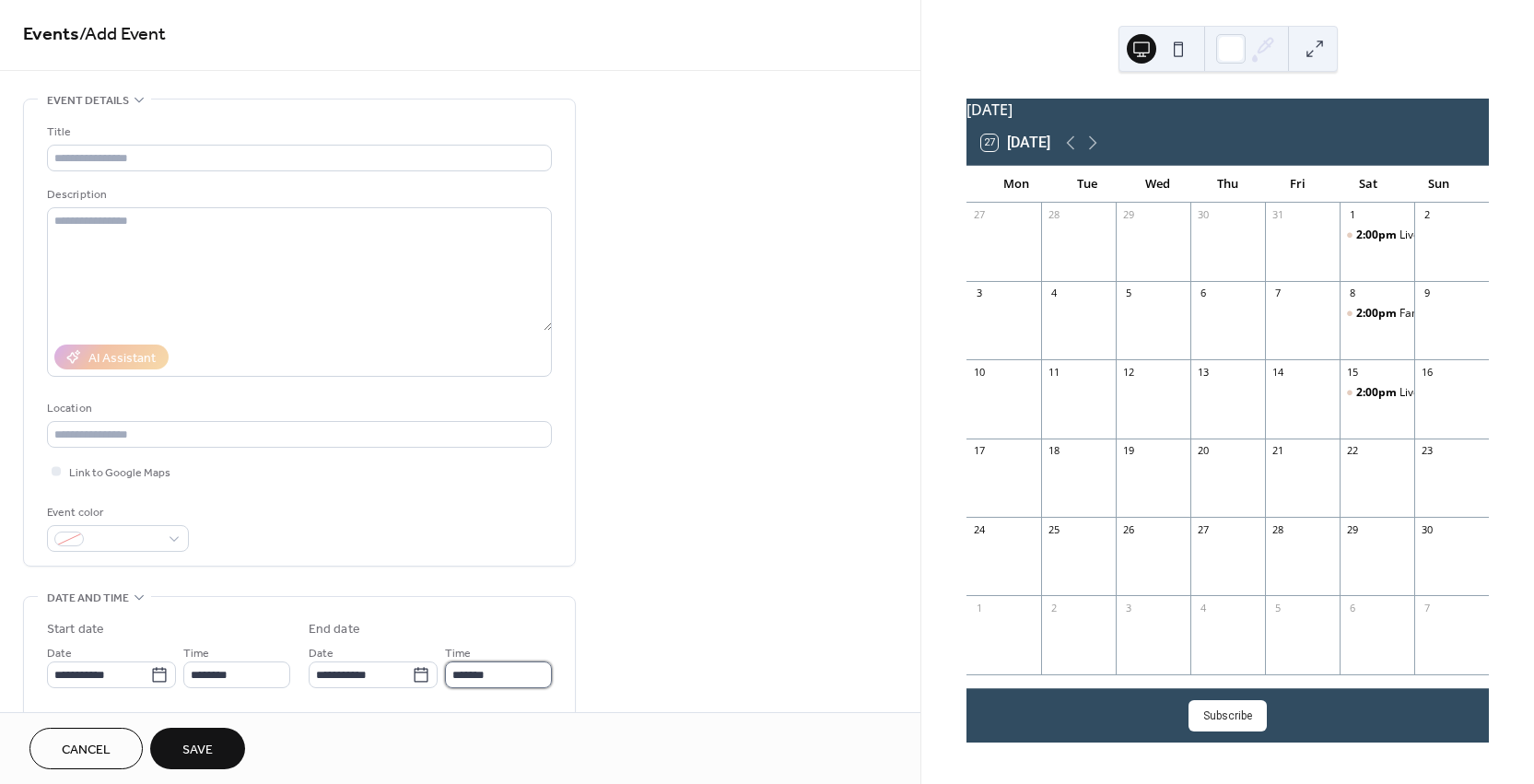 click on "*******" at bounding box center (498, 674) 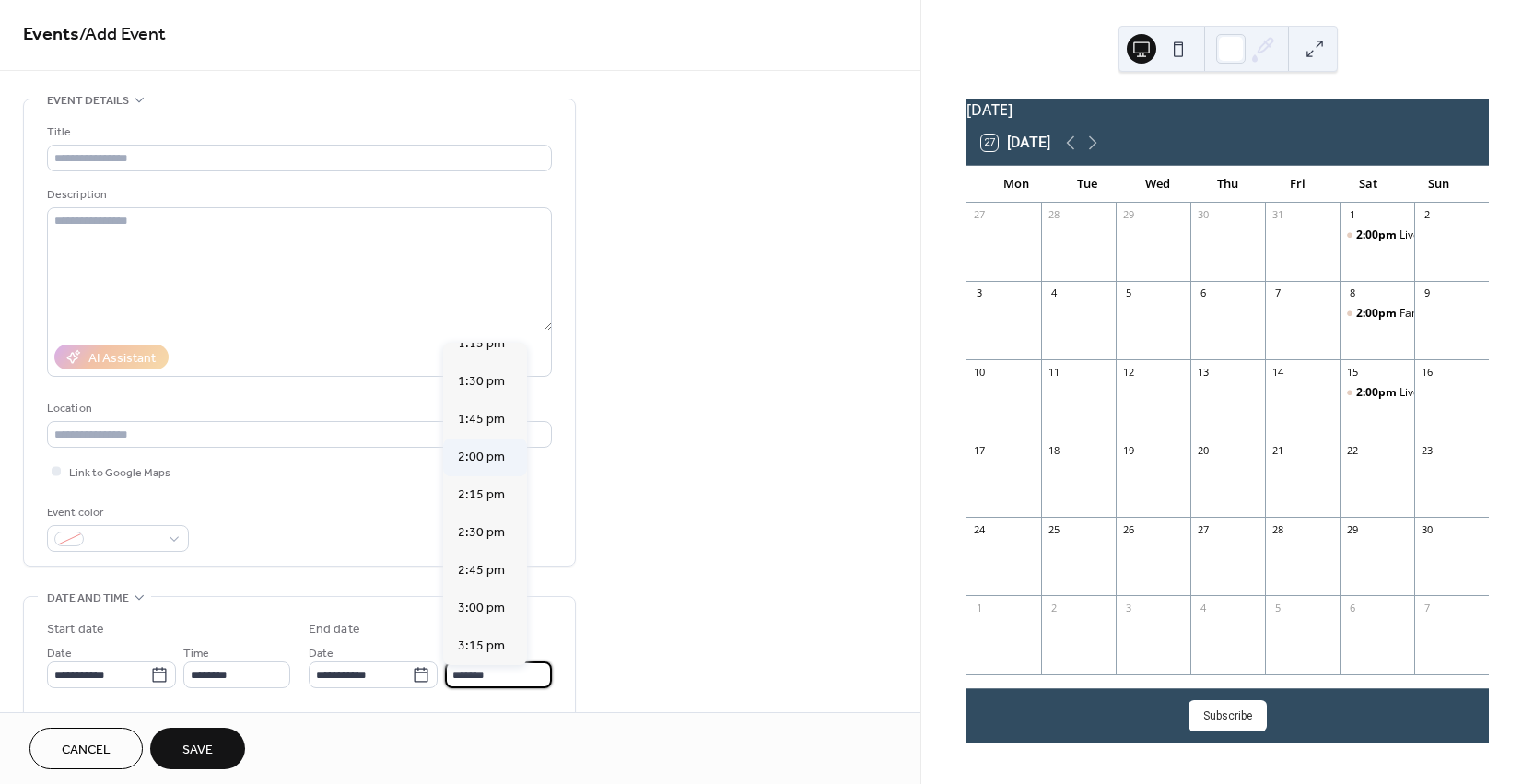 scroll, scrollTop: 170, scrollLeft: 0, axis: vertical 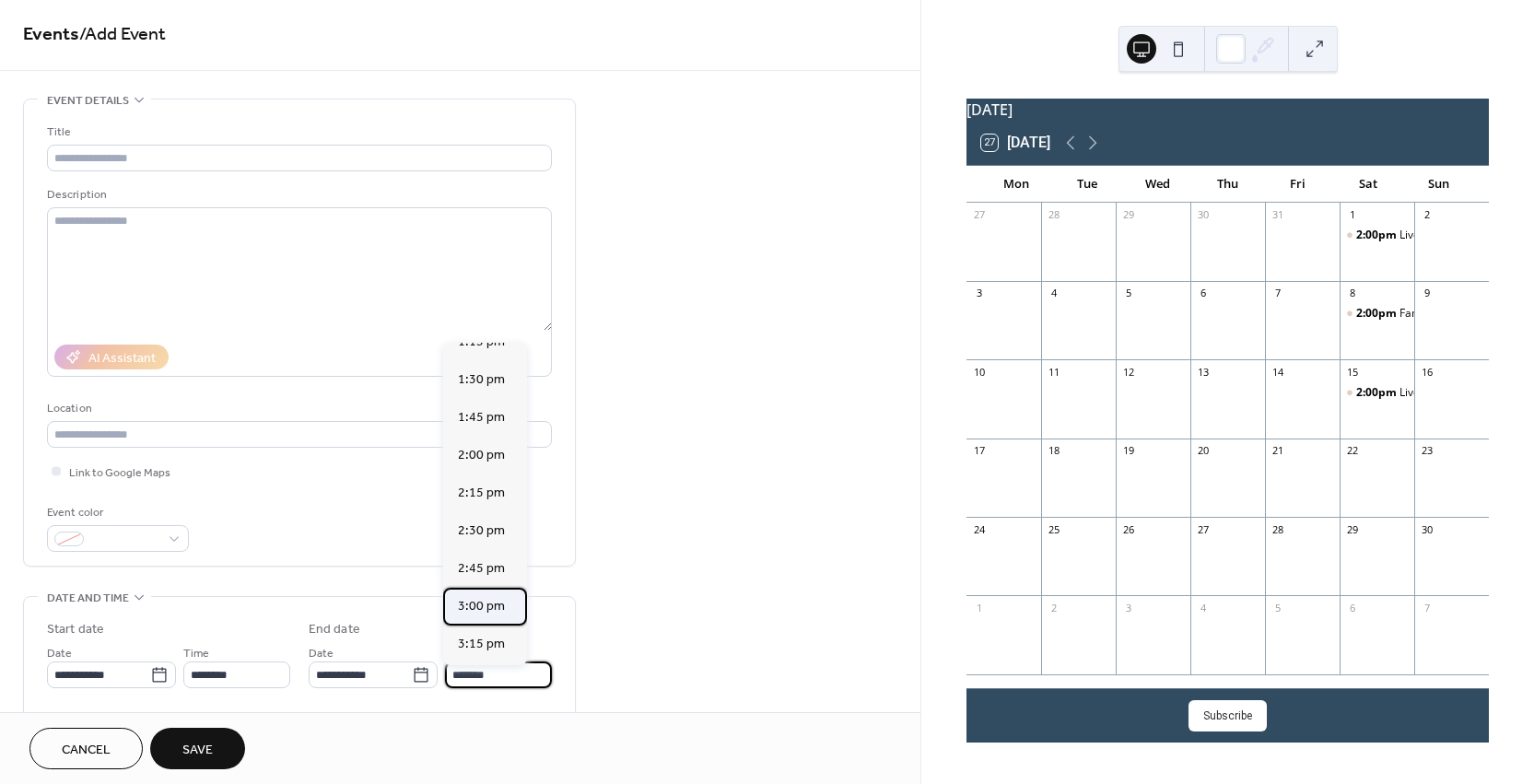click on "3:00 pm" at bounding box center (481, 606) 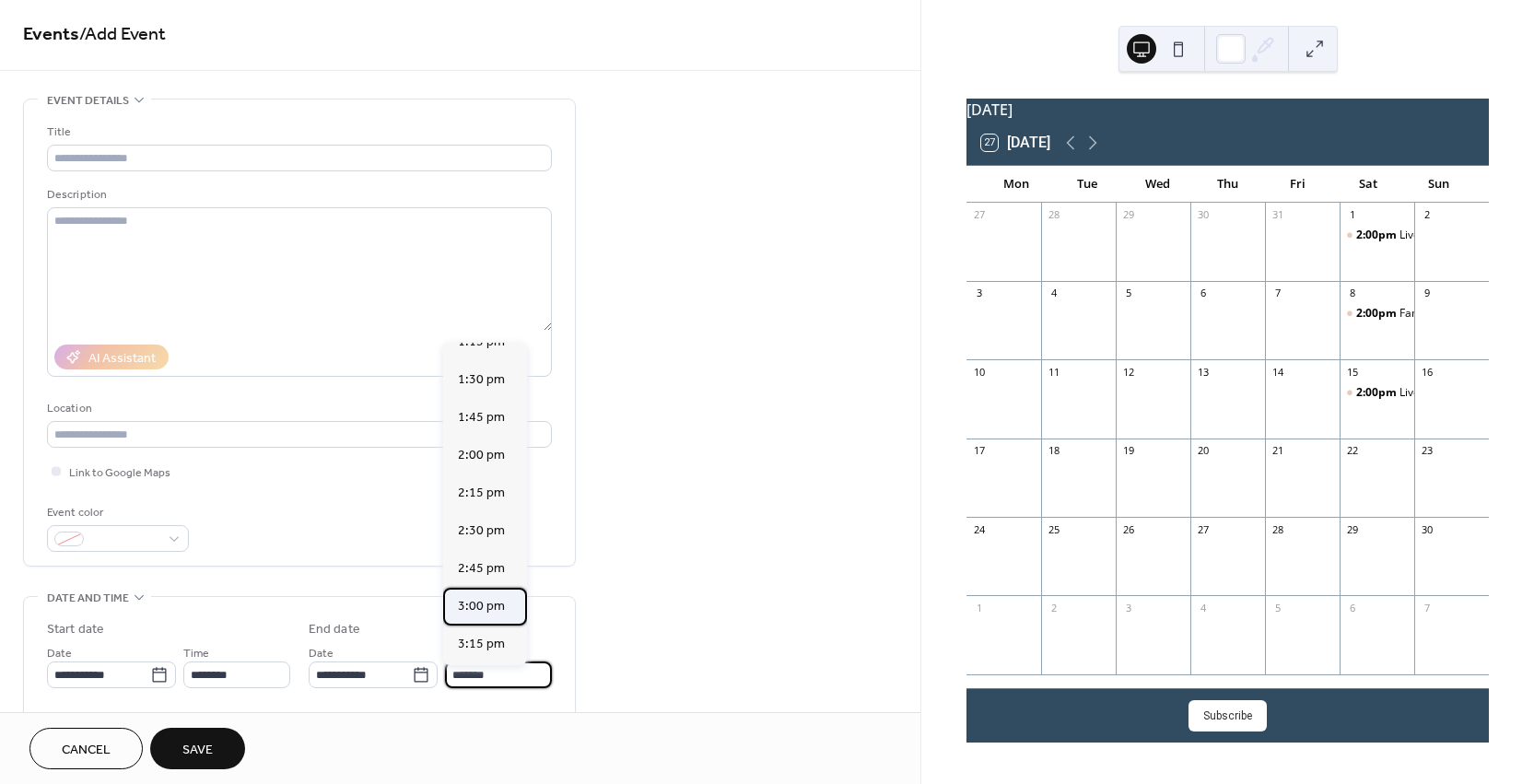 type on "*******" 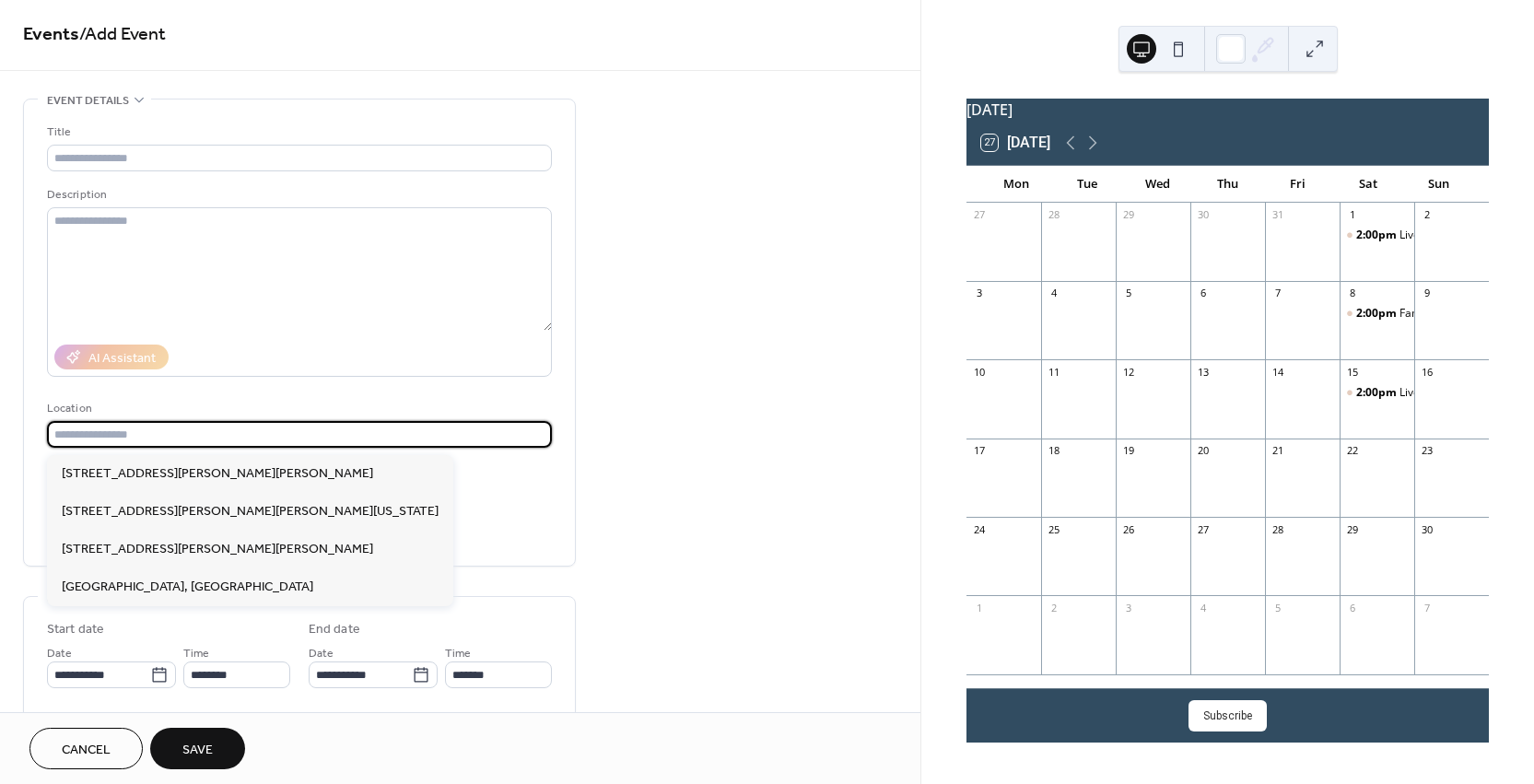 click at bounding box center [299, 434] 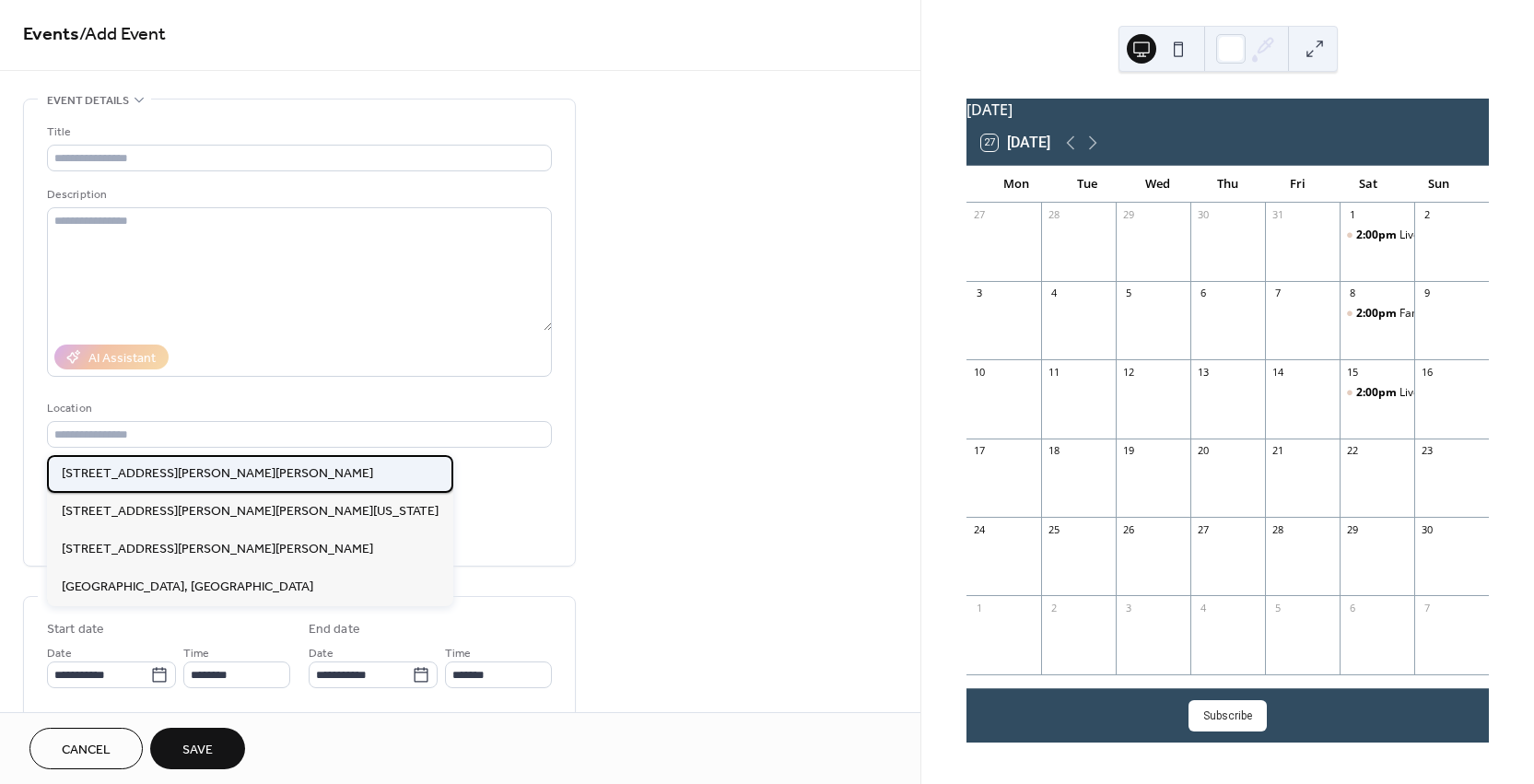 click on "[STREET_ADDRESS][PERSON_NAME][PERSON_NAME]" at bounding box center (217, 474) 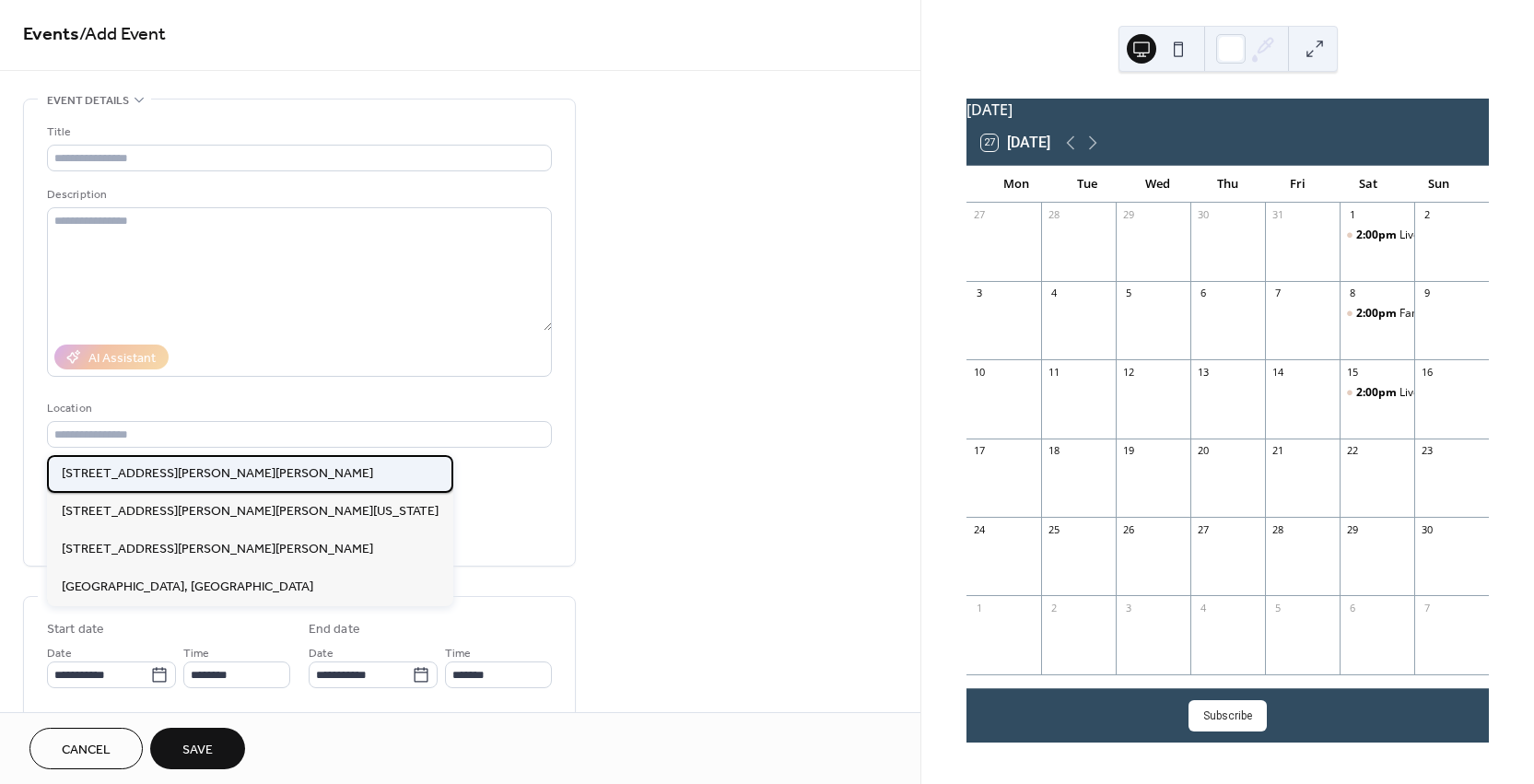type on "**********" 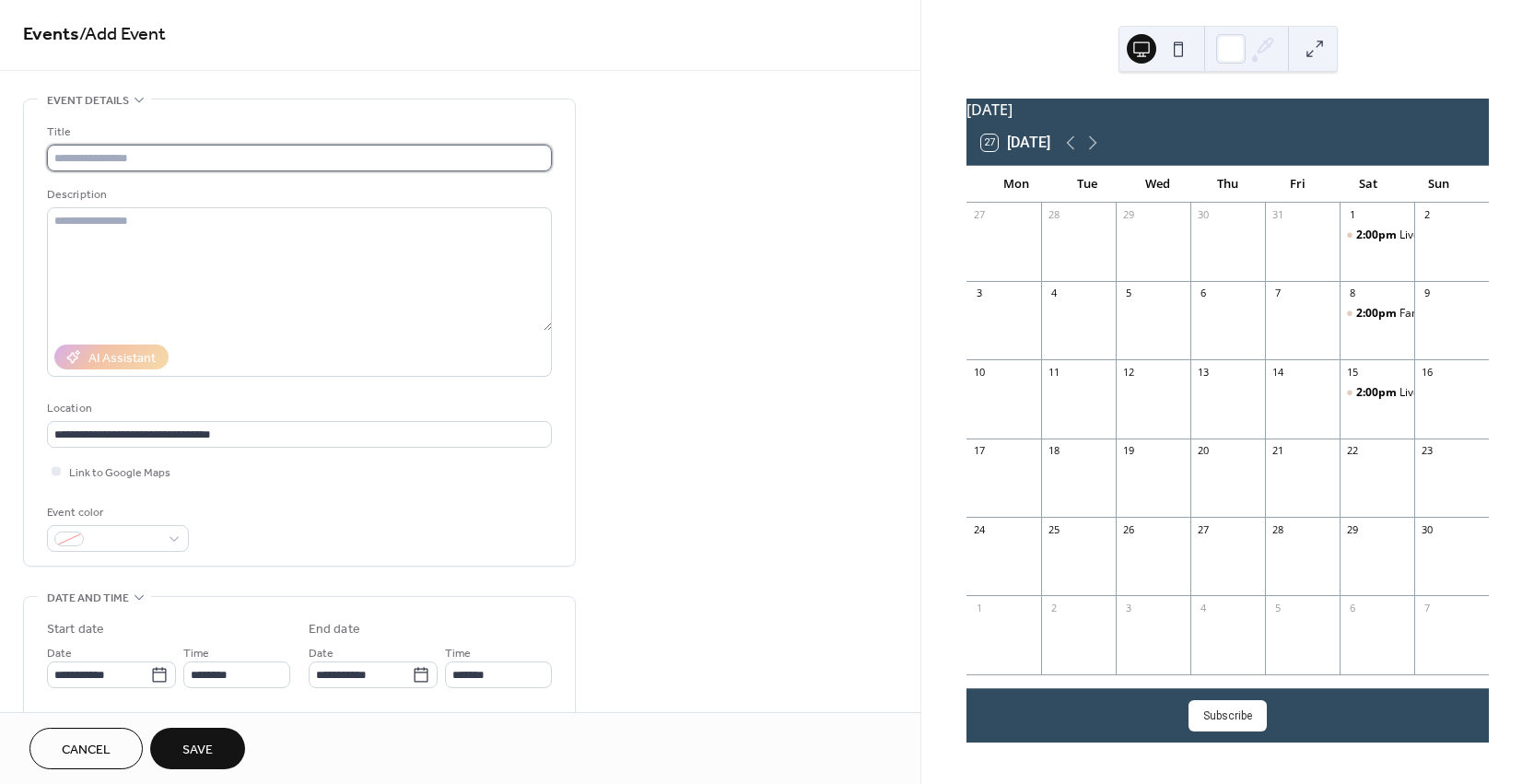 click at bounding box center (299, 158) 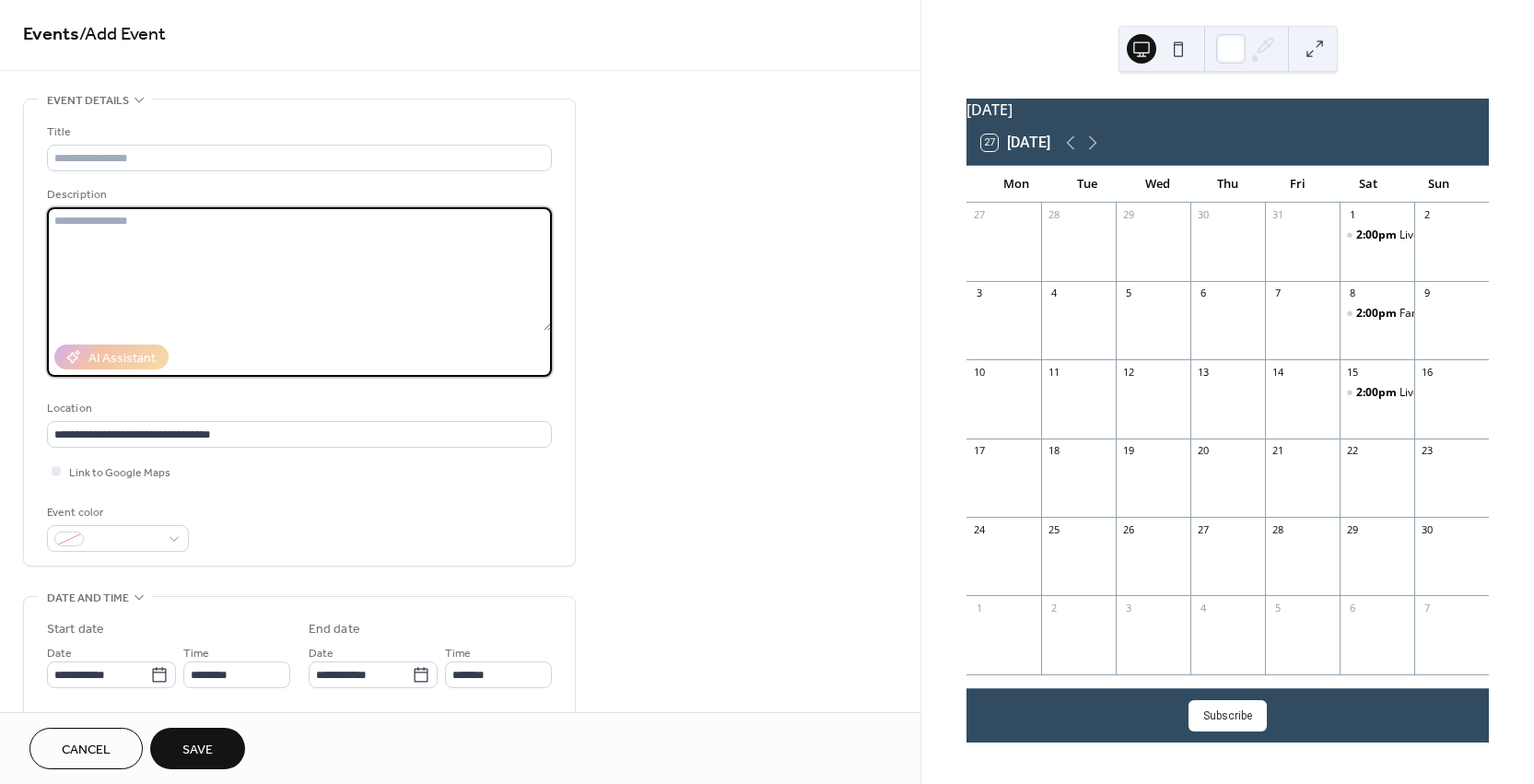 click at bounding box center (299, 269) 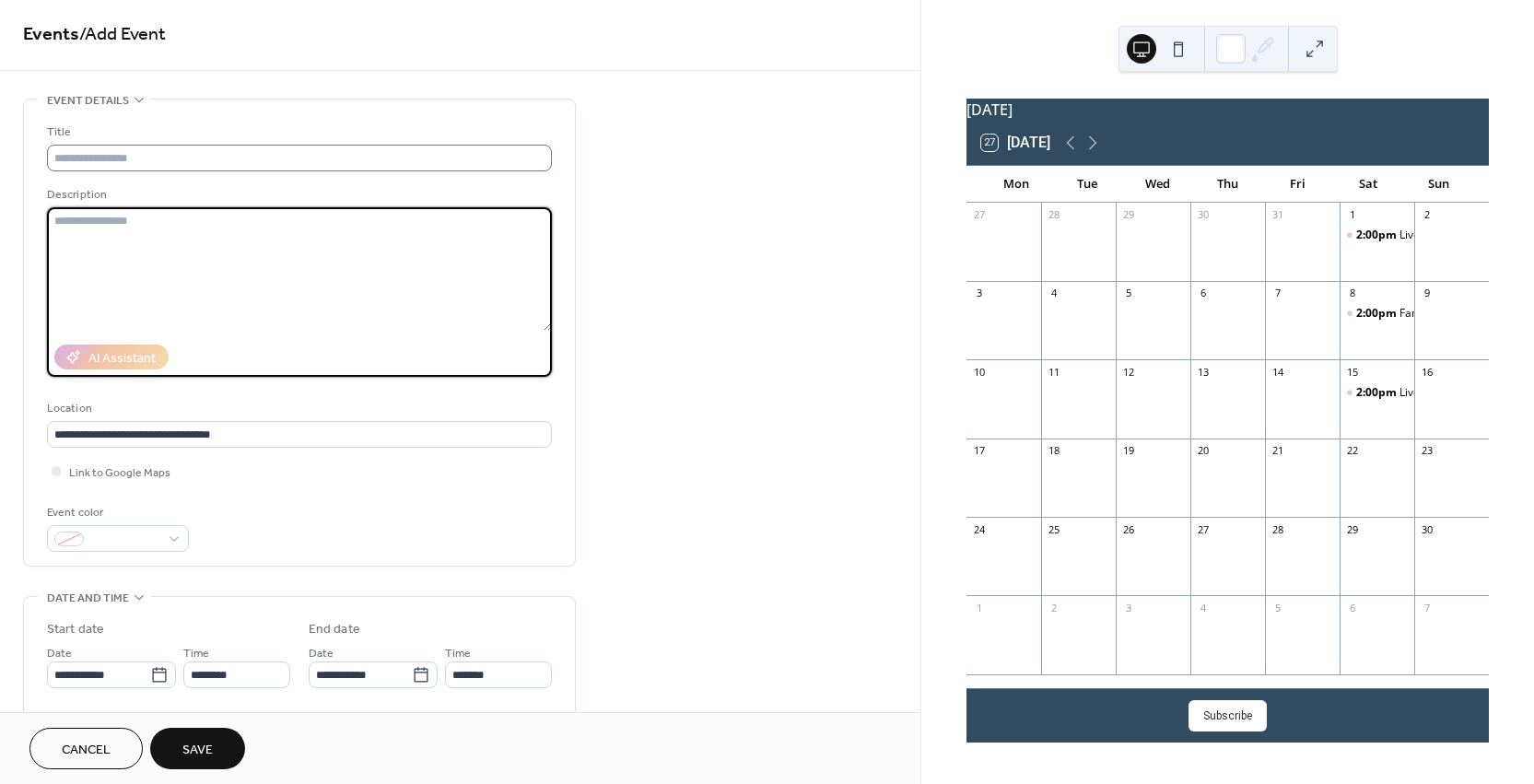 paste on "**********" 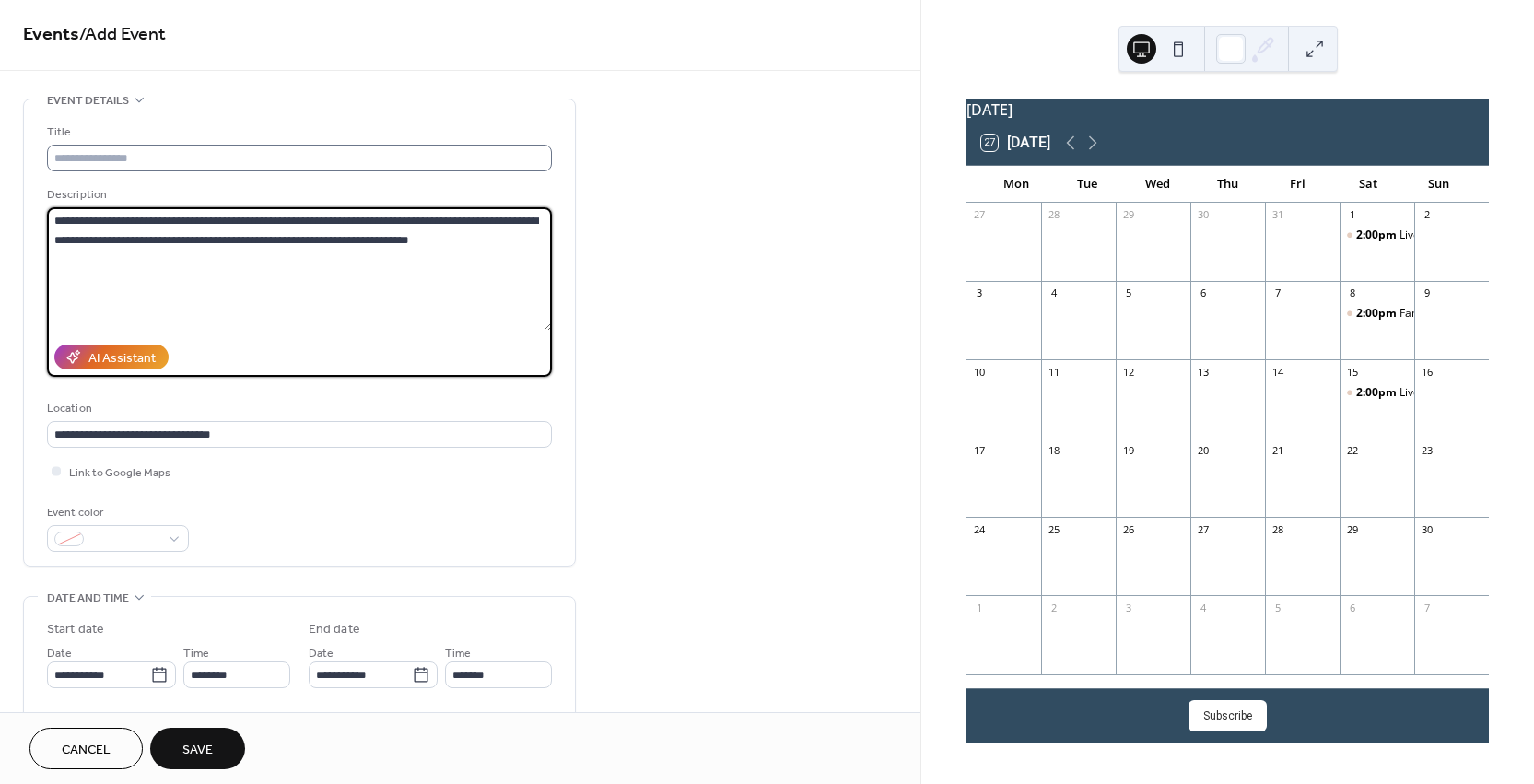 type on "**********" 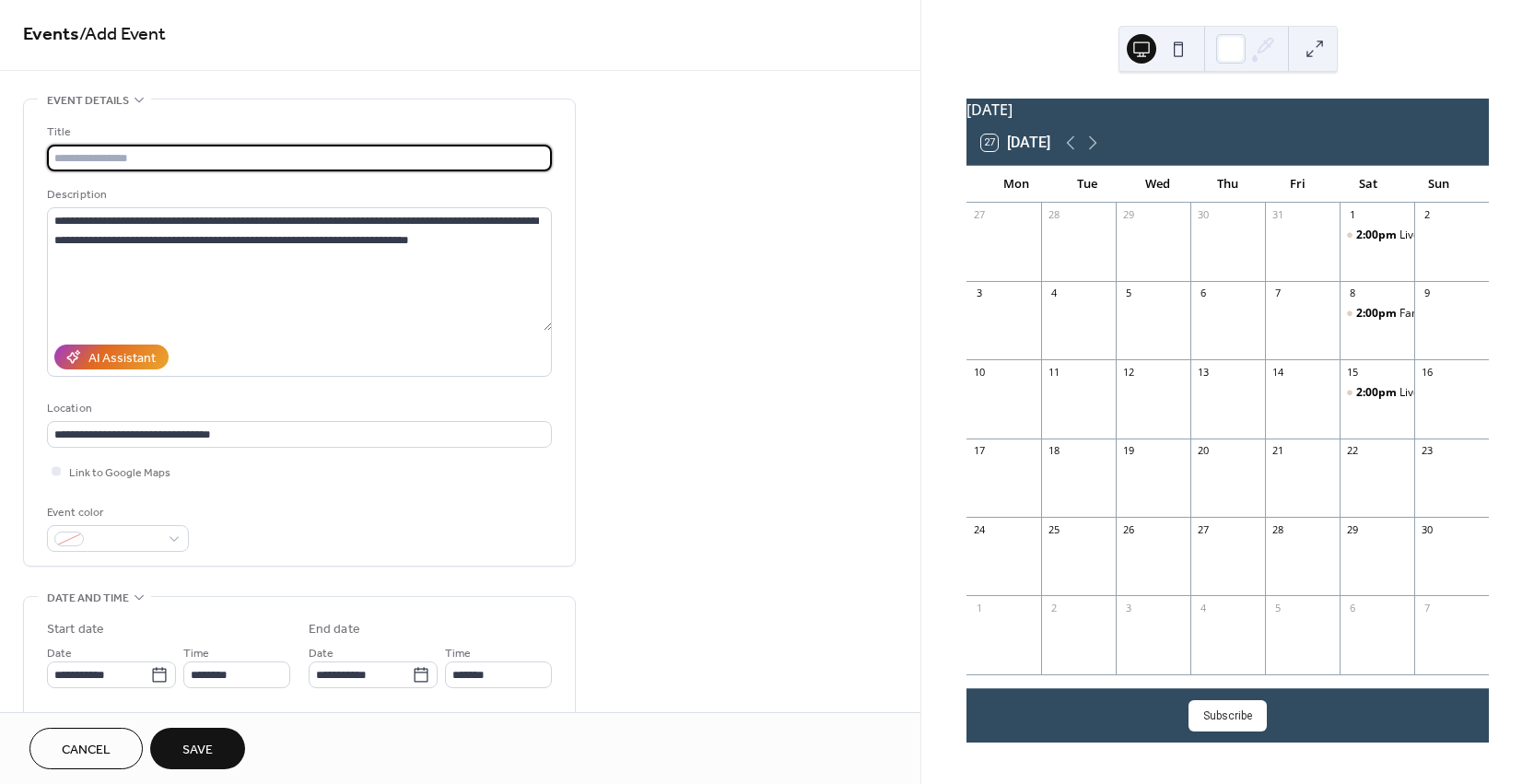 click at bounding box center [299, 158] 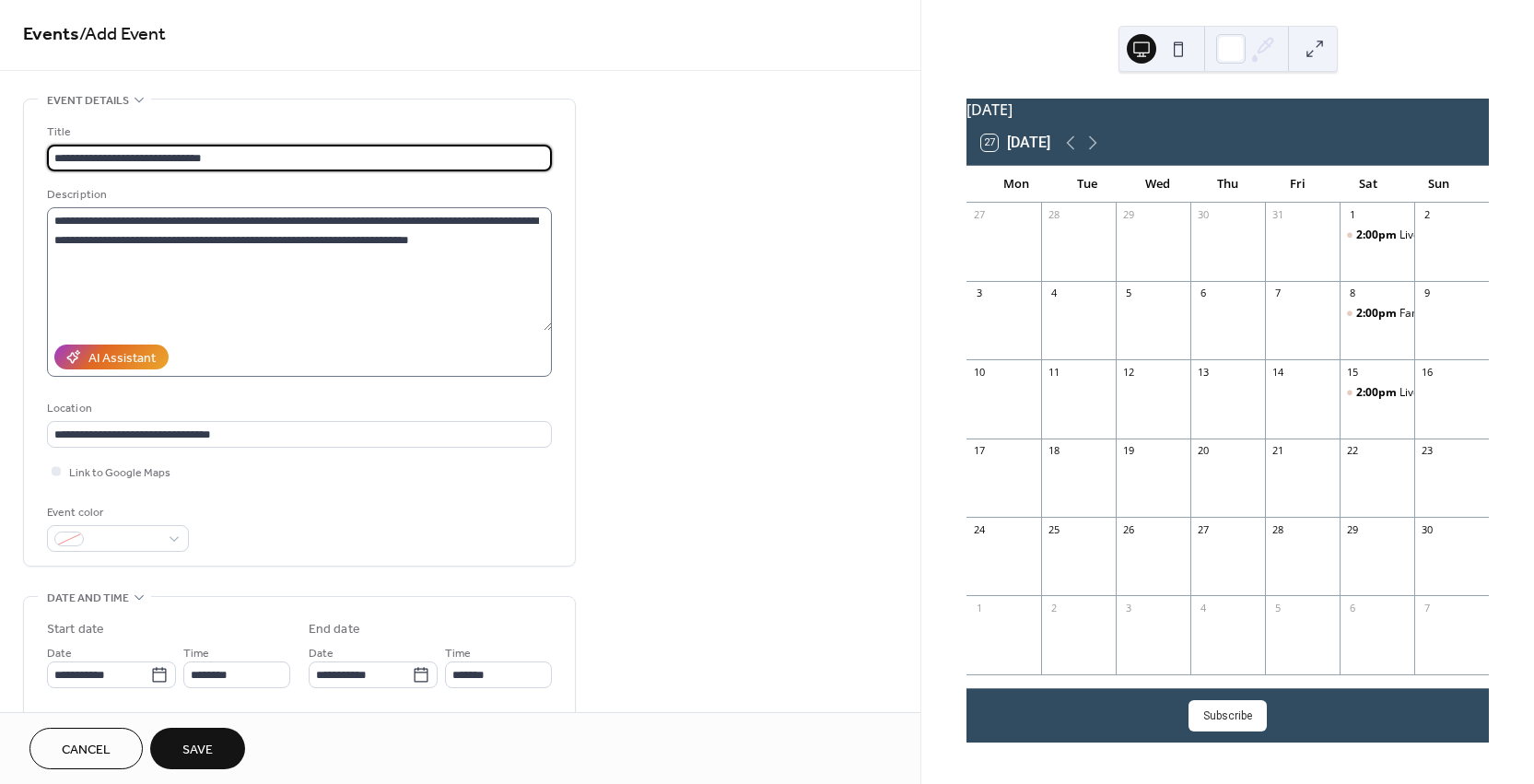 type on "**********" 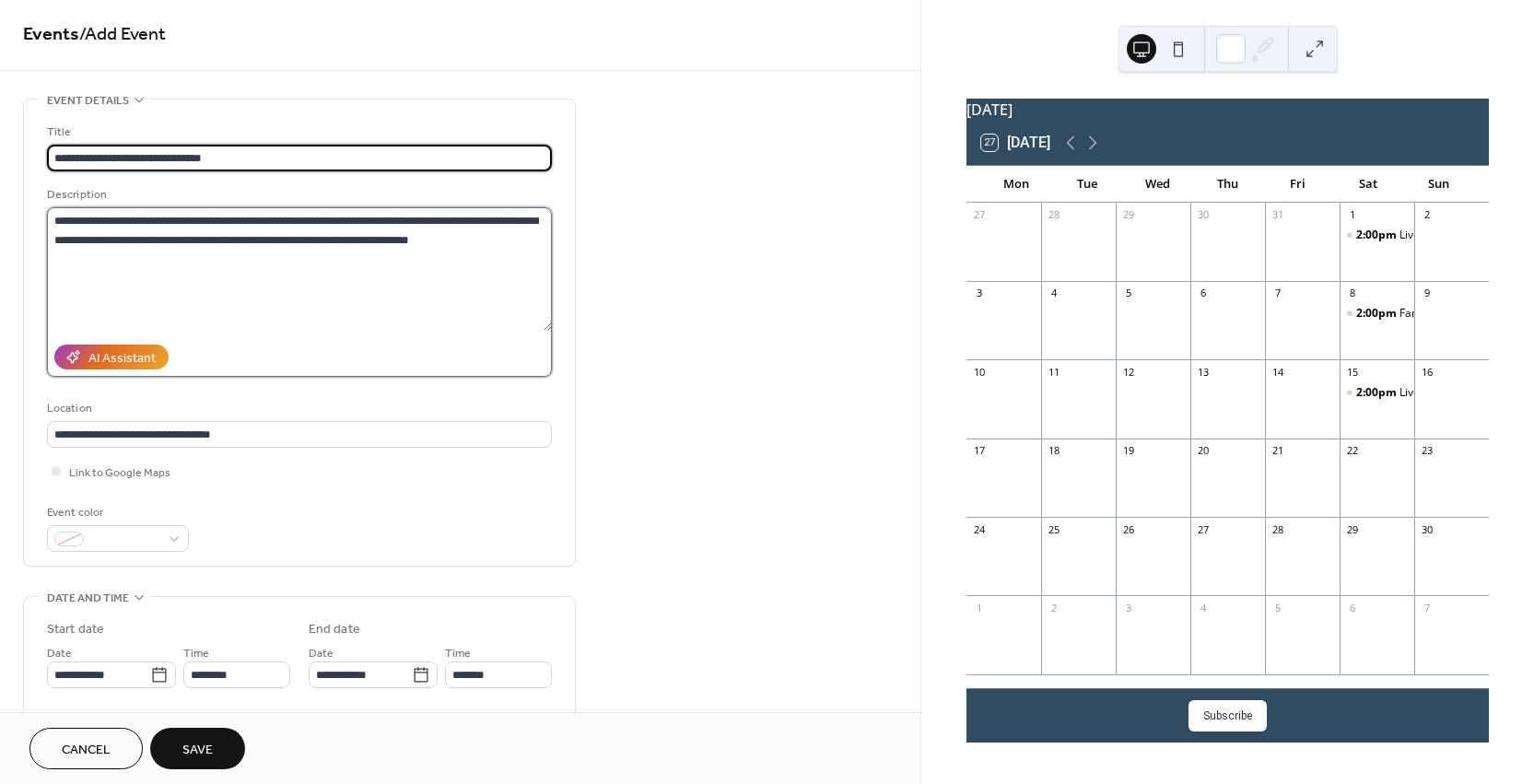 click on "**********" at bounding box center (299, 269) 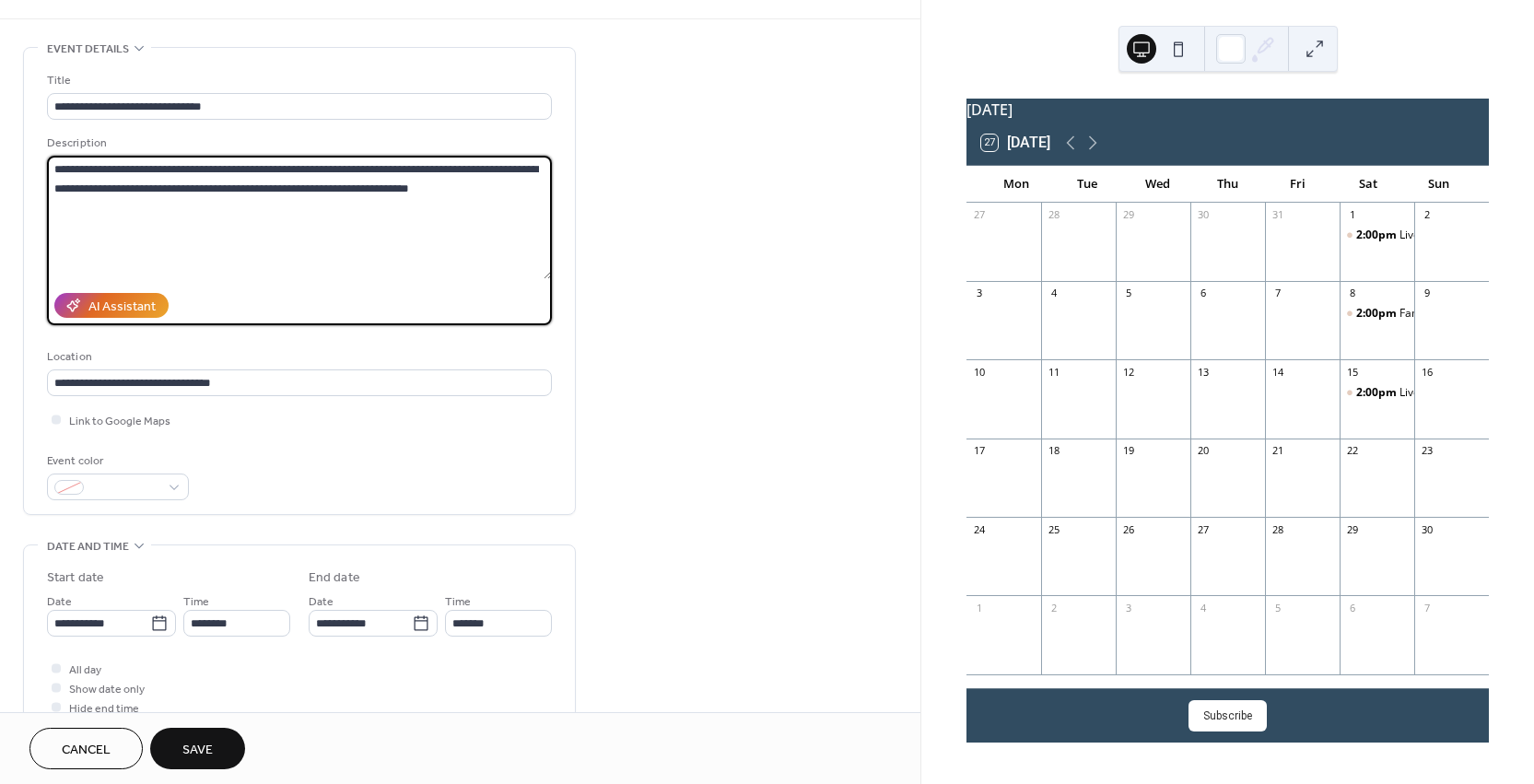 scroll, scrollTop: 10, scrollLeft: 0, axis: vertical 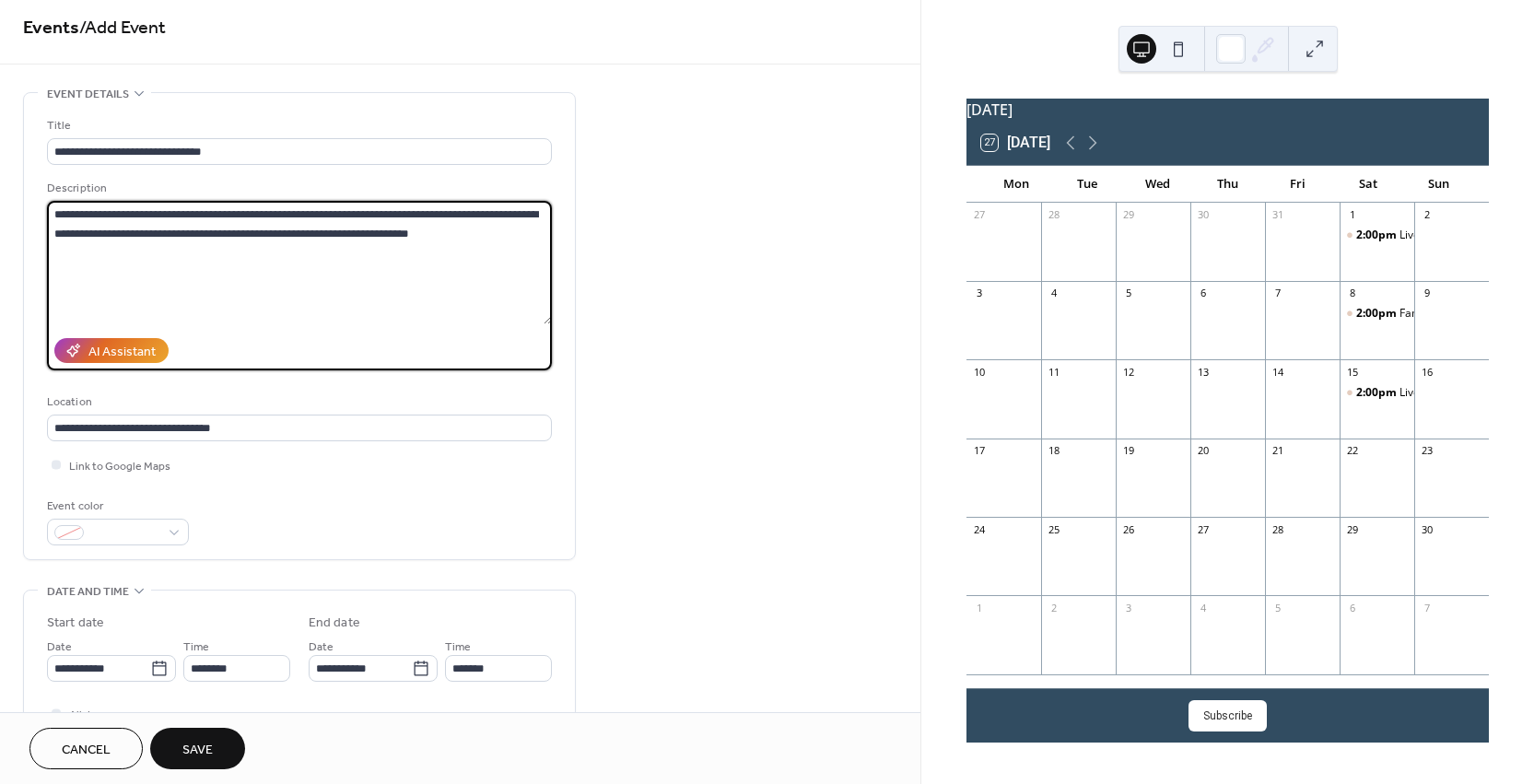 click on "Save" at bounding box center (197, 748) 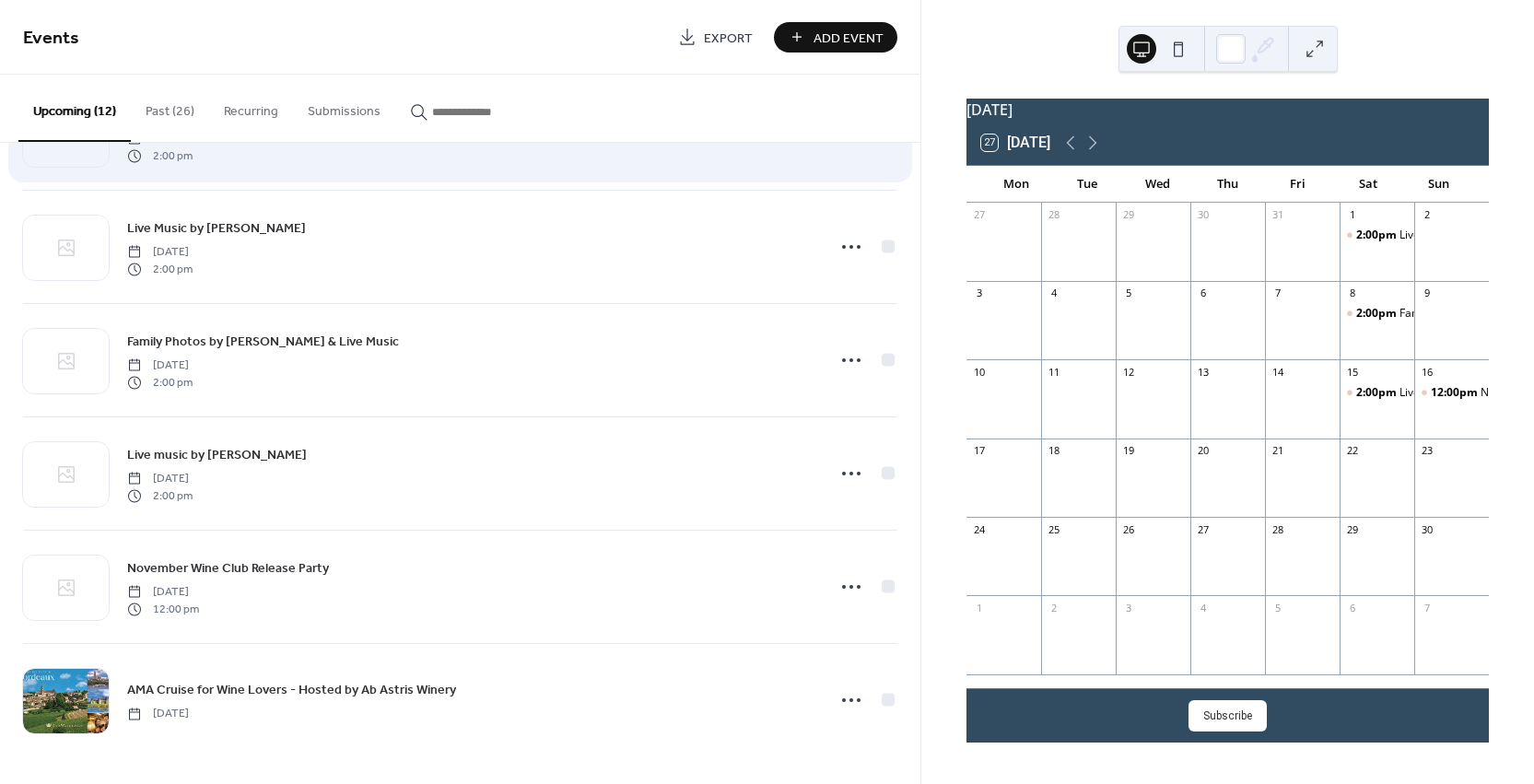scroll, scrollTop: 773, scrollLeft: 0, axis: vertical 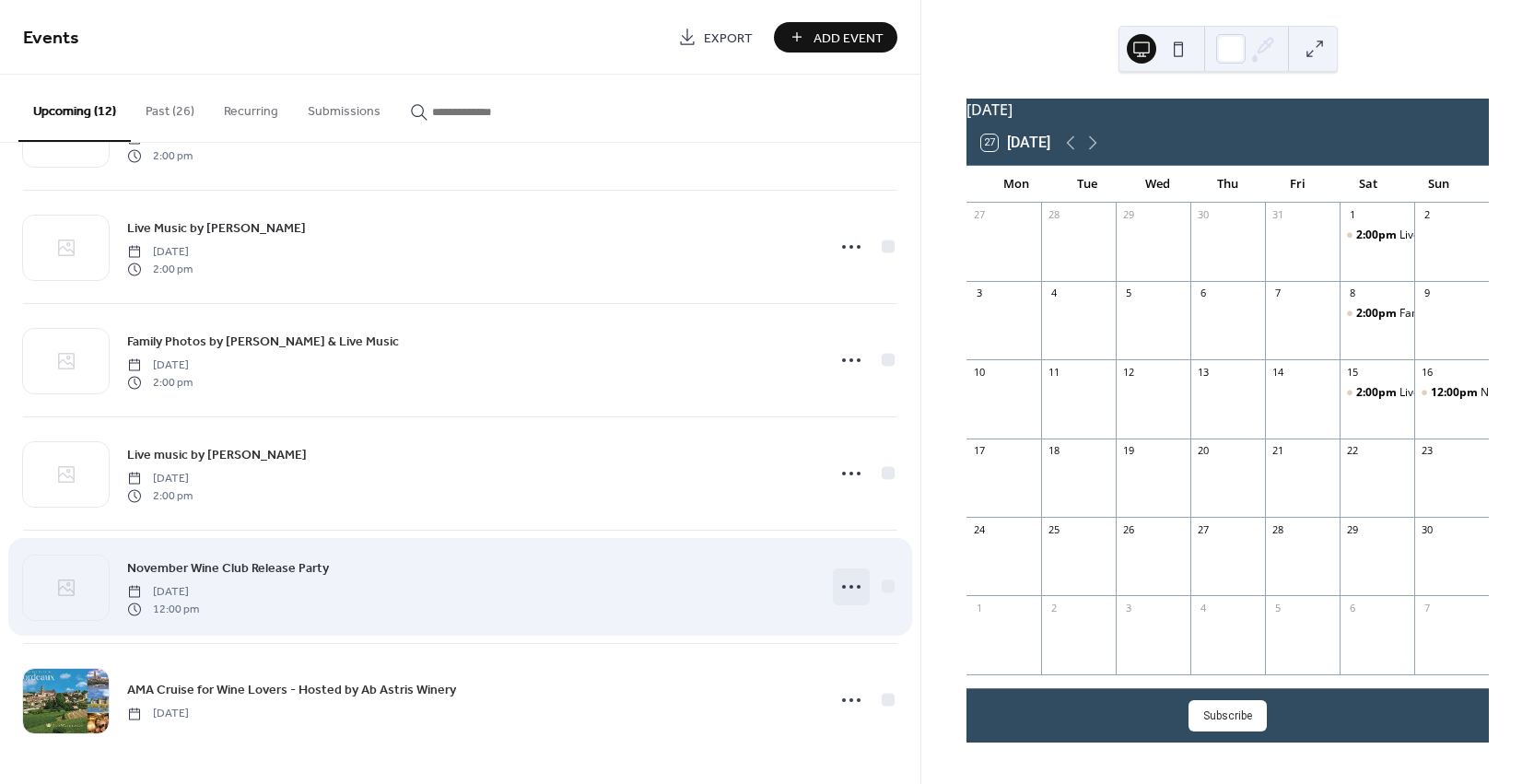 click 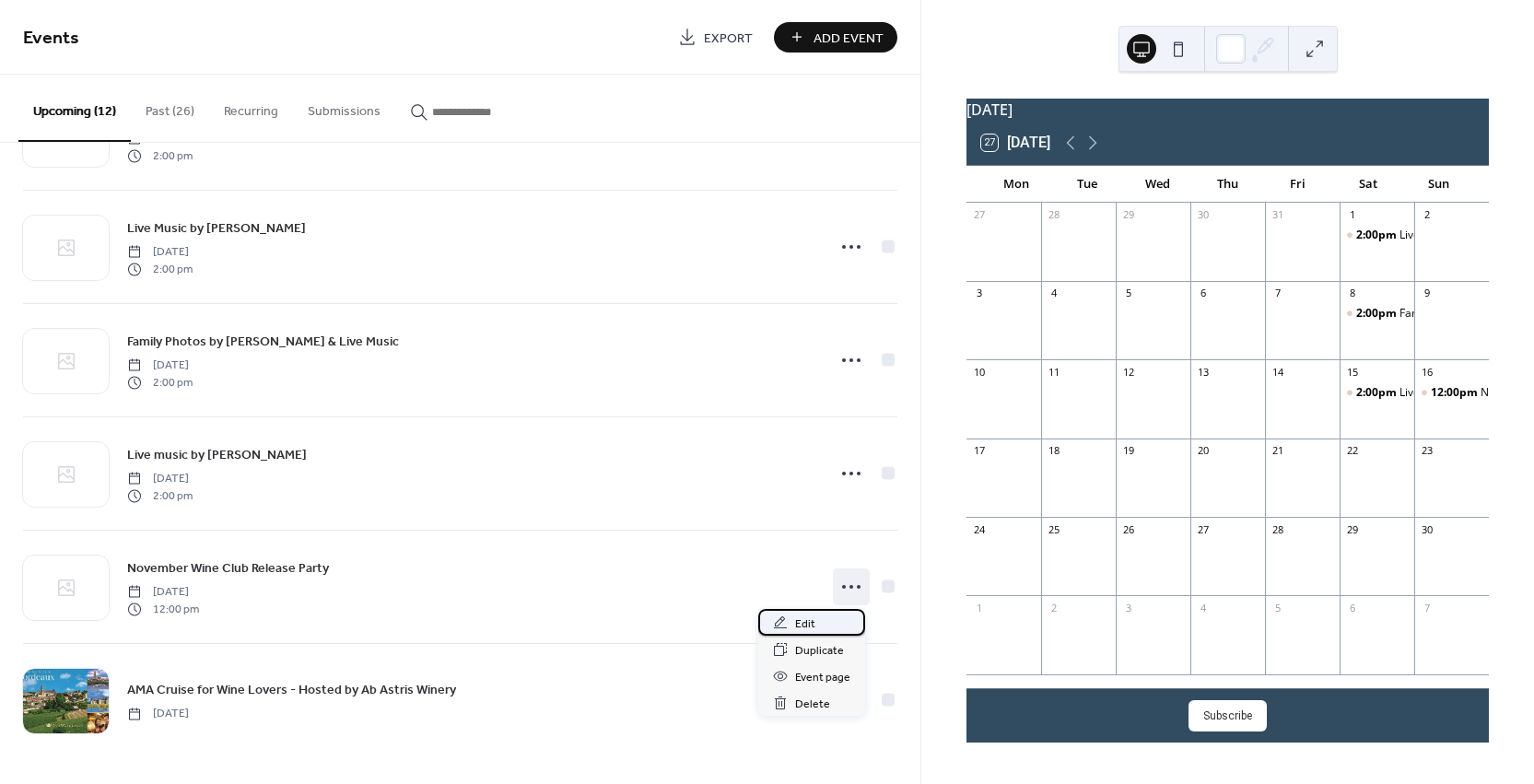 click on "Edit" at bounding box center (805, 624) 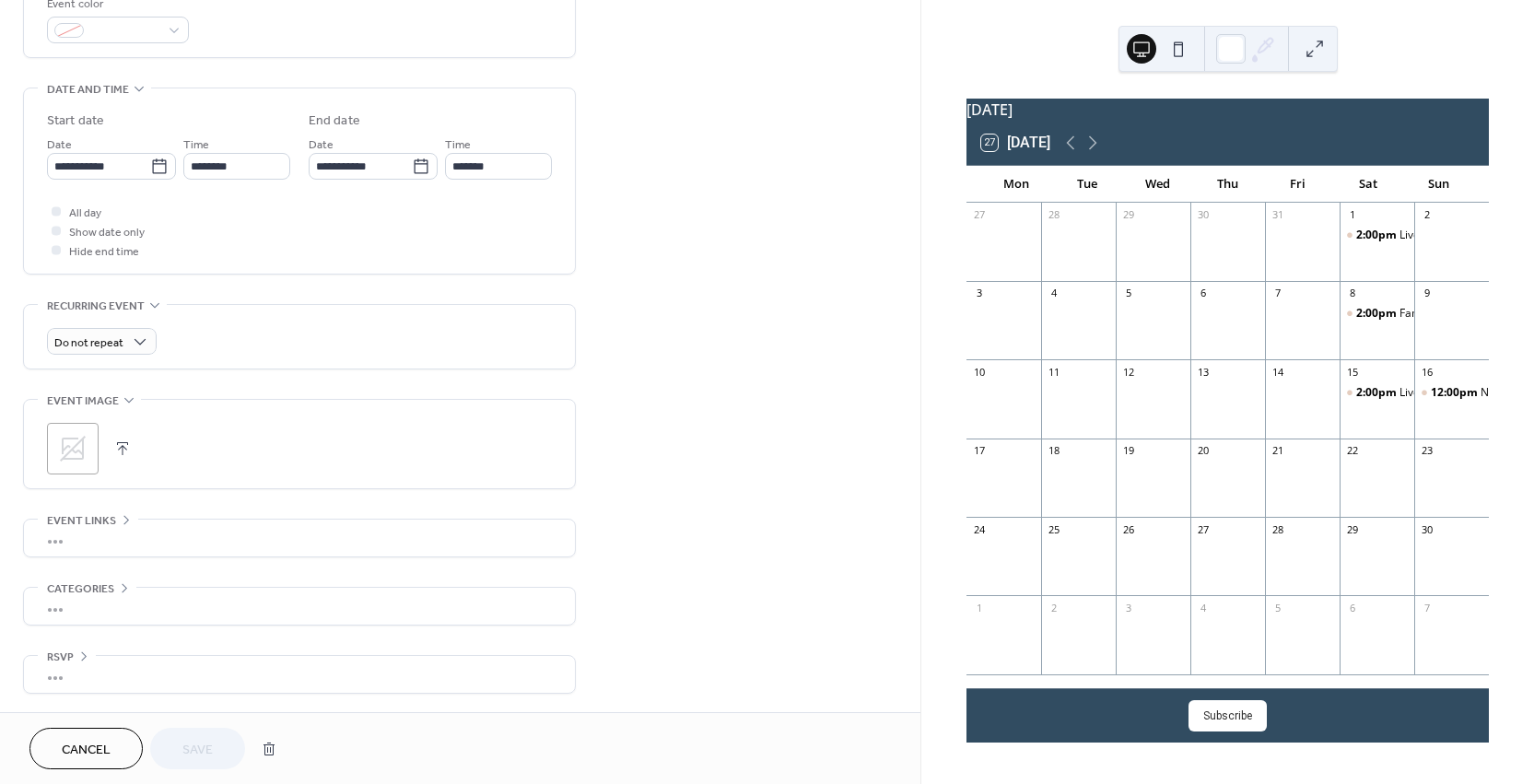scroll, scrollTop: 518, scrollLeft: 0, axis: vertical 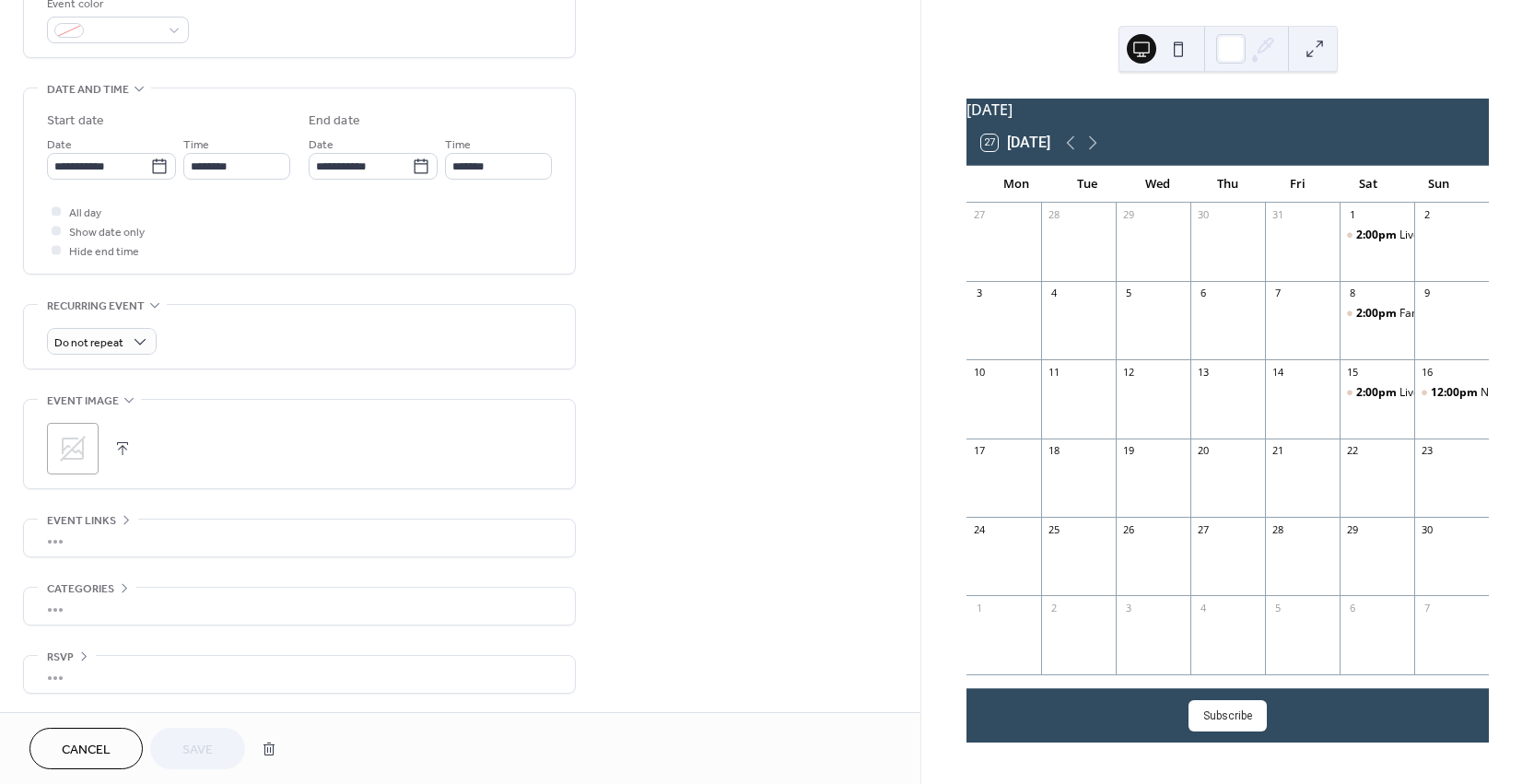click 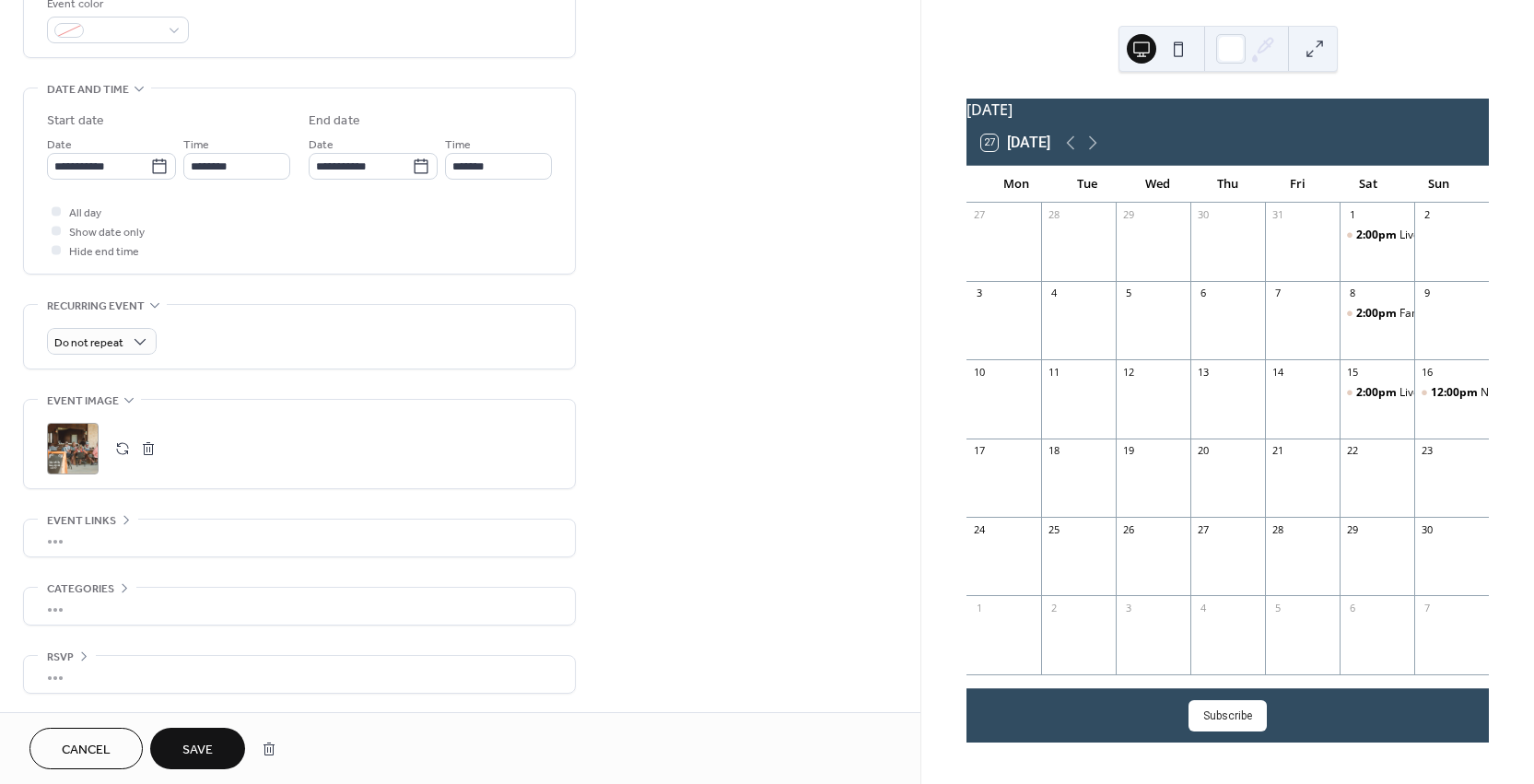 scroll, scrollTop: 518, scrollLeft: 0, axis: vertical 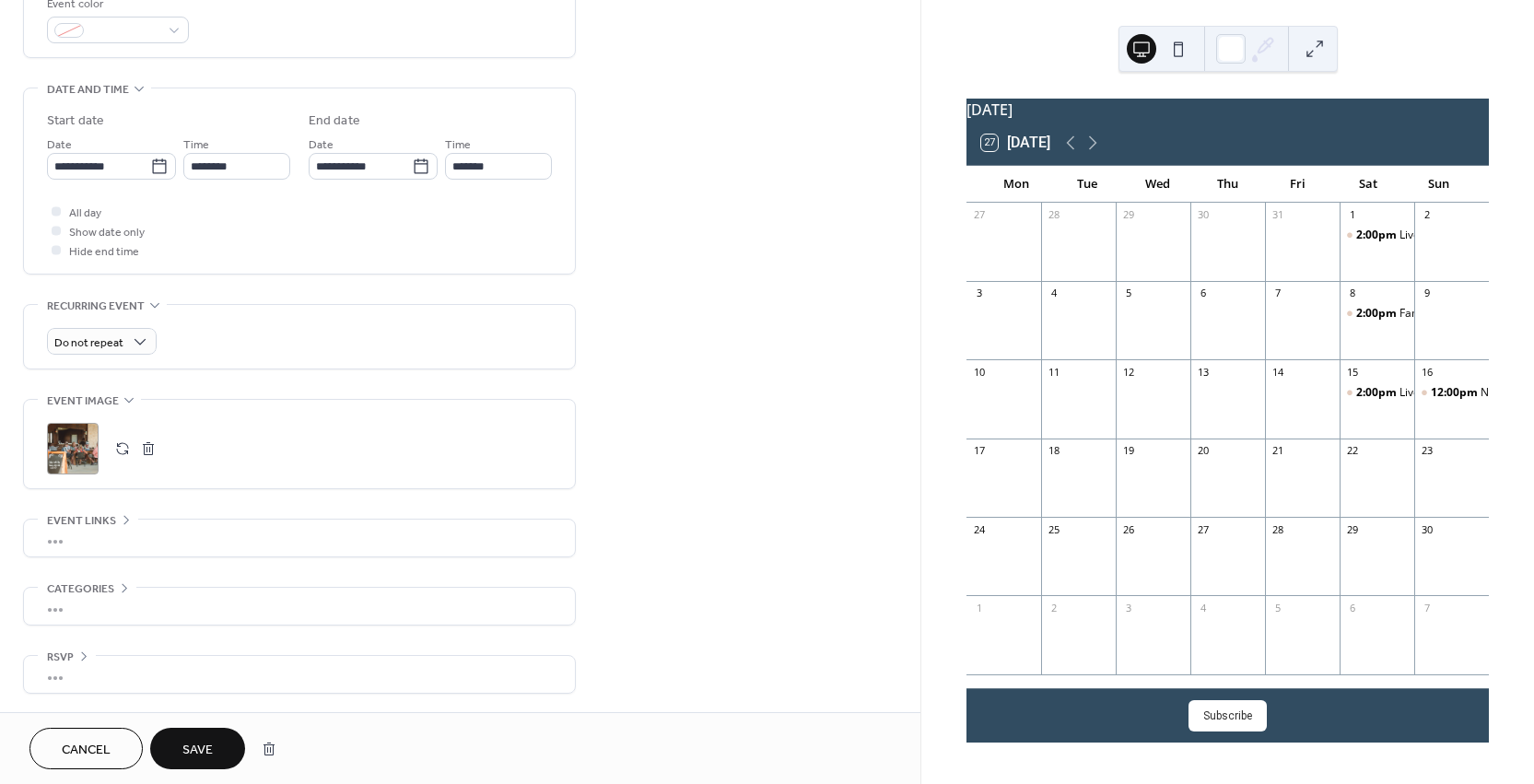 click on "Save" at bounding box center [197, 750] 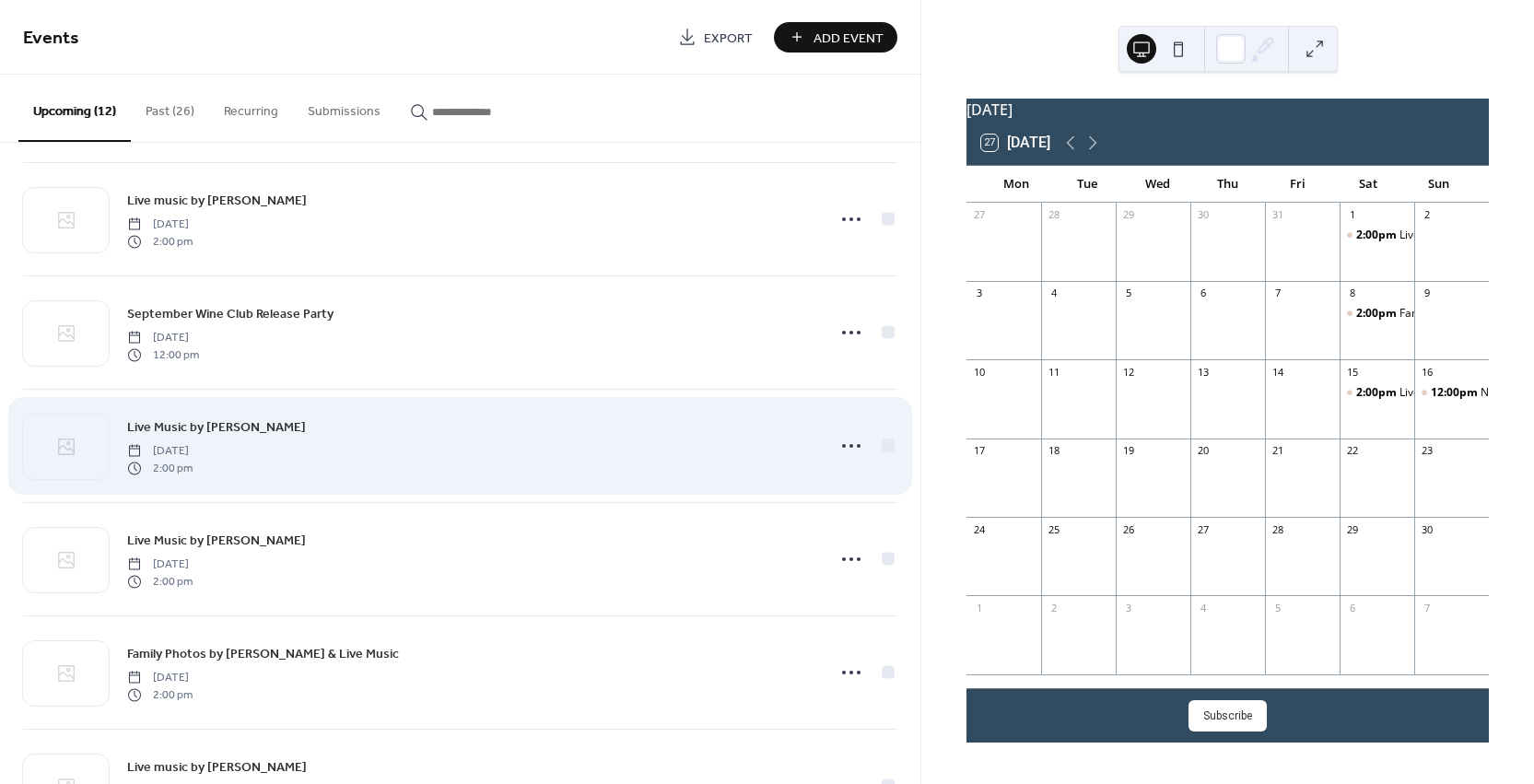 scroll, scrollTop: 458, scrollLeft: 0, axis: vertical 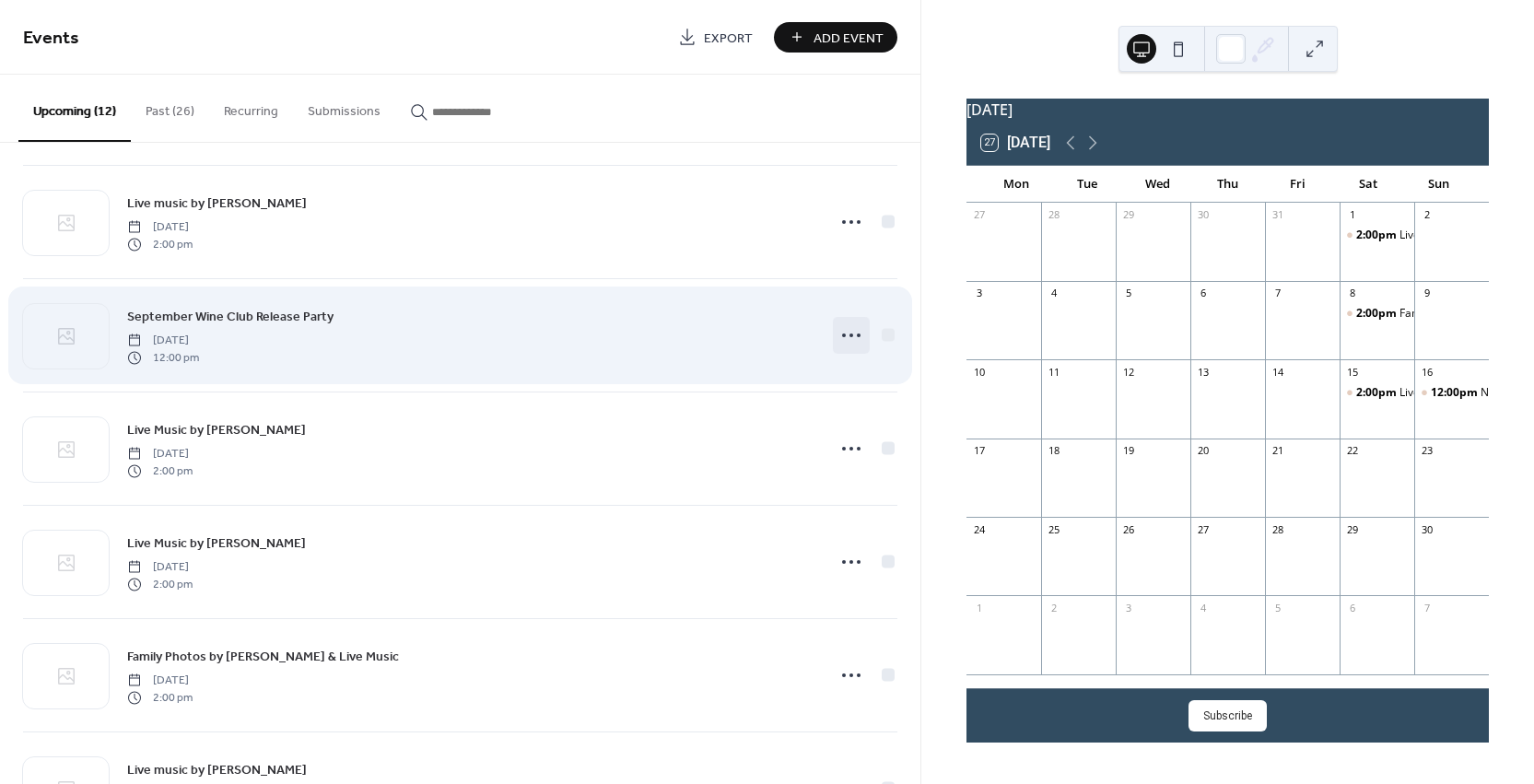 click 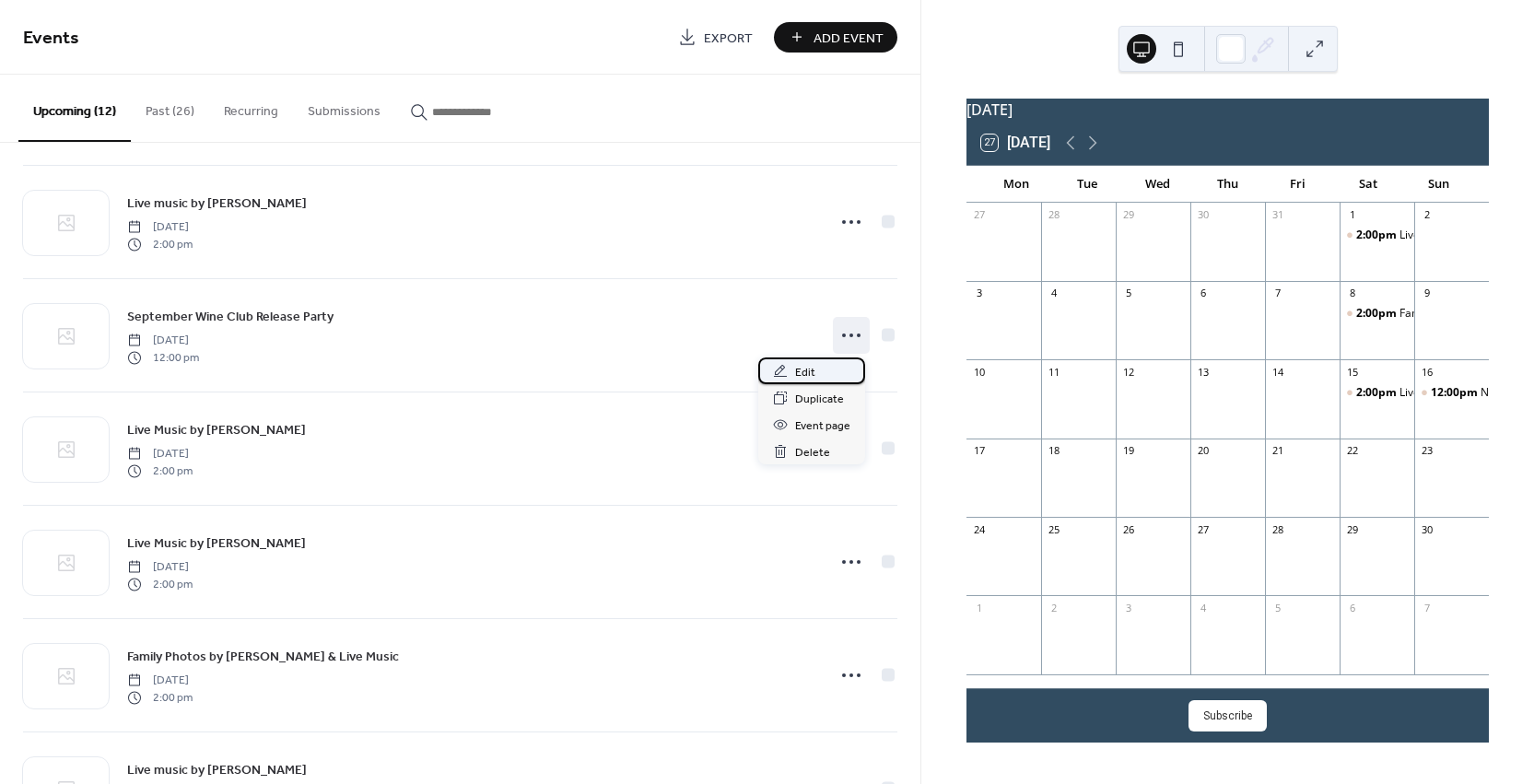 click on "Edit" at bounding box center (812, 370) 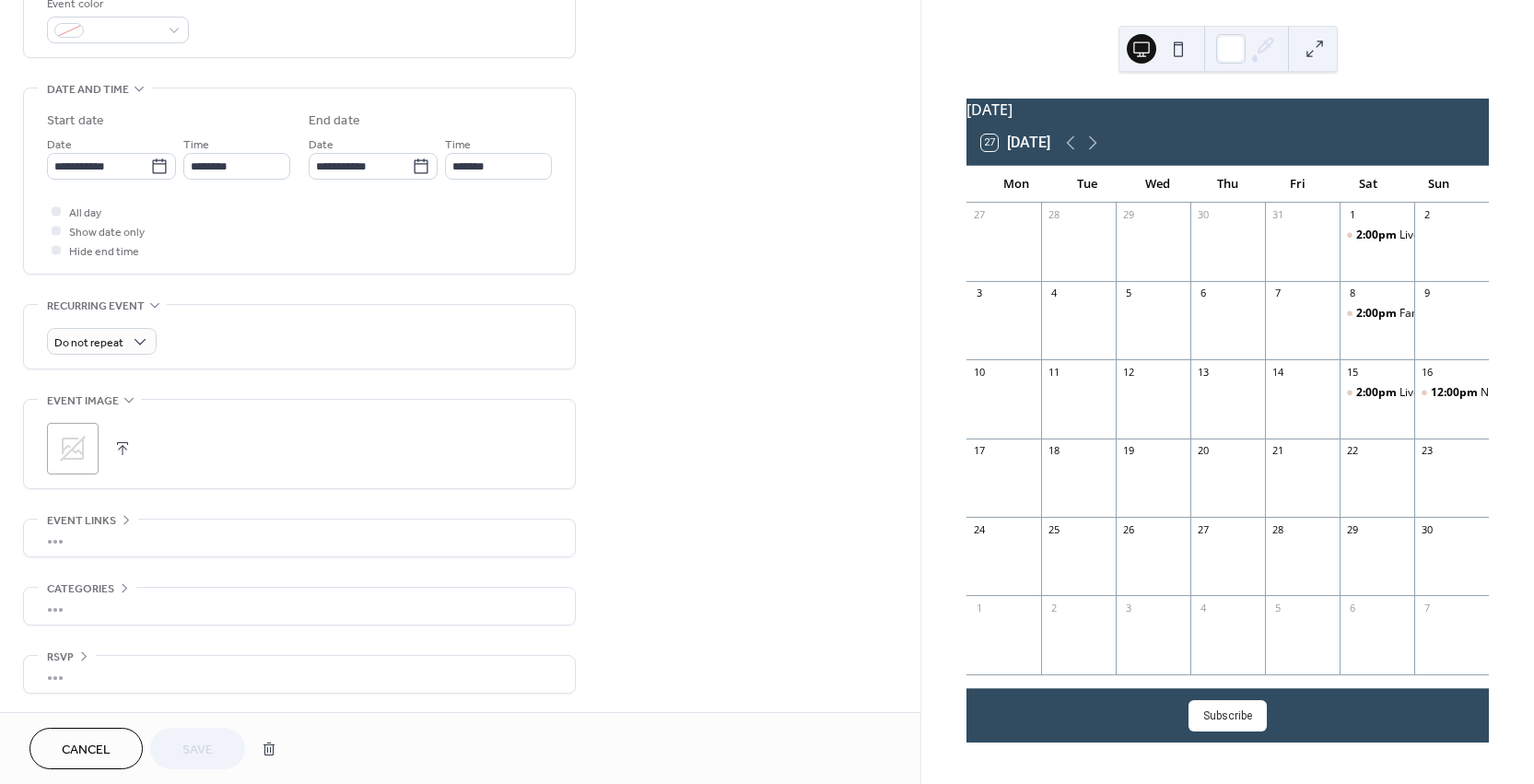 scroll, scrollTop: 518, scrollLeft: 0, axis: vertical 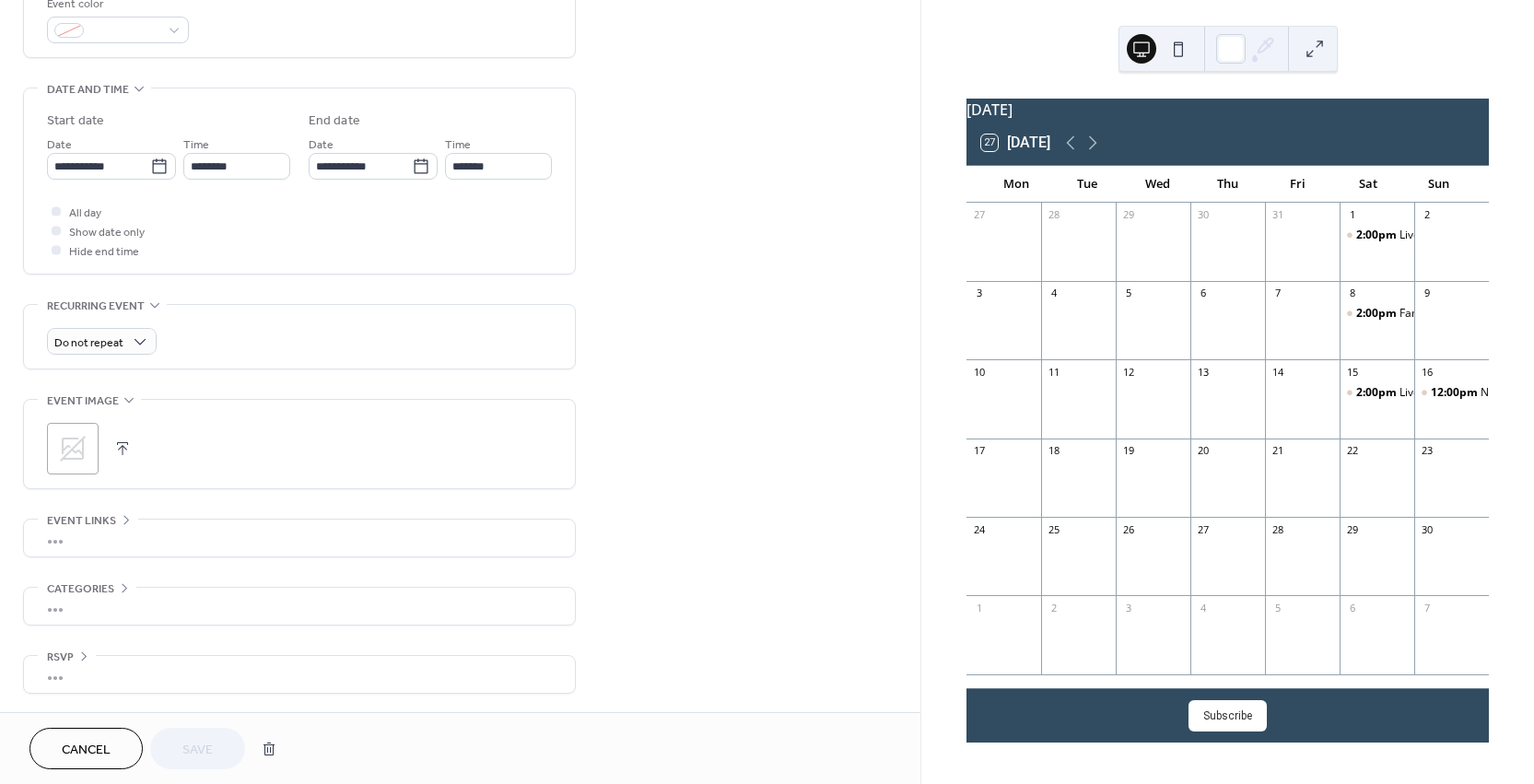 click 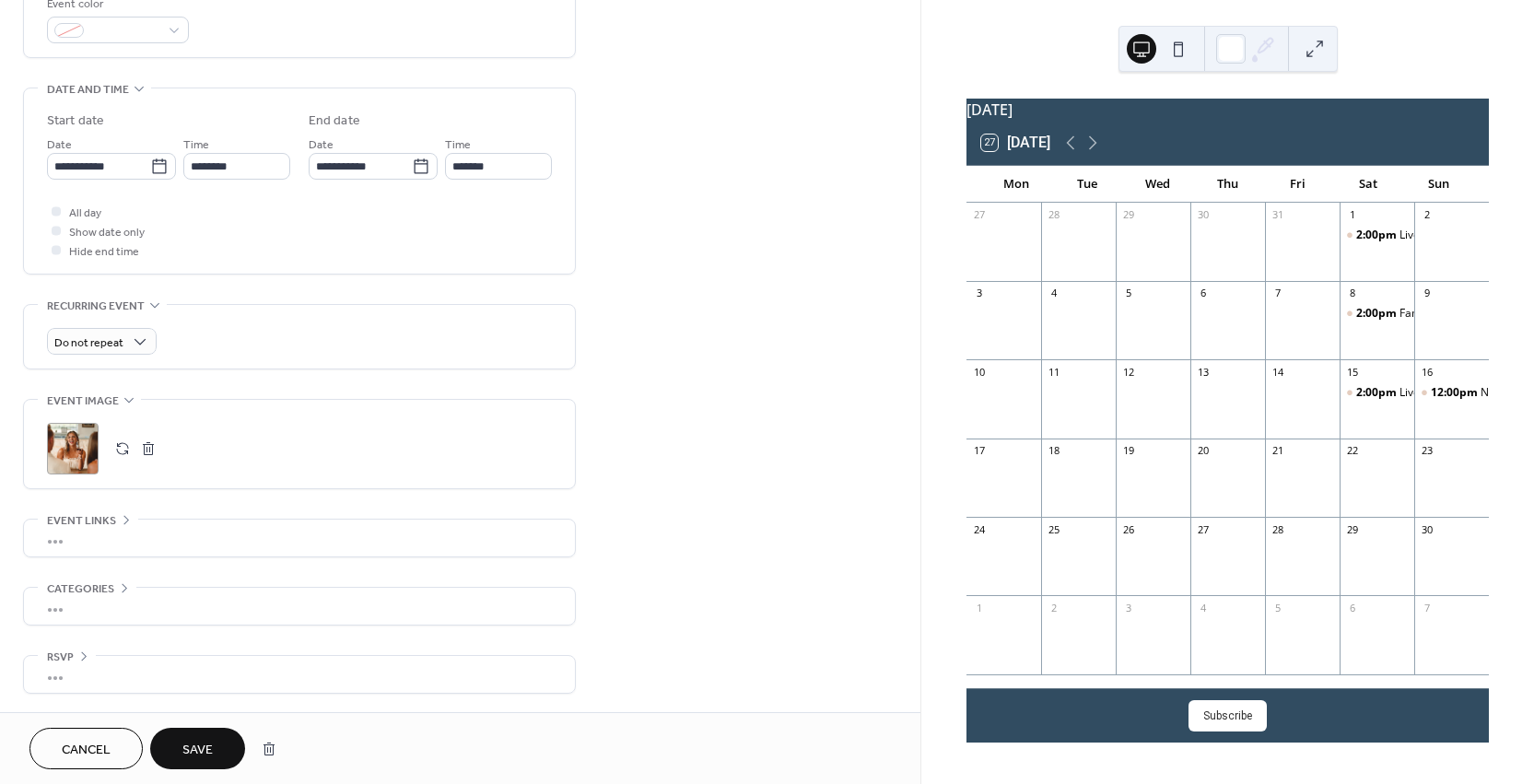 scroll, scrollTop: 518, scrollLeft: 0, axis: vertical 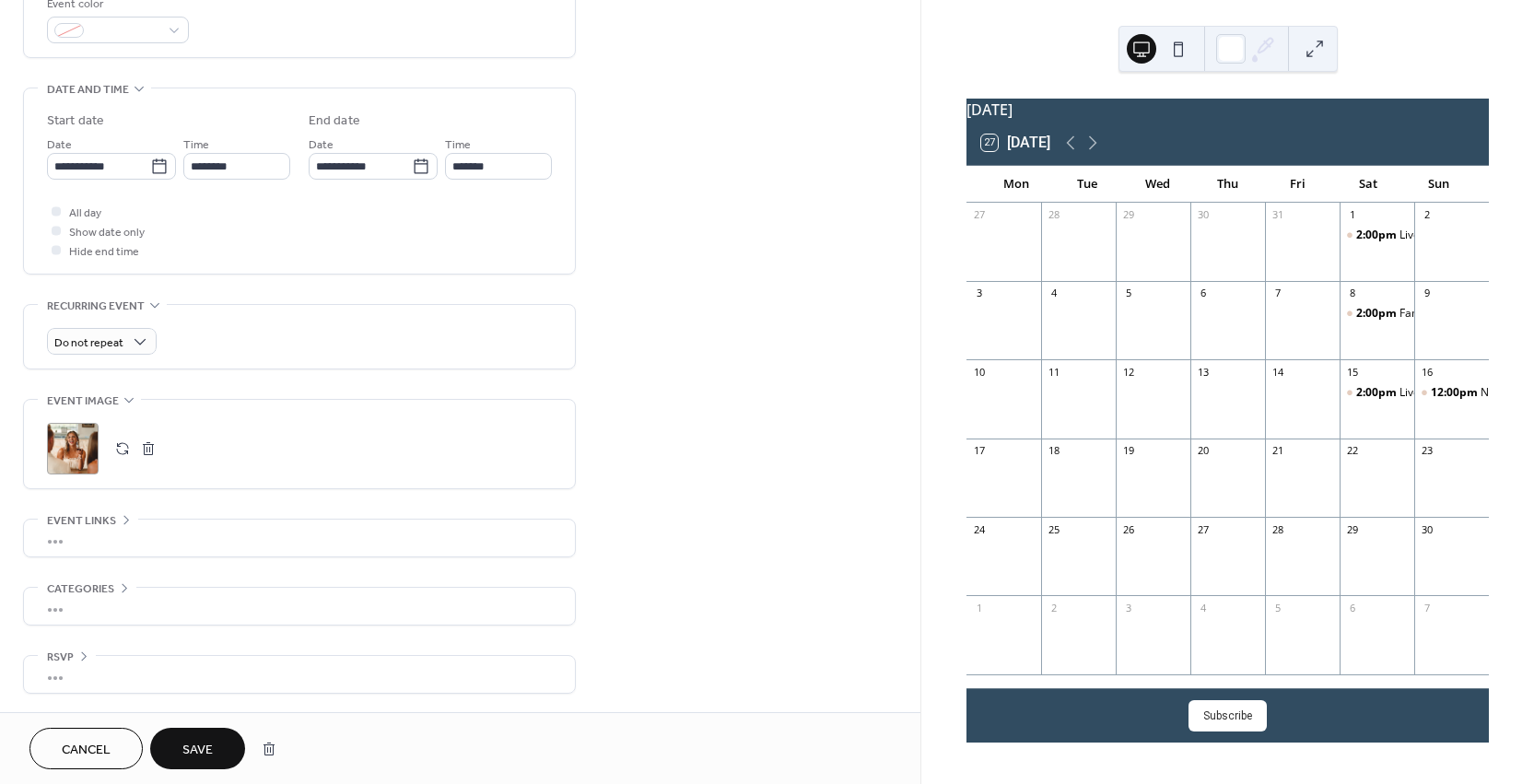 click on "Save" at bounding box center (197, 750) 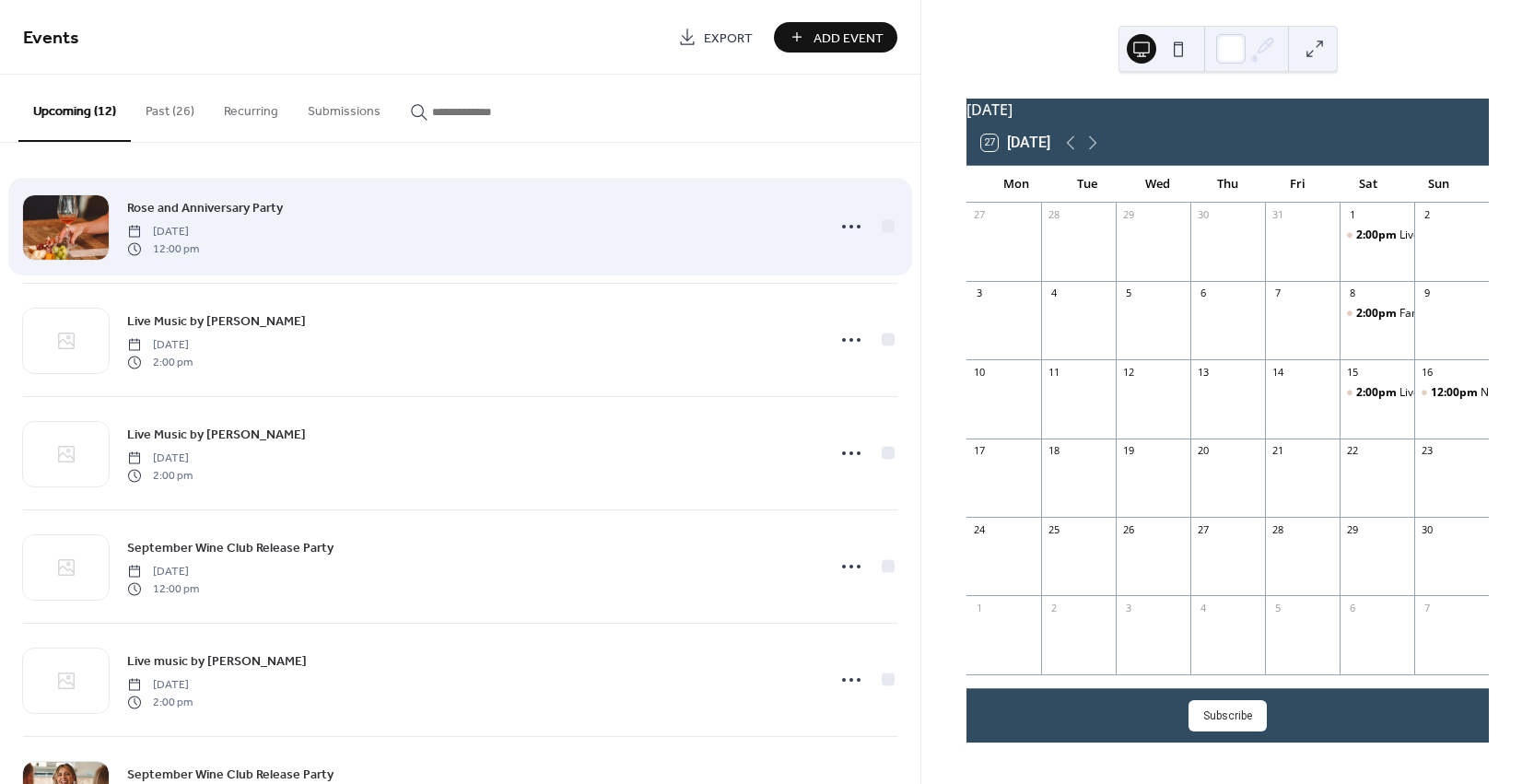 scroll, scrollTop: 0, scrollLeft: 0, axis: both 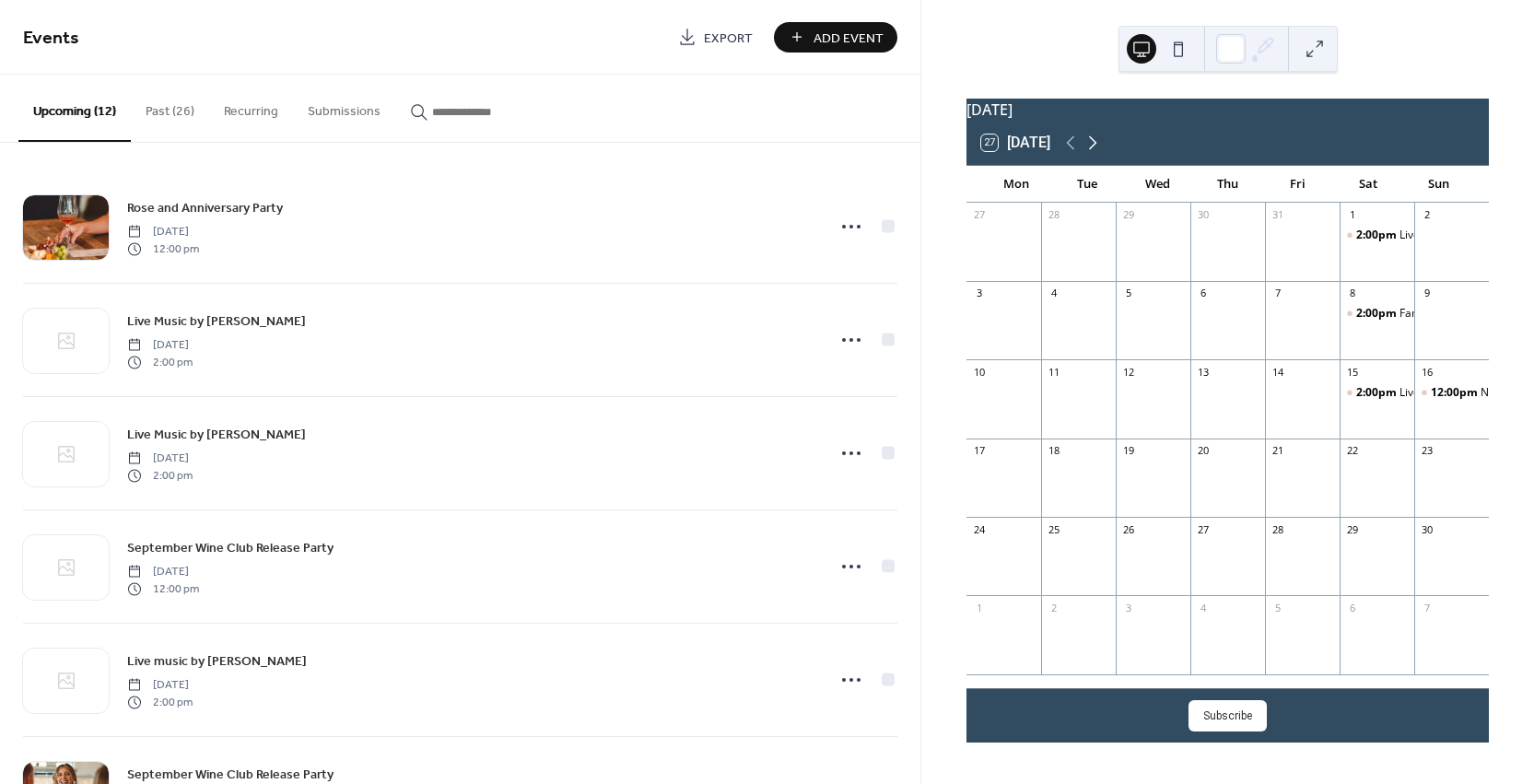 click 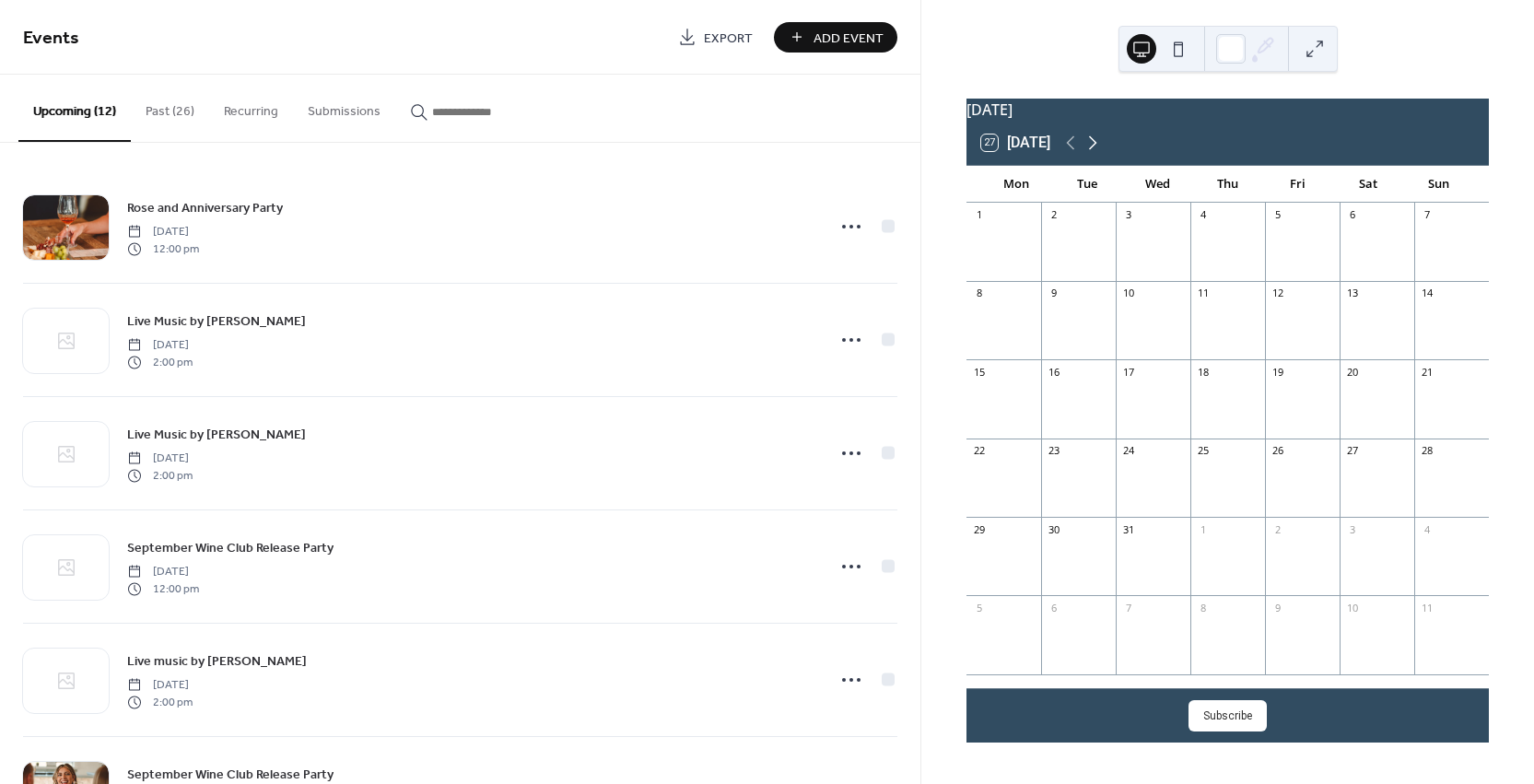 click 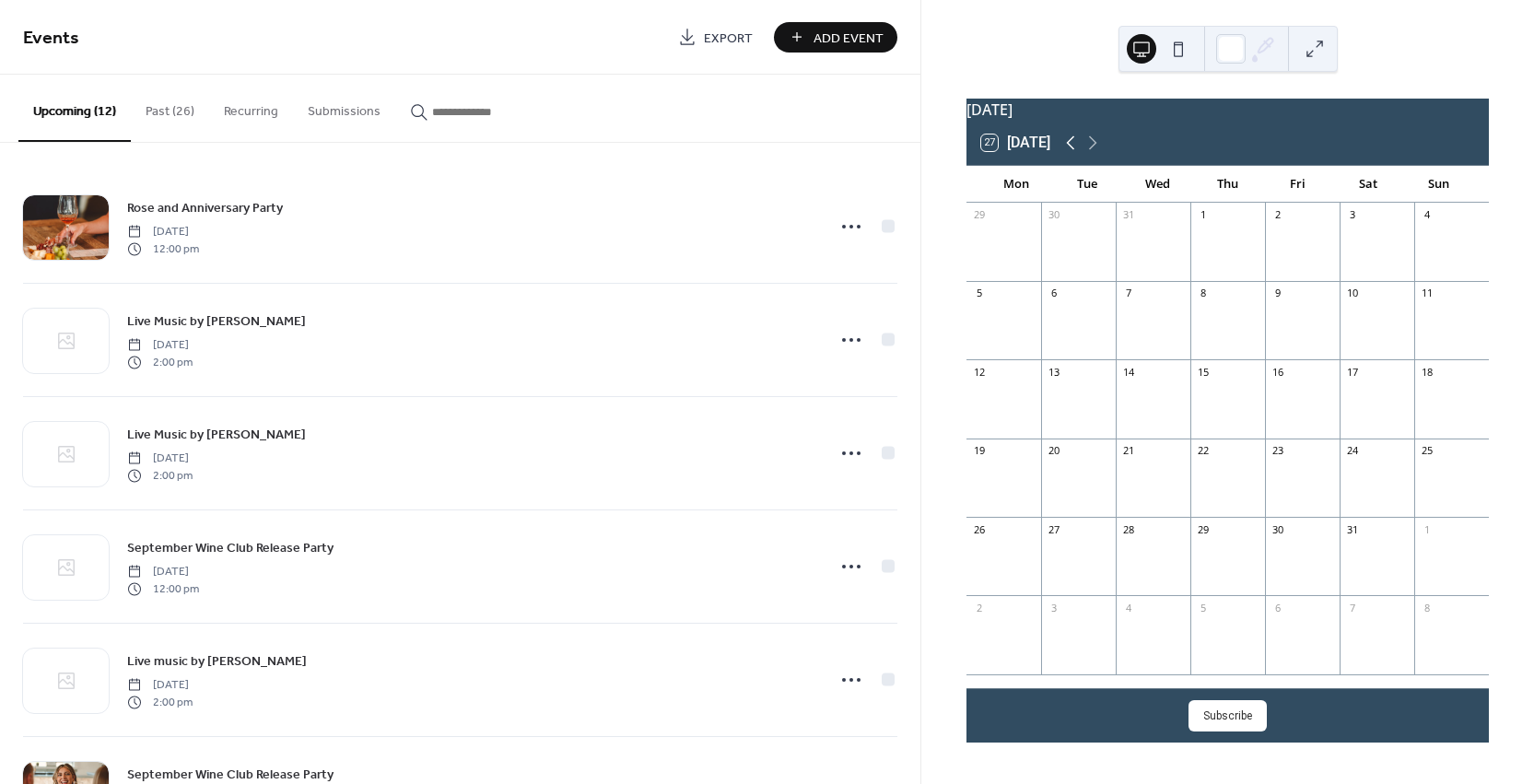 click 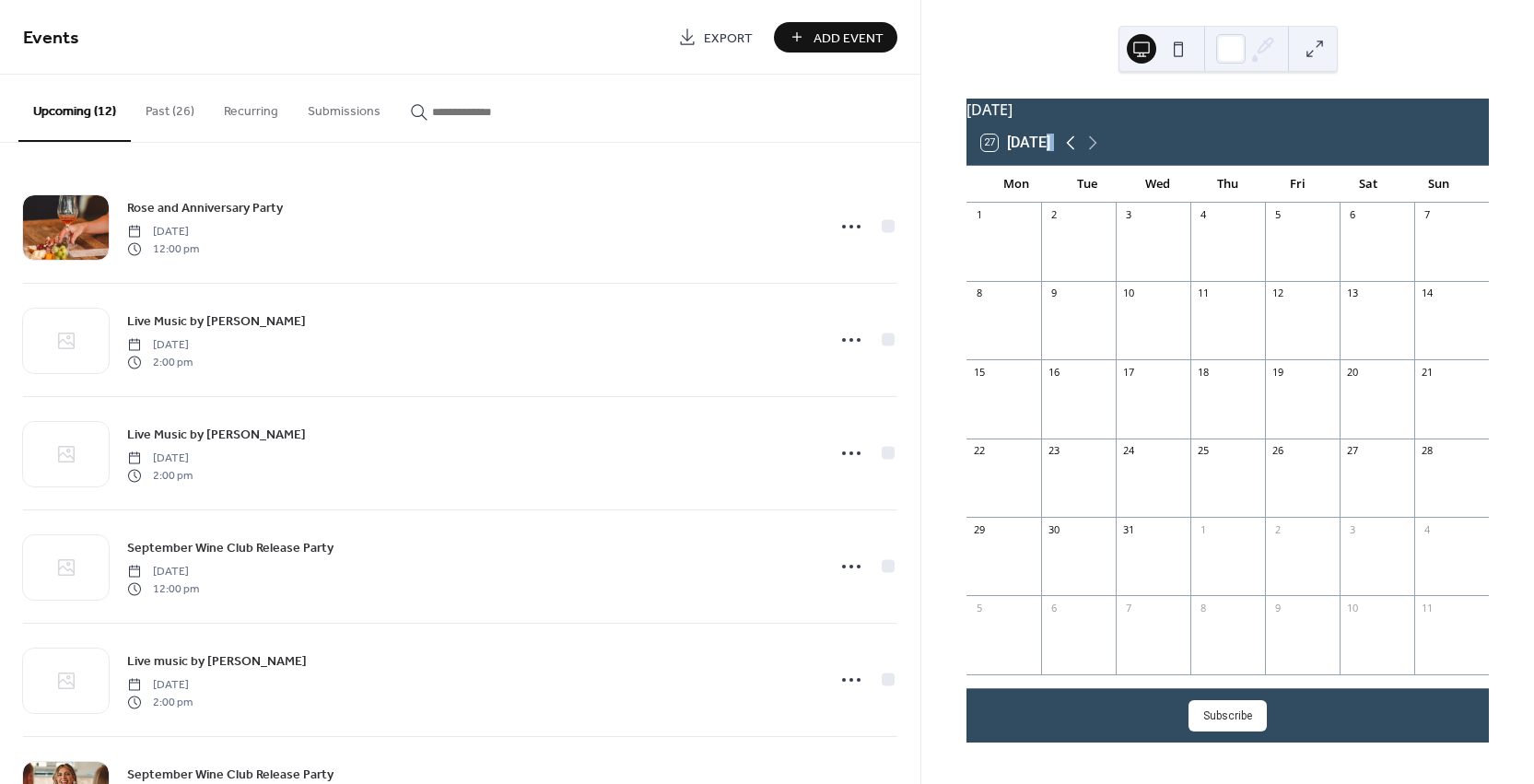 click 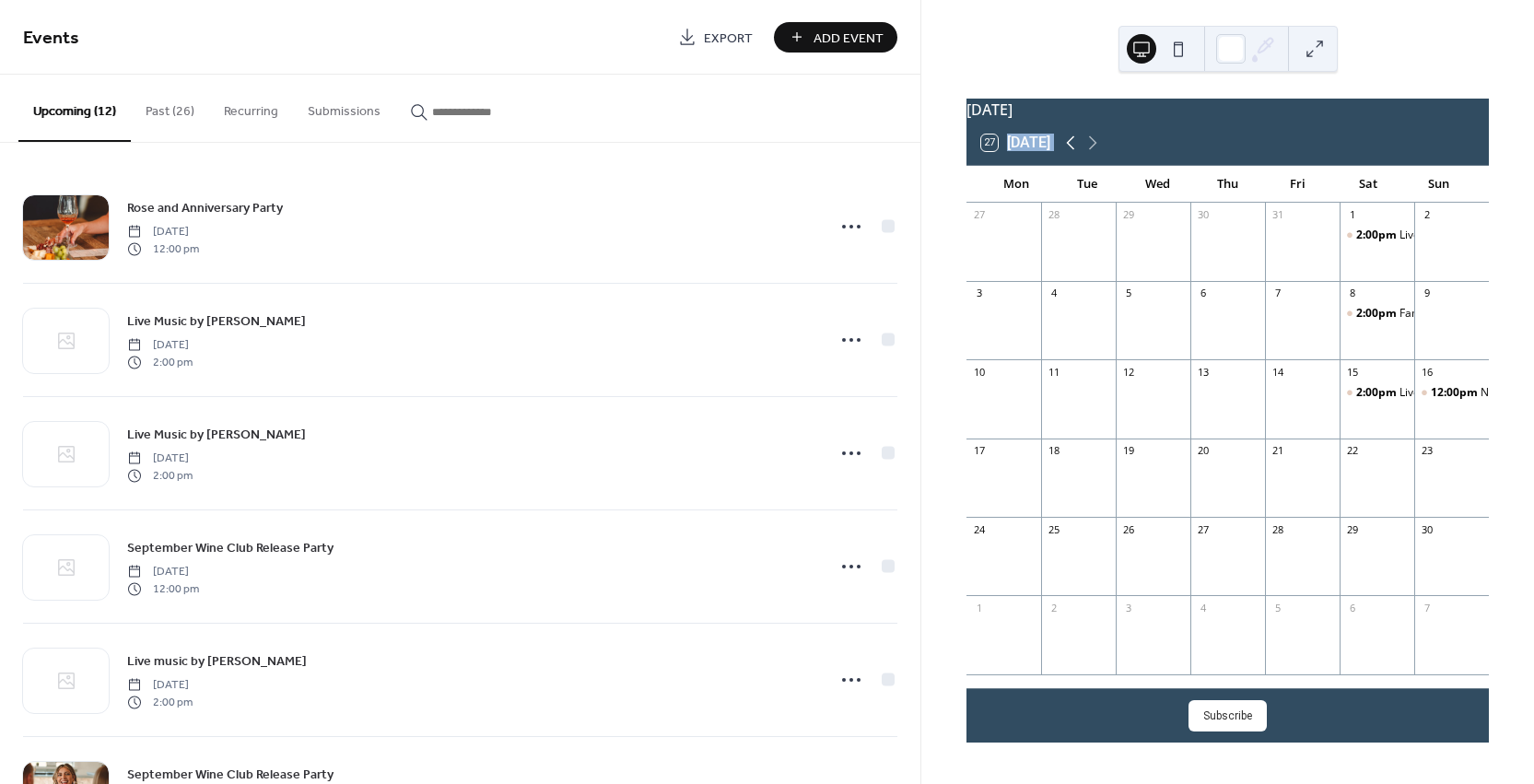 click 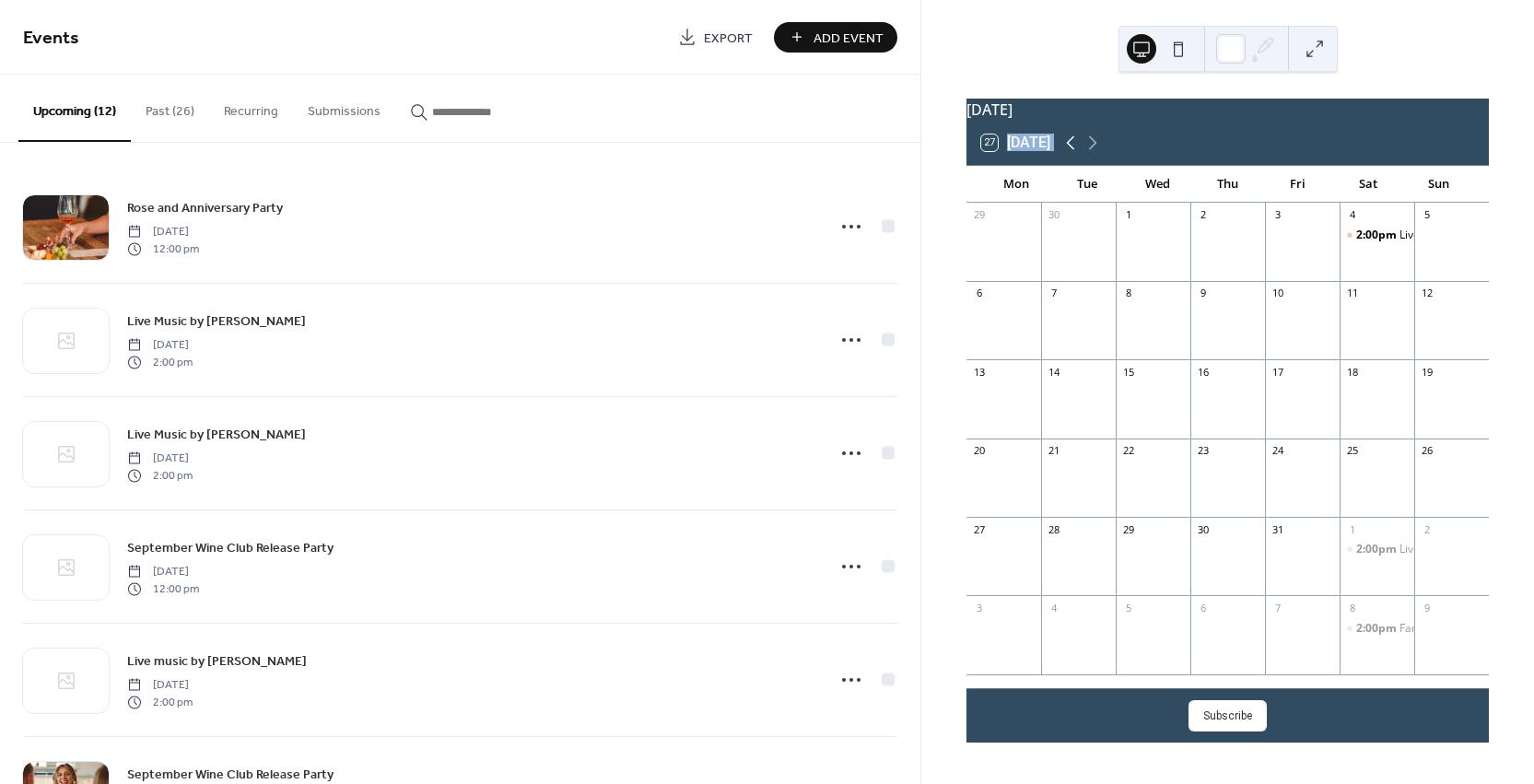 click 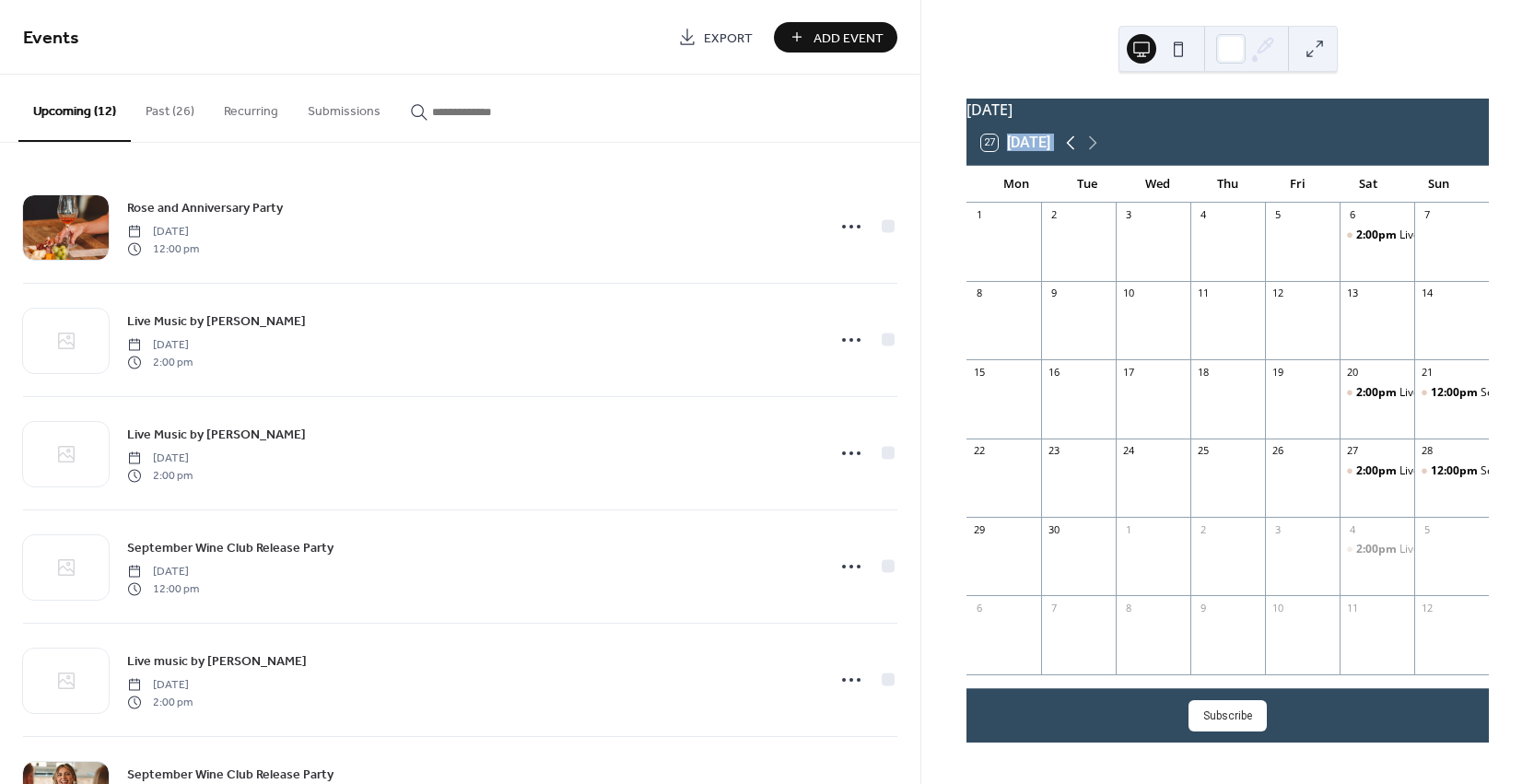 click 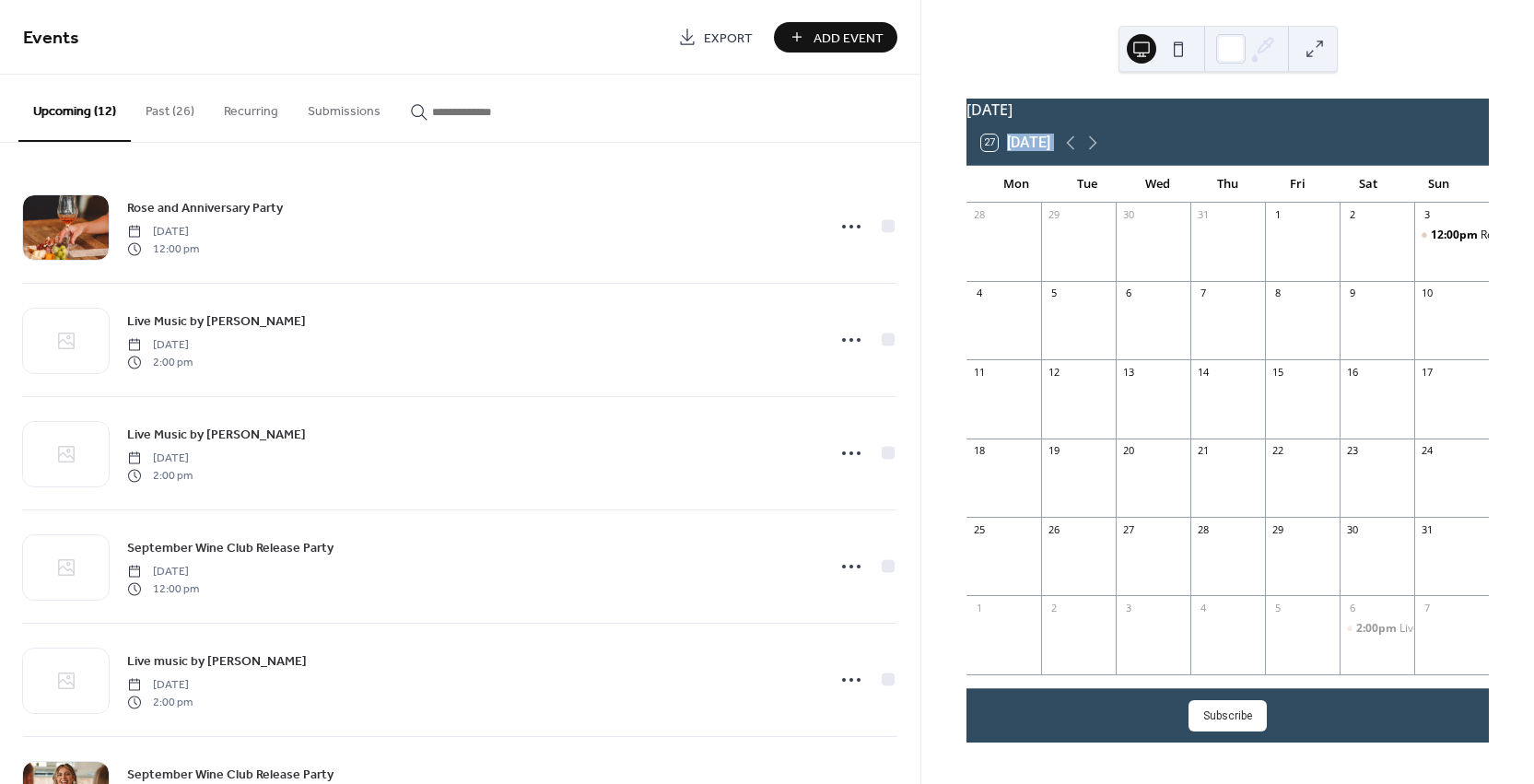 click on "Add Event" at bounding box center [836, 37] 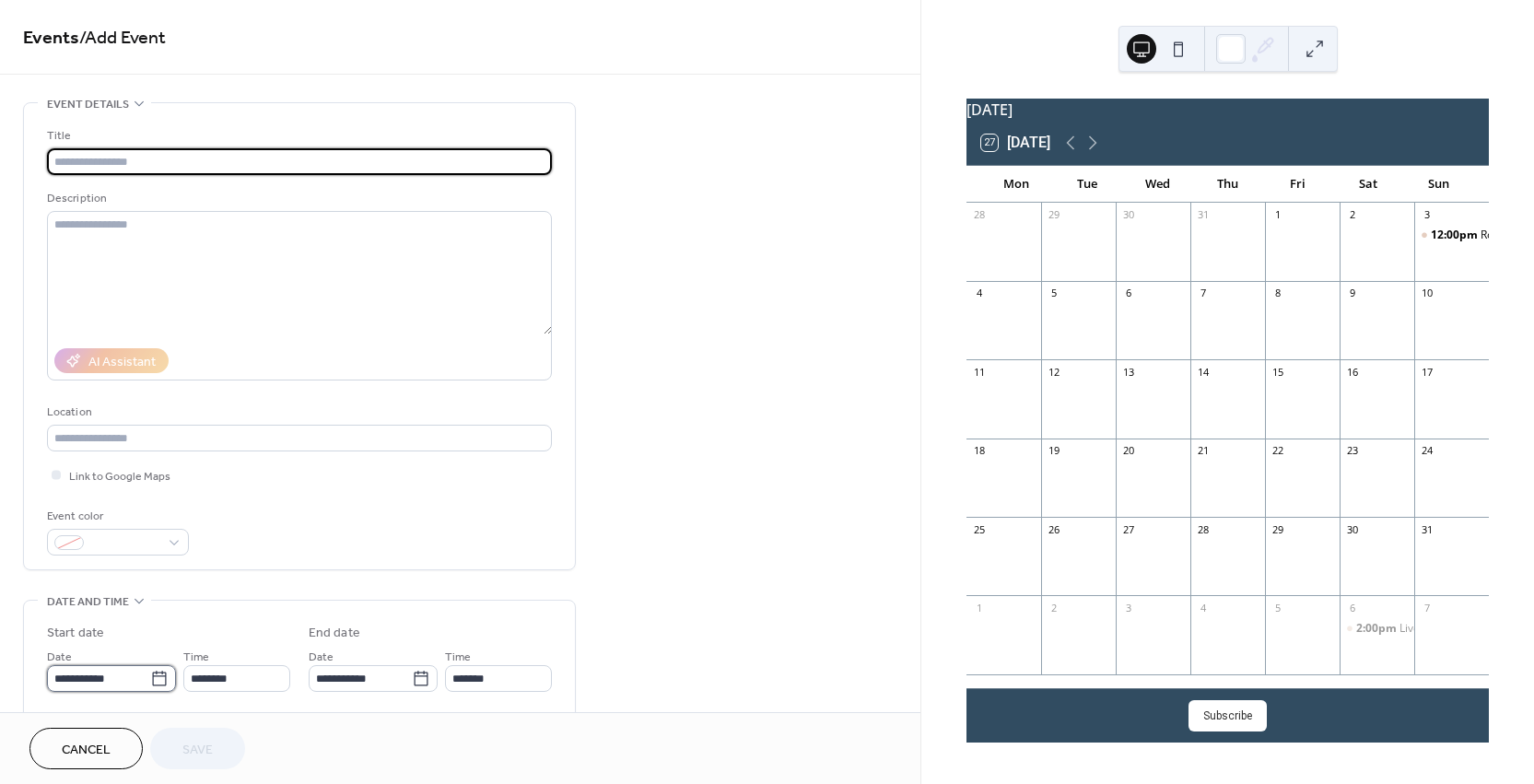 click on "**********" at bounding box center [99, 678] 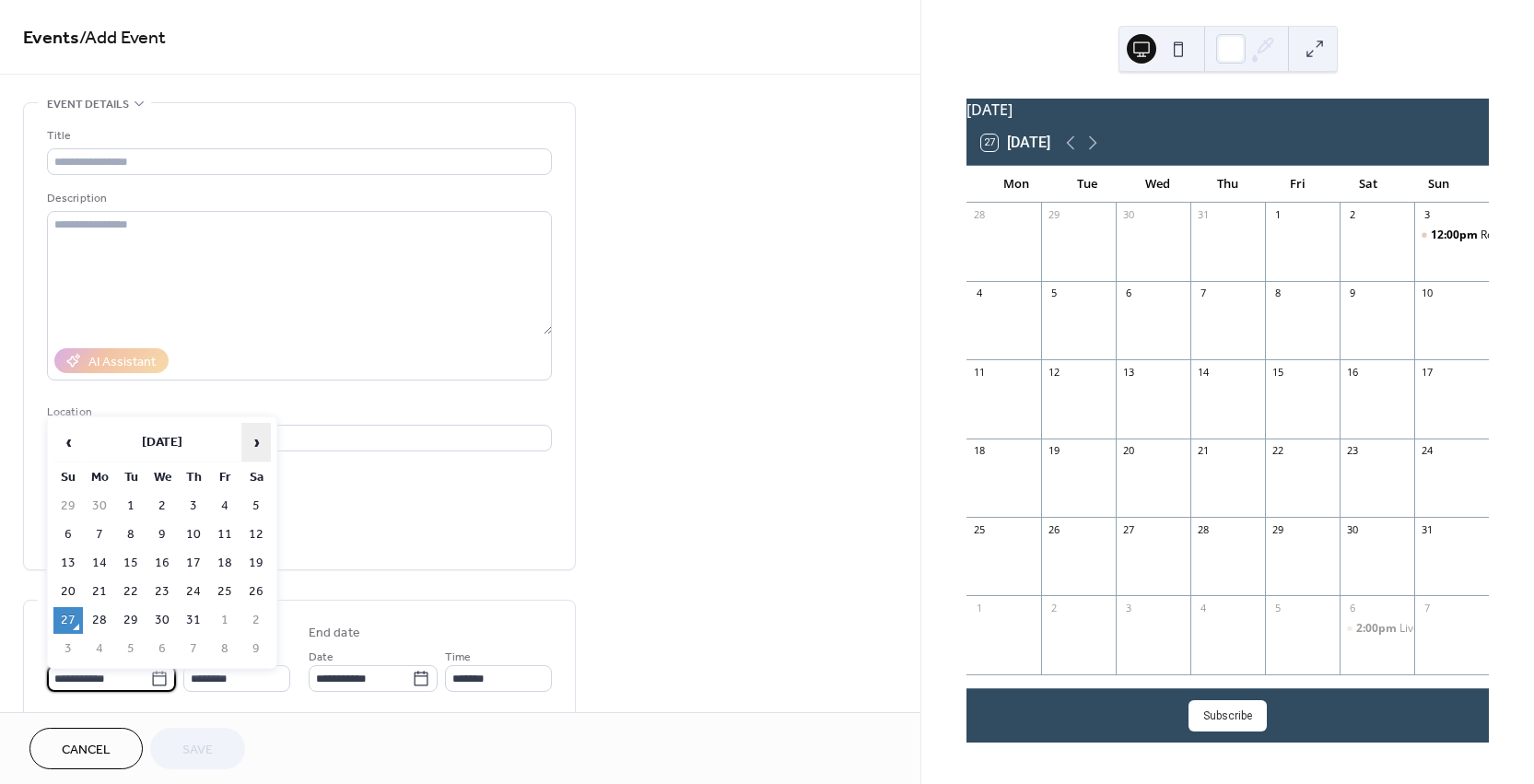 click on "›" at bounding box center (256, 442) 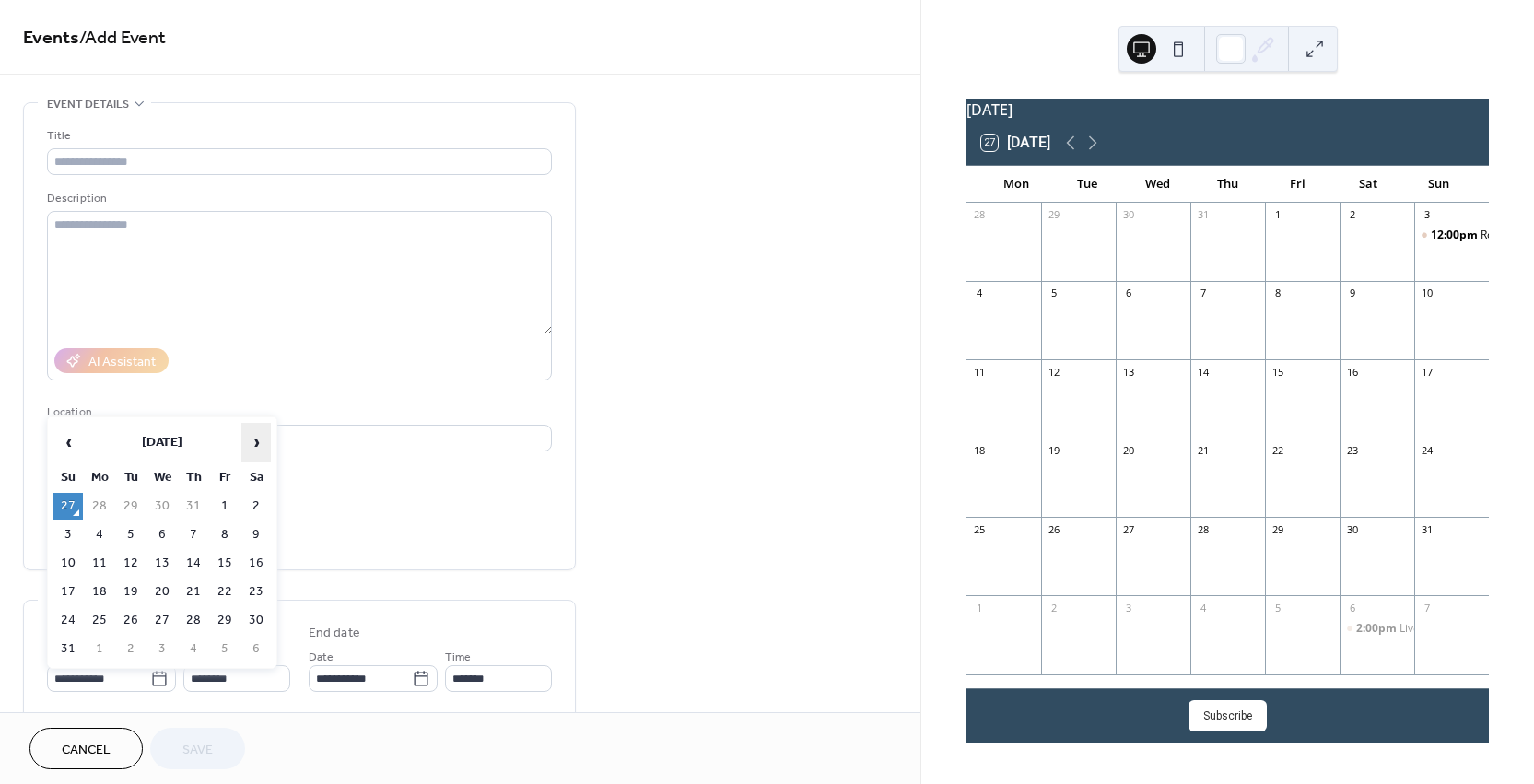 click on "›" at bounding box center [256, 442] 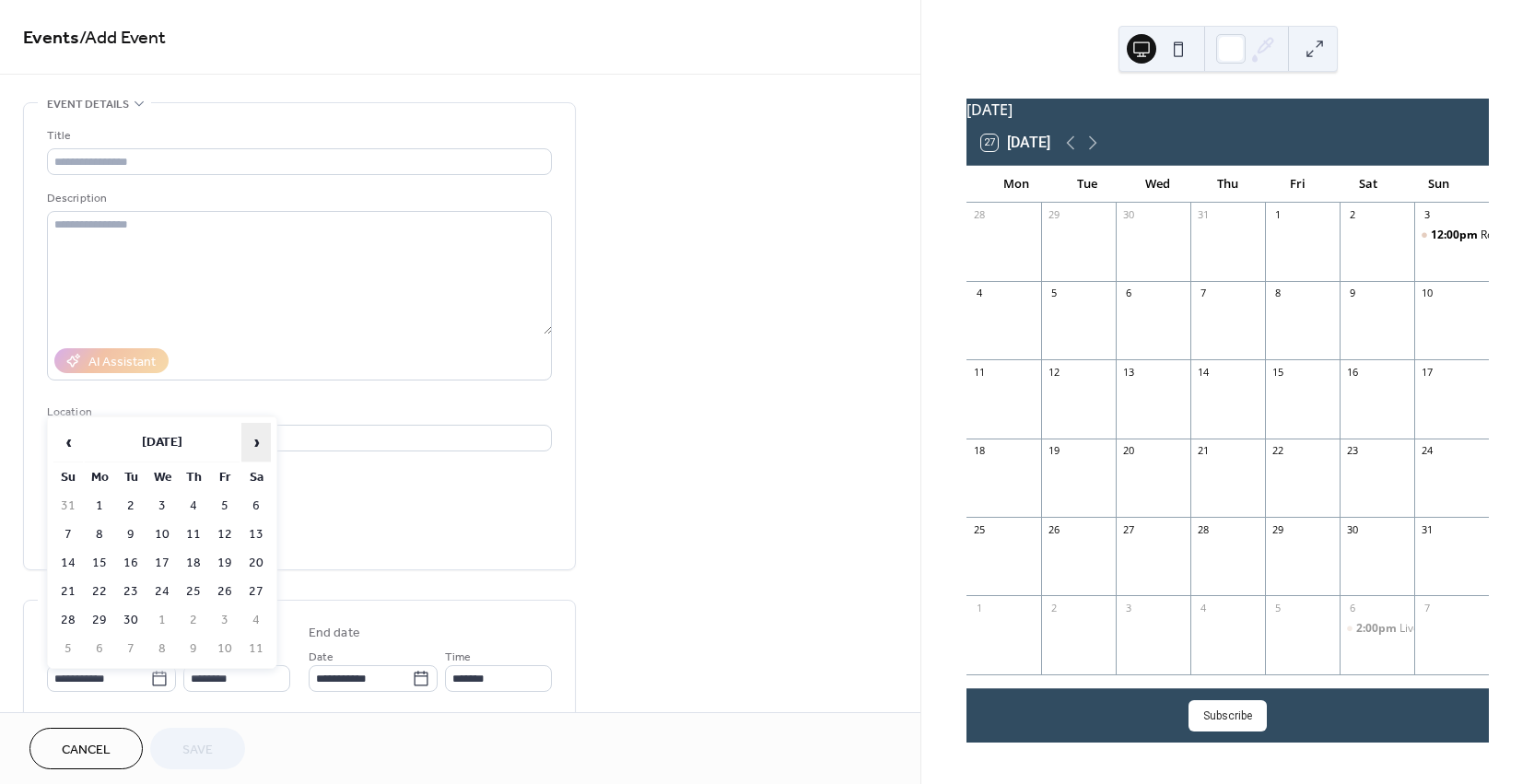 click on "›" at bounding box center (256, 442) 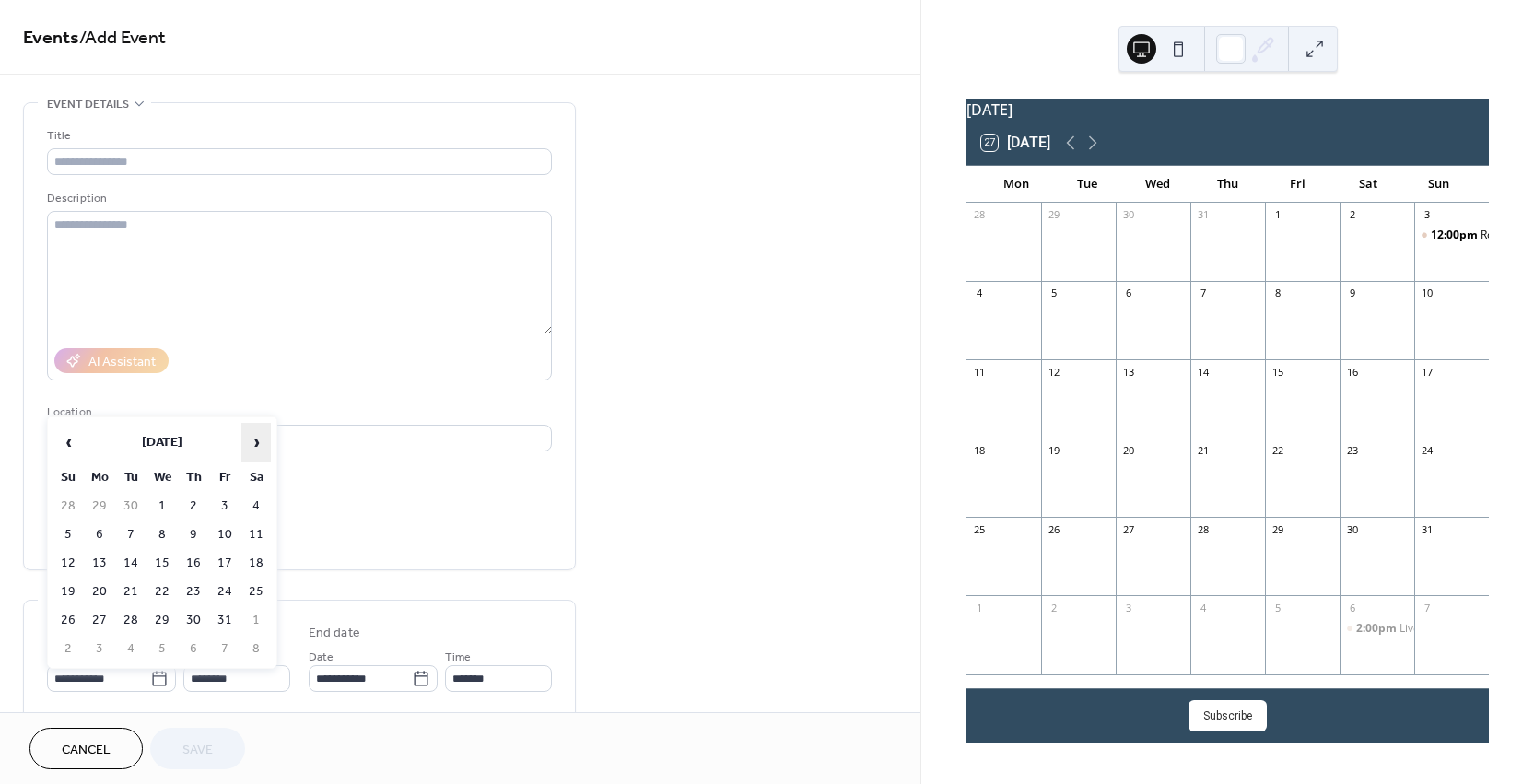 click on "›" at bounding box center [256, 442] 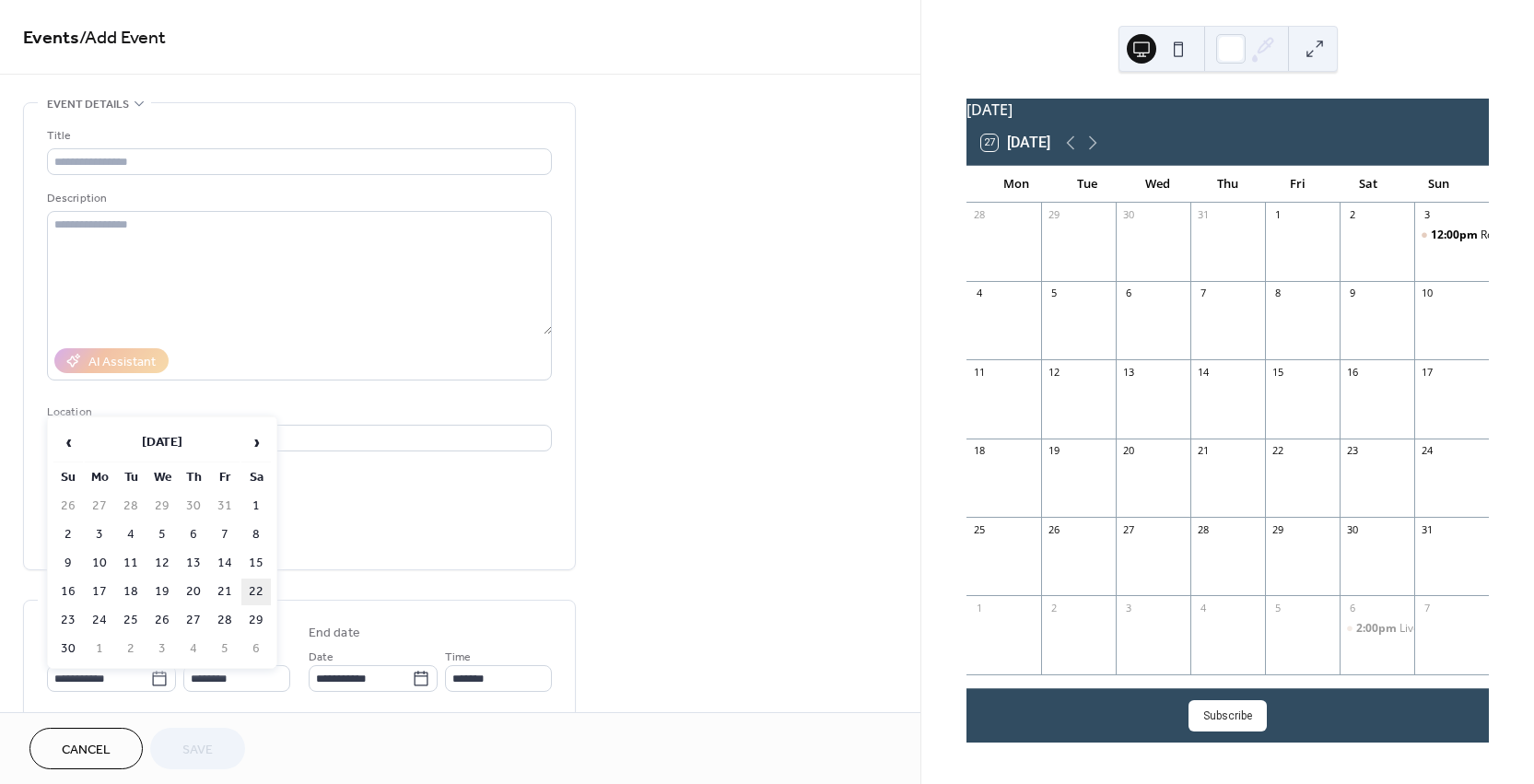 click on "22" at bounding box center (256, 591) 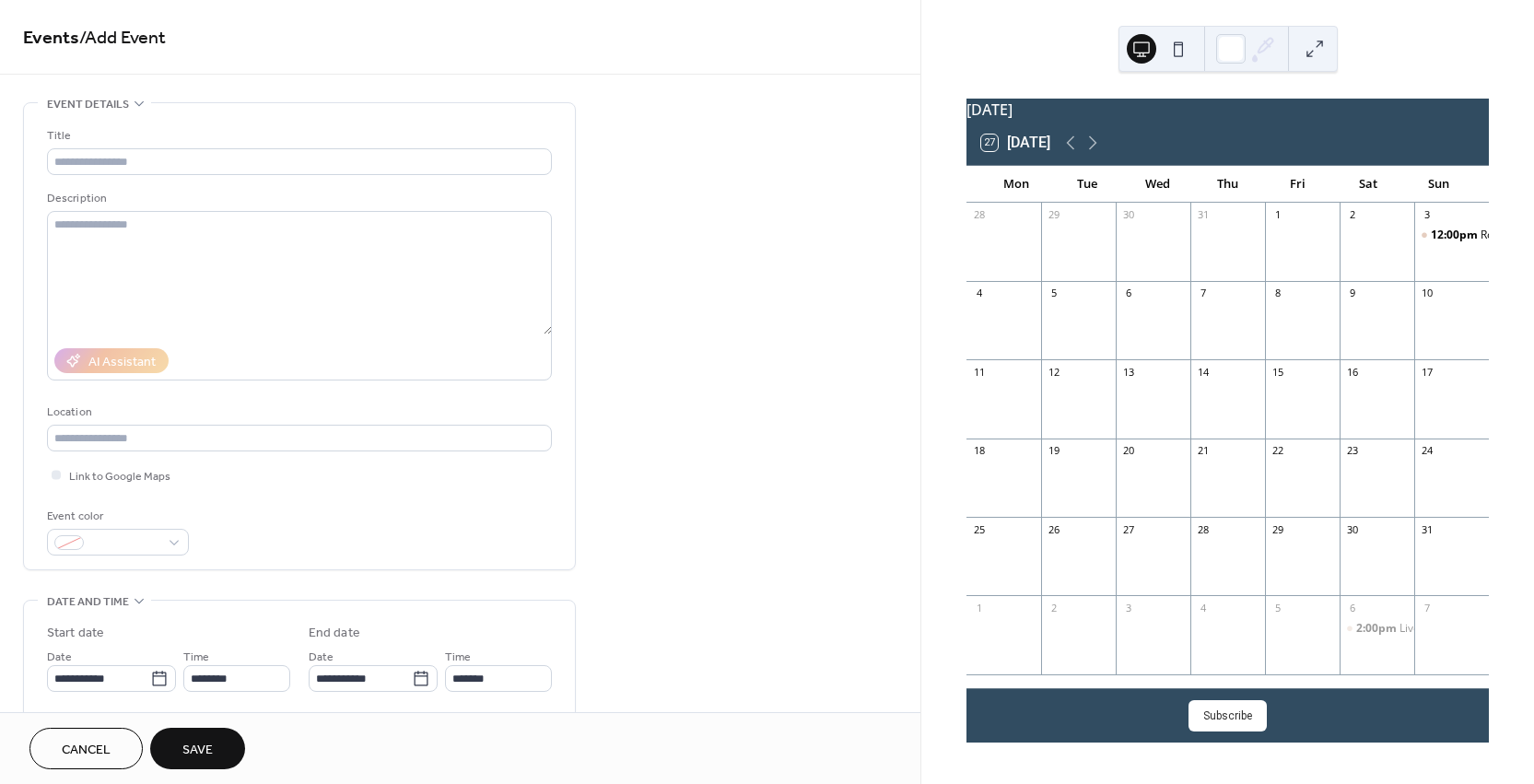 type on "**********" 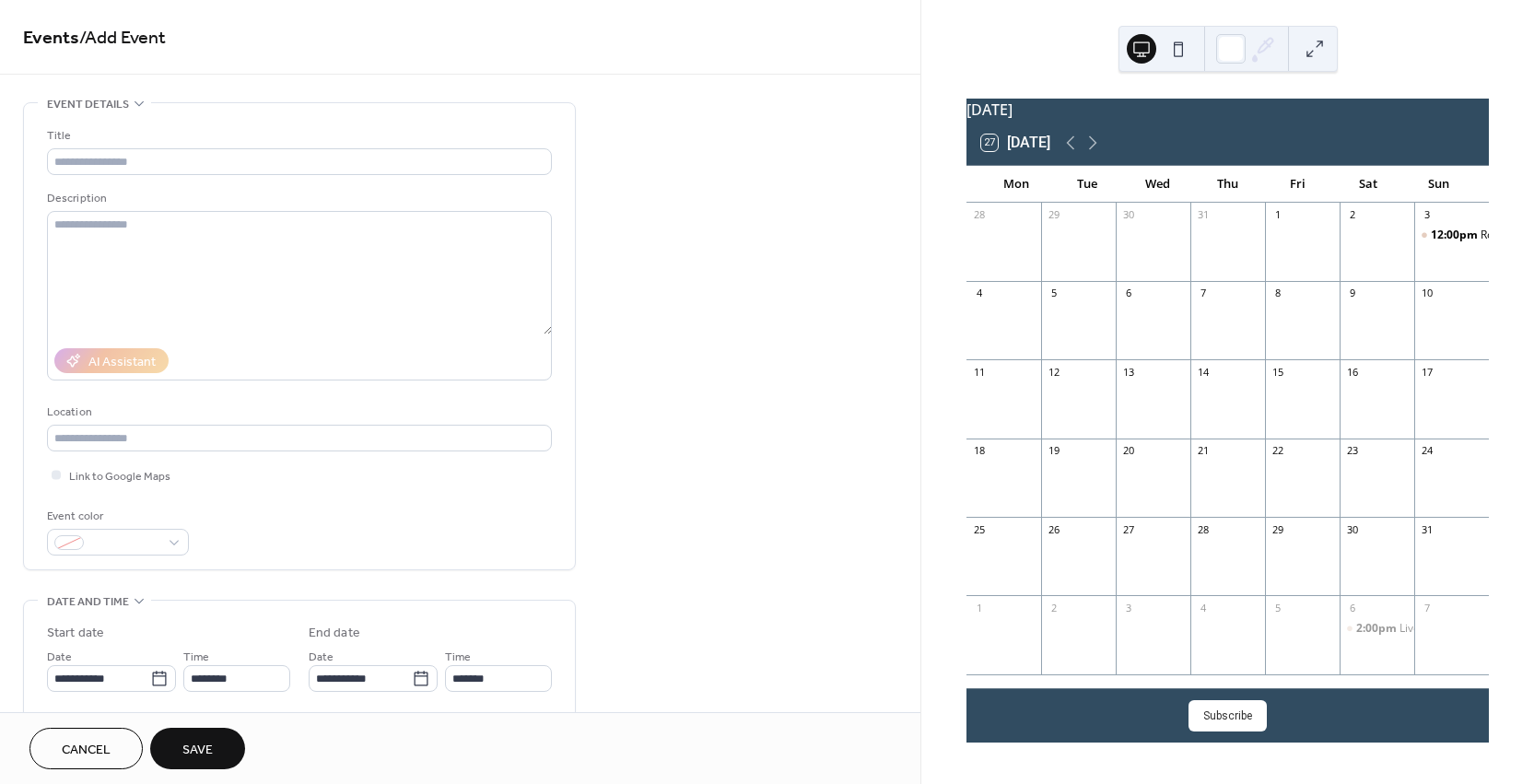 type on "**********" 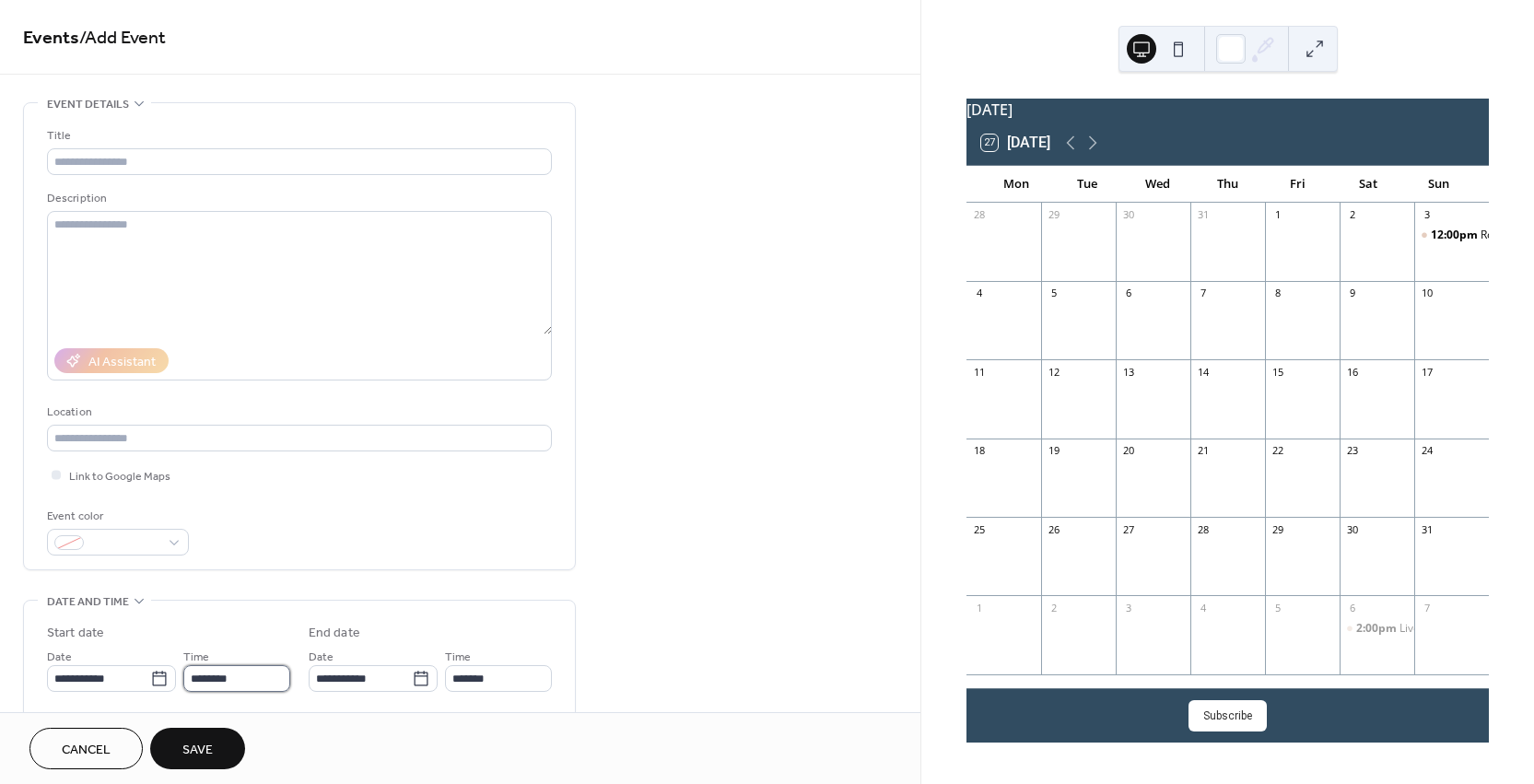 click on "********" at bounding box center [237, 678] 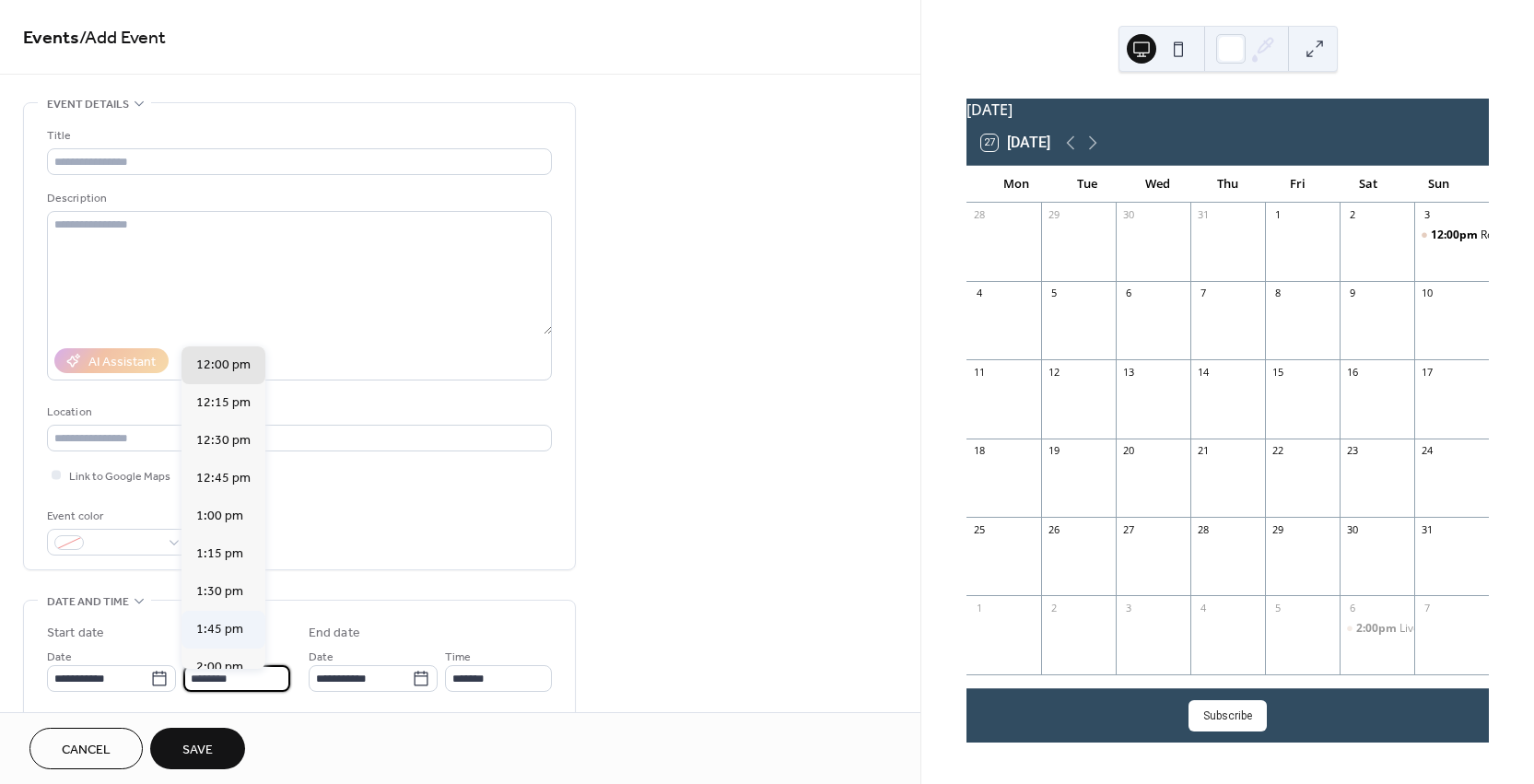 scroll, scrollTop: 1850, scrollLeft: 0, axis: vertical 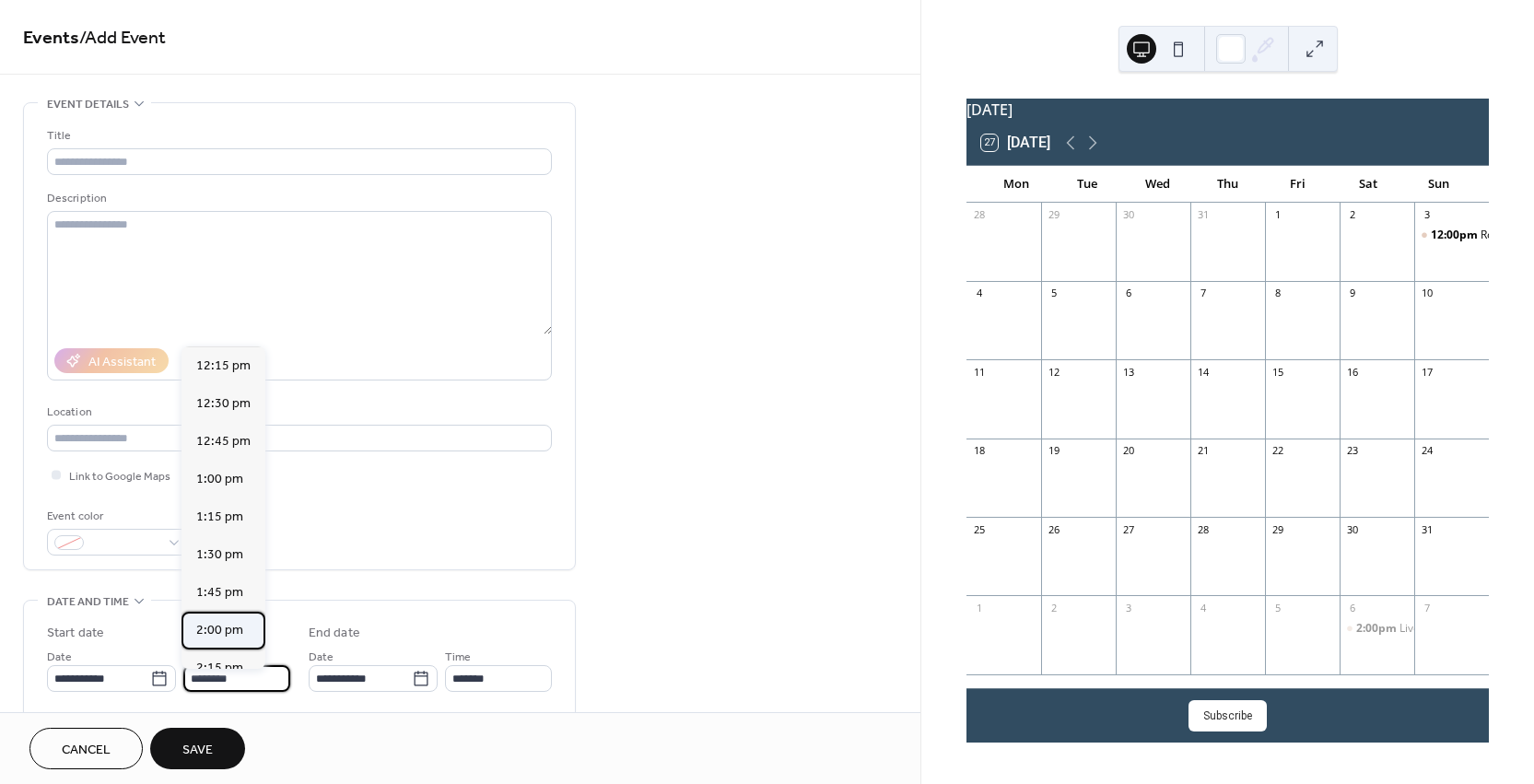 click on "2:00 pm" at bounding box center [219, 630] 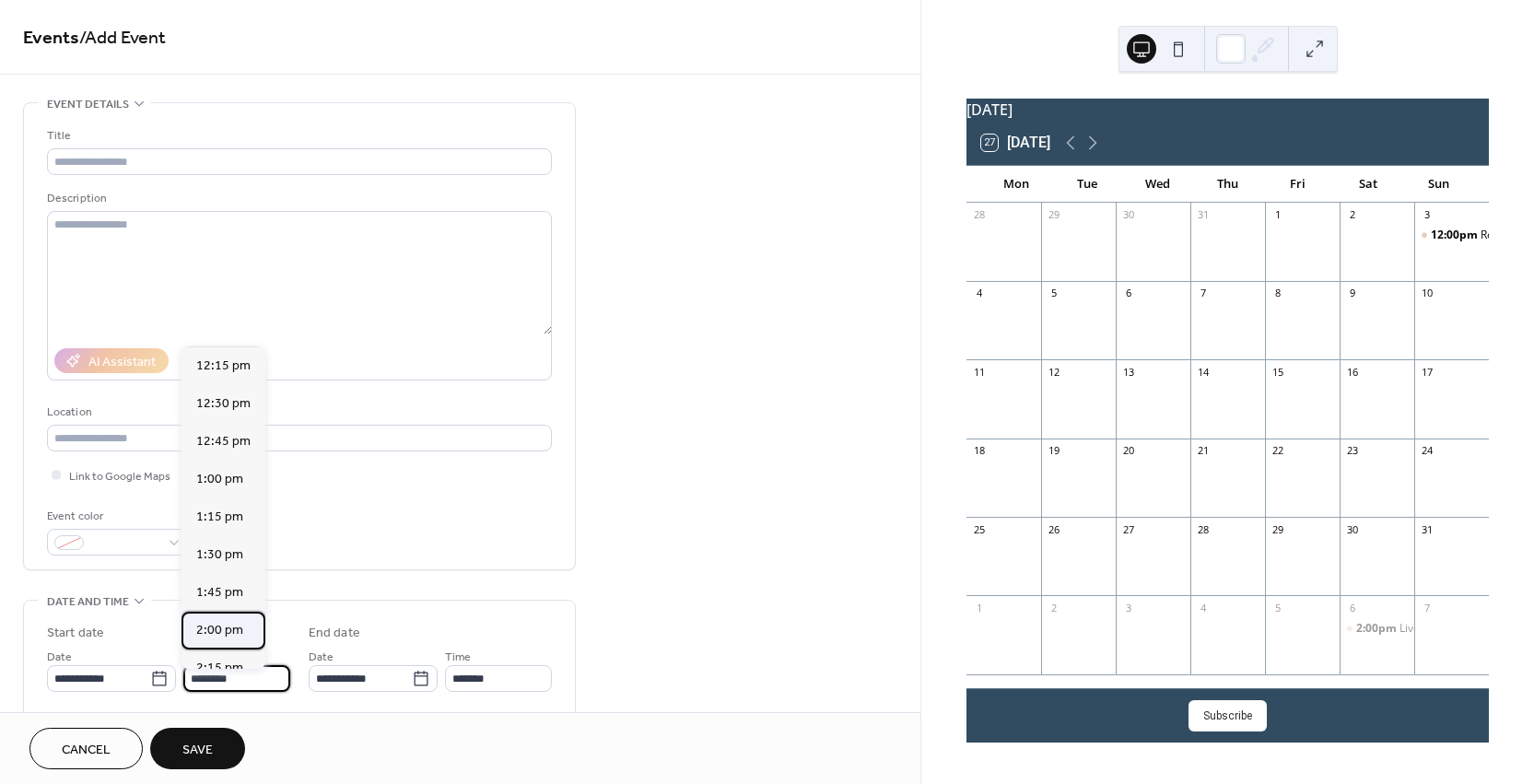 type on "*******" 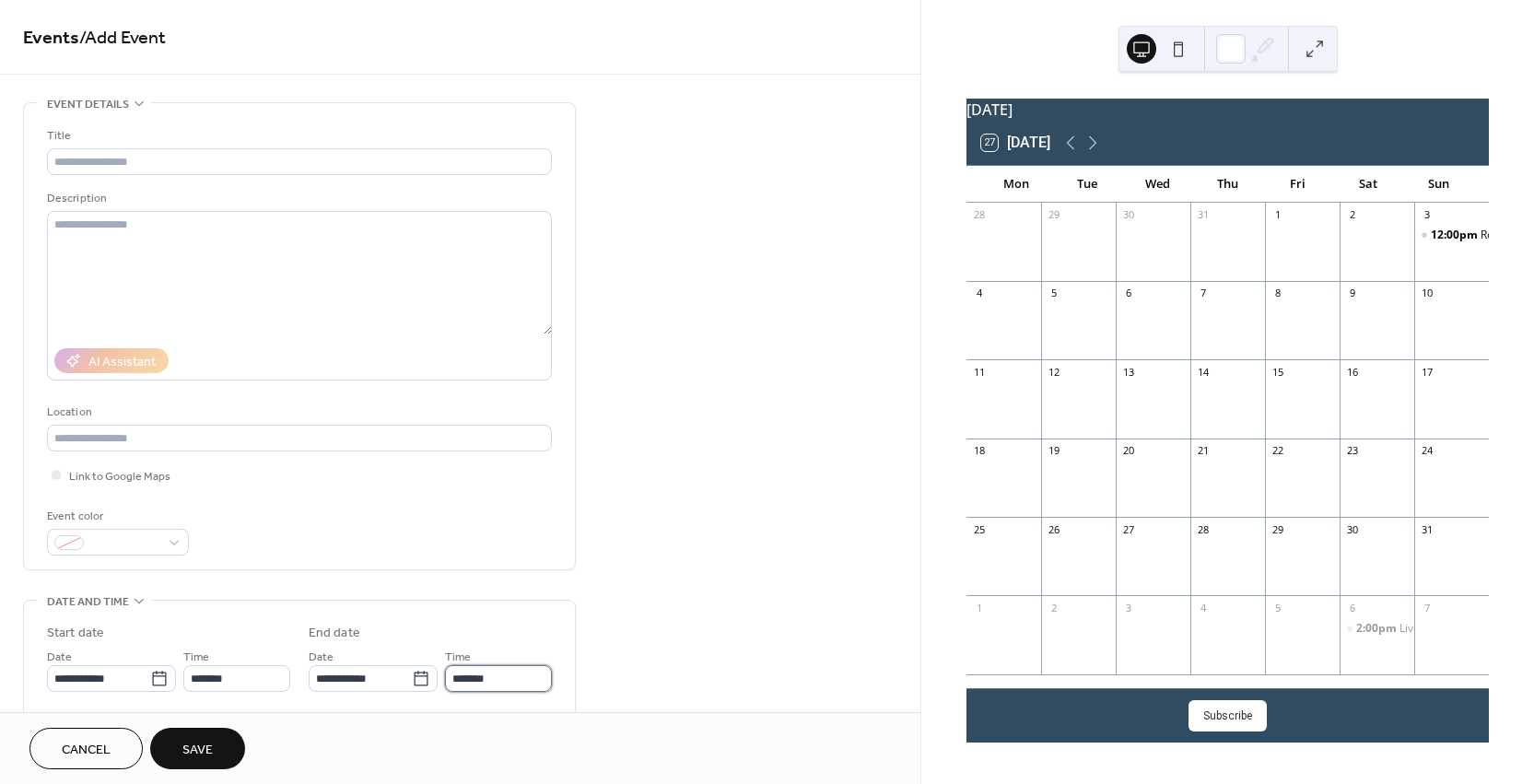 click on "*******" at bounding box center (498, 678) 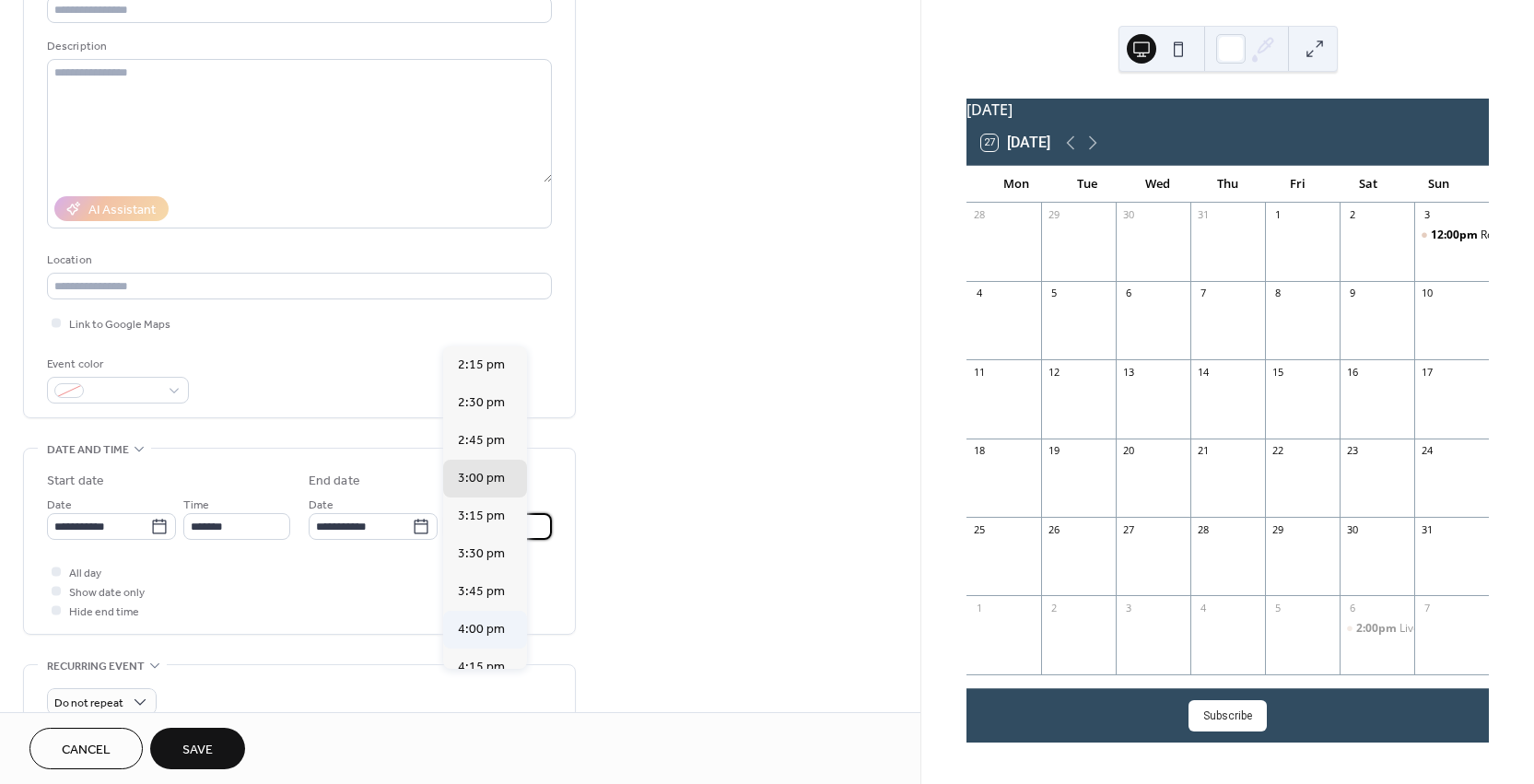 scroll, scrollTop: 159, scrollLeft: 0, axis: vertical 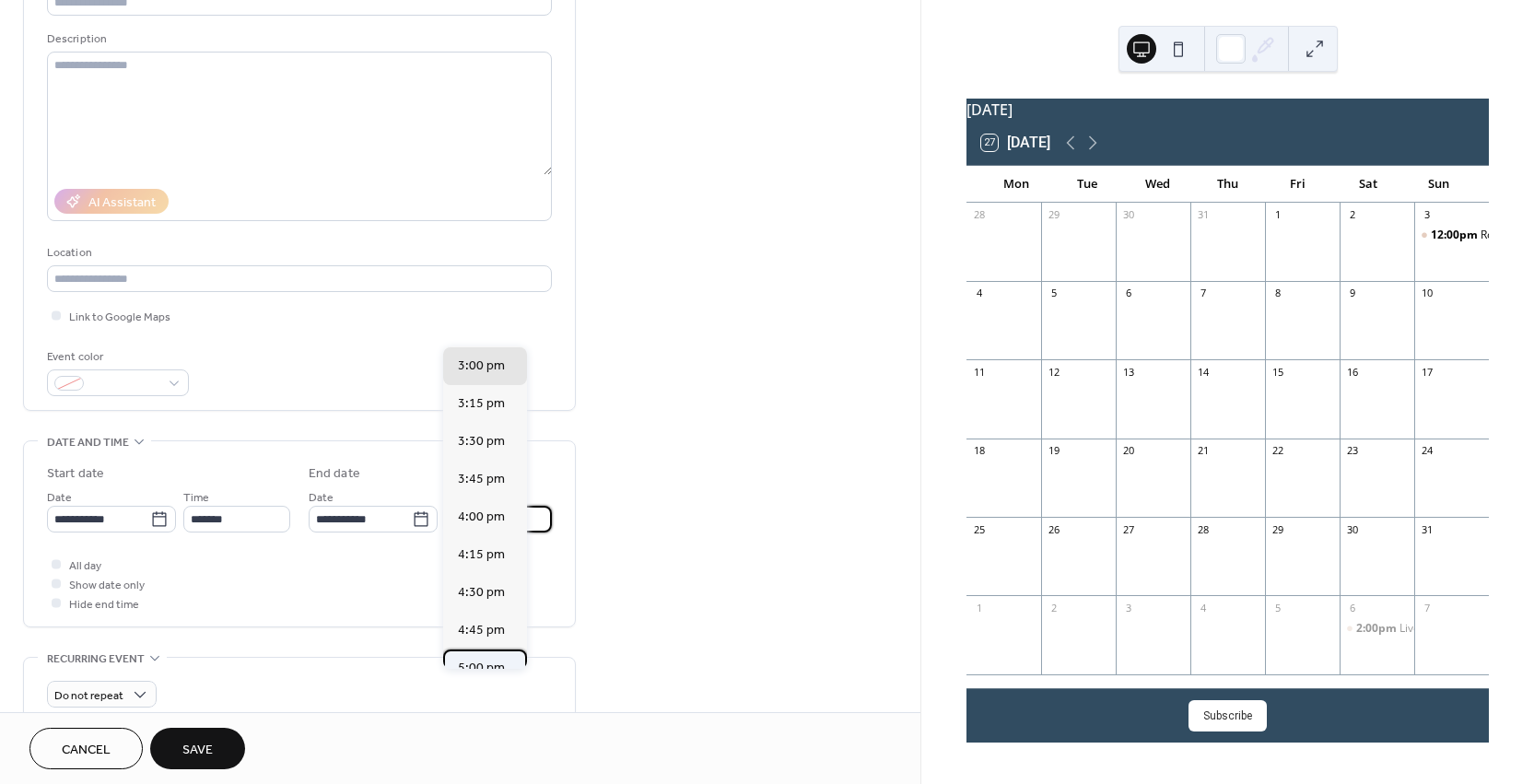 click on "5:00 pm" at bounding box center (481, 668) 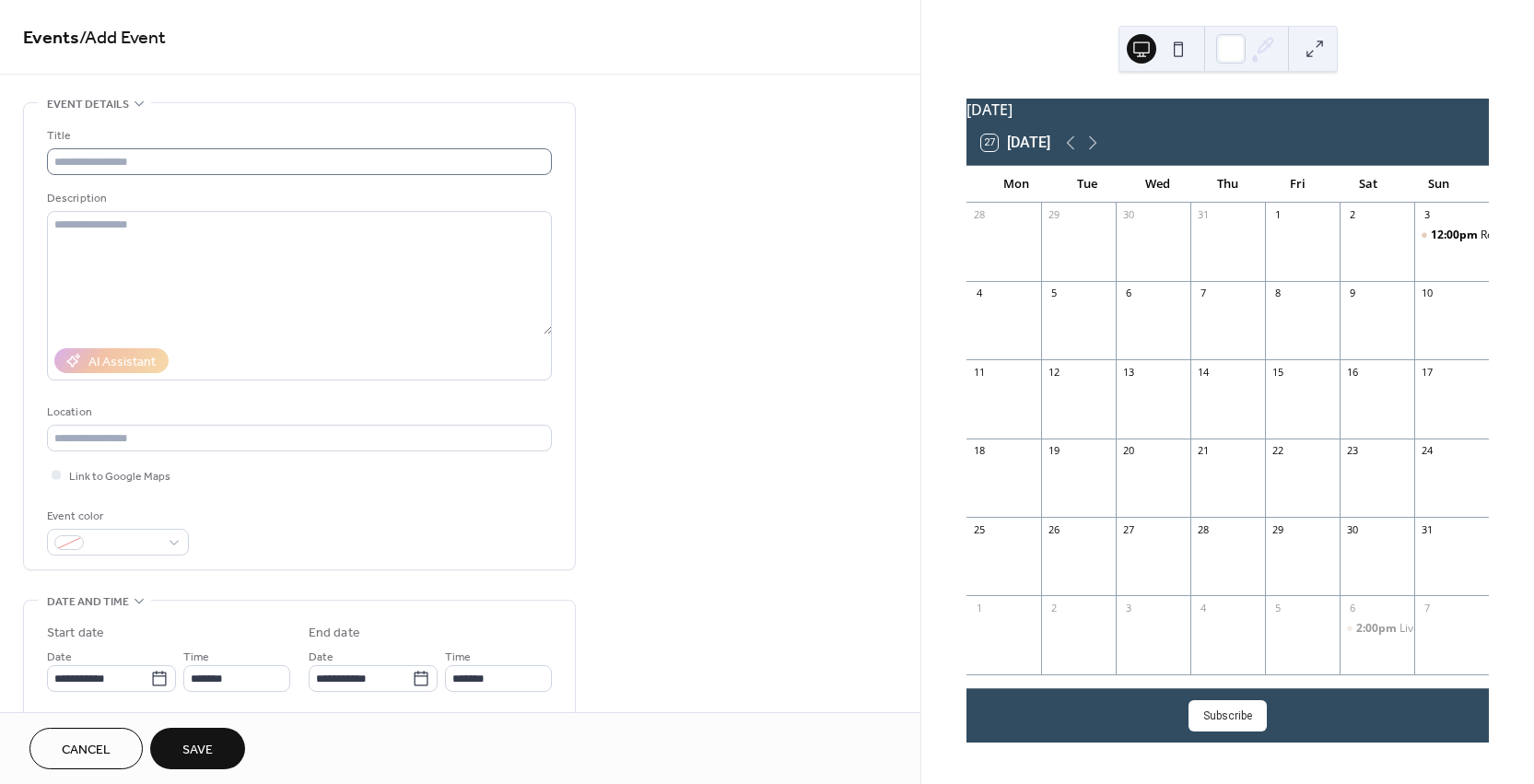 scroll, scrollTop: 0, scrollLeft: 0, axis: both 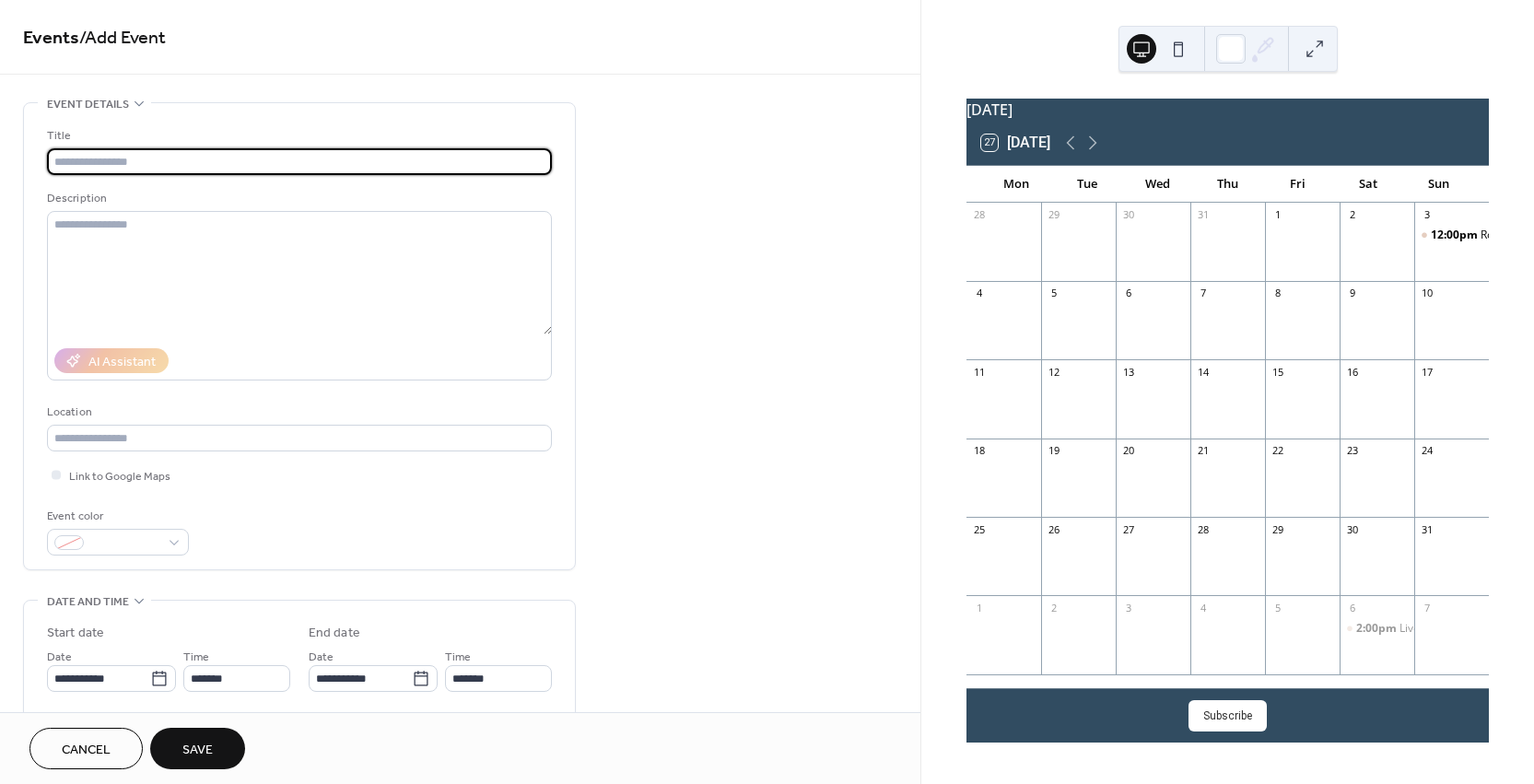 click at bounding box center [299, 161] 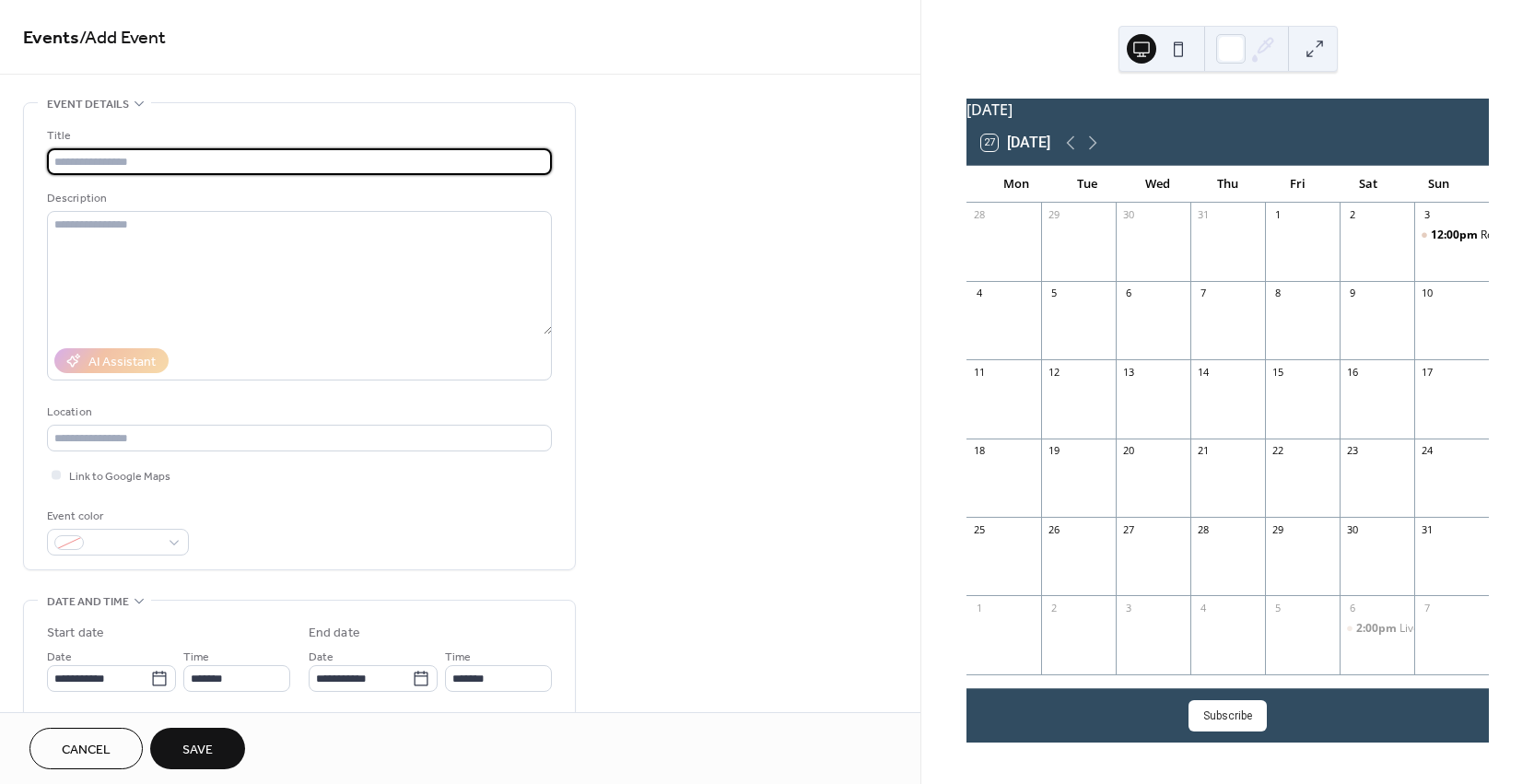 paste on "**********" 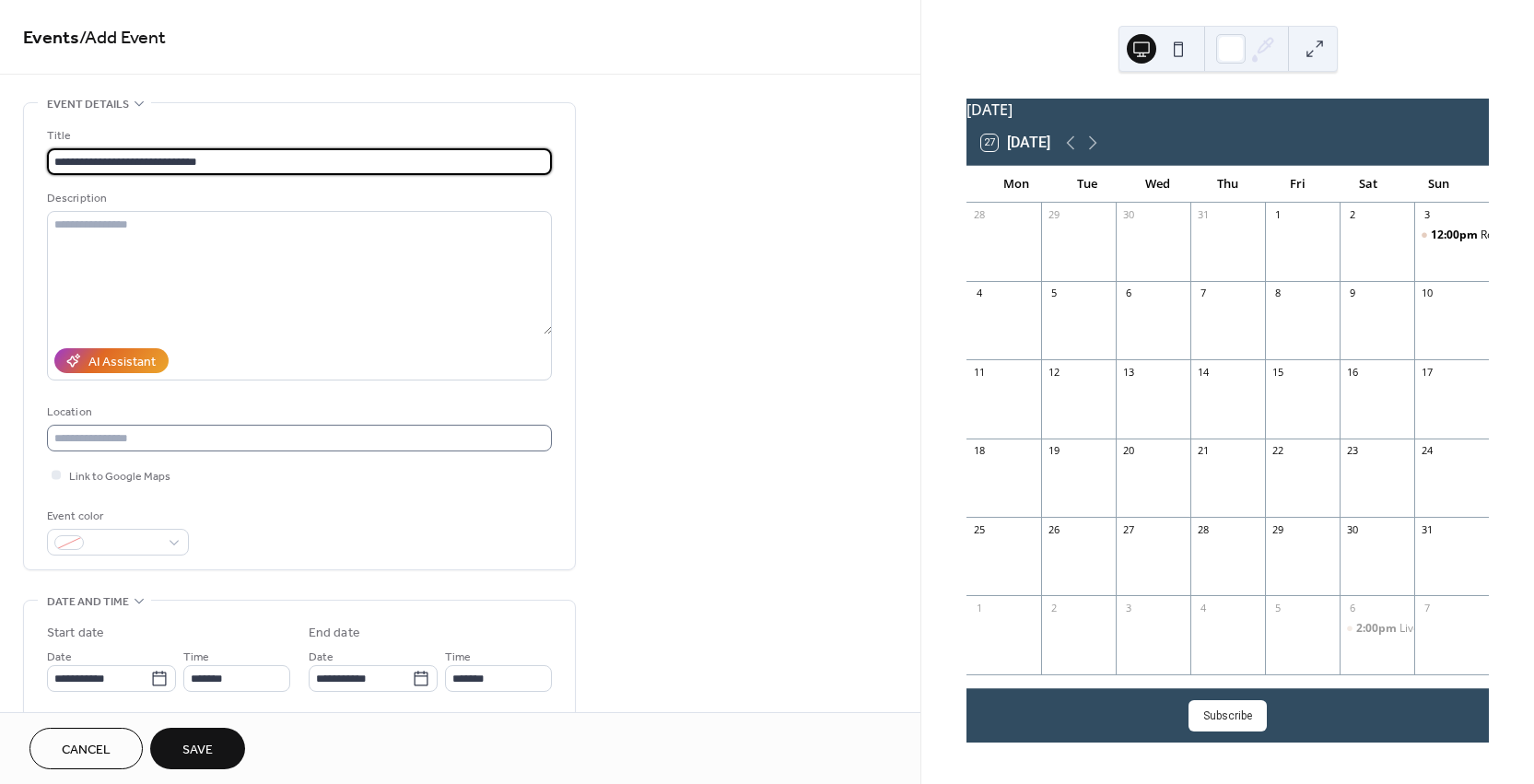 type on "**********" 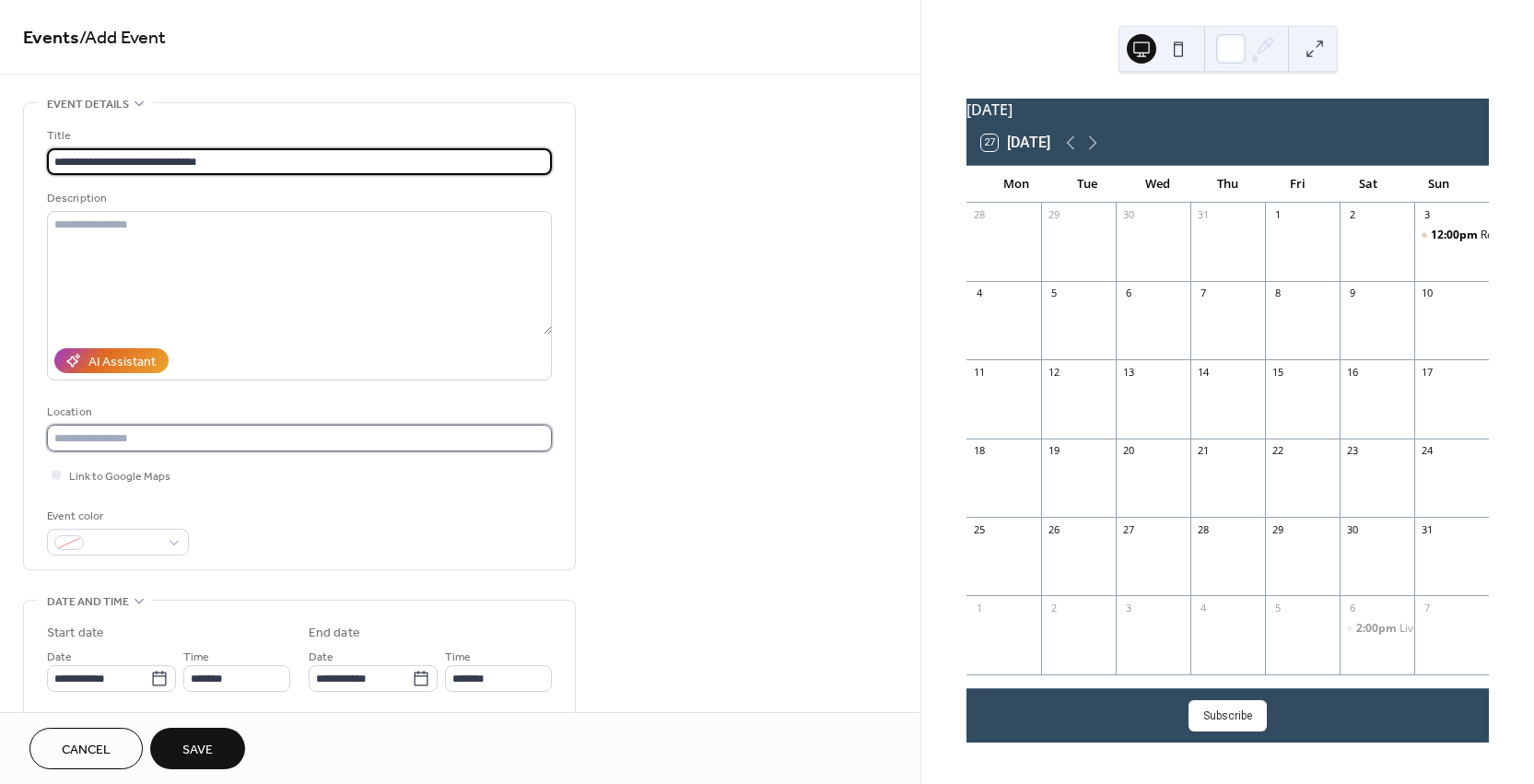 click at bounding box center (299, 438) 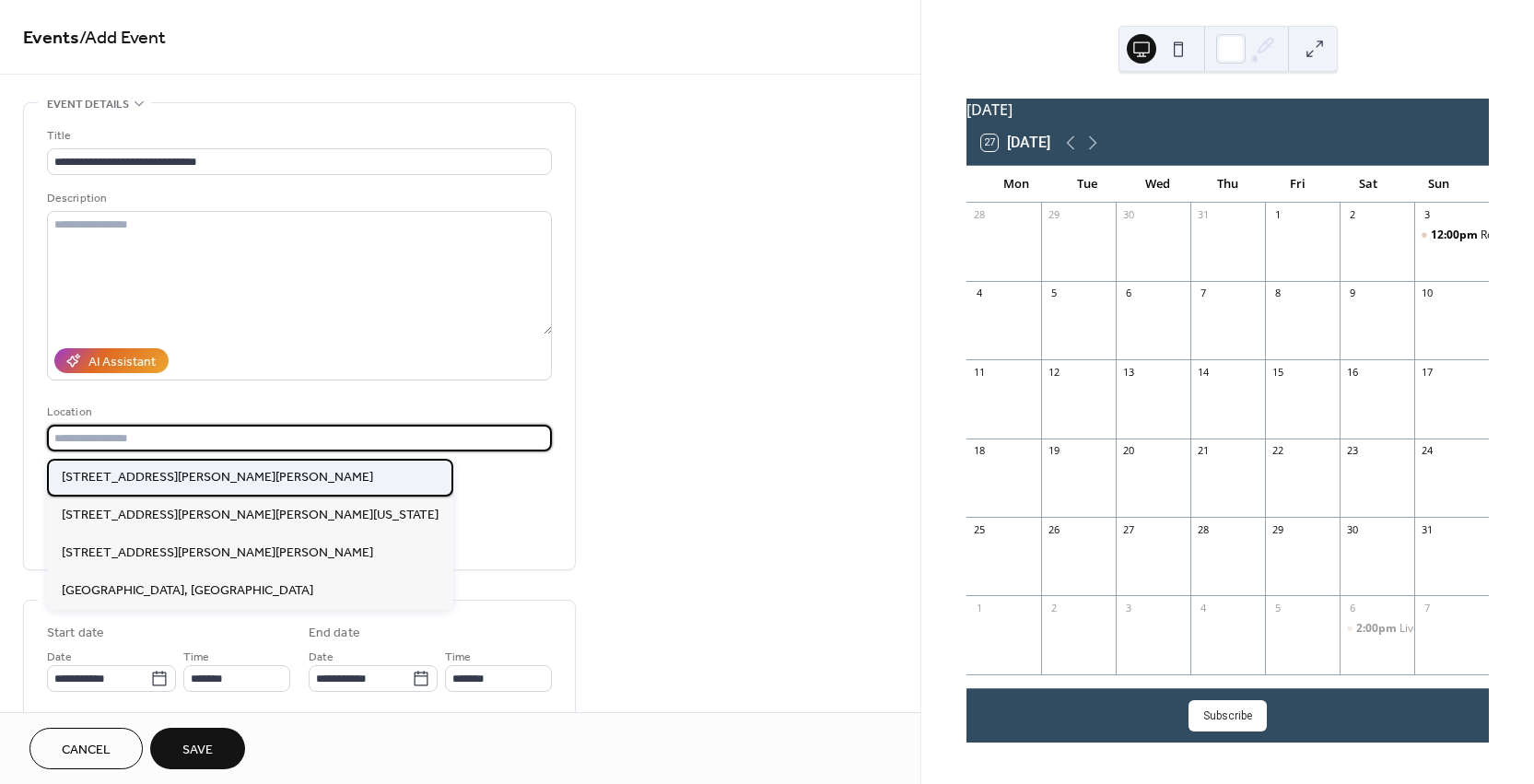 click on "[STREET_ADDRESS][PERSON_NAME][PERSON_NAME]" at bounding box center [217, 477] 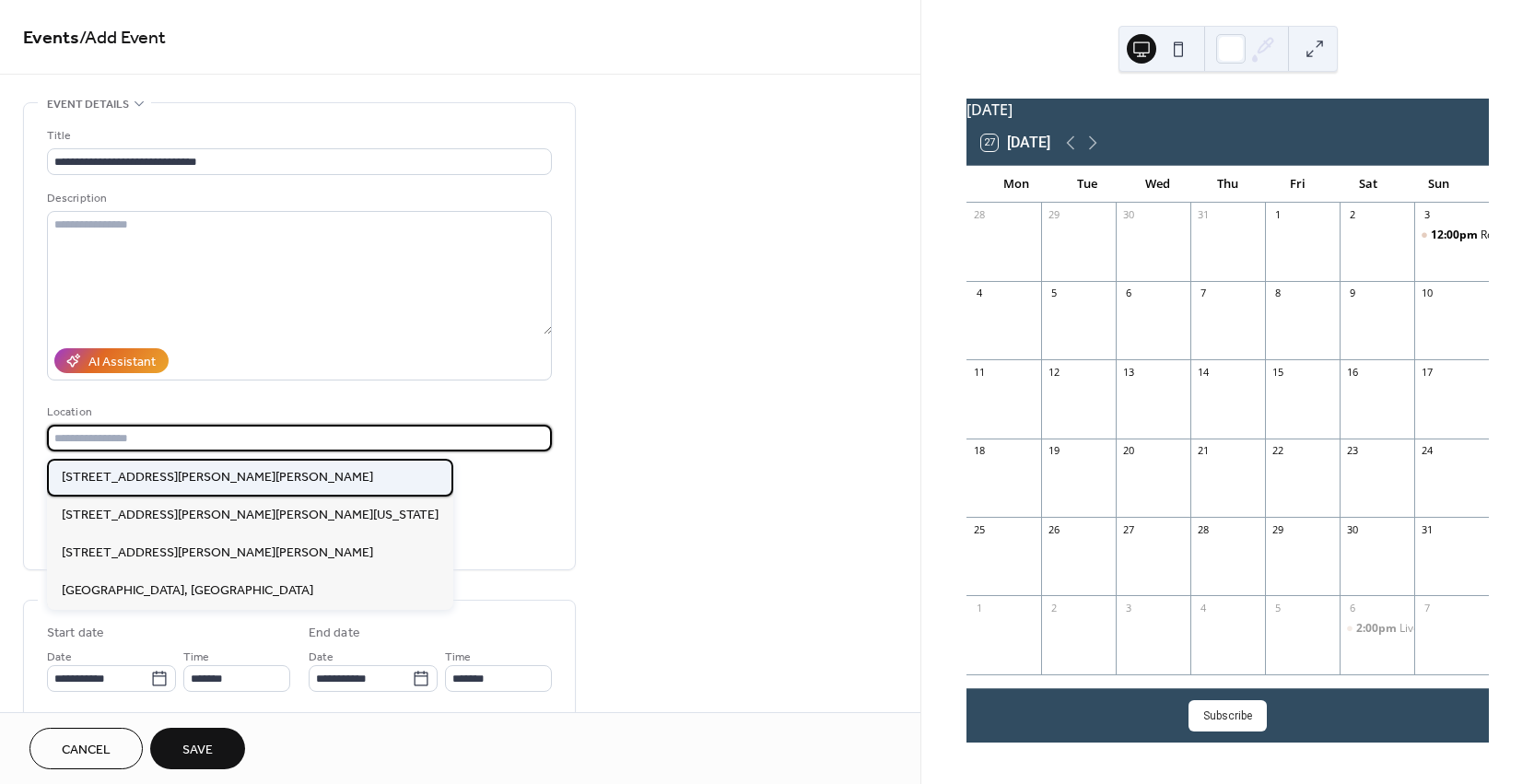 type on "**********" 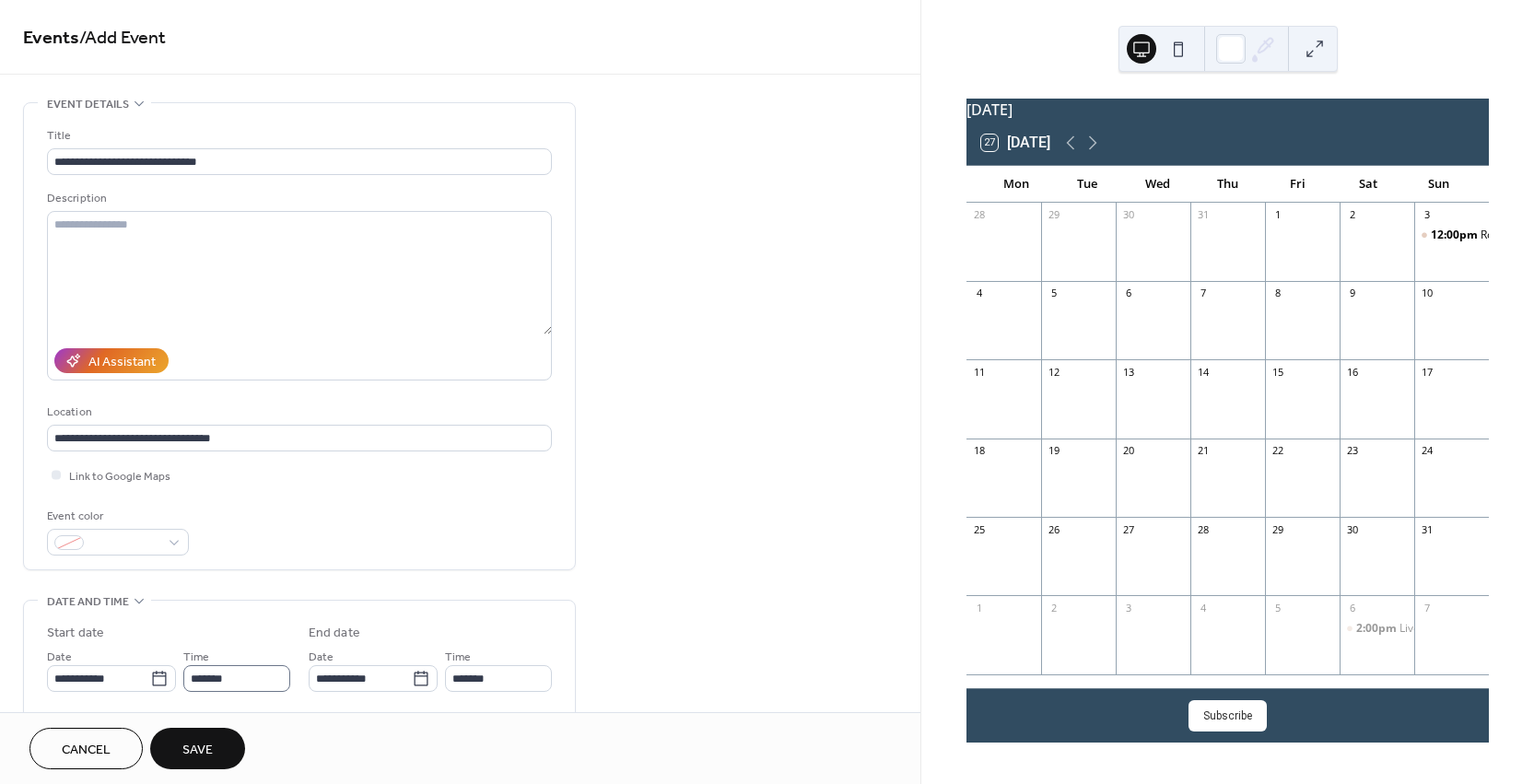 scroll, scrollTop: 0, scrollLeft: 0, axis: both 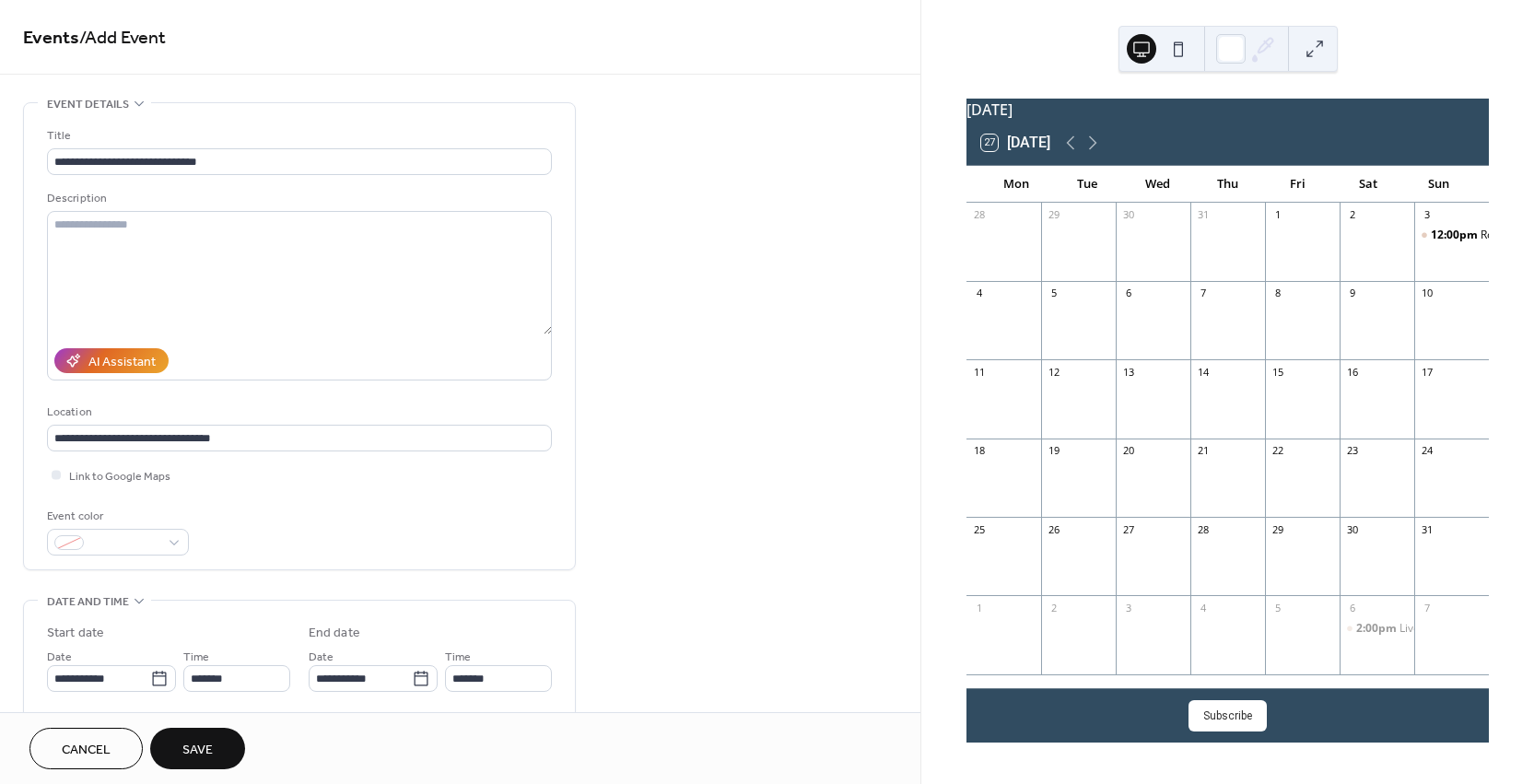 click on "Save" at bounding box center (197, 750) 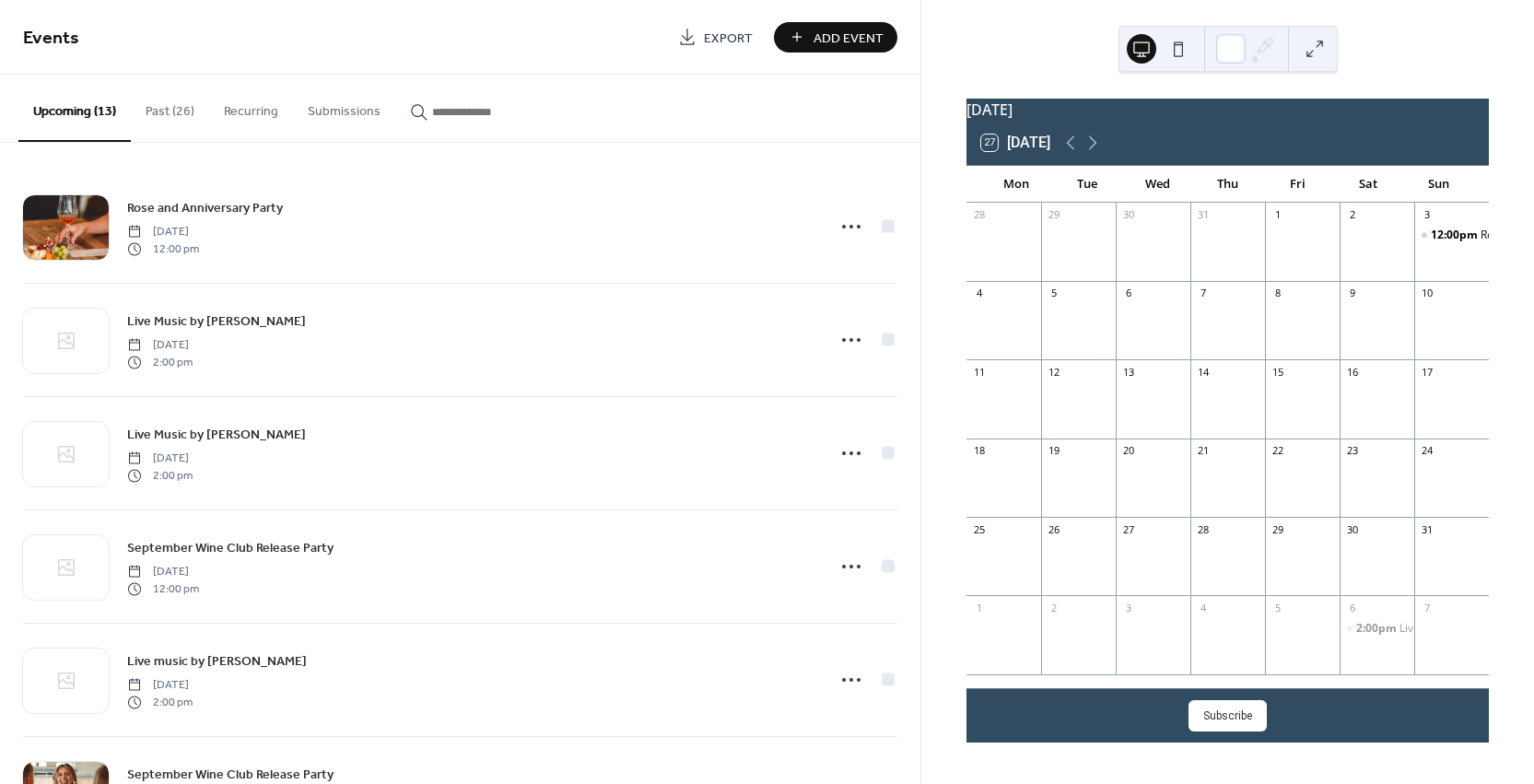 scroll, scrollTop: 0, scrollLeft: 0, axis: both 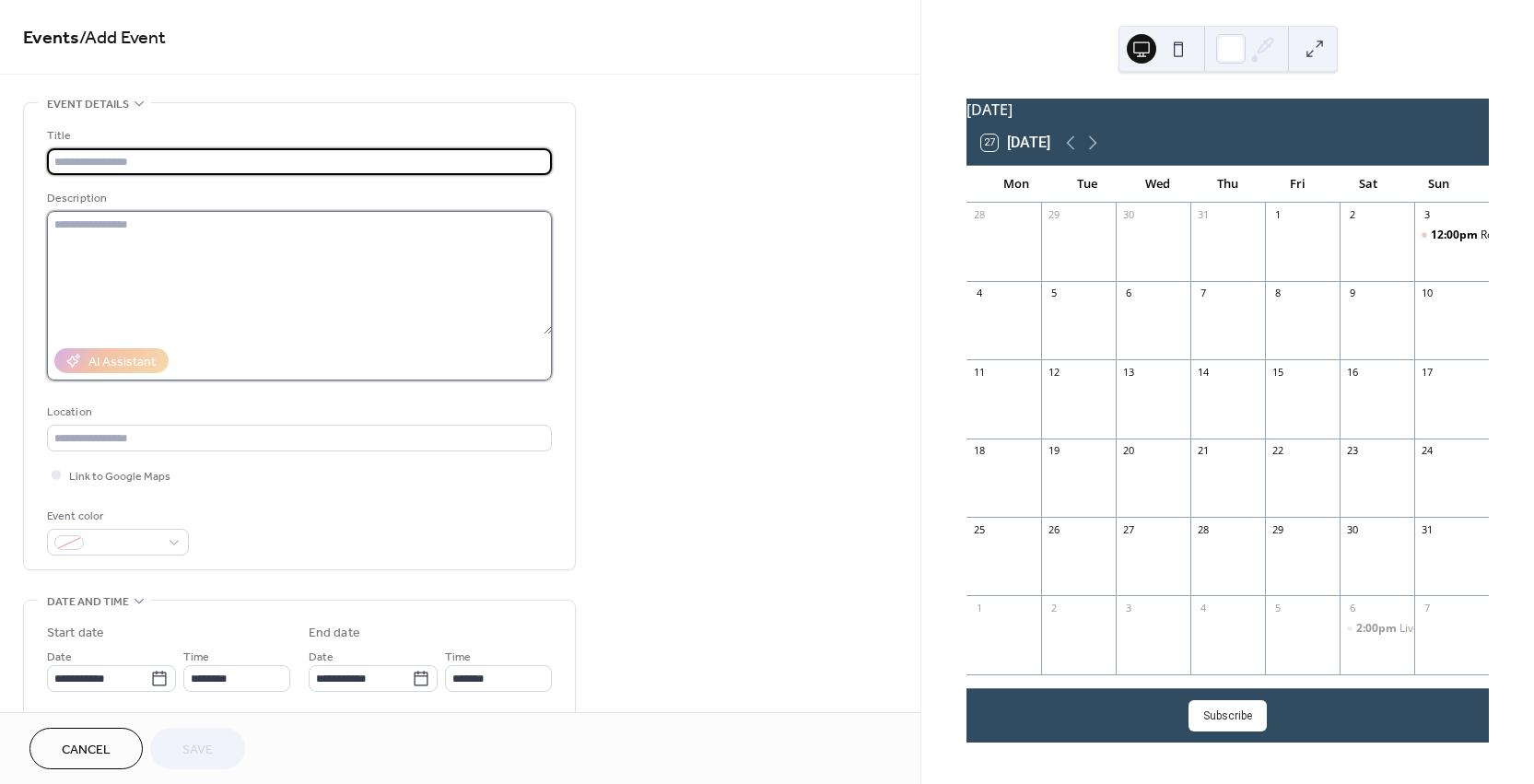 click at bounding box center [299, 273] 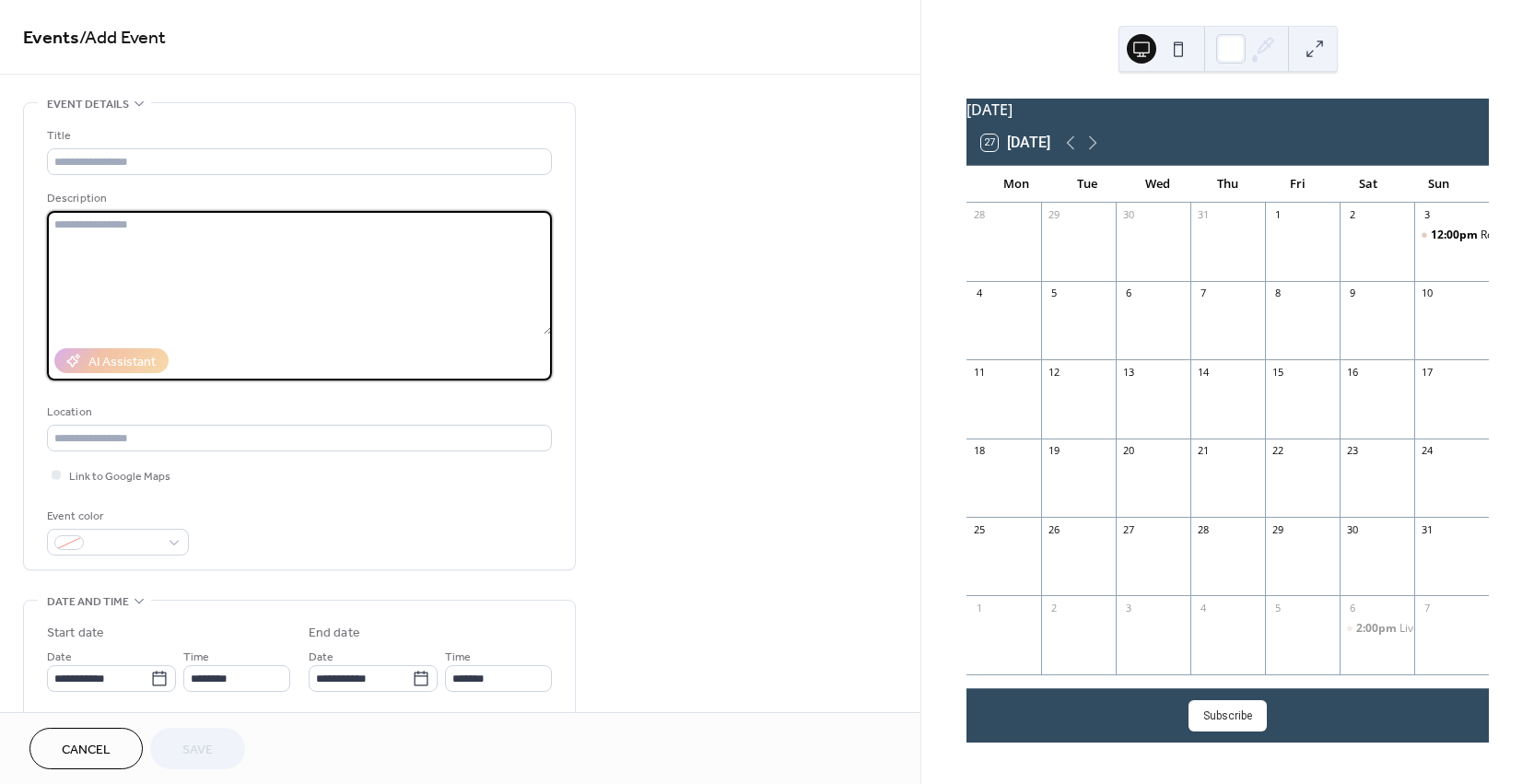 paste on "**********" 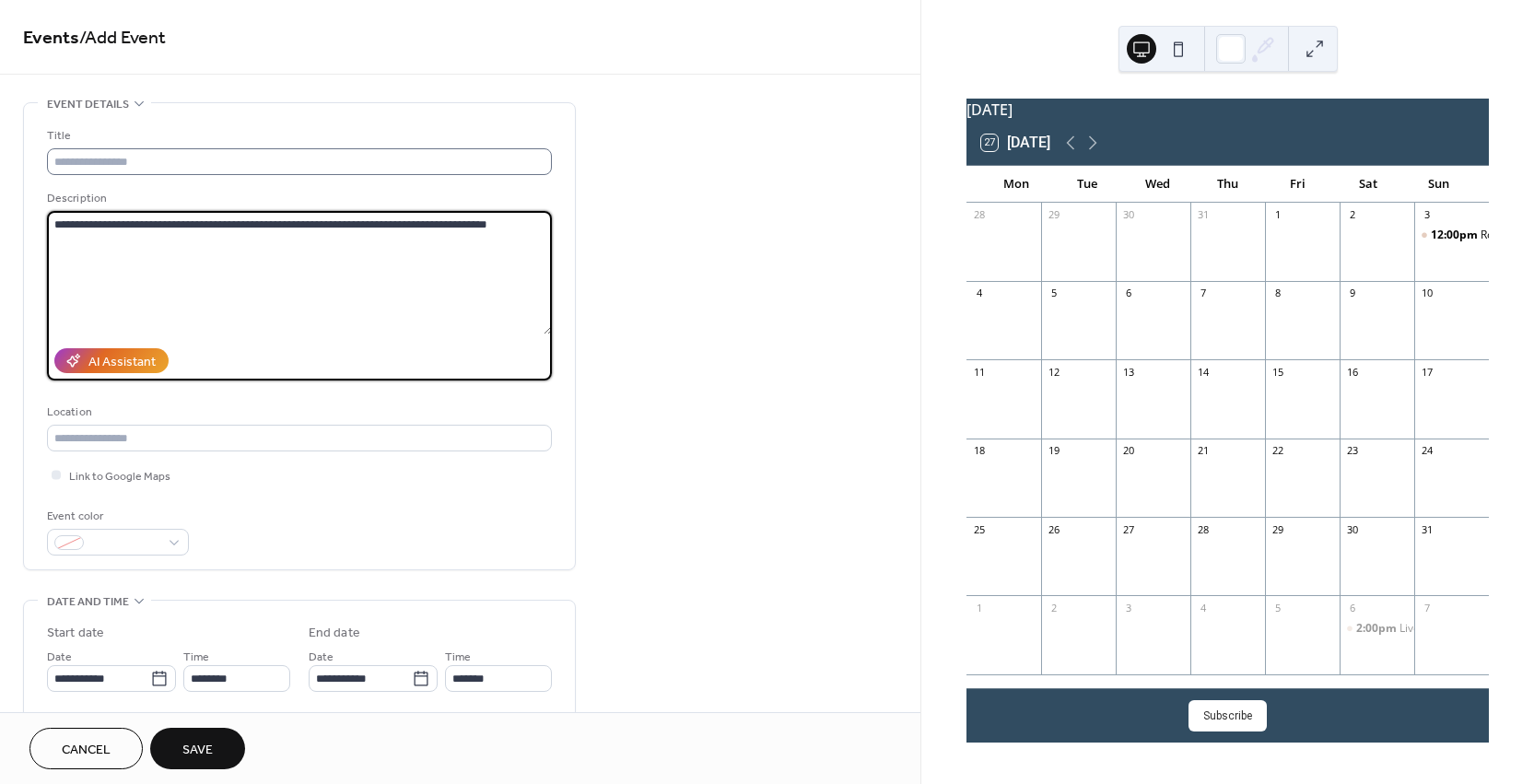 type on "**********" 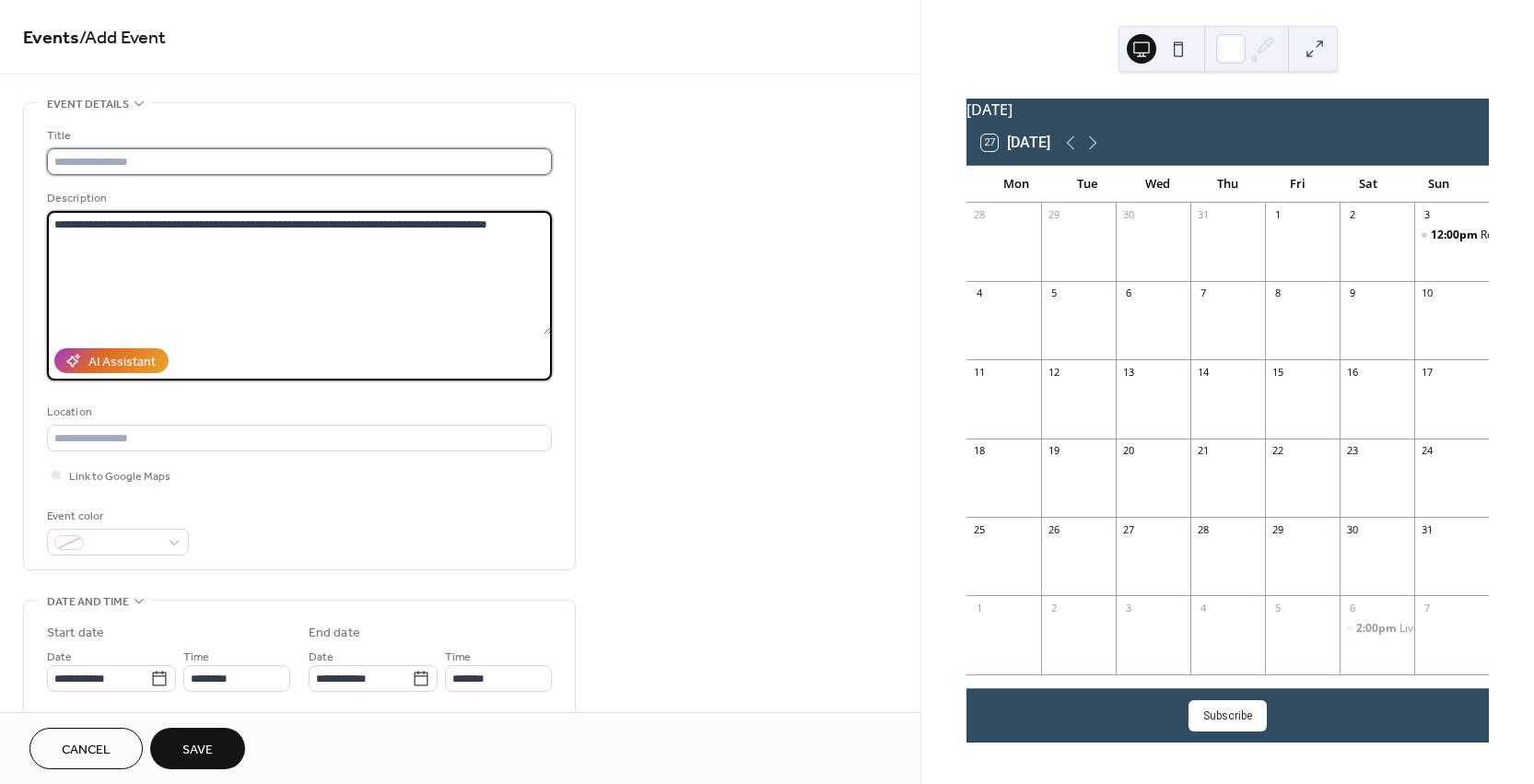 click at bounding box center (299, 161) 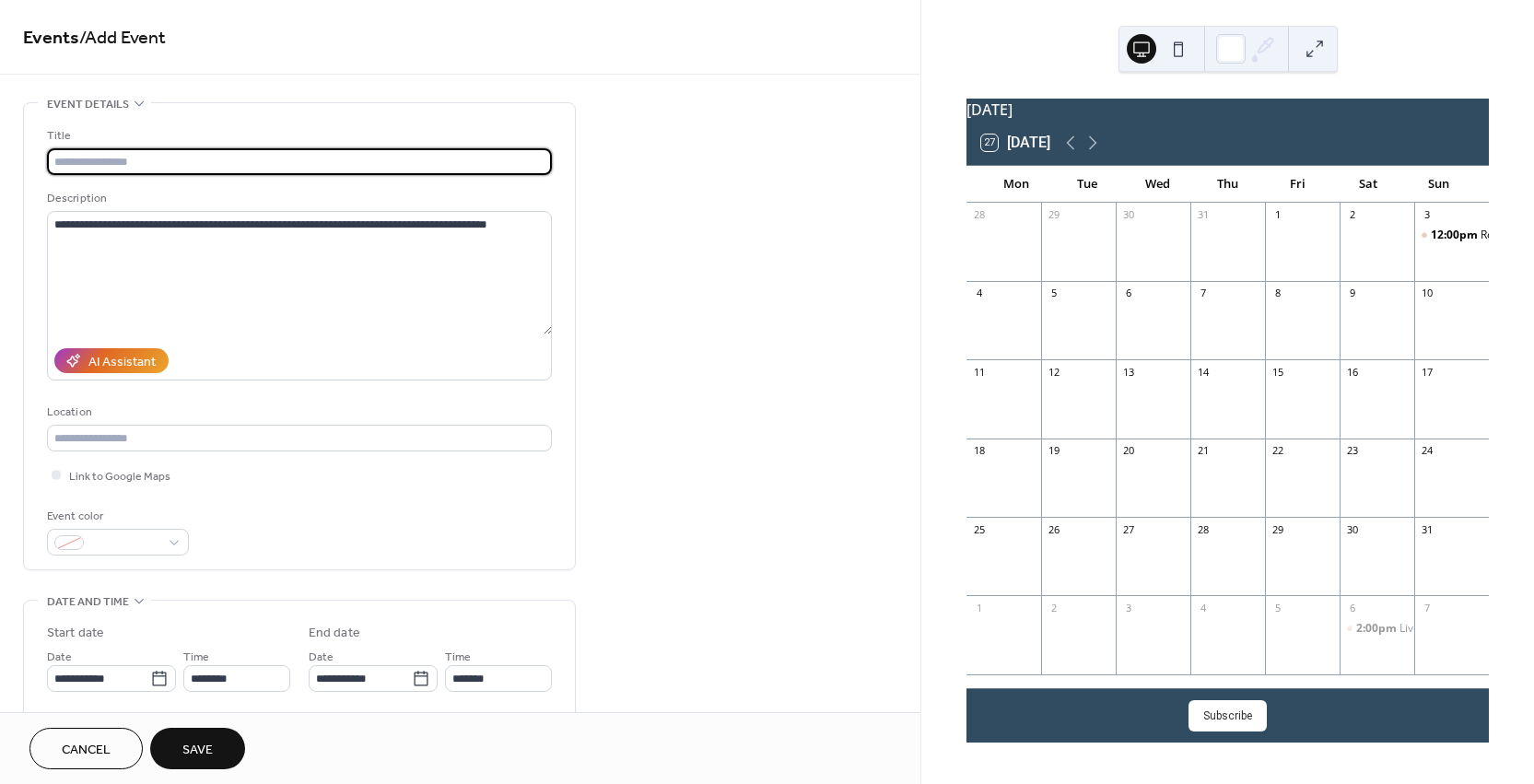 paste on "**********" 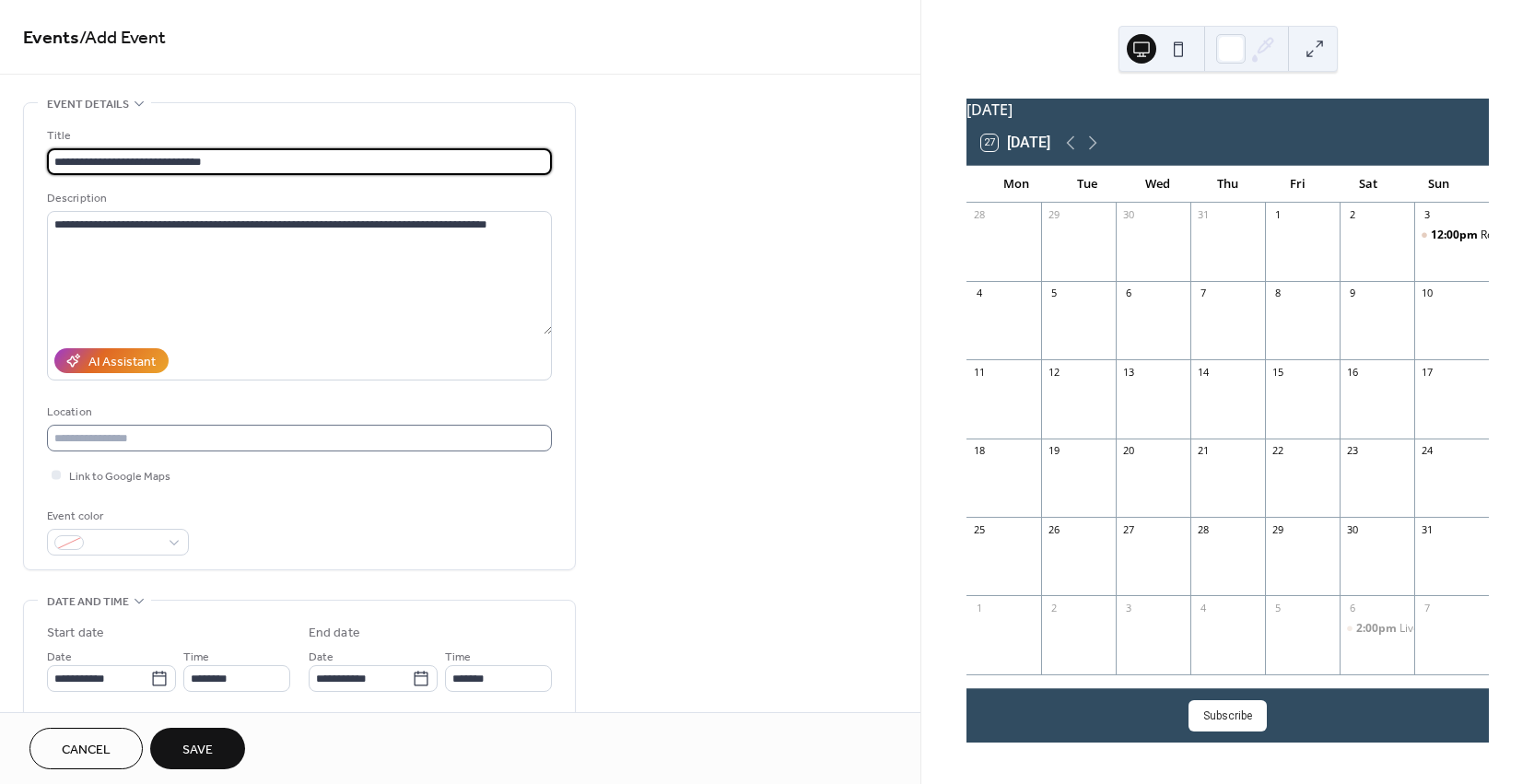 type on "**********" 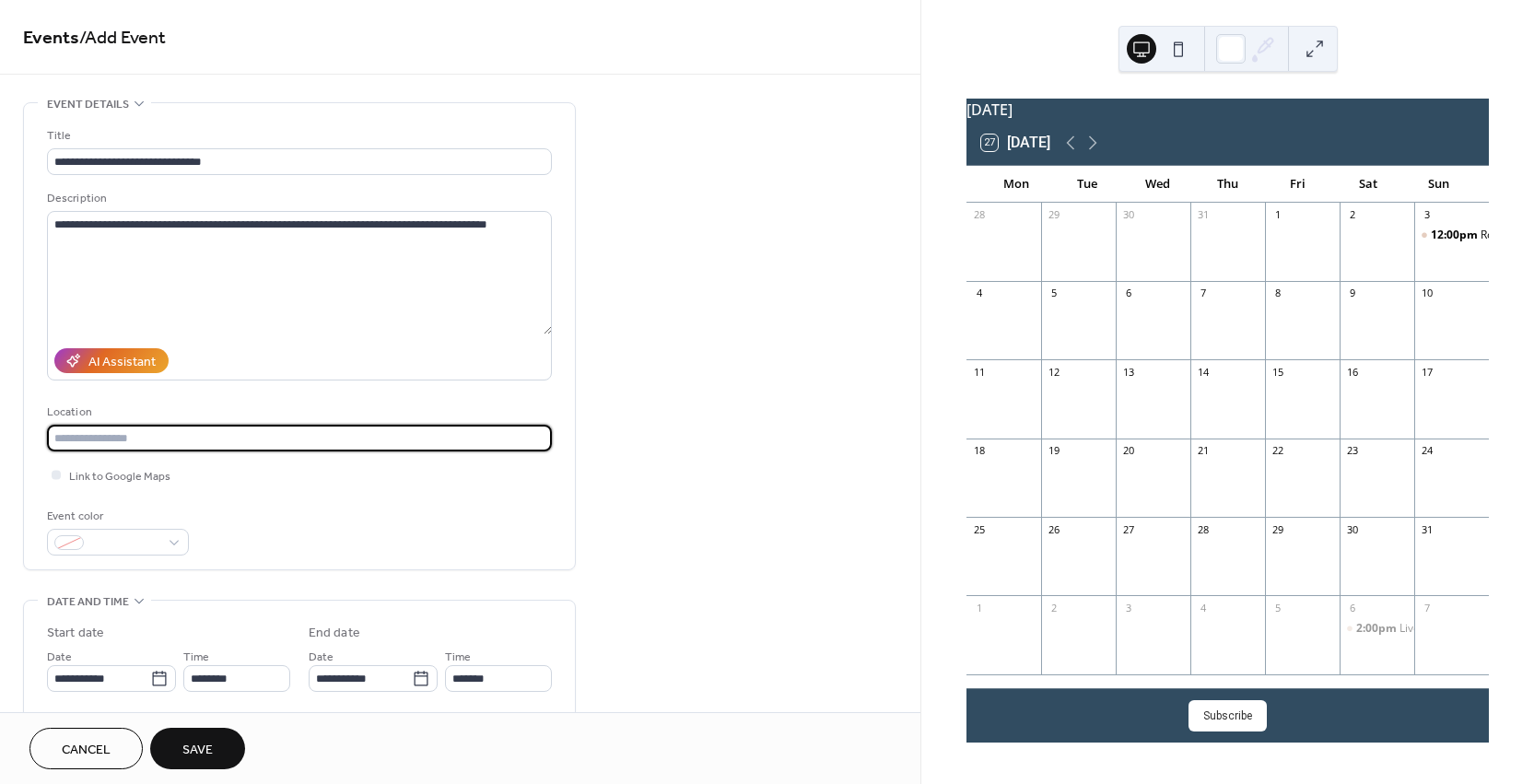 click at bounding box center [299, 438] 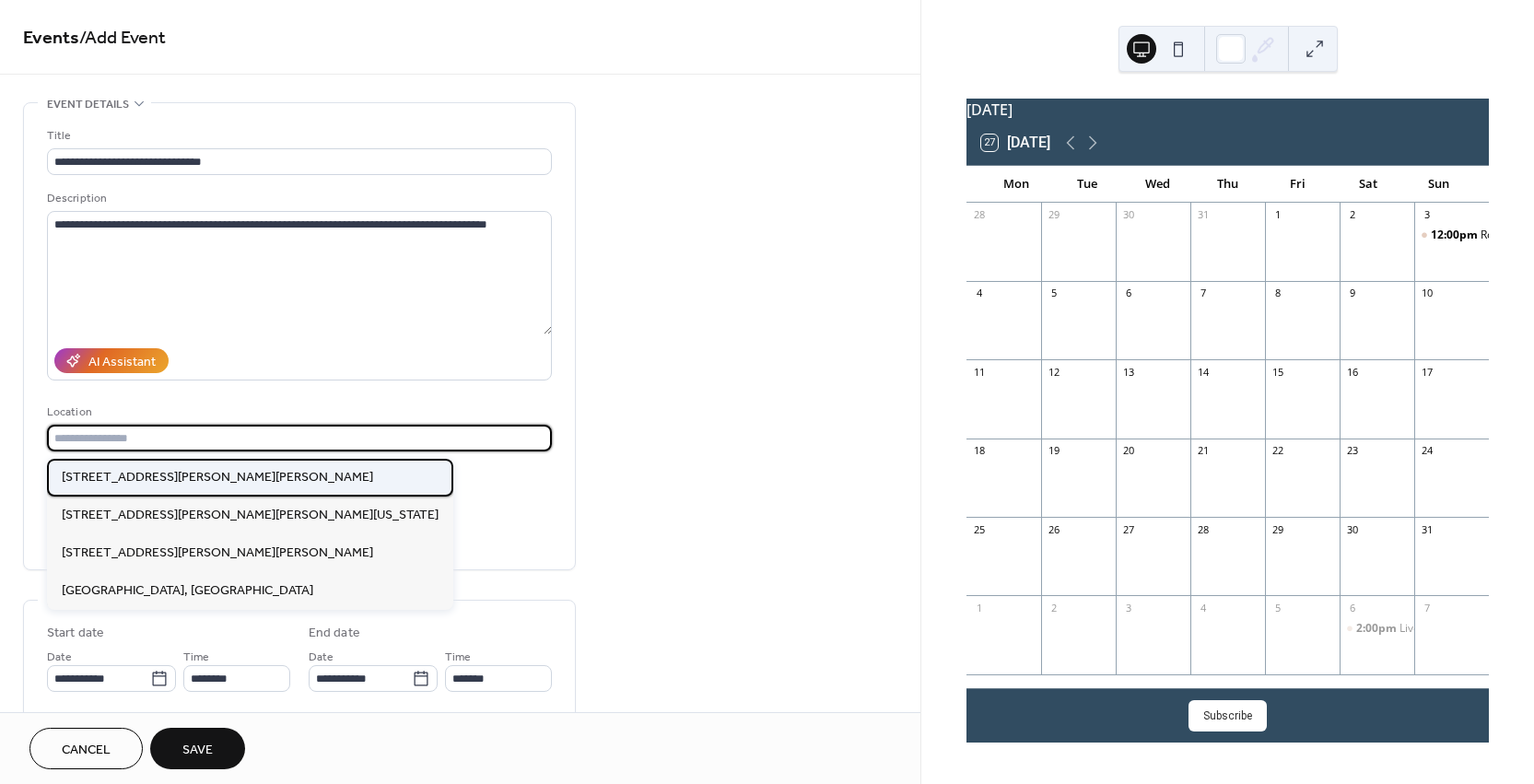click on "[STREET_ADDRESS][PERSON_NAME][PERSON_NAME]" at bounding box center (217, 477) 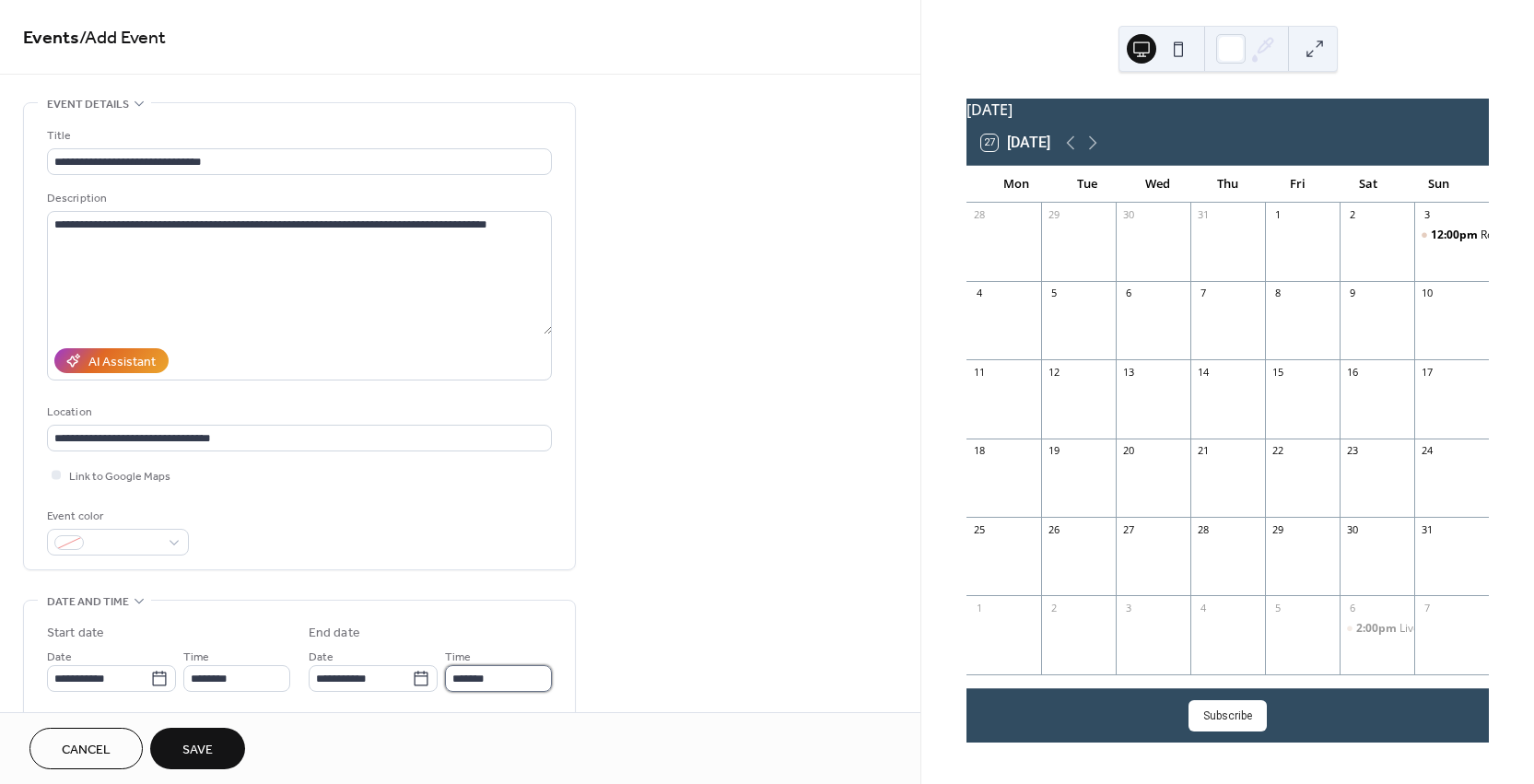 click on "*******" at bounding box center (498, 678) 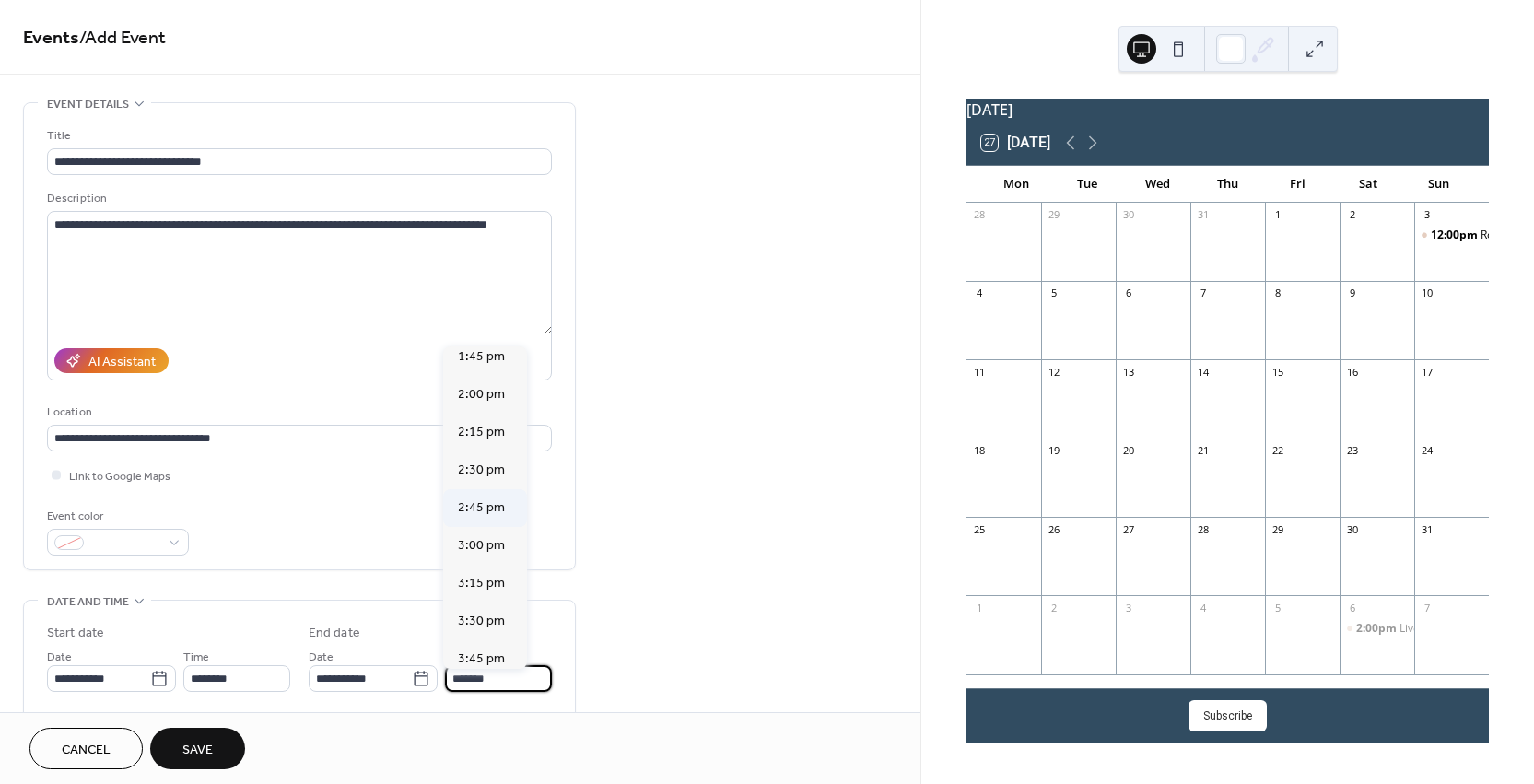 scroll, scrollTop: 237, scrollLeft: 0, axis: vertical 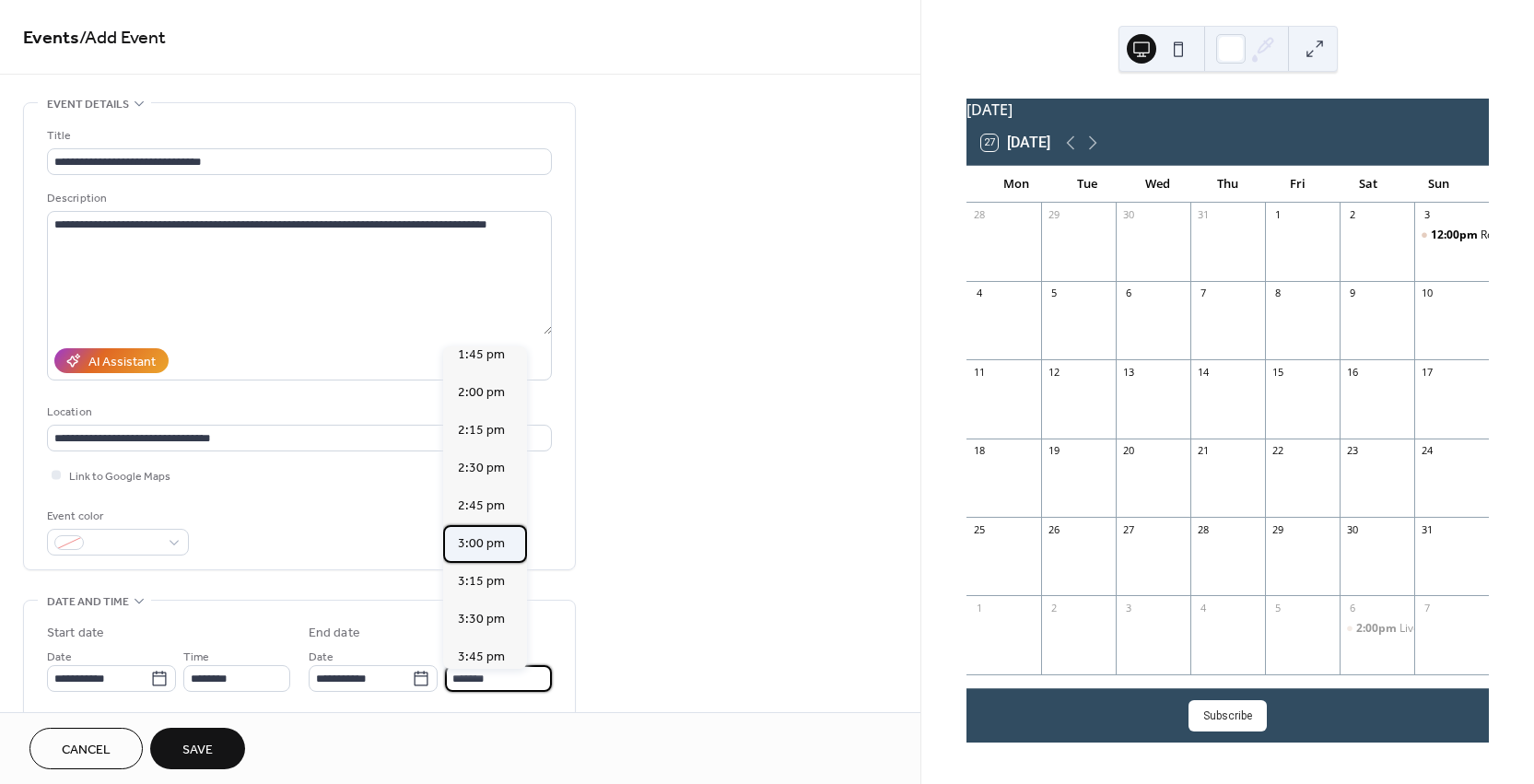 click on "3:00 pm" at bounding box center (485, 544) 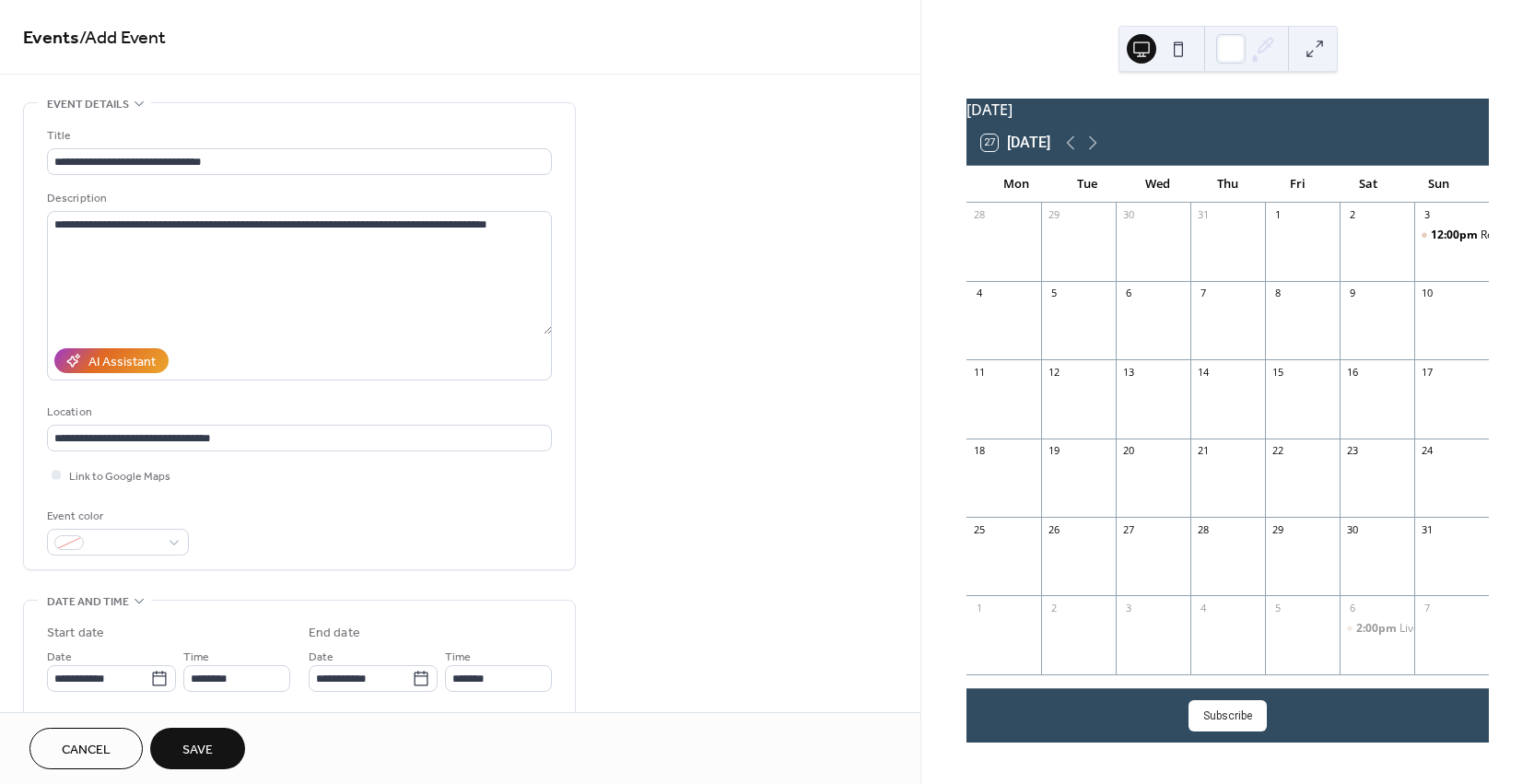 type on "*******" 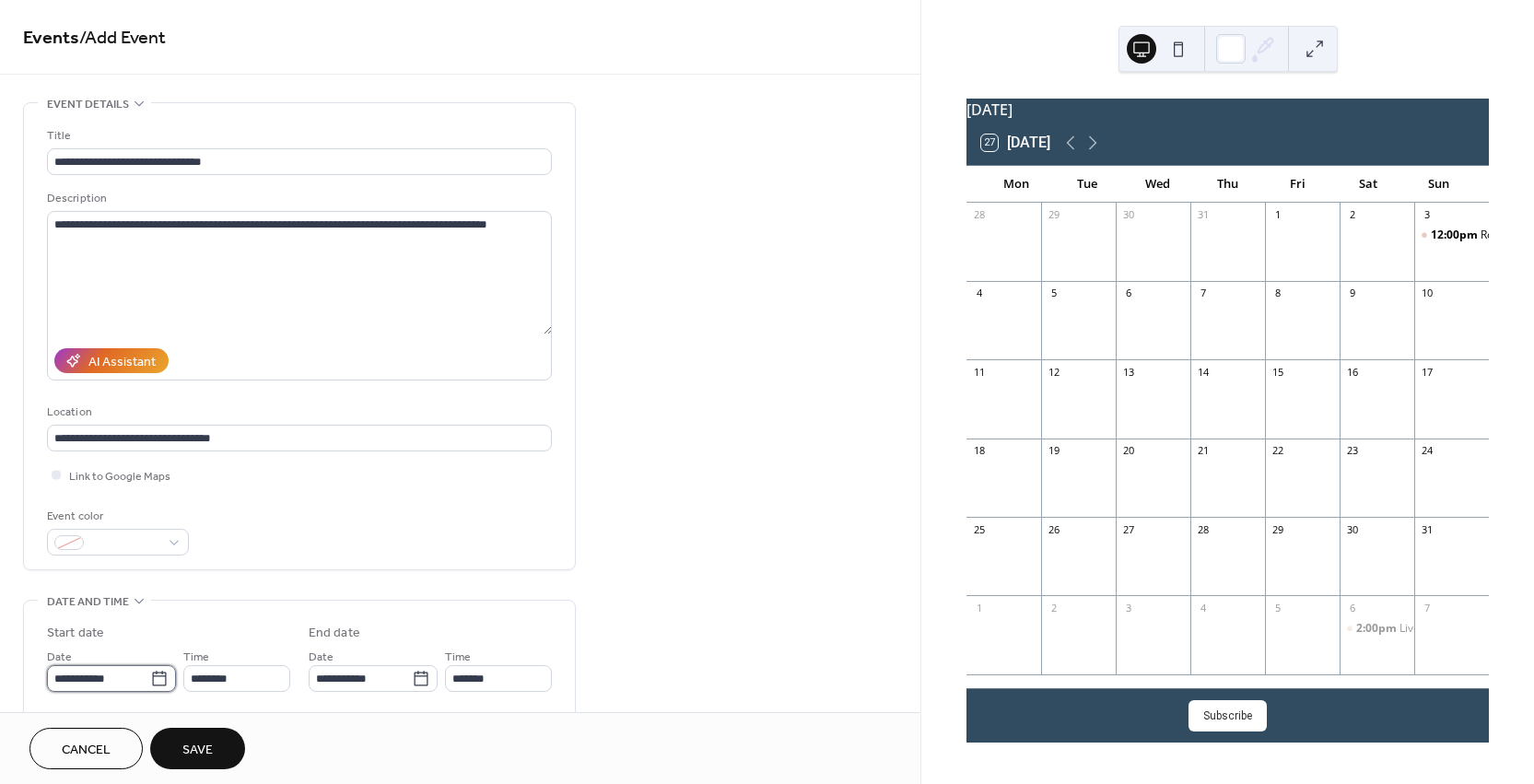 click on "**********" at bounding box center [99, 678] 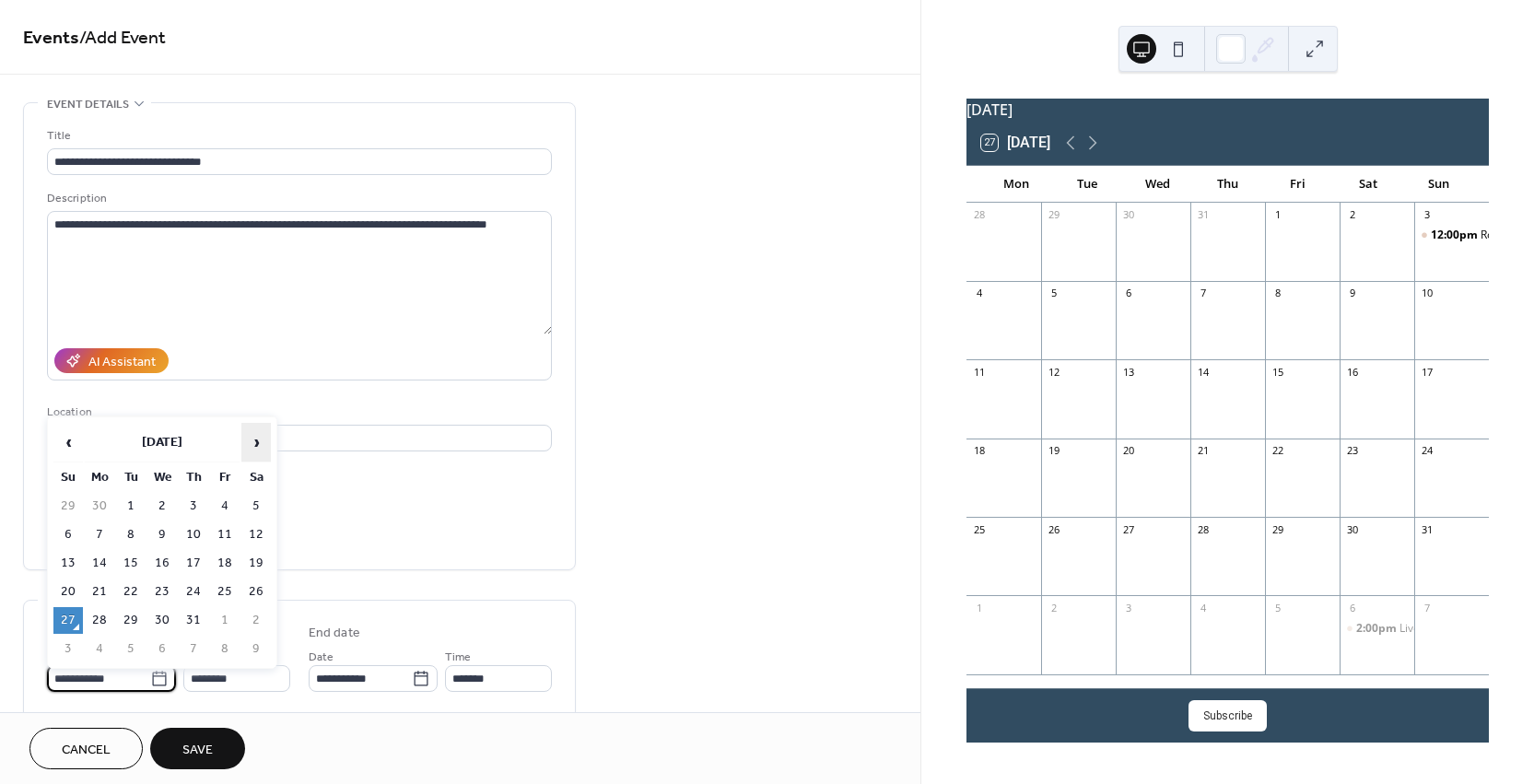 click on "›" at bounding box center (256, 442) 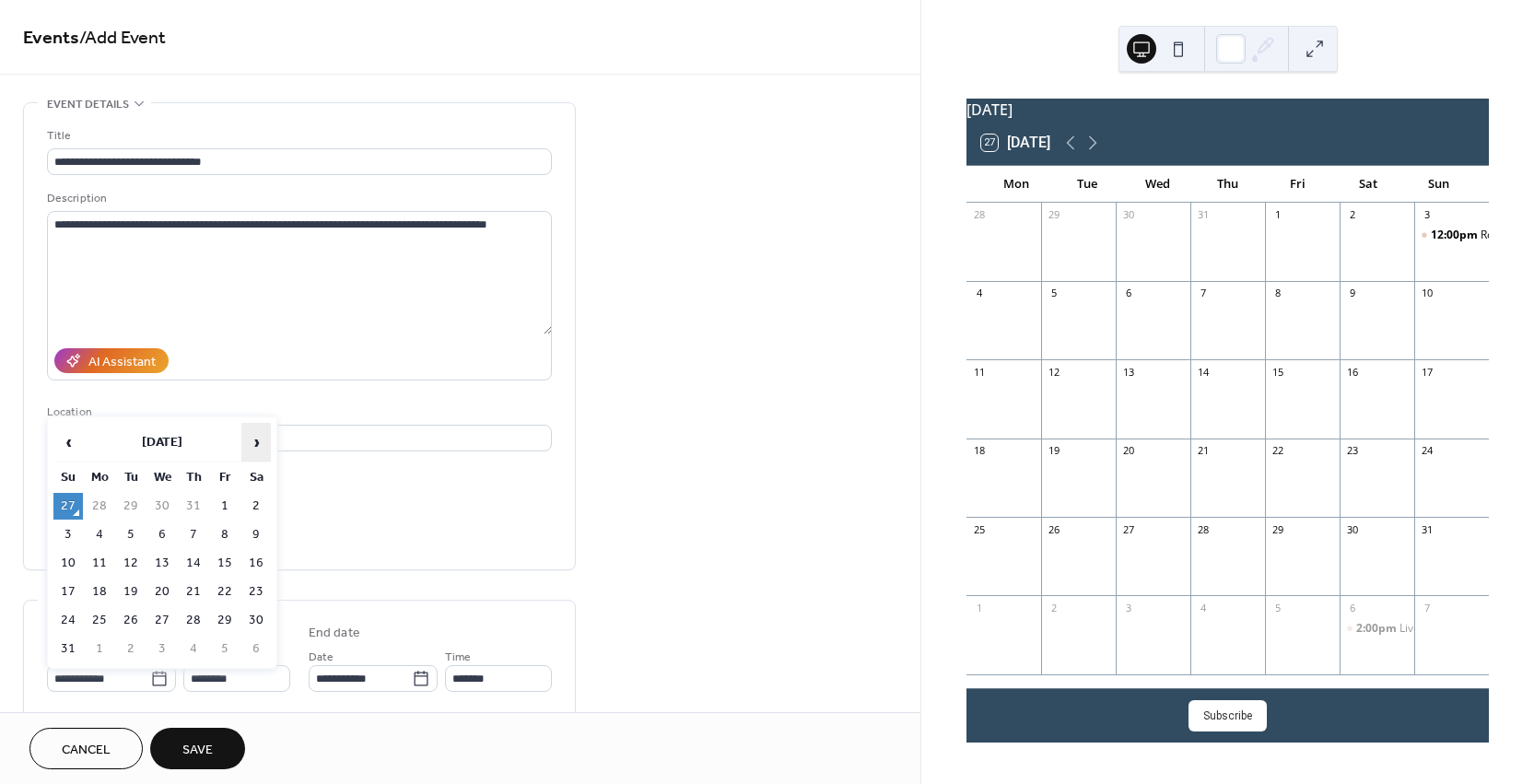 click on "›" at bounding box center (256, 442) 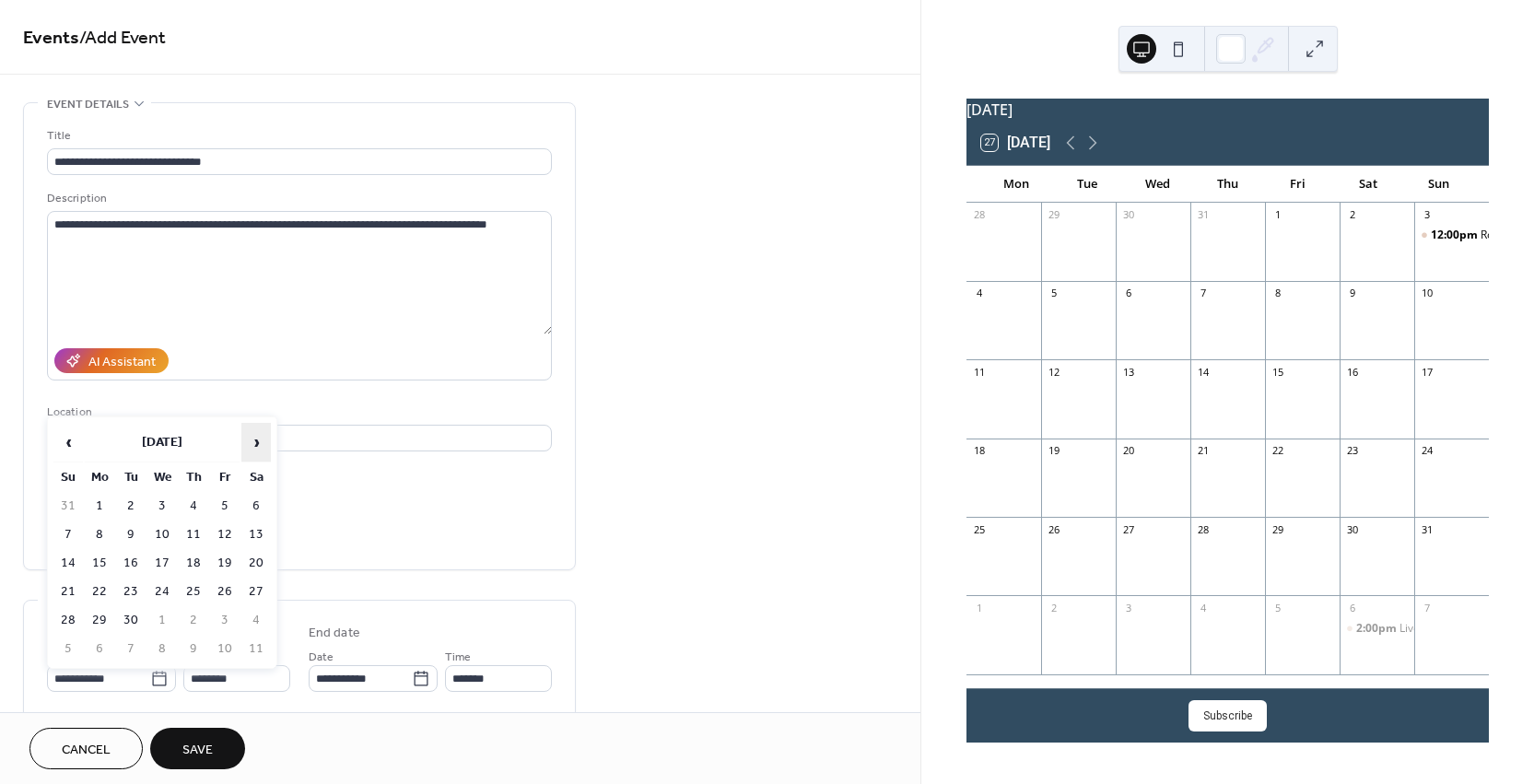 click on "›" at bounding box center (256, 442) 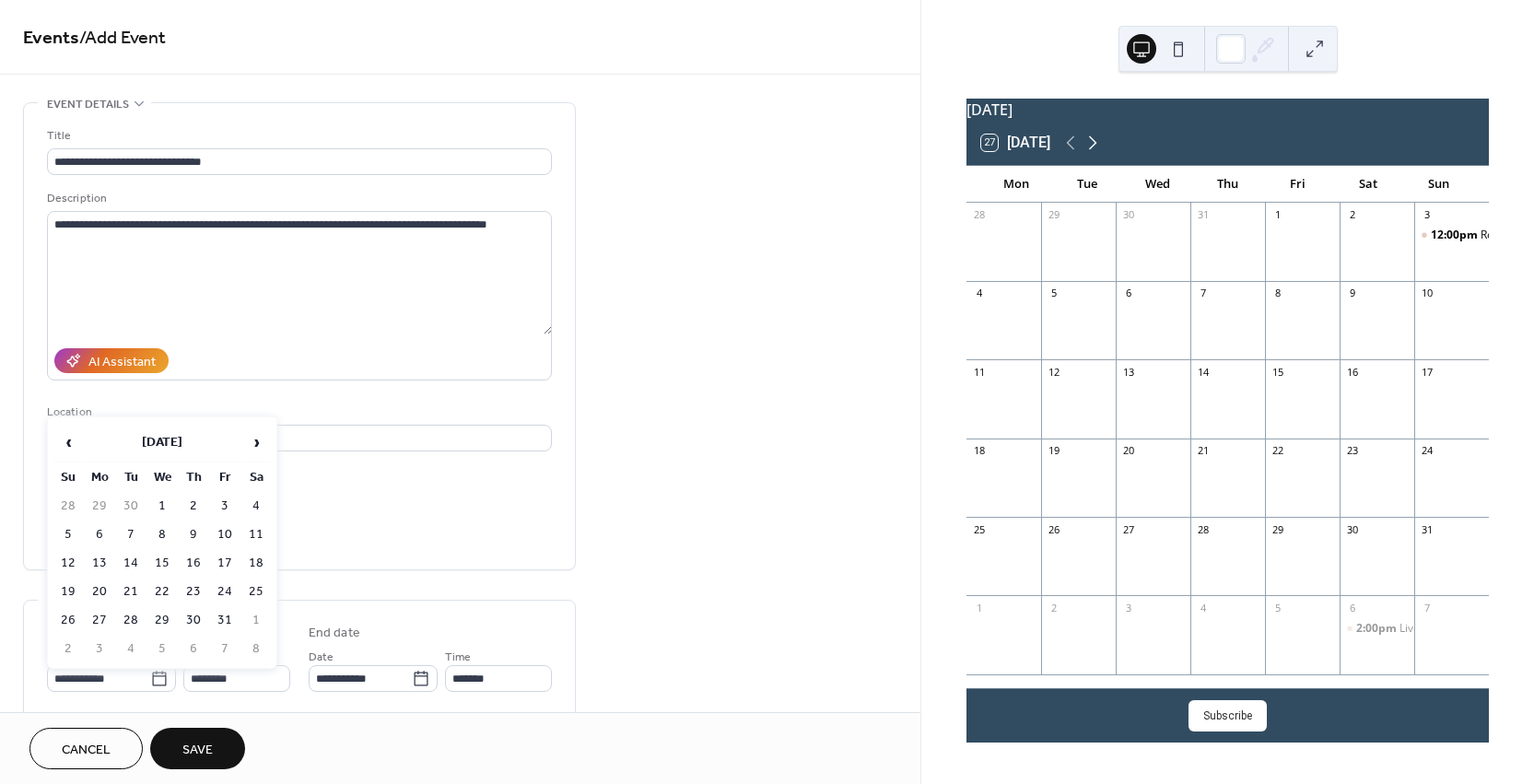 click 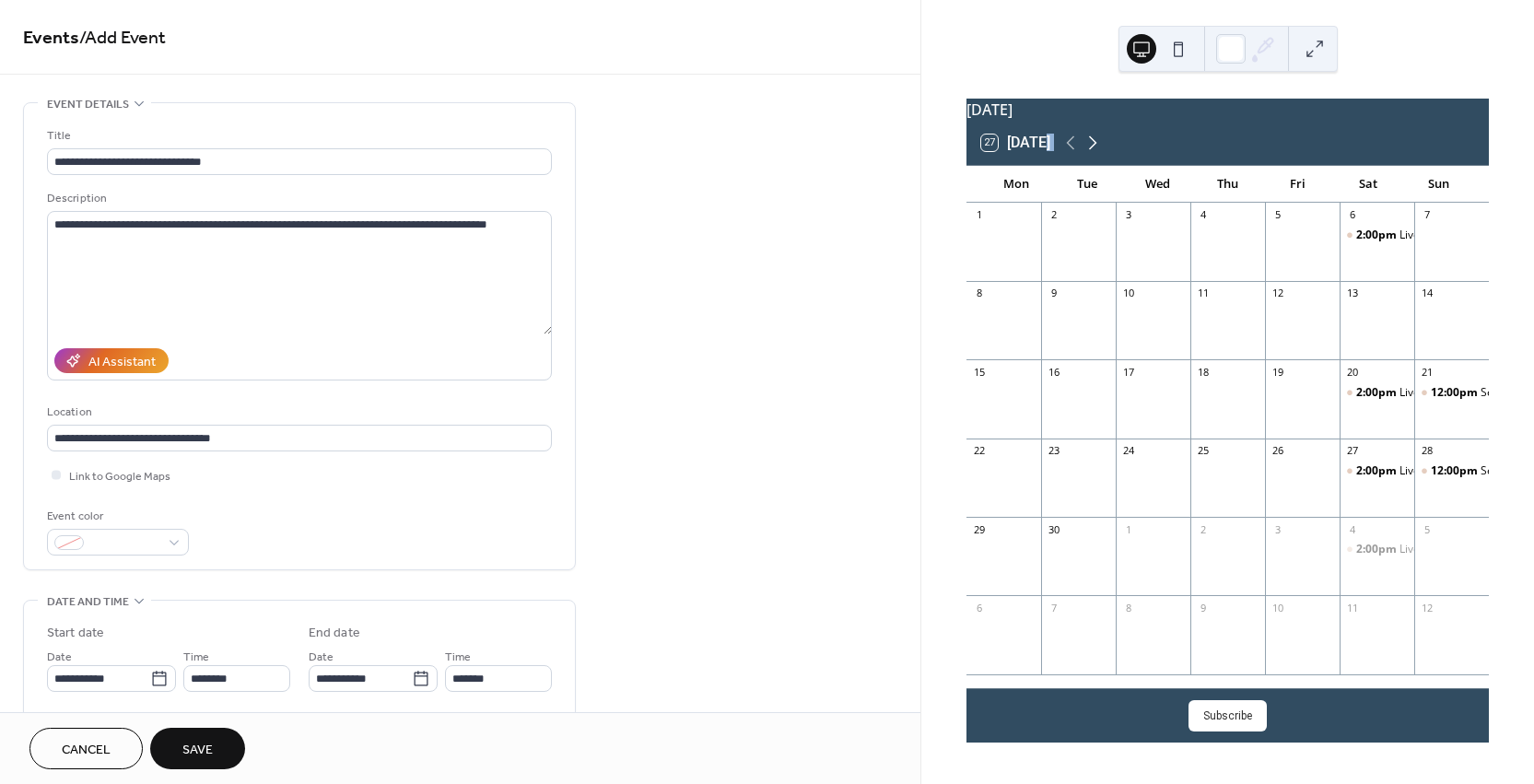 click 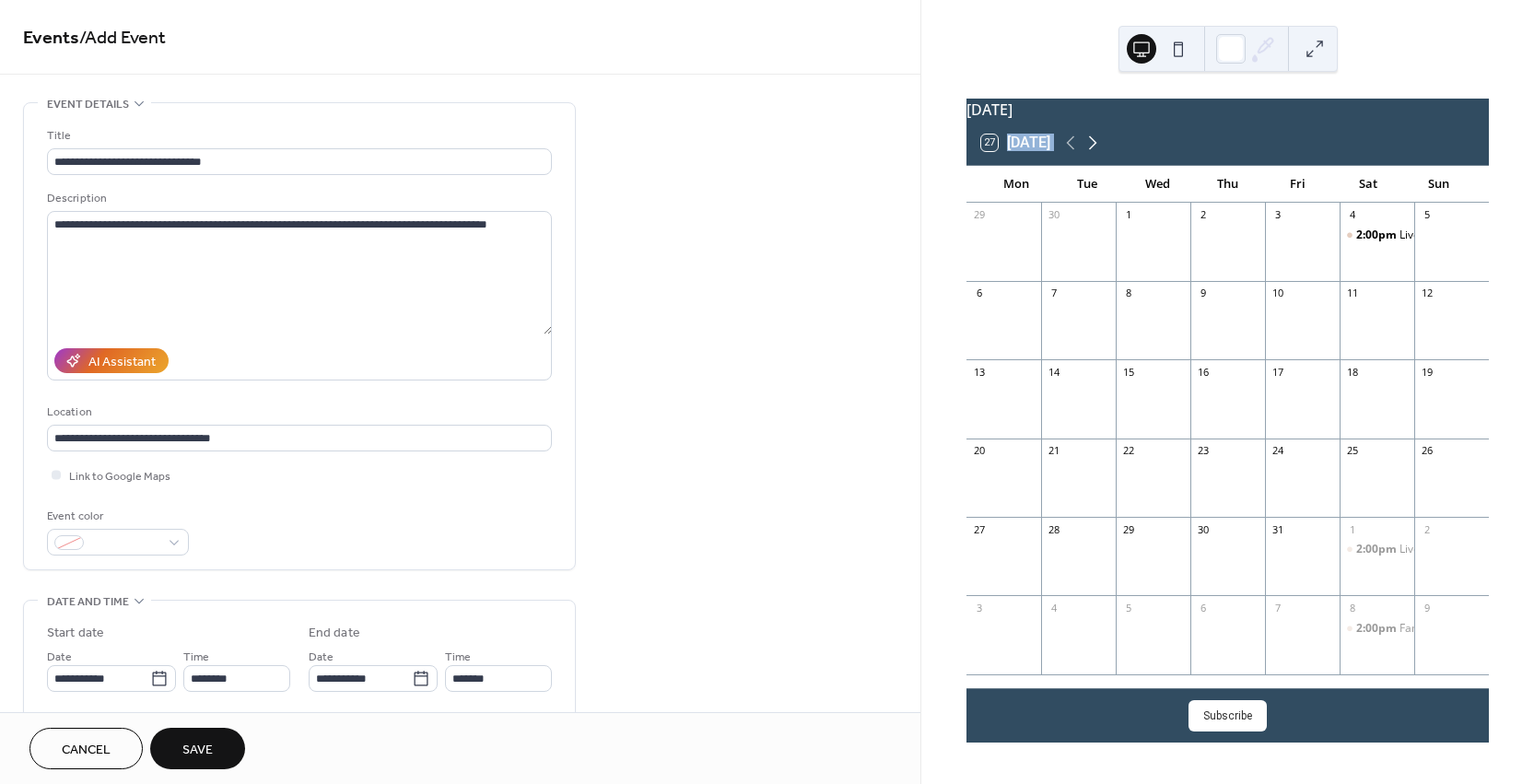 click 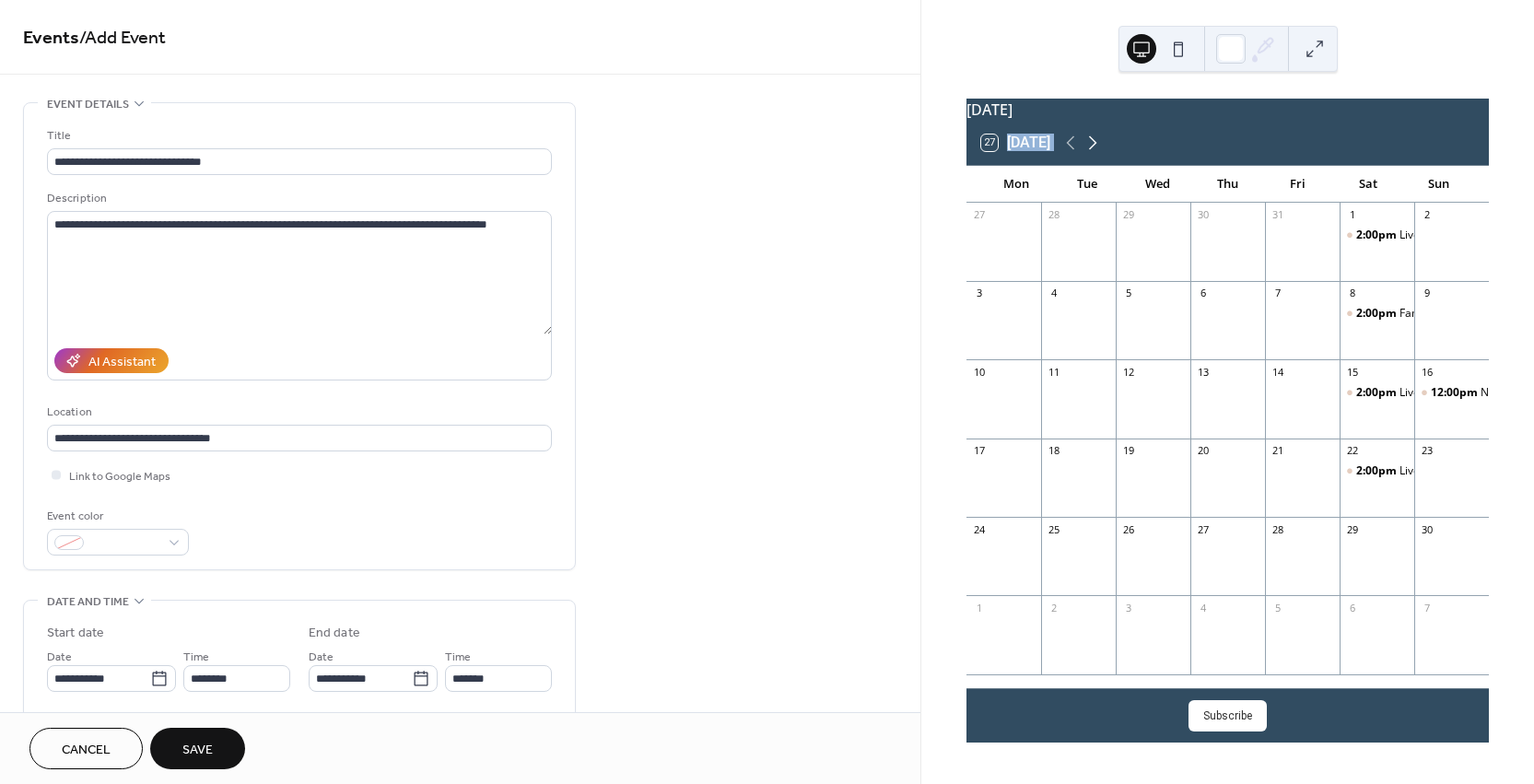 click 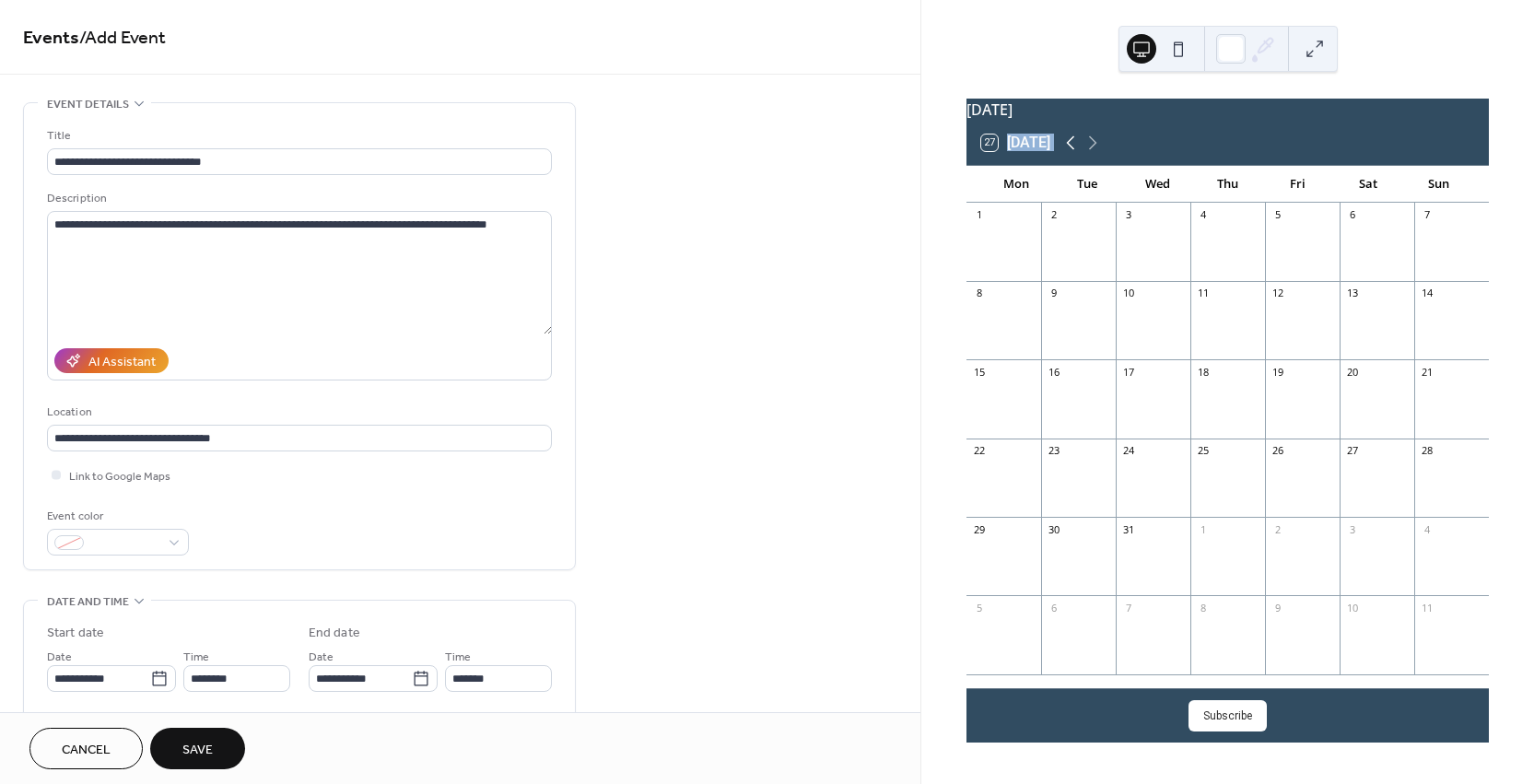 click 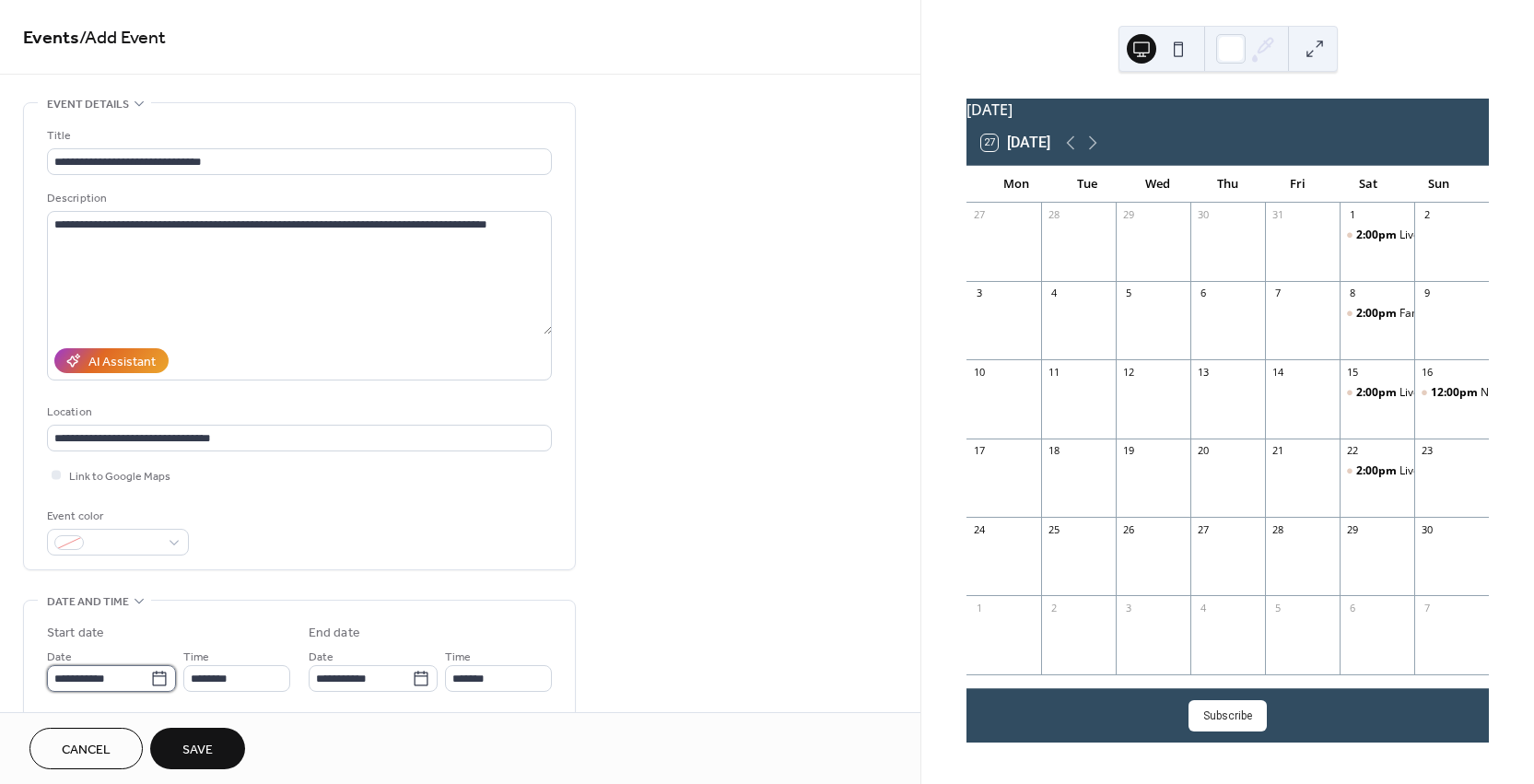 click on "**********" at bounding box center (99, 678) 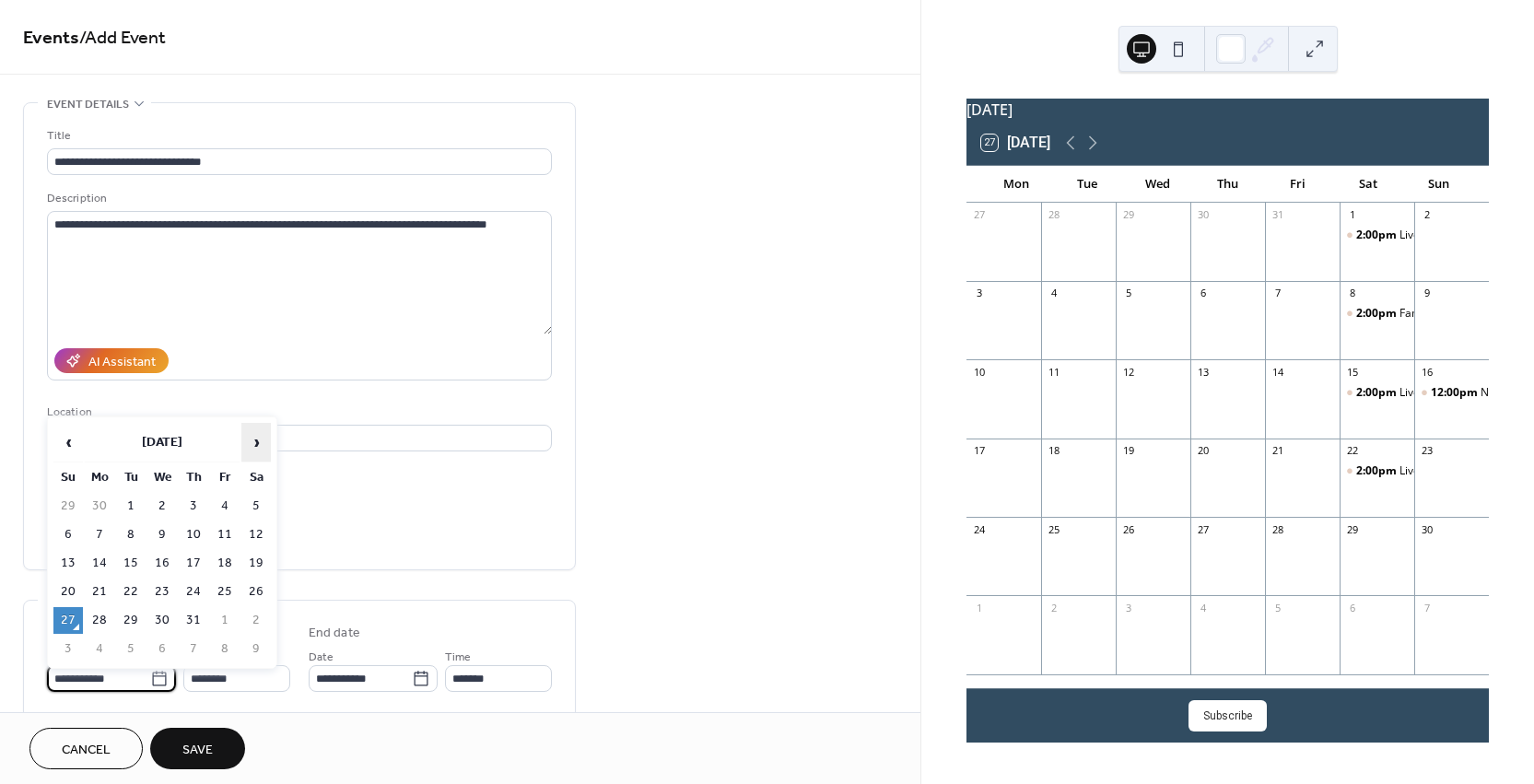 click on "›" at bounding box center [256, 442] 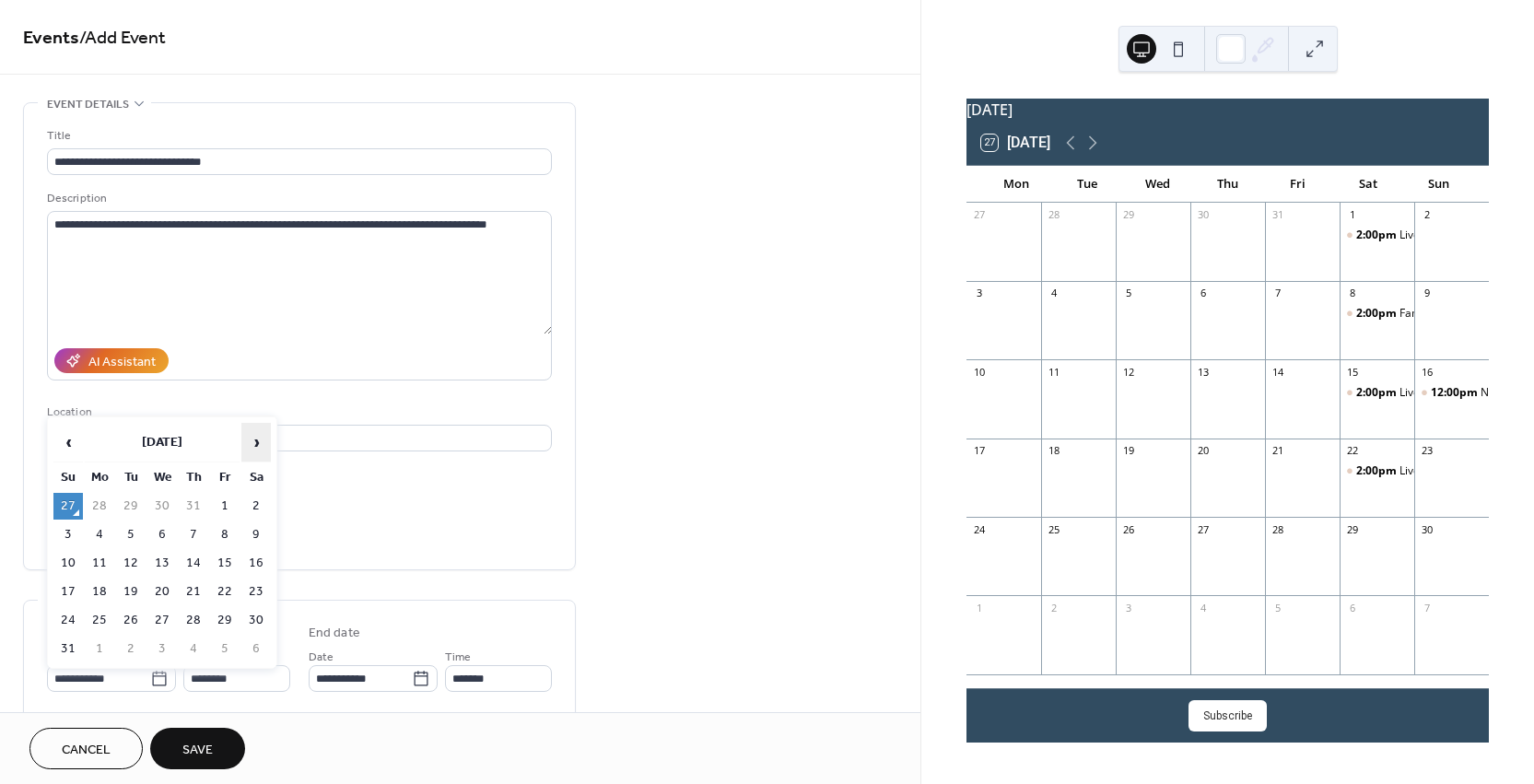 click on "›" at bounding box center (256, 442) 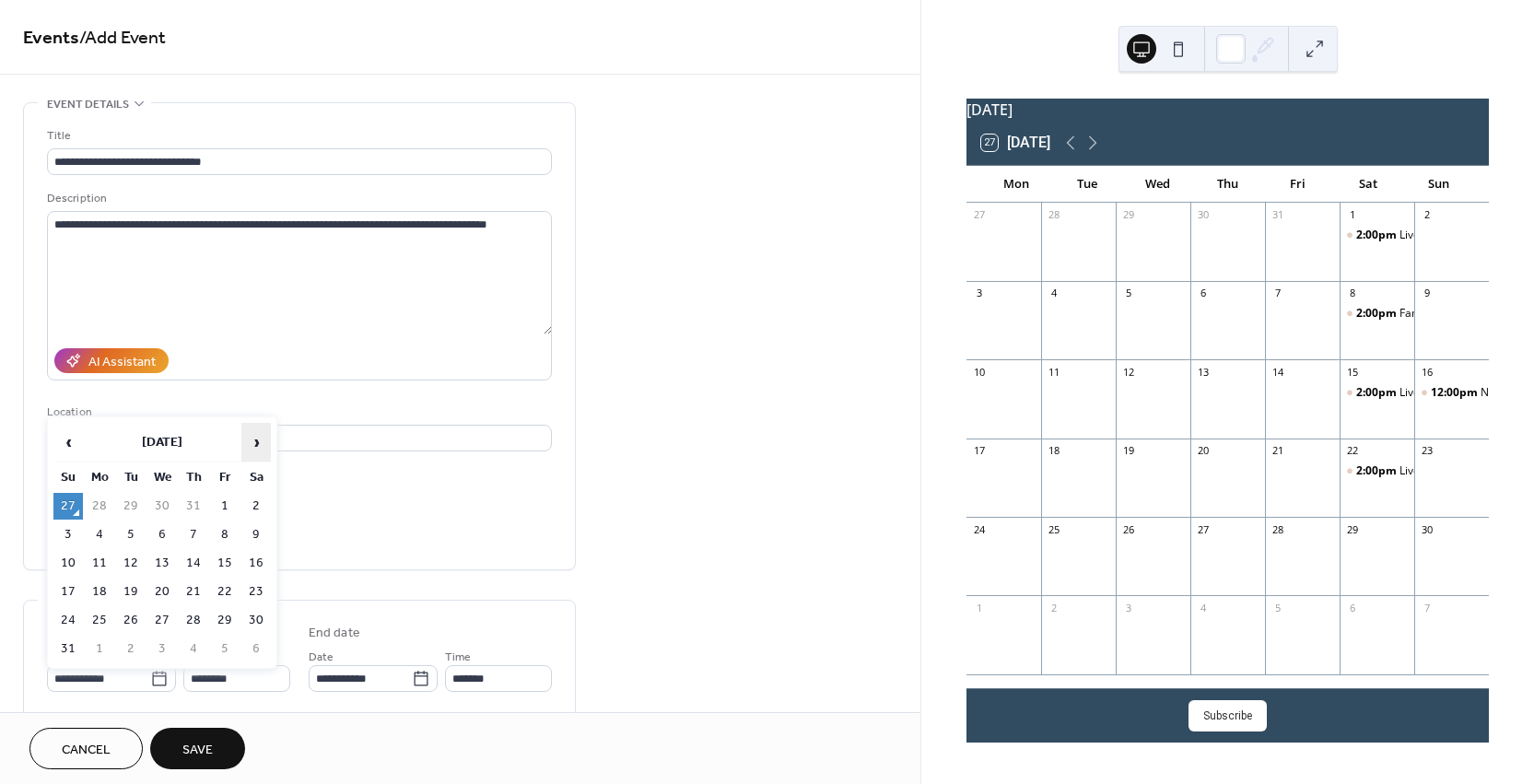 click on "›" at bounding box center [256, 442] 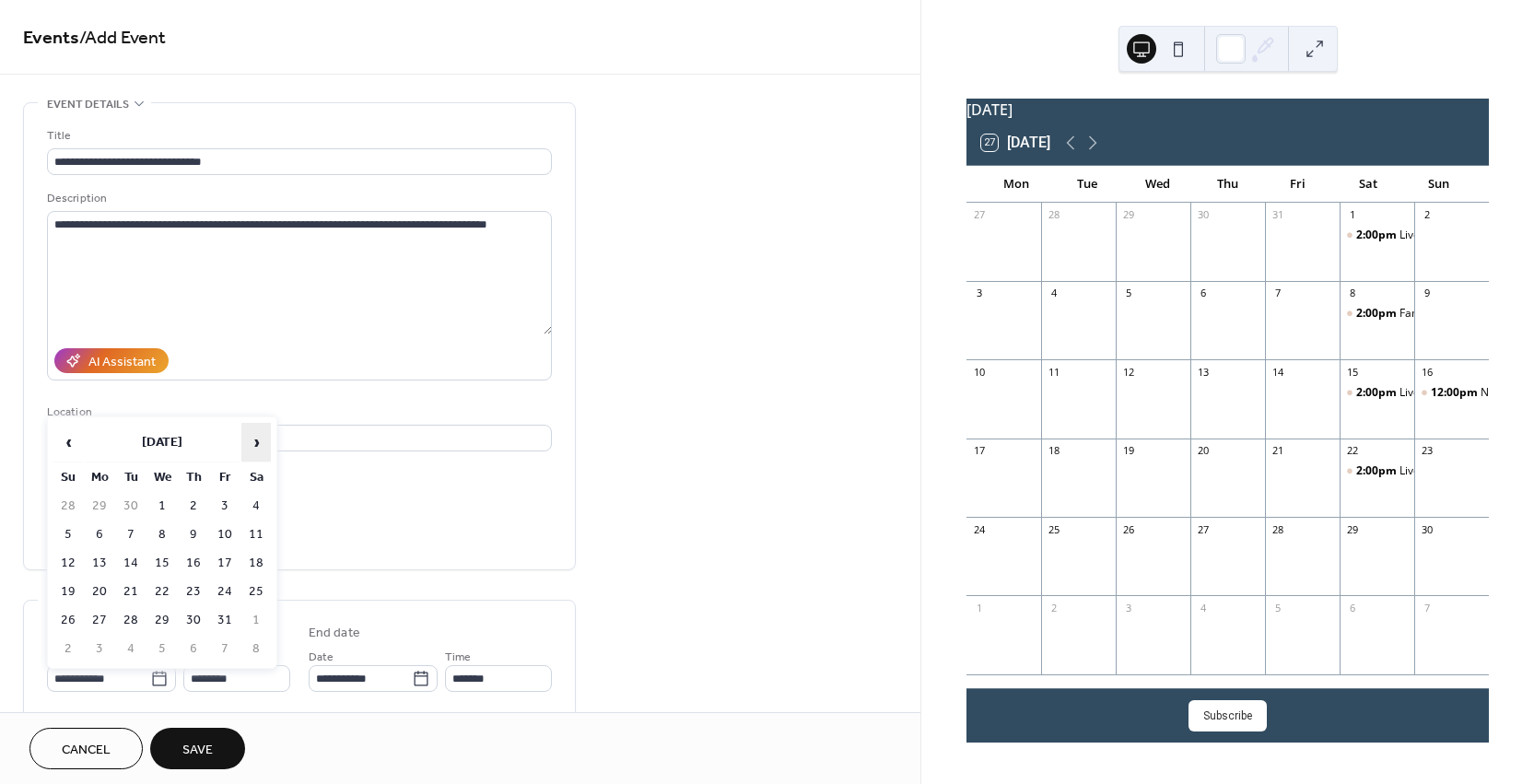 click on "›" at bounding box center (256, 442) 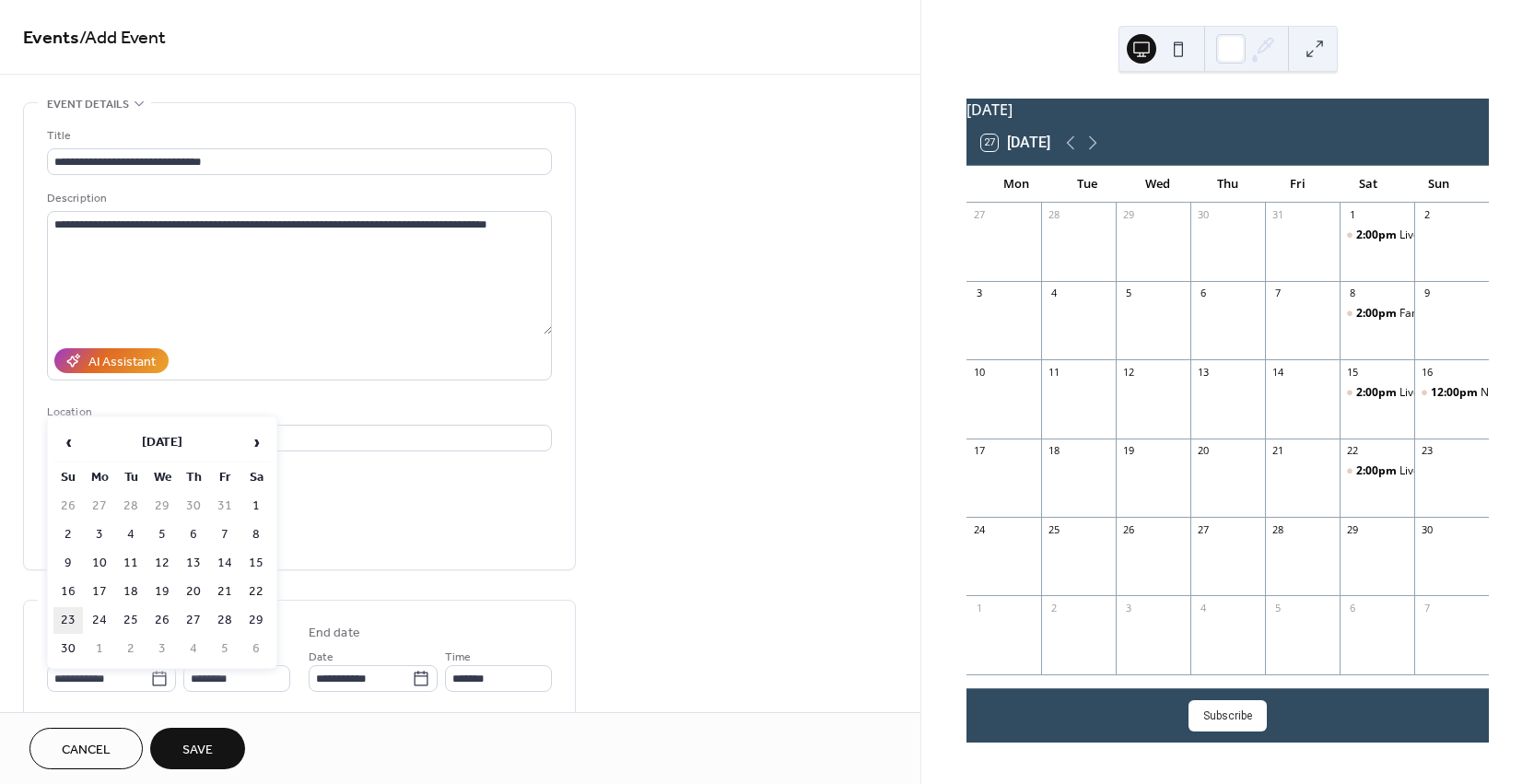click on "23" at bounding box center (68, 620) 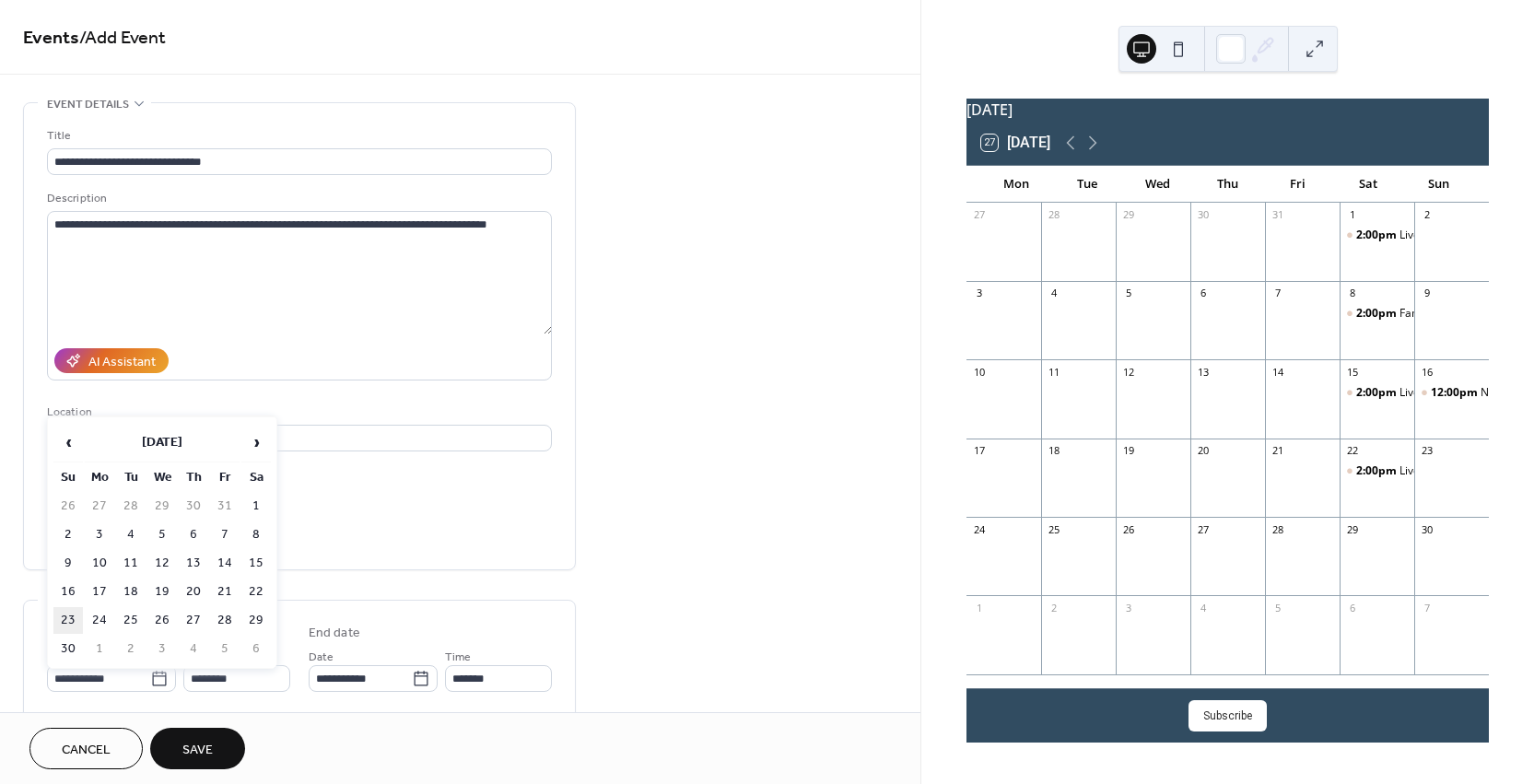 type on "**********" 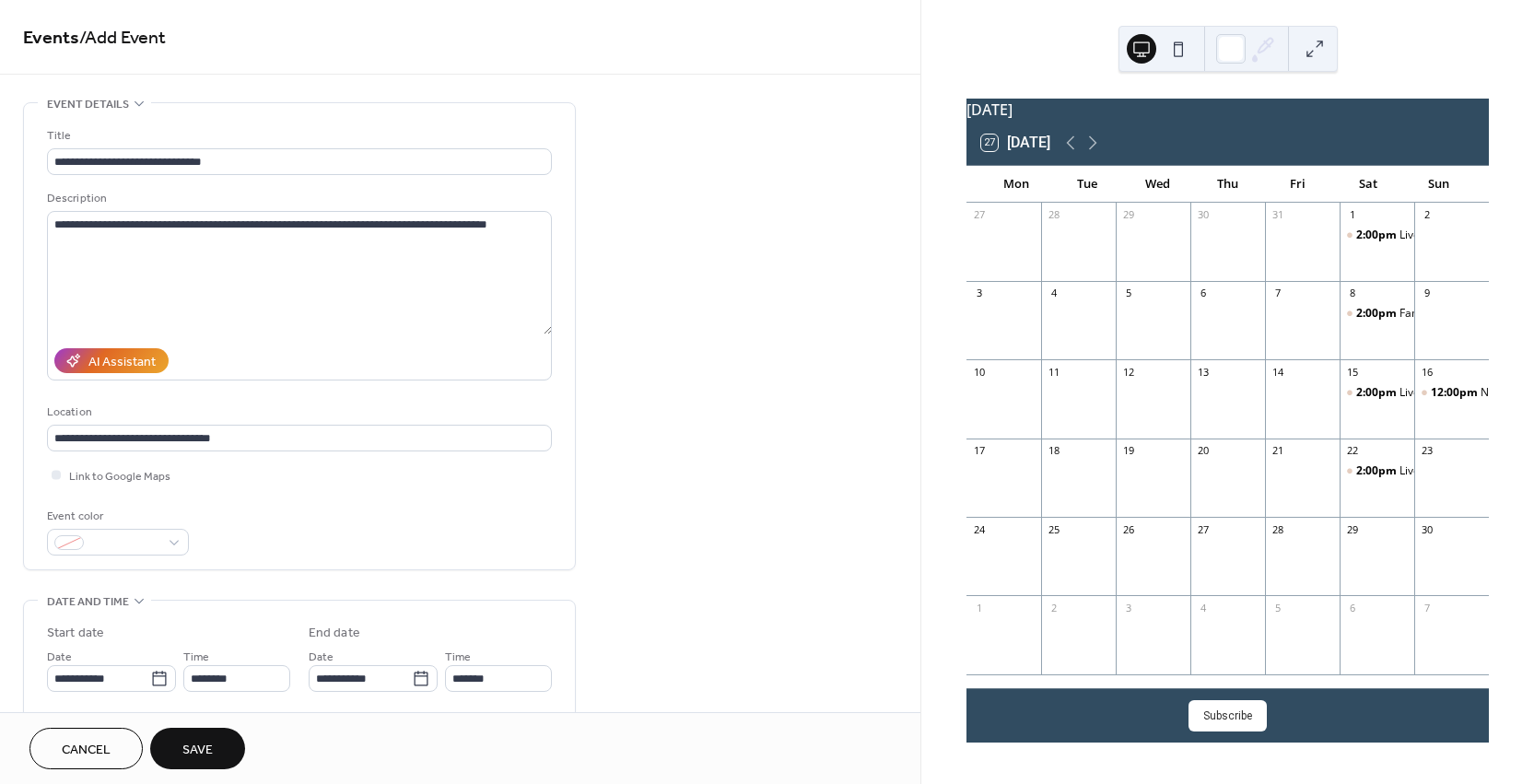 click on "Save" at bounding box center [197, 748] 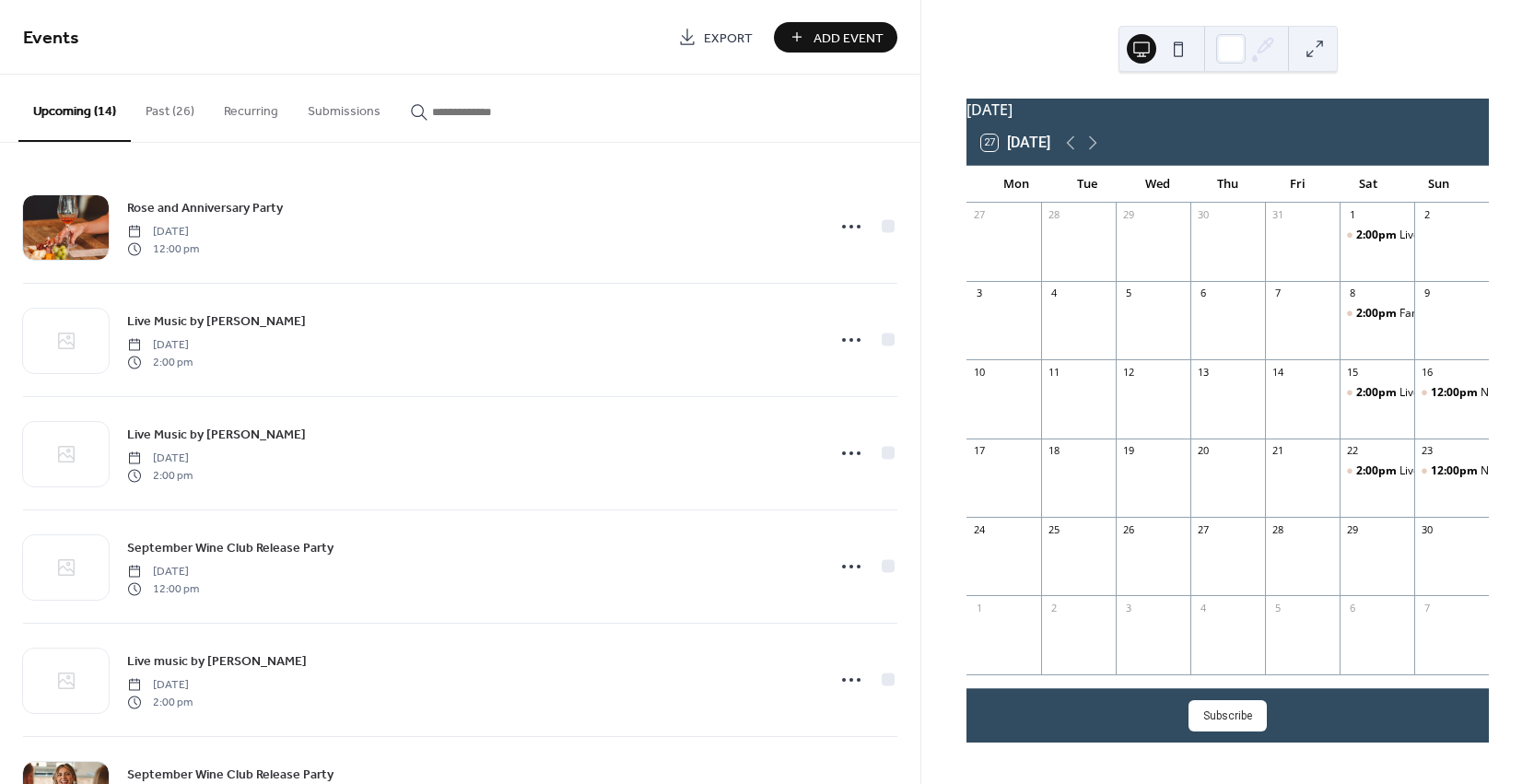 scroll, scrollTop: 0, scrollLeft: 0, axis: both 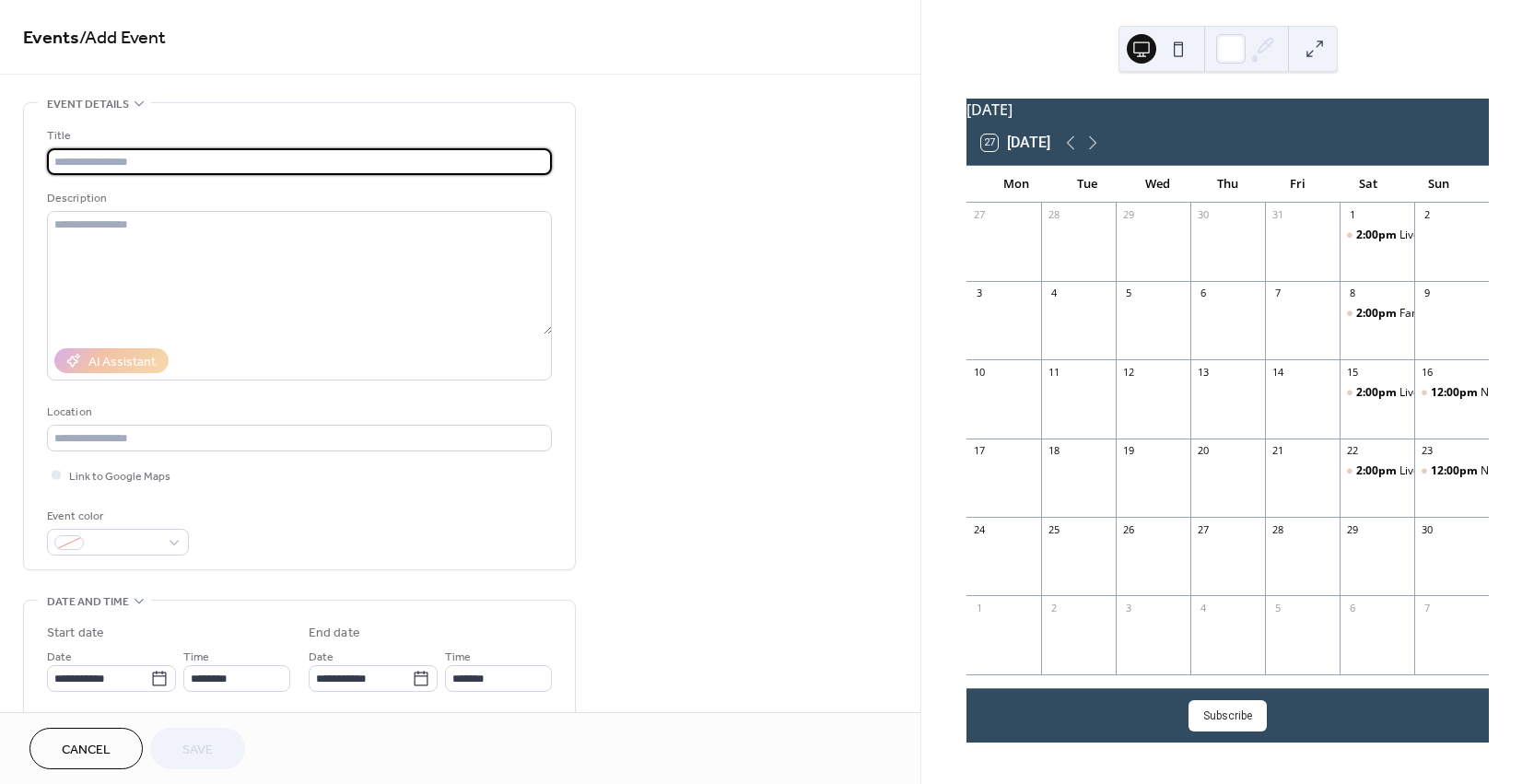 paste on "**********" 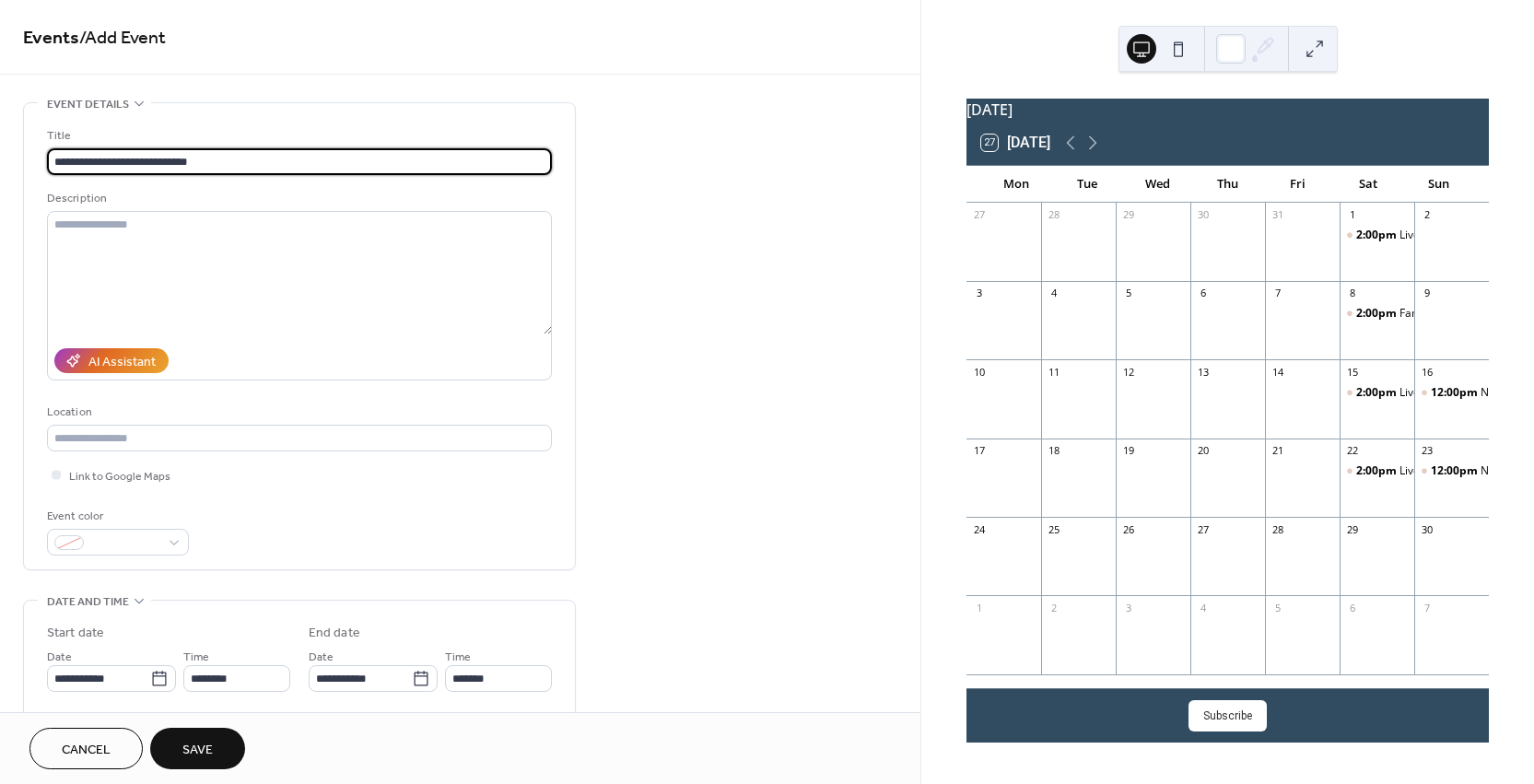click on "**********" at bounding box center (299, 161) 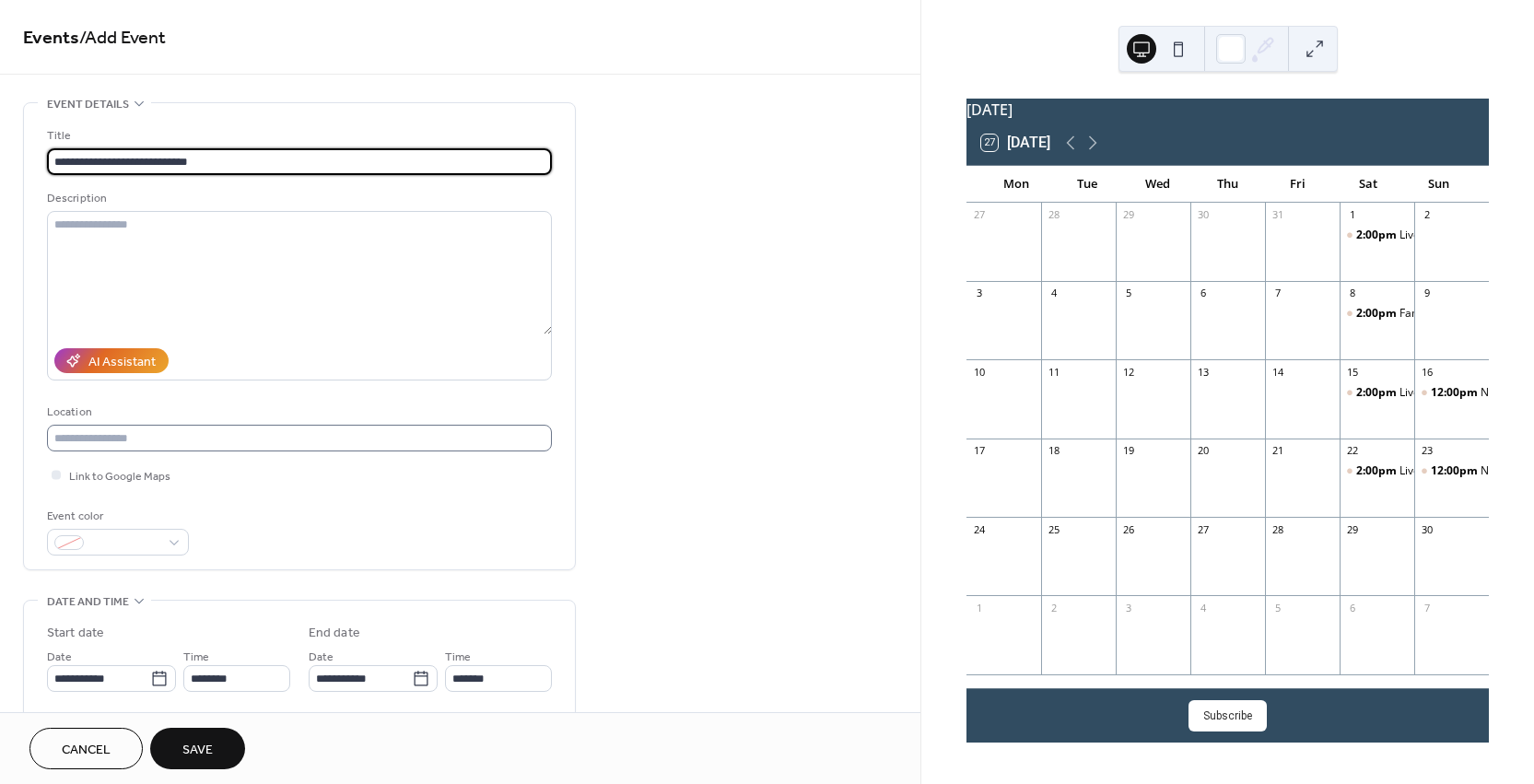 type on "**********" 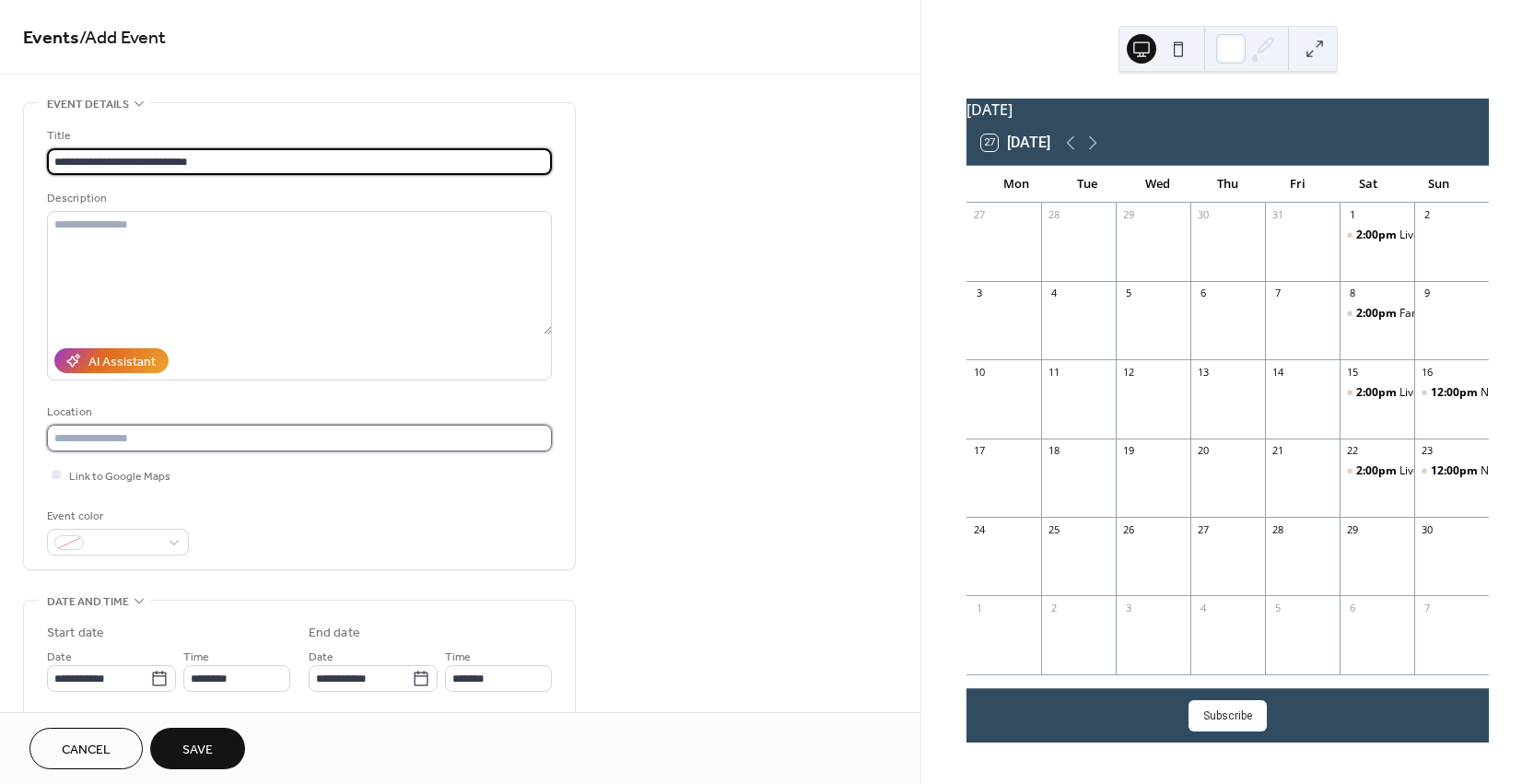 click at bounding box center (299, 438) 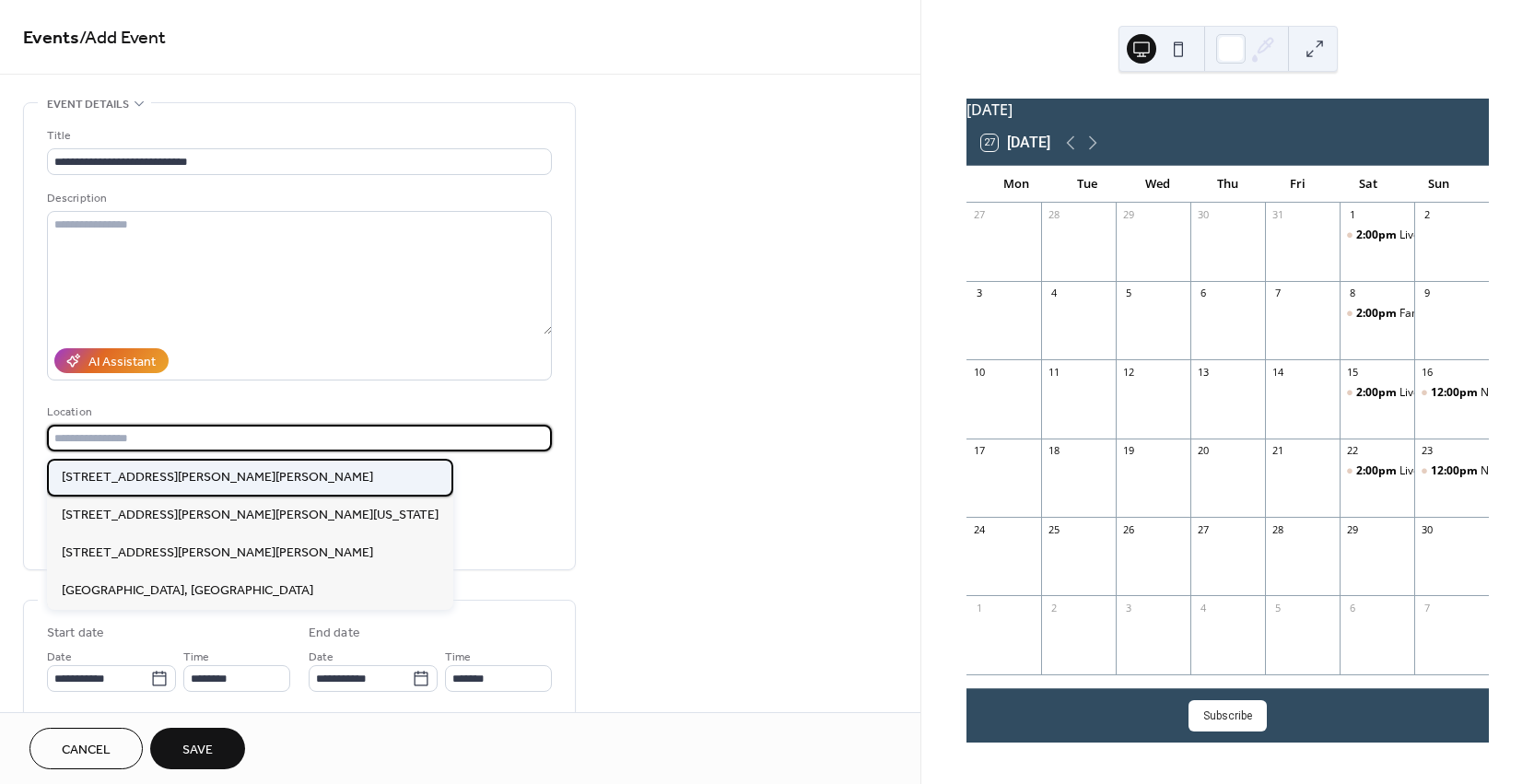 click on "[STREET_ADDRESS][PERSON_NAME][PERSON_NAME]" at bounding box center (217, 477) 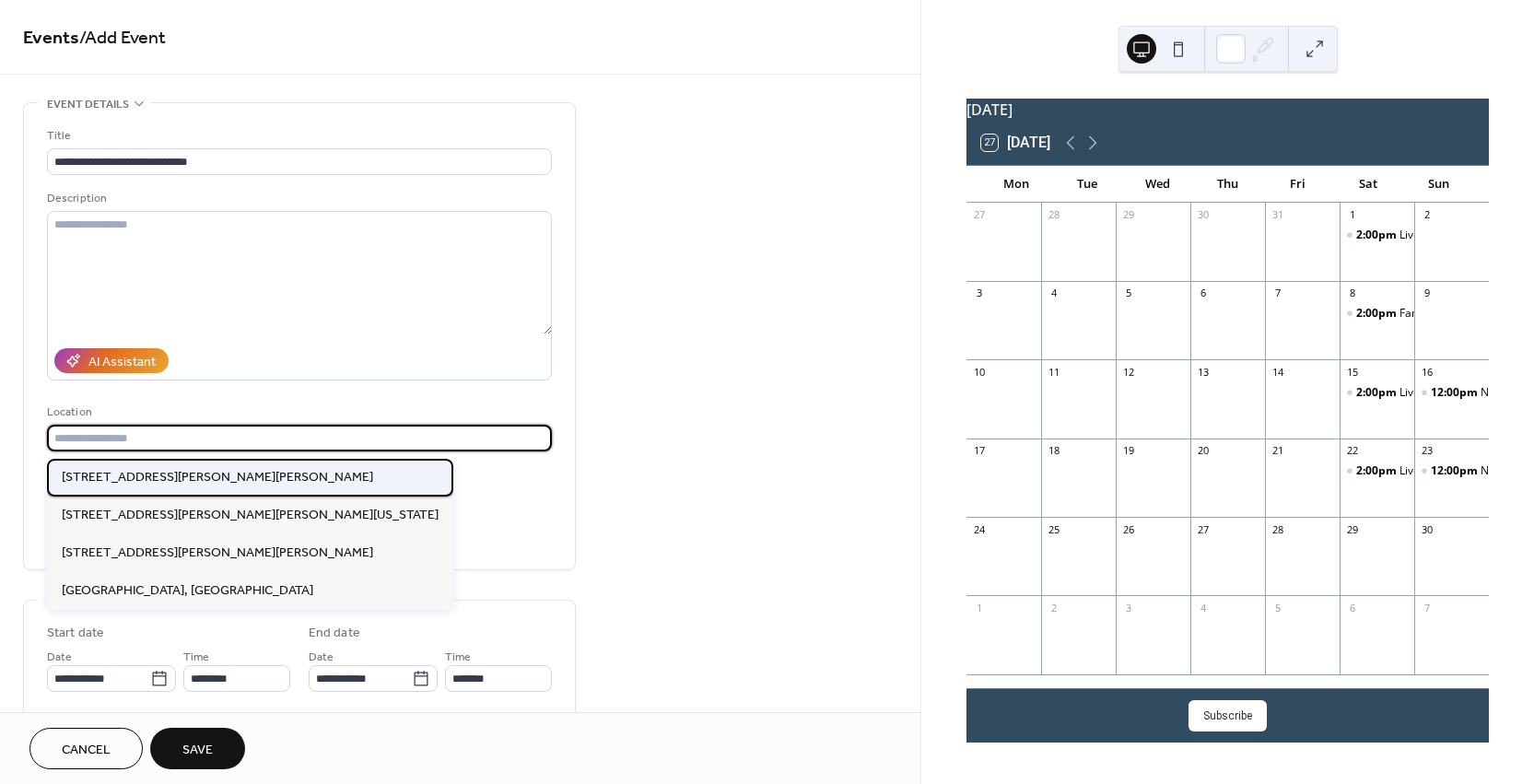 type on "**********" 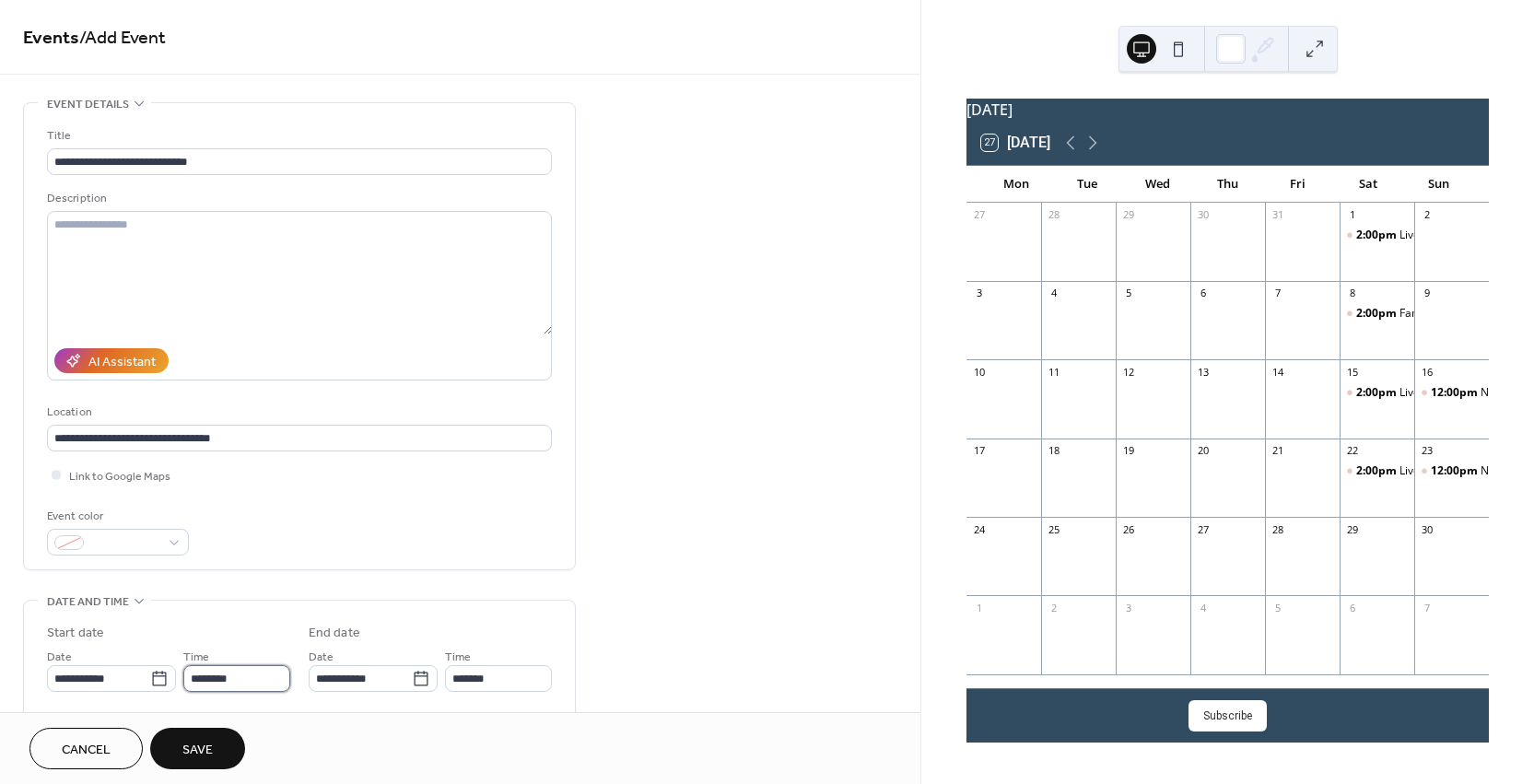 click on "********" at bounding box center [237, 678] 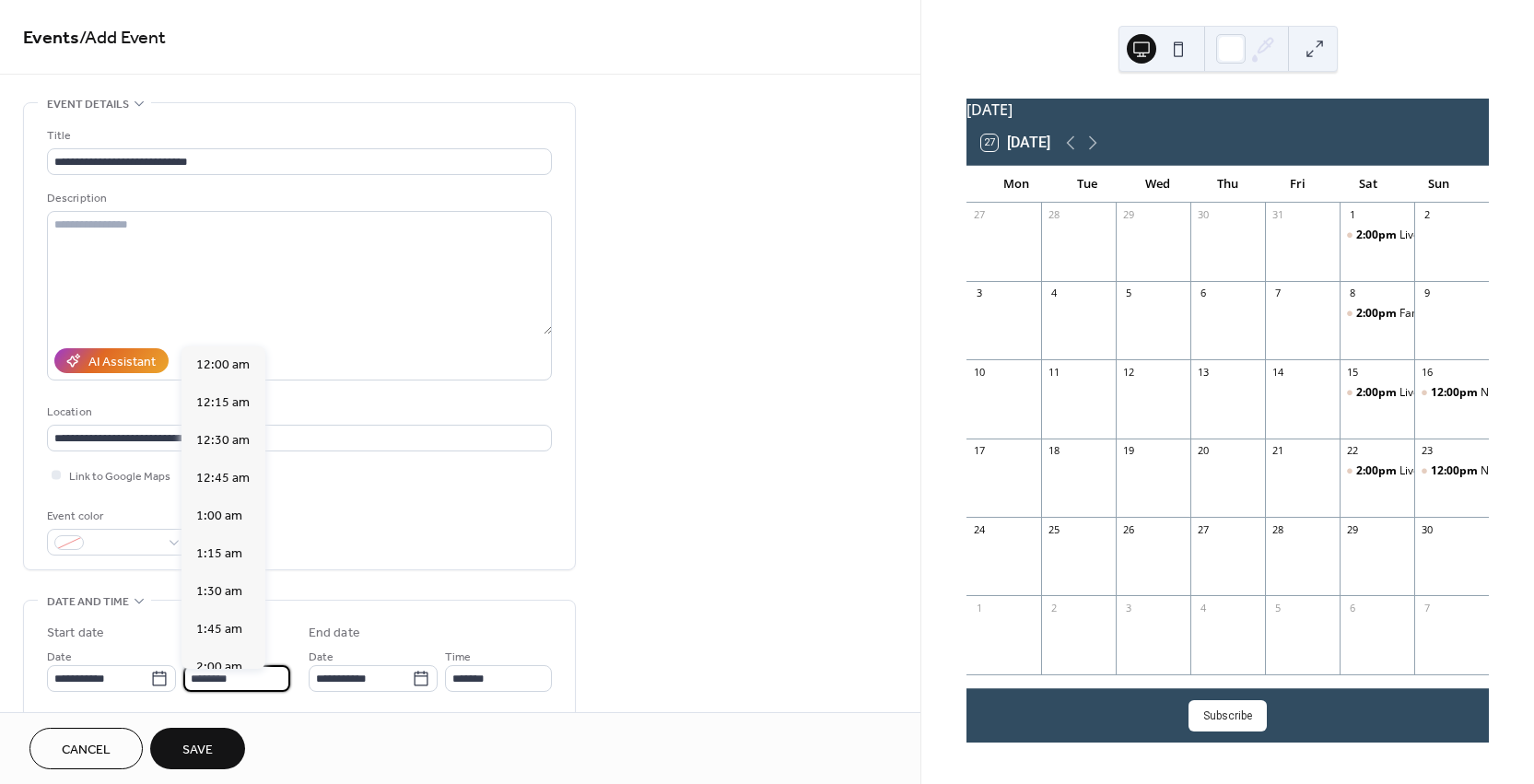 scroll, scrollTop: 1813, scrollLeft: 0, axis: vertical 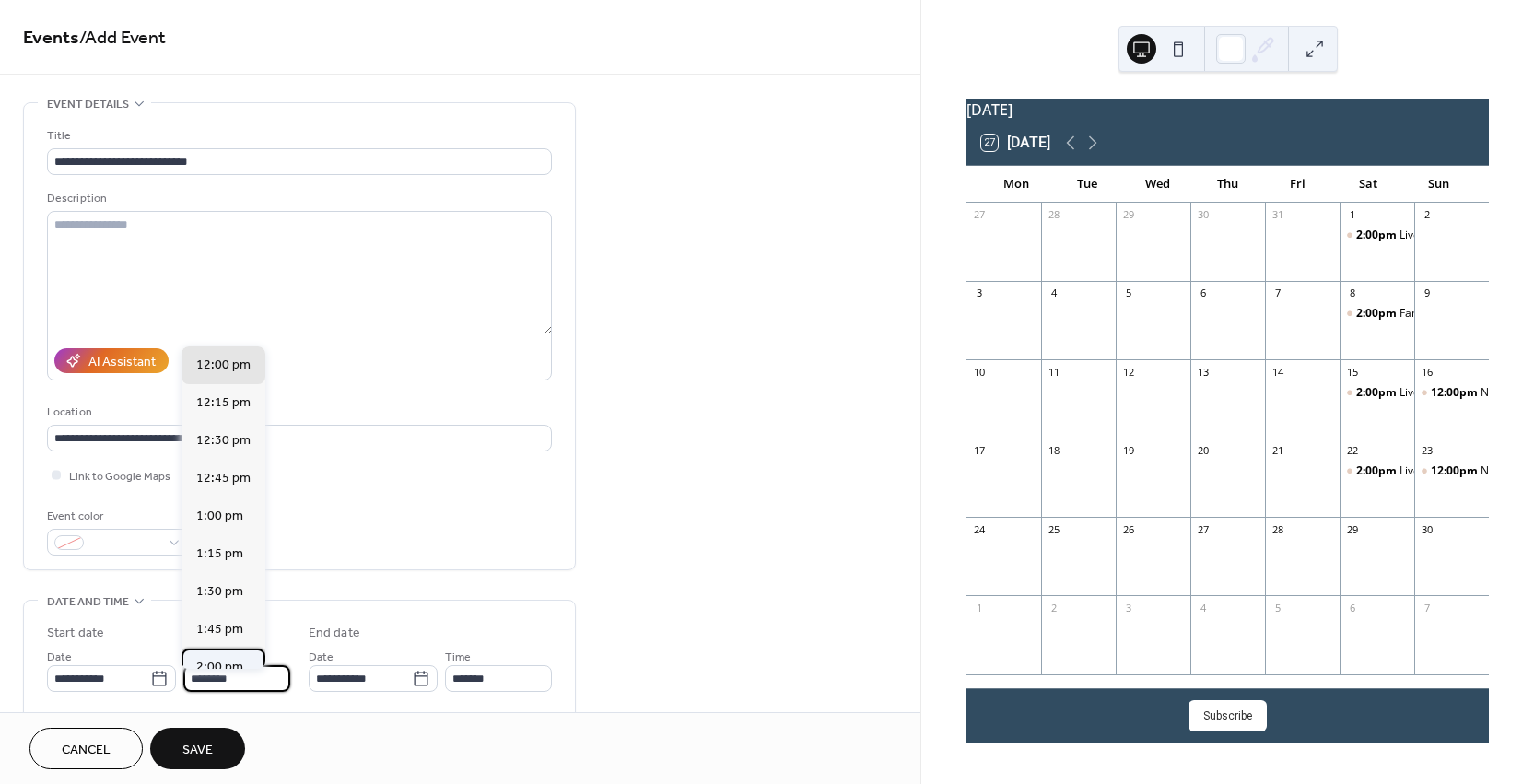 click on "2:00 pm" at bounding box center (219, 667) 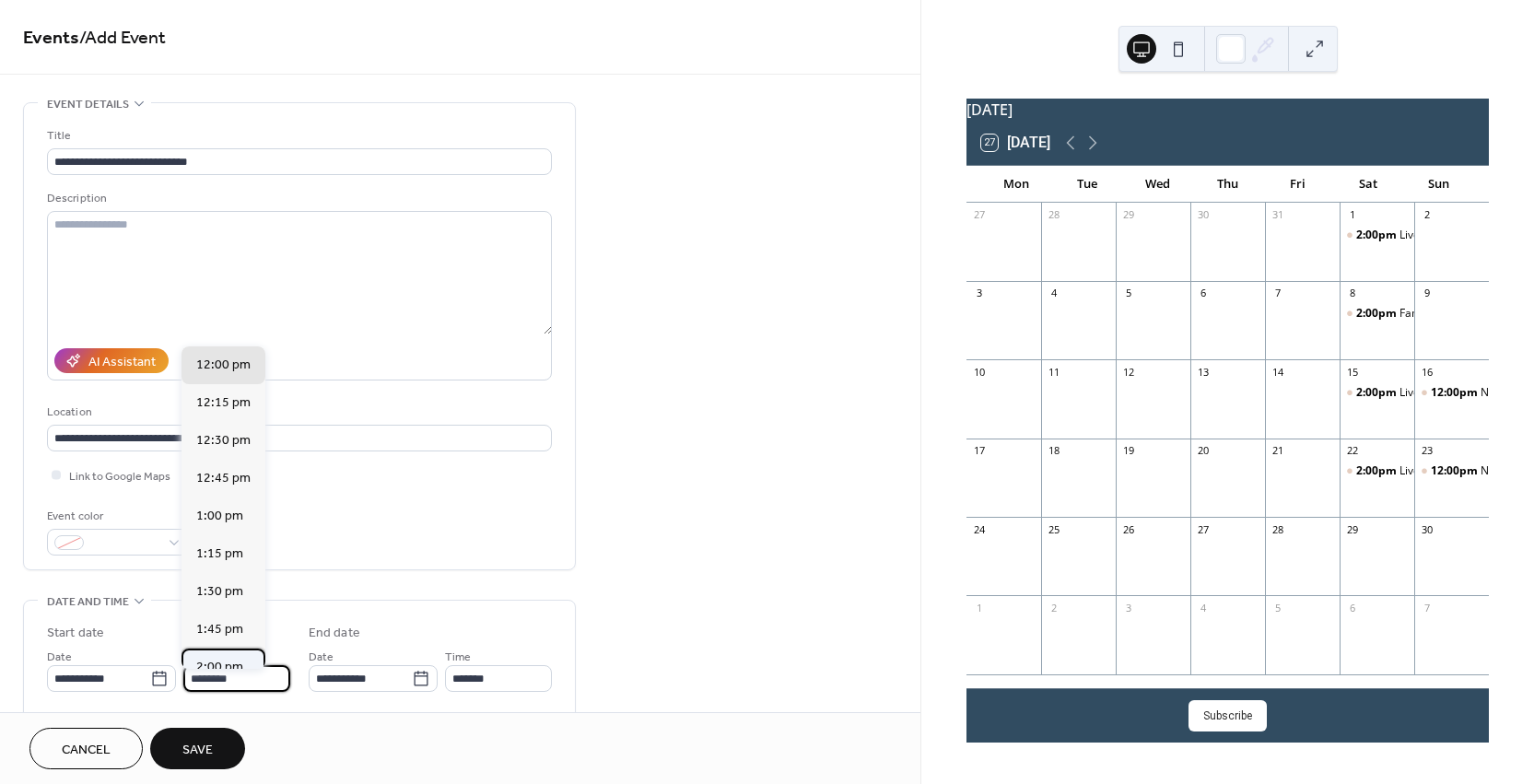 type on "*******" 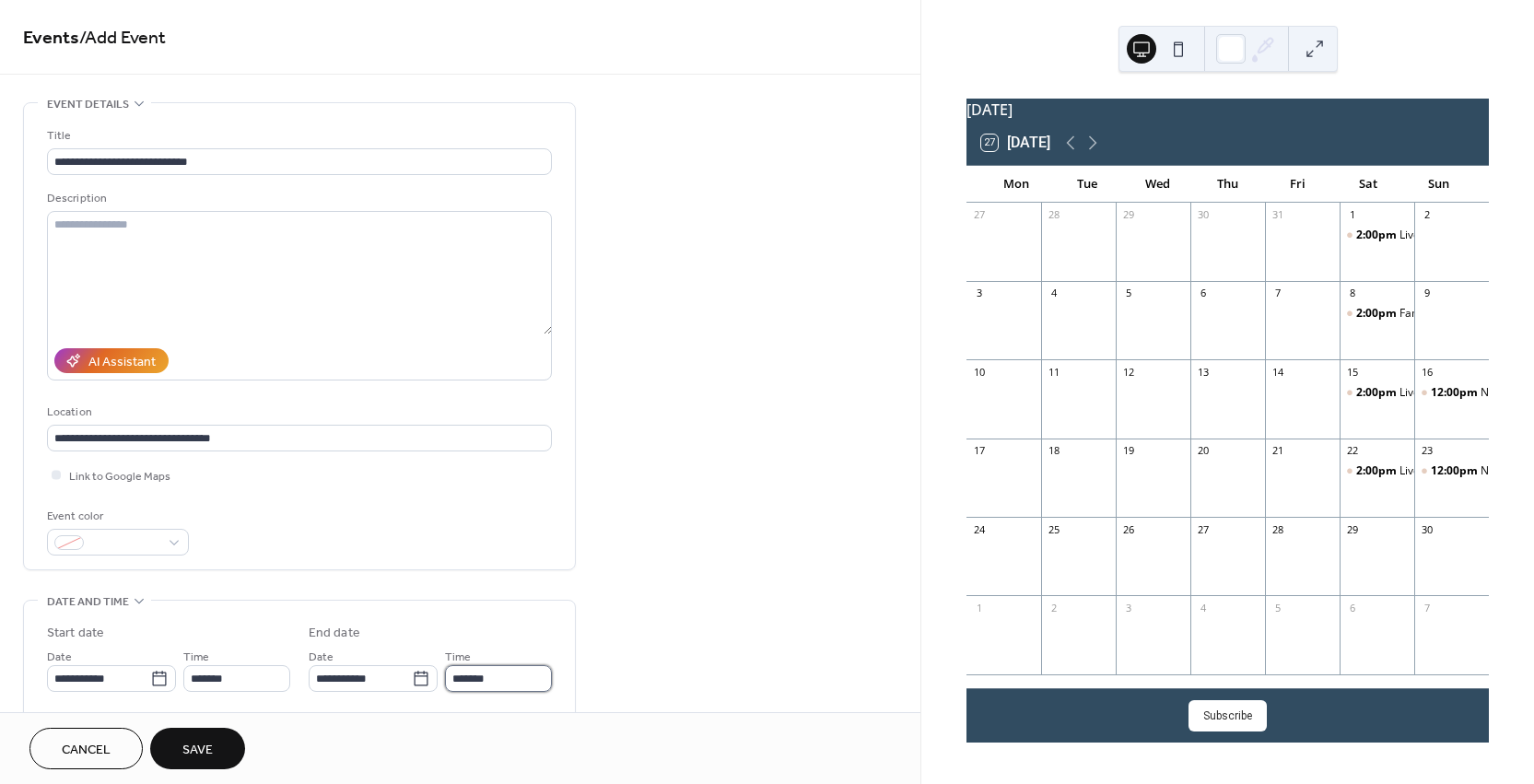 click on "*******" at bounding box center [498, 678] 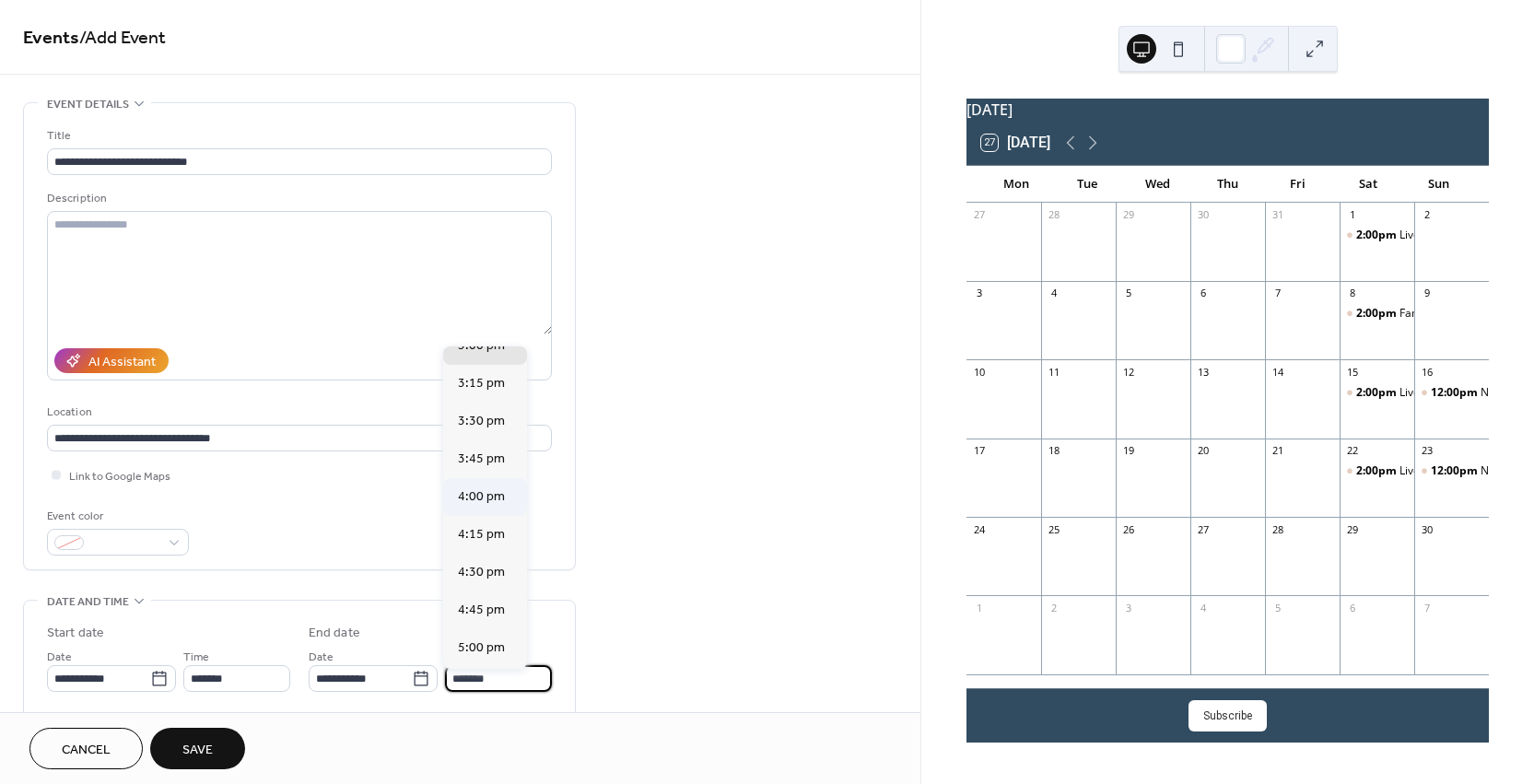 scroll, scrollTop: 146, scrollLeft: 0, axis: vertical 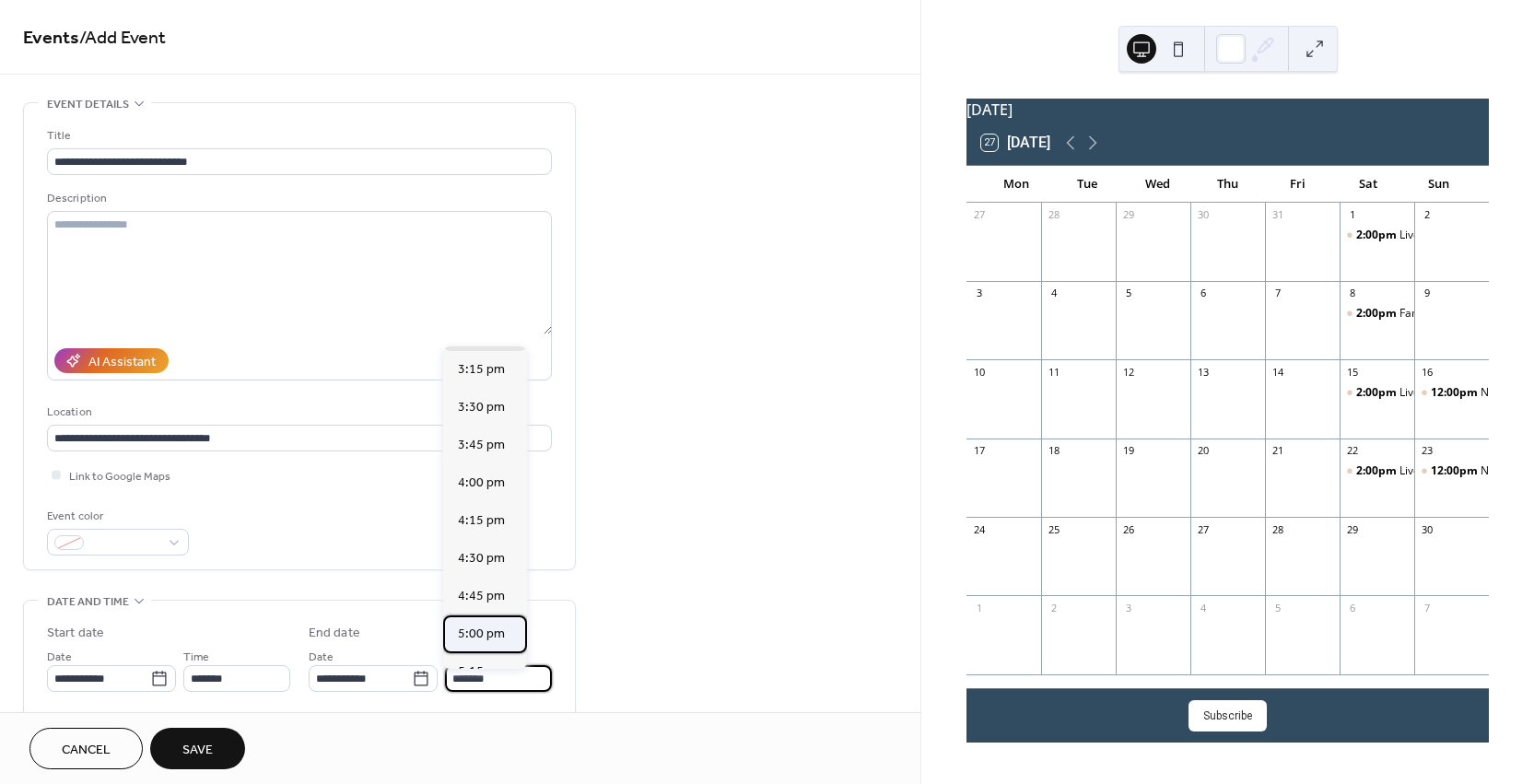 click on "5:00 pm" at bounding box center (481, 634) 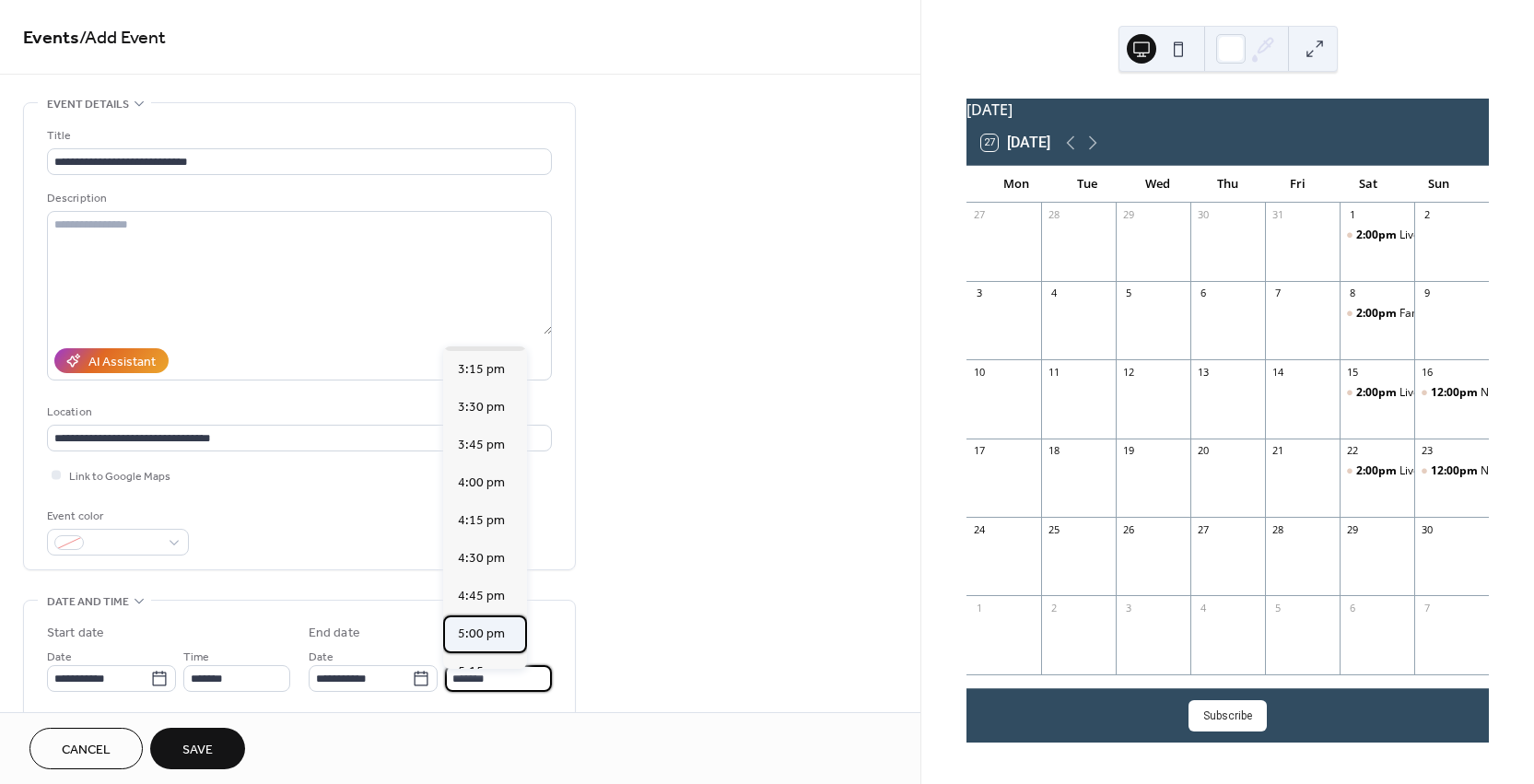type on "*******" 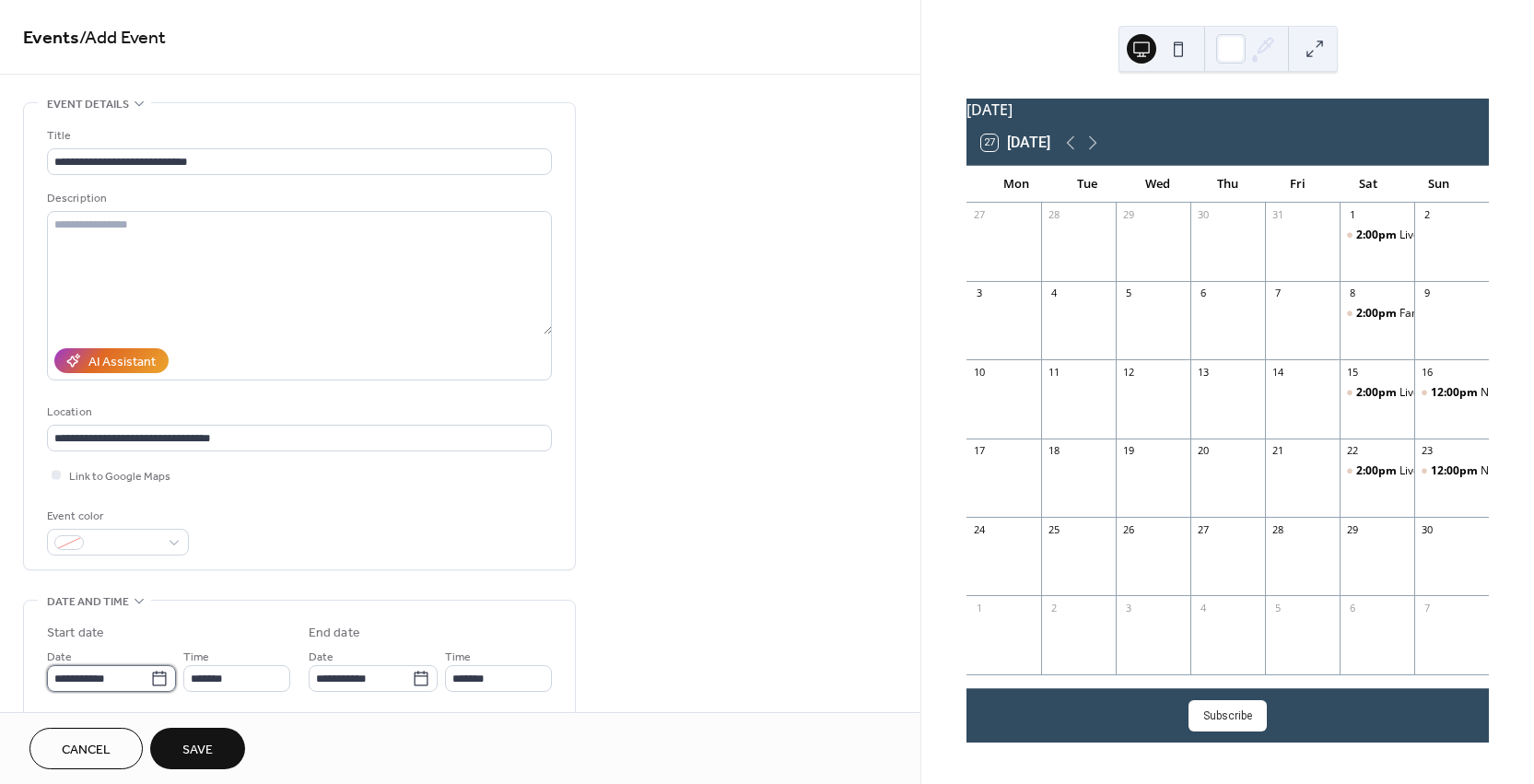 click on "**********" at bounding box center (99, 678) 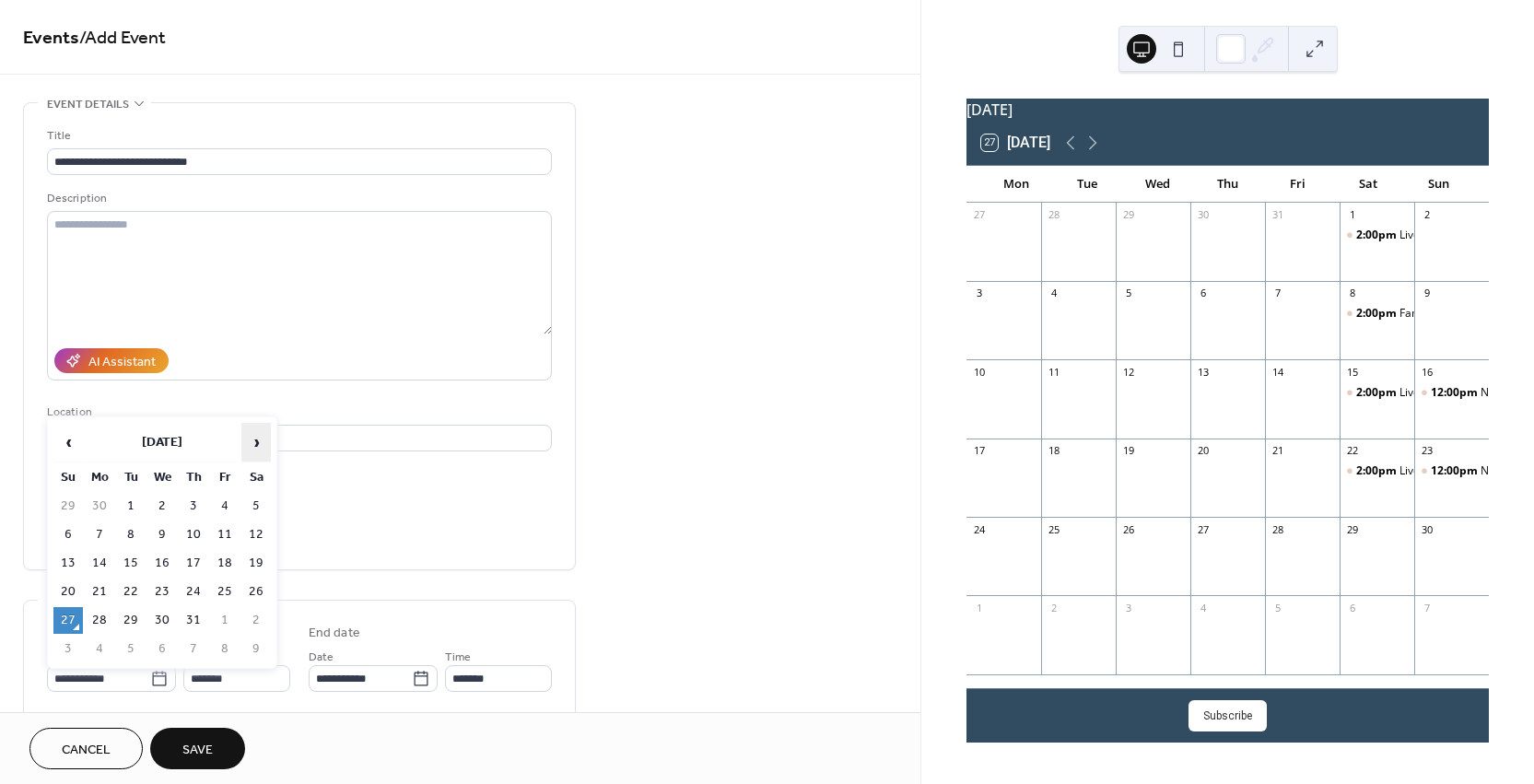 click on "›" at bounding box center (256, 442) 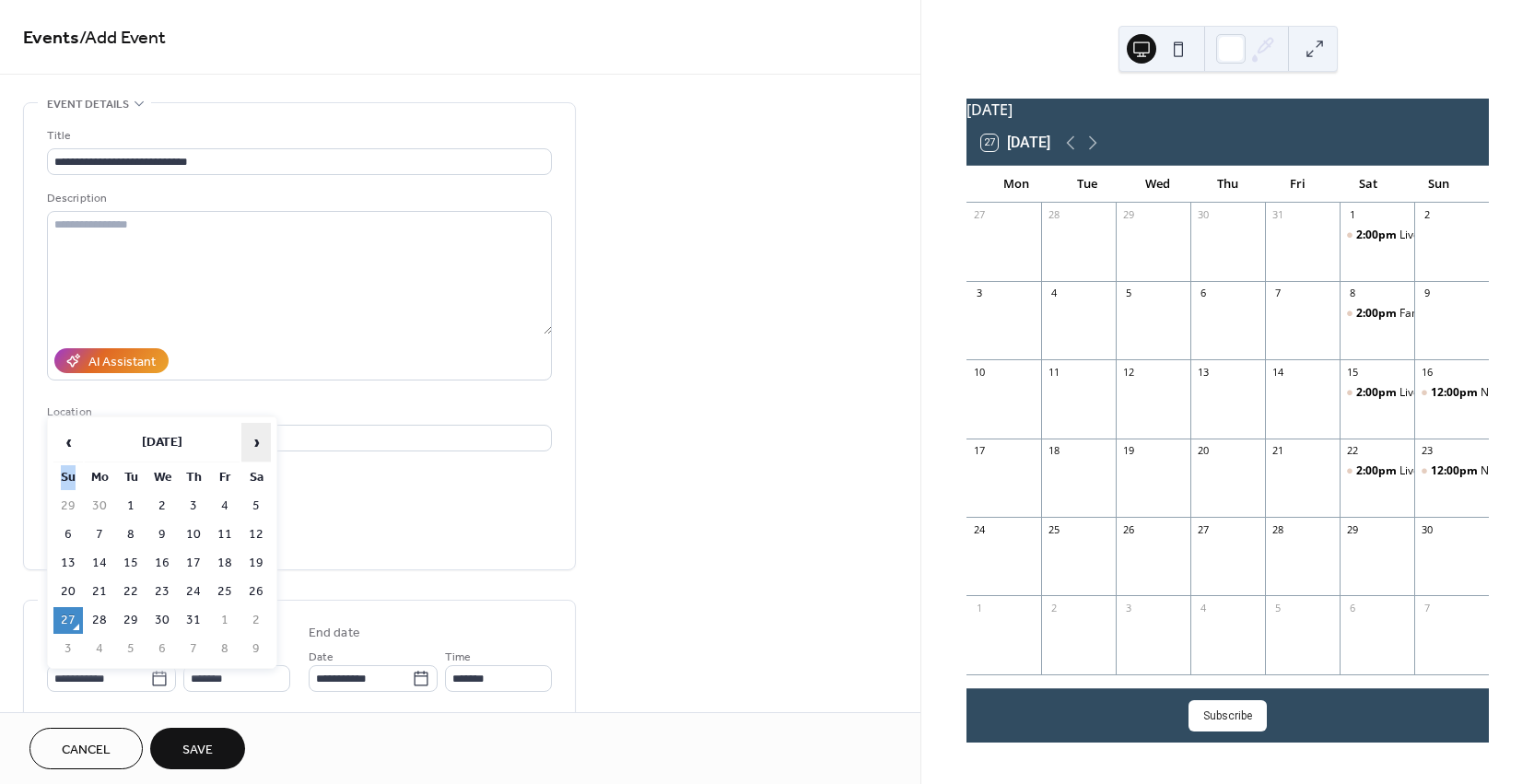 click on "›" at bounding box center (256, 442) 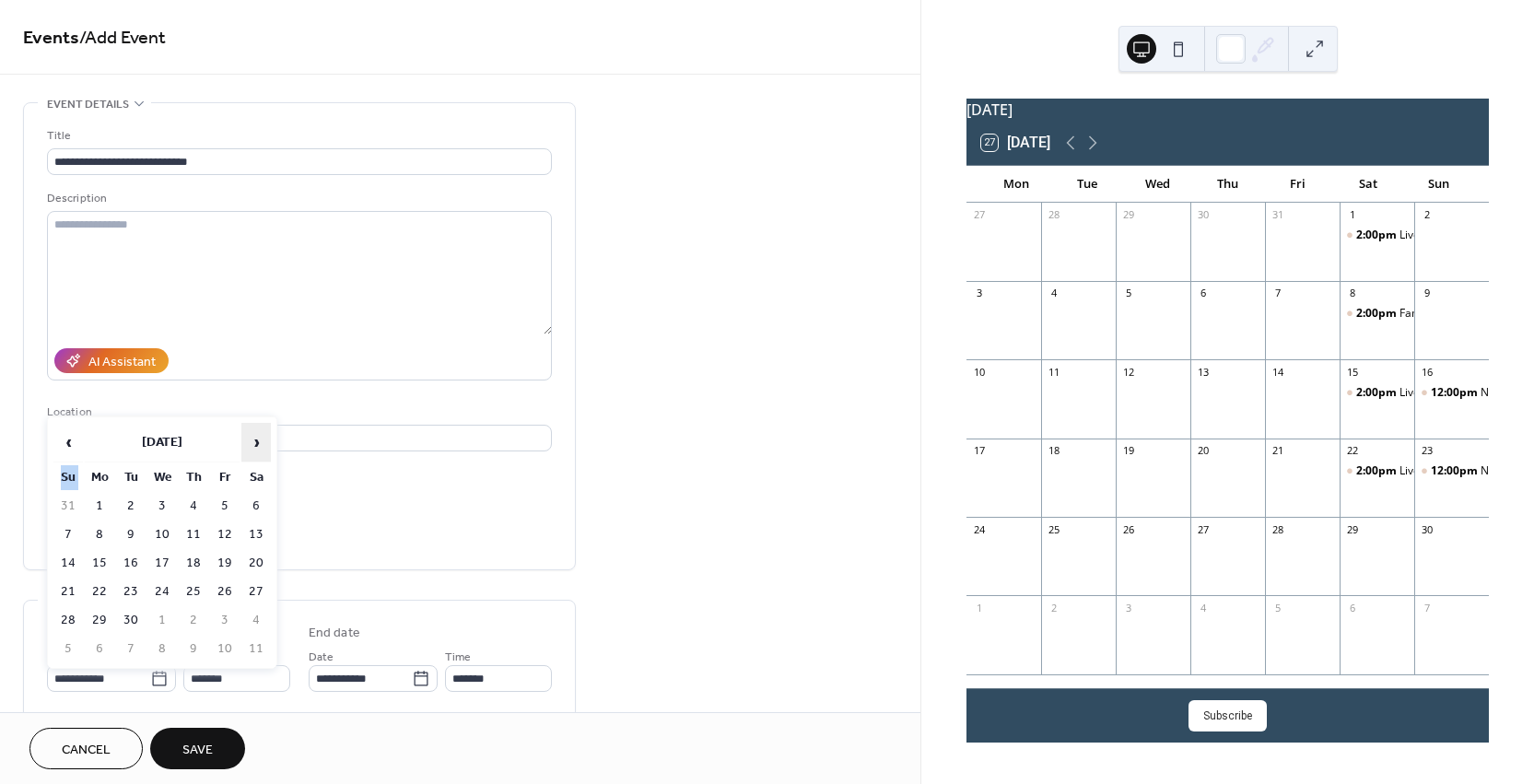 click on "›" at bounding box center [256, 442] 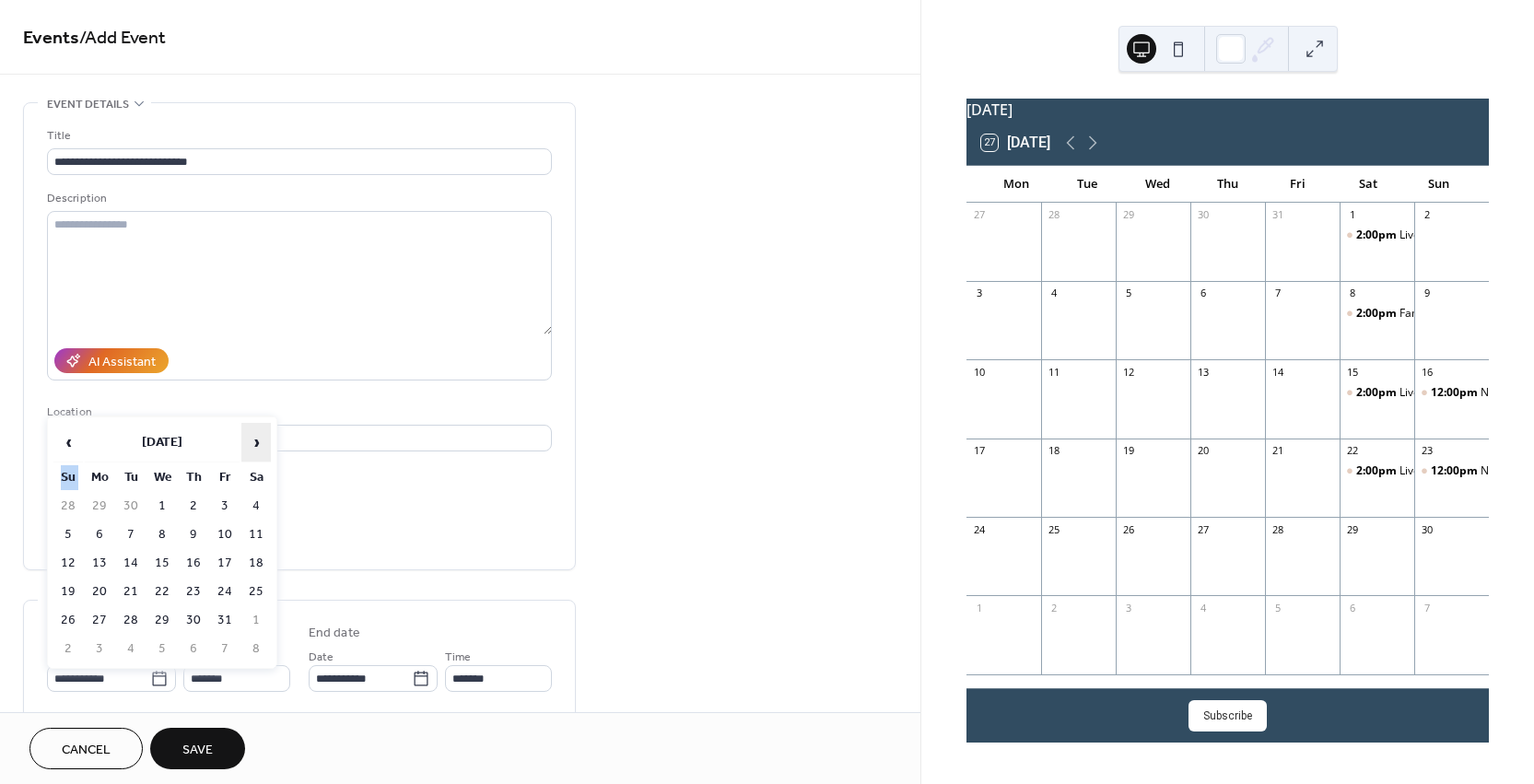 click on "›" at bounding box center [256, 442] 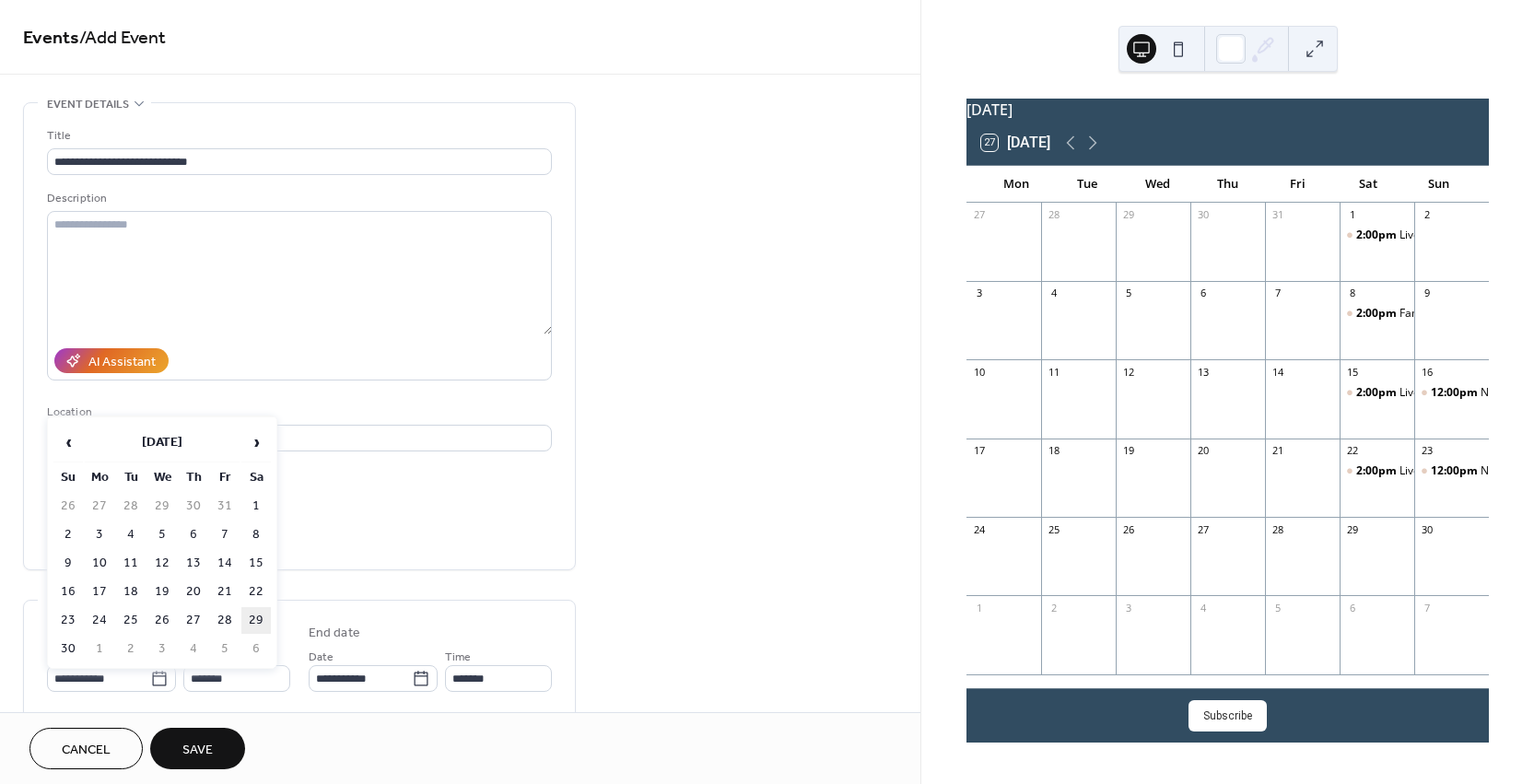 click on "29" at bounding box center [256, 620] 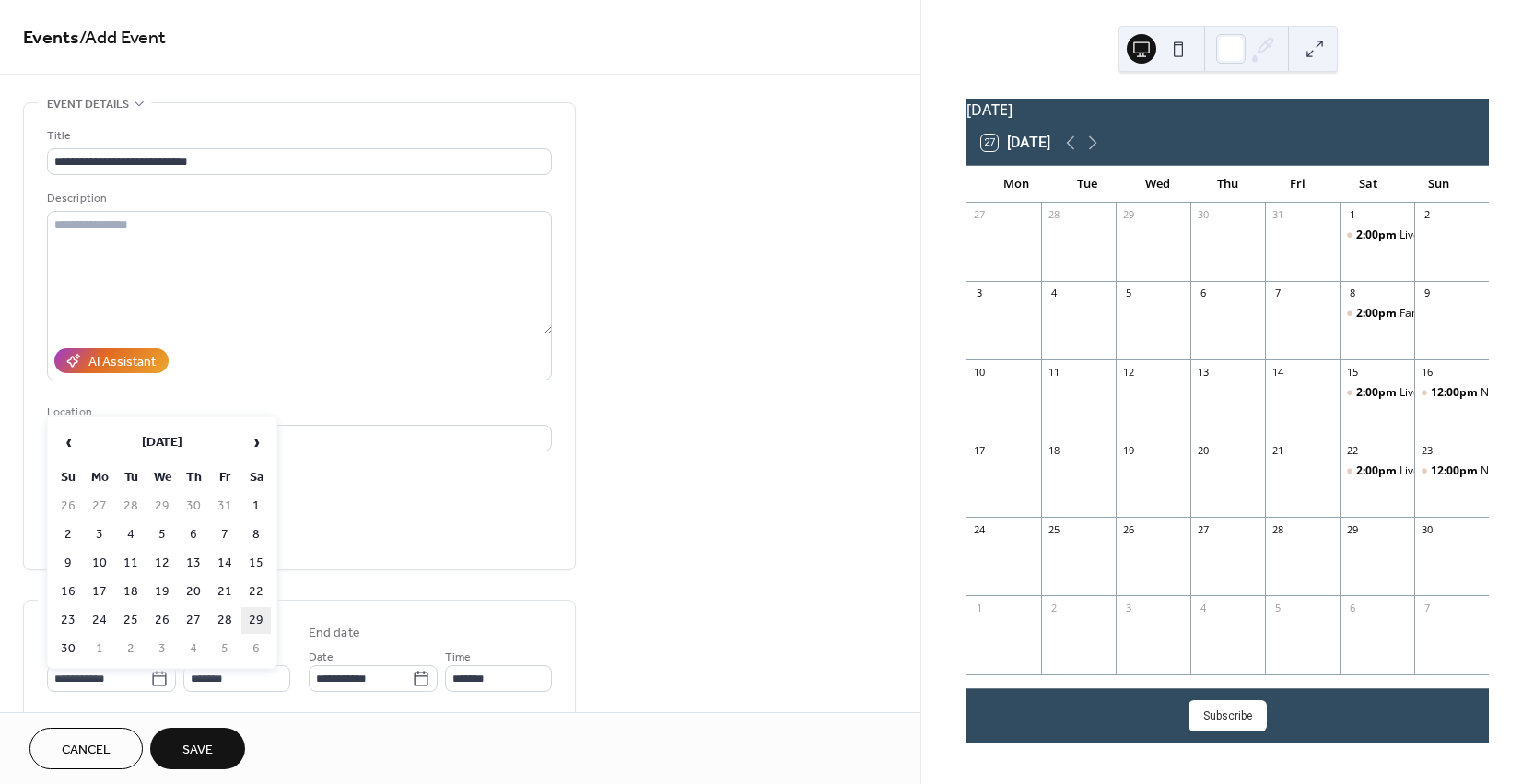 type on "**********" 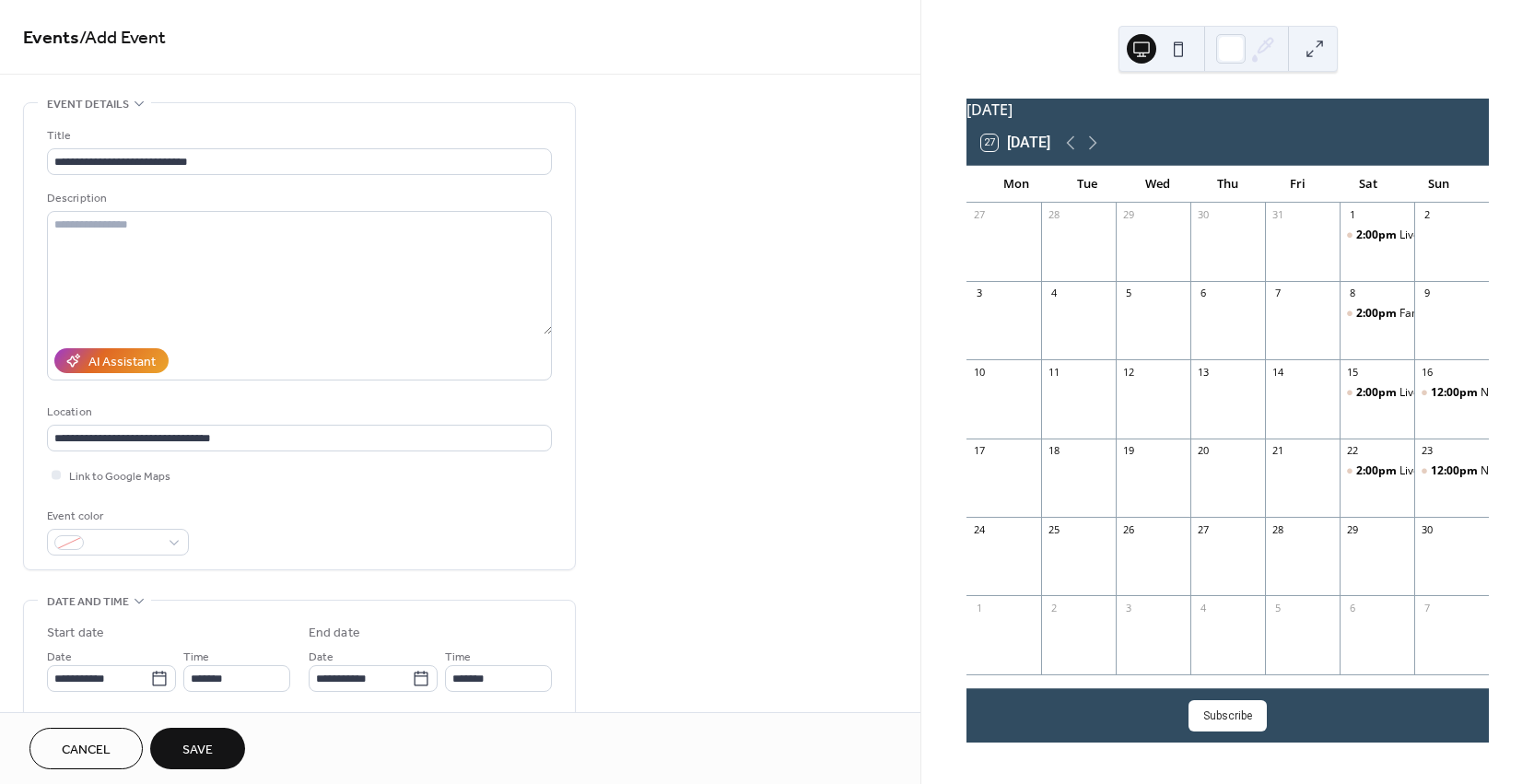 click on "Save" at bounding box center (197, 750) 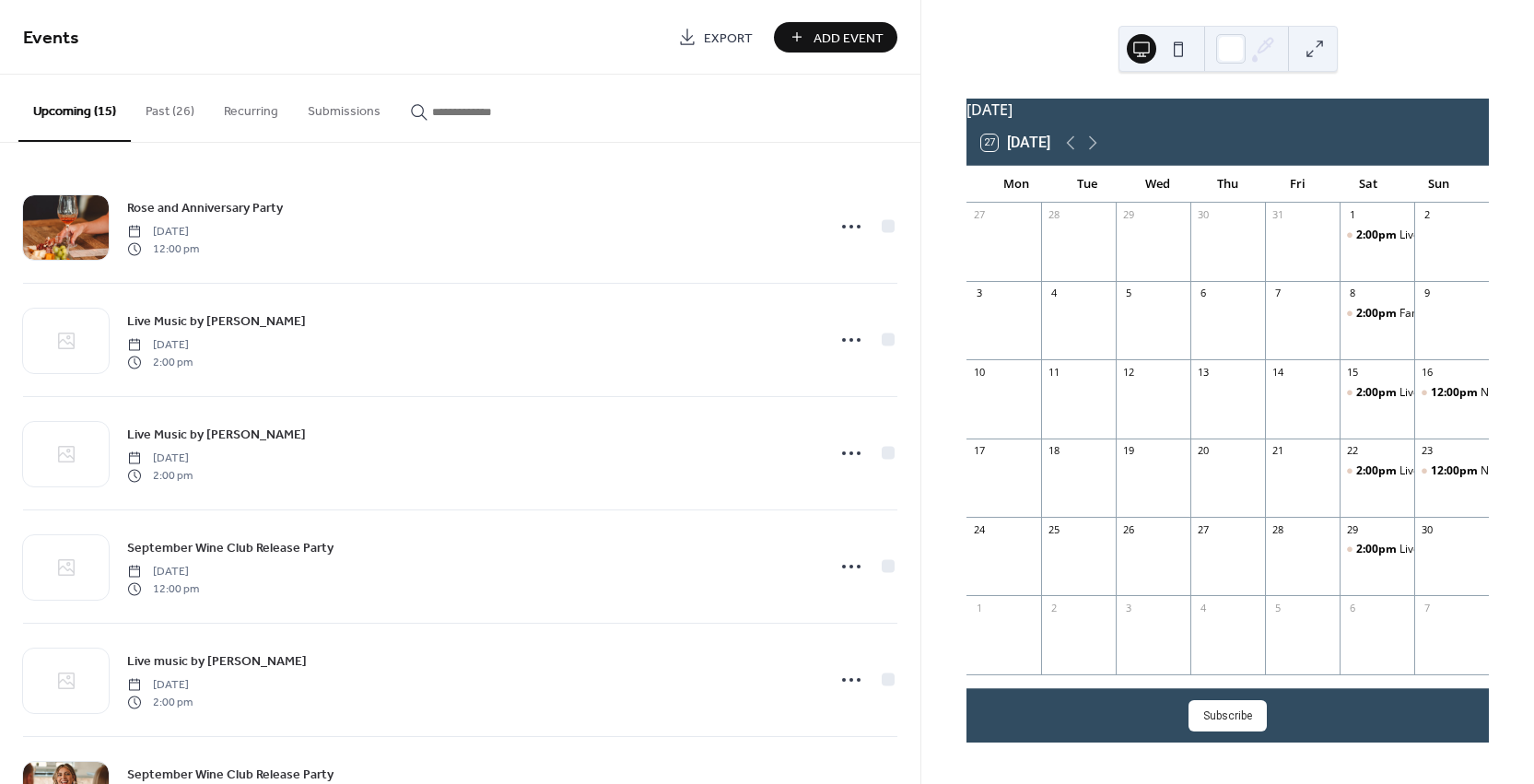 click on "Add Event" at bounding box center (849, 38) 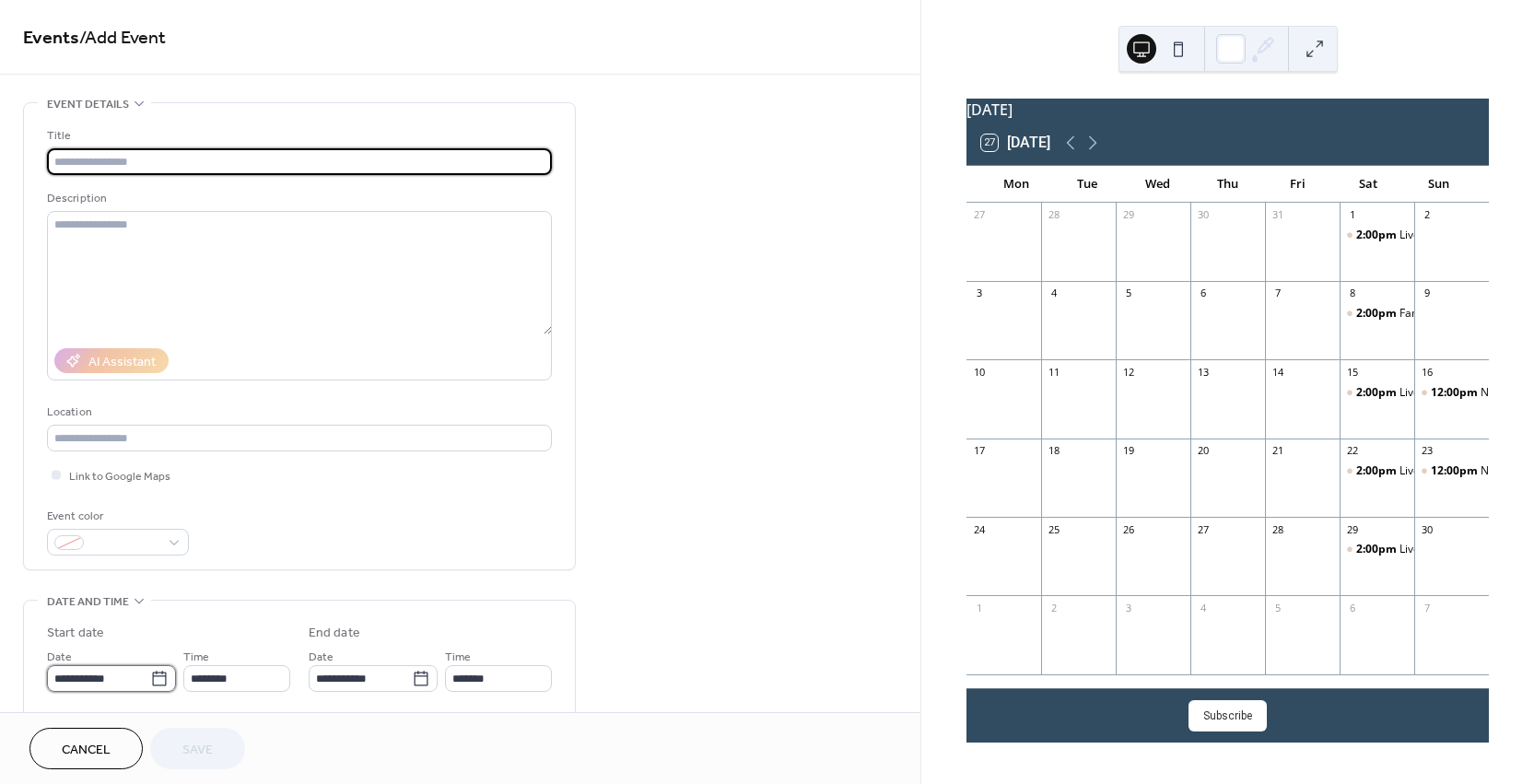 click on "**********" at bounding box center [99, 678] 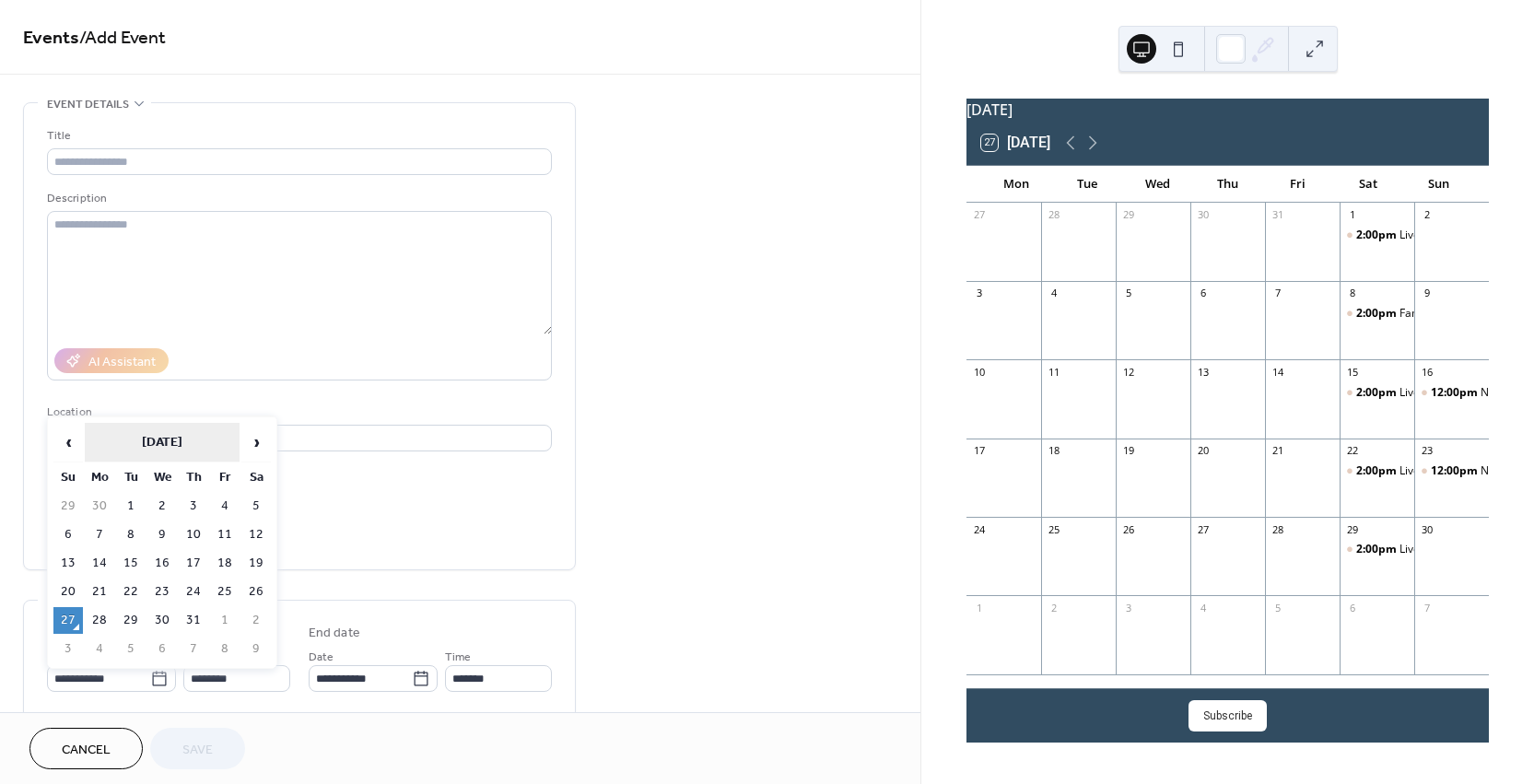 click on "[DATE]" at bounding box center [162, 442] 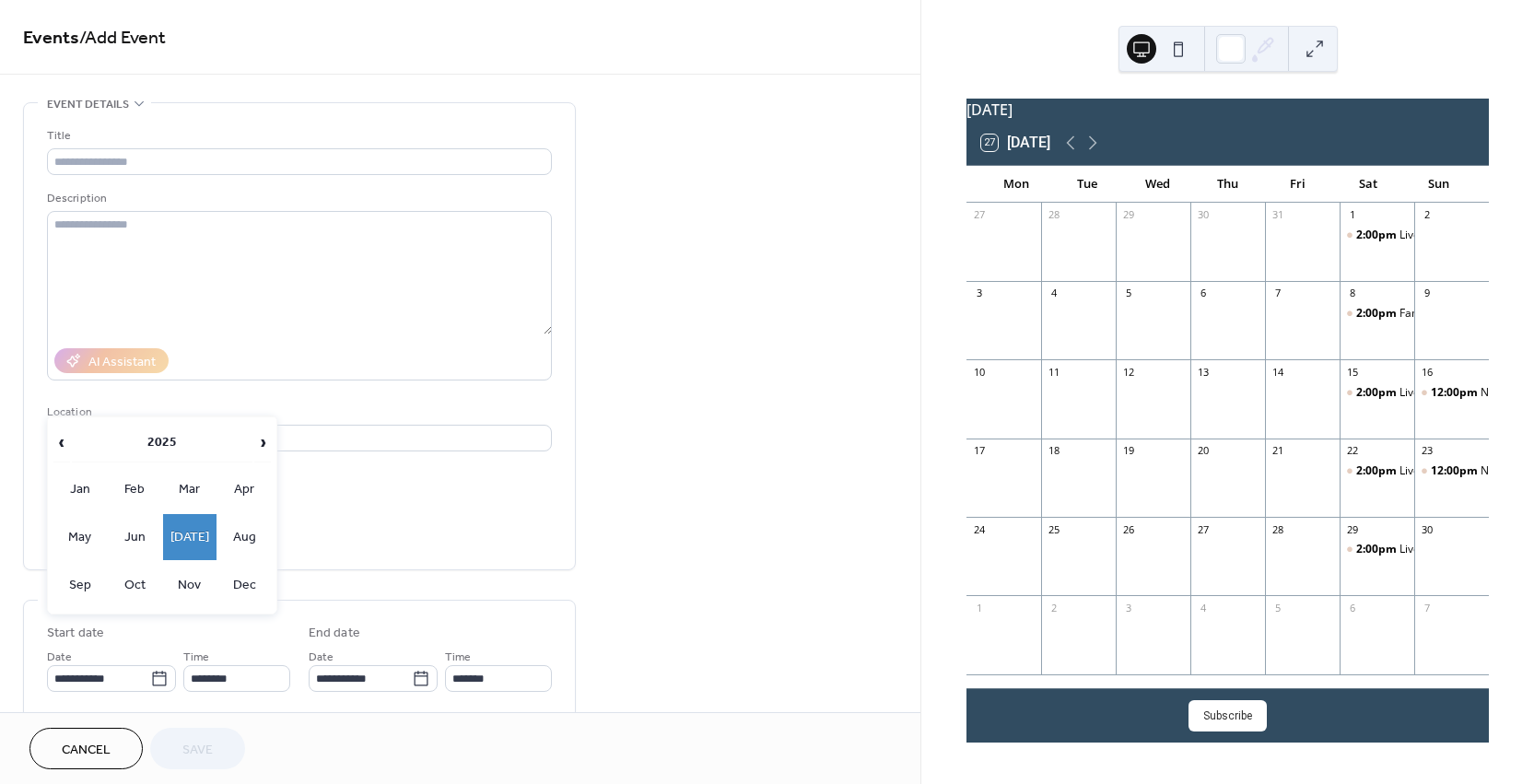 click on "2025" at bounding box center [162, 442] 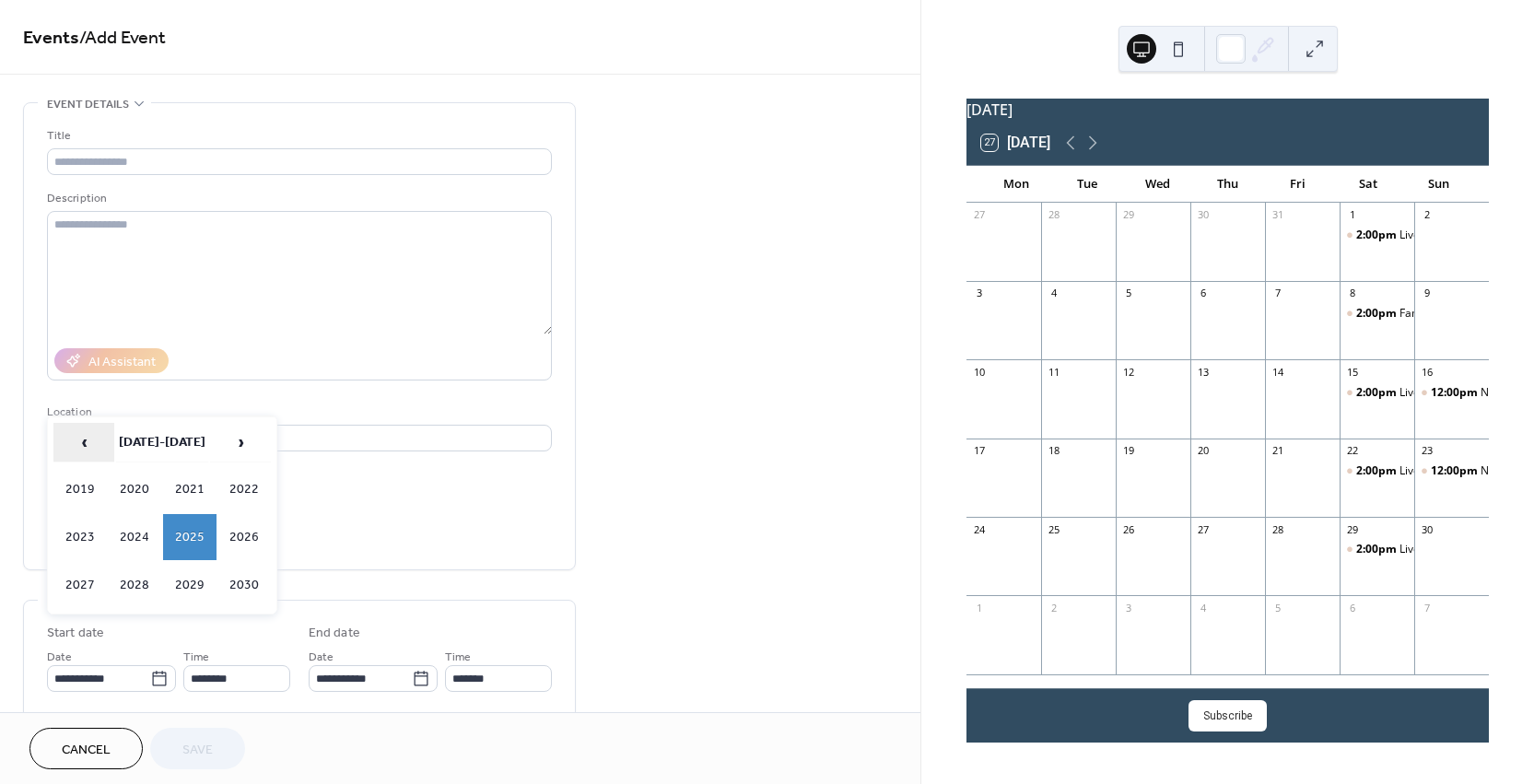 click on "‹" at bounding box center [84, 442] 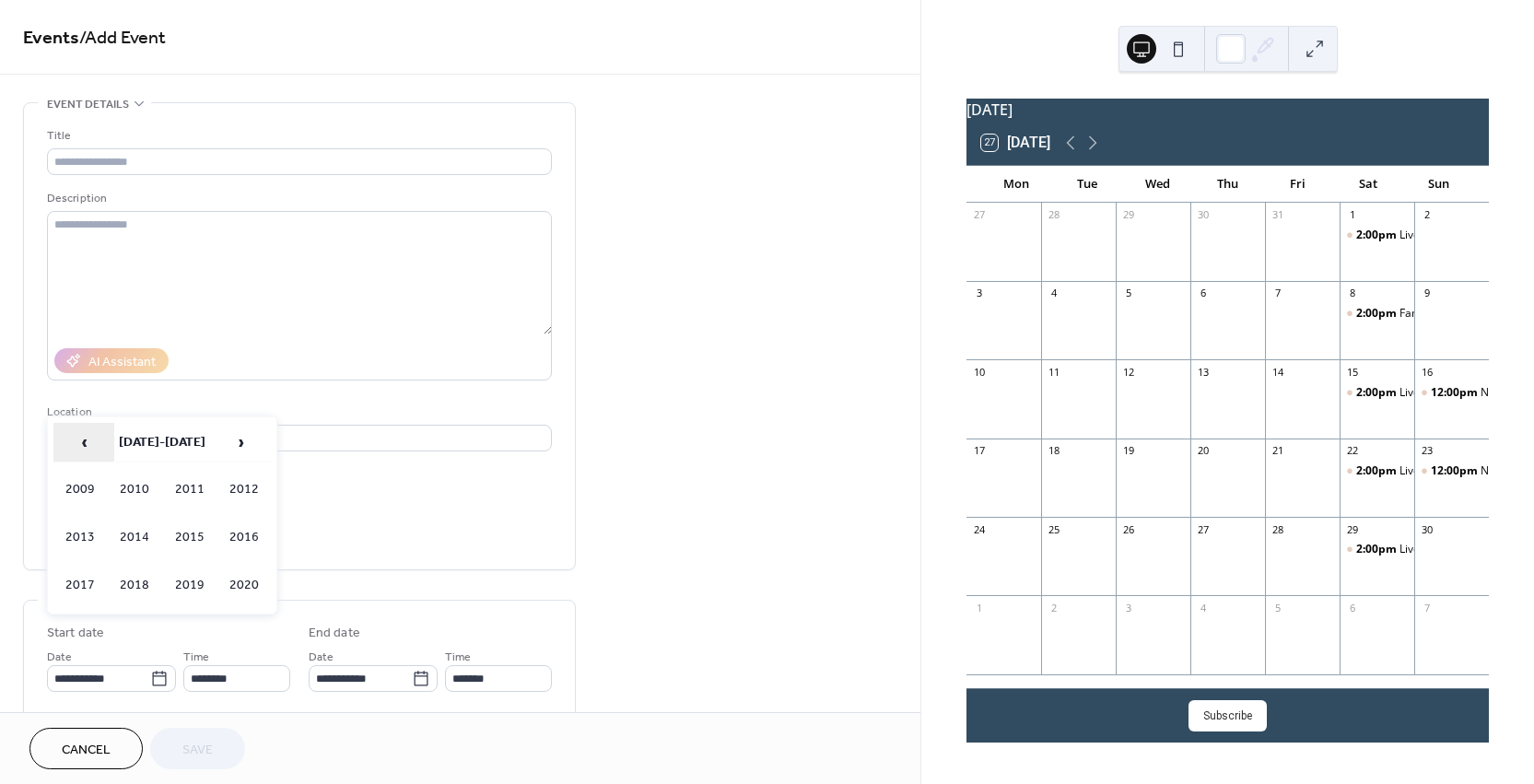 click on "‹" at bounding box center [84, 442] 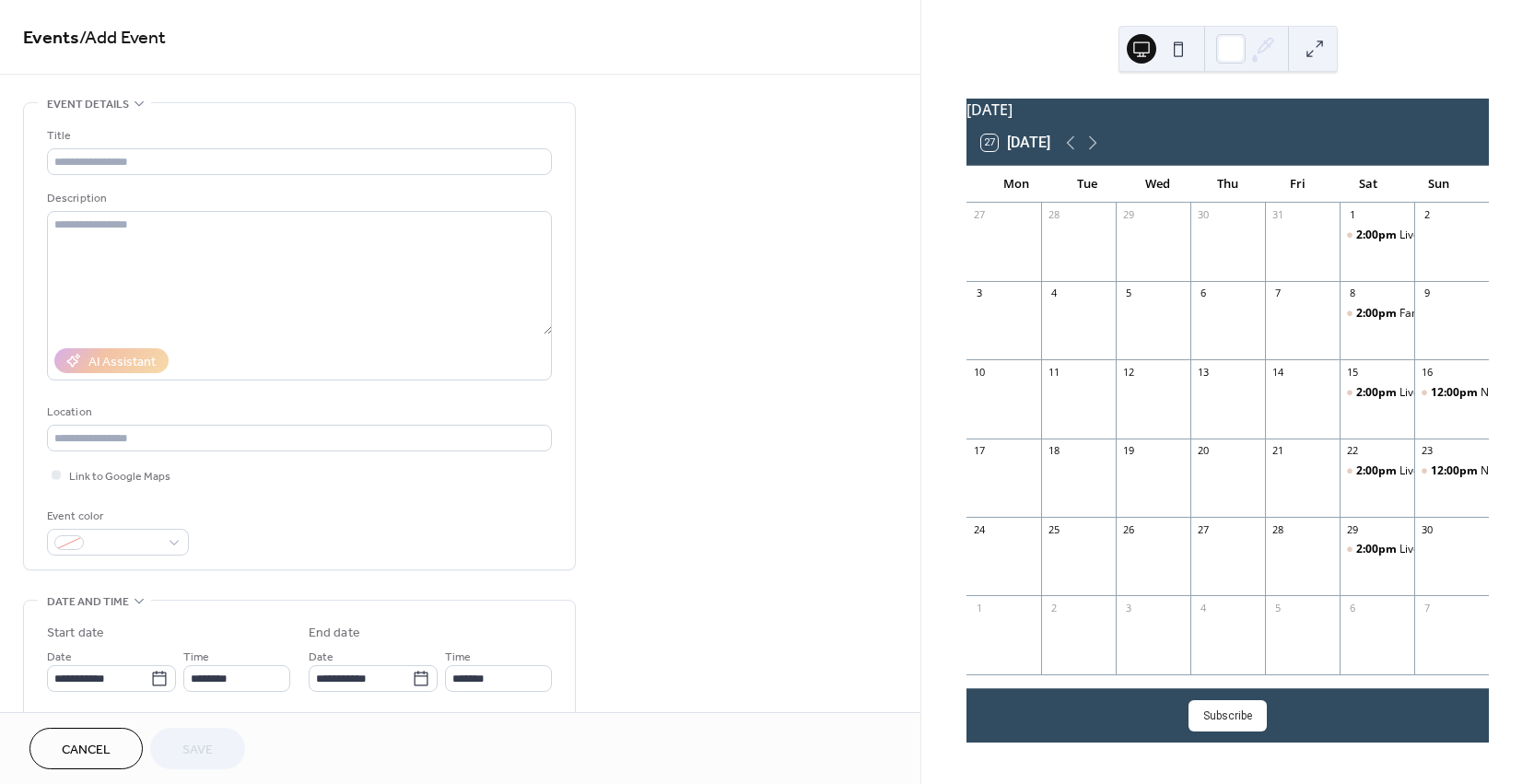click on "AI Assistant" at bounding box center [299, 360] 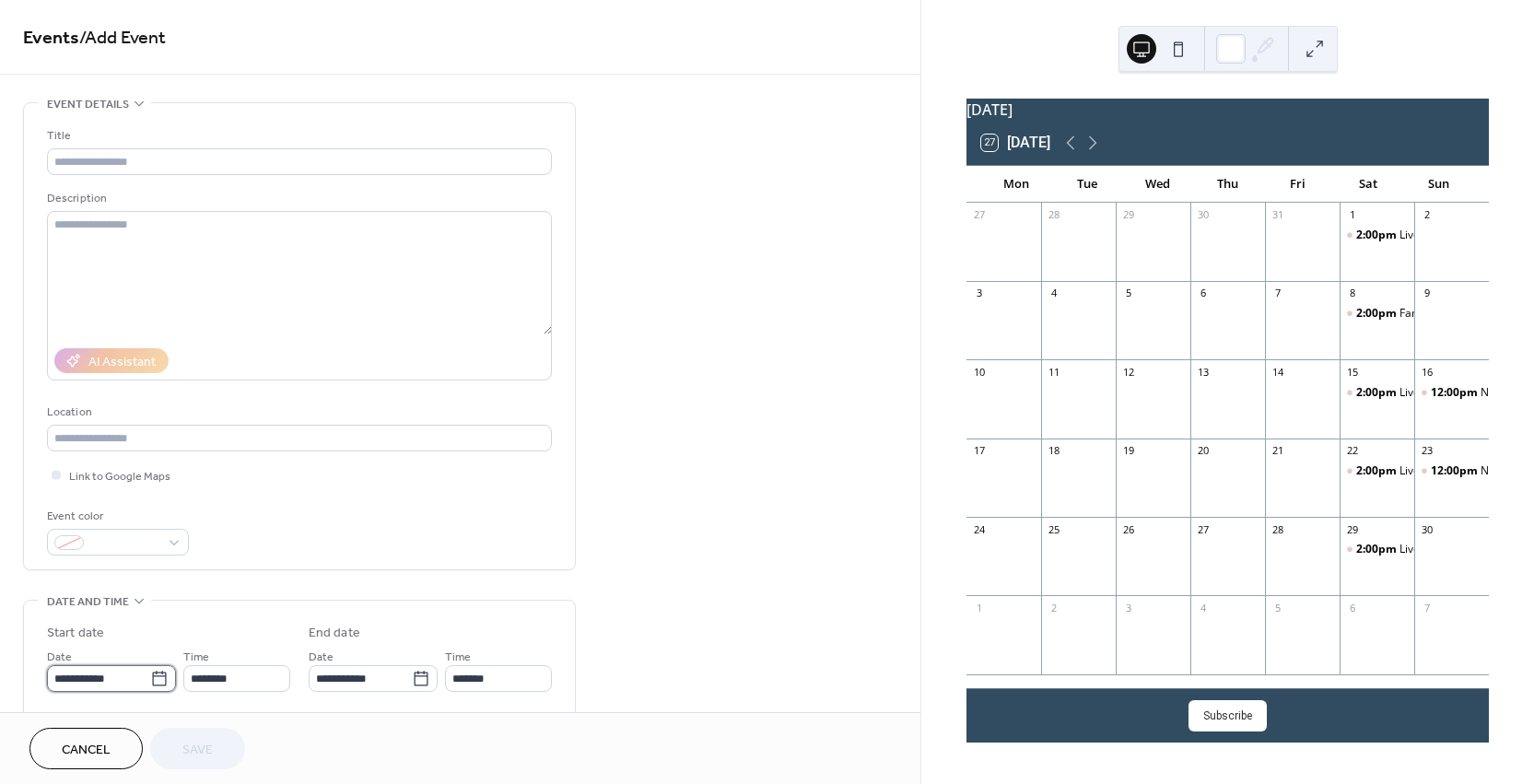 click on "**********" at bounding box center [99, 678] 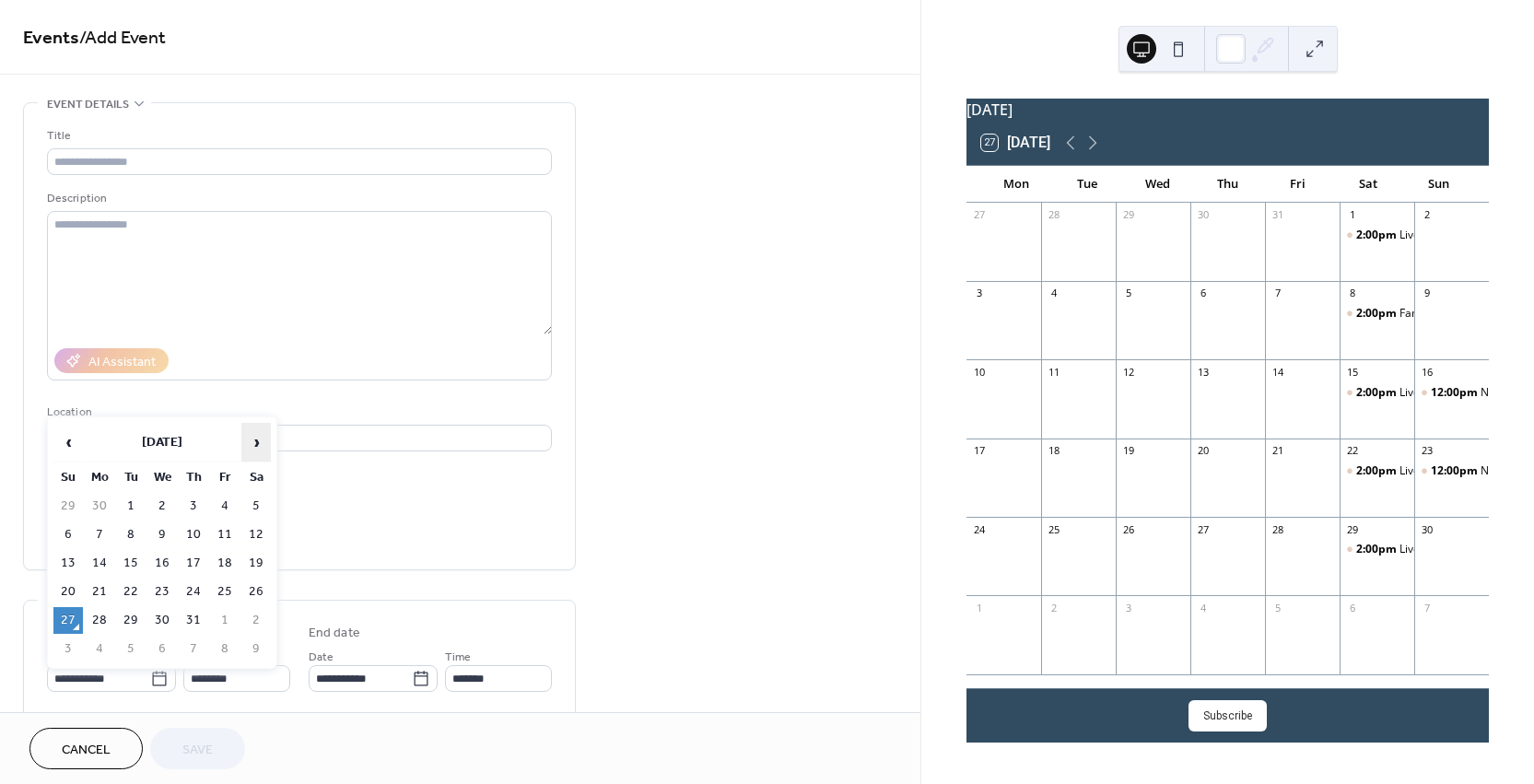 click on "›" at bounding box center (256, 442) 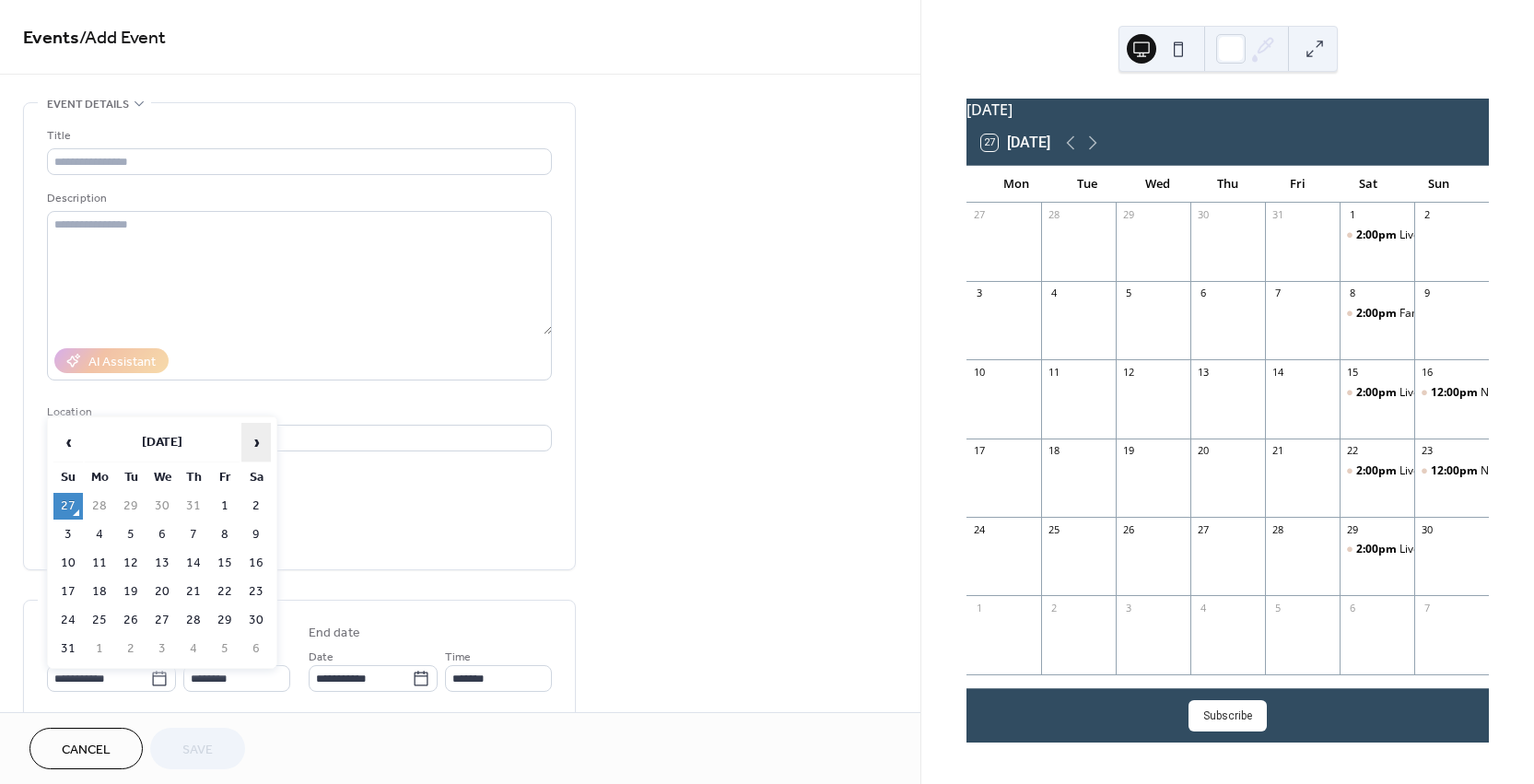 click on "›" at bounding box center (256, 442) 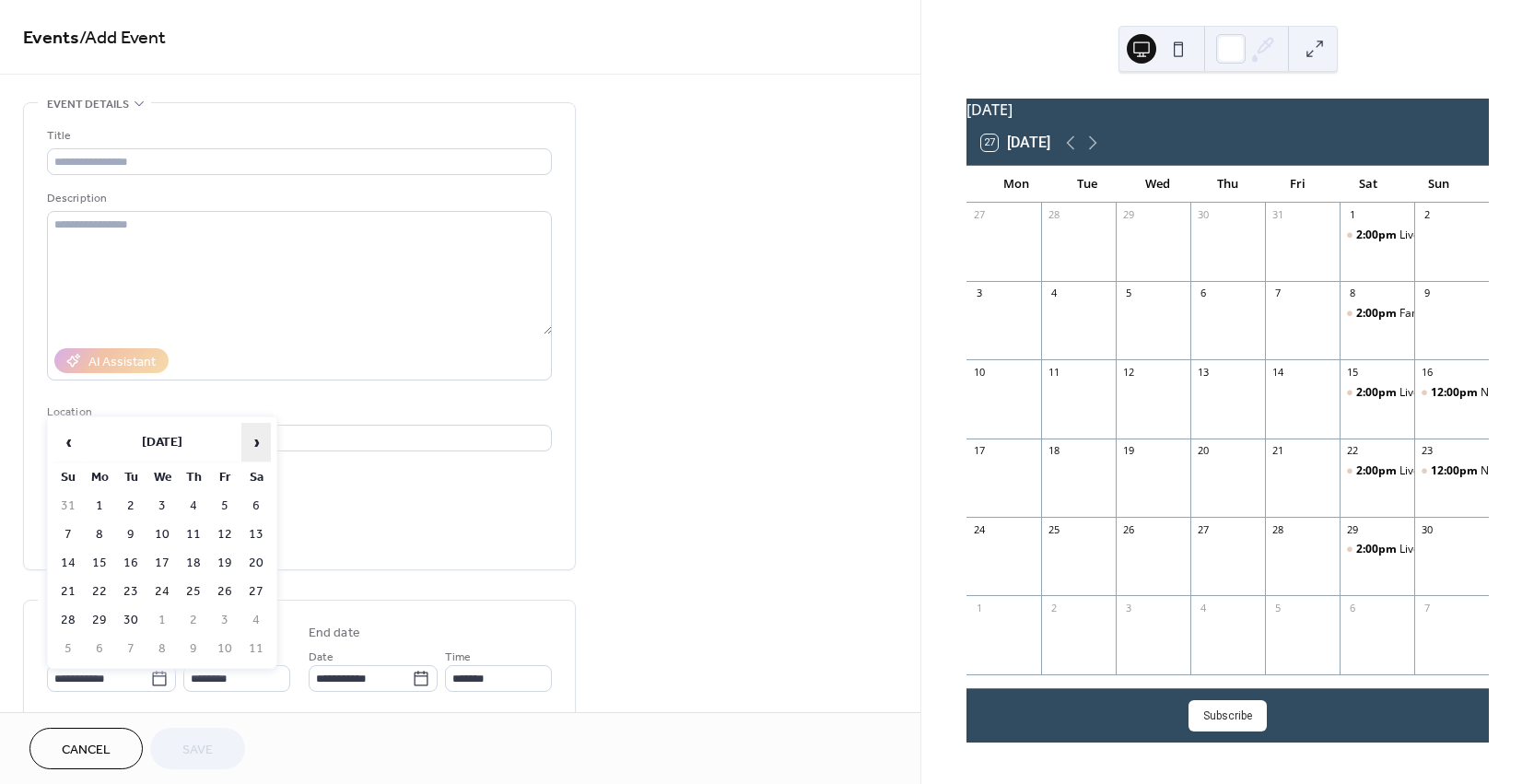 click on "›" at bounding box center [256, 442] 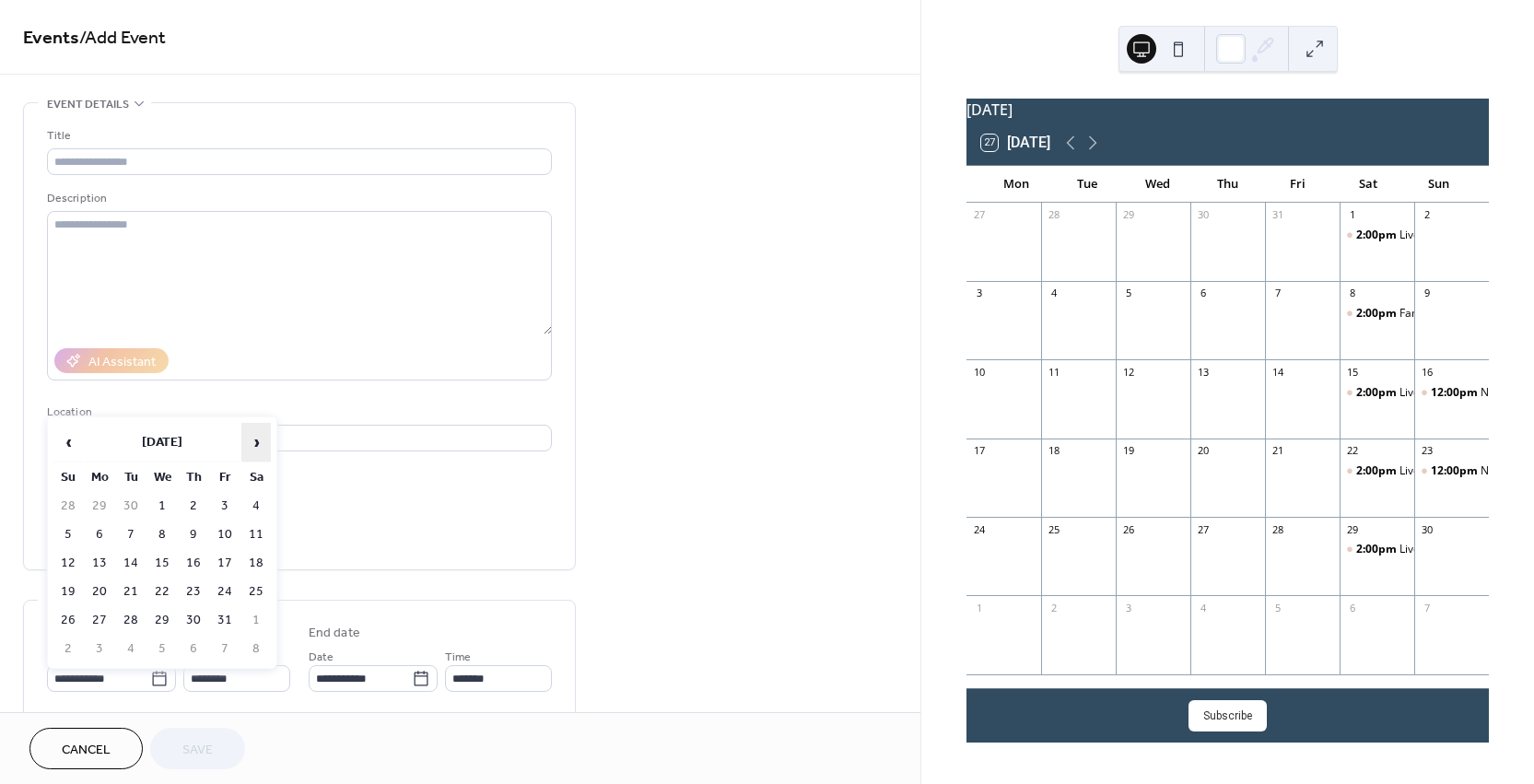 click on "›" at bounding box center [256, 442] 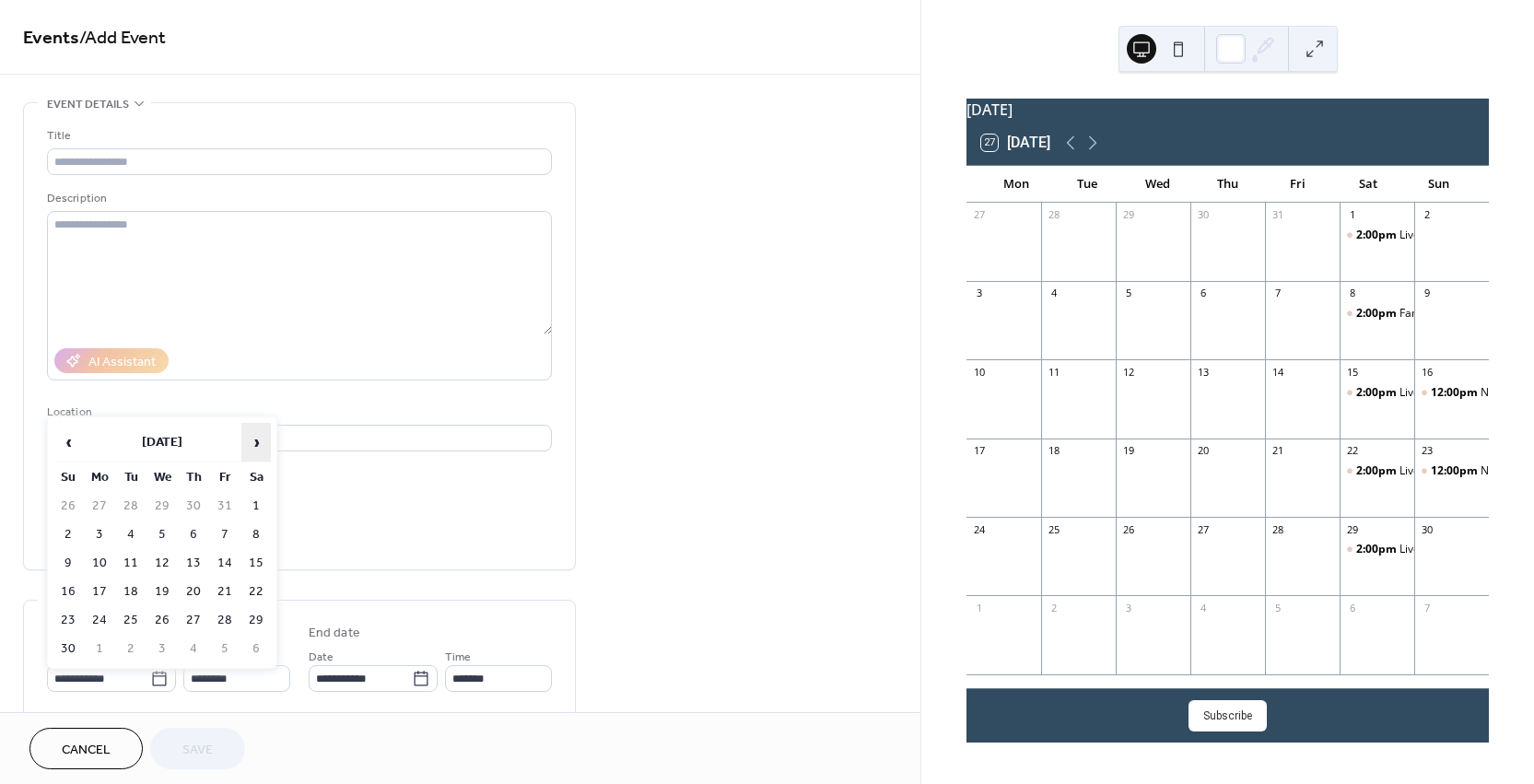 click on "›" at bounding box center [256, 442] 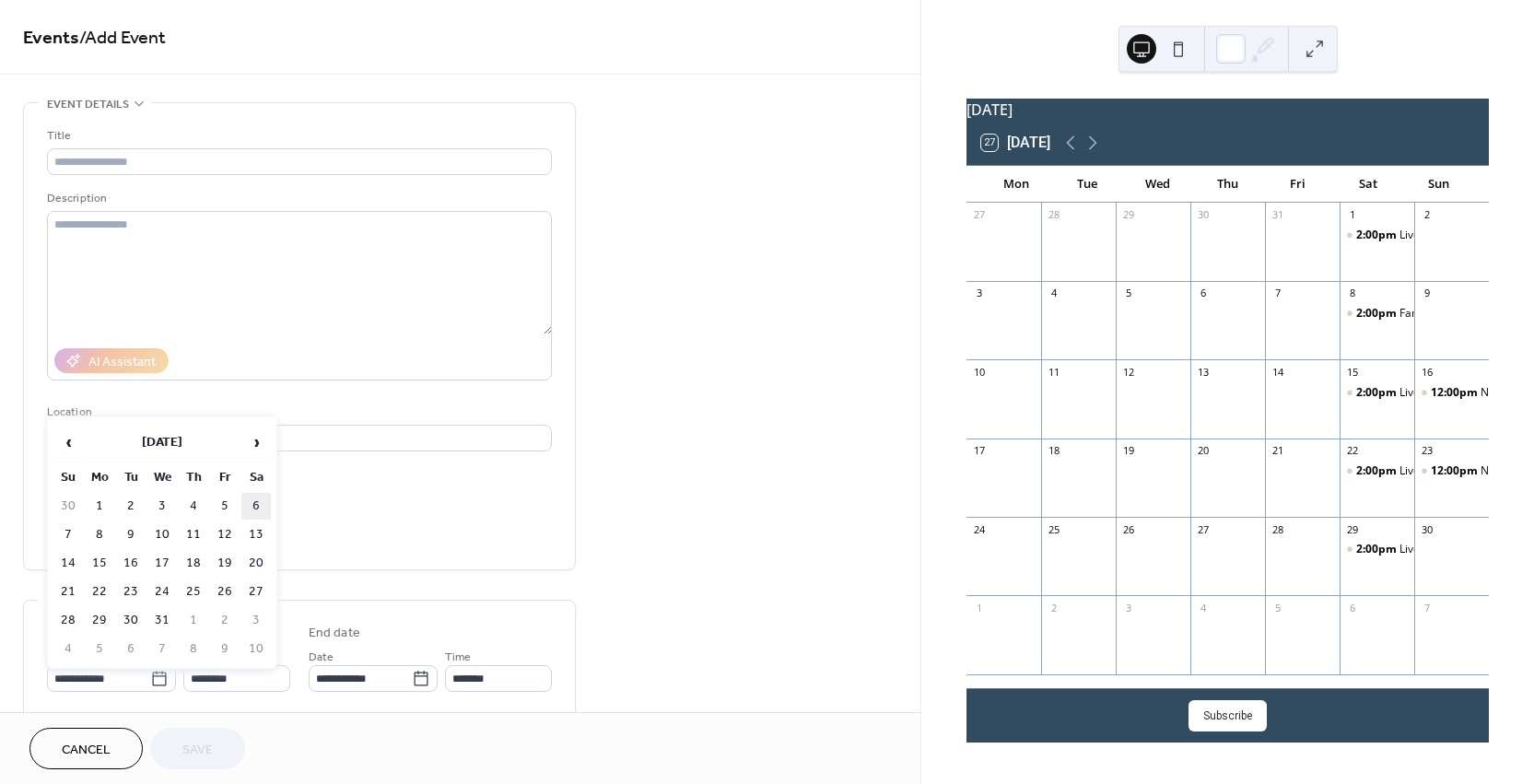 click on "6" at bounding box center [256, 506] 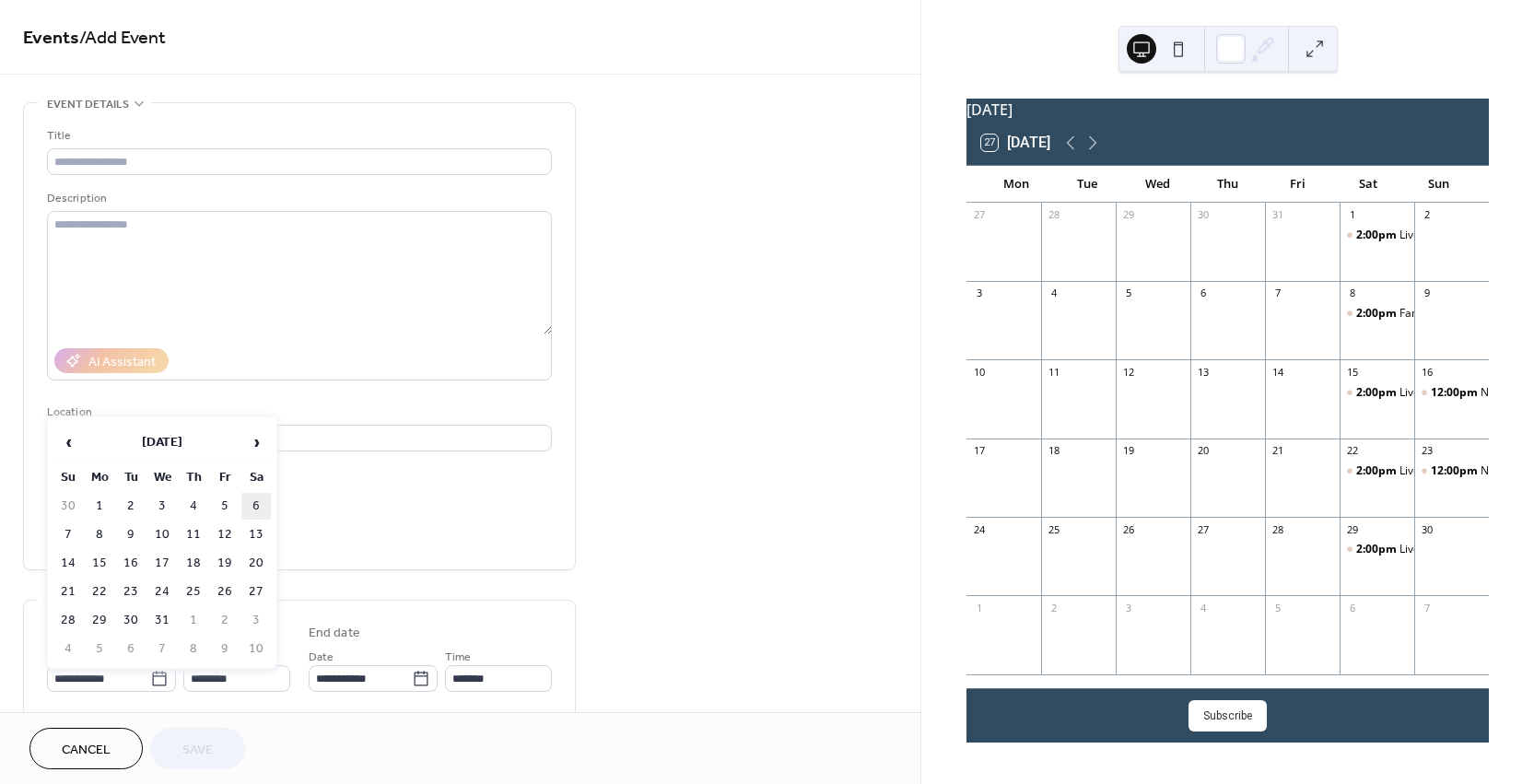 type on "**********" 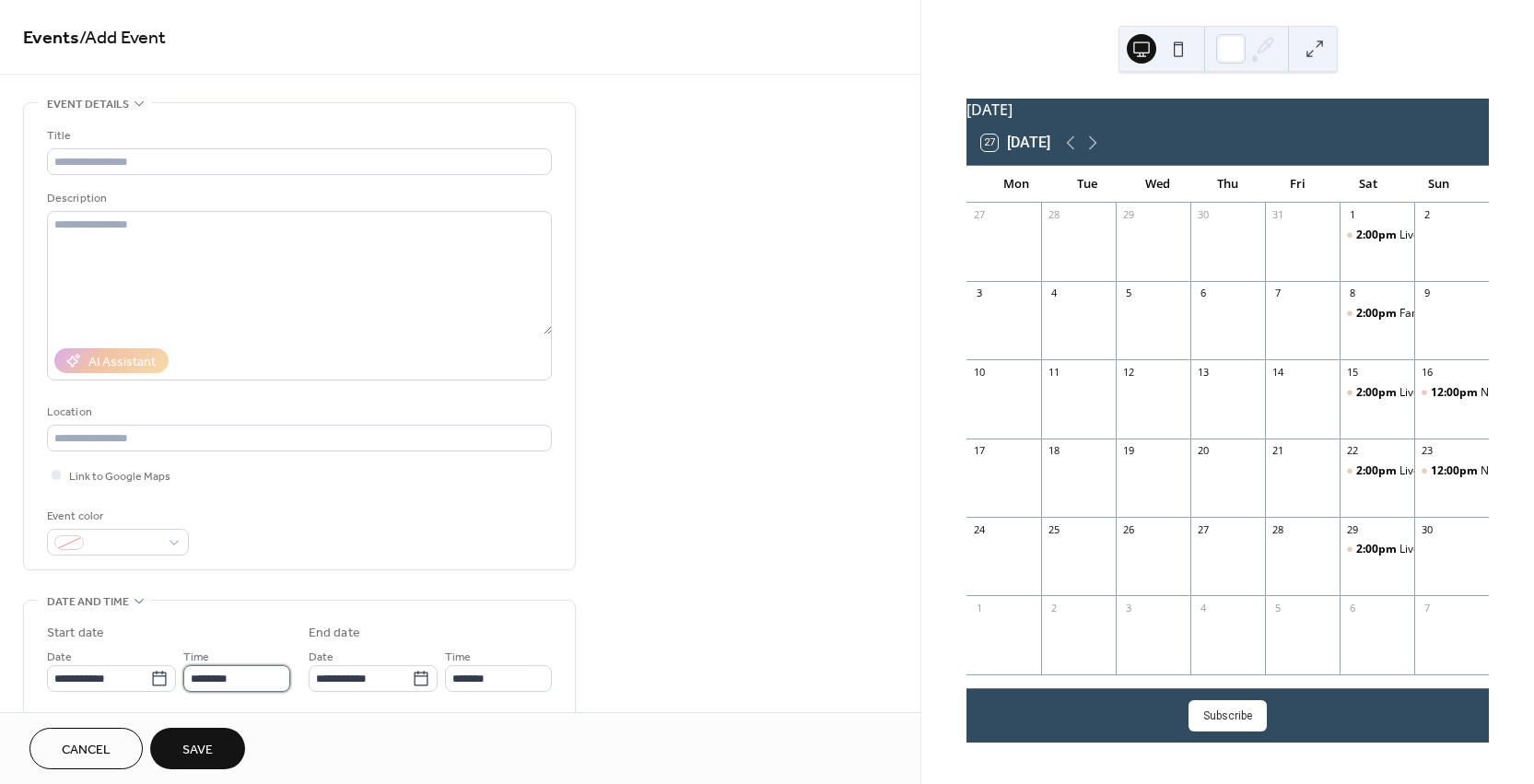 click on "********" at bounding box center (237, 678) 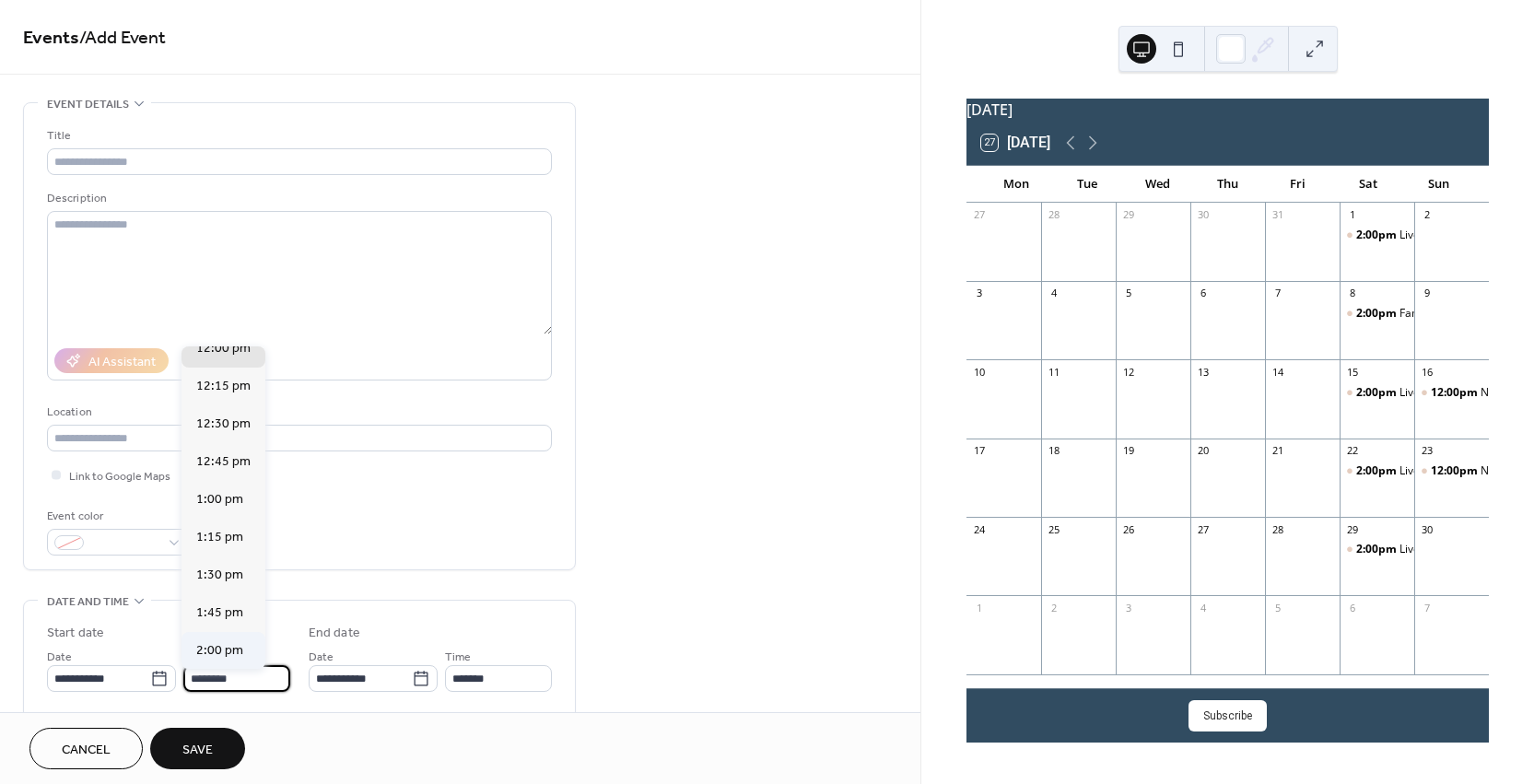 scroll, scrollTop: 1829, scrollLeft: 0, axis: vertical 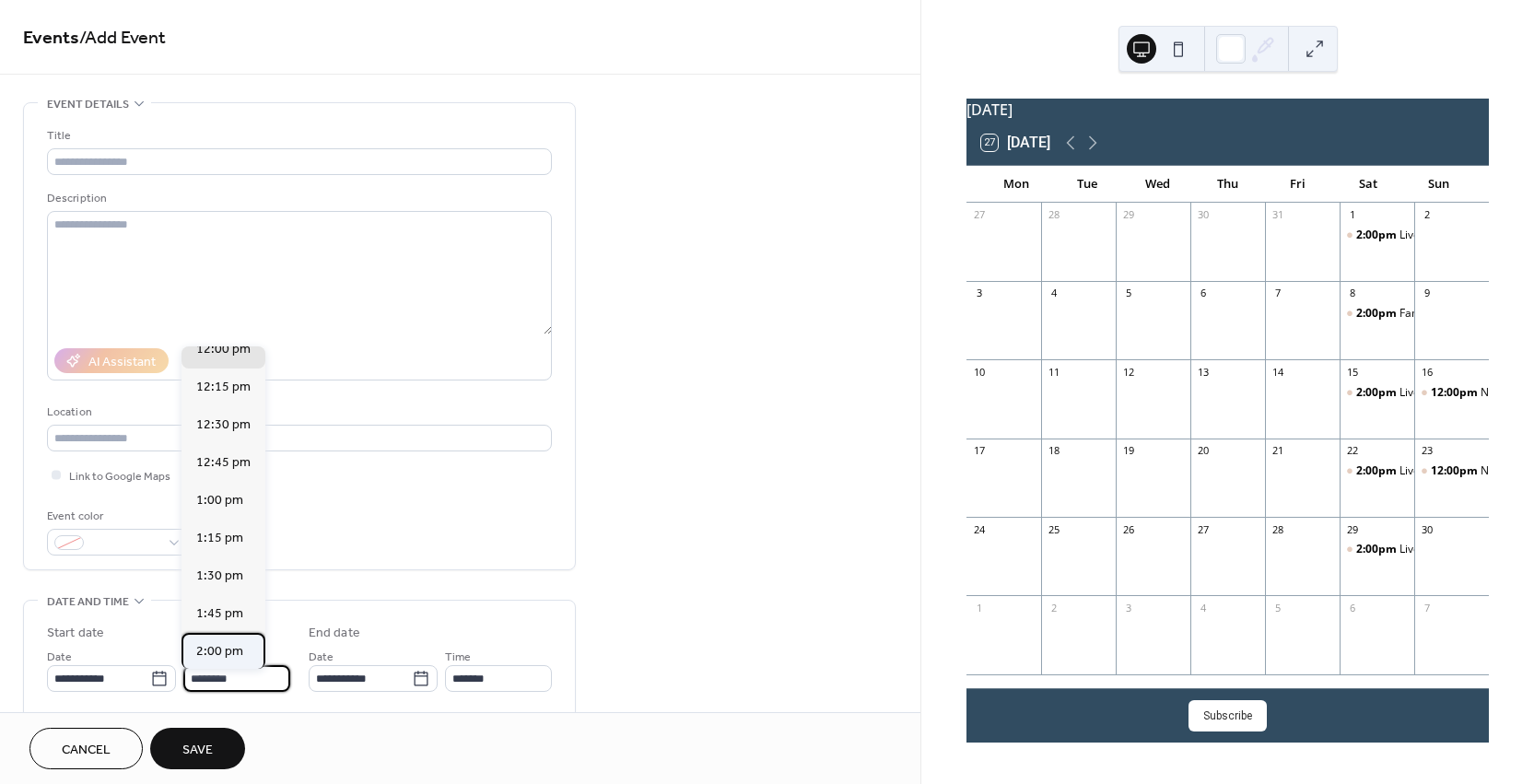 click on "2:00 pm" at bounding box center (219, 651) 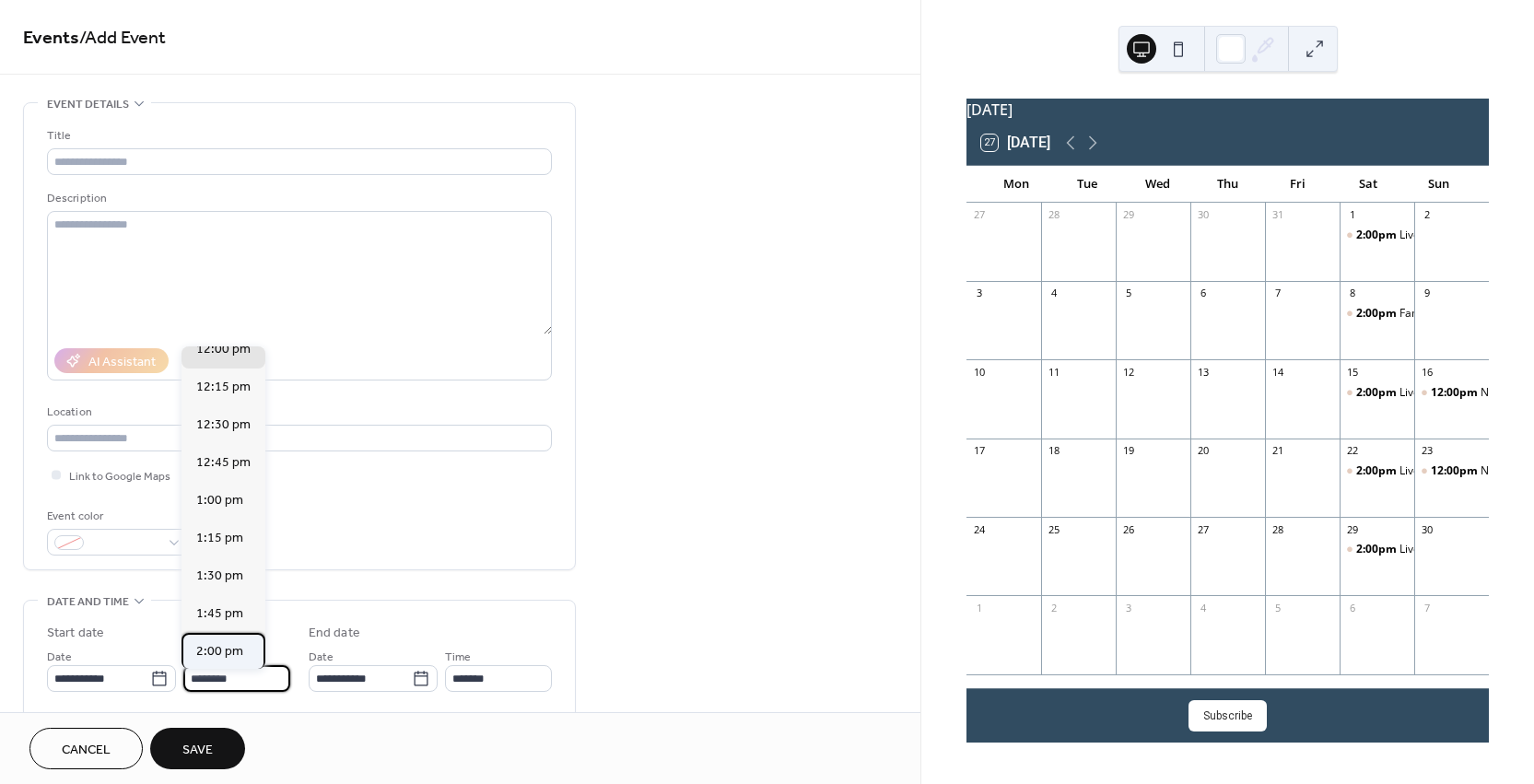 type on "*******" 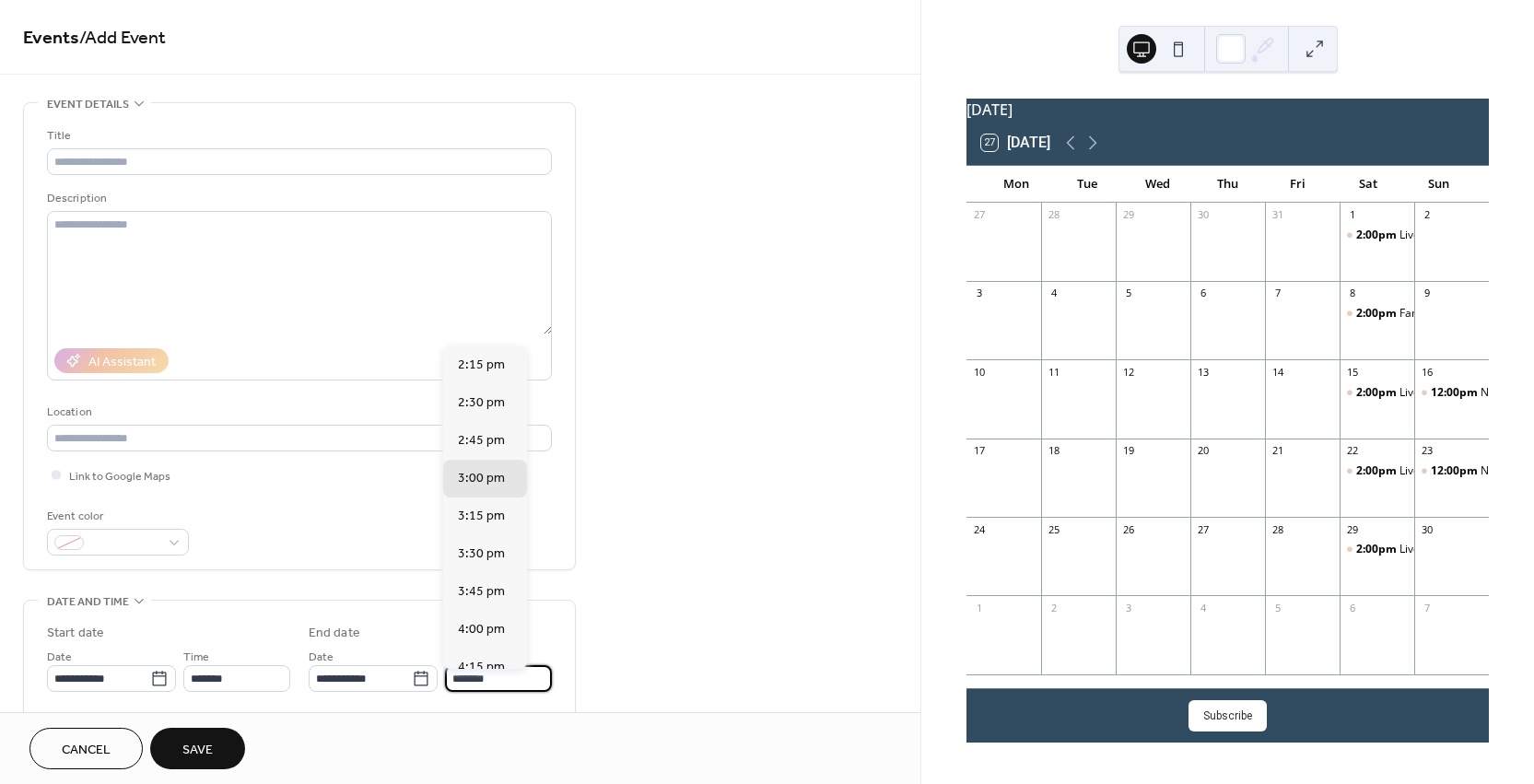 click on "*******" at bounding box center (498, 678) 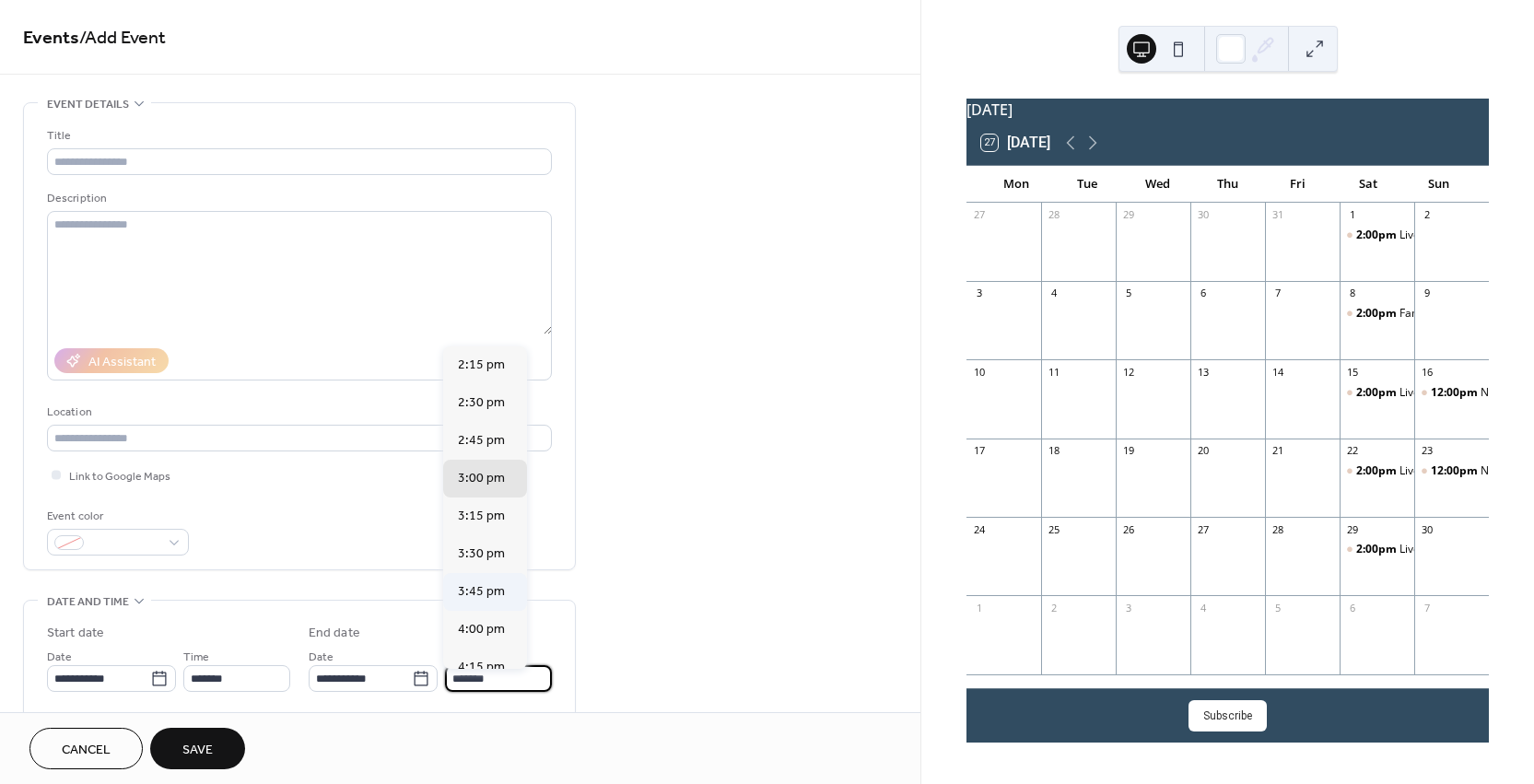 scroll, scrollTop: 159, scrollLeft: 0, axis: vertical 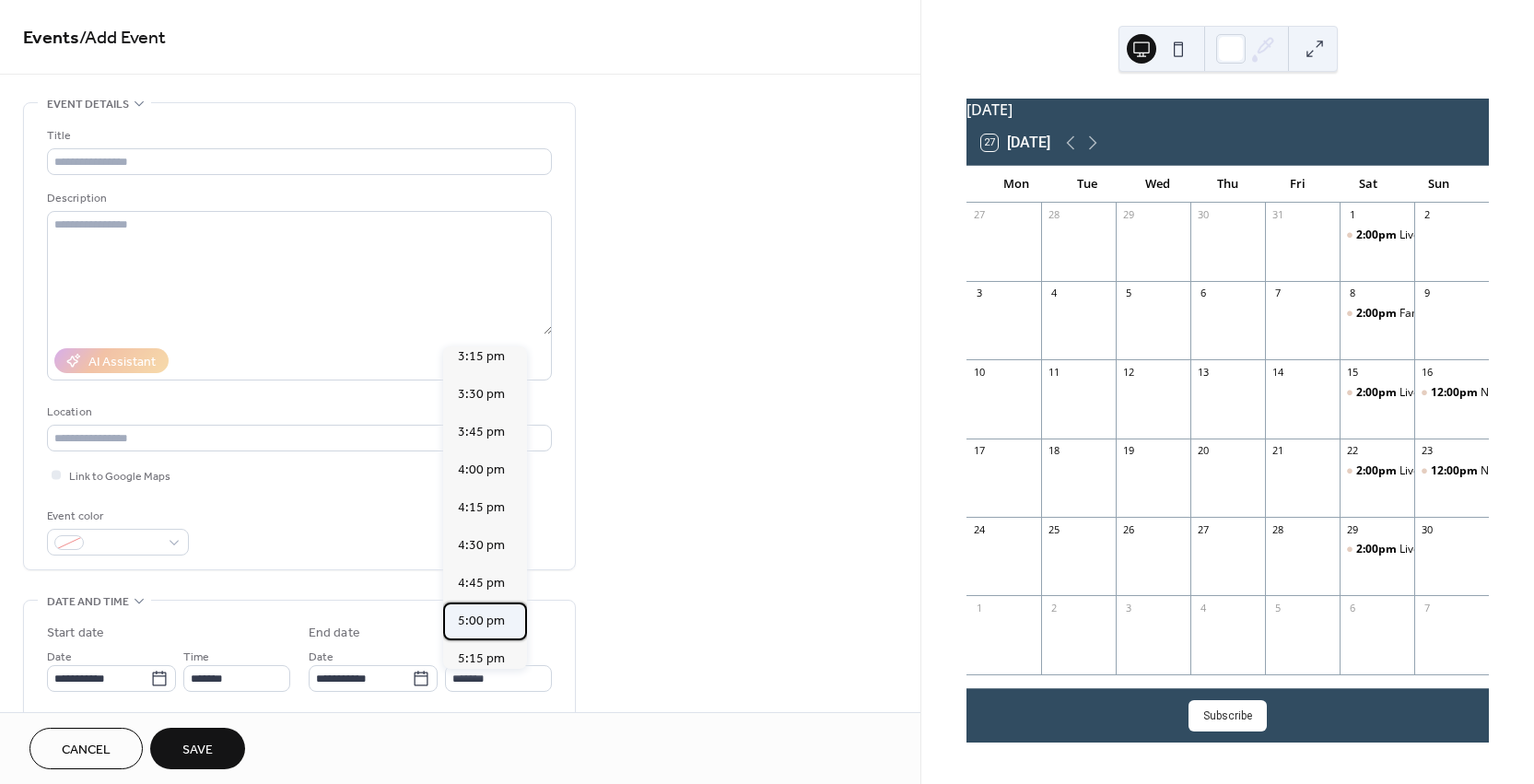 click on "5:00 pm" at bounding box center [485, 621] 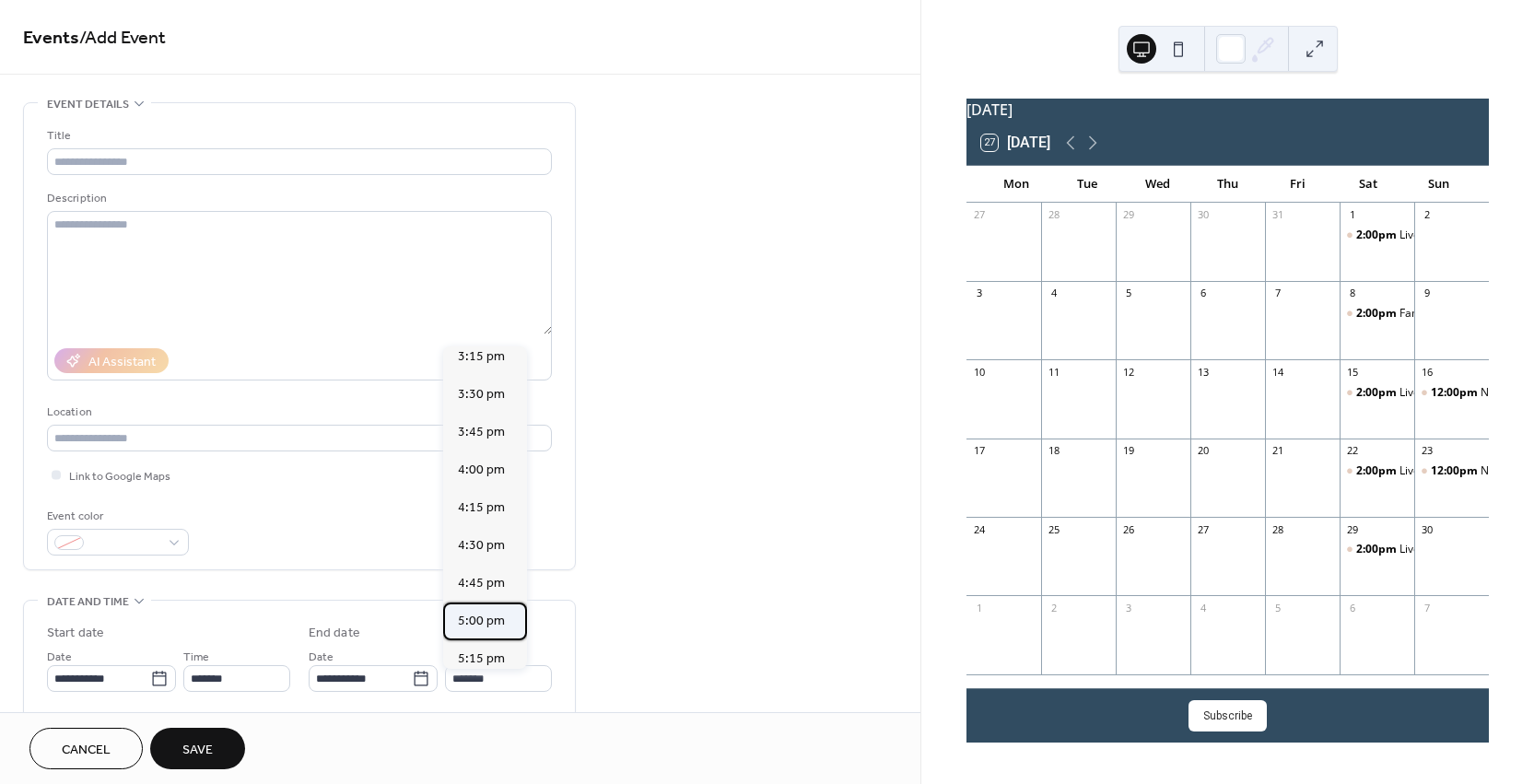 type on "*******" 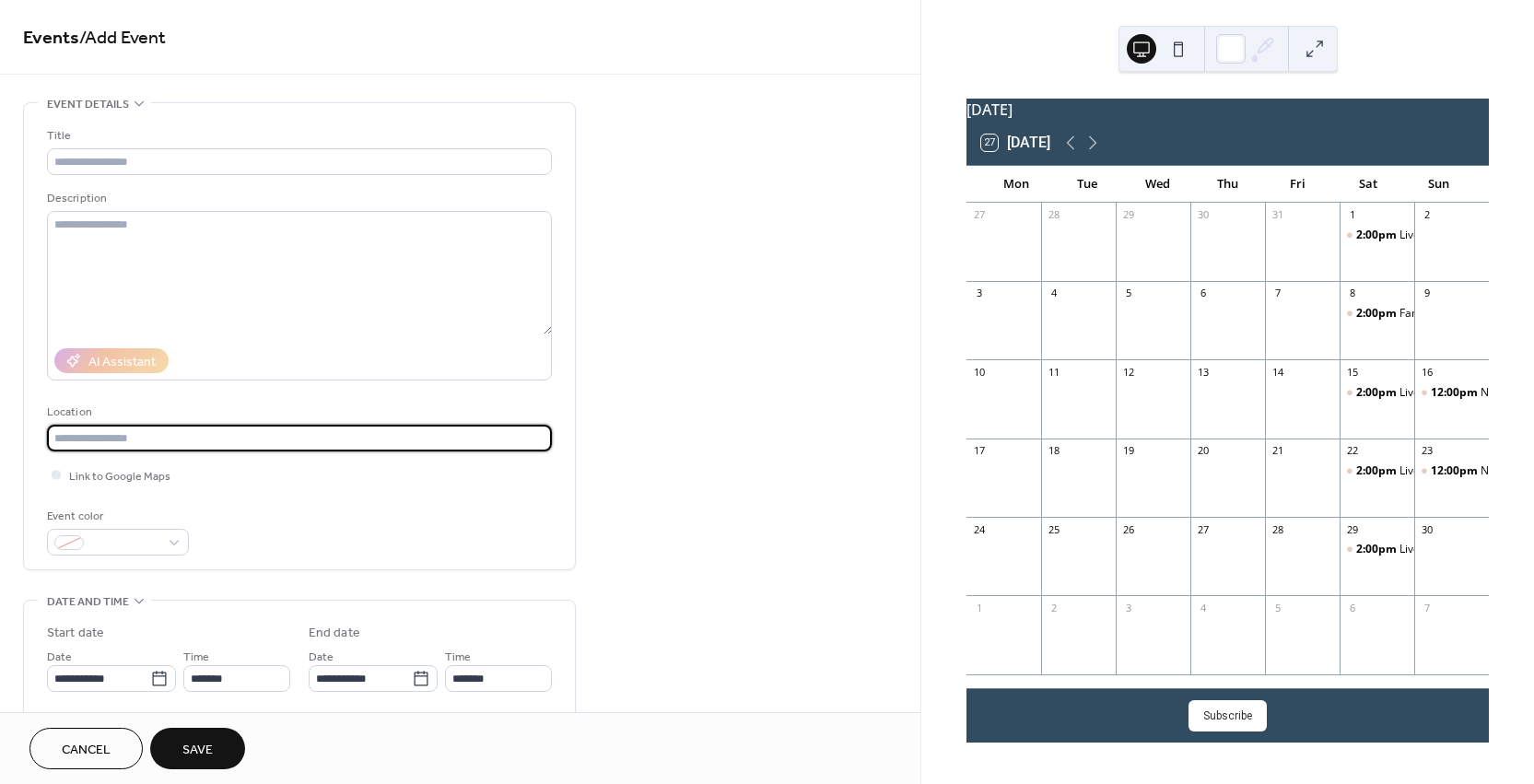 click at bounding box center (299, 438) 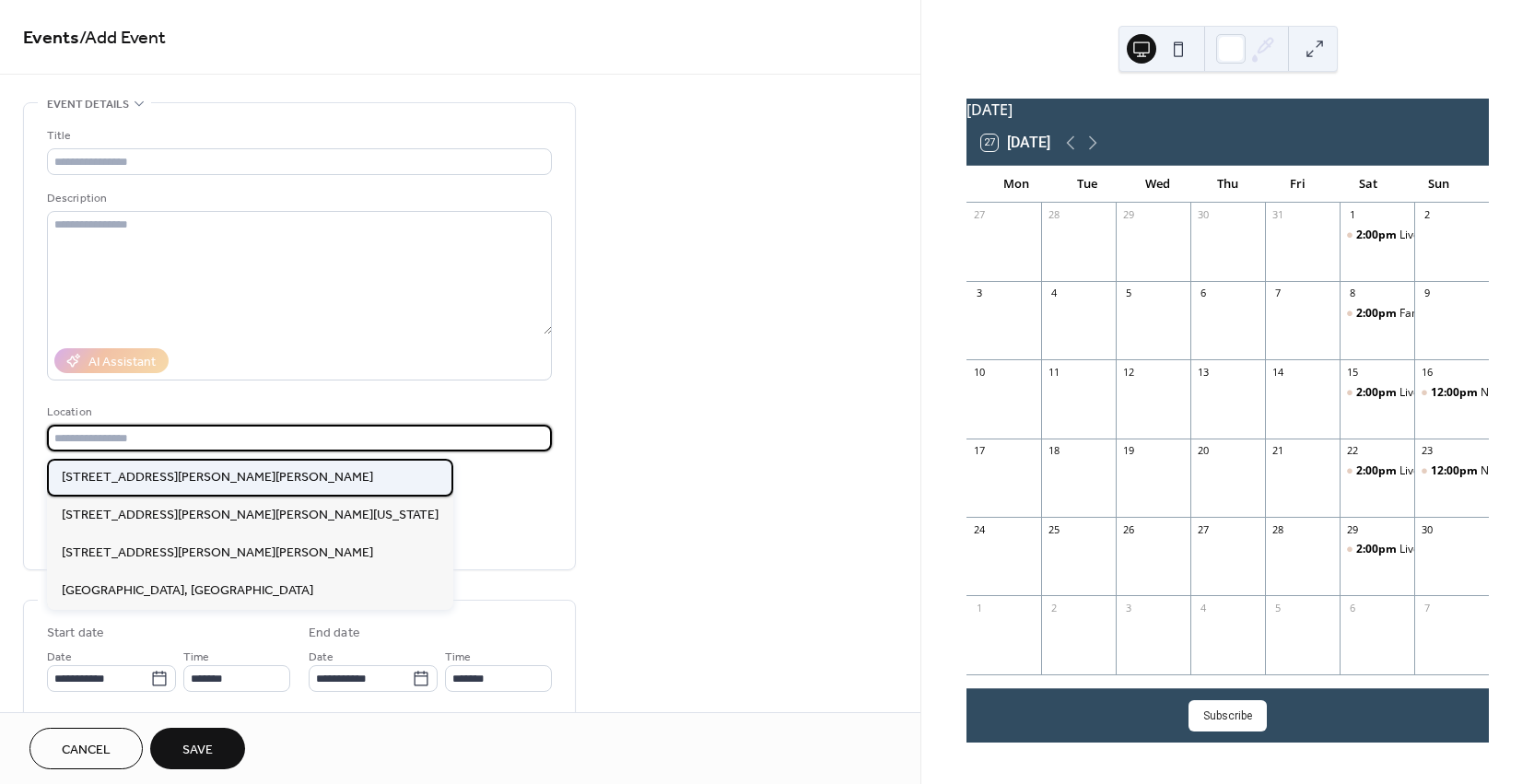click on "[STREET_ADDRESS][PERSON_NAME][PERSON_NAME]" at bounding box center [217, 477] 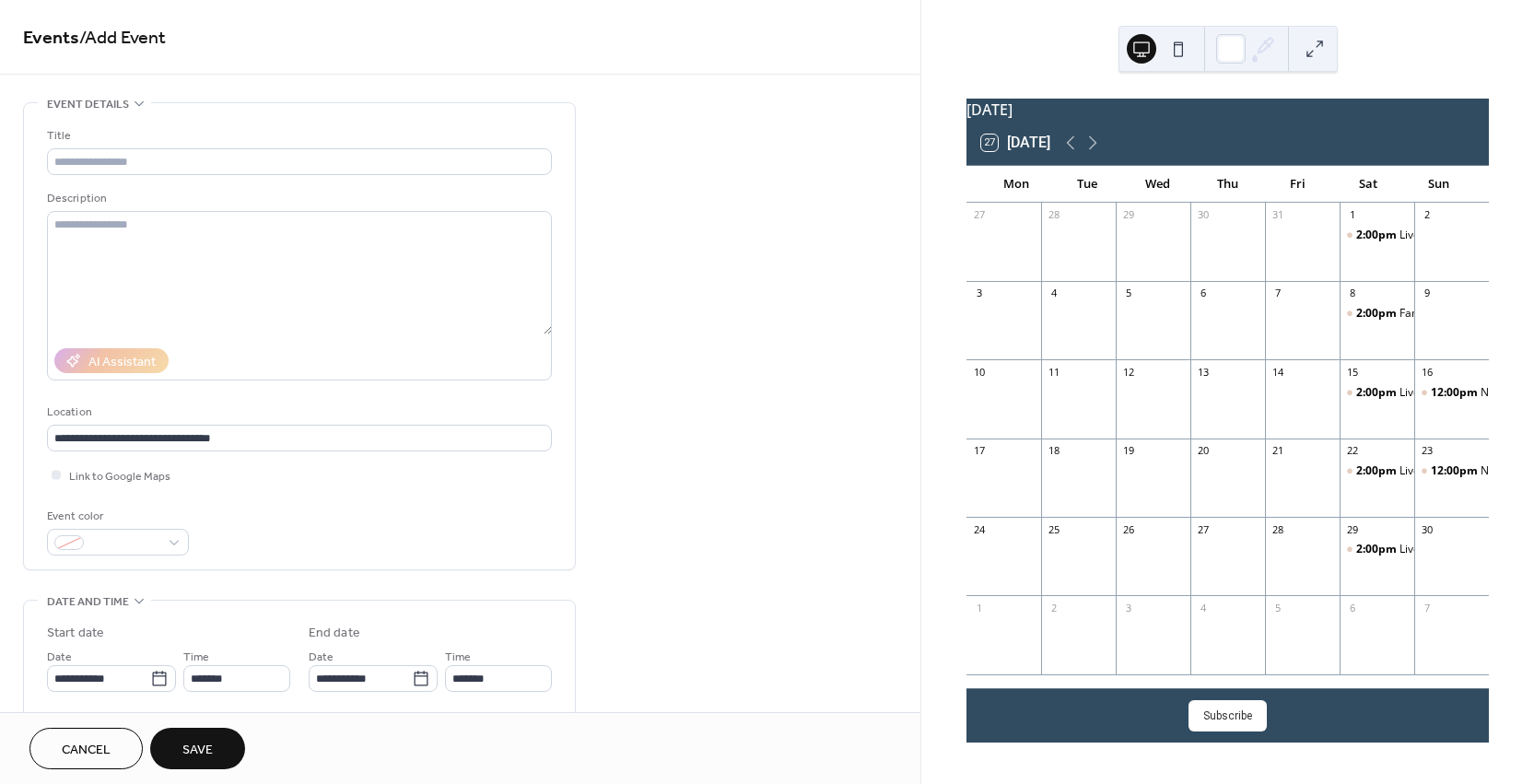 type on "**********" 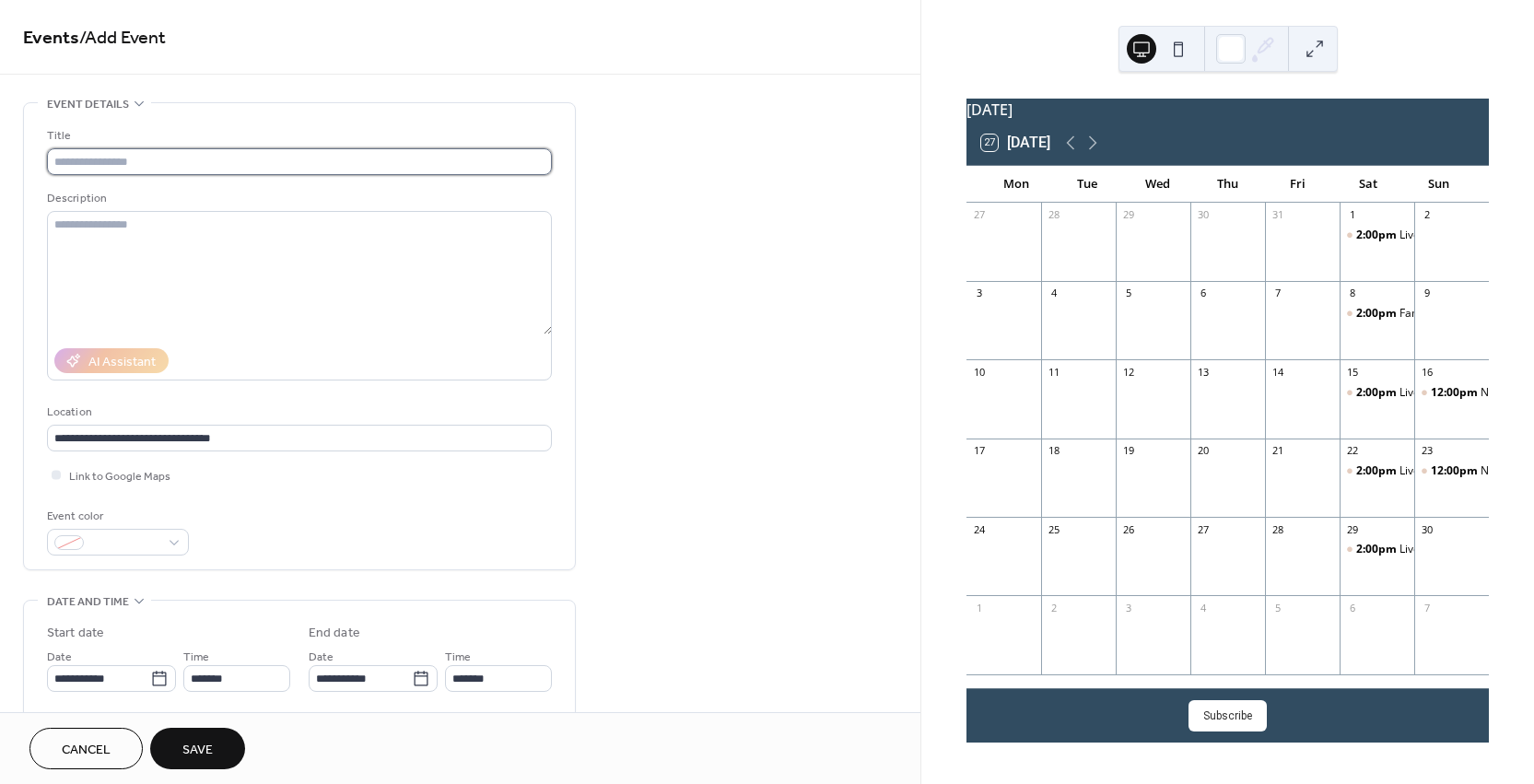 click at bounding box center [299, 161] 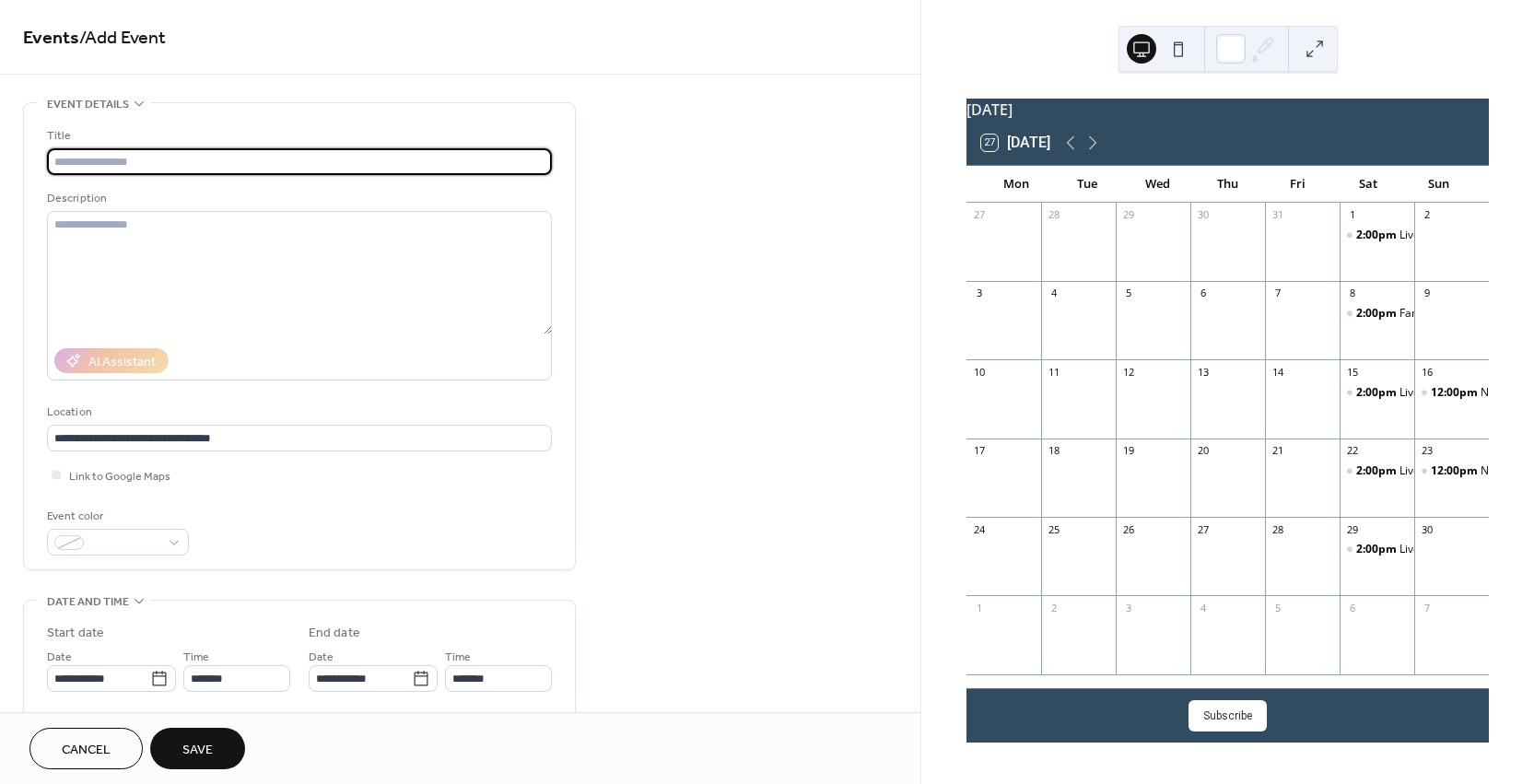 paste on "**********" 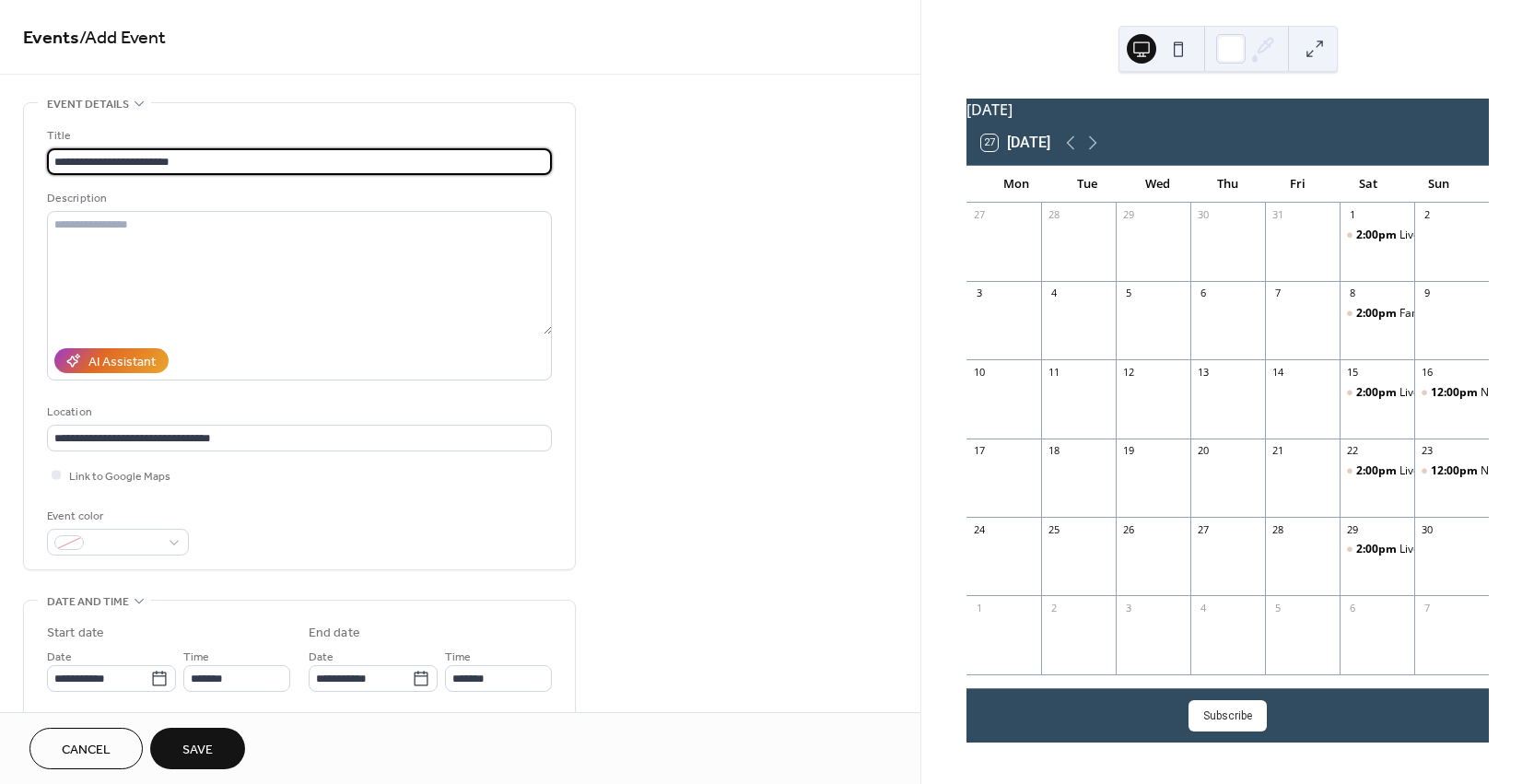 click on "**********" at bounding box center [299, 161] 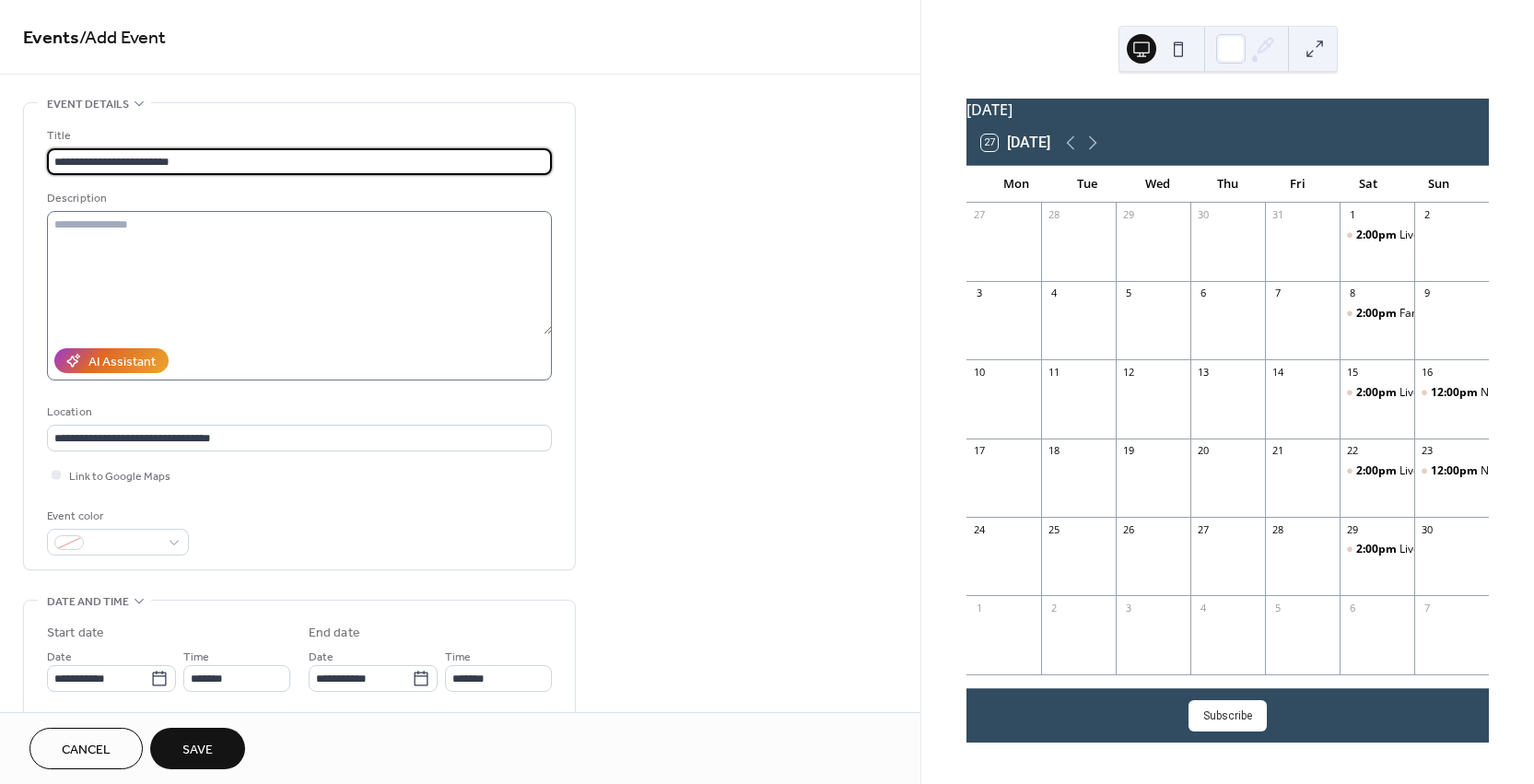 type on "**********" 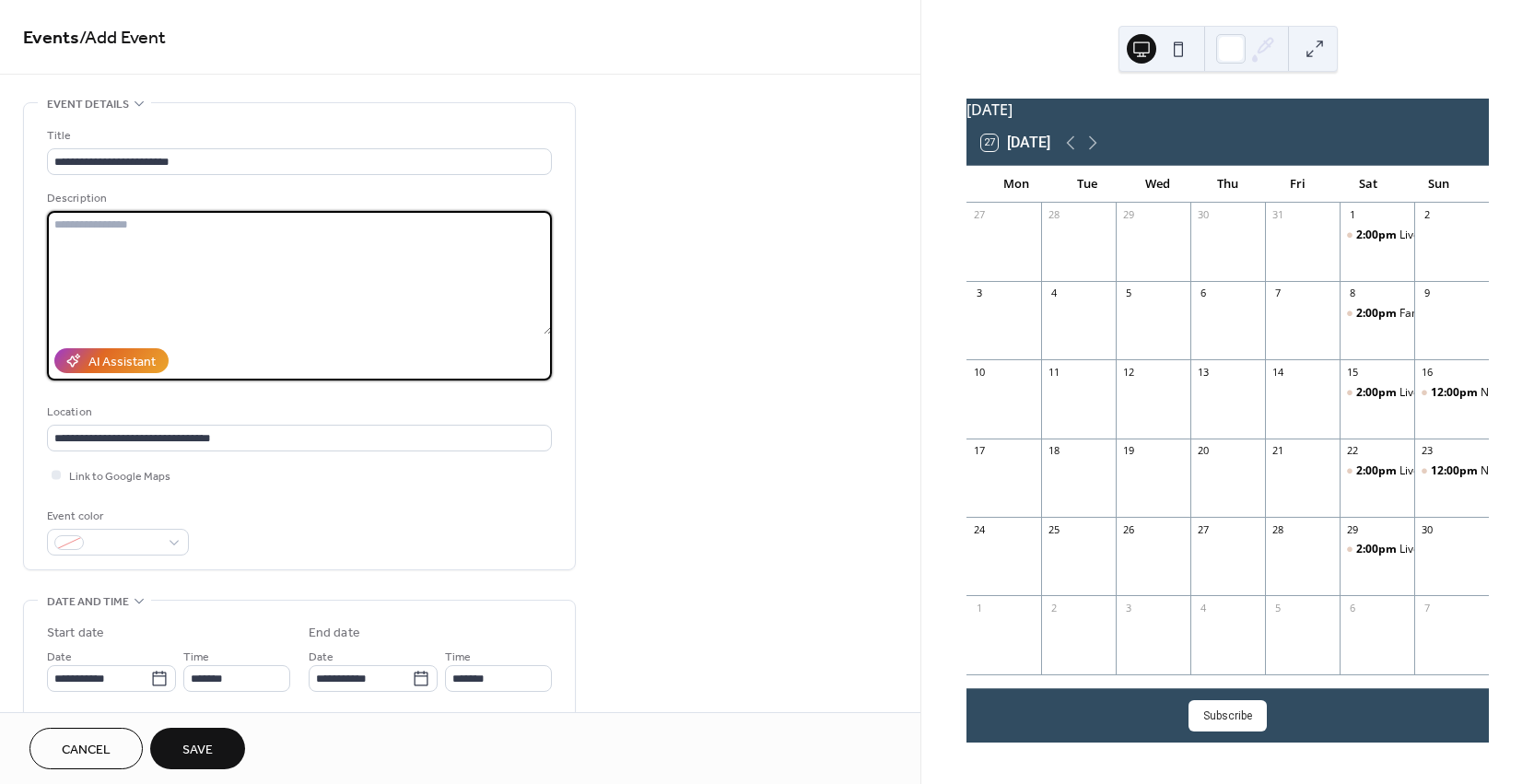 click at bounding box center (299, 273) 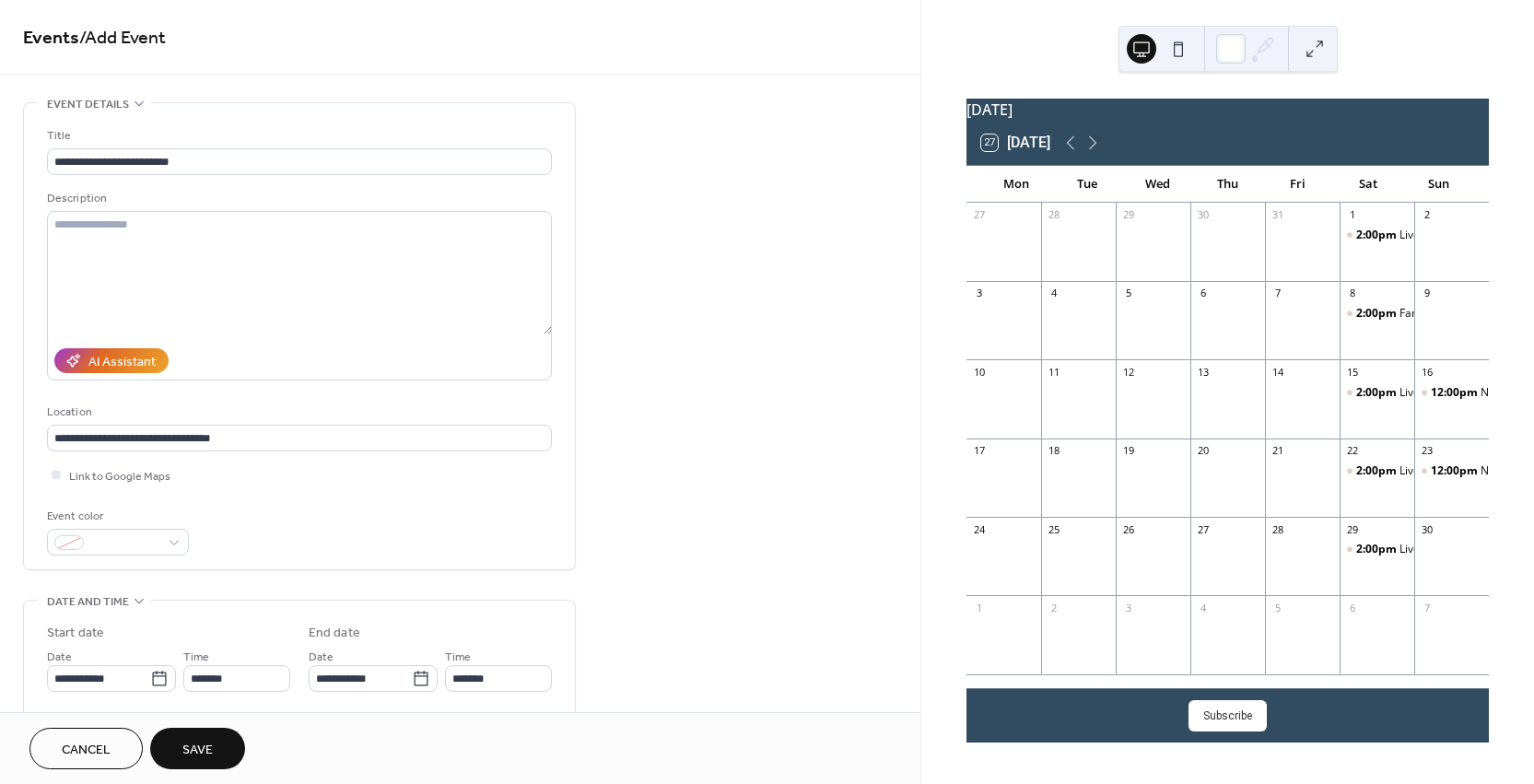 click on "Save" at bounding box center (197, 748) 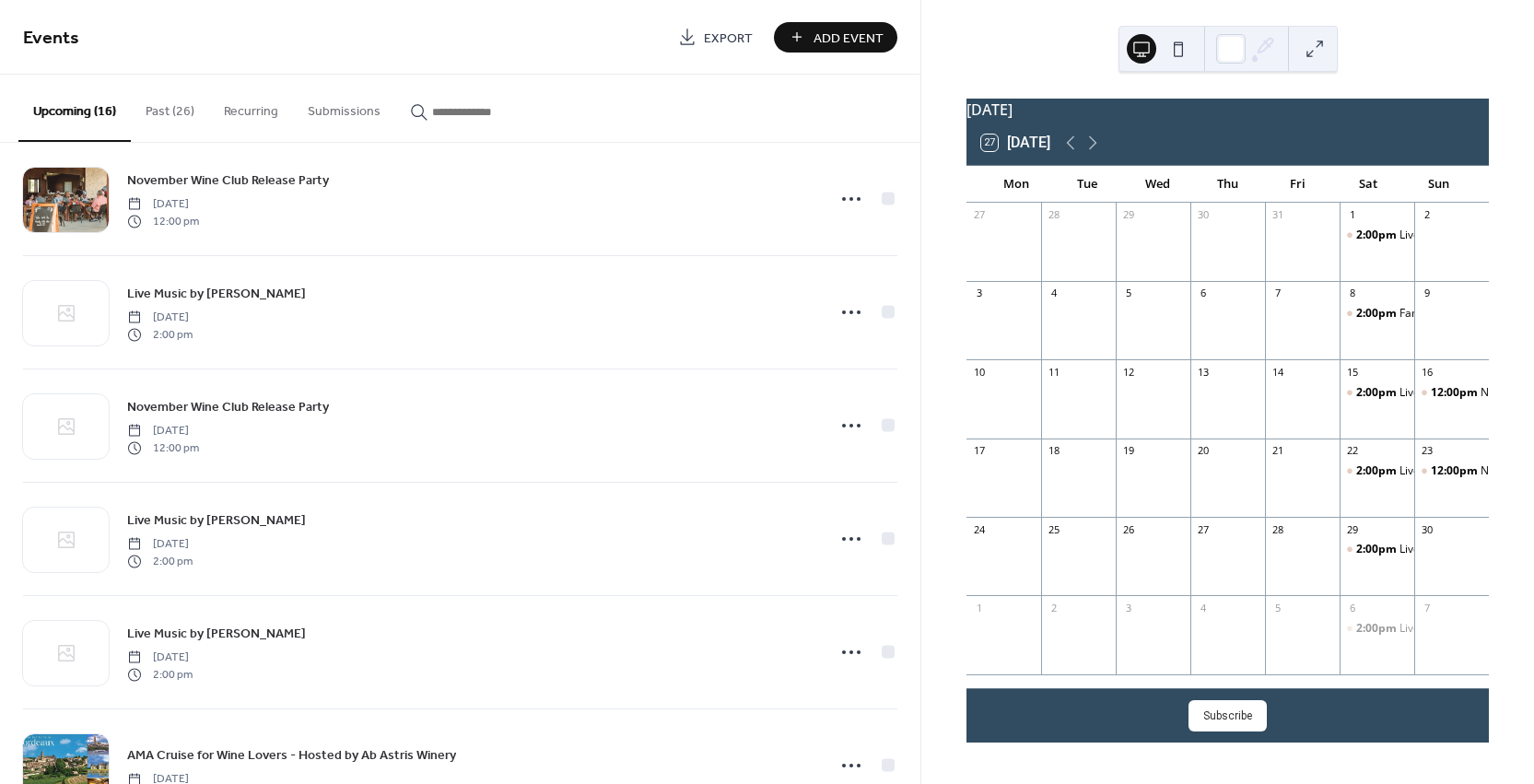 scroll, scrollTop: 0, scrollLeft: 0, axis: both 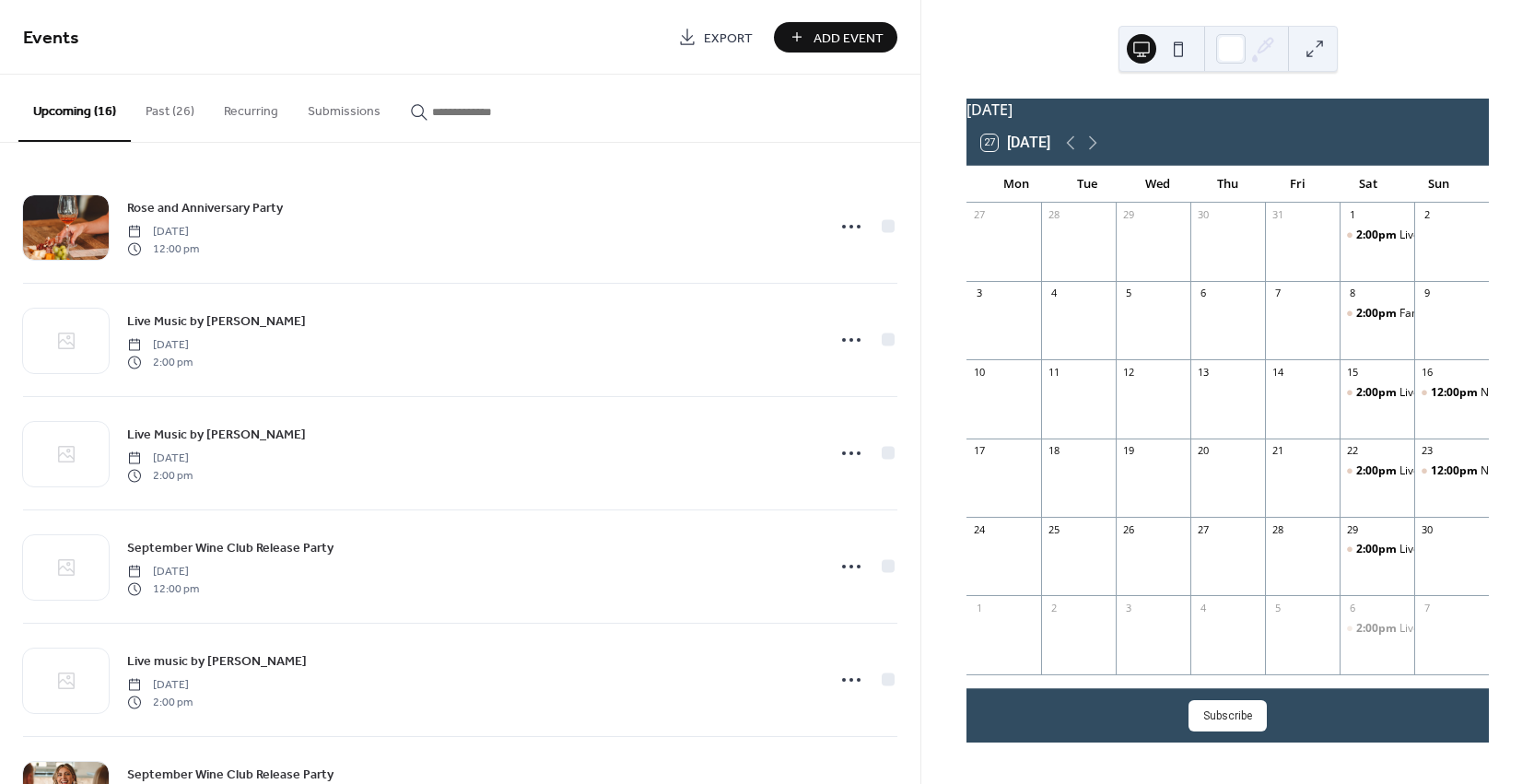 click on "Add Event" at bounding box center (836, 37) 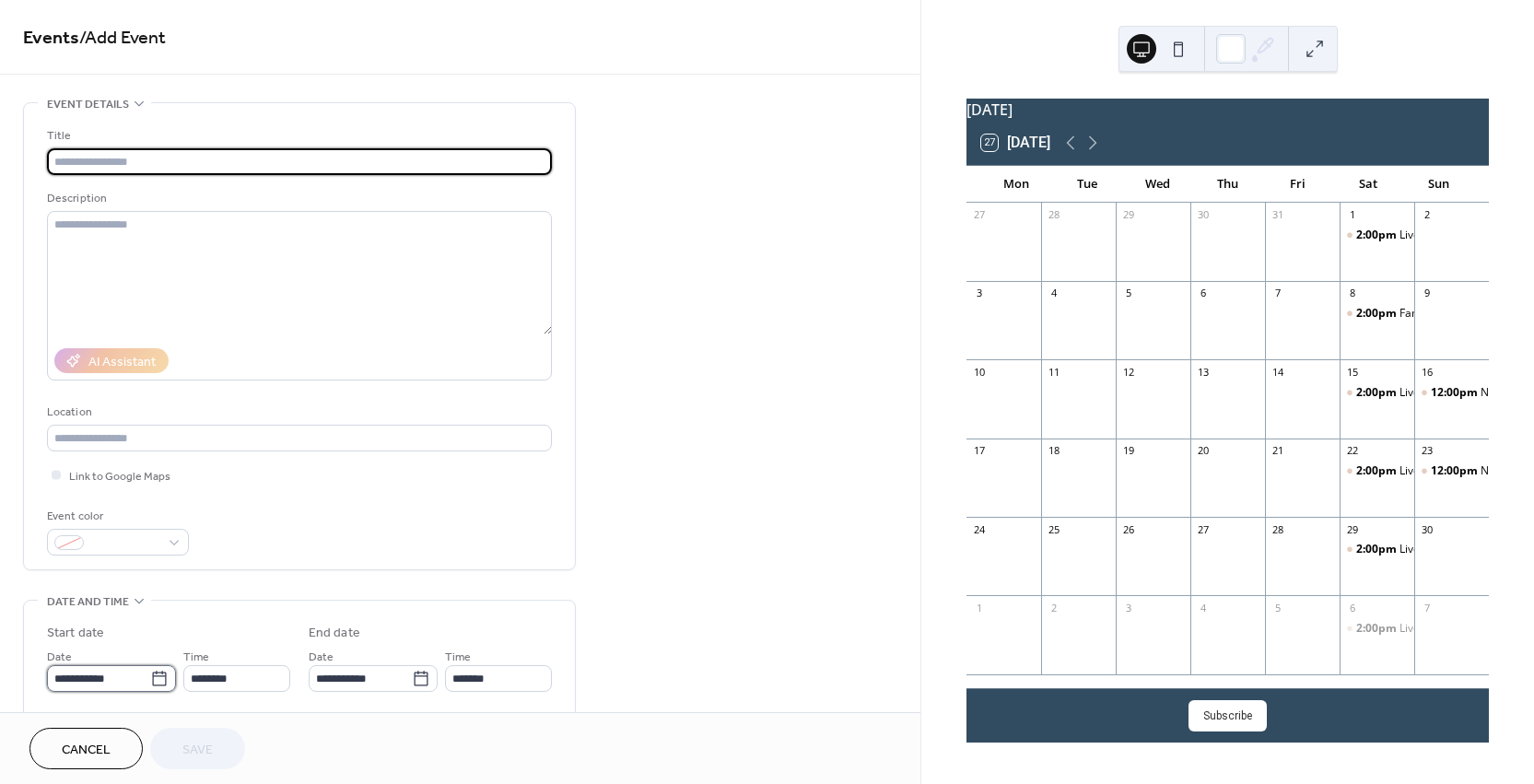 click on "**********" at bounding box center [99, 678] 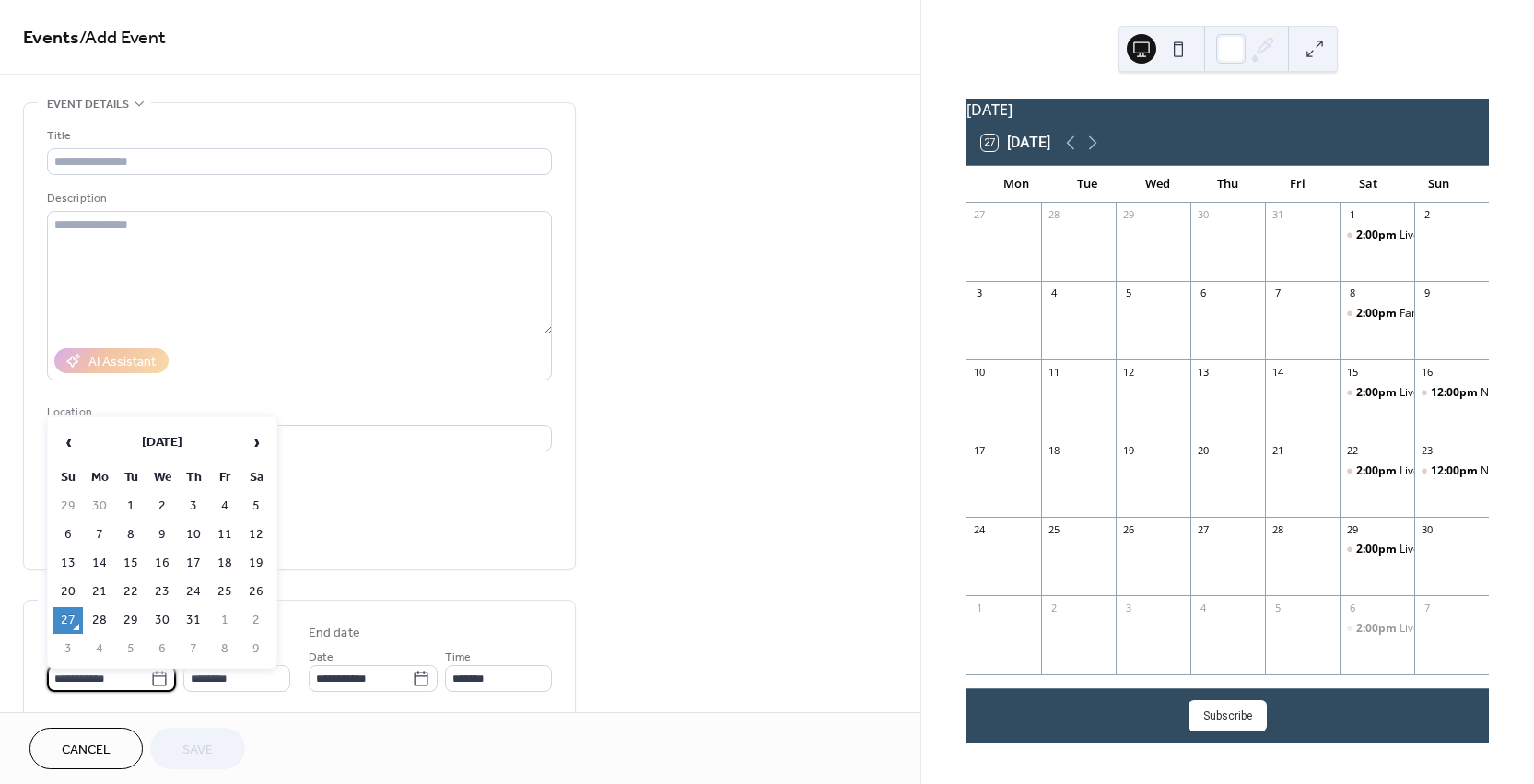 click on "**********" at bounding box center [99, 678] 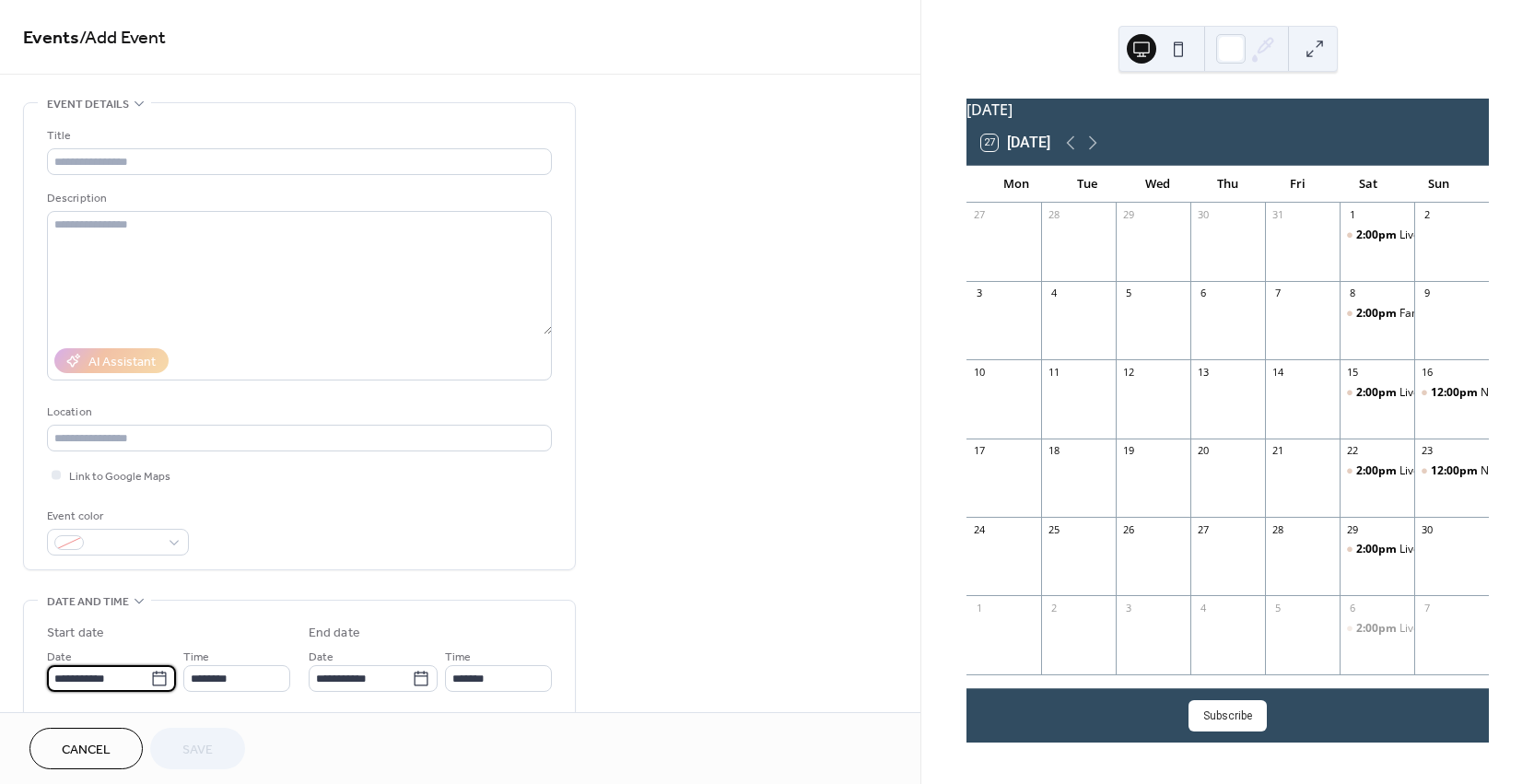 click on "**********" at bounding box center (99, 678) 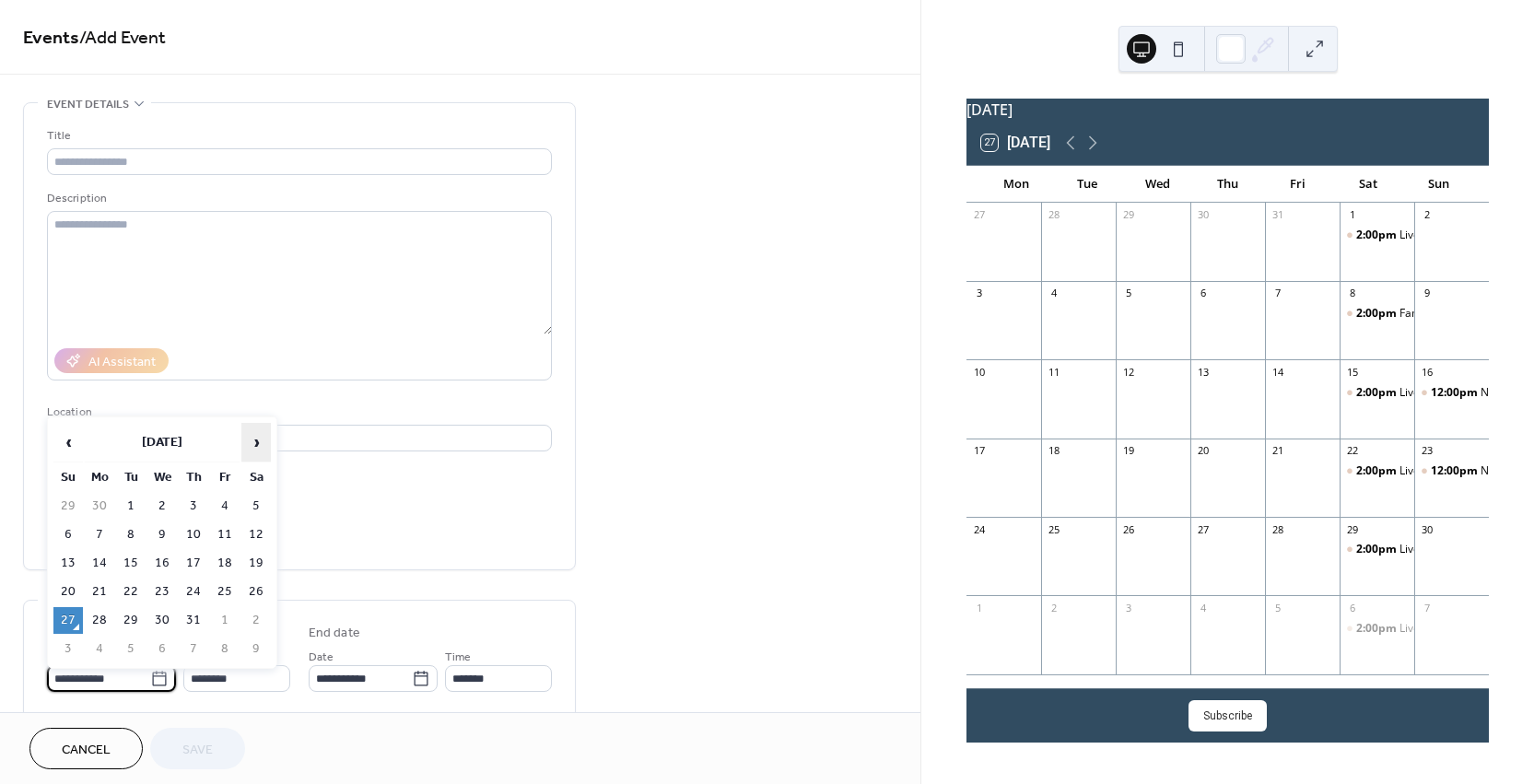click on "›" at bounding box center [256, 442] 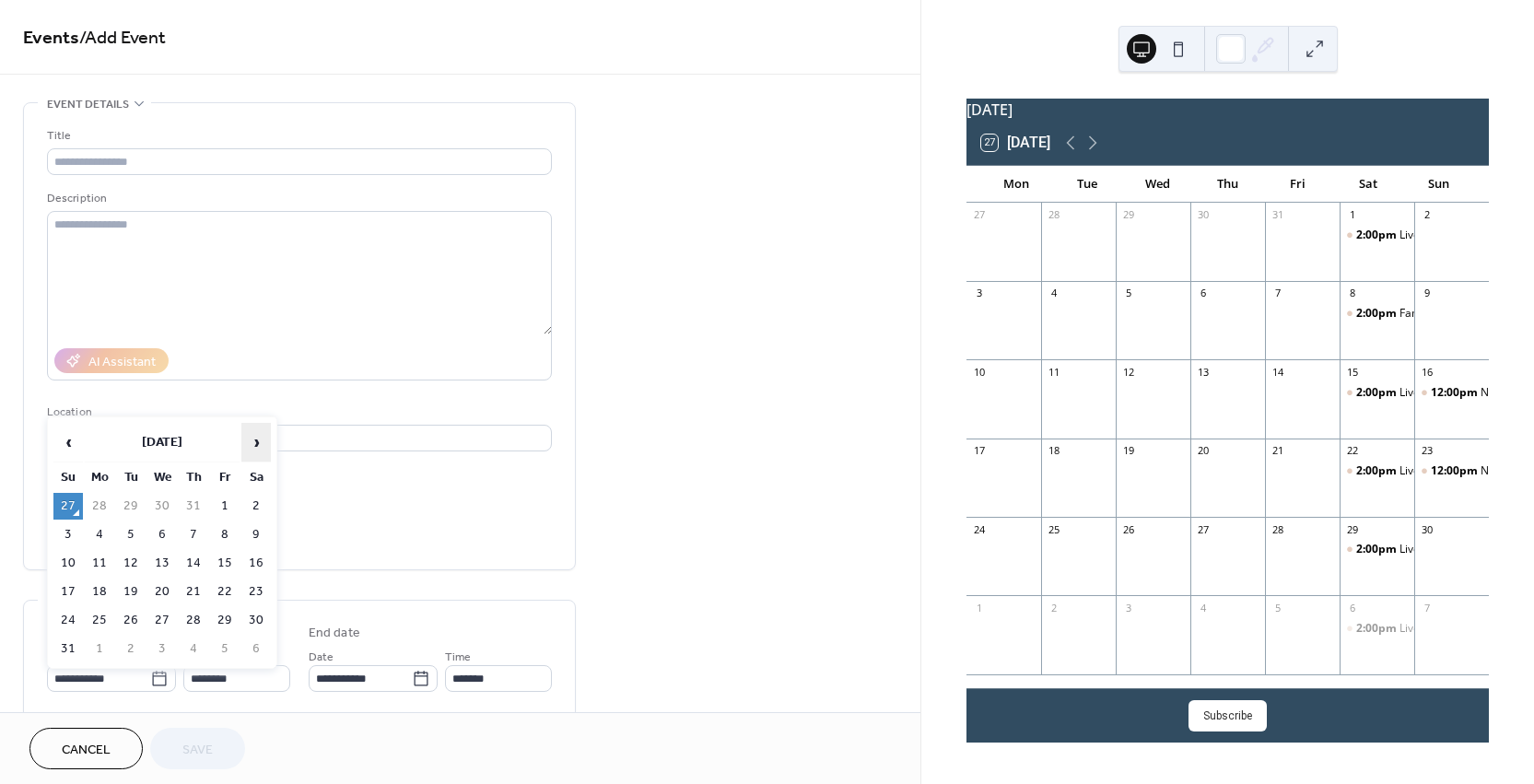 click on "›" at bounding box center [256, 442] 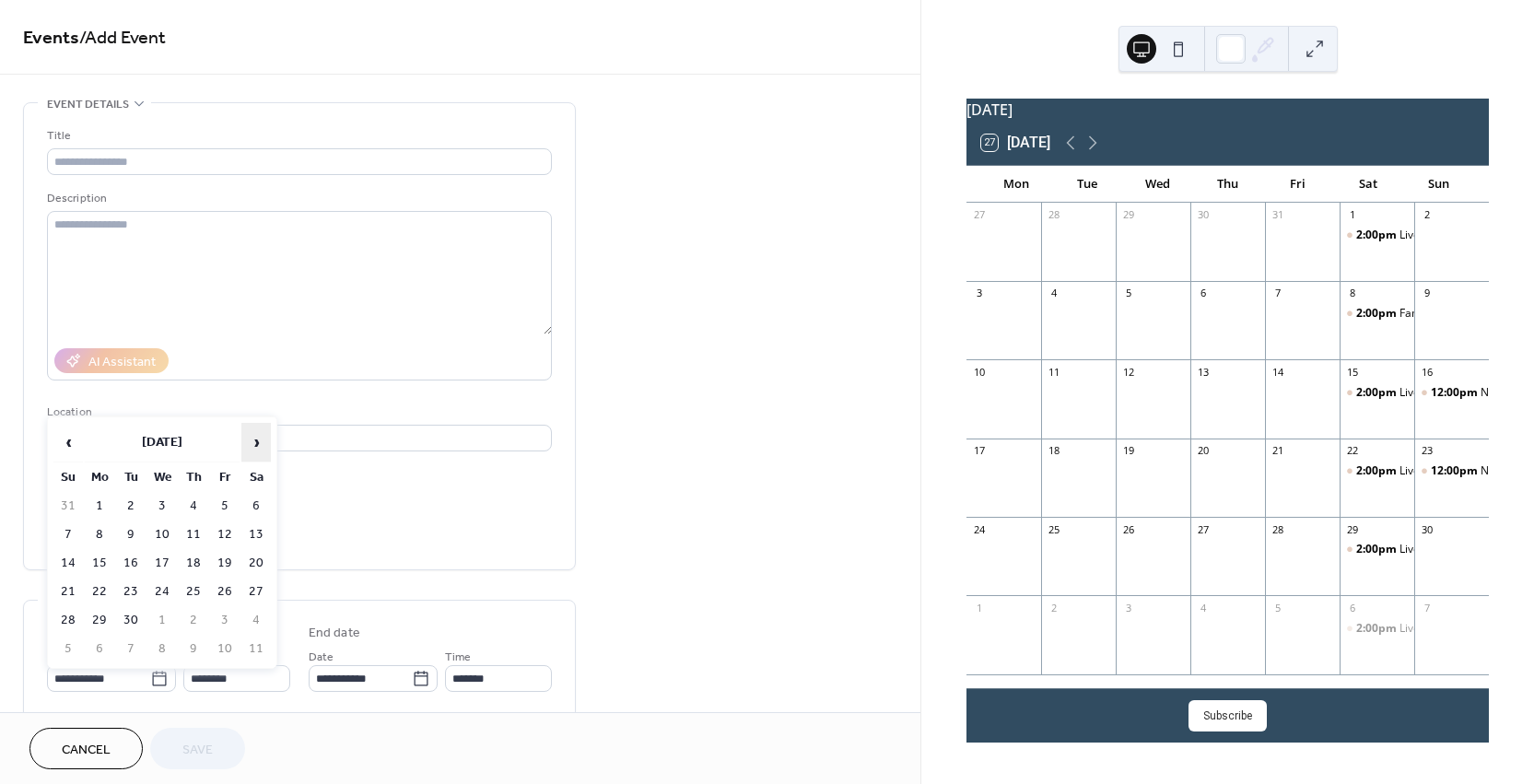 click on "›" at bounding box center [256, 442] 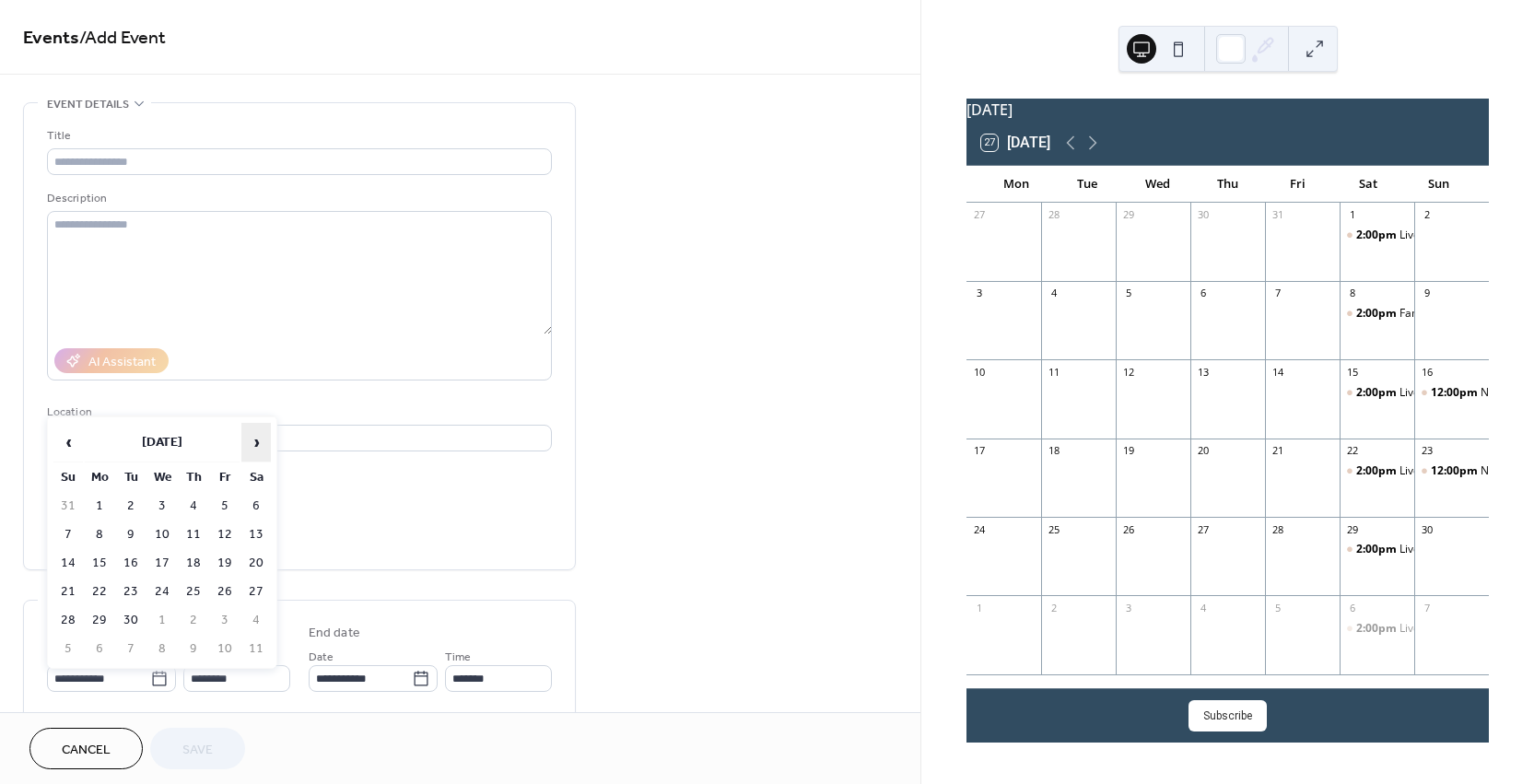 click on "›" at bounding box center [256, 442] 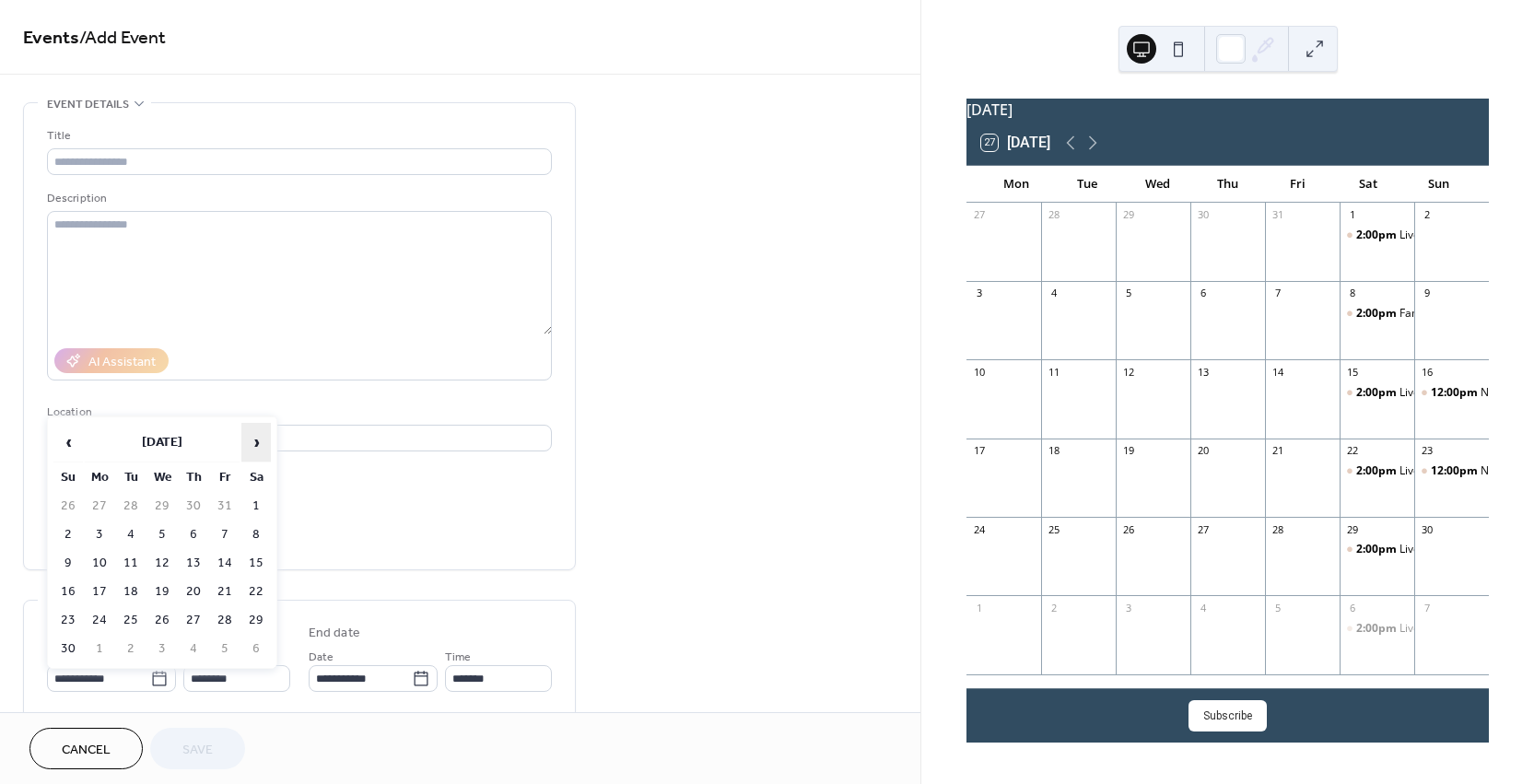 click on "›" at bounding box center [256, 442] 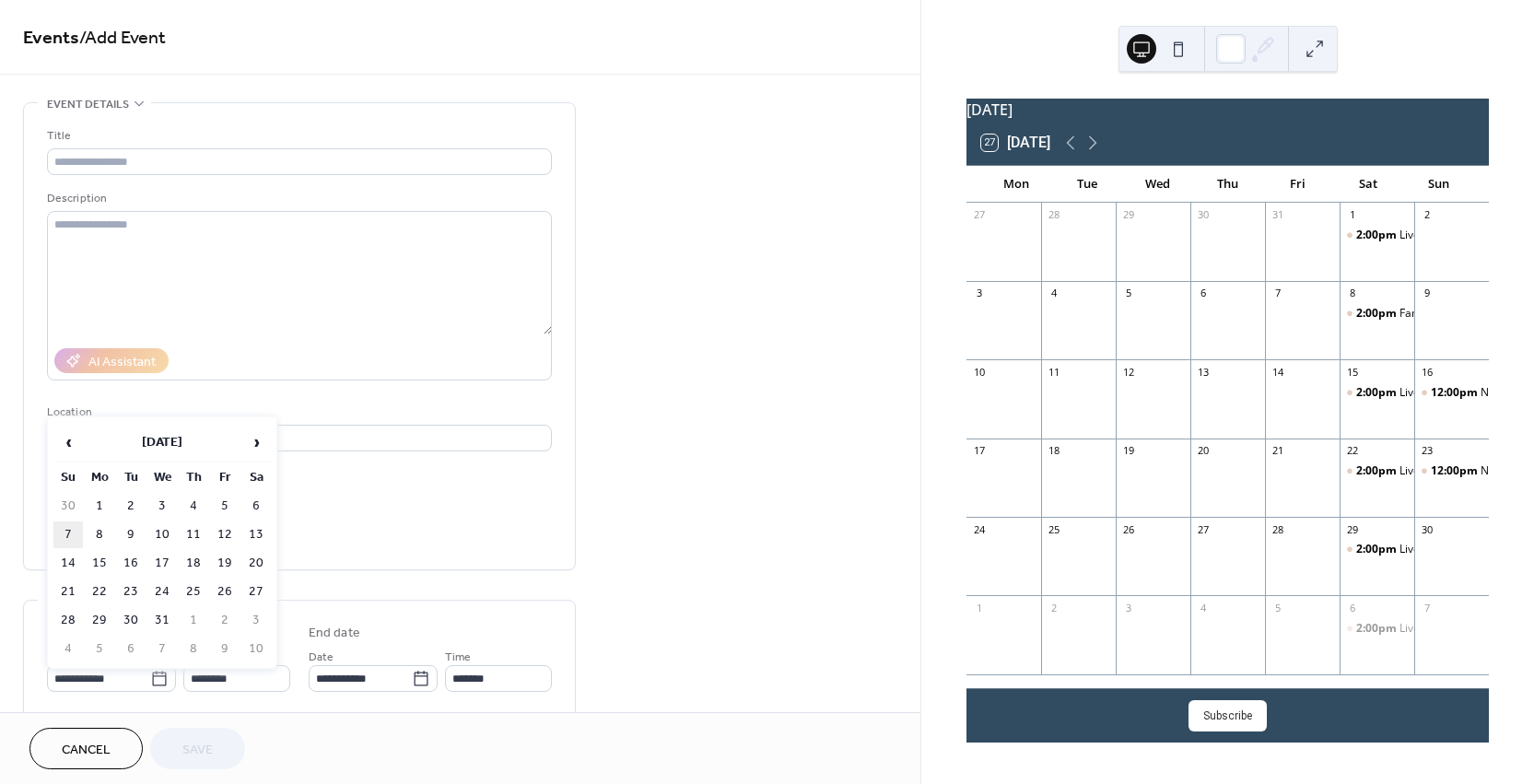 click on "7" at bounding box center (68, 534) 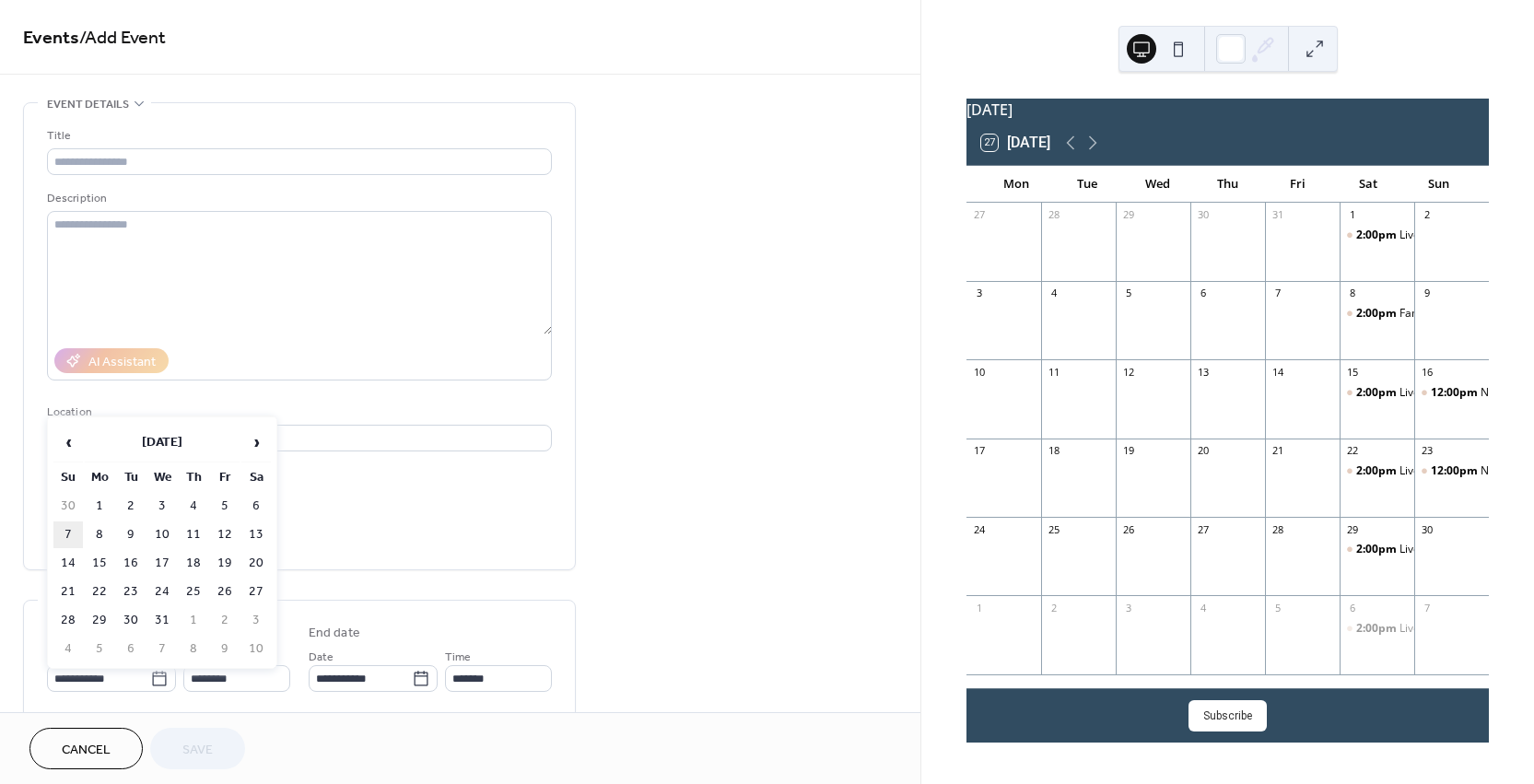 type on "**********" 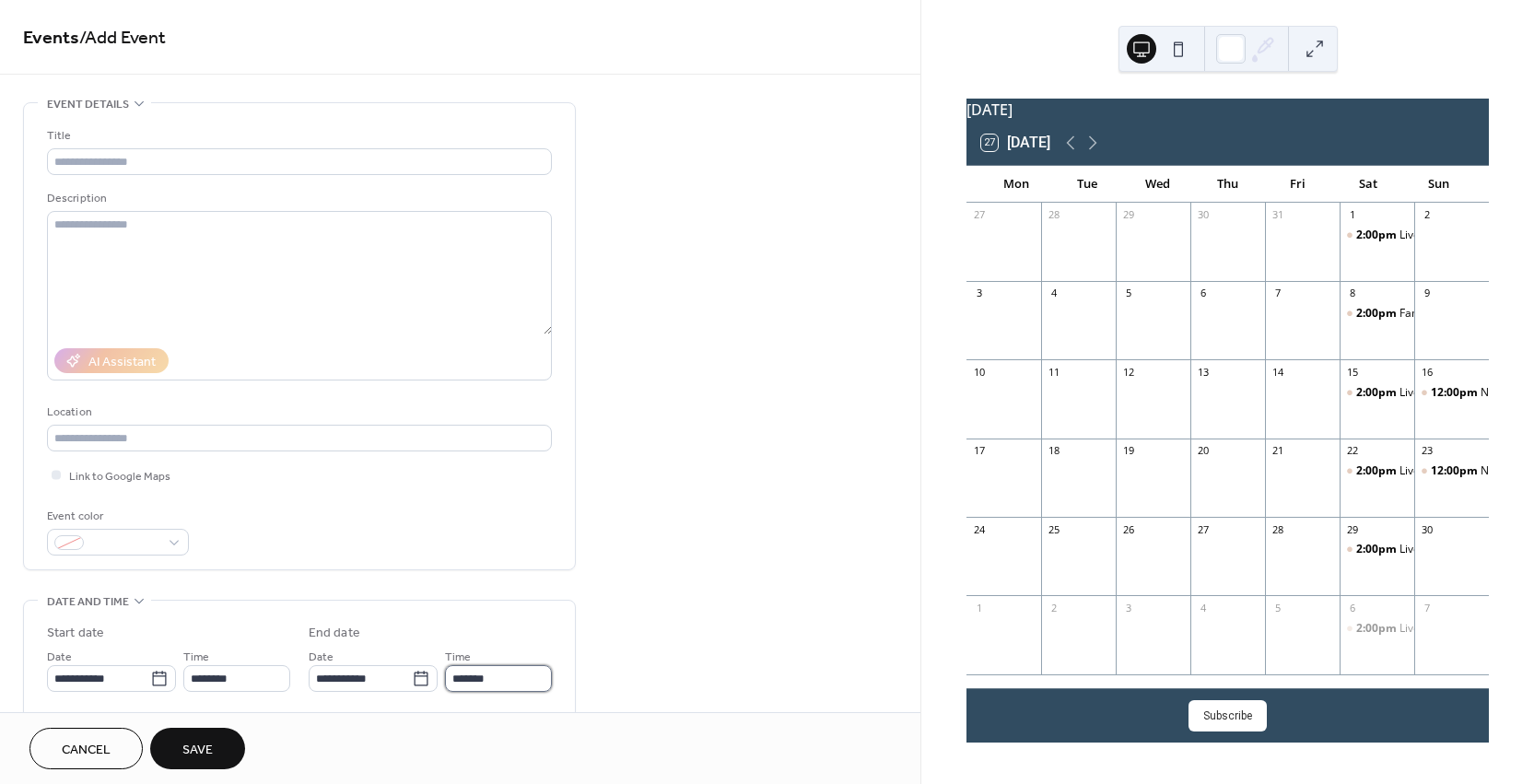 click on "*******" at bounding box center (498, 678) 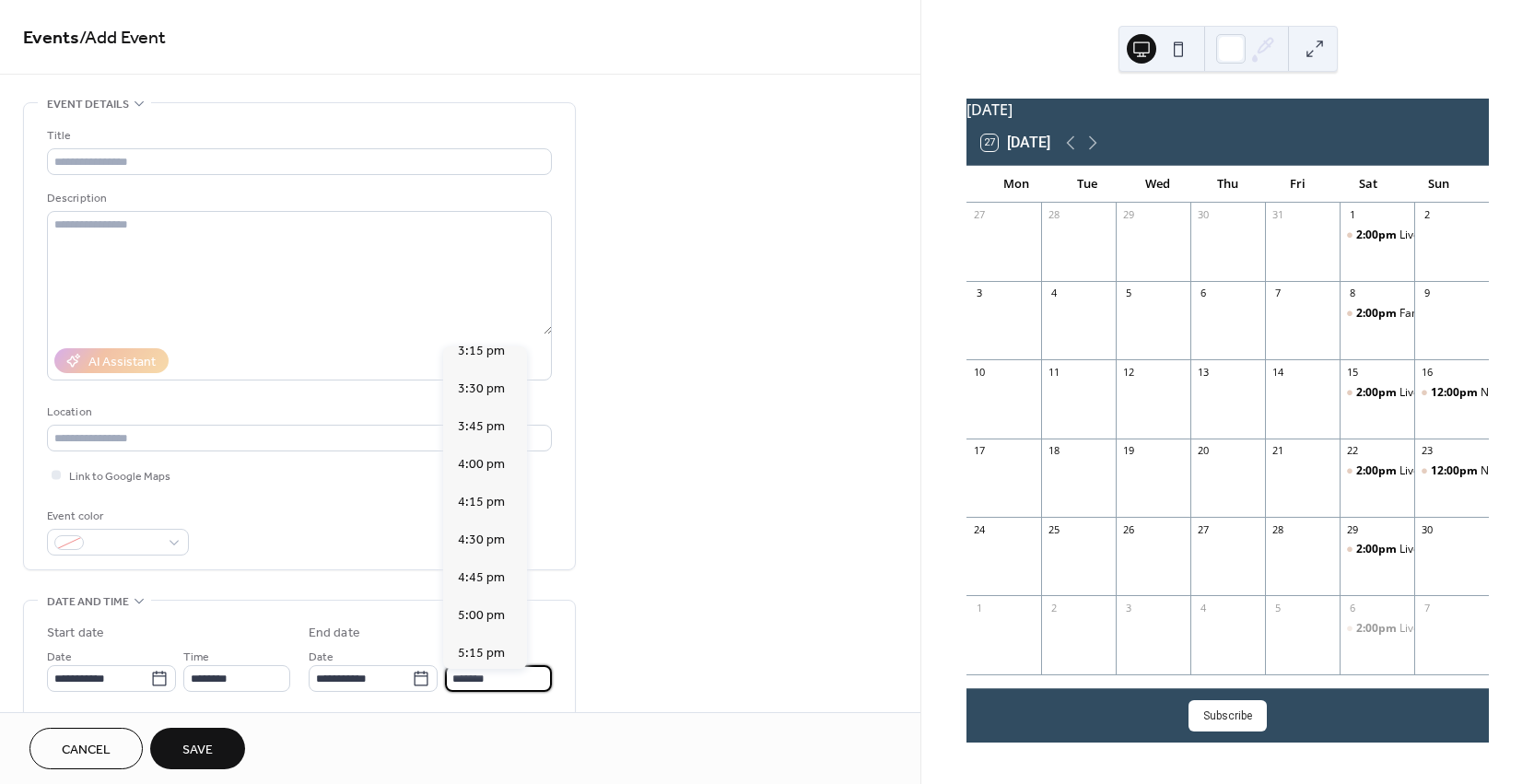 scroll, scrollTop: 469, scrollLeft: 0, axis: vertical 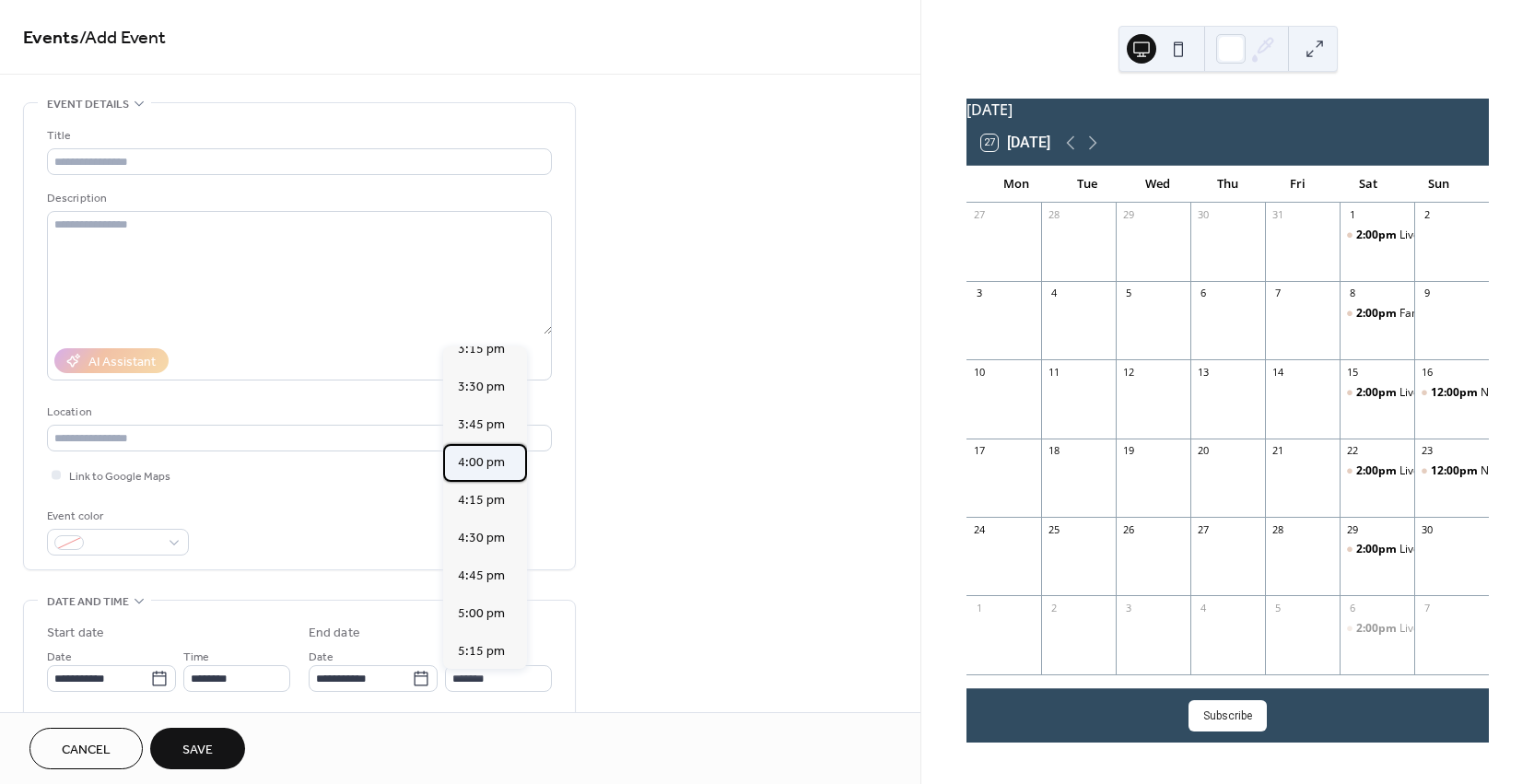 click on "4:00 pm" at bounding box center (485, 462) 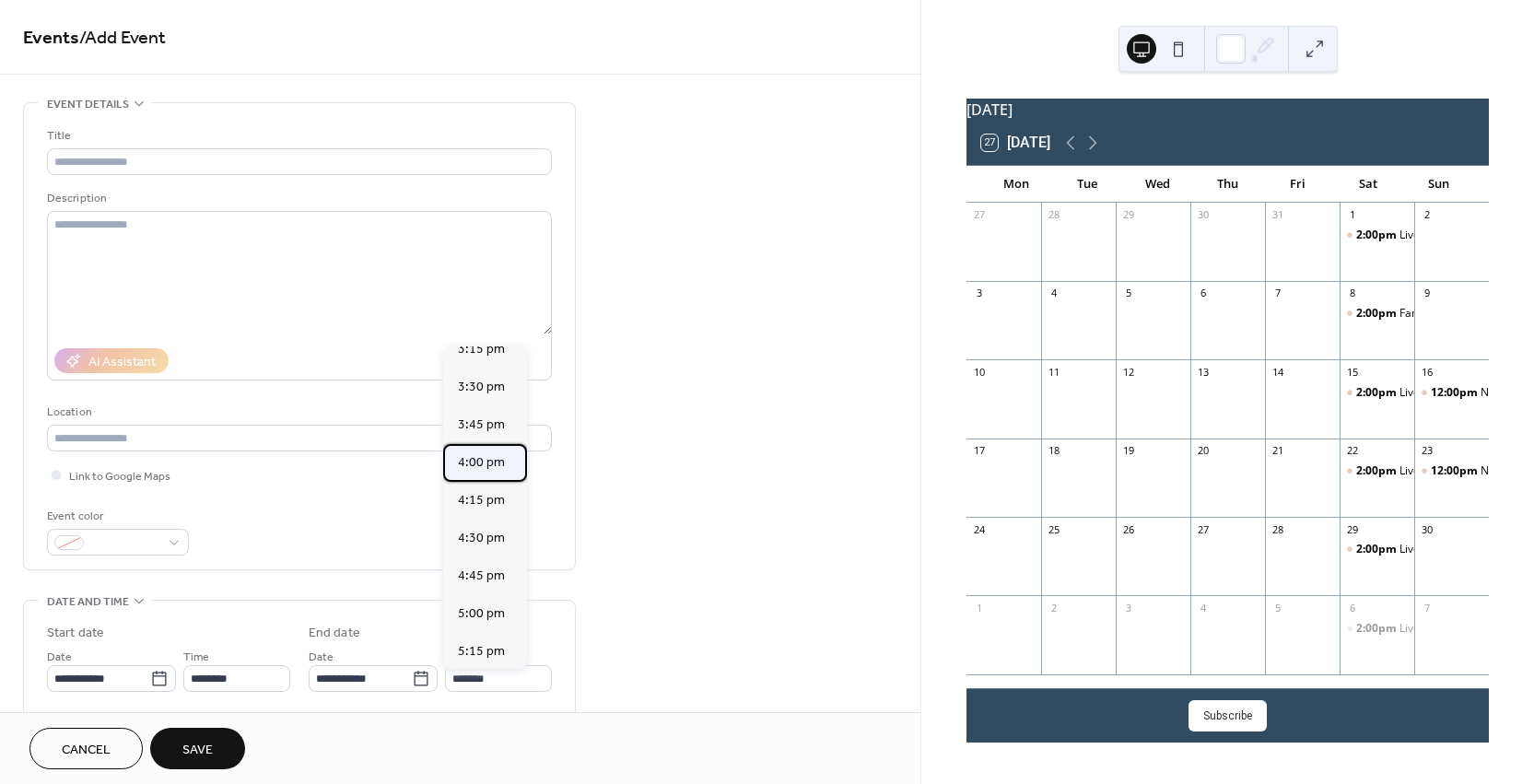 type on "*******" 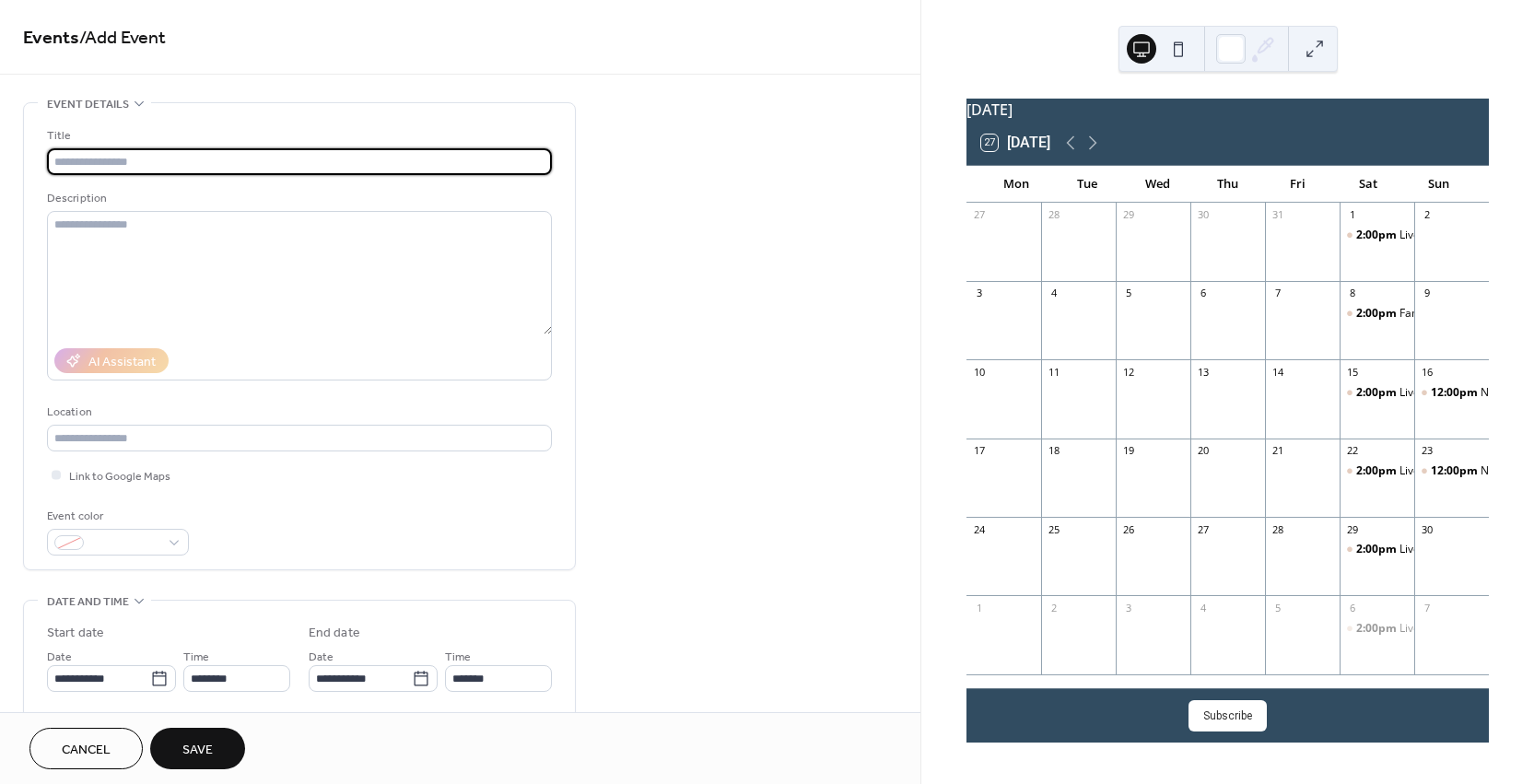click at bounding box center [299, 161] 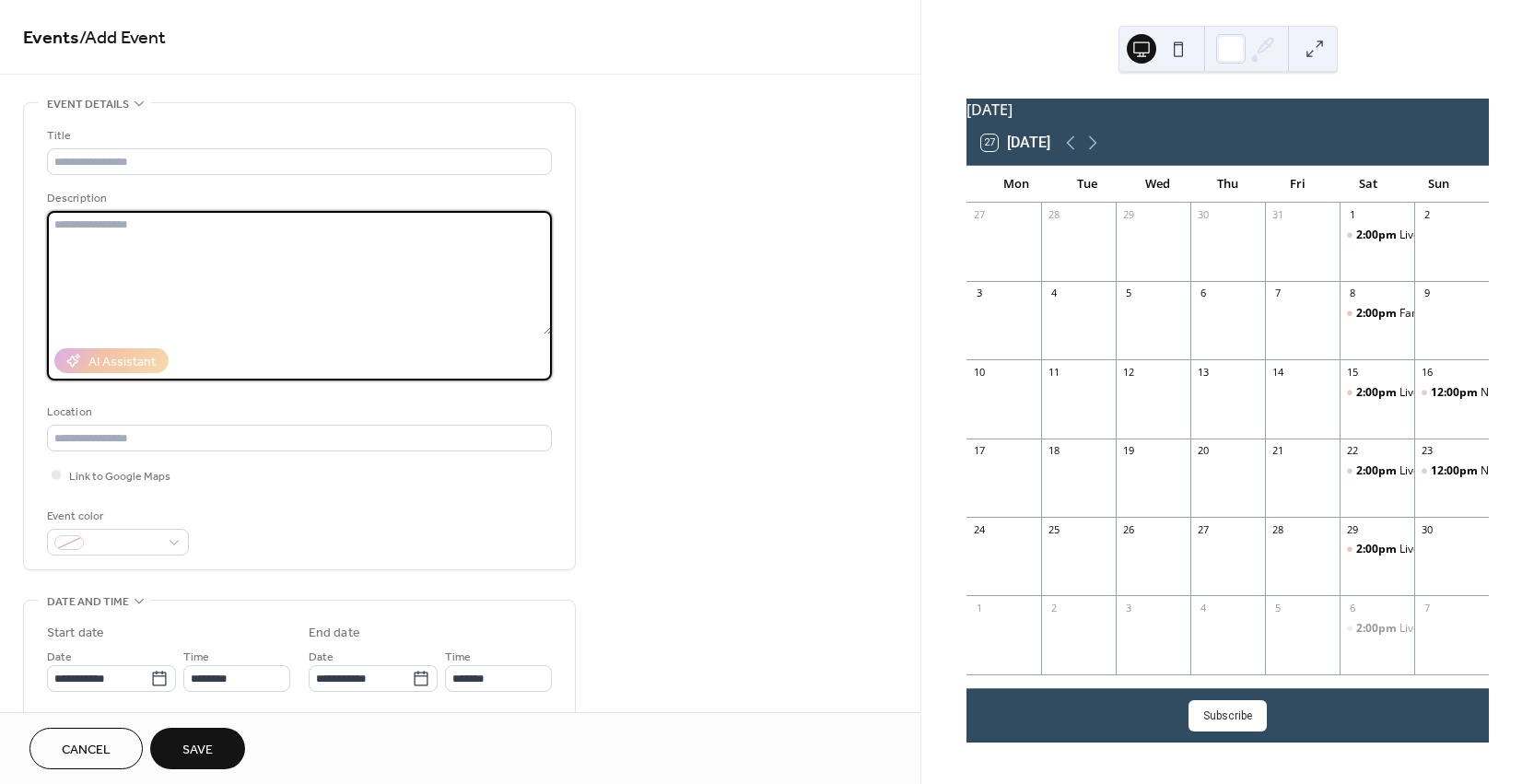 click at bounding box center [299, 273] 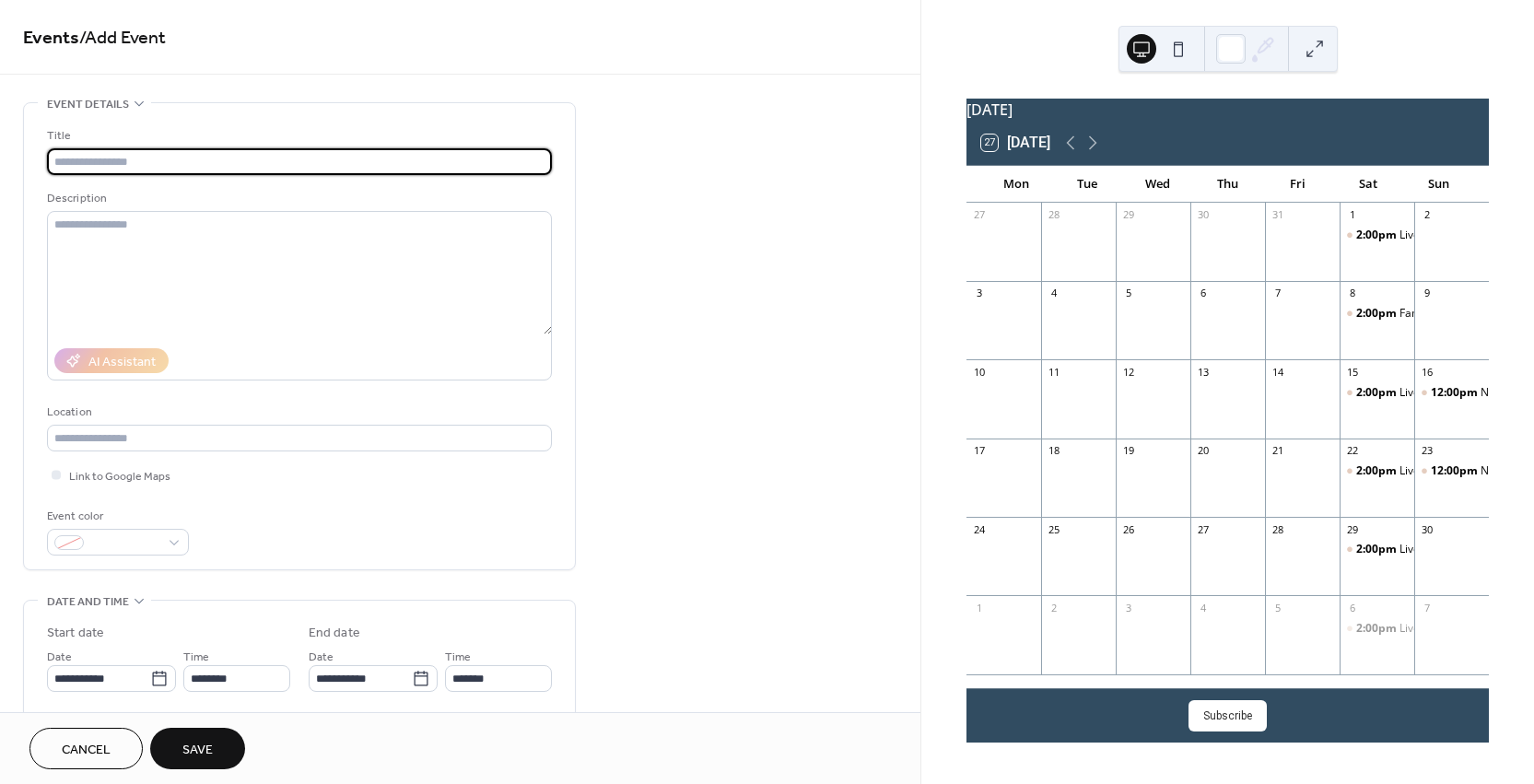 click at bounding box center [299, 161] 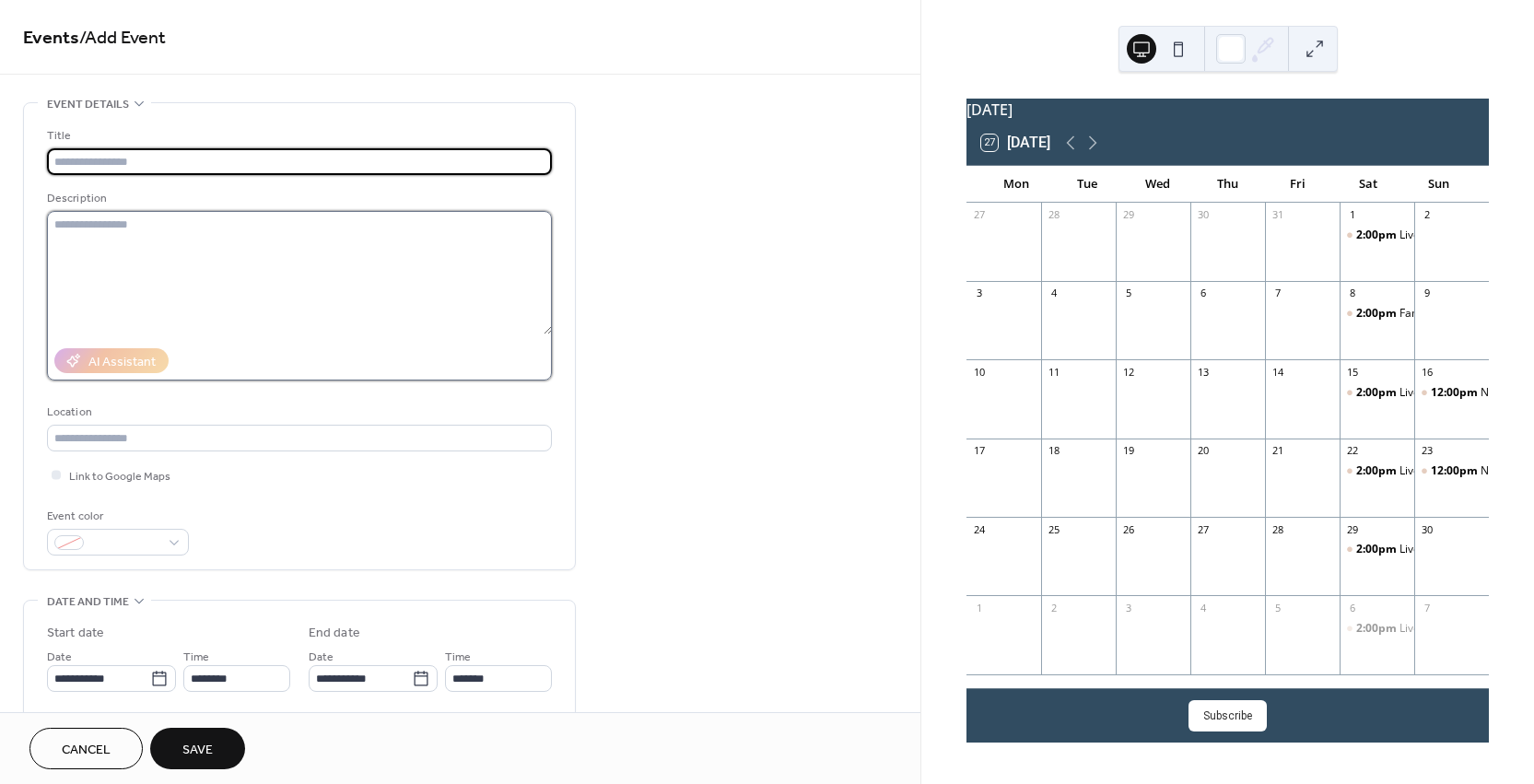 click at bounding box center [299, 273] 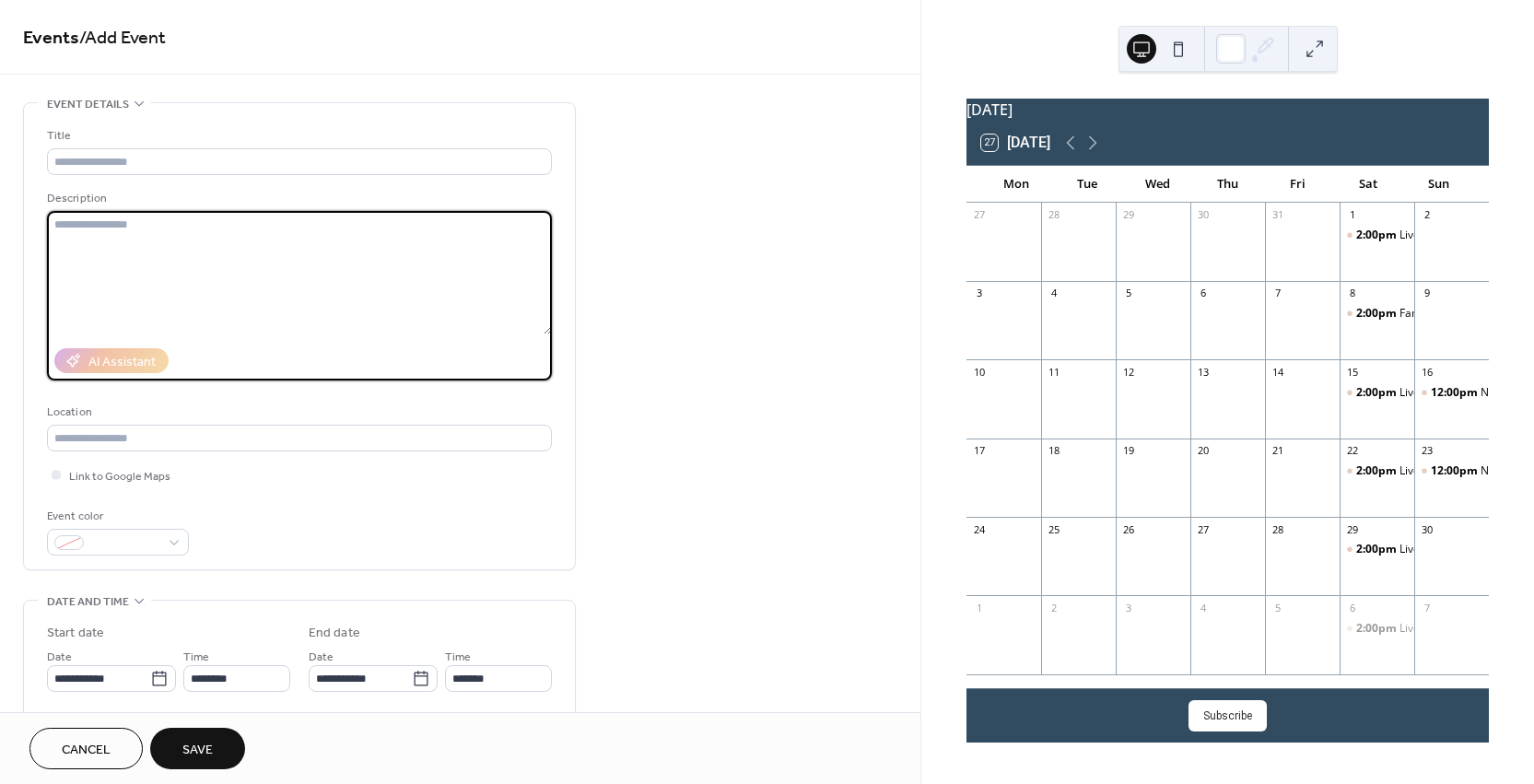 paste on "**********" 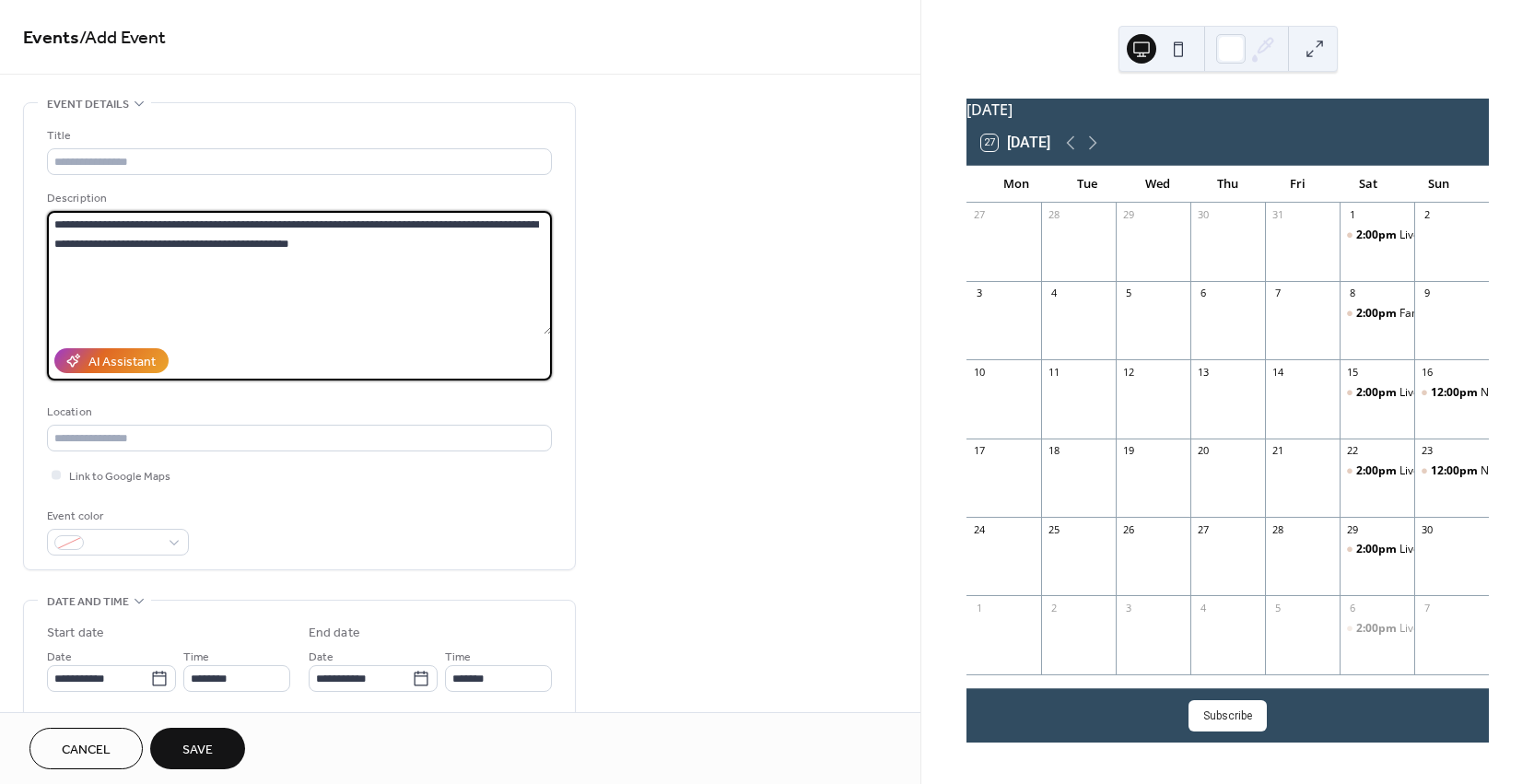 drag, startPoint x: 364, startPoint y: 244, endPoint x: -110, endPoint y: 181, distance: 478.16838 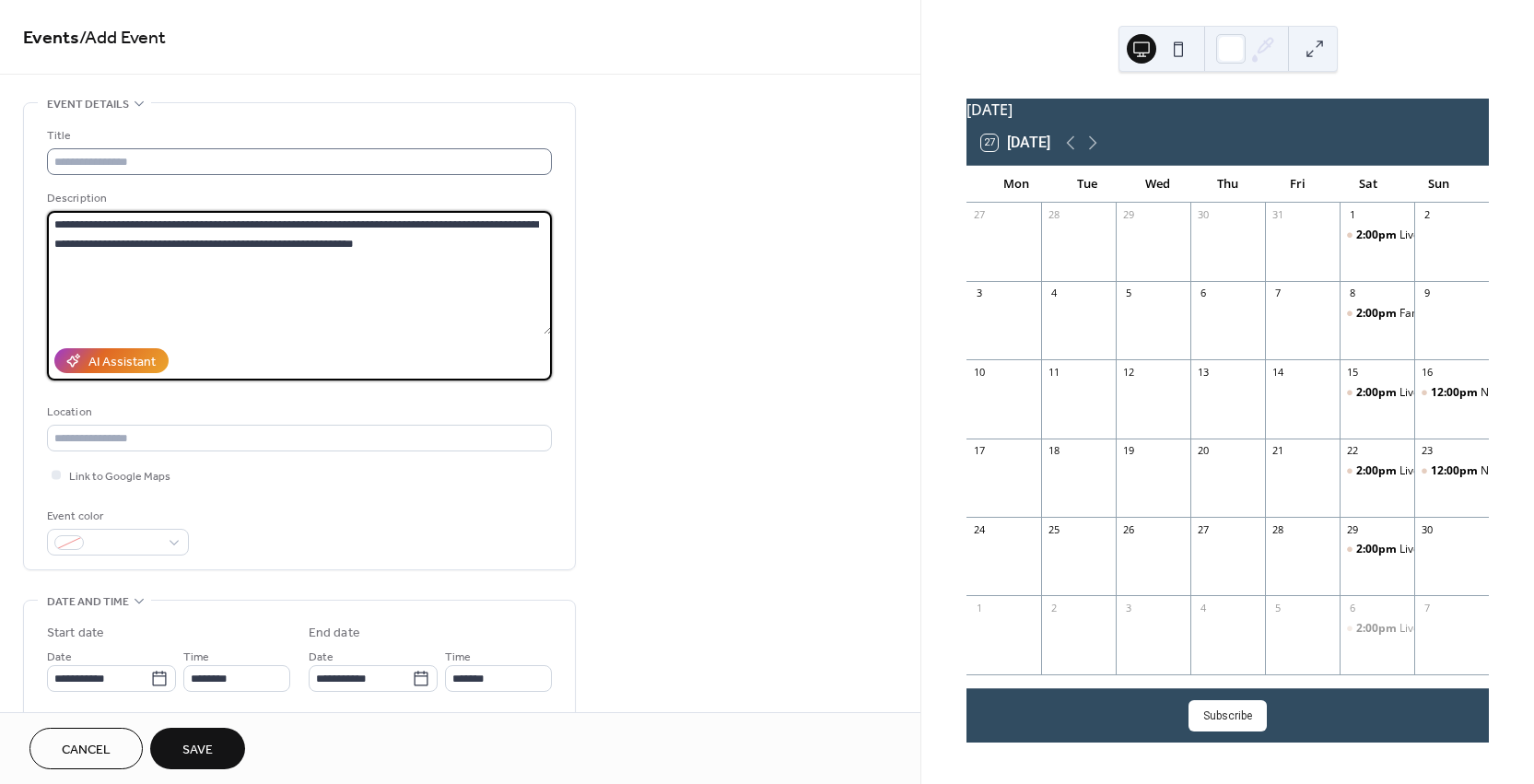 type on "**********" 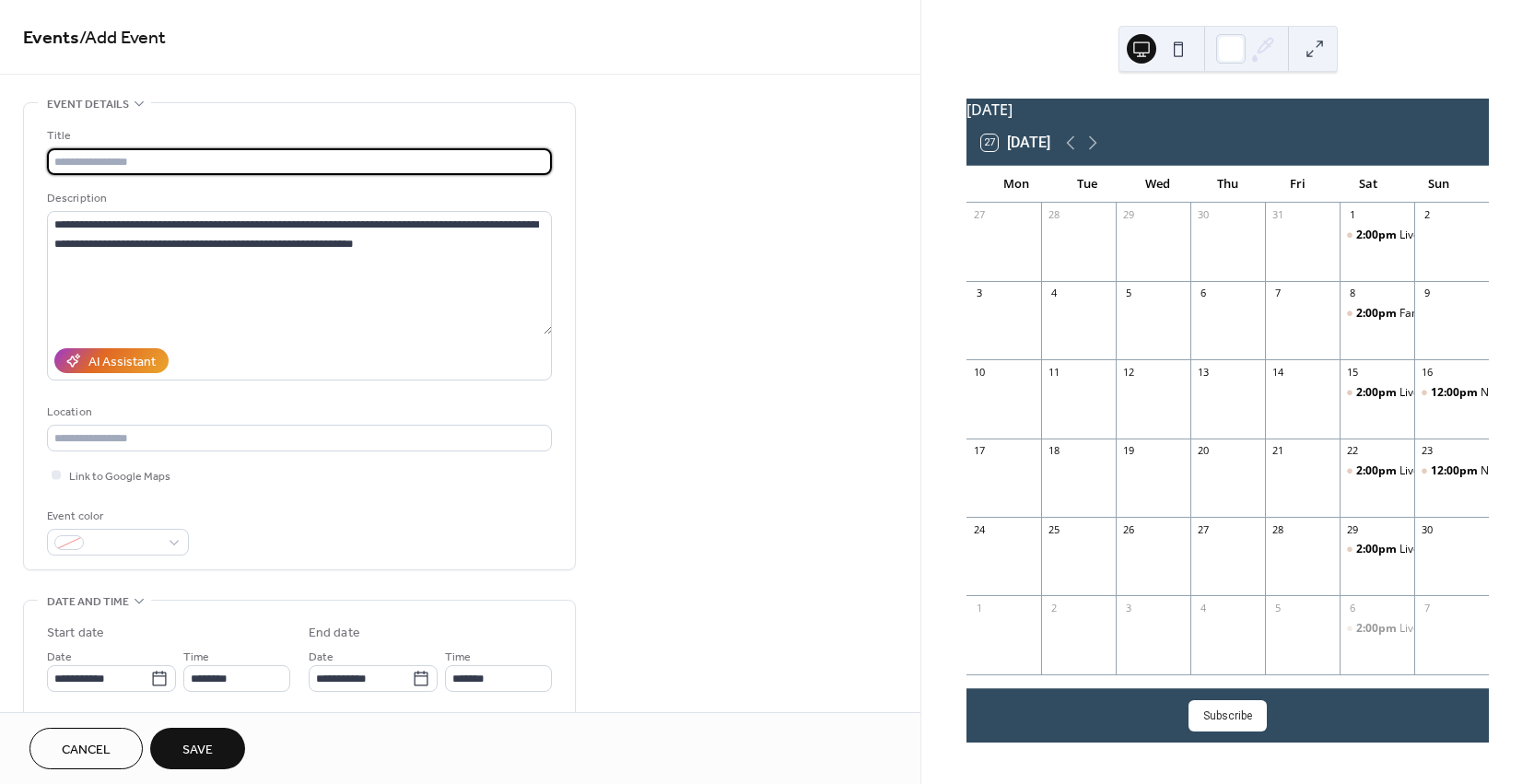click at bounding box center [299, 161] 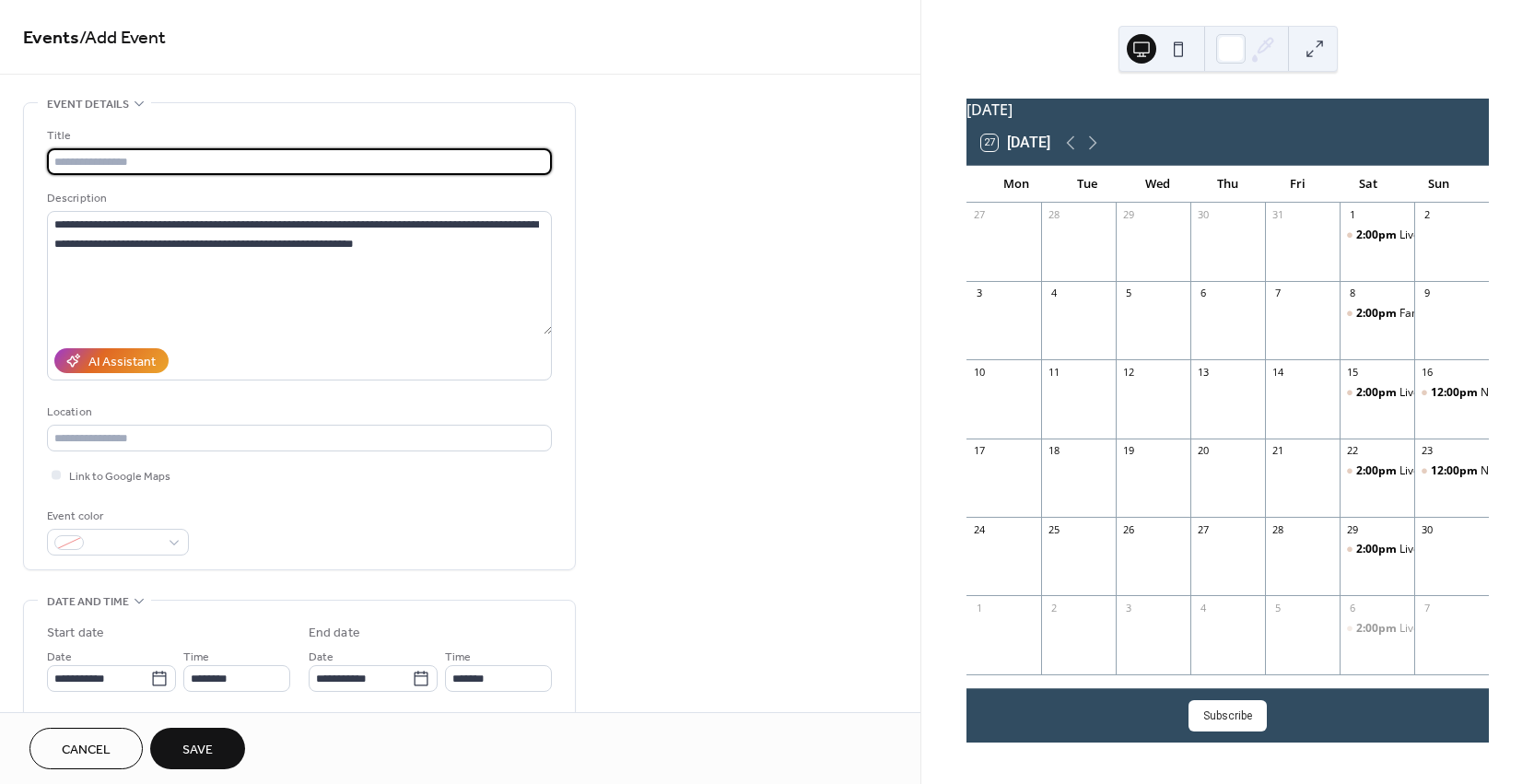 paste on "**********" 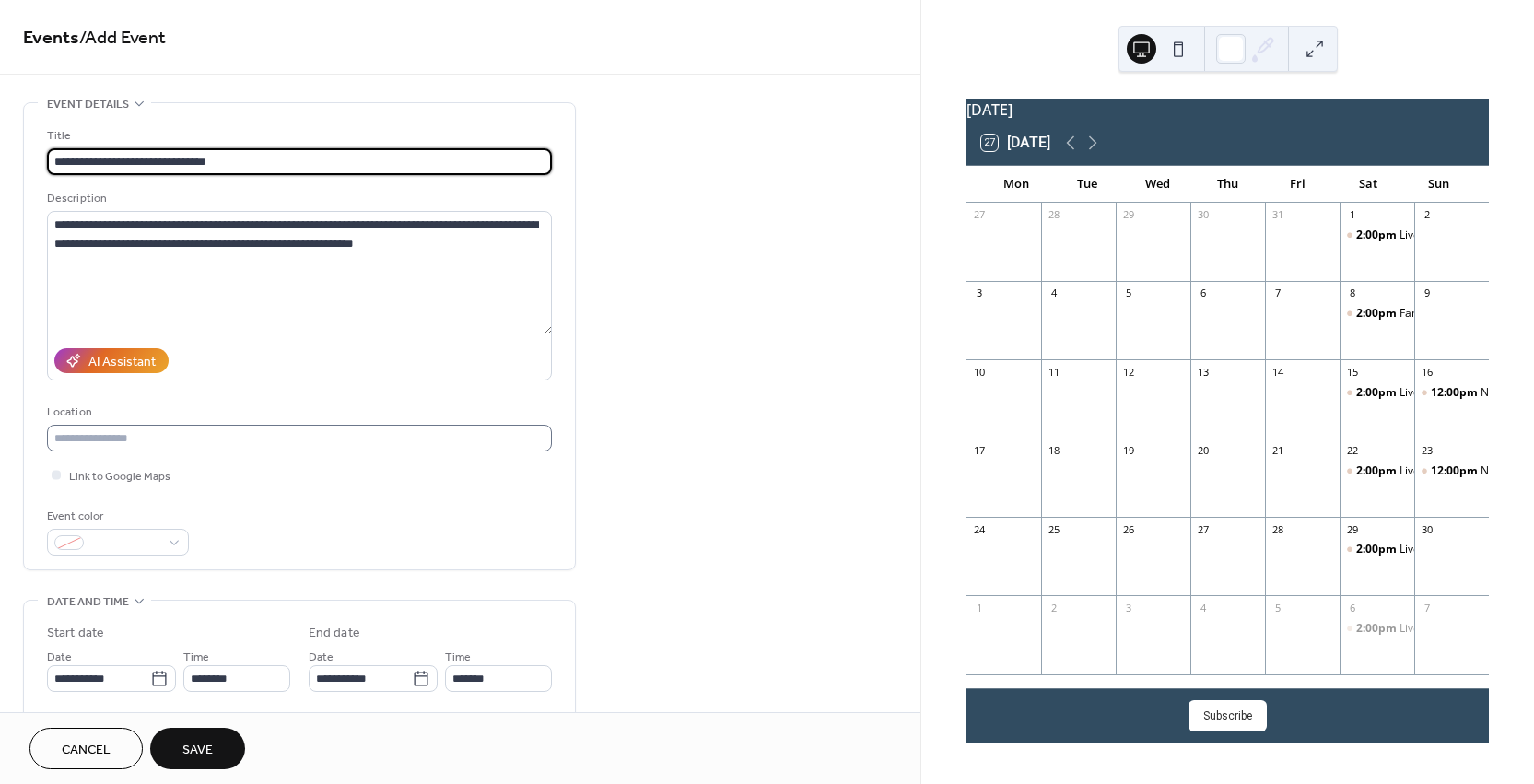 type on "**********" 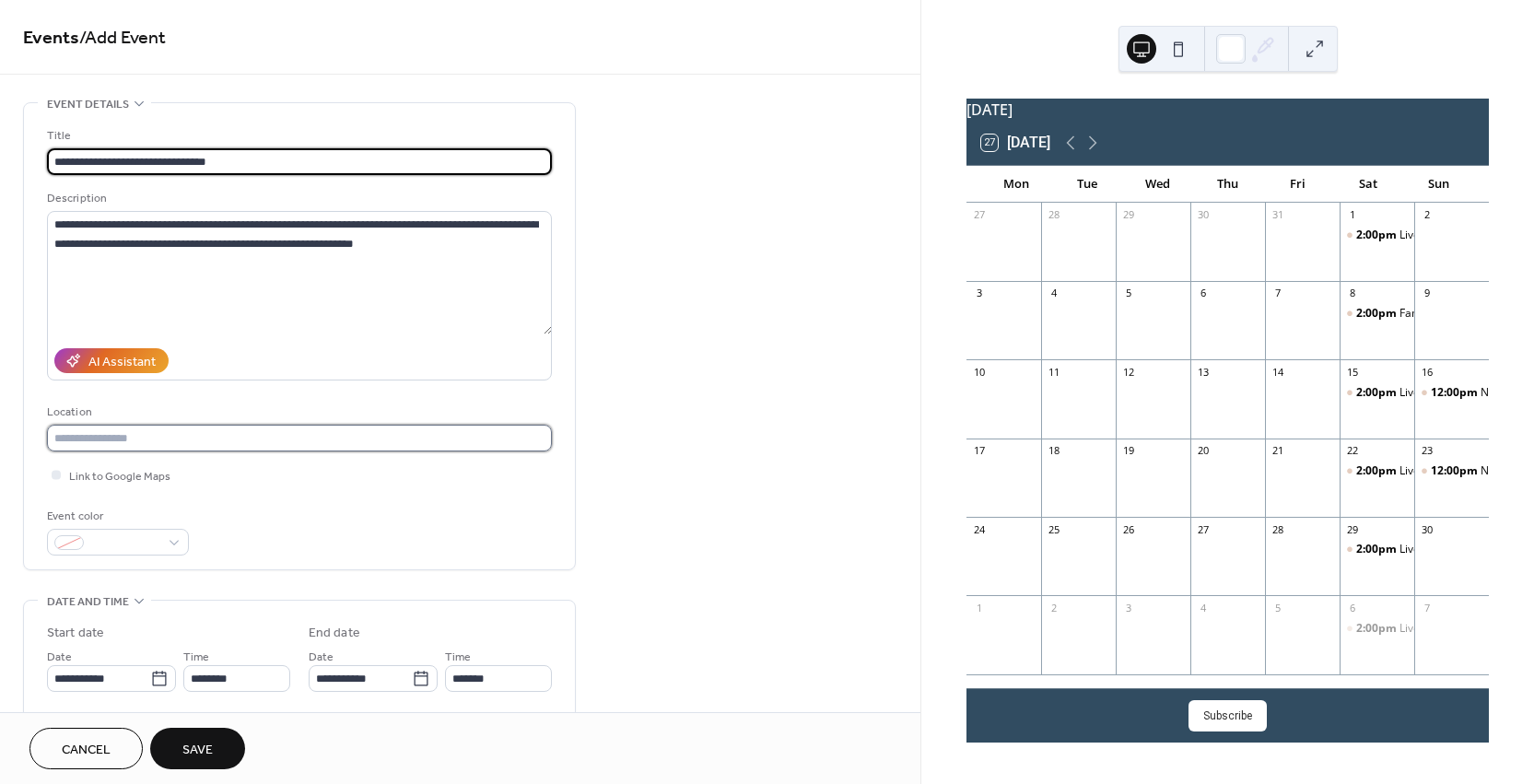 click at bounding box center (299, 438) 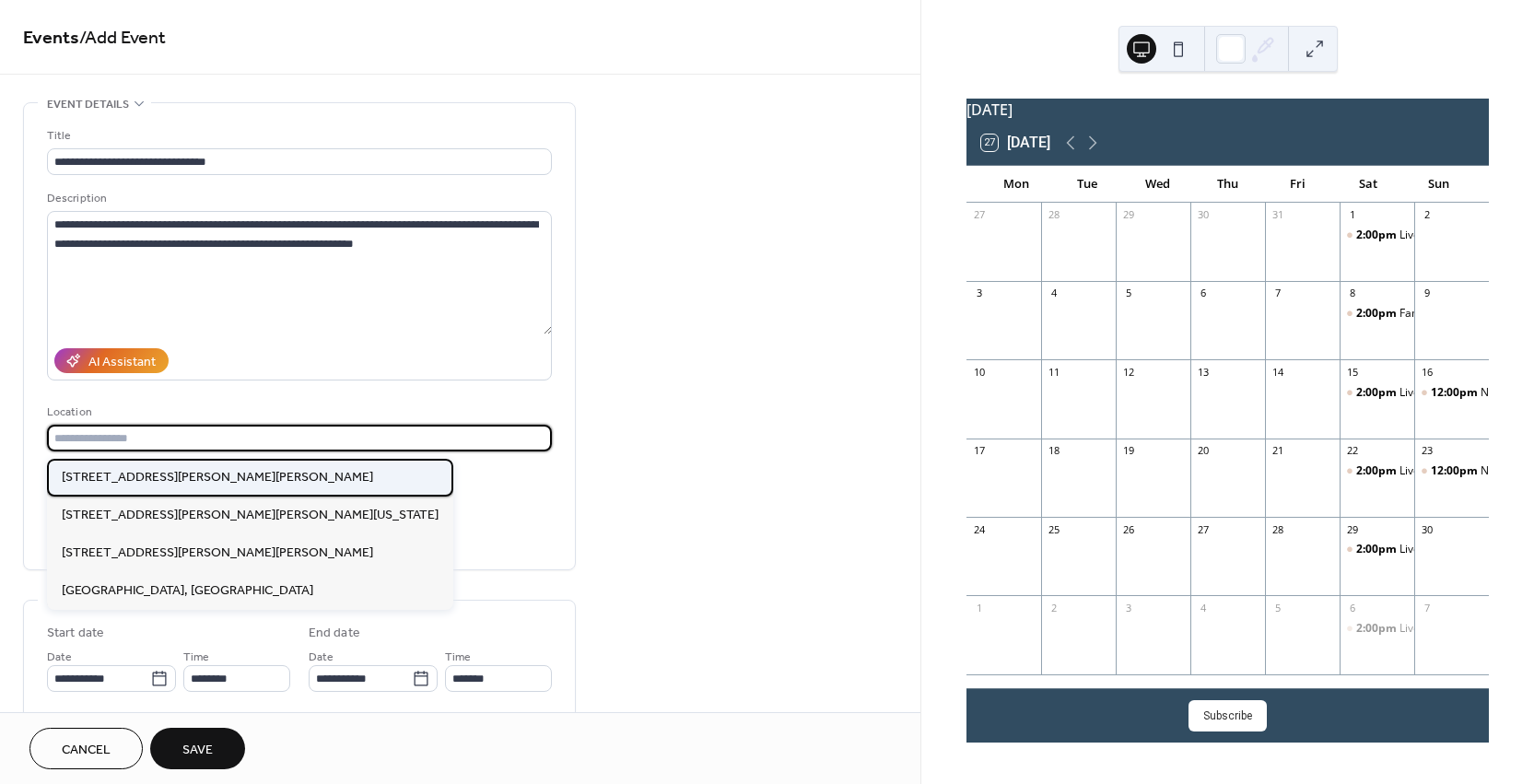 click on "[STREET_ADDRESS][PERSON_NAME][PERSON_NAME]" at bounding box center (217, 477) 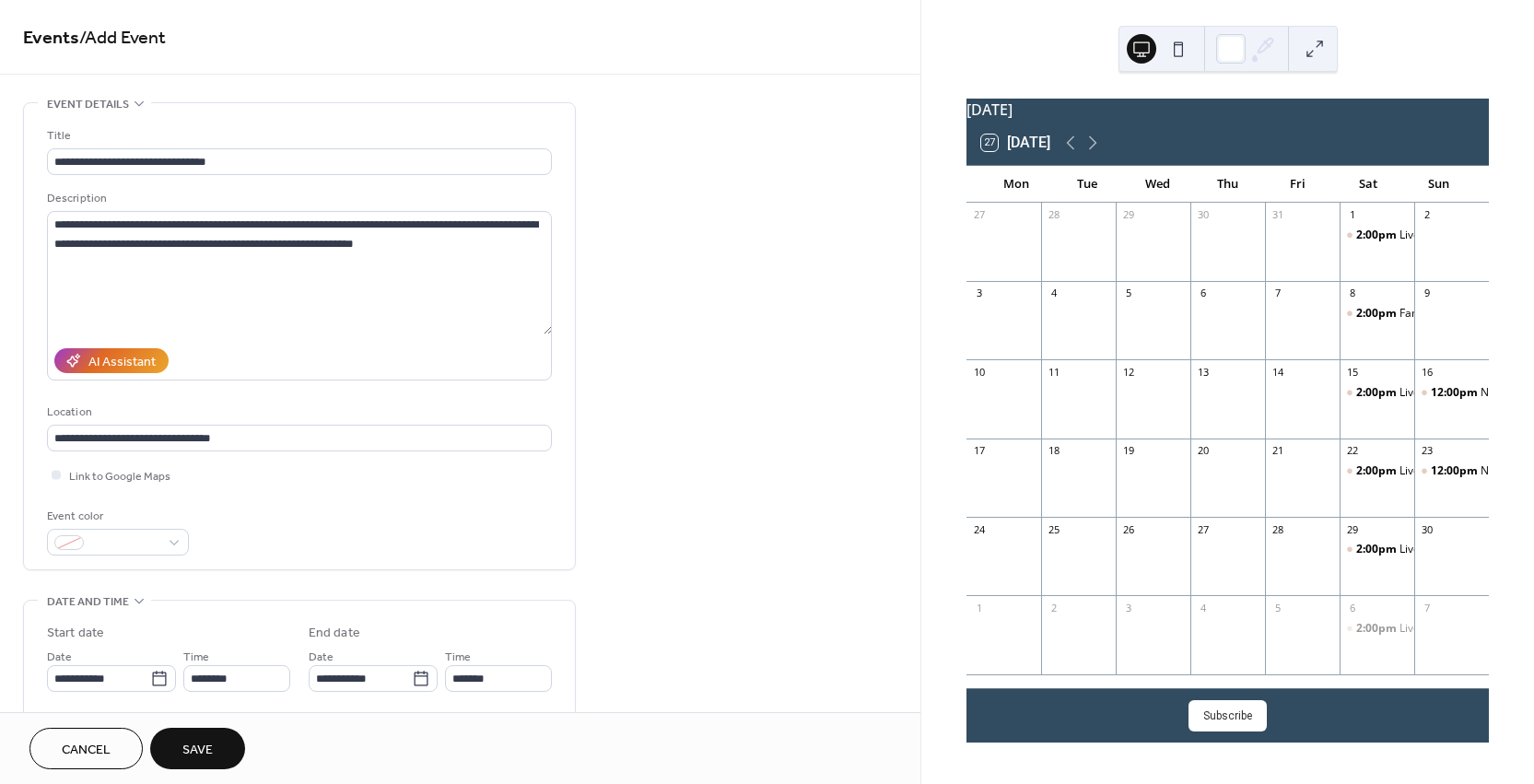 click on "Save" at bounding box center (197, 750) 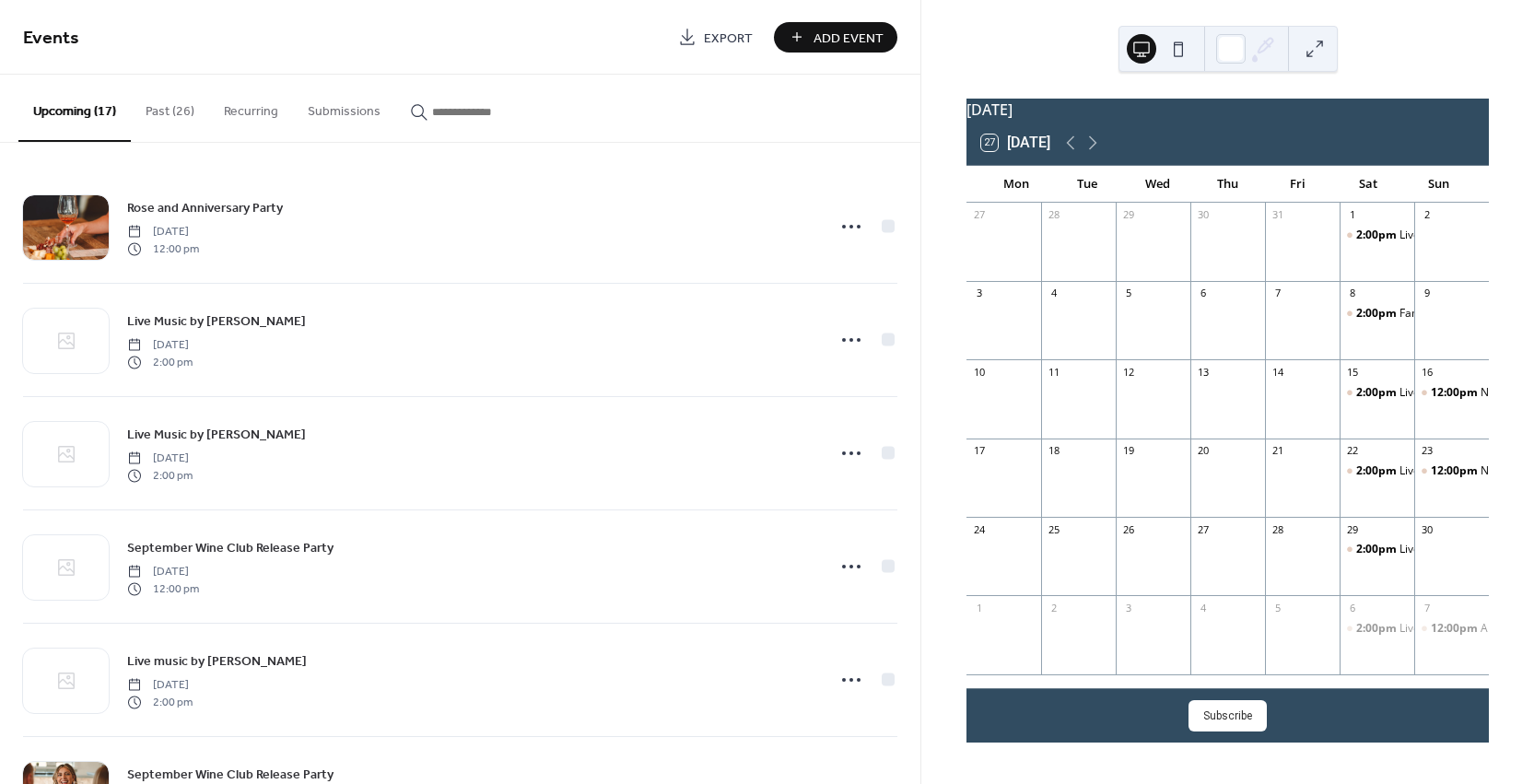 scroll, scrollTop: 0, scrollLeft: 0, axis: both 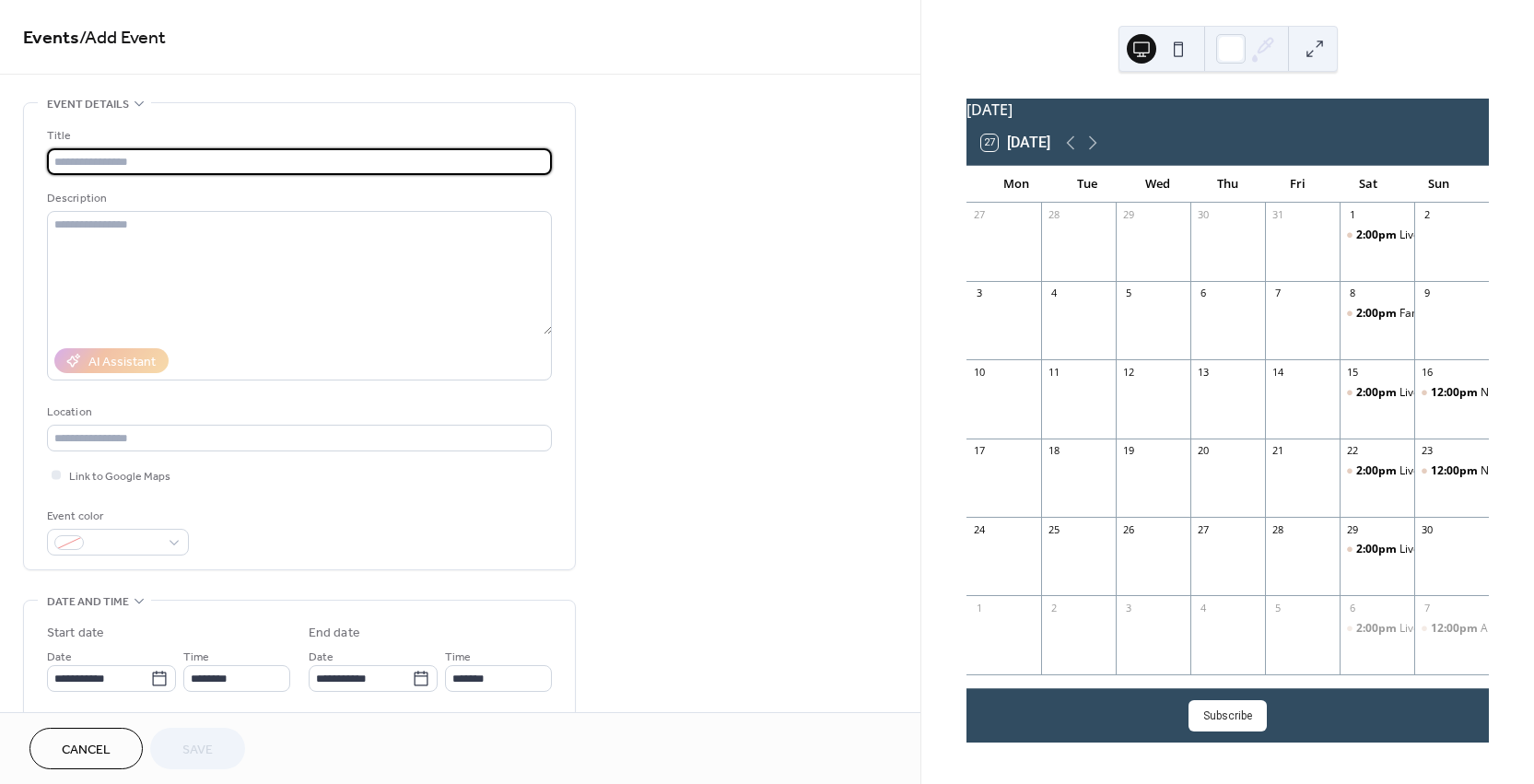 paste on "**********" 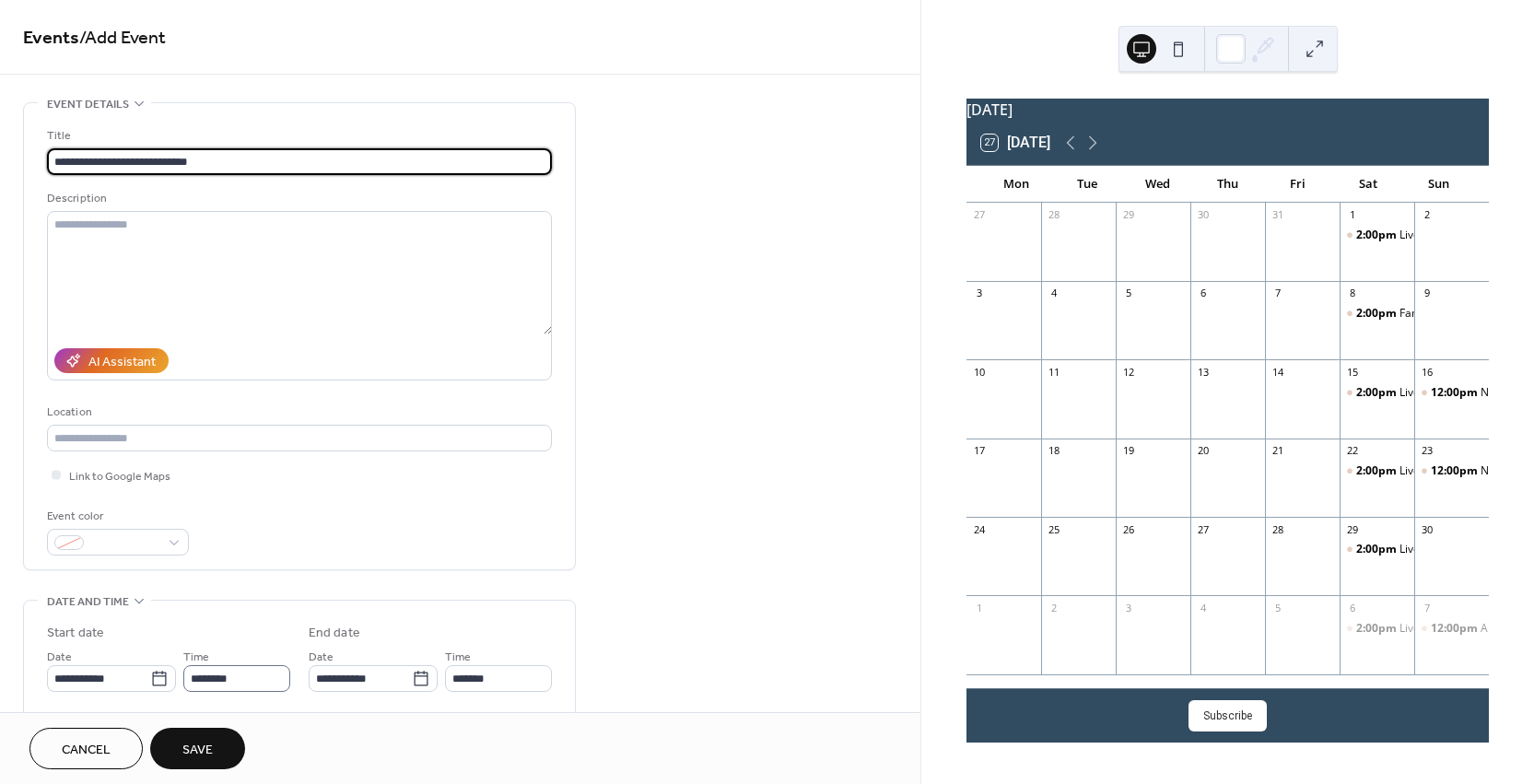 type on "**********" 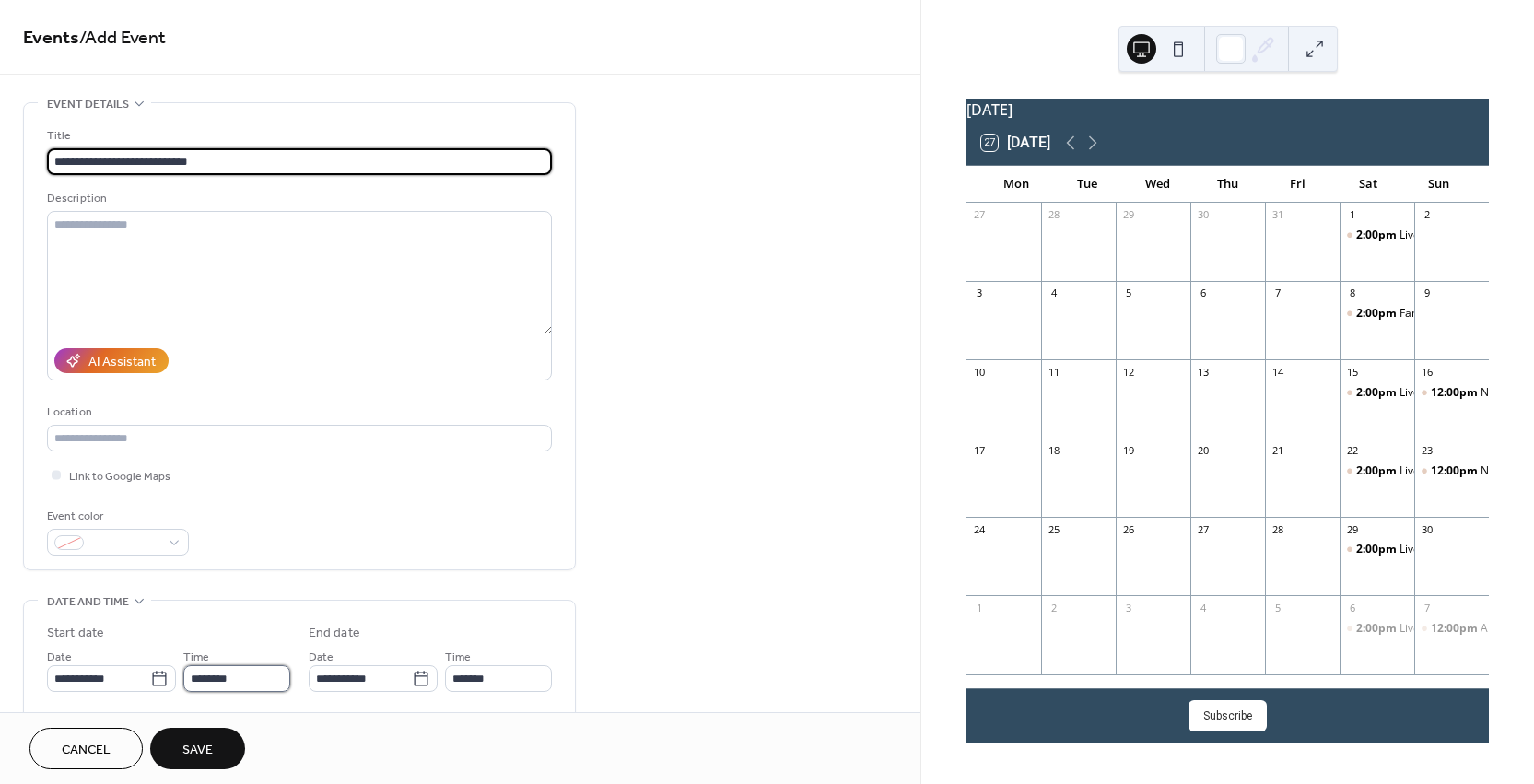 click on "********" at bounding box center (237, 678) 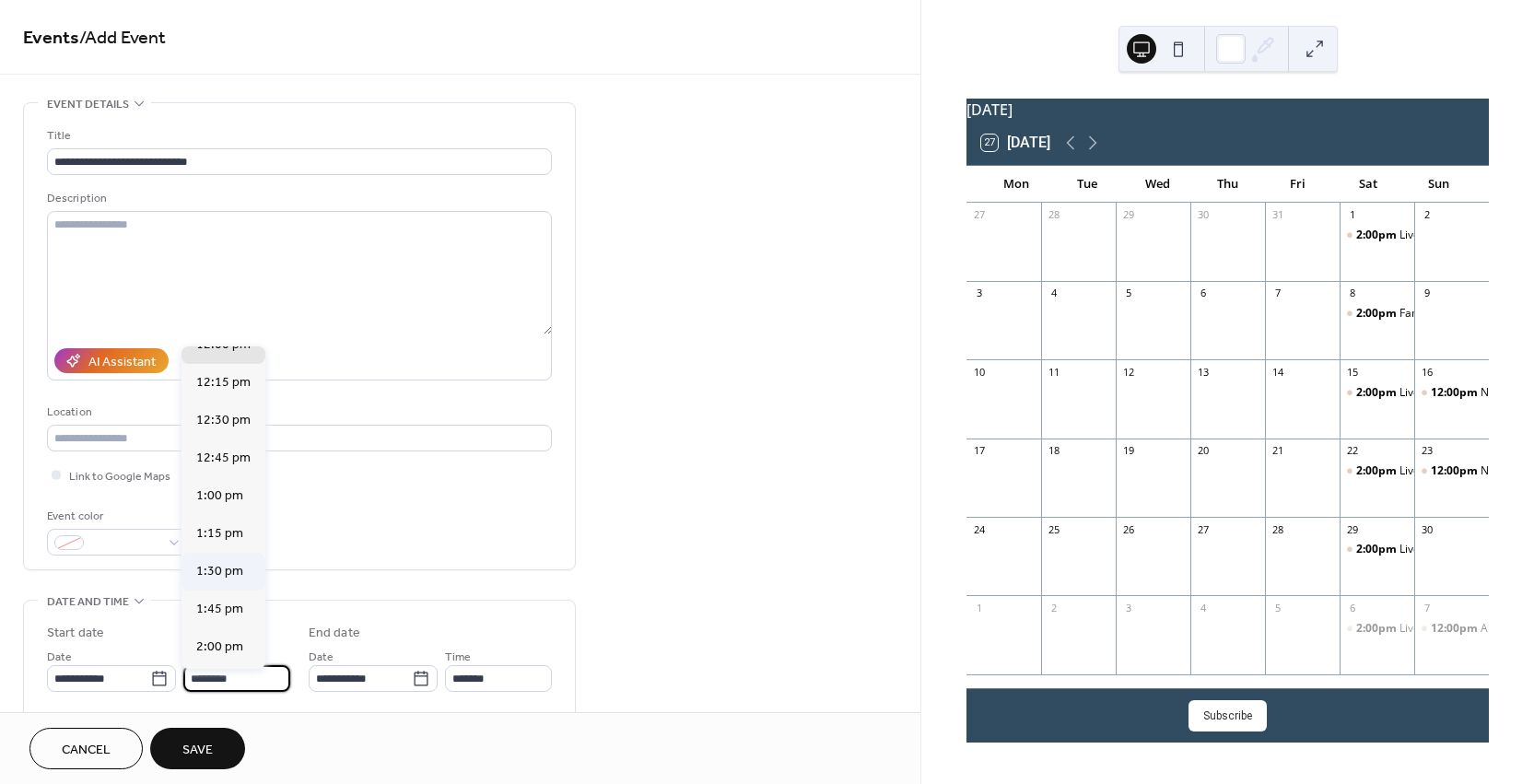 scroll, scrollTop: 1835, scrollLeft: 0, axis: vertical 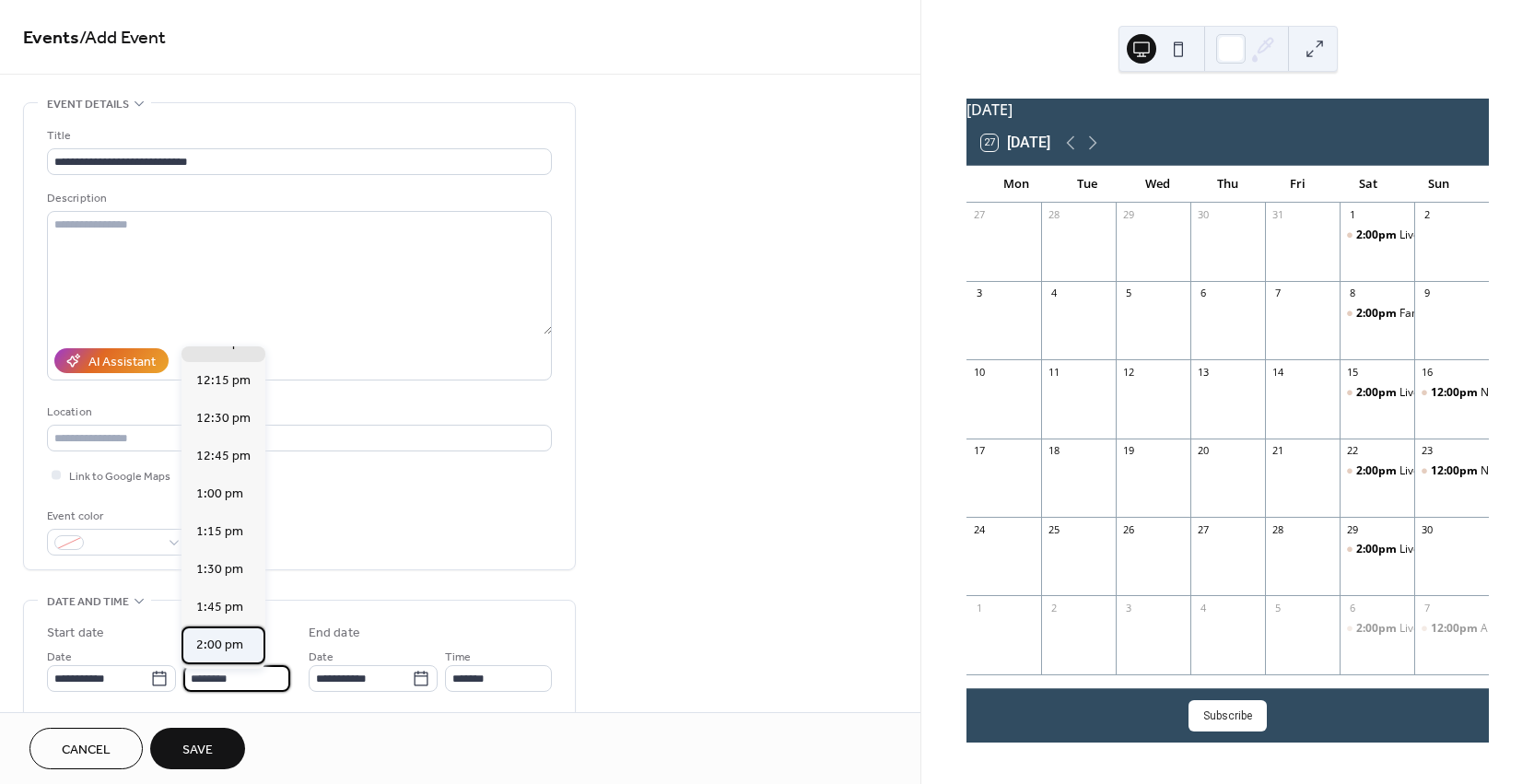 click on "2:00 pm" at bounding box center [219, 645] 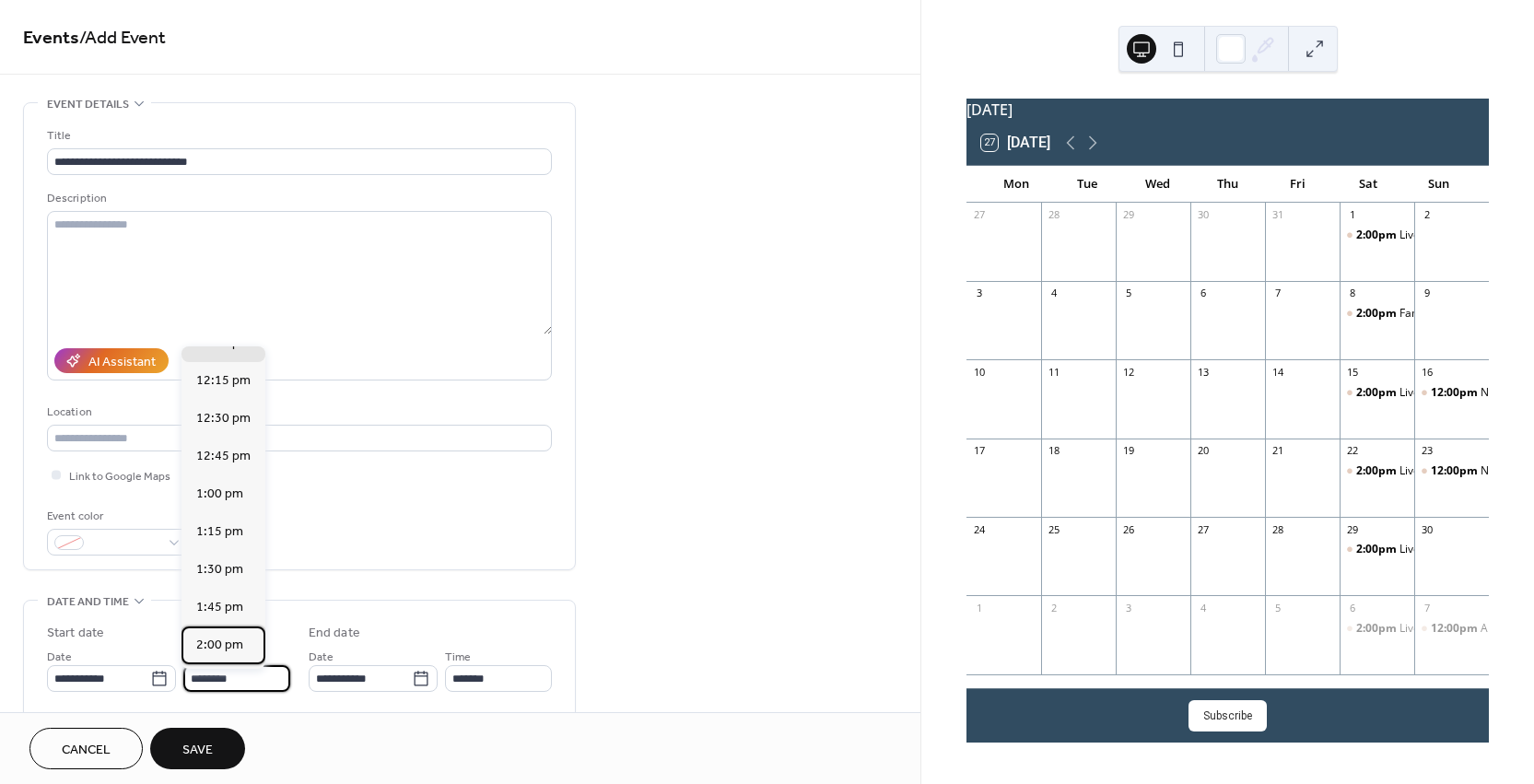 type on "*******" 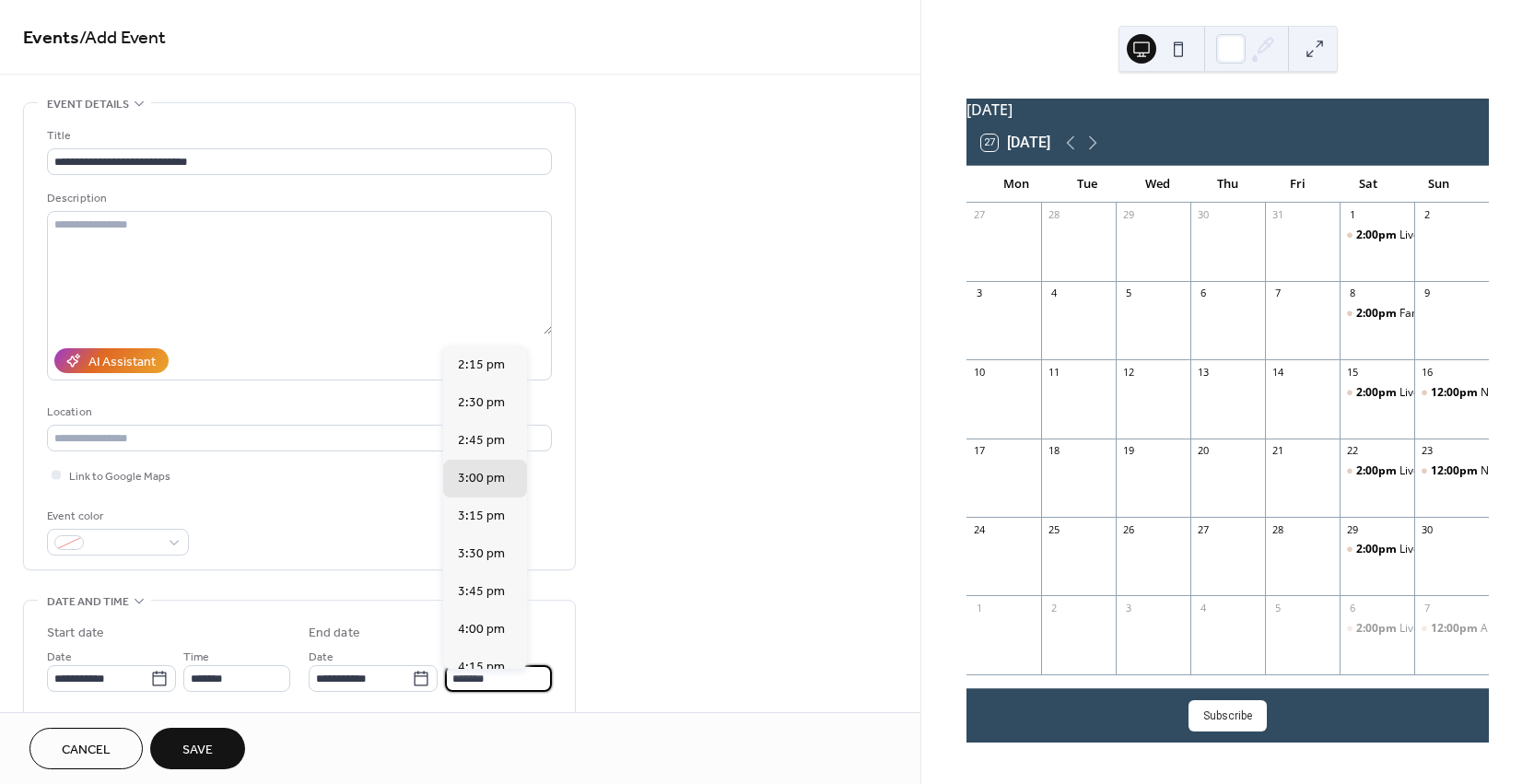 click on "*******" at bounding box center (498, 678) 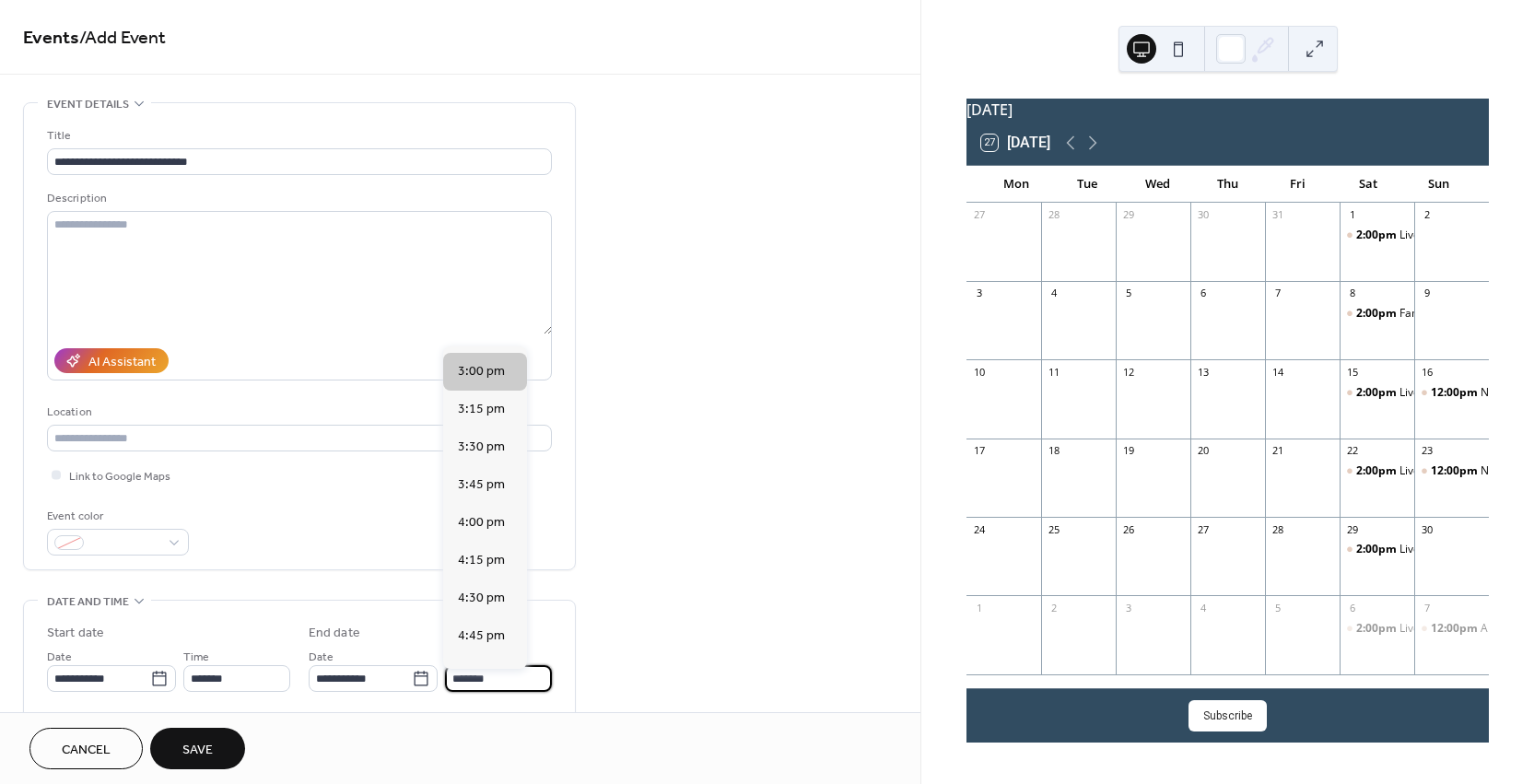 scroll, scrollTop: 112, scrollLeft: 0, axis: vertical 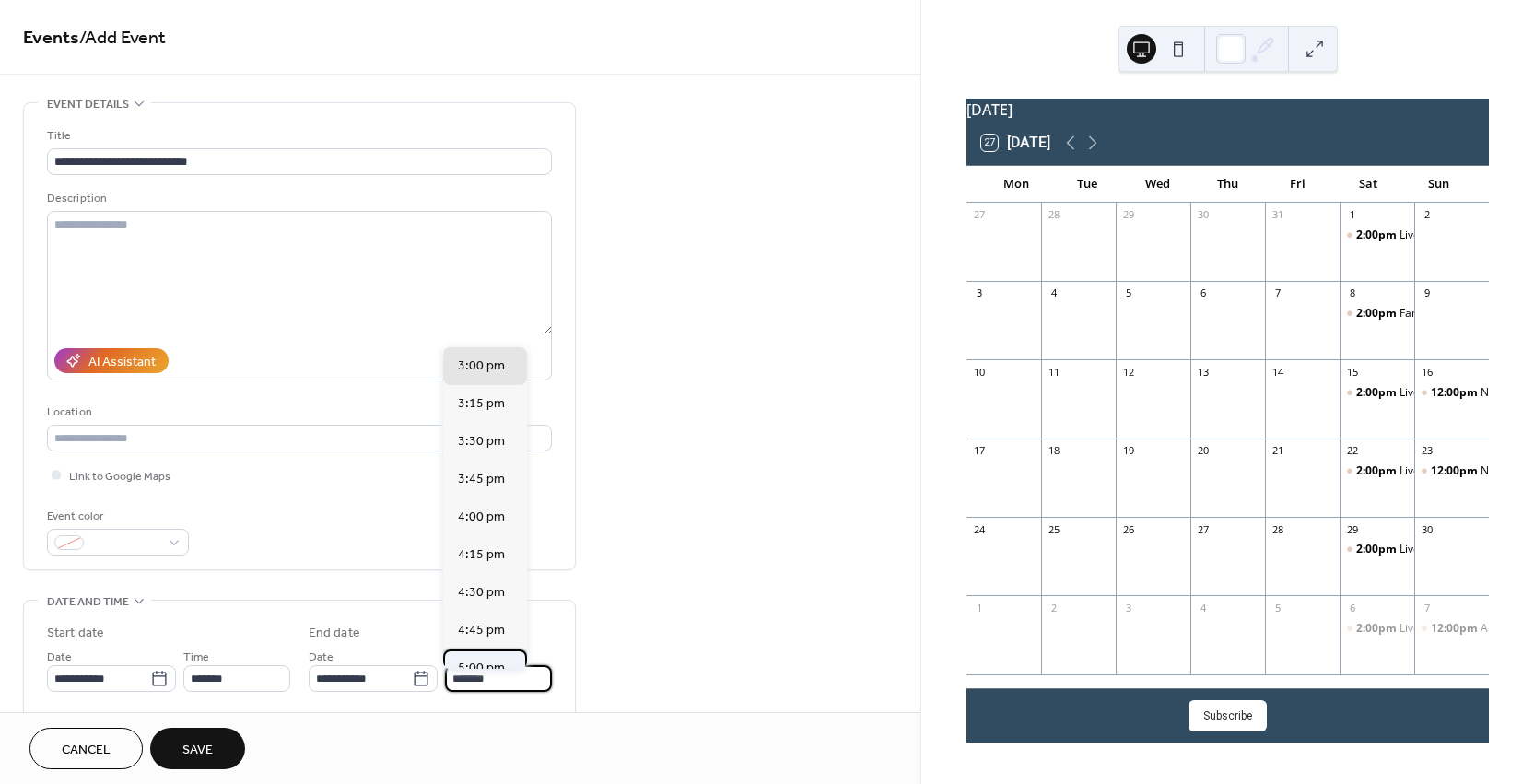 click on "5:00 pm" at bounding box center [485, 668] 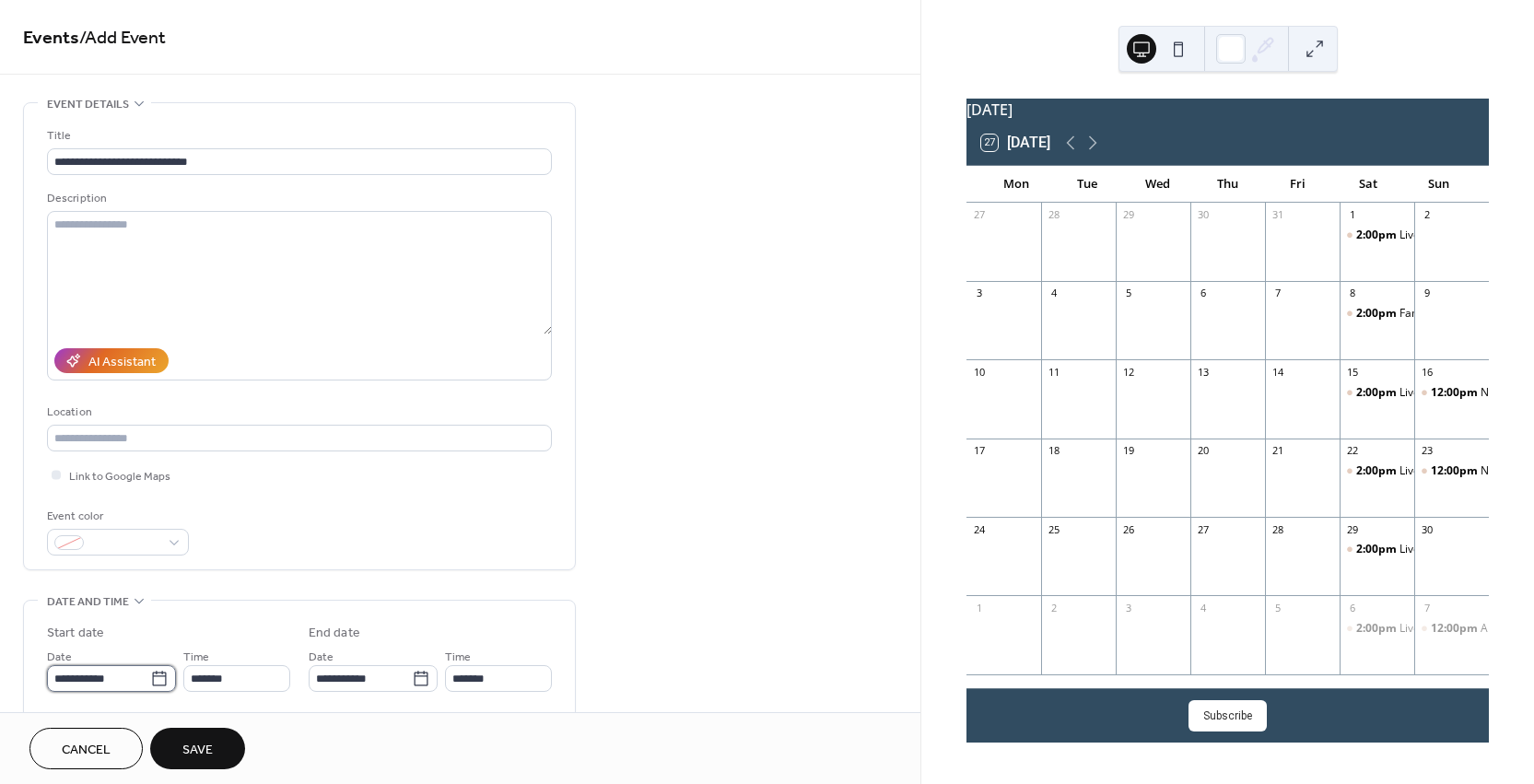 click on "**********" at bounding box center (99, 678) 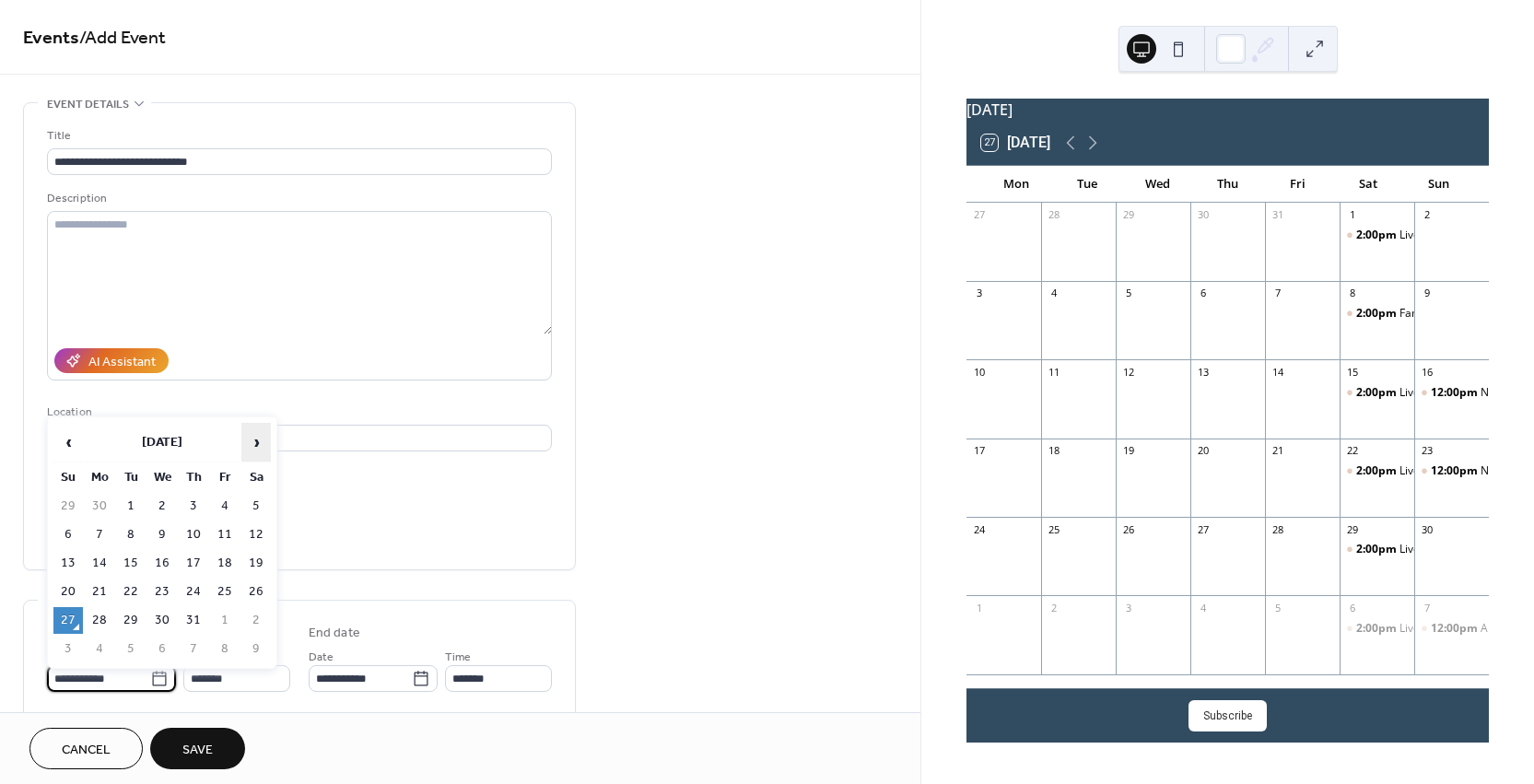 click on "›" at bounding box center (256, 442) 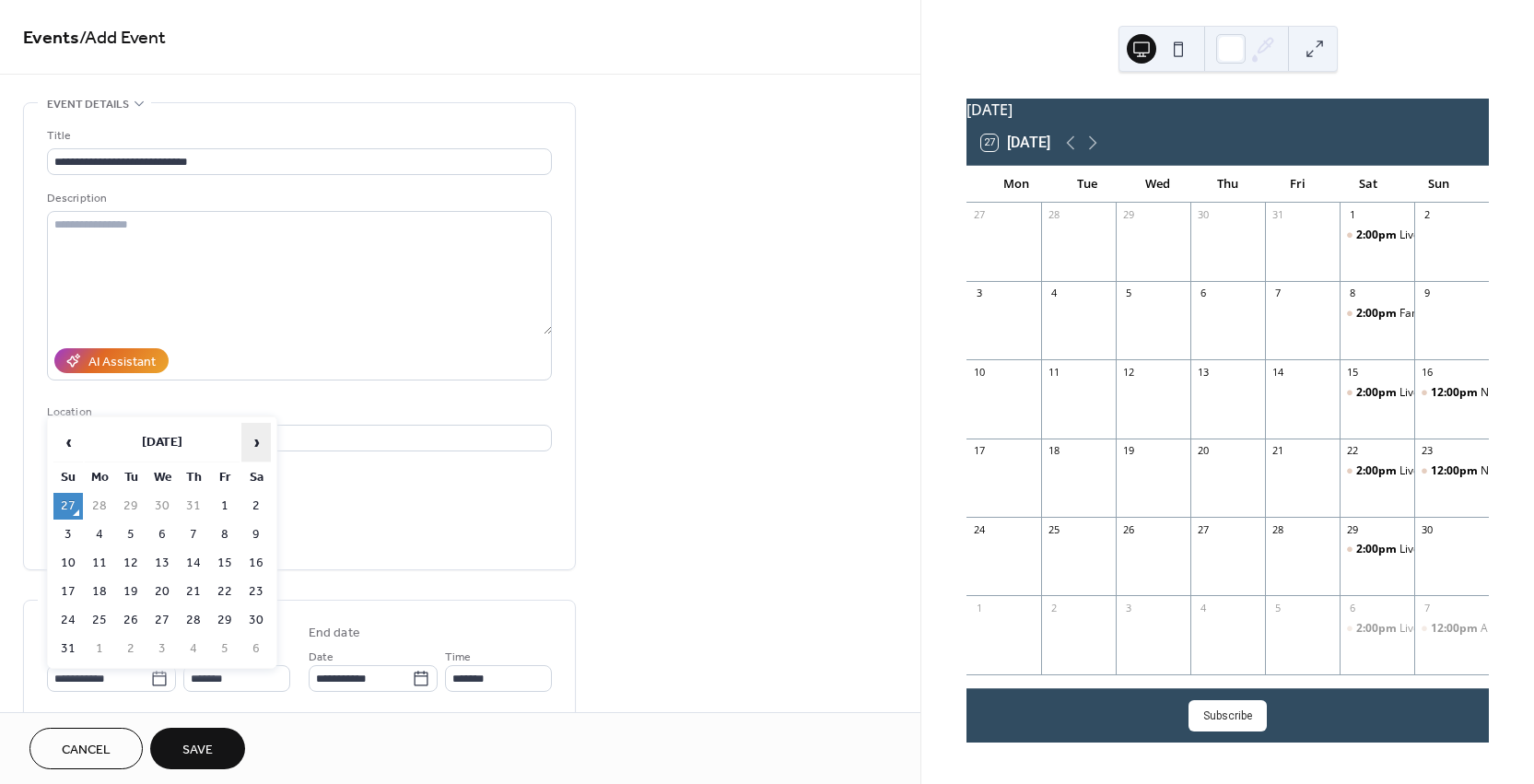 click on "›" at bounding box center (256, 442) 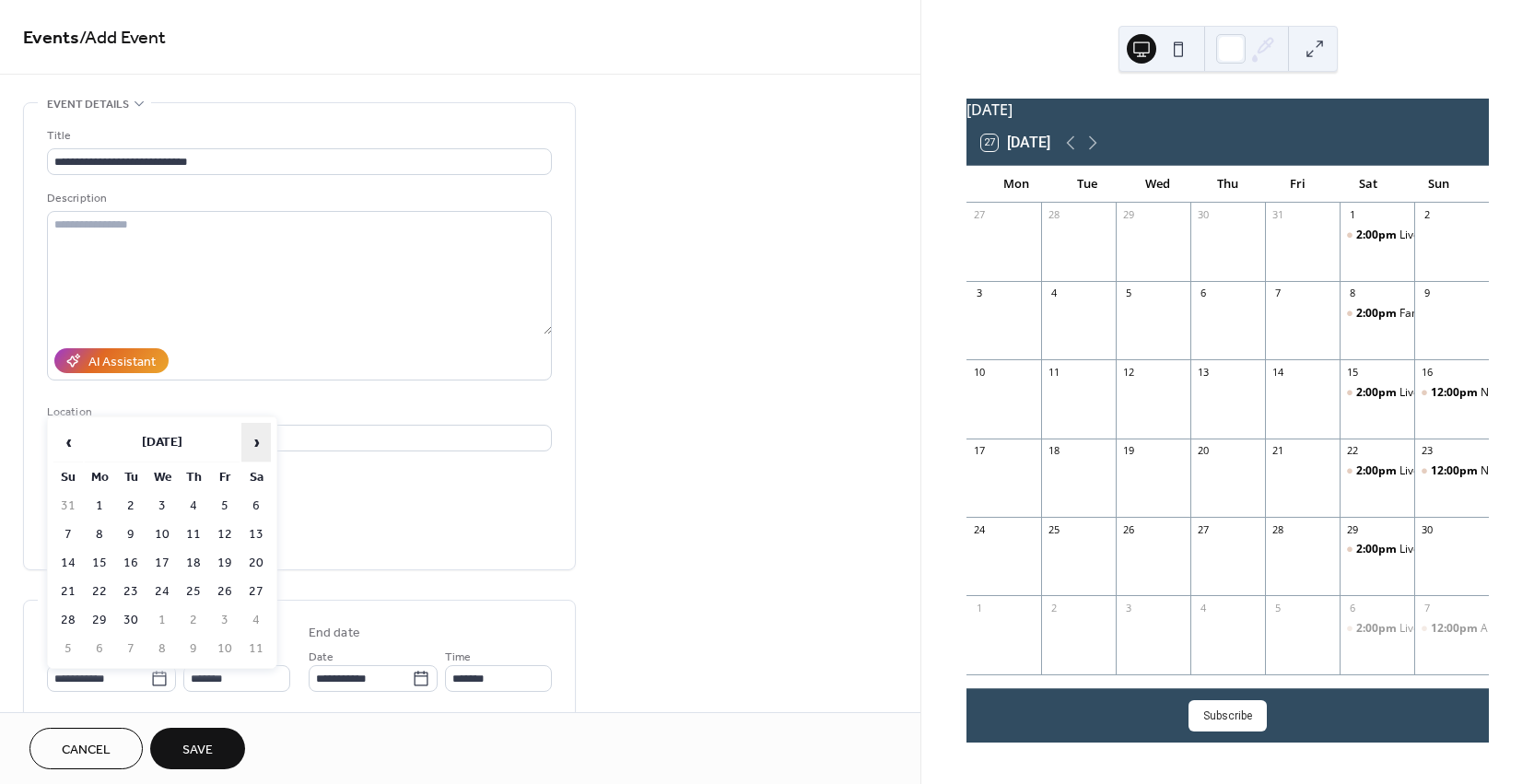 click on "›" at bounding box center (256, 442) 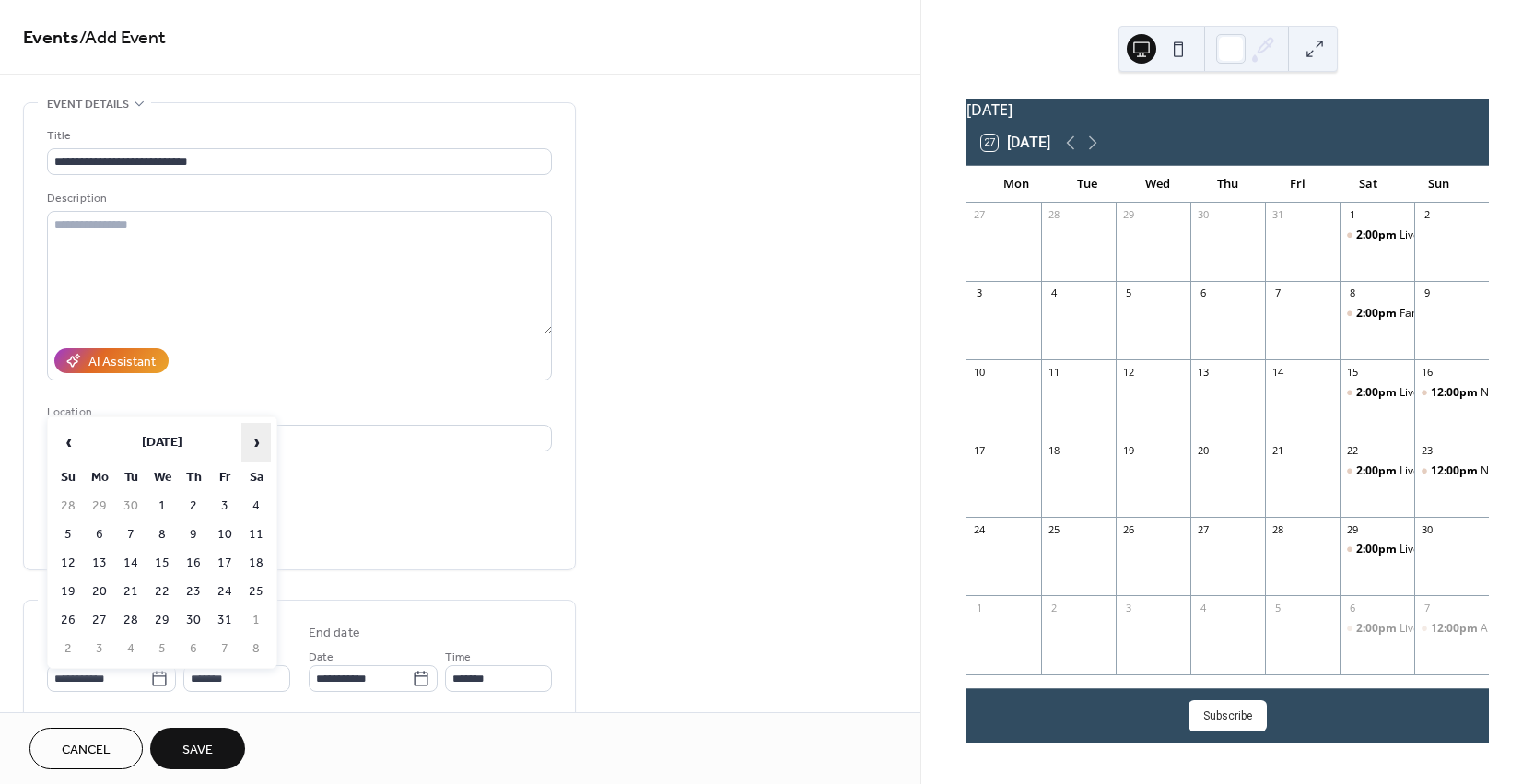click on "›" at bounding box center (256, 442) 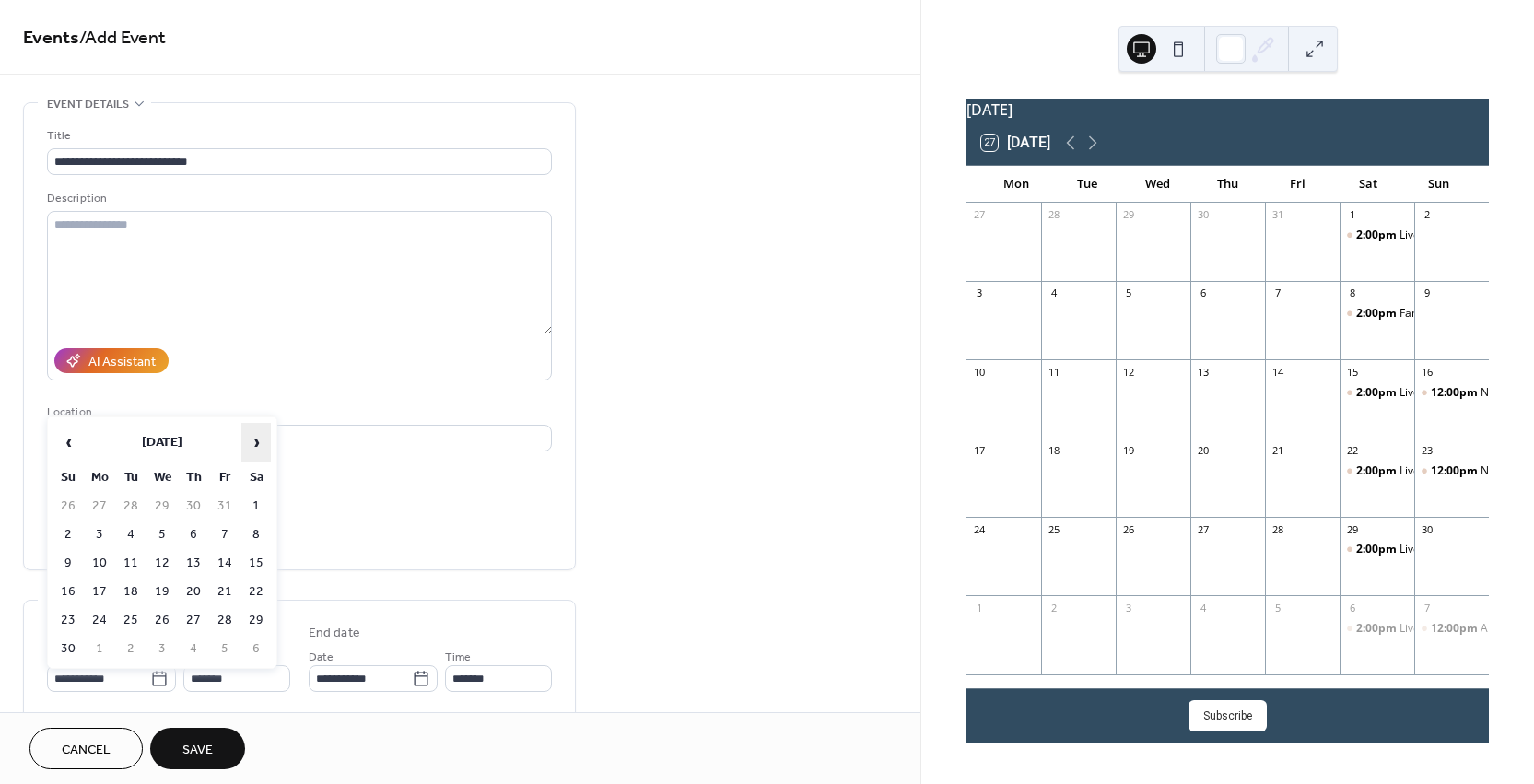 click on "›" at bounding box center (256, 442) 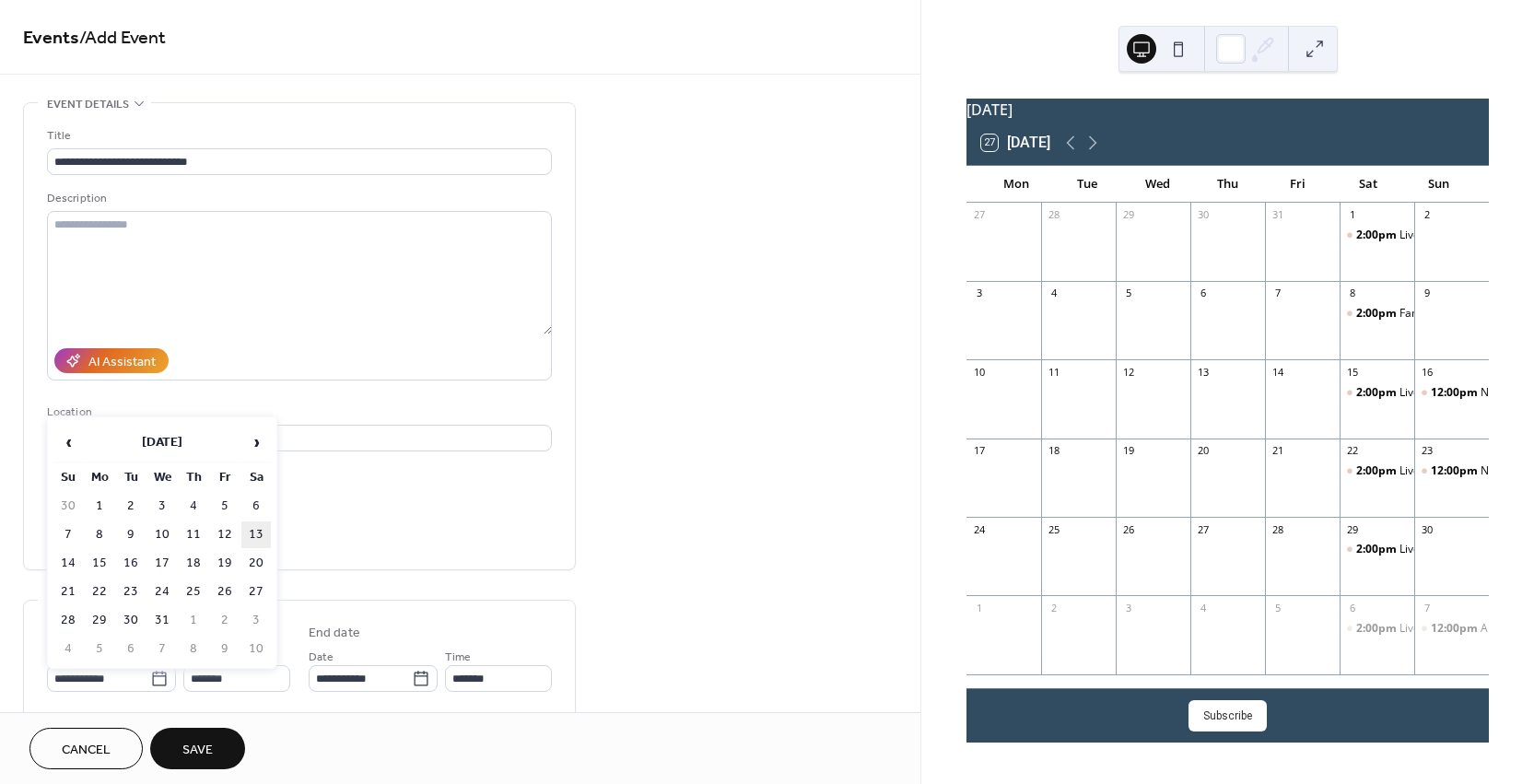 click on "13" at bounding box center (256, 534) 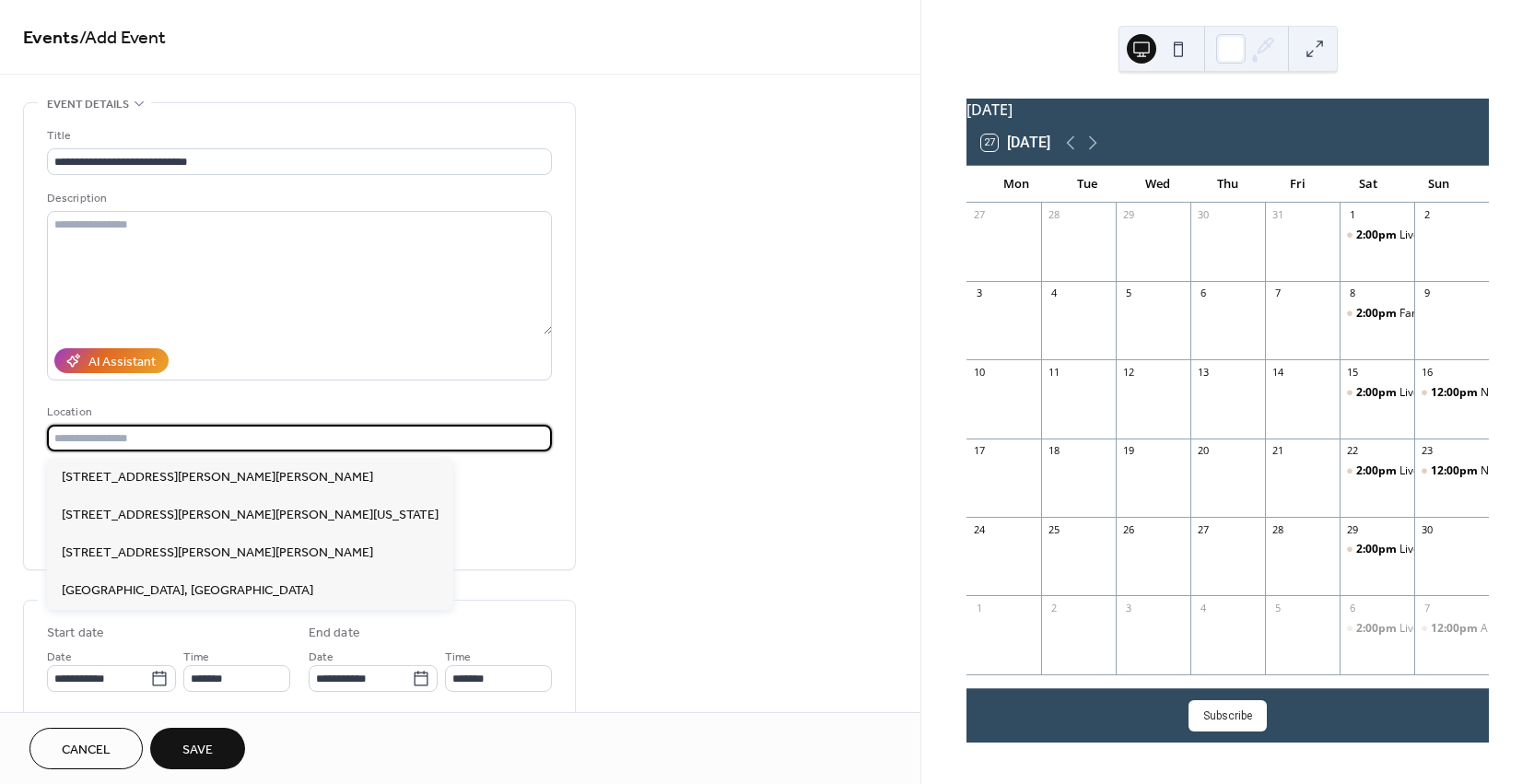 click at bounding box center [299, 438] 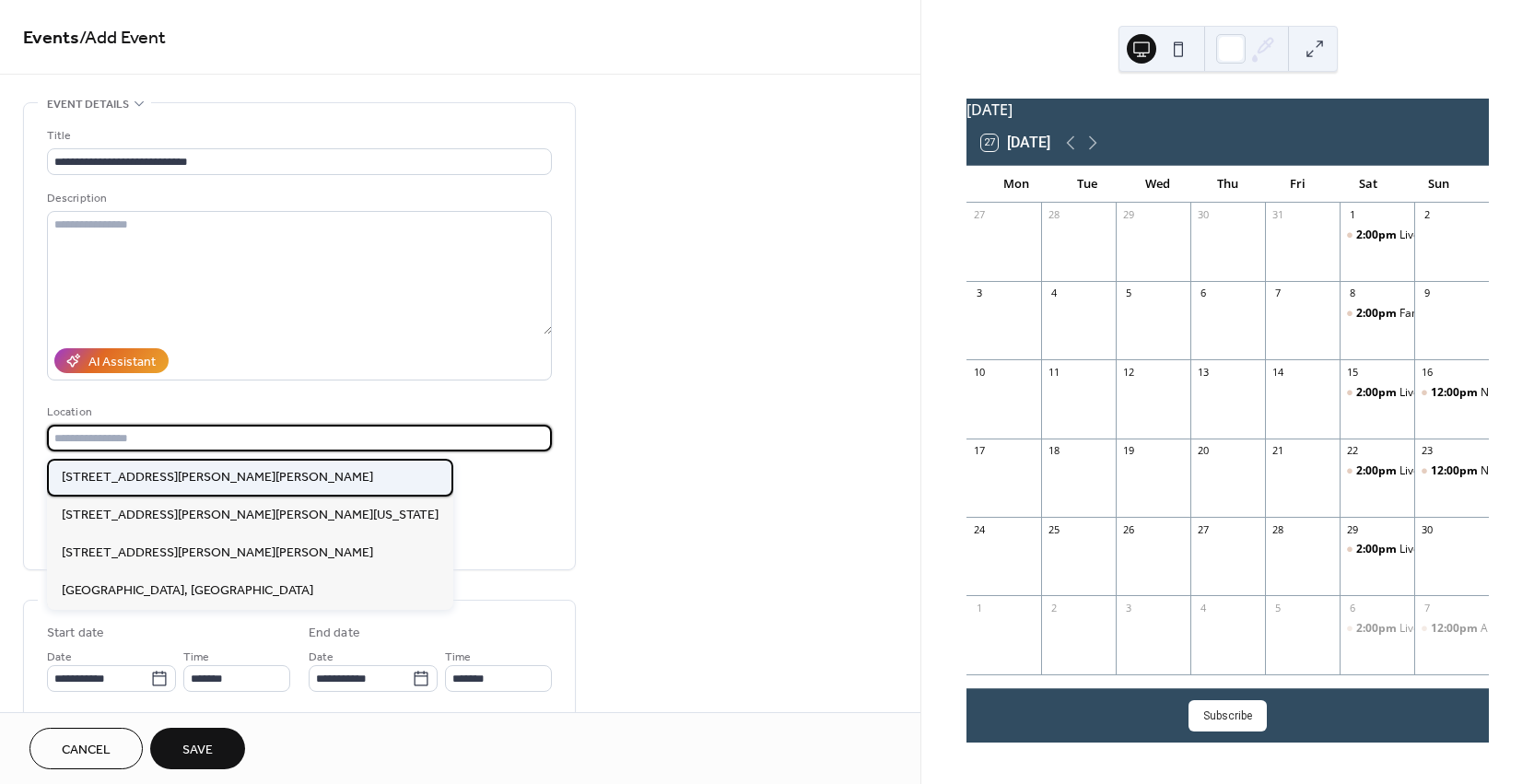 click on "[STREET_ADDRESS][PERSON_NAME][PERSON_NAME]" at bounding box center (217, 477) 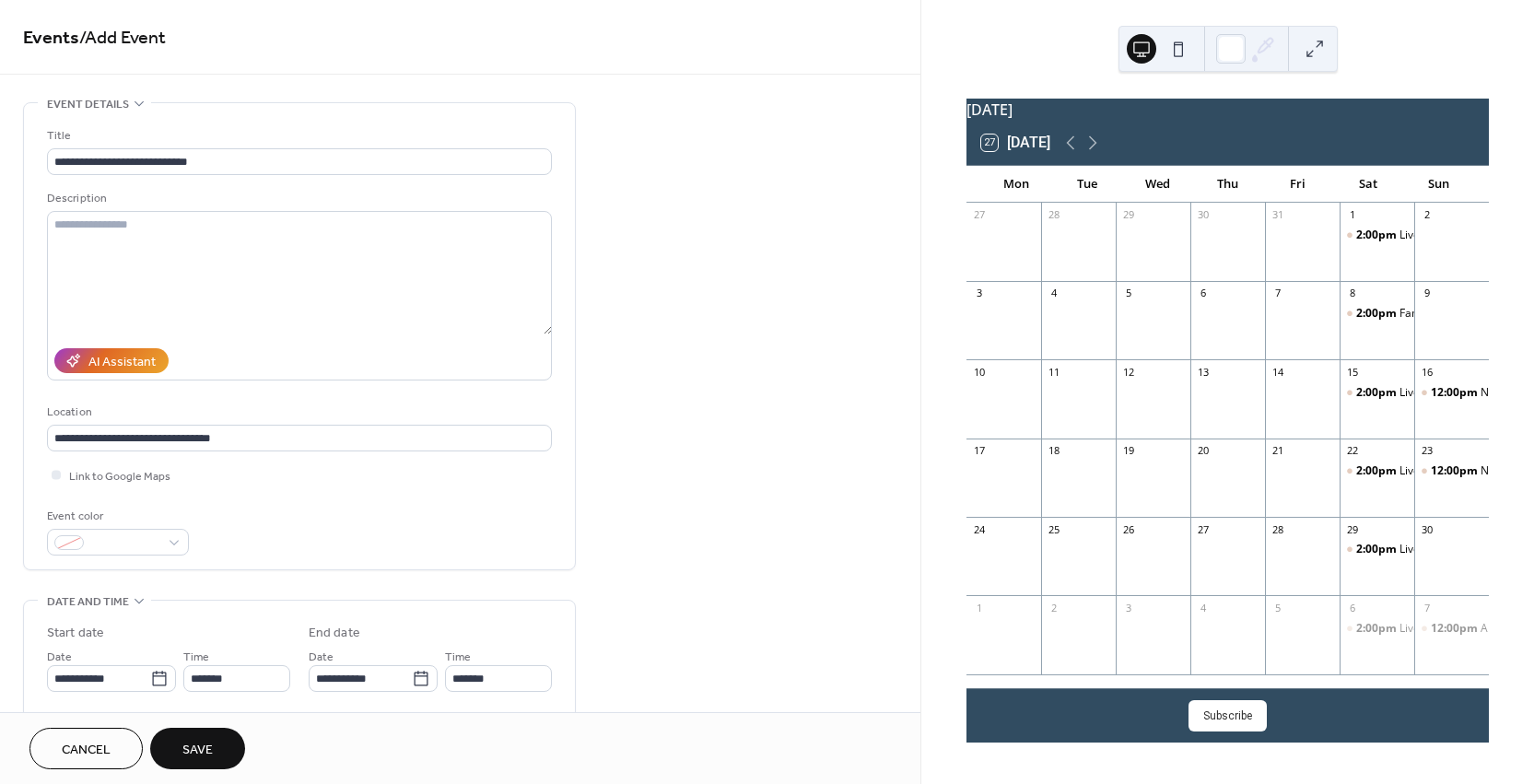 click on "Save" at bounding box center [197, 750] 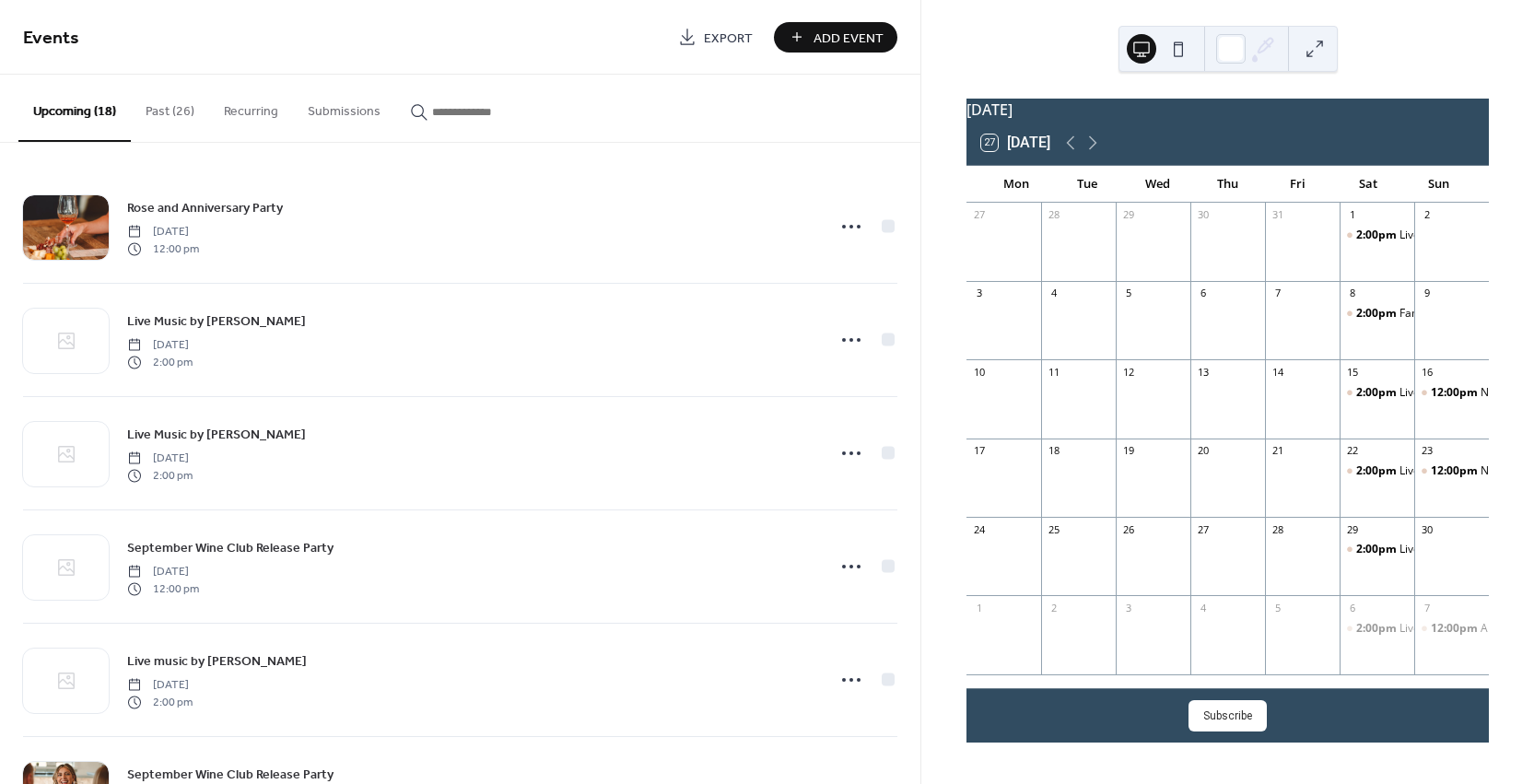 scroll, scrollTop: 0, scrollLeft: 0, axis: both 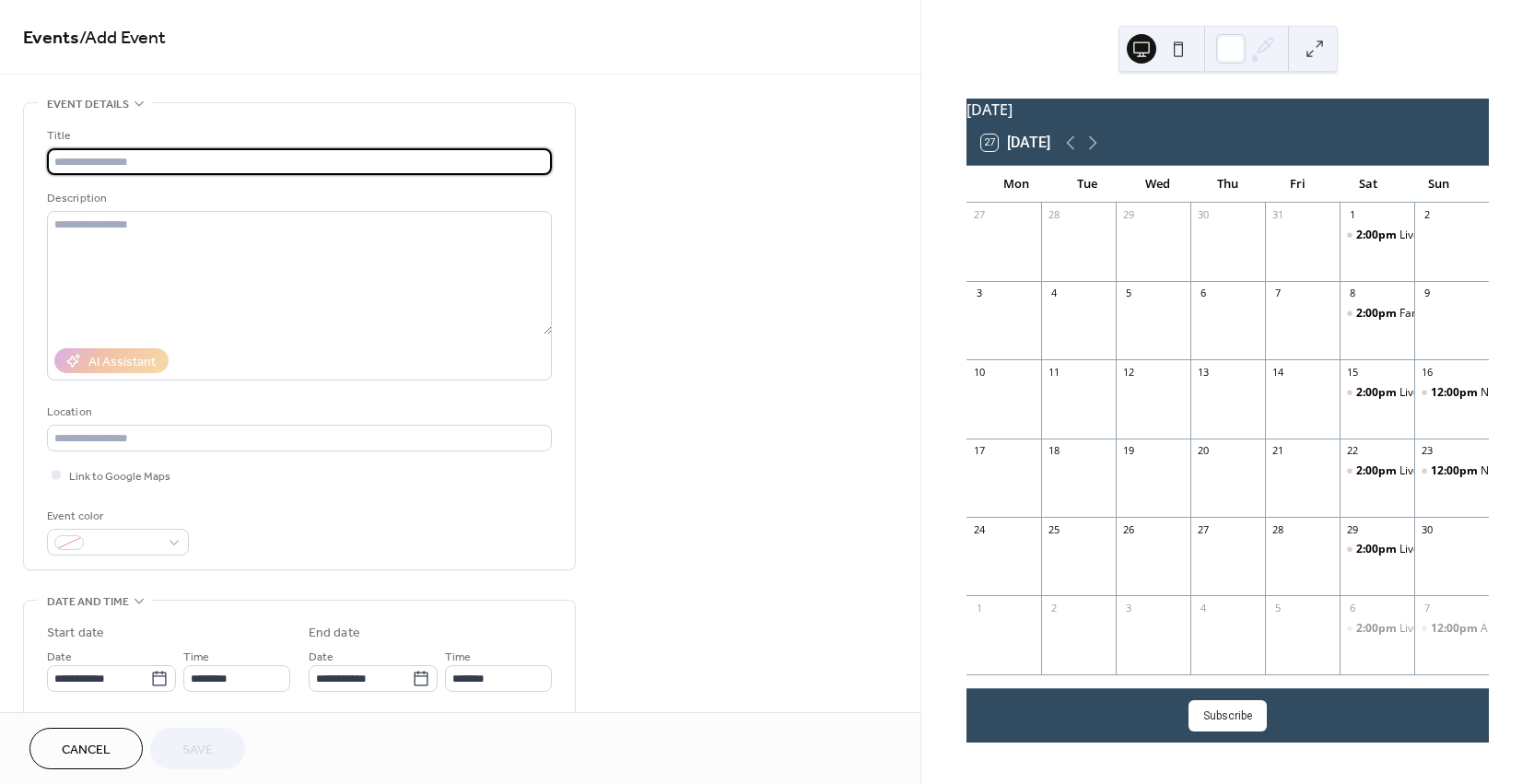 paste on "**********" 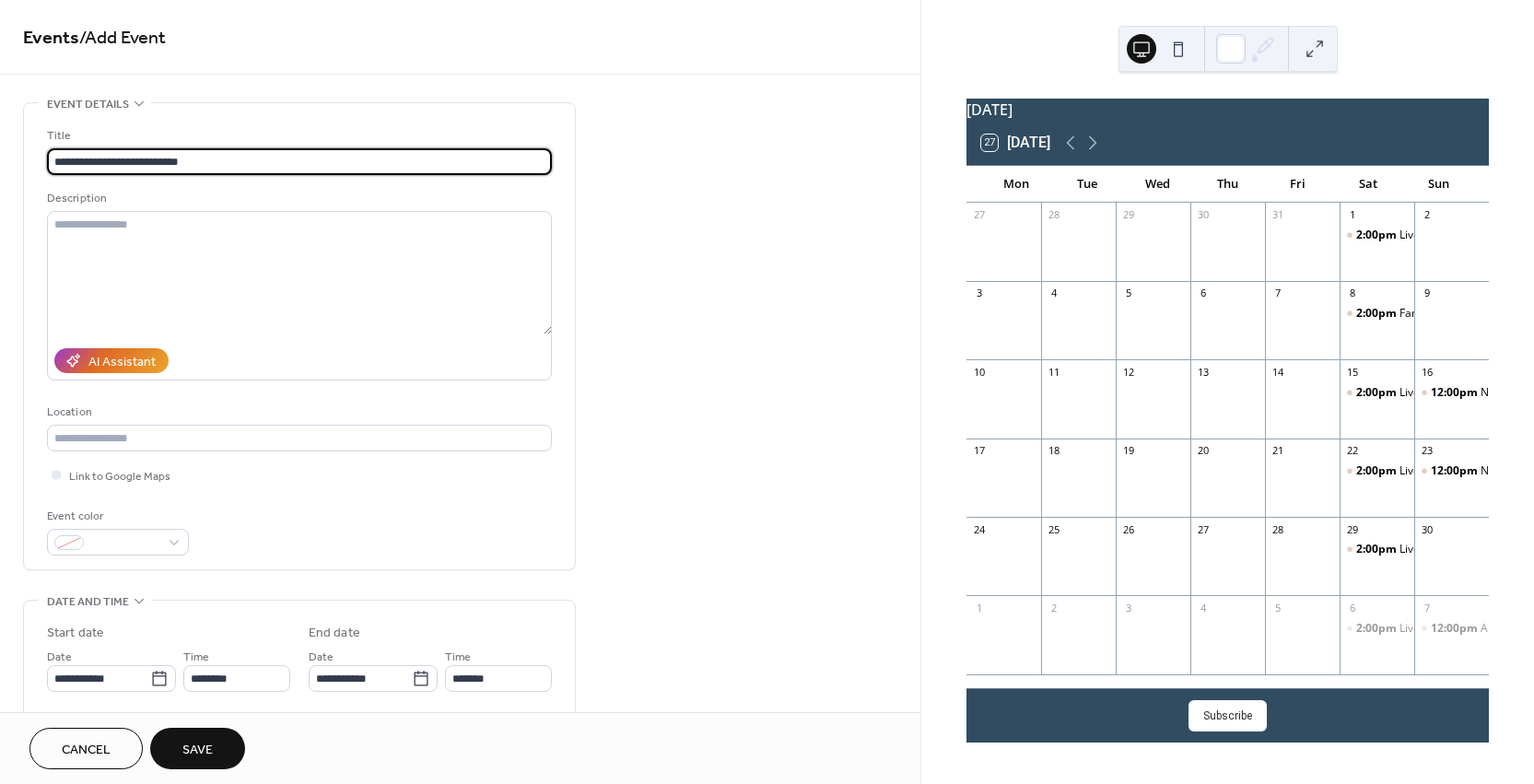 click on "**********" at bounding box center [299, 161] 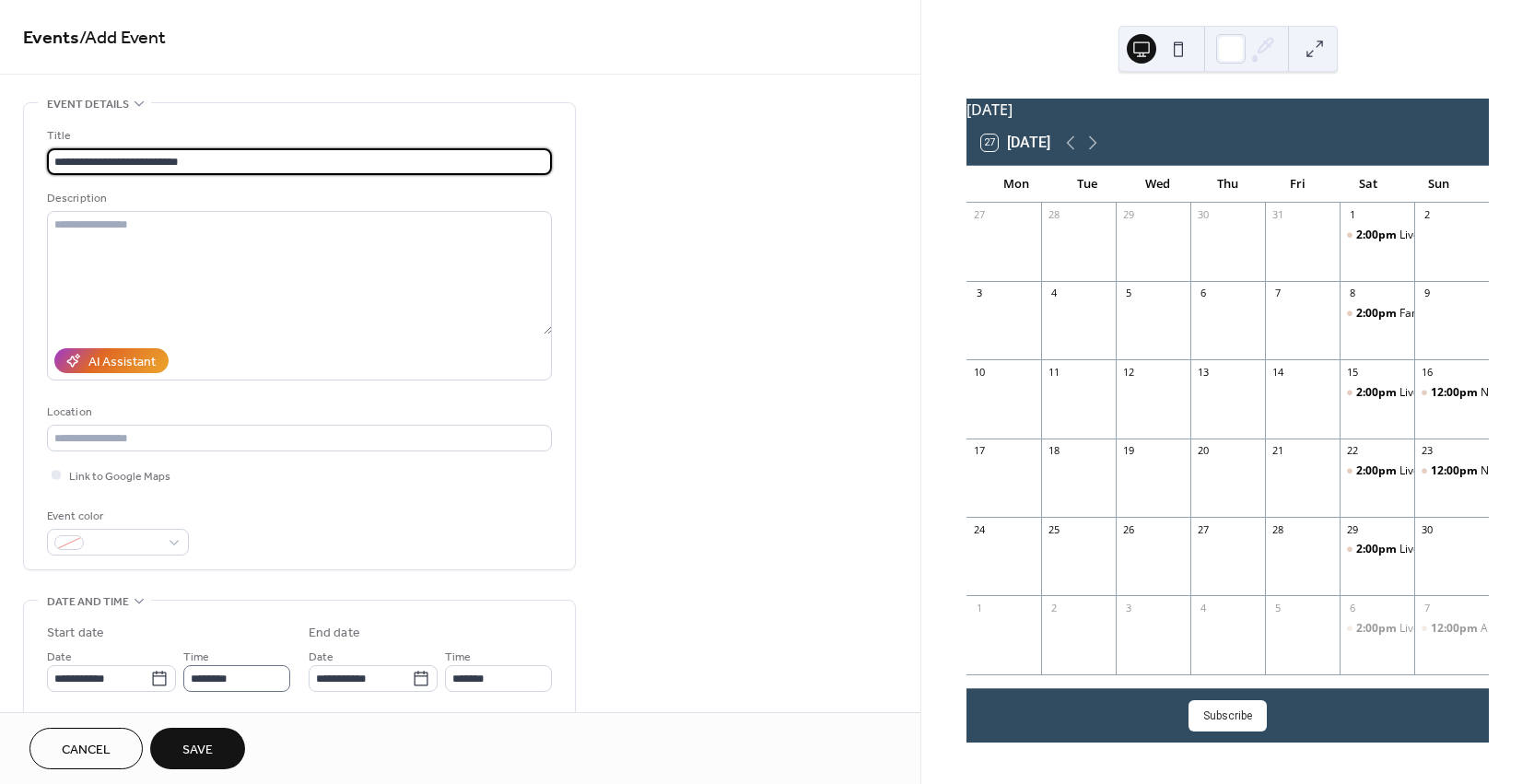 type on "**********" 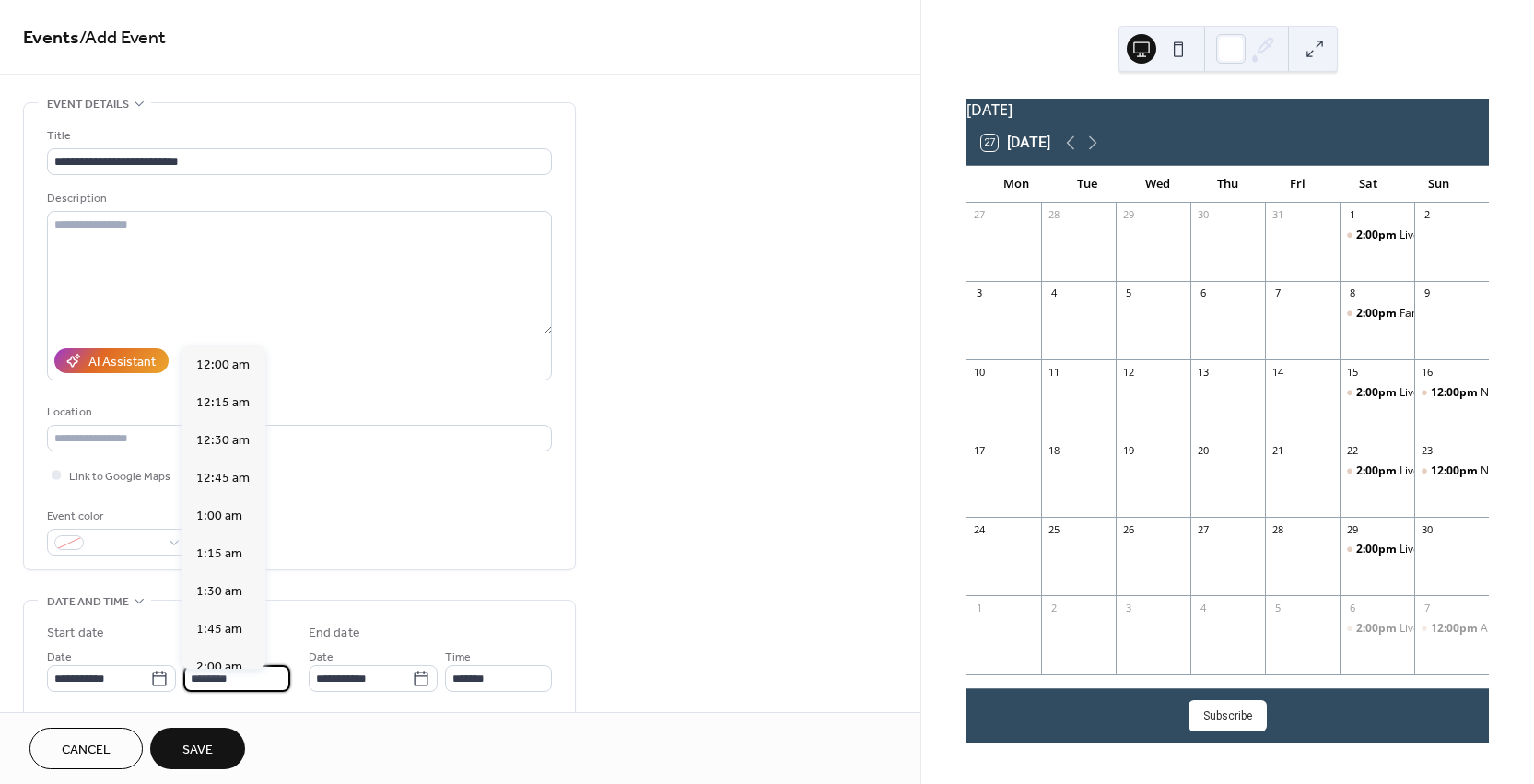 click on "********" at bounding box center [237, 678] 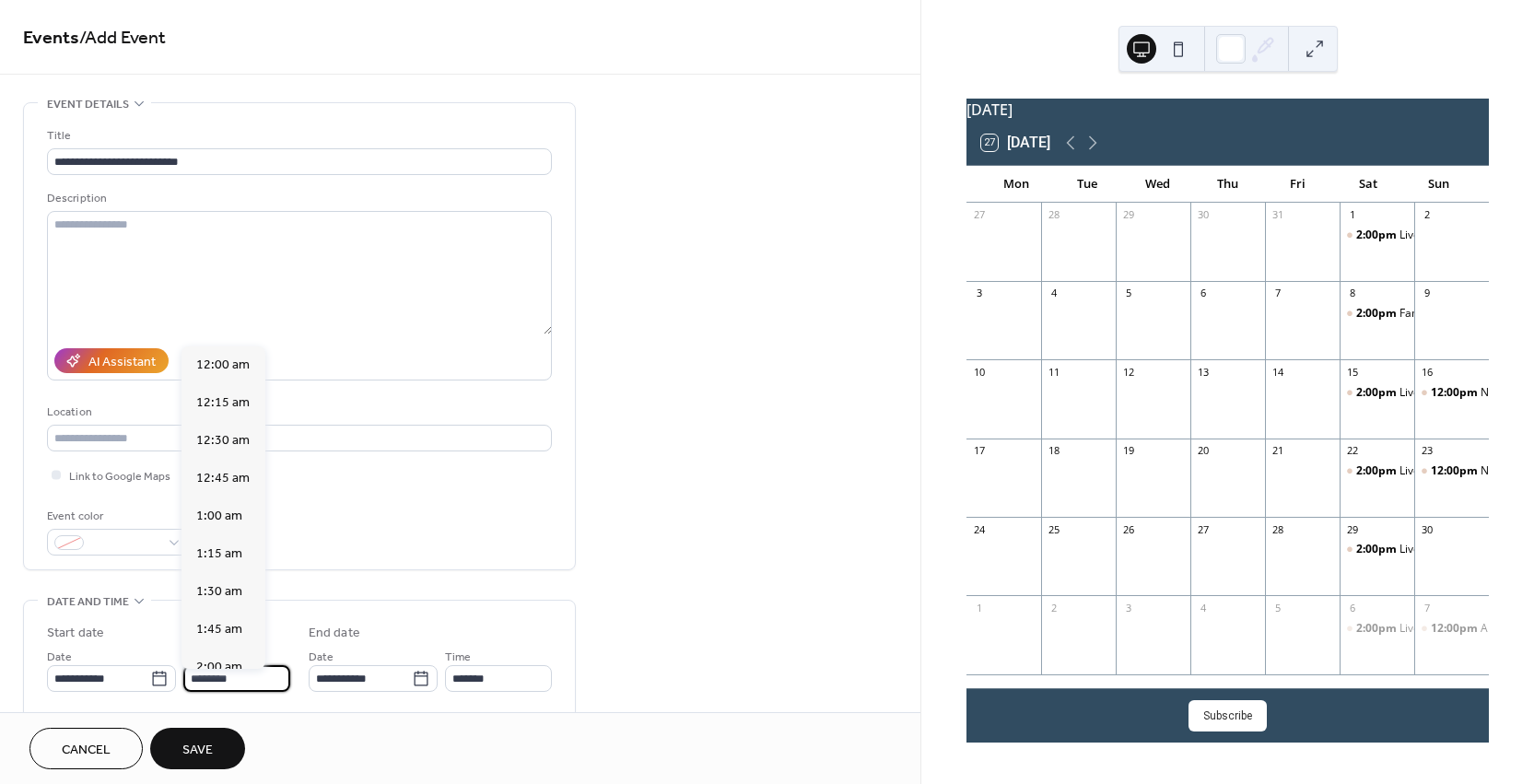 scroll, scrollTop: 1813, scrollLeft: 0, axis: vertical 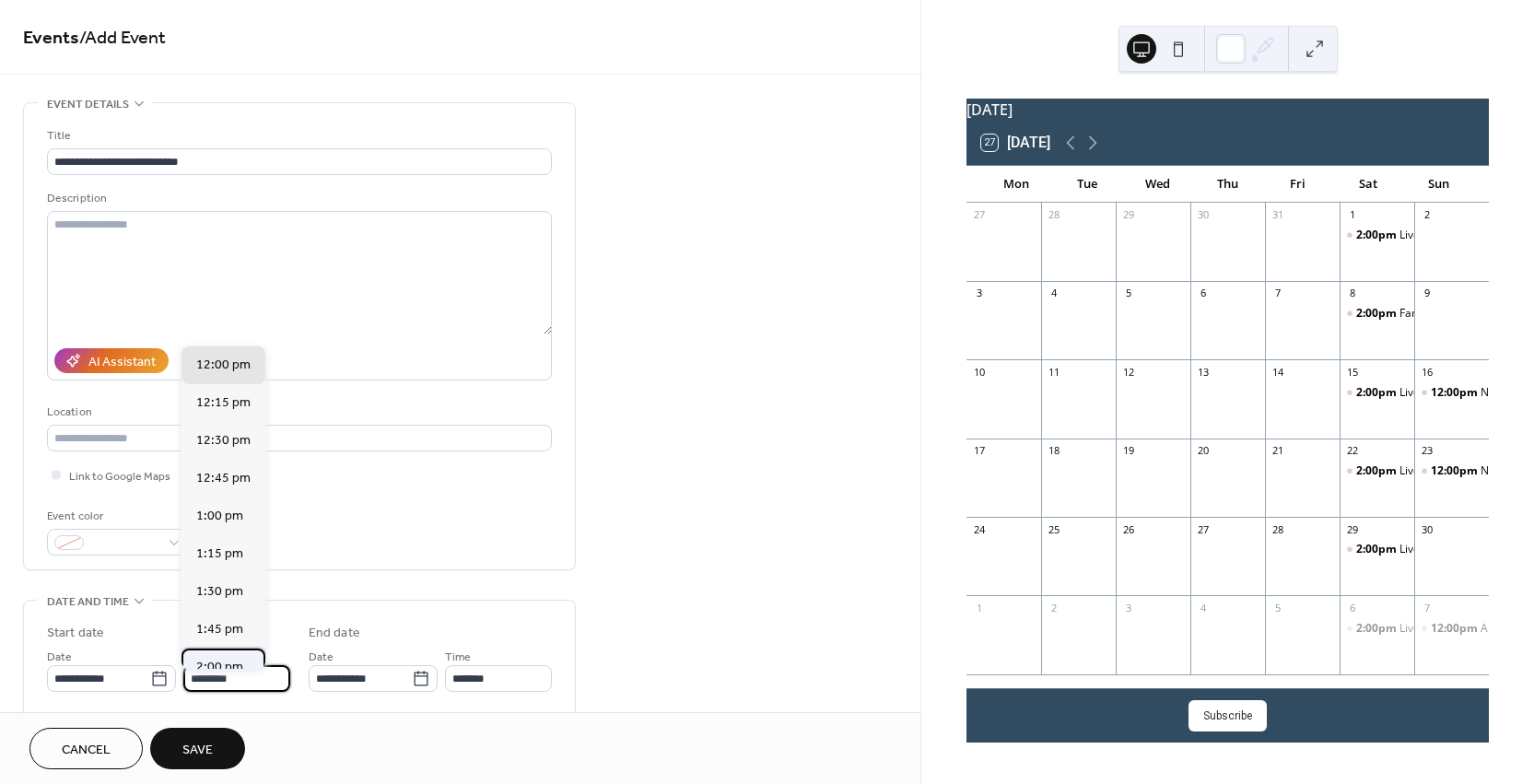 click on "2:00 pm" at bounding box center [223, 667] 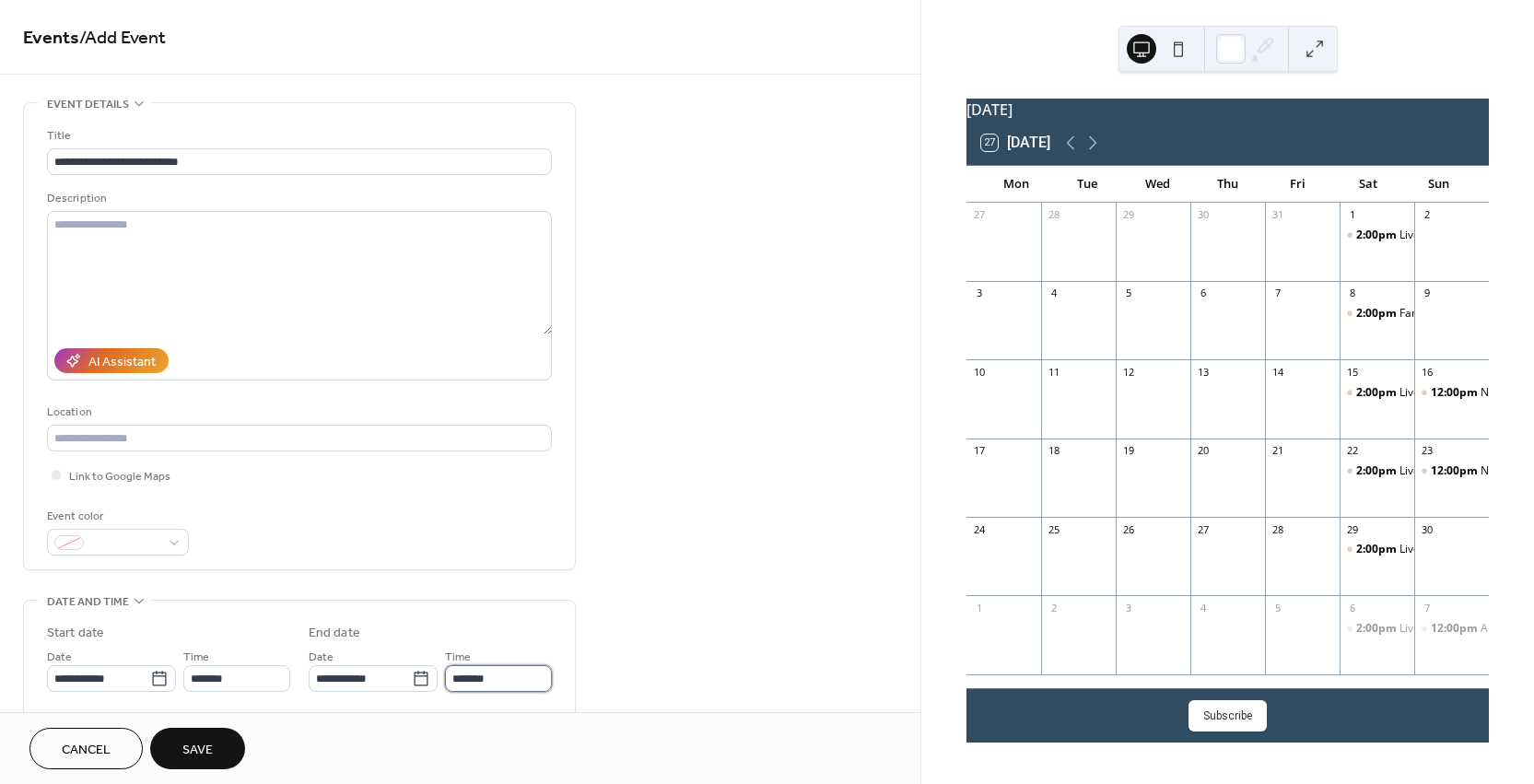 click on "*******" at bounding box center (498, 678) 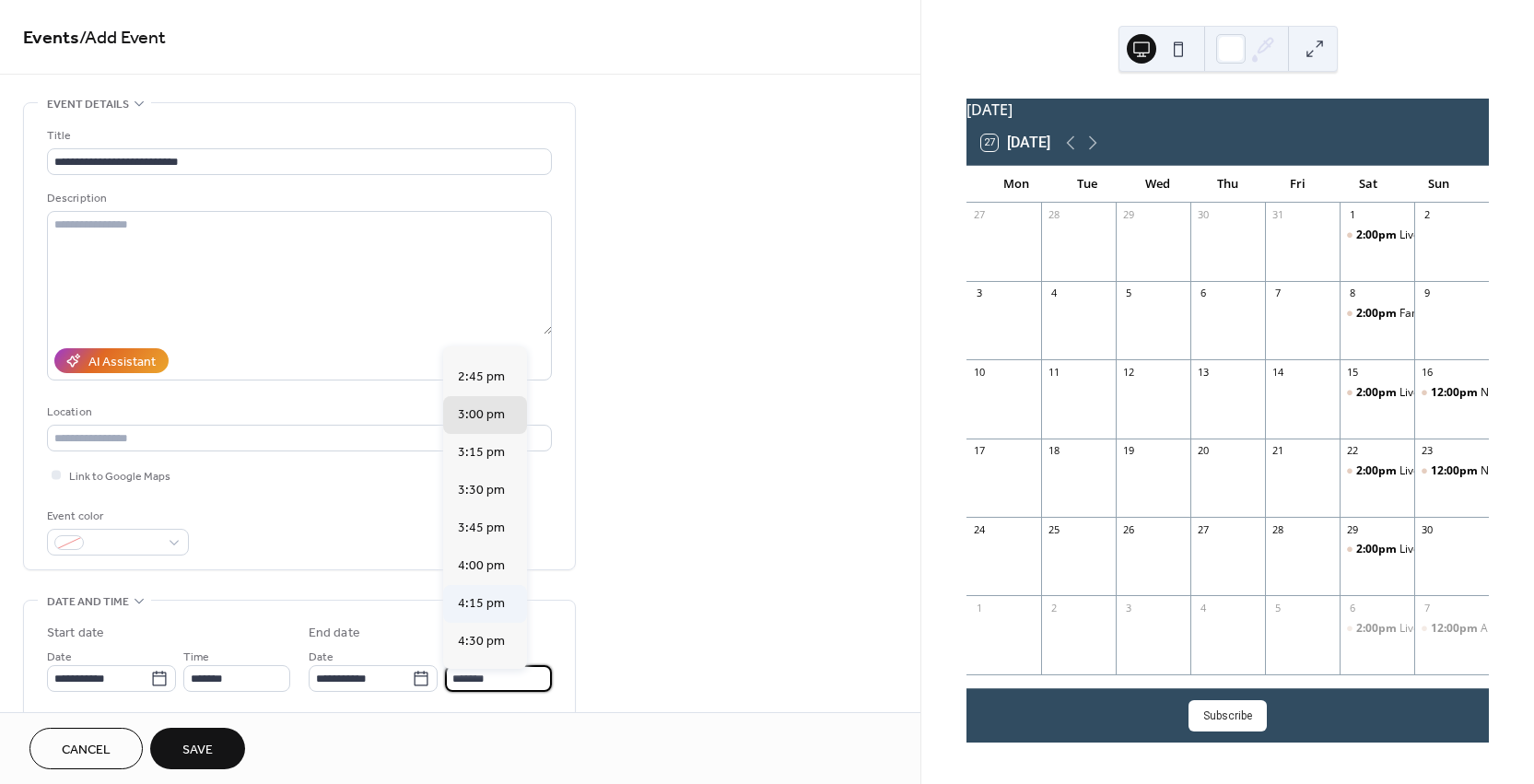 scroll, scrollTop: 147, scrollLeft: 0, axis: vertical 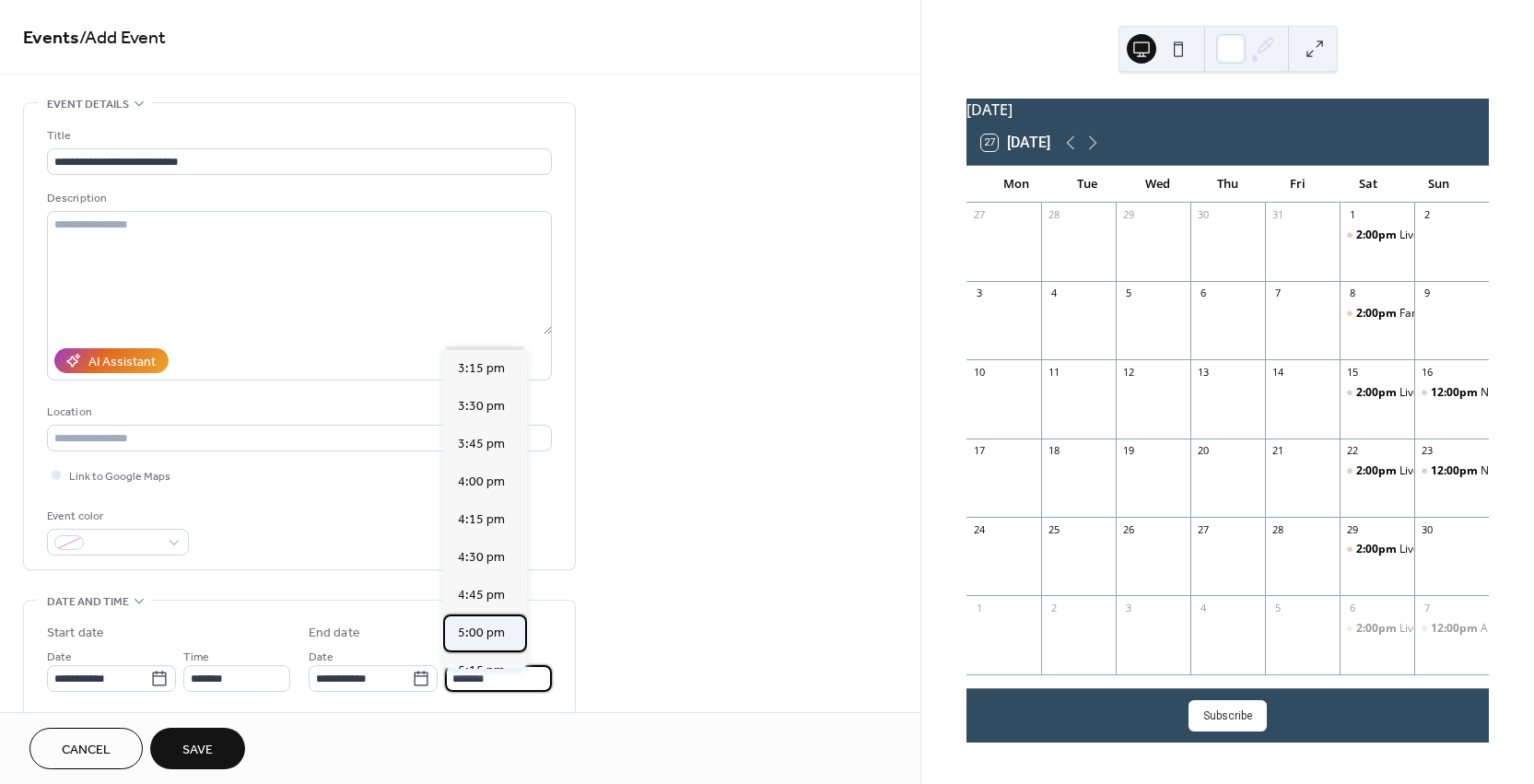 click on "5:00 pm" at bounding box center [485, 633] 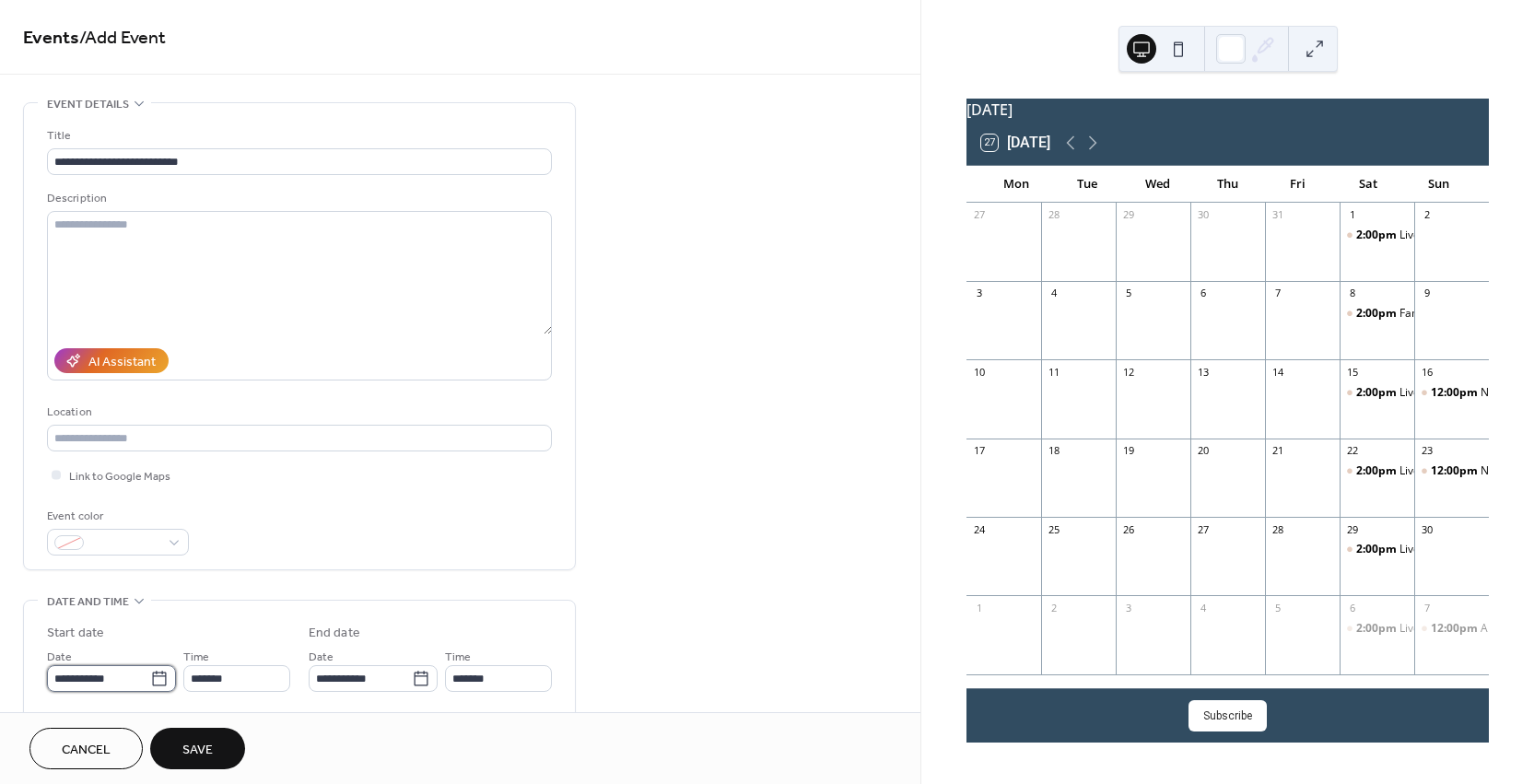 click on "**********" at bounding box center (99, 678) 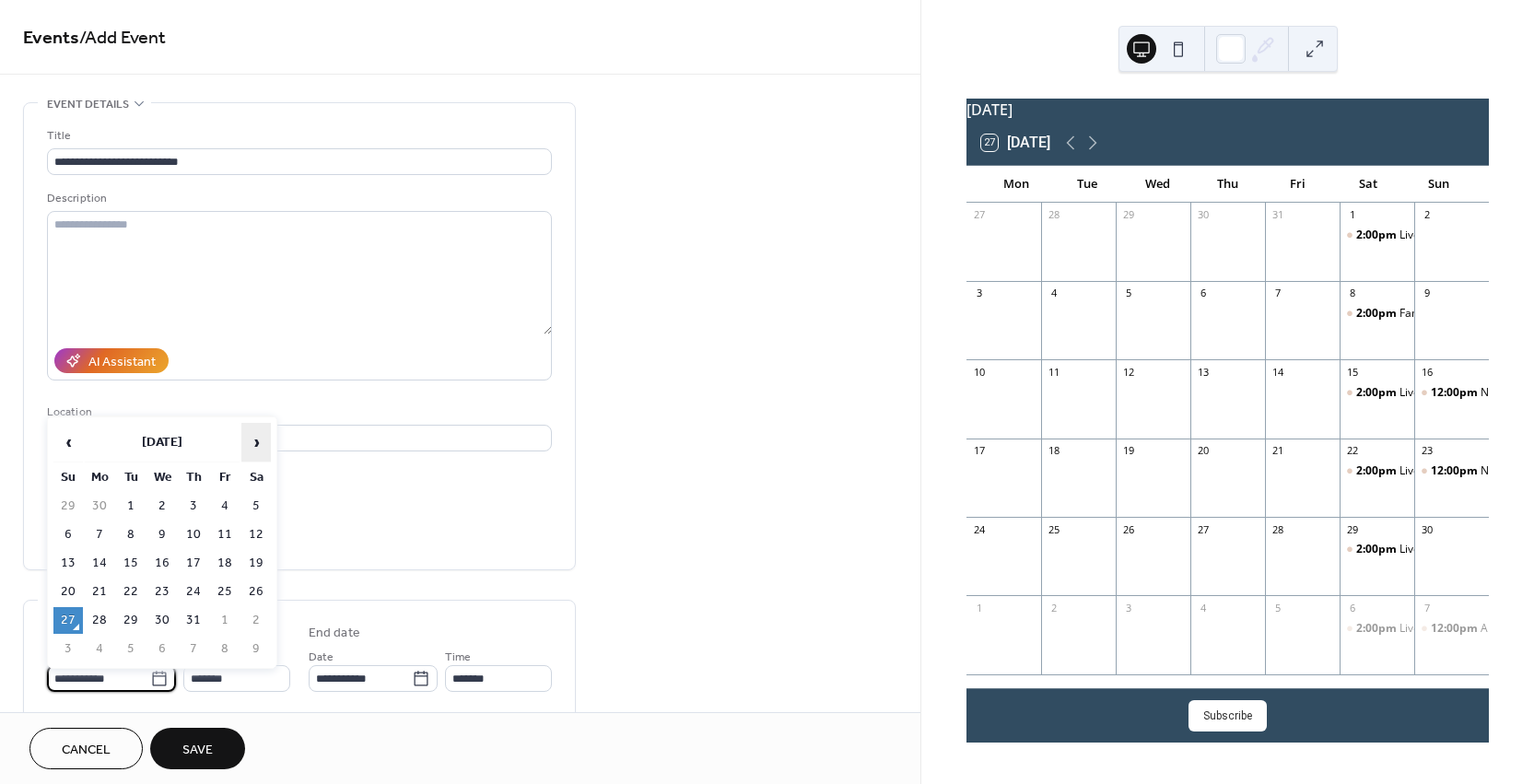 click on "›" at bounding box center [256, 442] 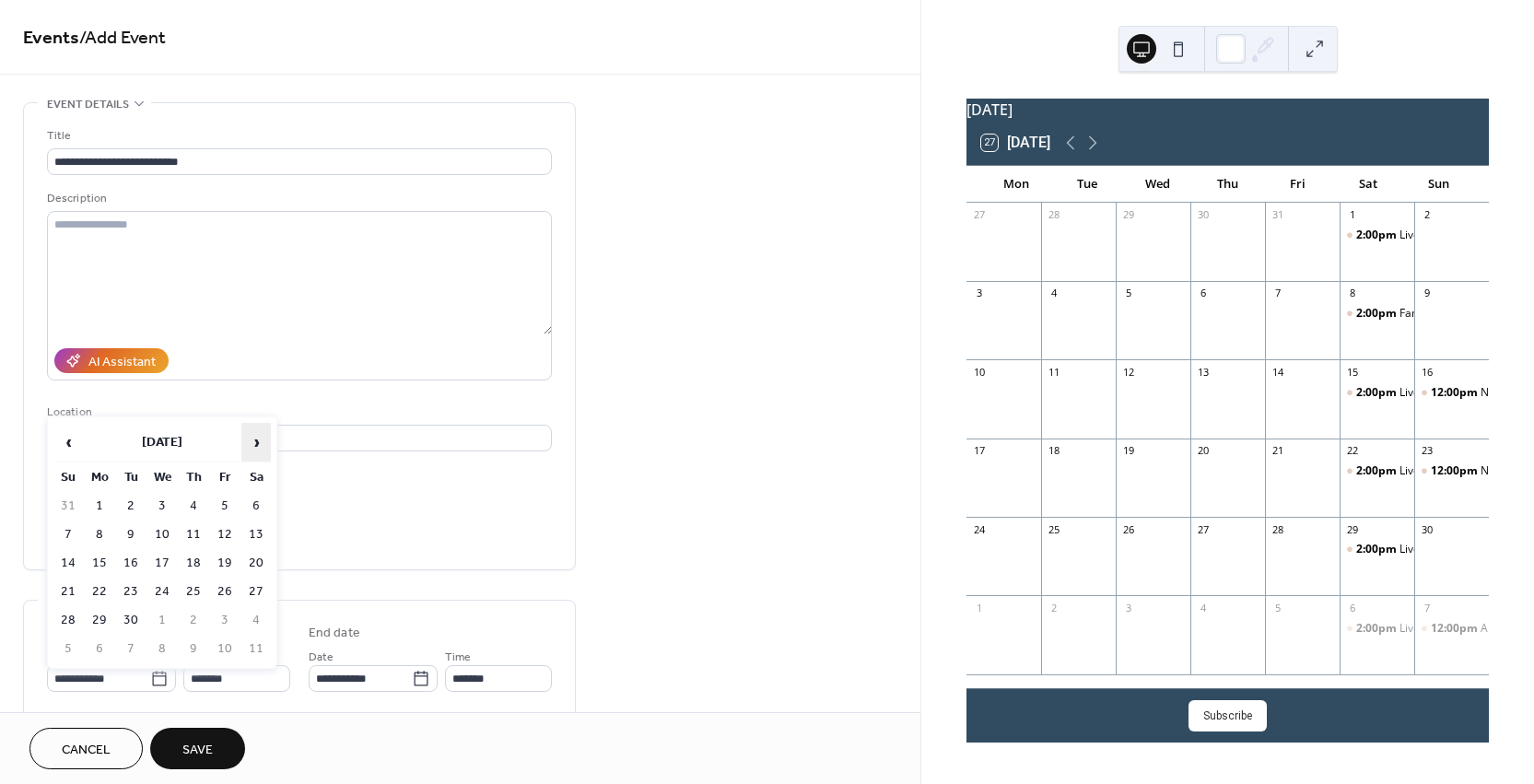 click on "›" at bounding box center [256, 442] 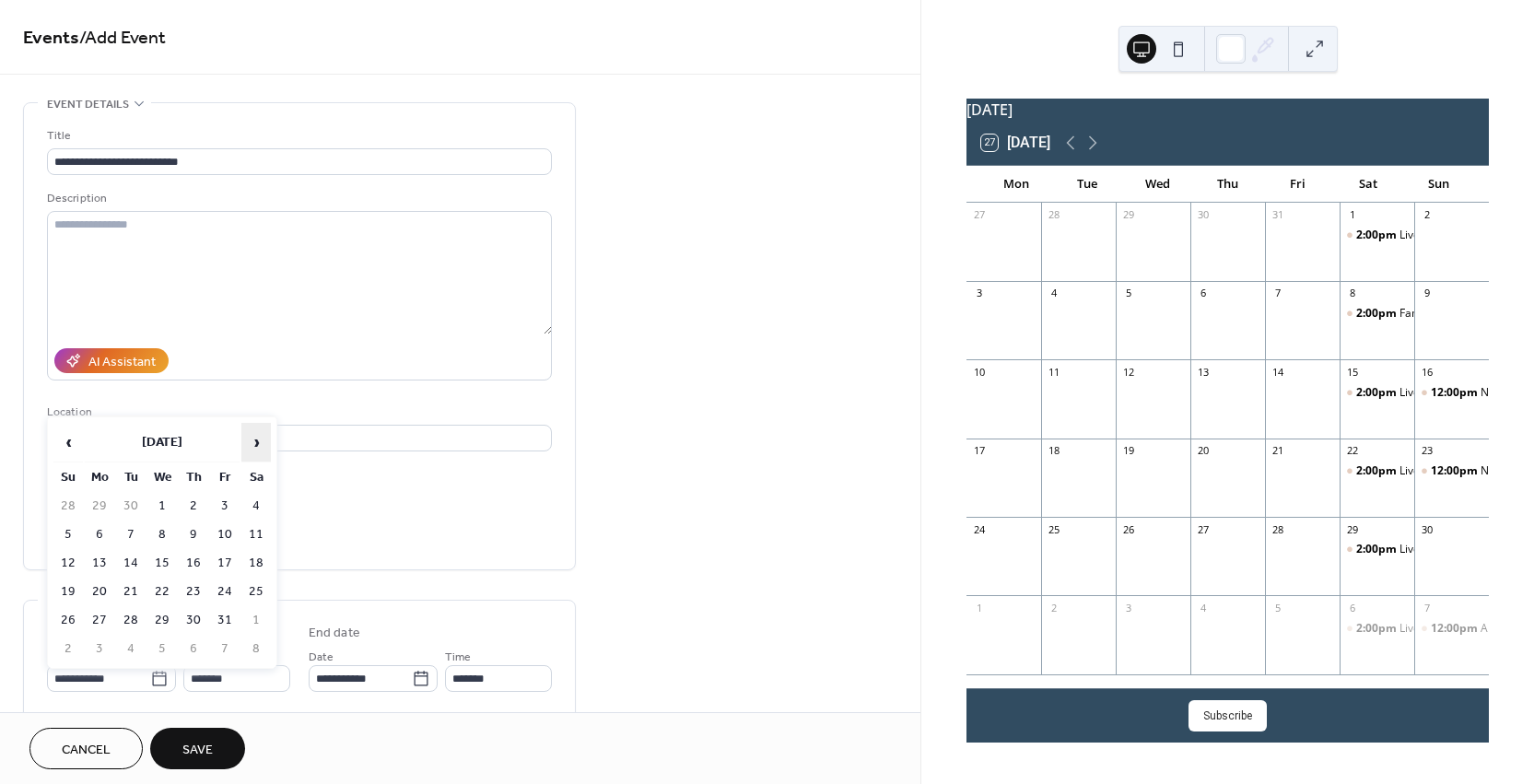 click on "›" at bounding box center [256, 442] 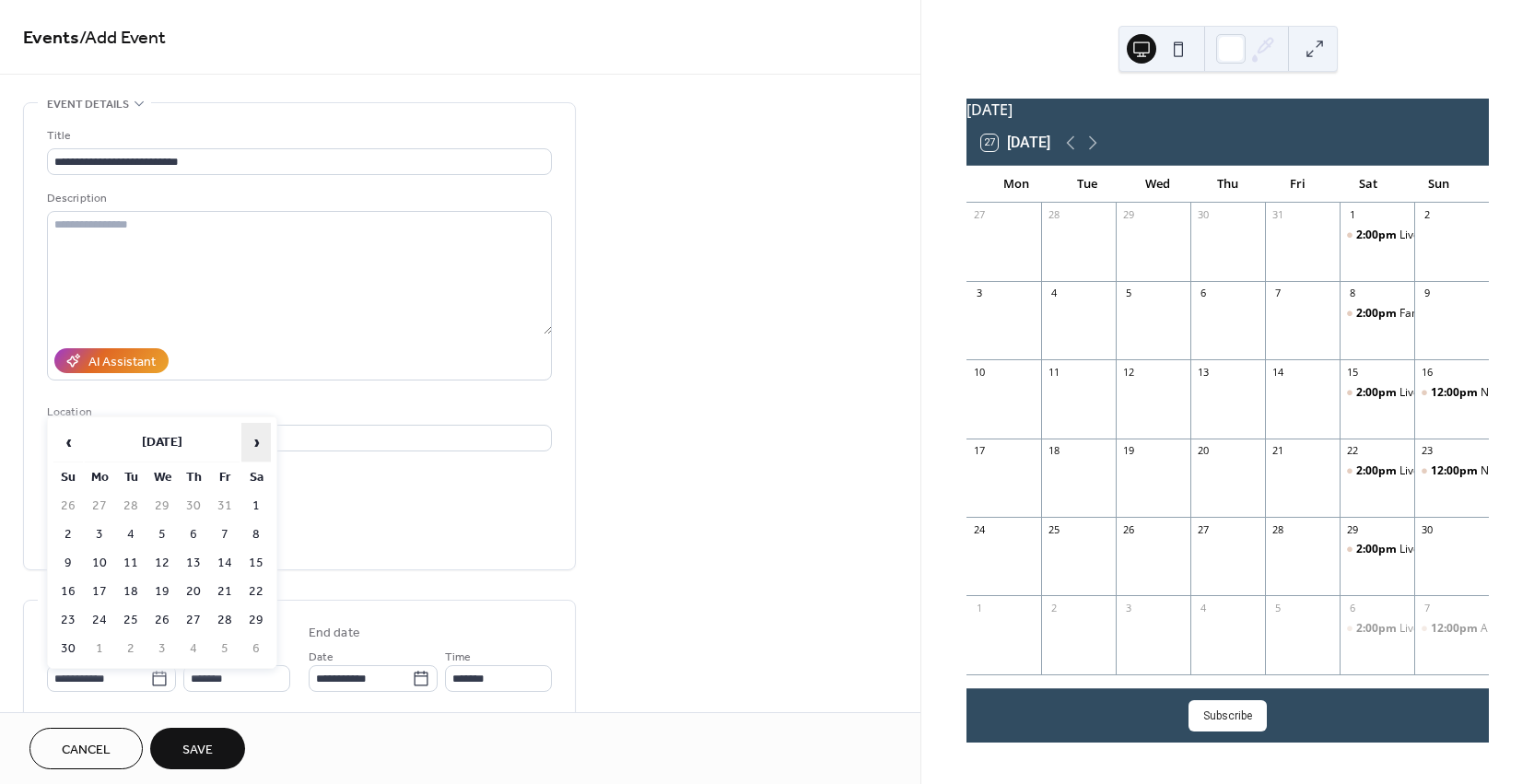 click on "›" at bounding box center (256, 442) 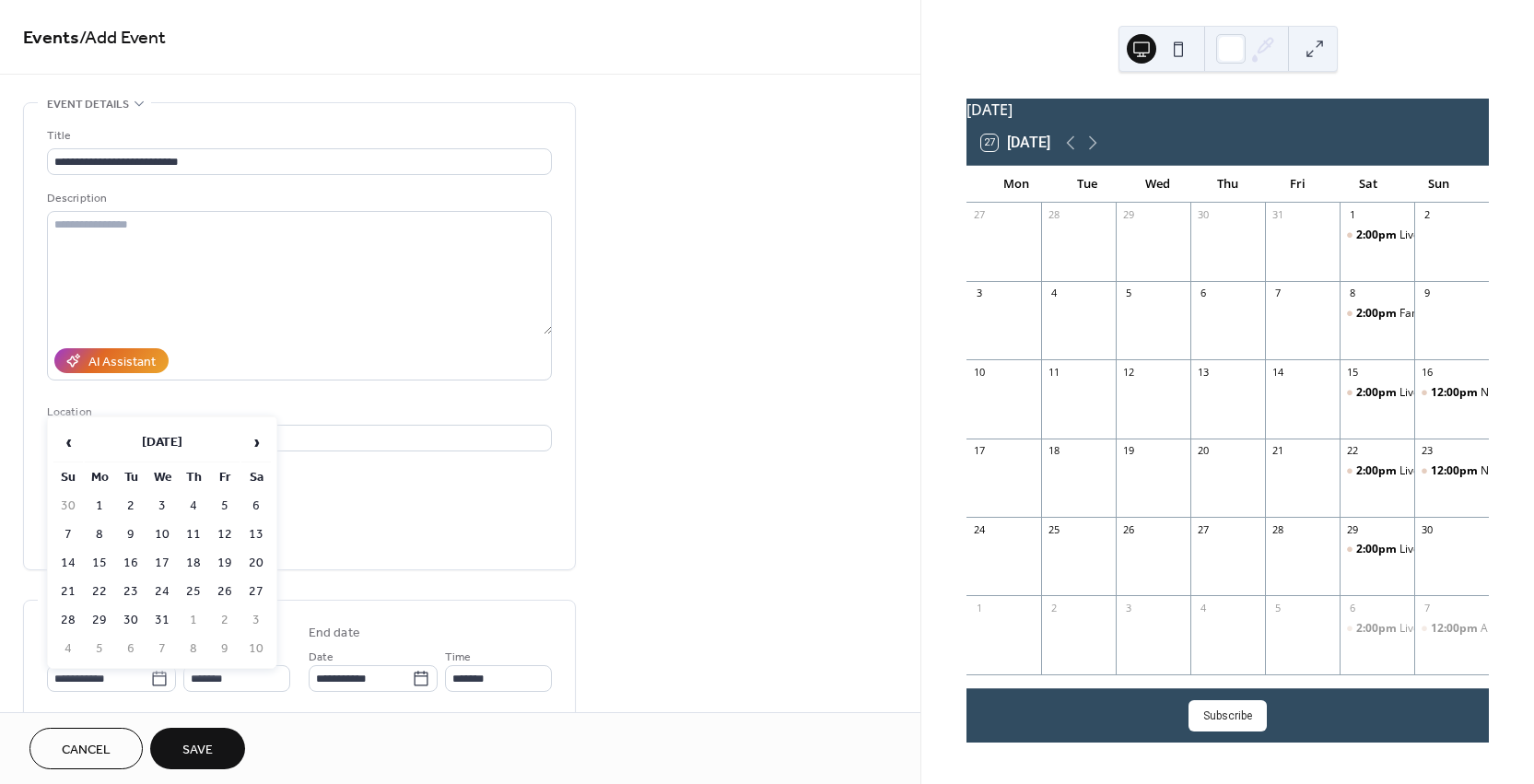 click on "27 [DATE]" at bounding box center [1227, 143] 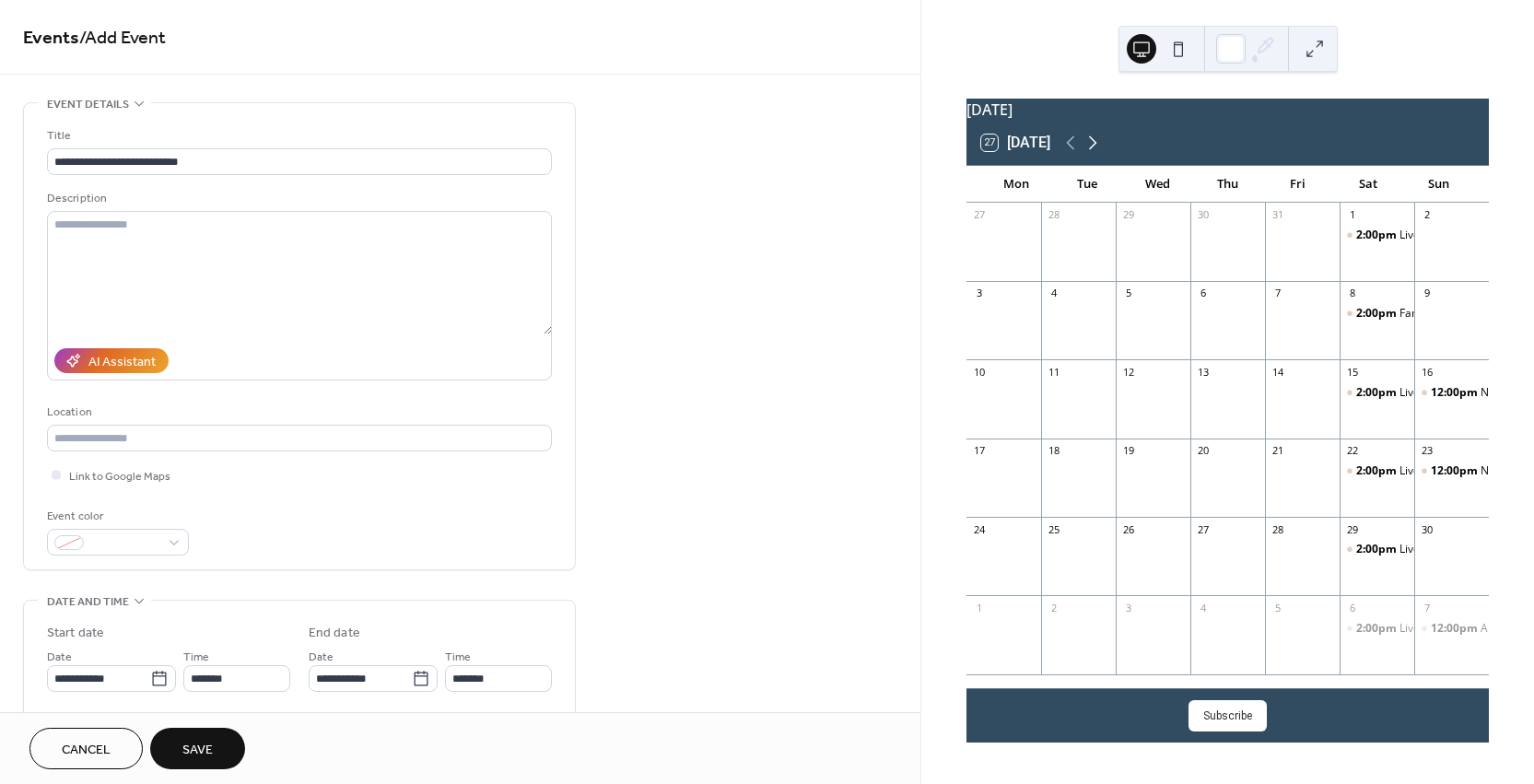 click 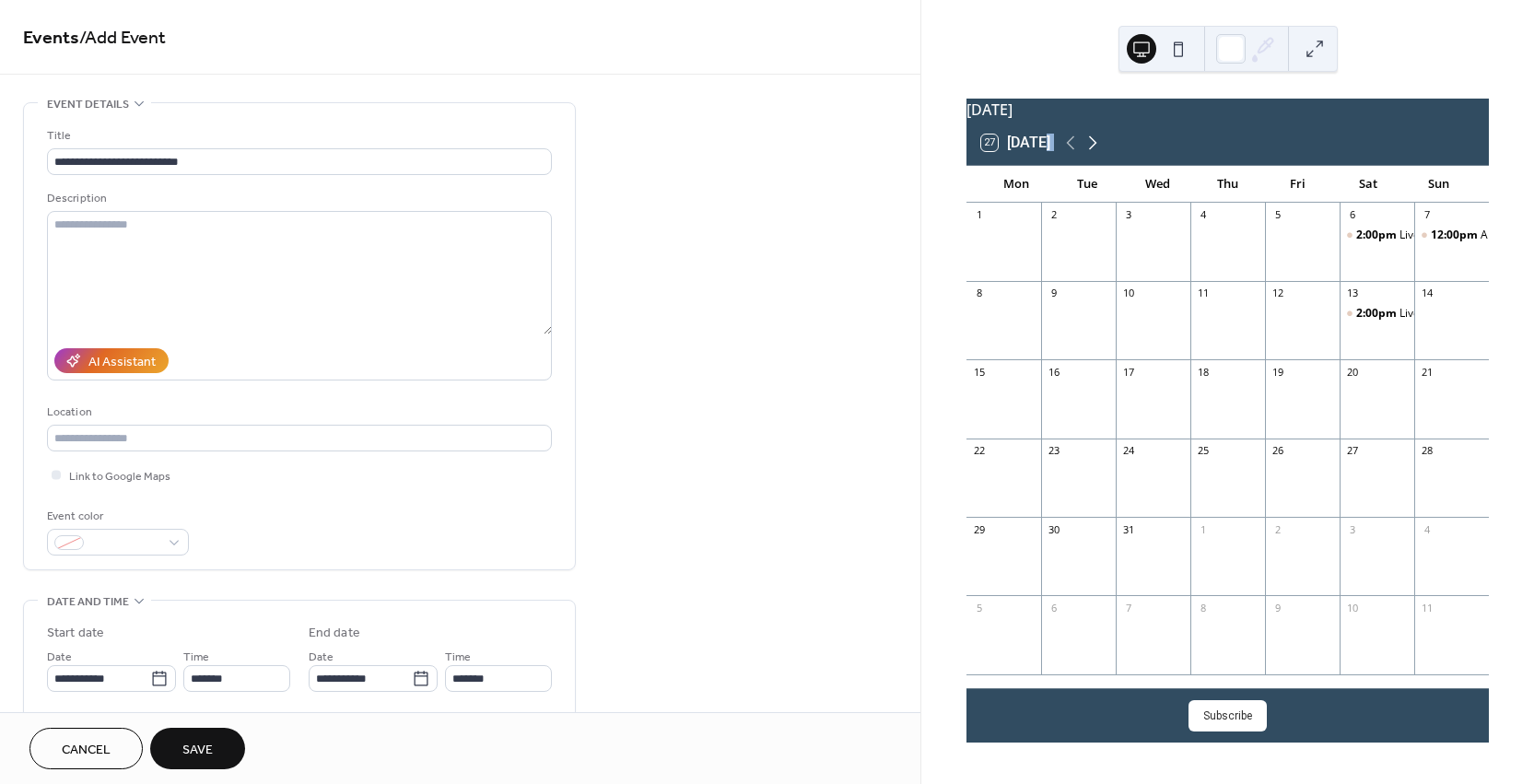 click 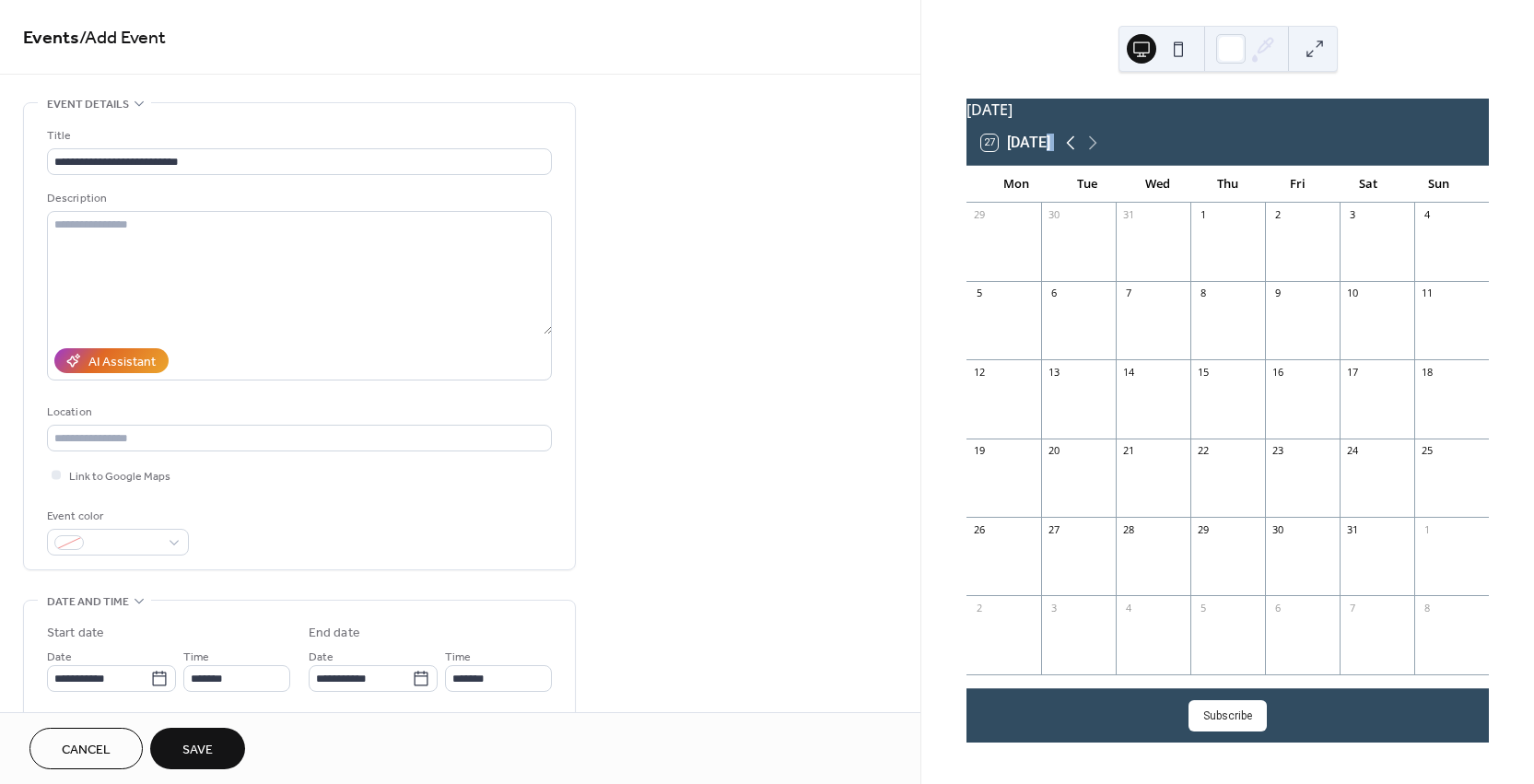 click 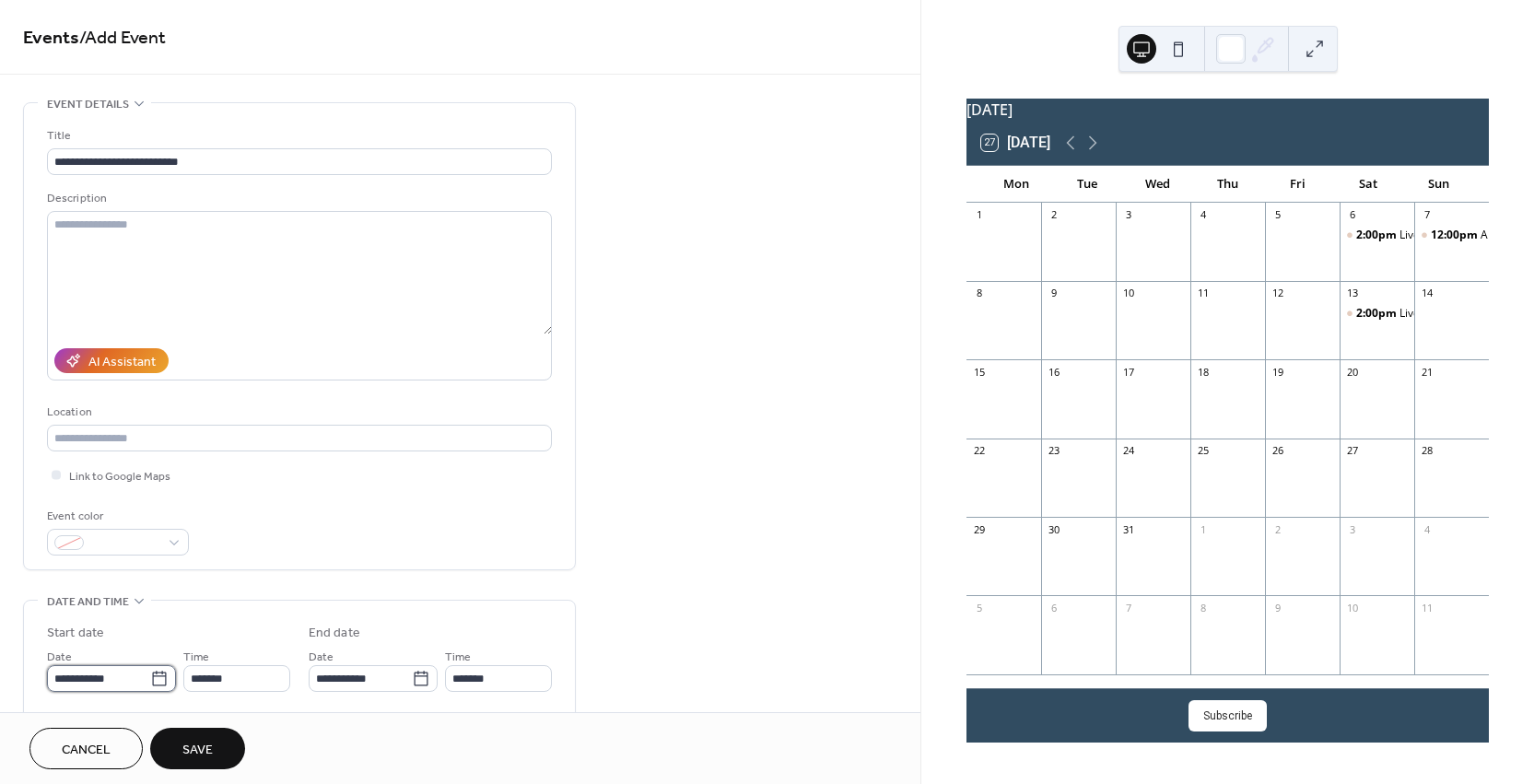 click on "**********" at bounding box center (99, 678) 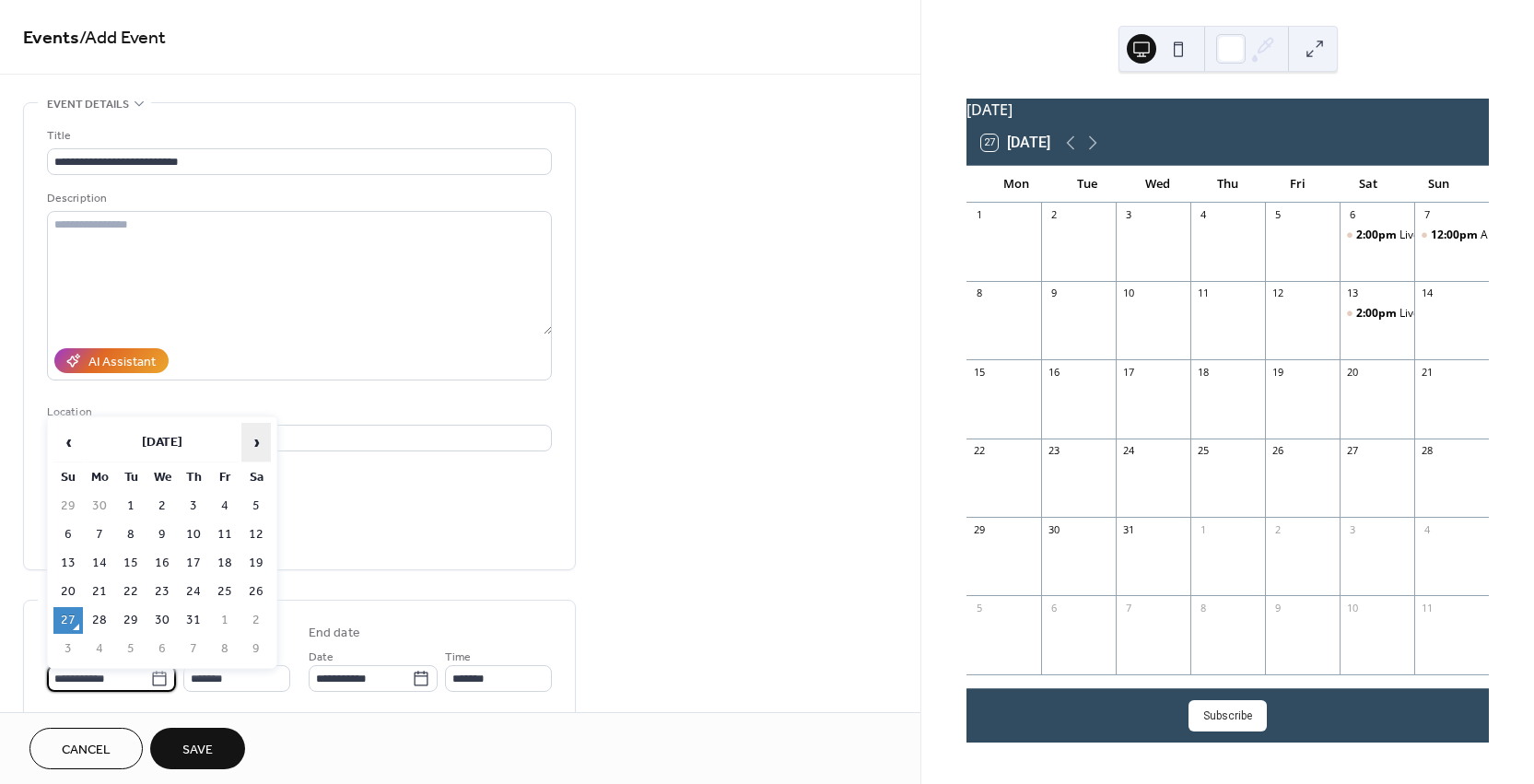 click on "›" at bounding box center [256, 442] 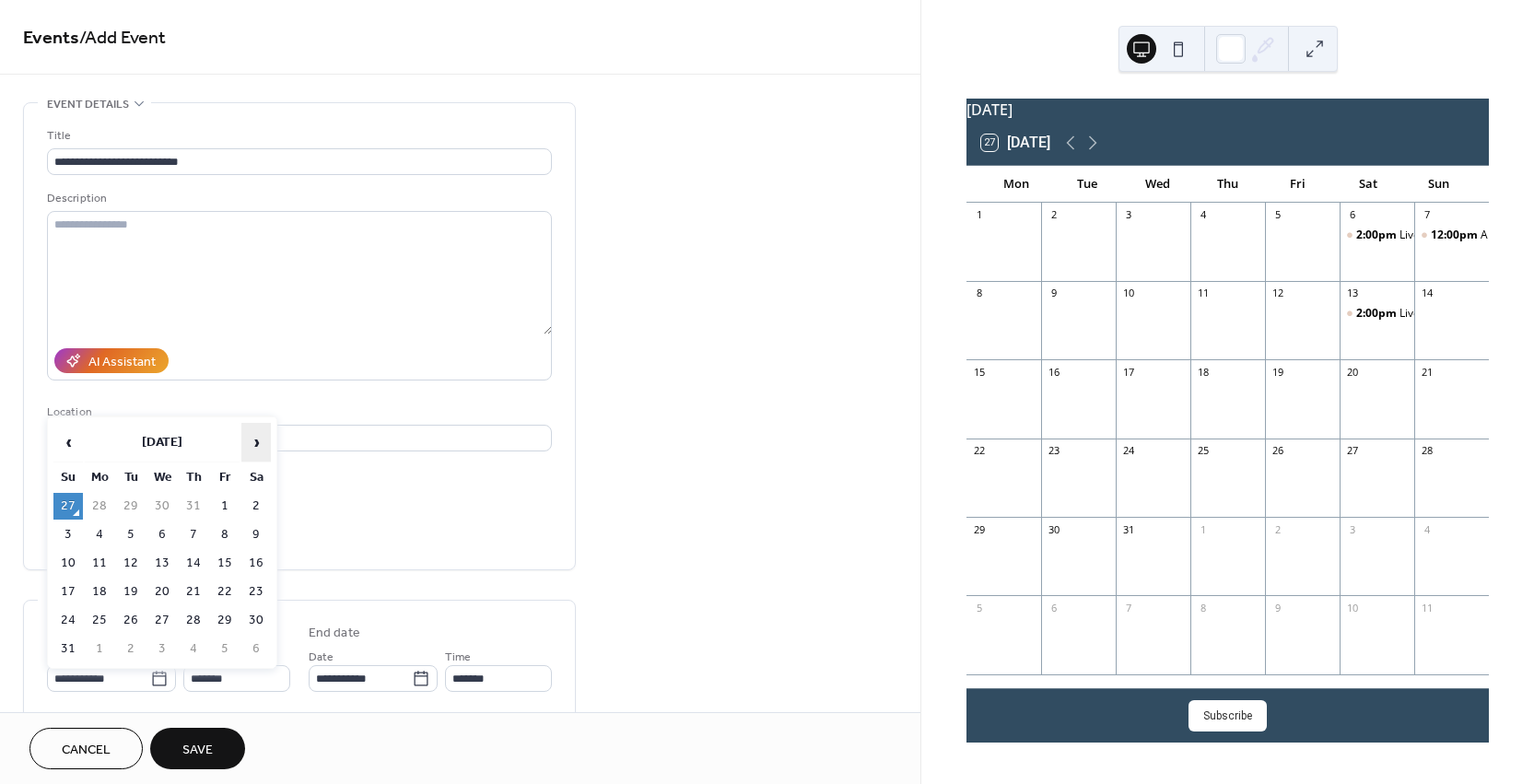 click on "›" at bounding box center [256, 442] 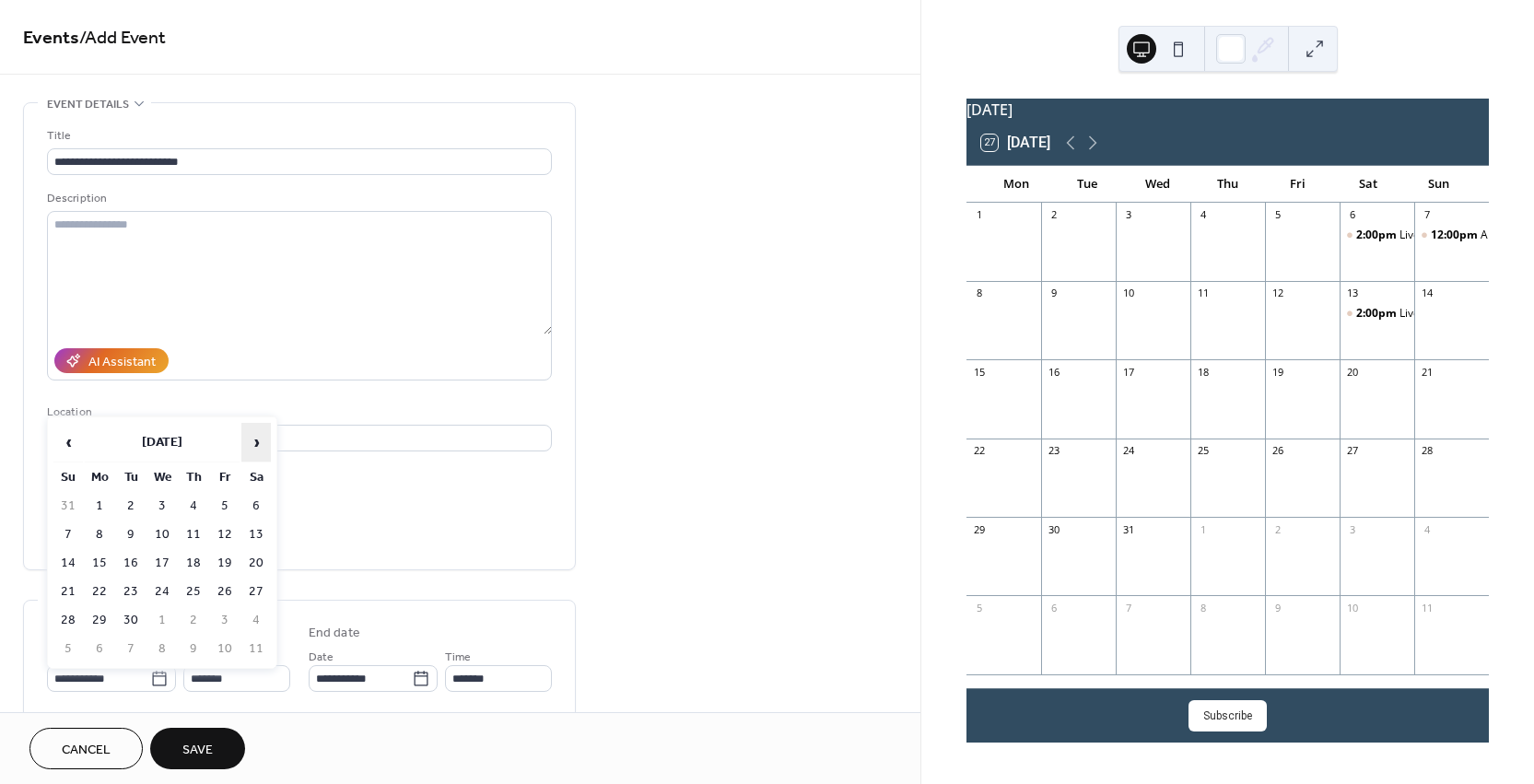 click on "›" at bounding box center [256, 442] 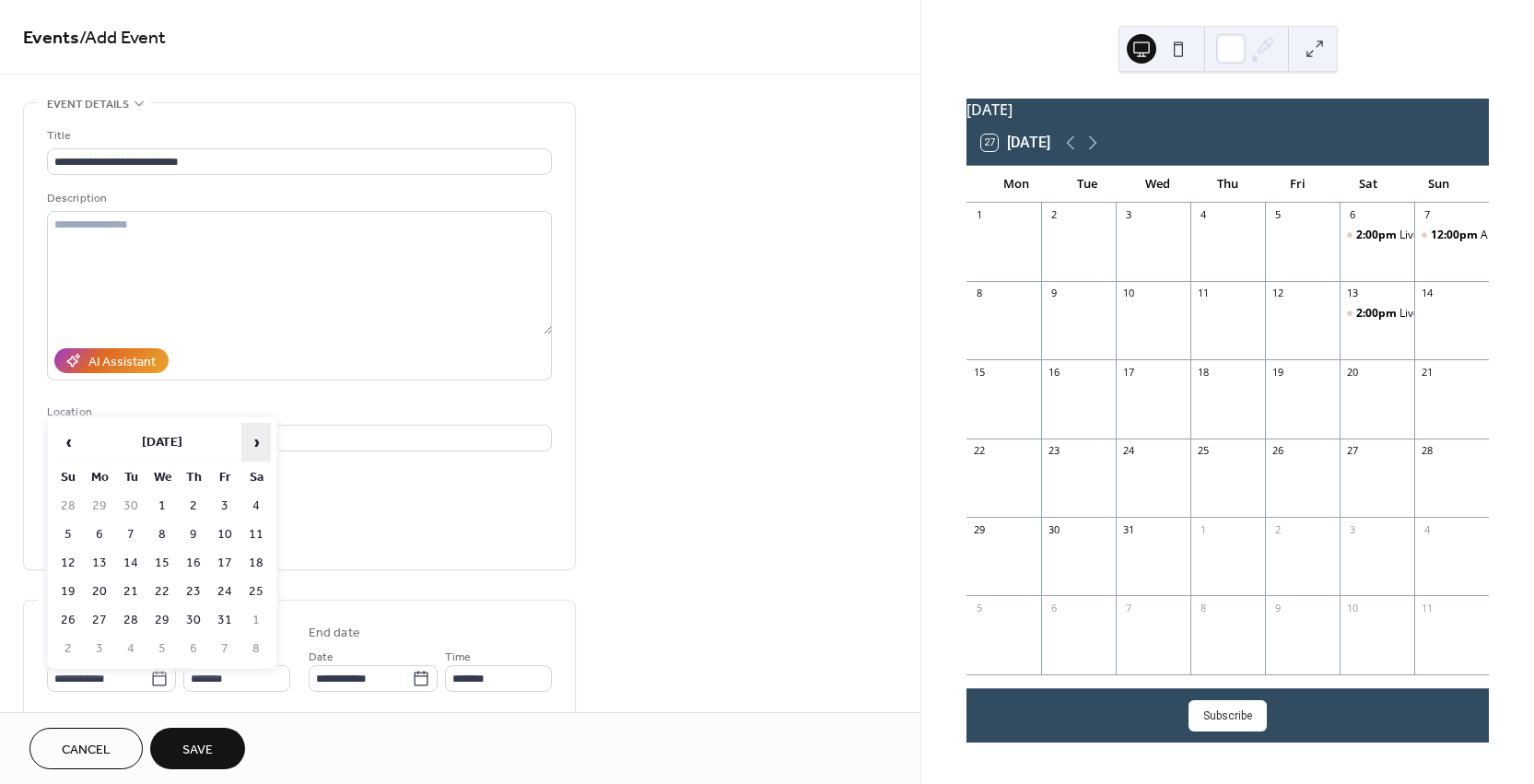 click on "›" at bounding box center (256, 442) 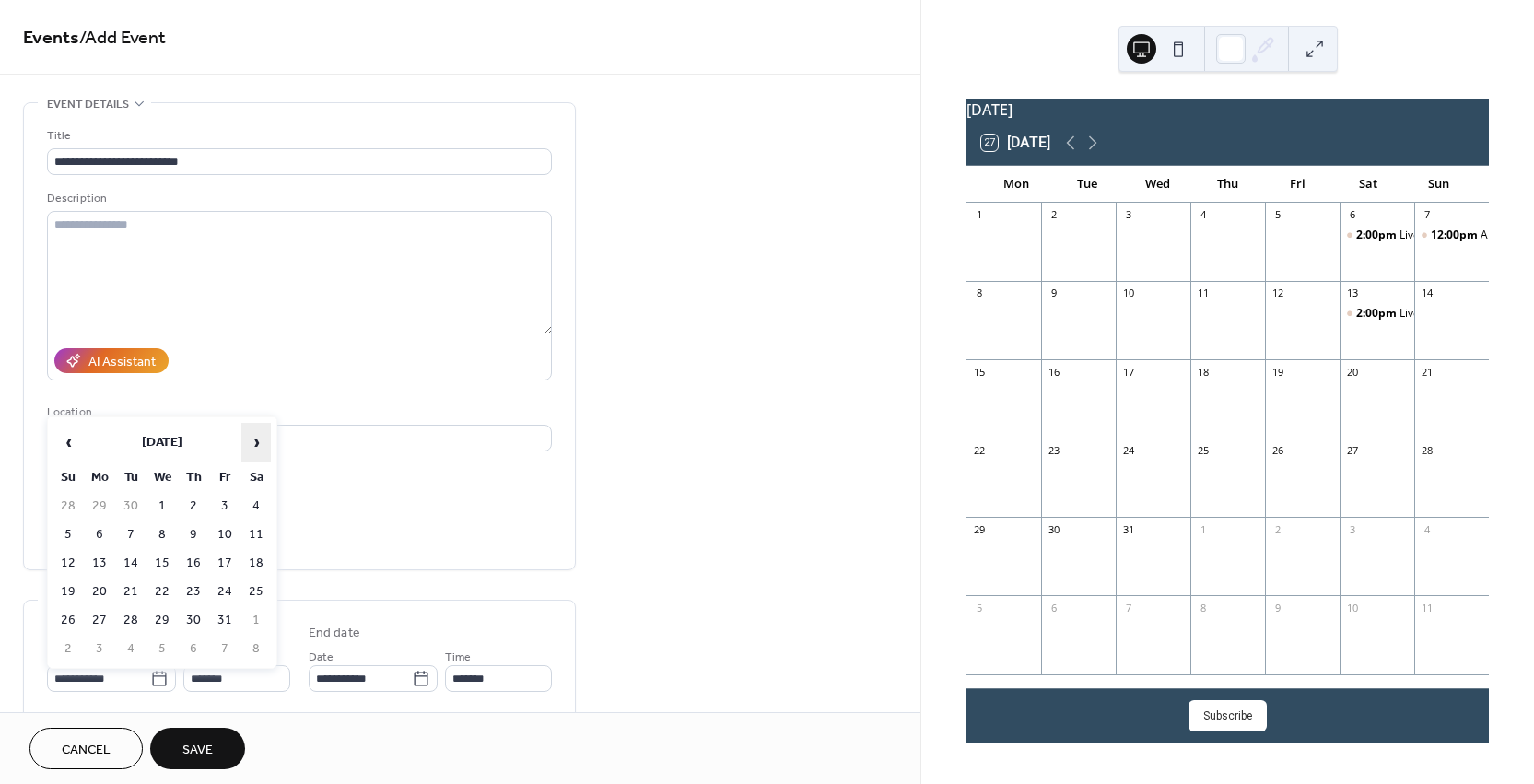 click on "›" at bounding box center [256, 442] 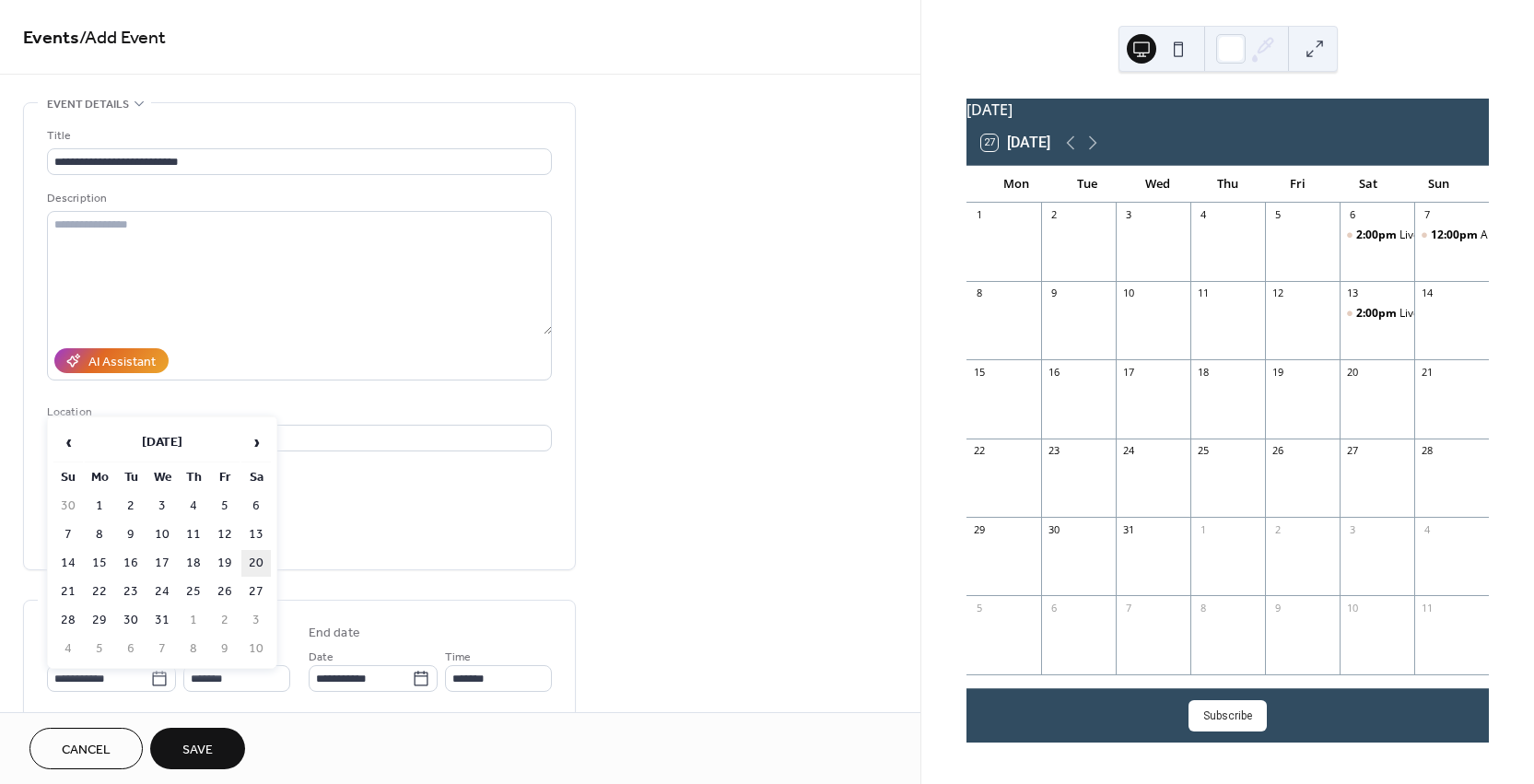 click on "20" at bounding box center [256, 563] 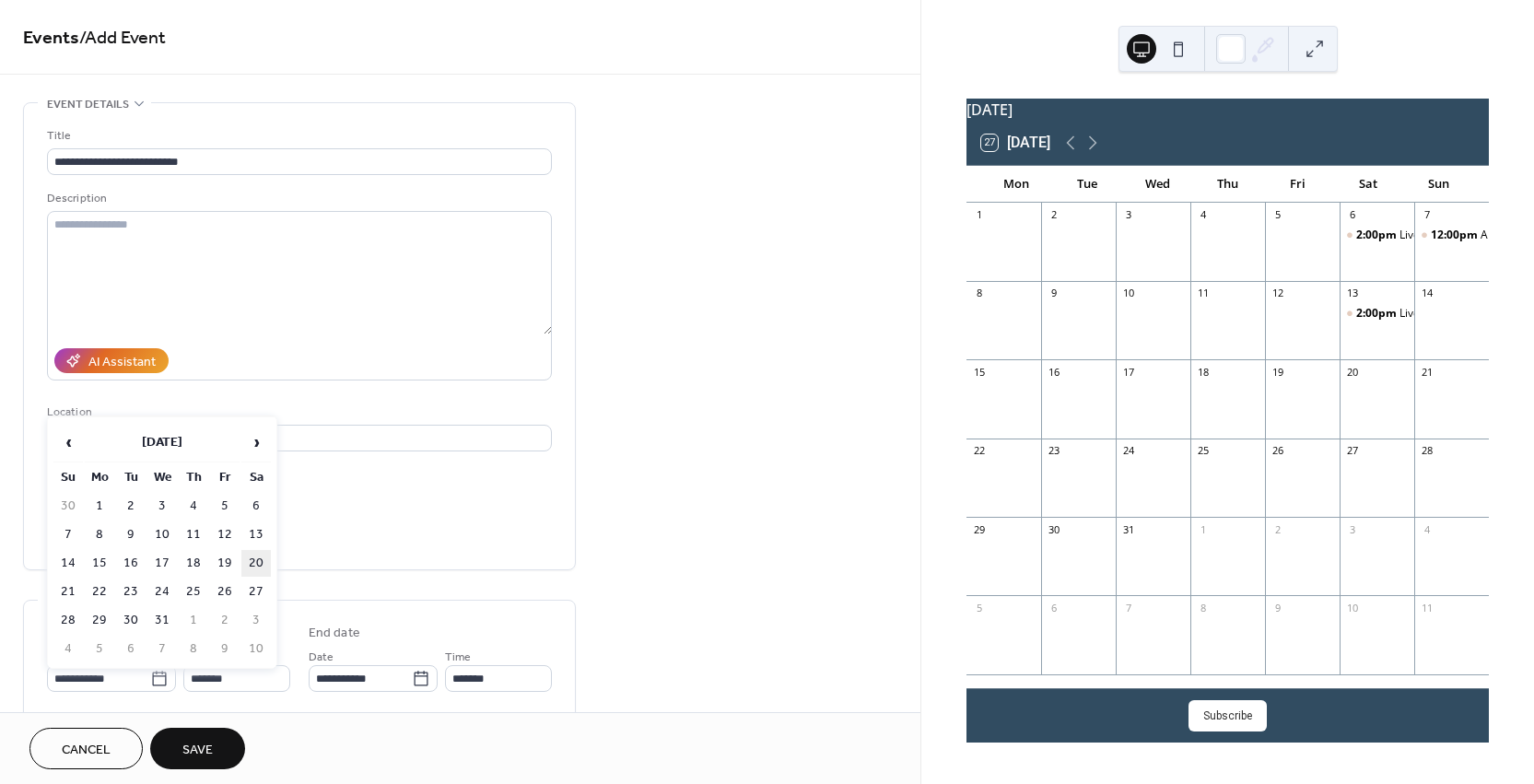 type on "**********" 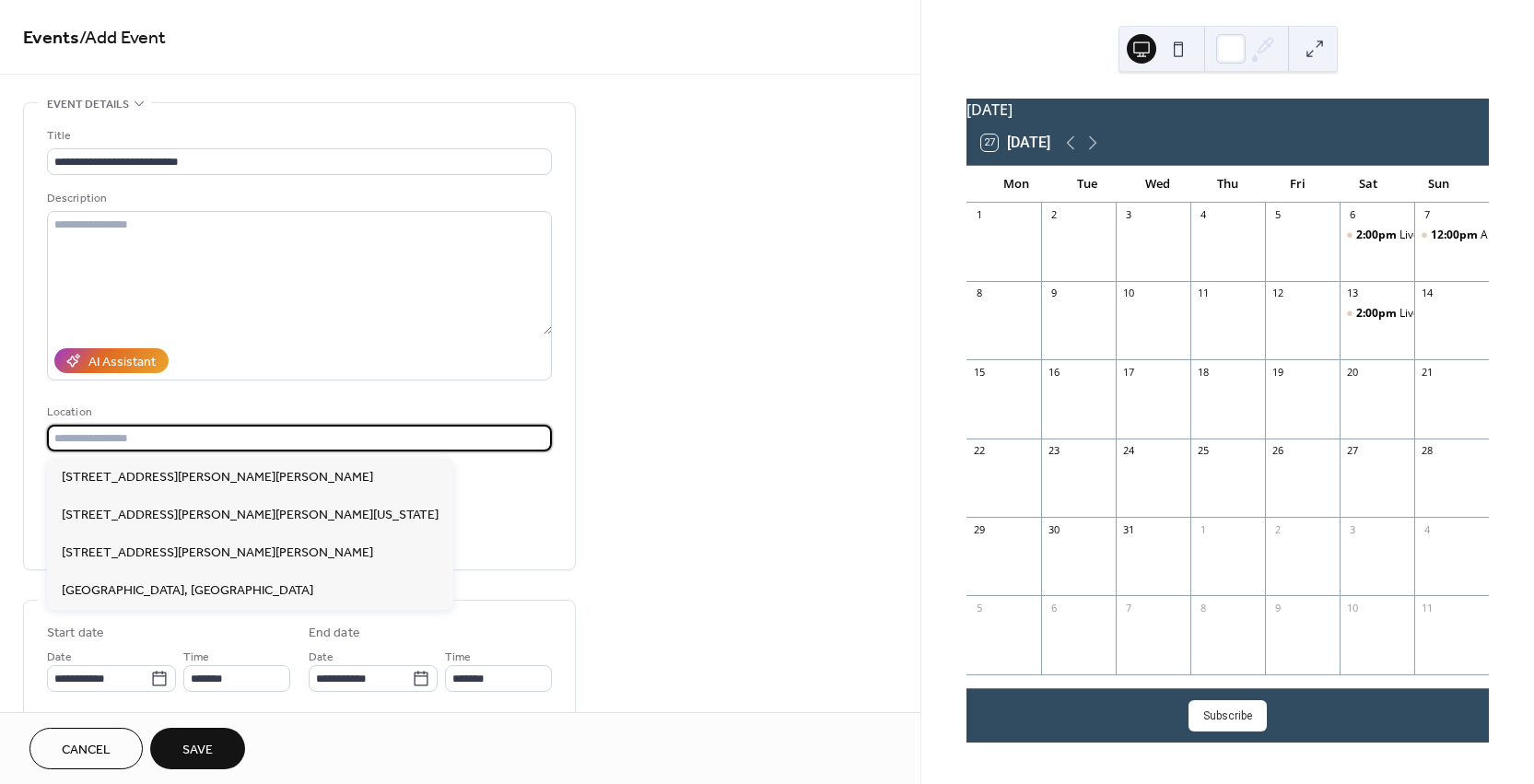 click at bounding box center [299, 438] 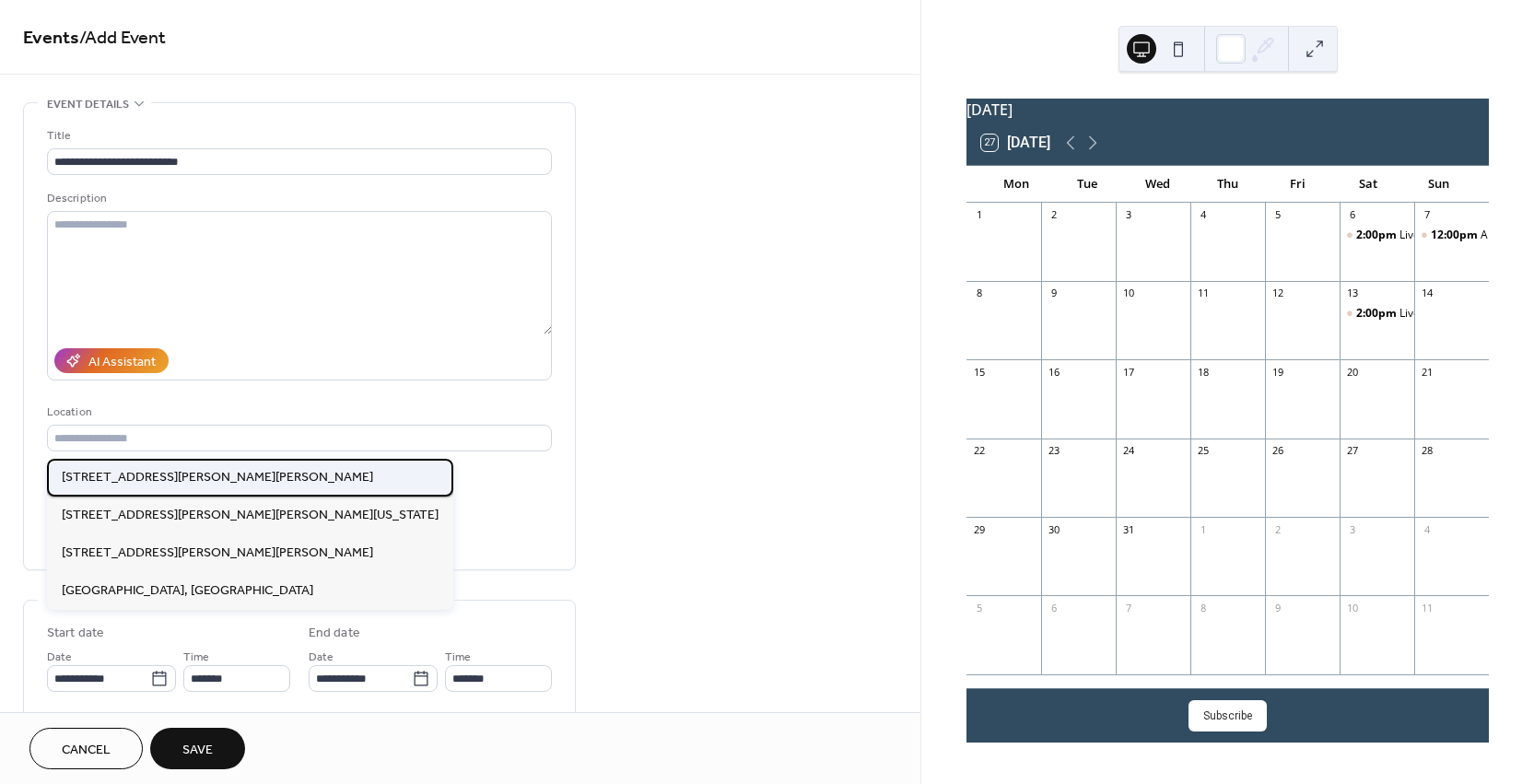 click on "[STREET_ADDRESS][PERSON_NAME][PERSON_NAME]" at bounding box center [217, 477] 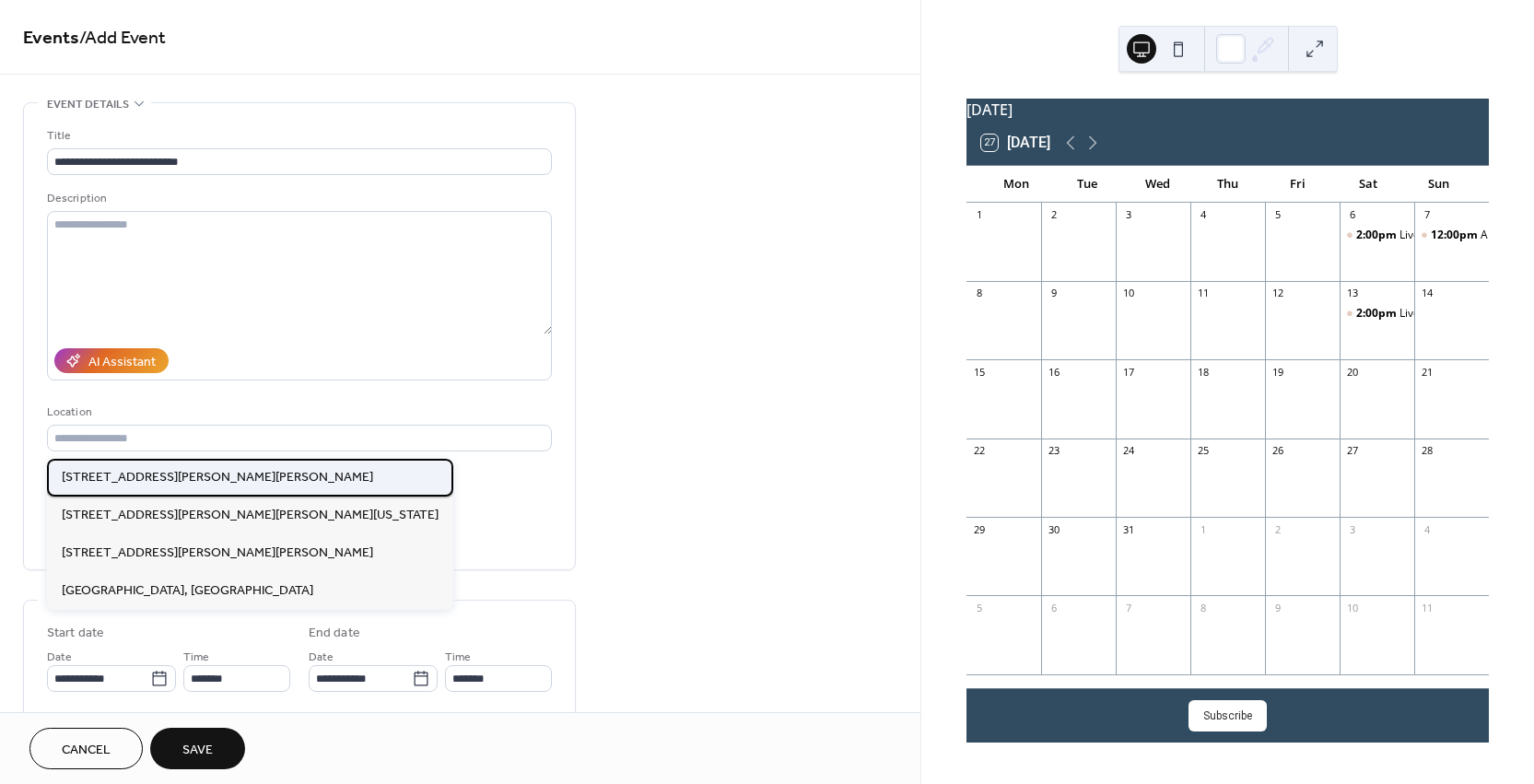 type on "**********" 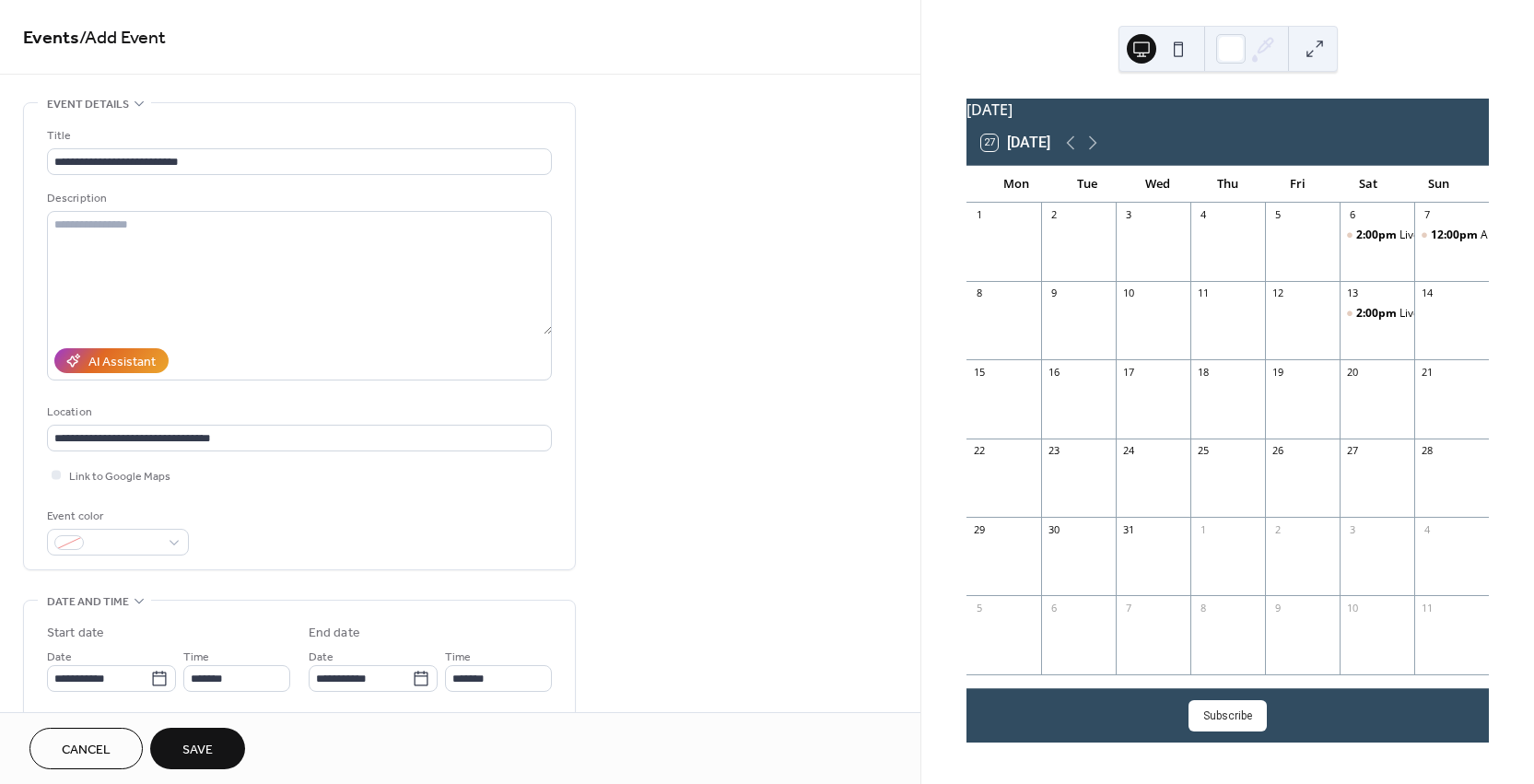 click on "Save" at bounding box center [197, 748] 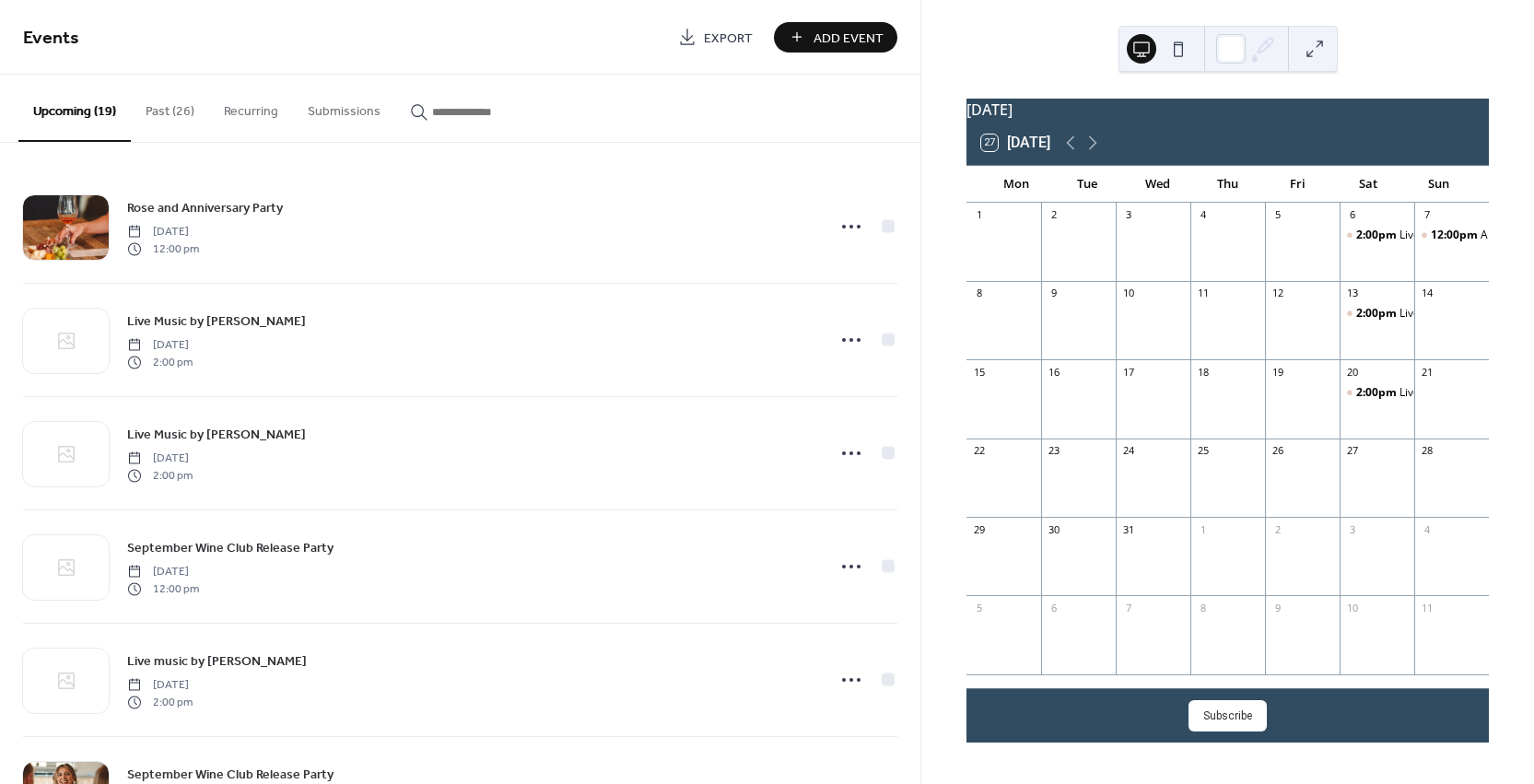 scroll, scrollTop: 0, scrollLeft: 0, axis: both 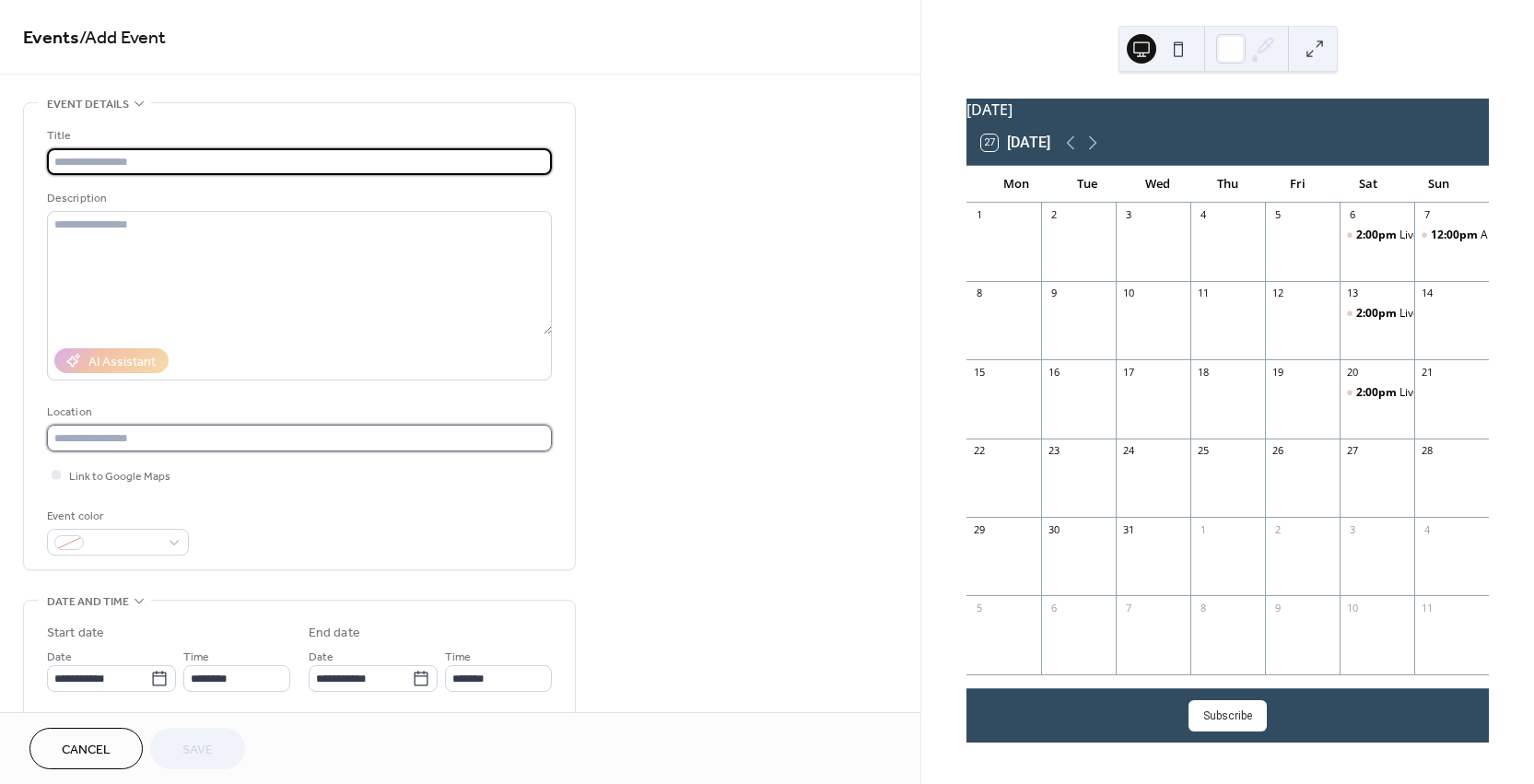 click at bounding box center [299, 438] 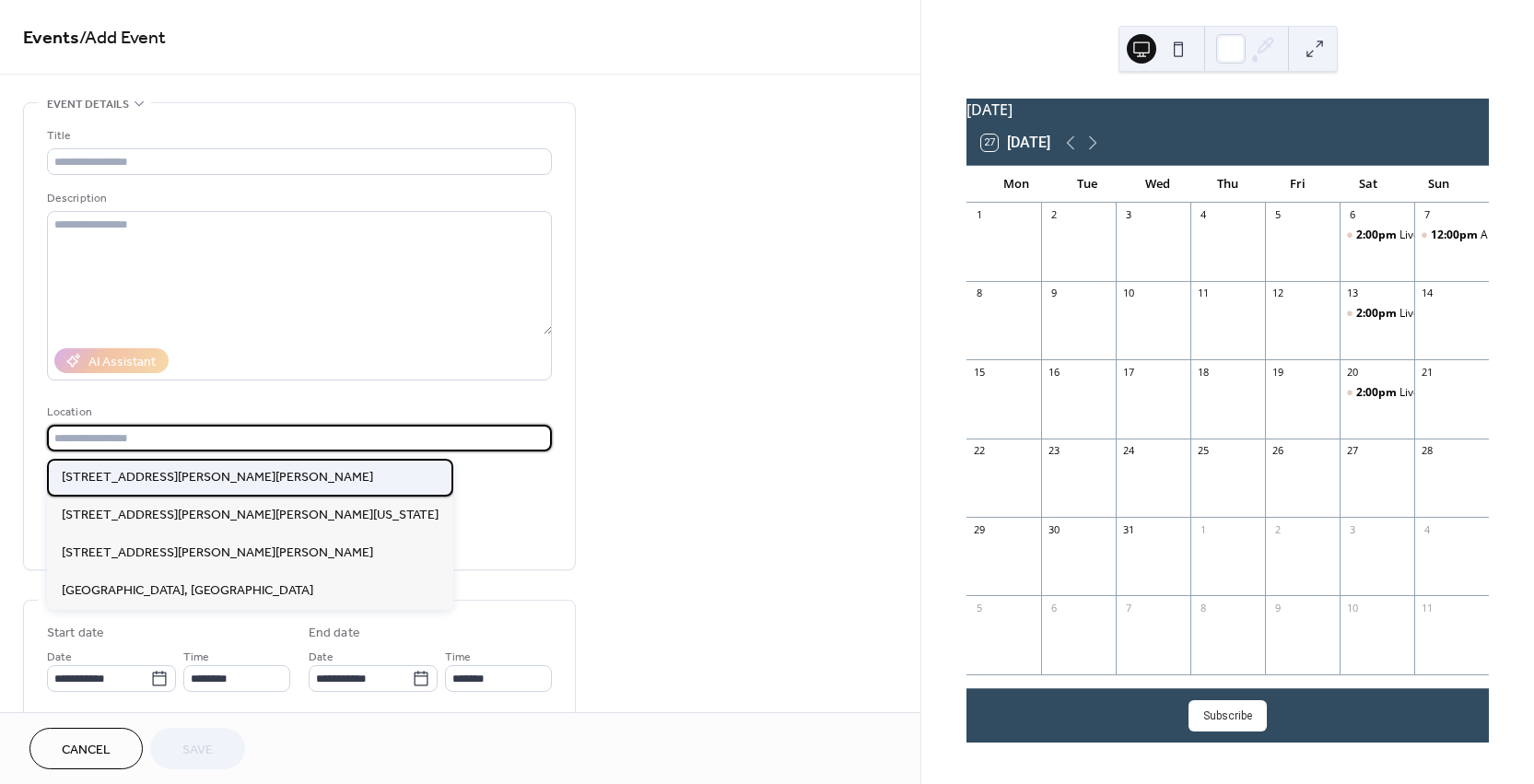 click on "[STREET_ADDRESS][PERSON_NAME][PERSON_NAME]" at bounding box center [217, 477] 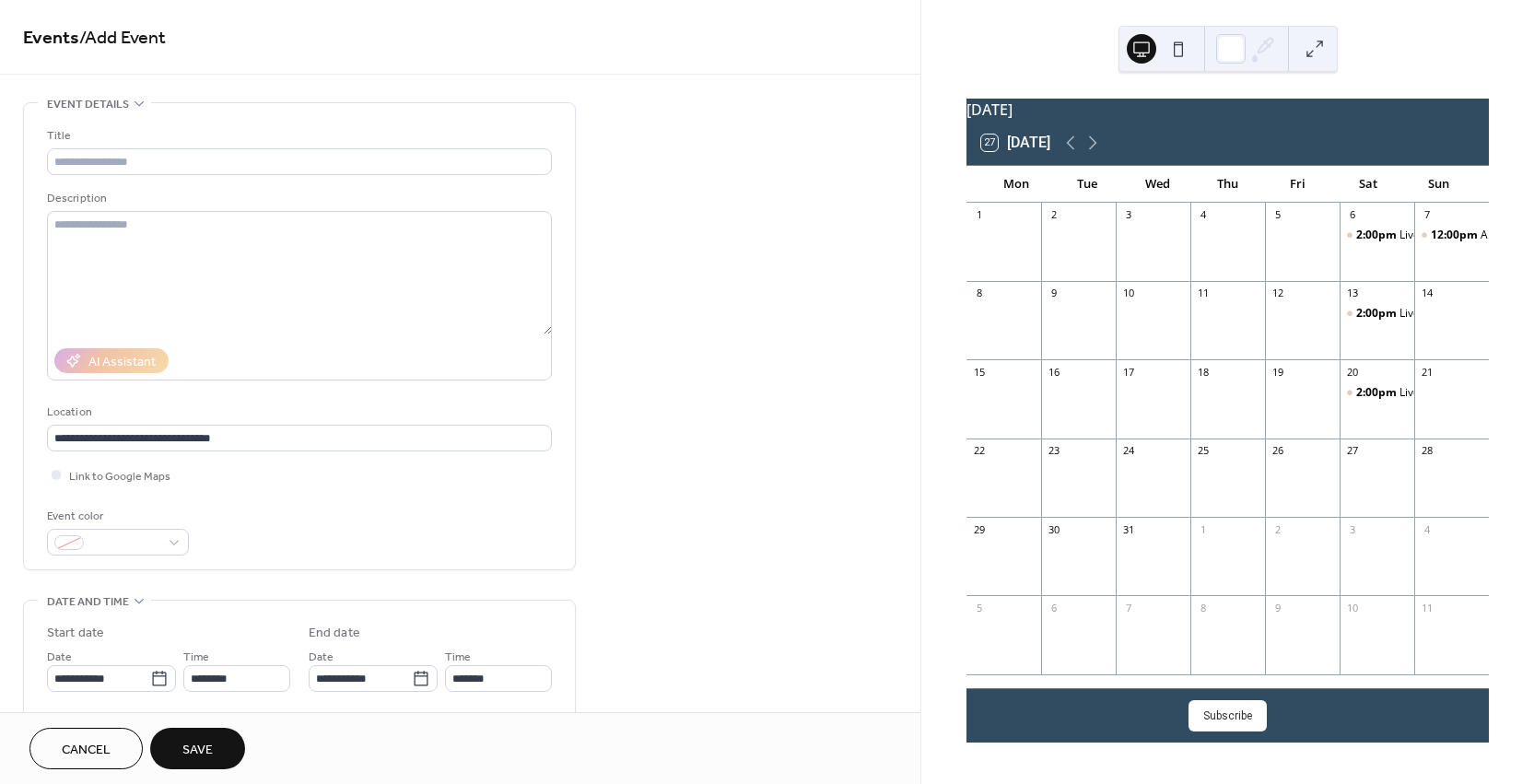 type on "**********" 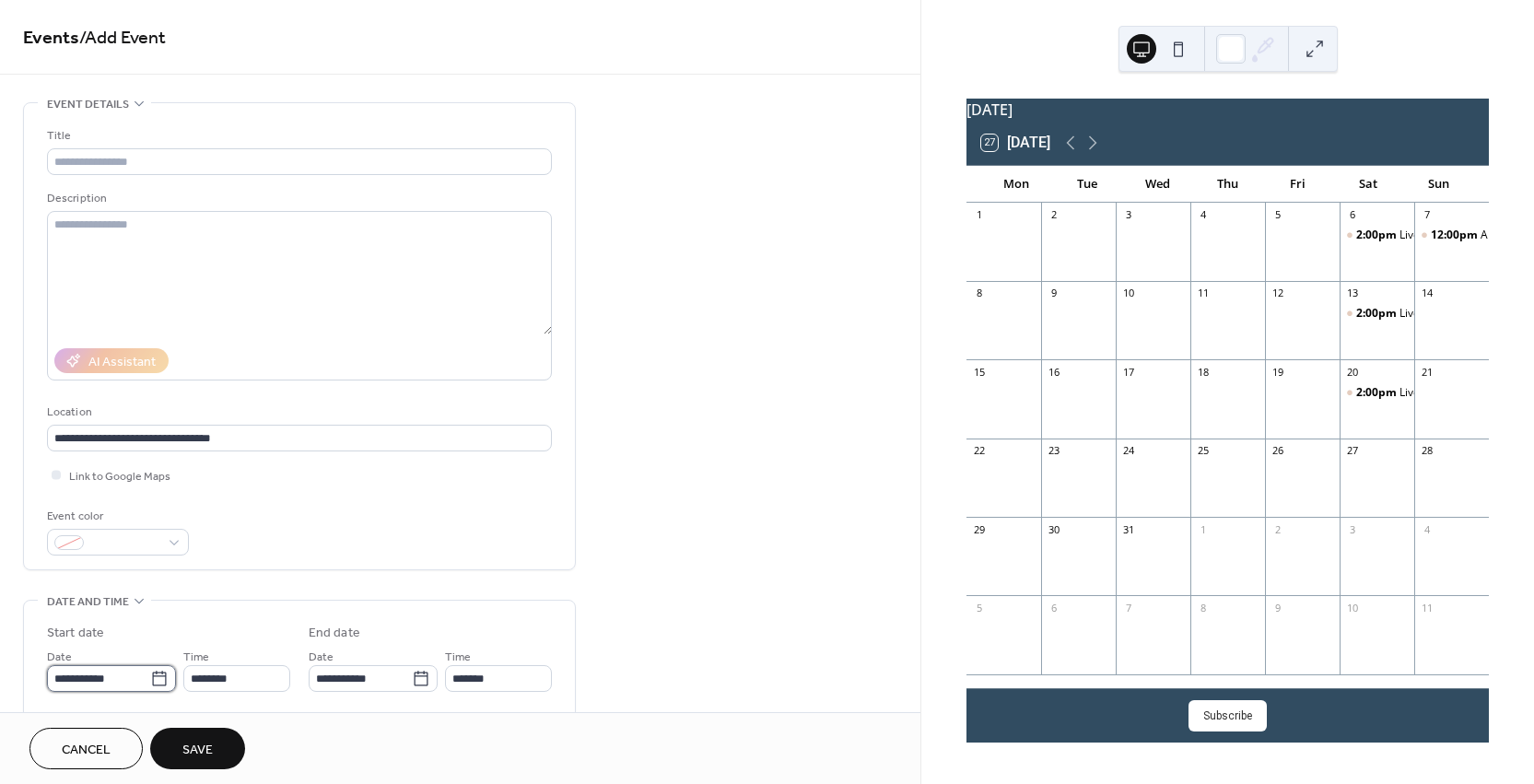click on "**********" at bounding box center (99, 678) 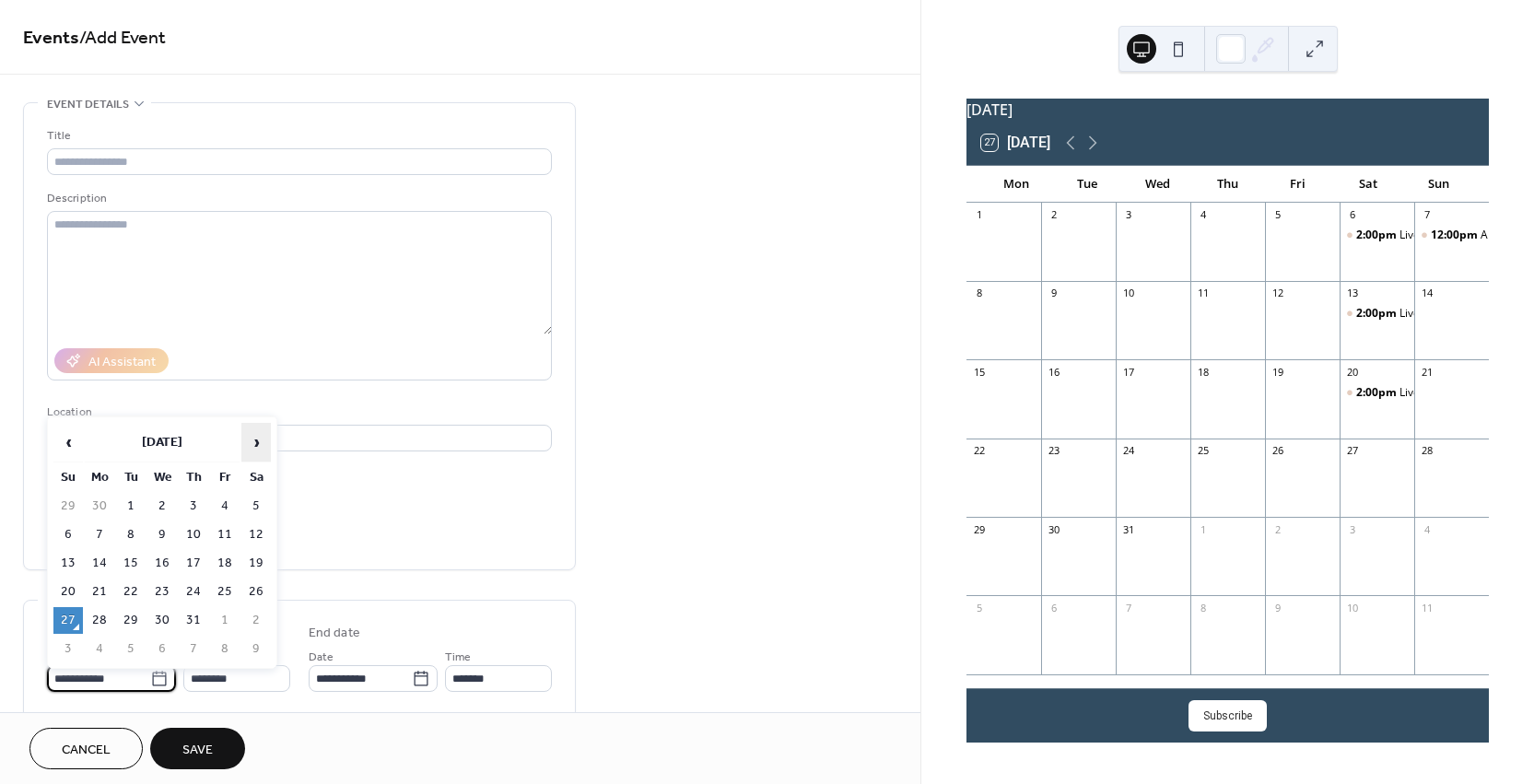 click on "›" at bounding box center (256, 442) 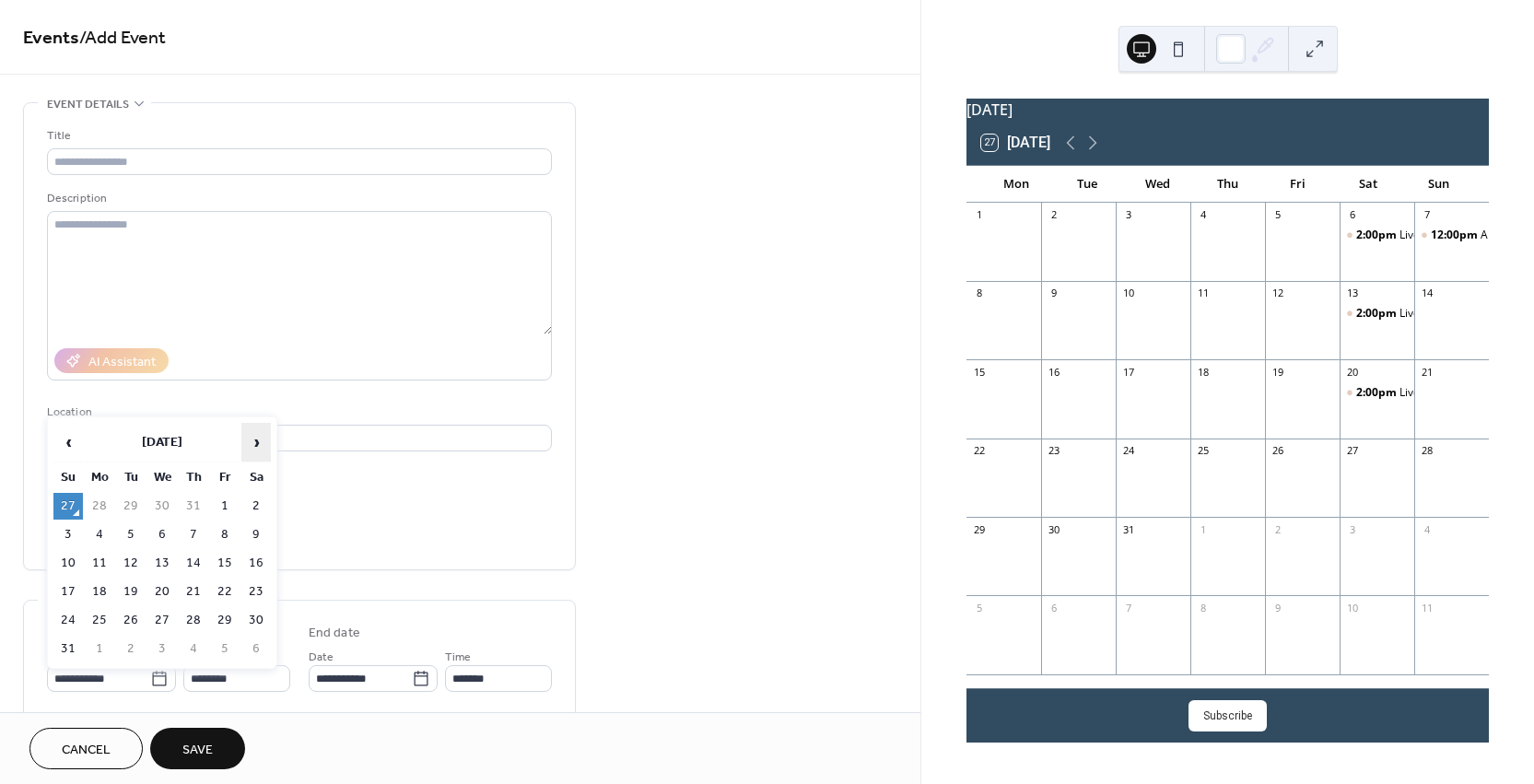 click on "›" at bounding box center [256, 442] 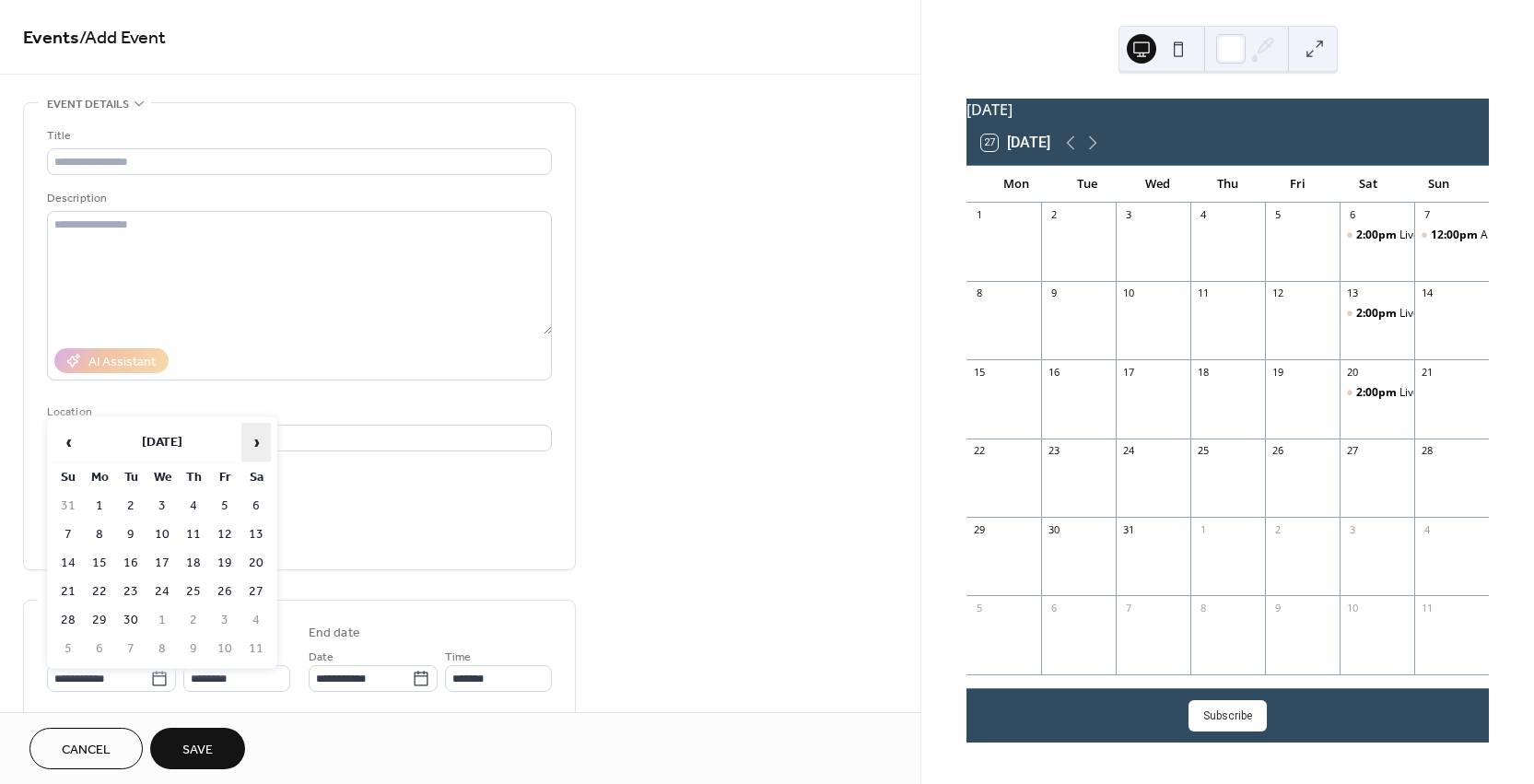 click on "›" at bounding box center [256, 442] 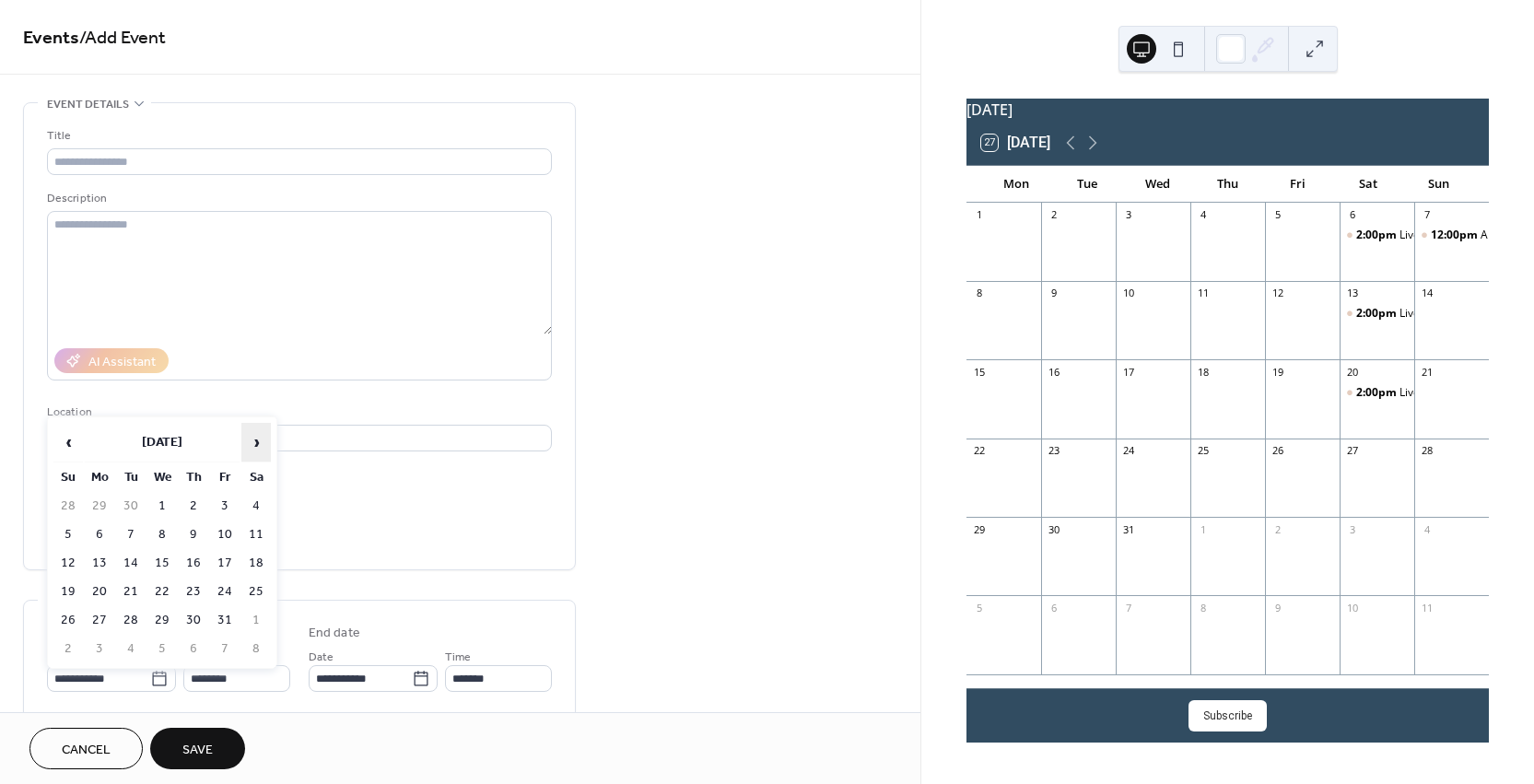 click on "›" at bounding box center (256, 442) 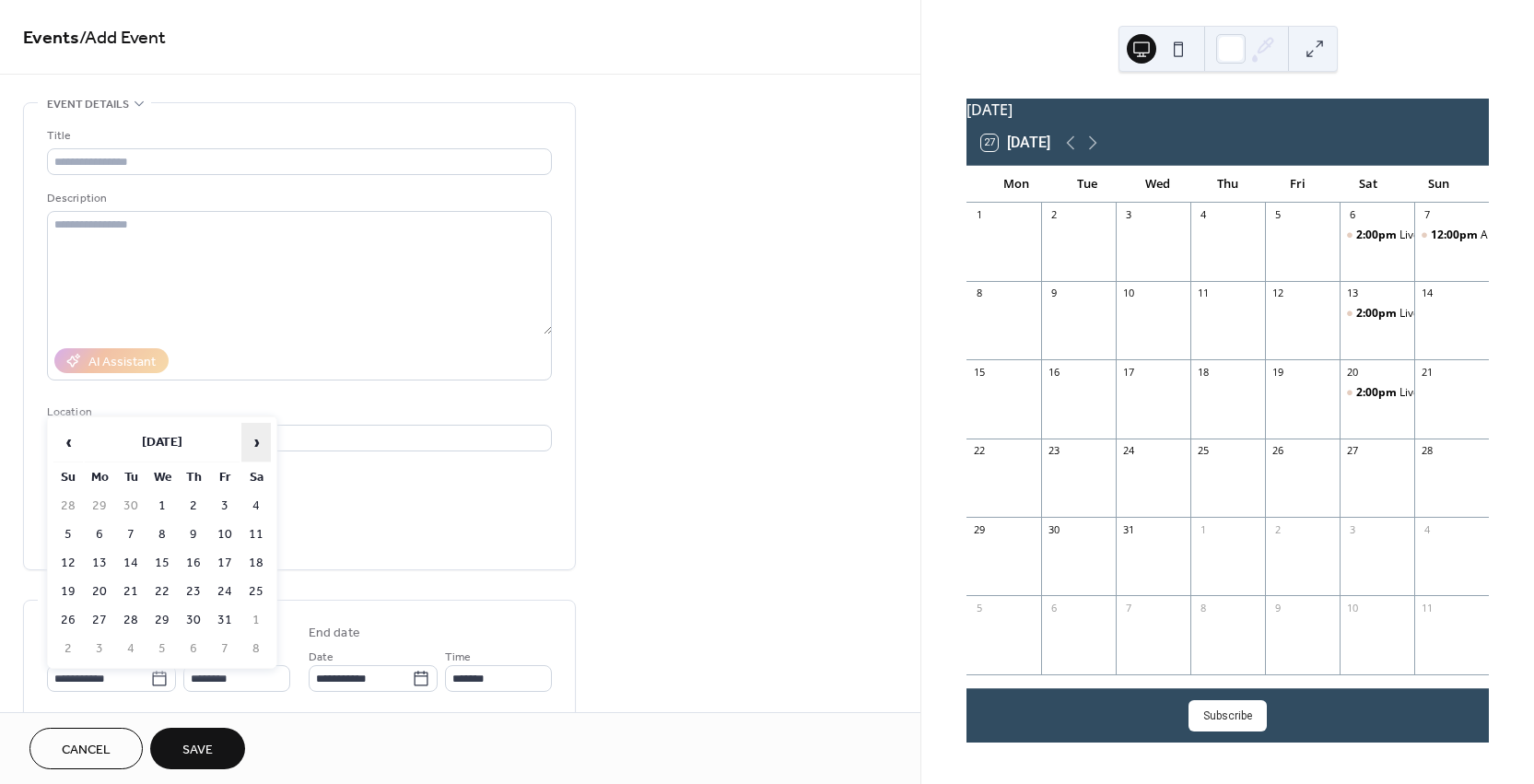 click on "›" at bounding box center [256, 442] 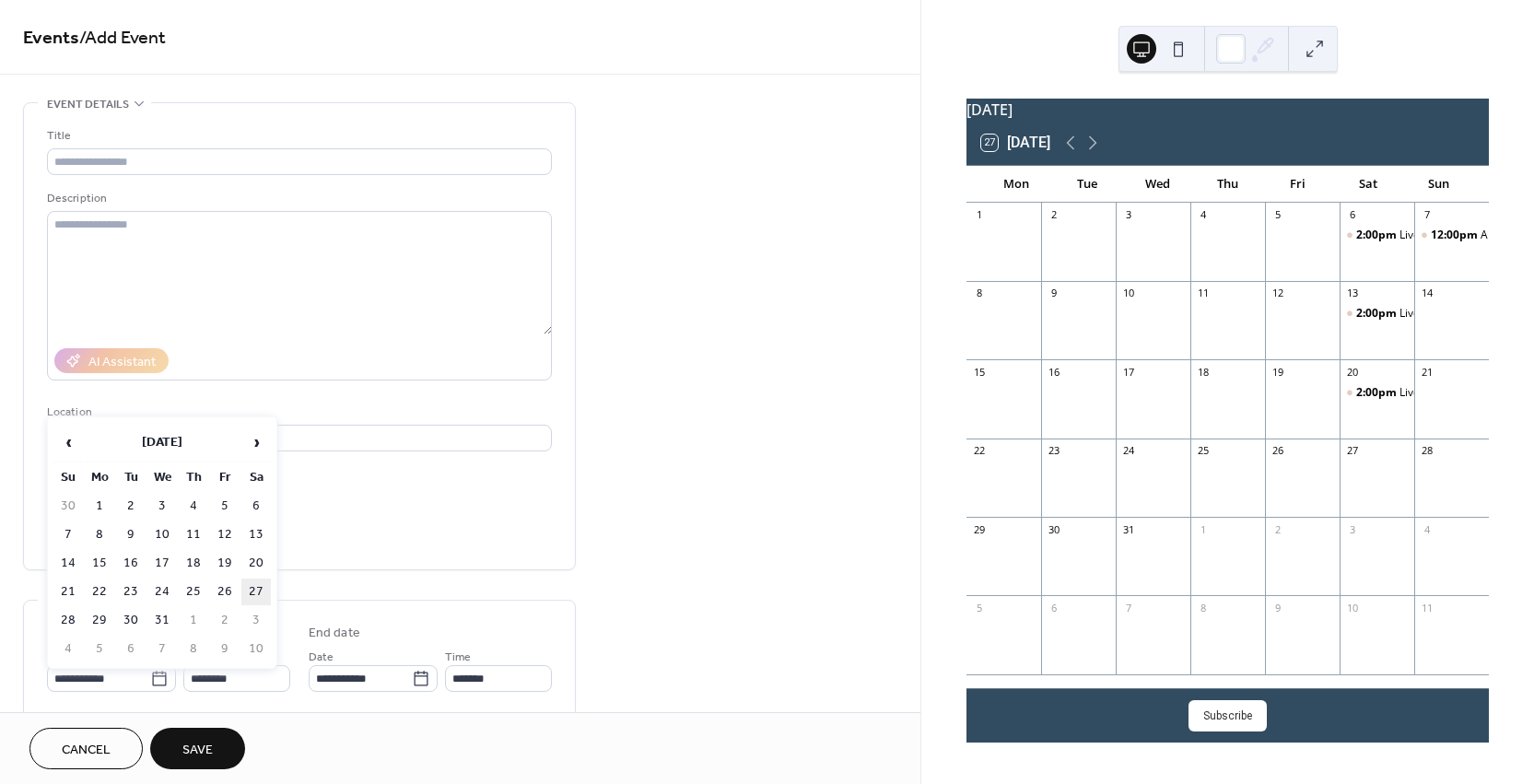 click on "27" at bounding box center (256, 591) 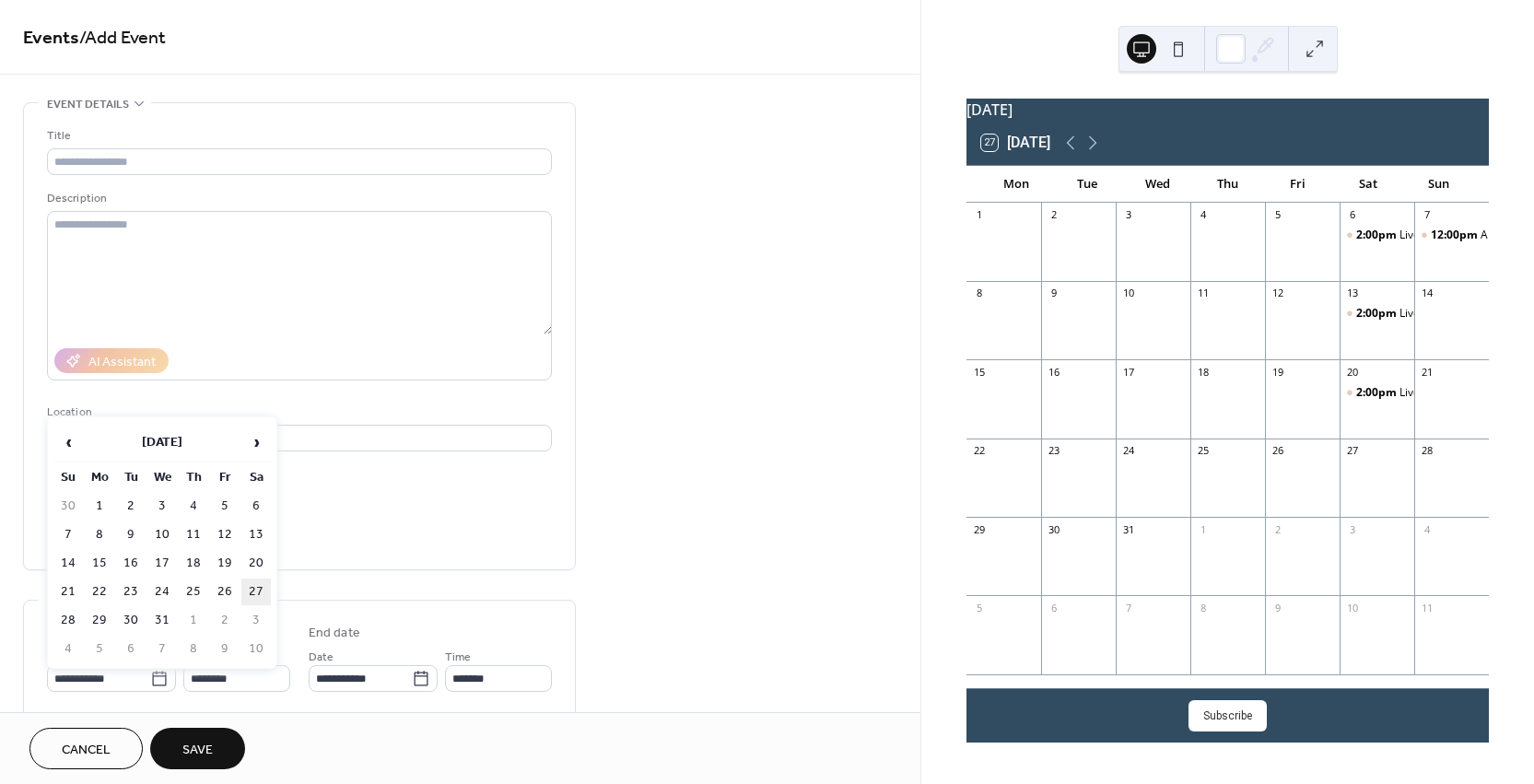 type on "**********" 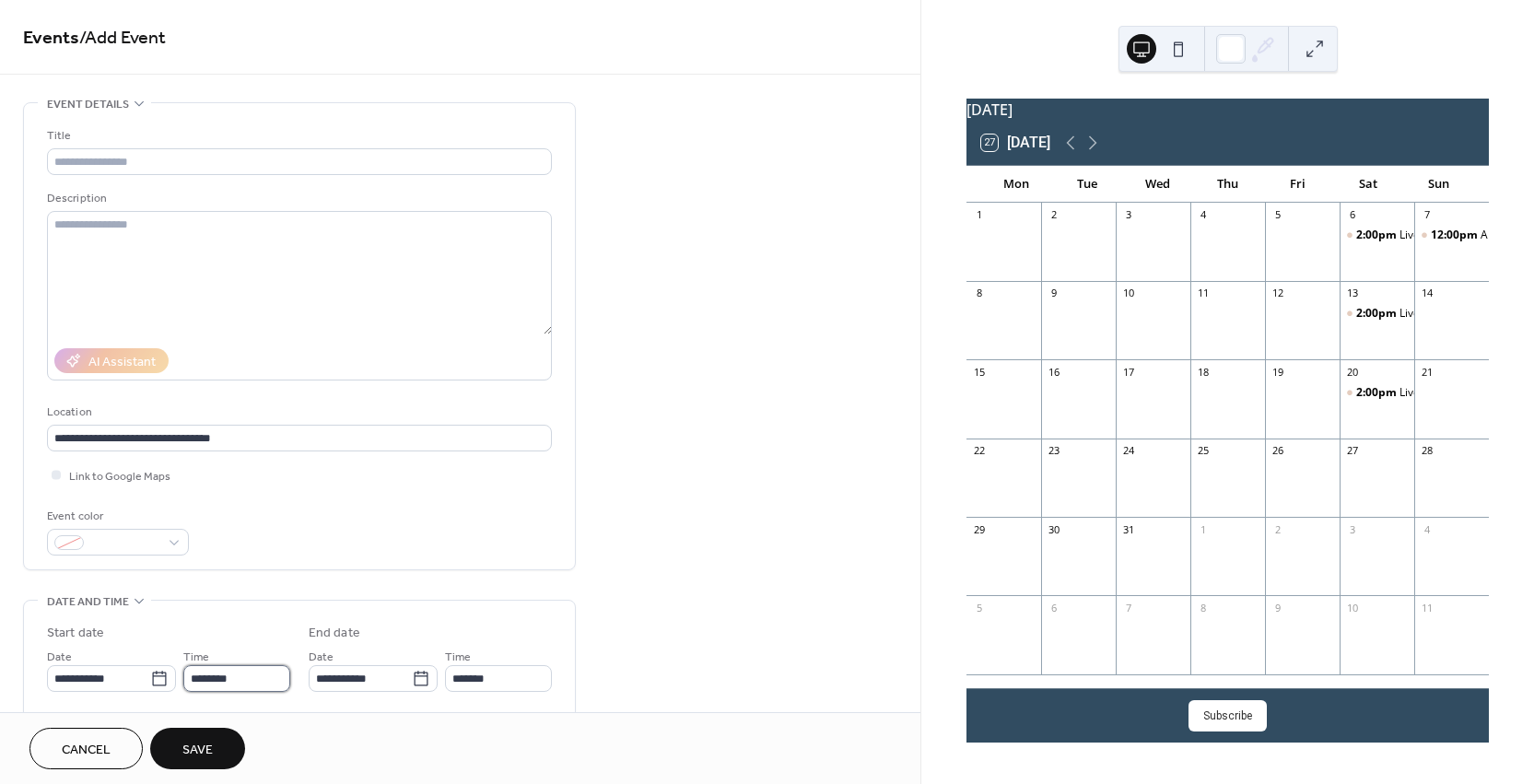 click on "********" at bounding box center (237, 678) 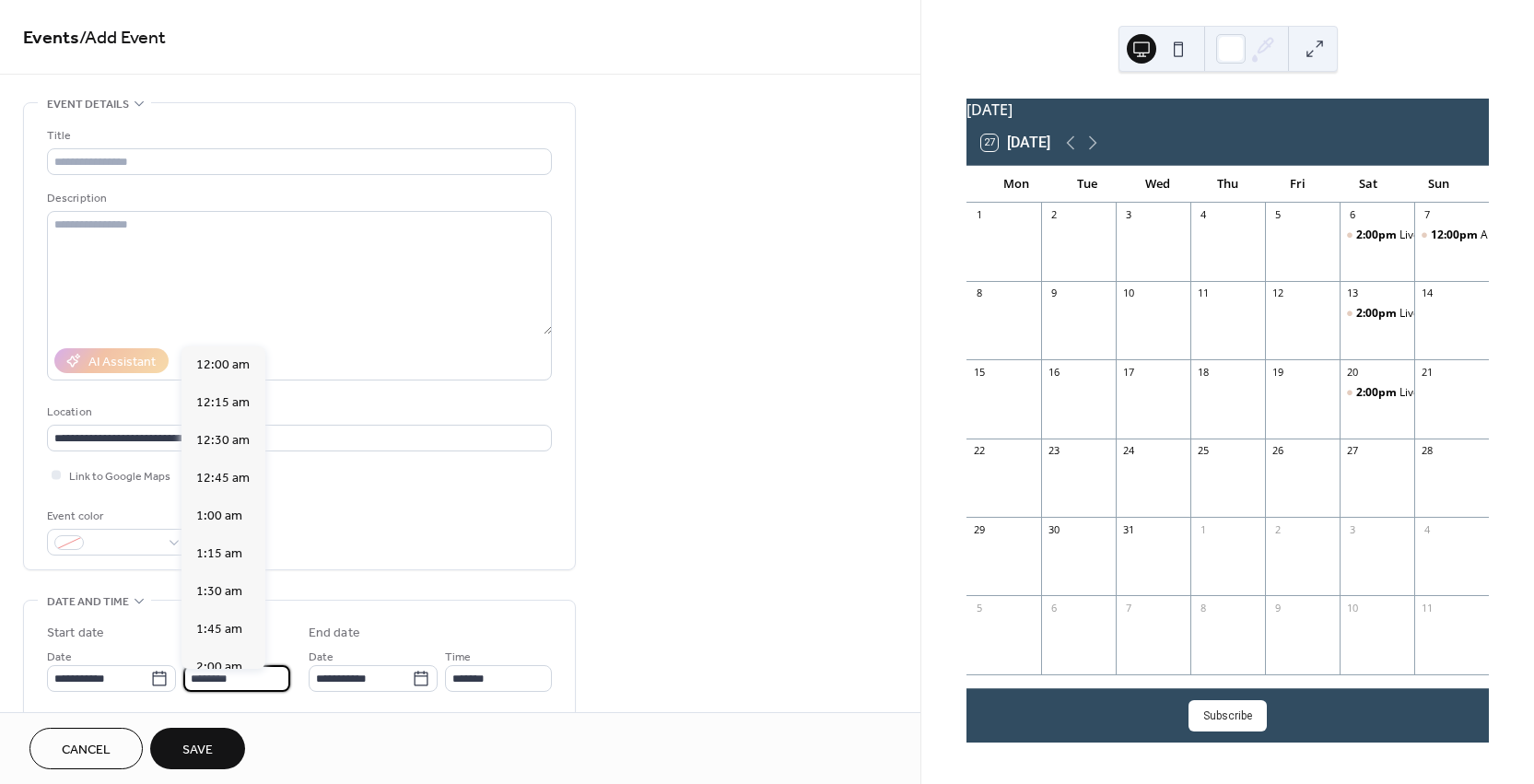 scroll, scrollTop: 1813, scrollLeft: 0, axis: vertical 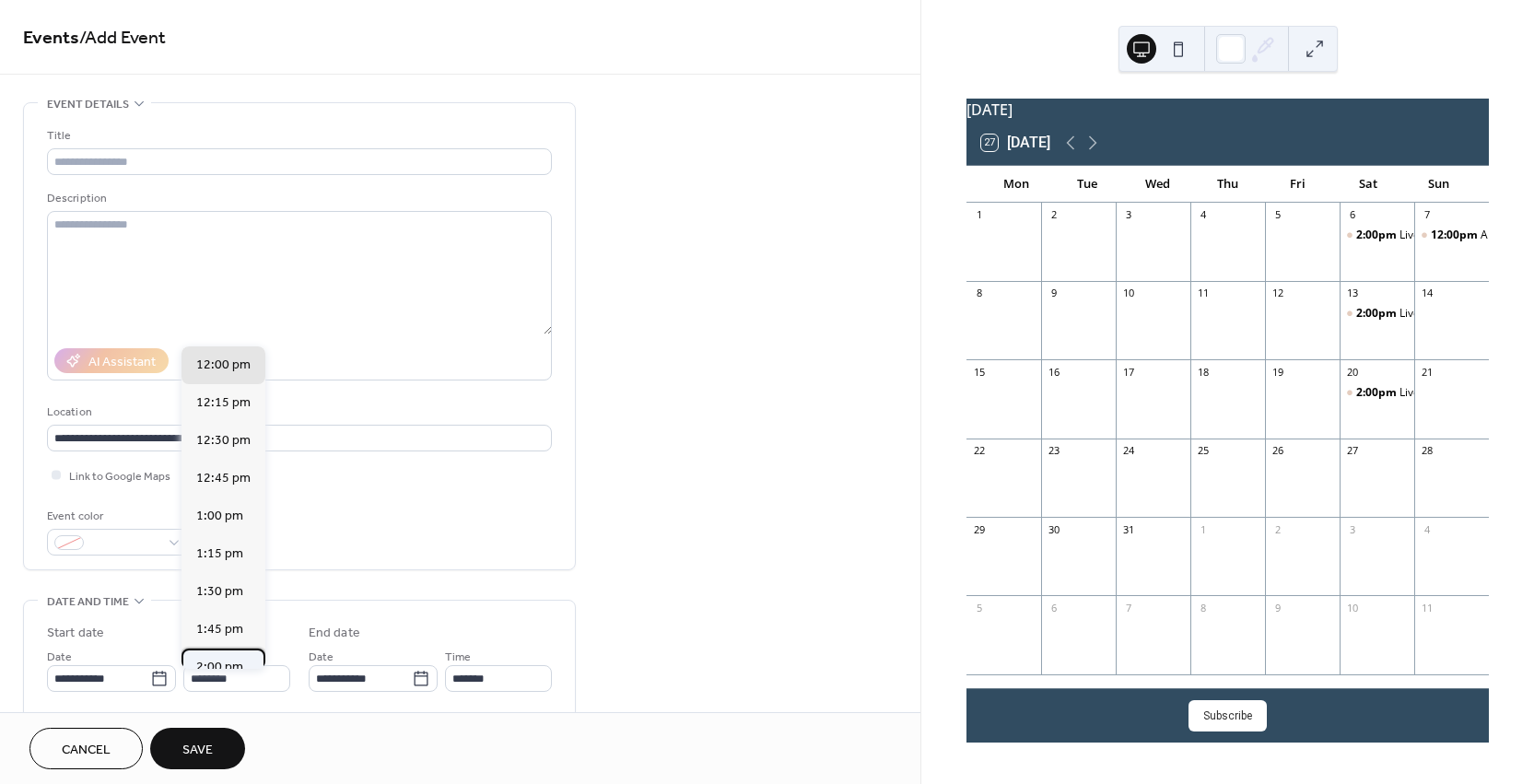 click on "2:00 pm" at bounding box center [219, 667] 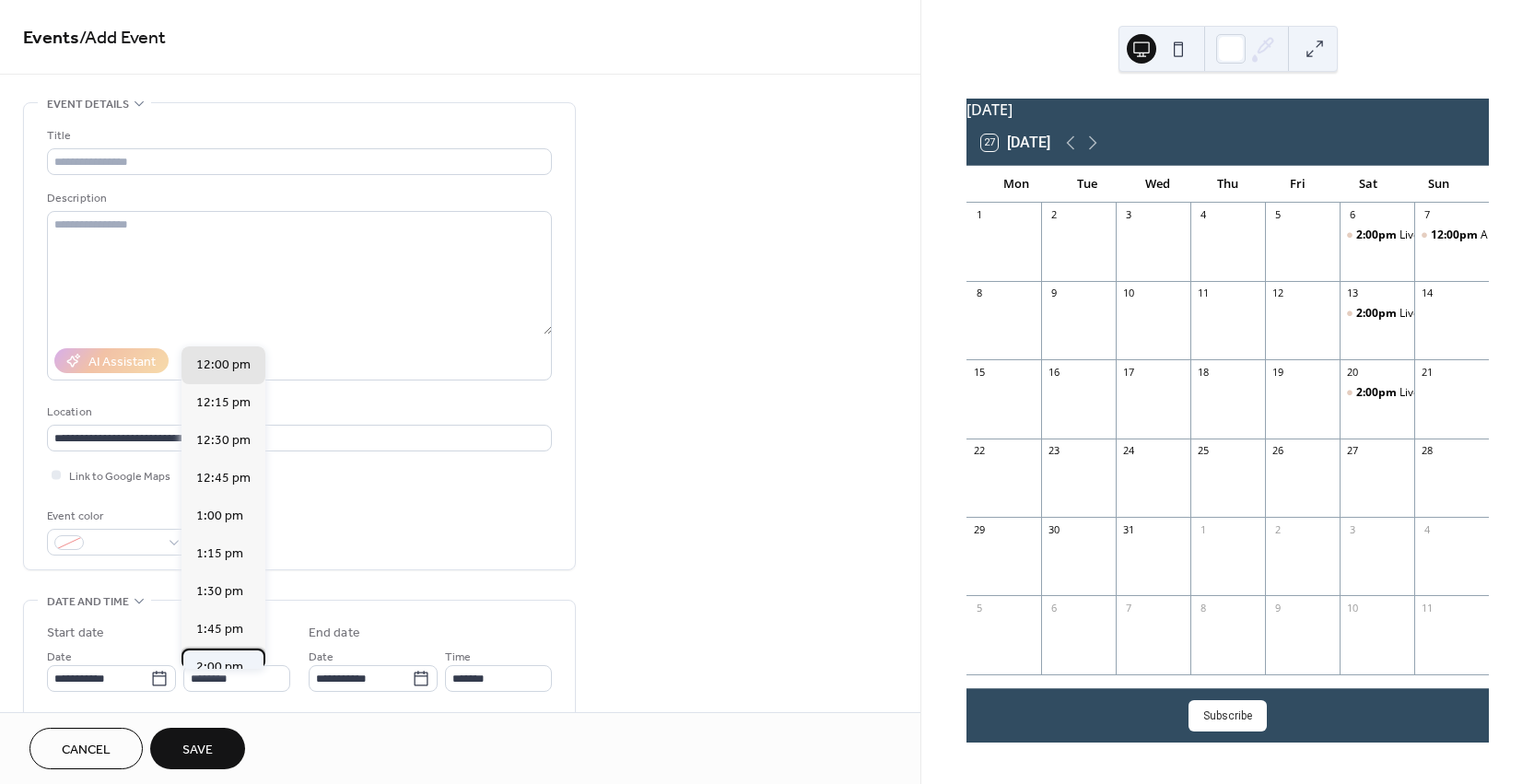 type on "*******" 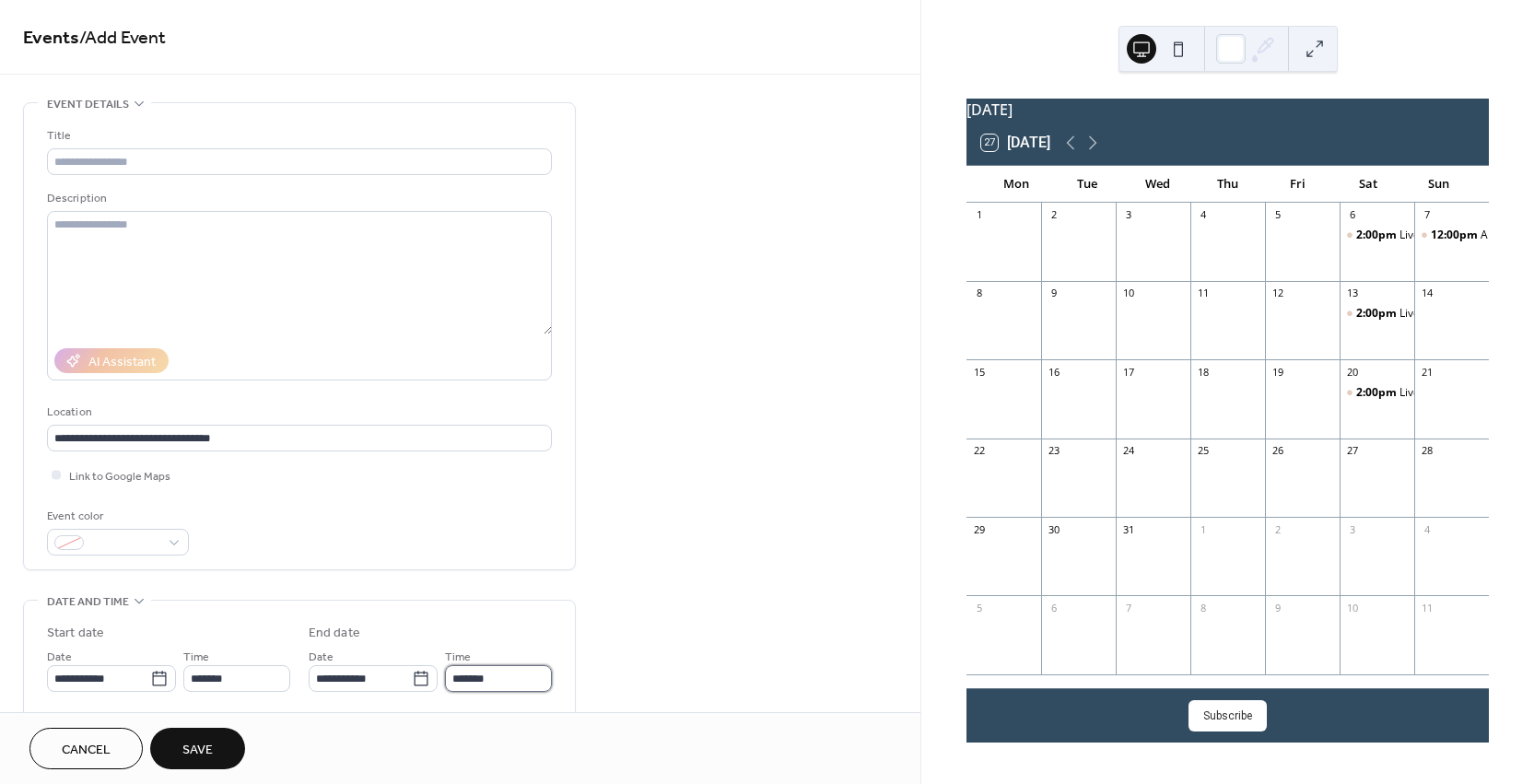 click on "*******" at bounding box center (498, 678) 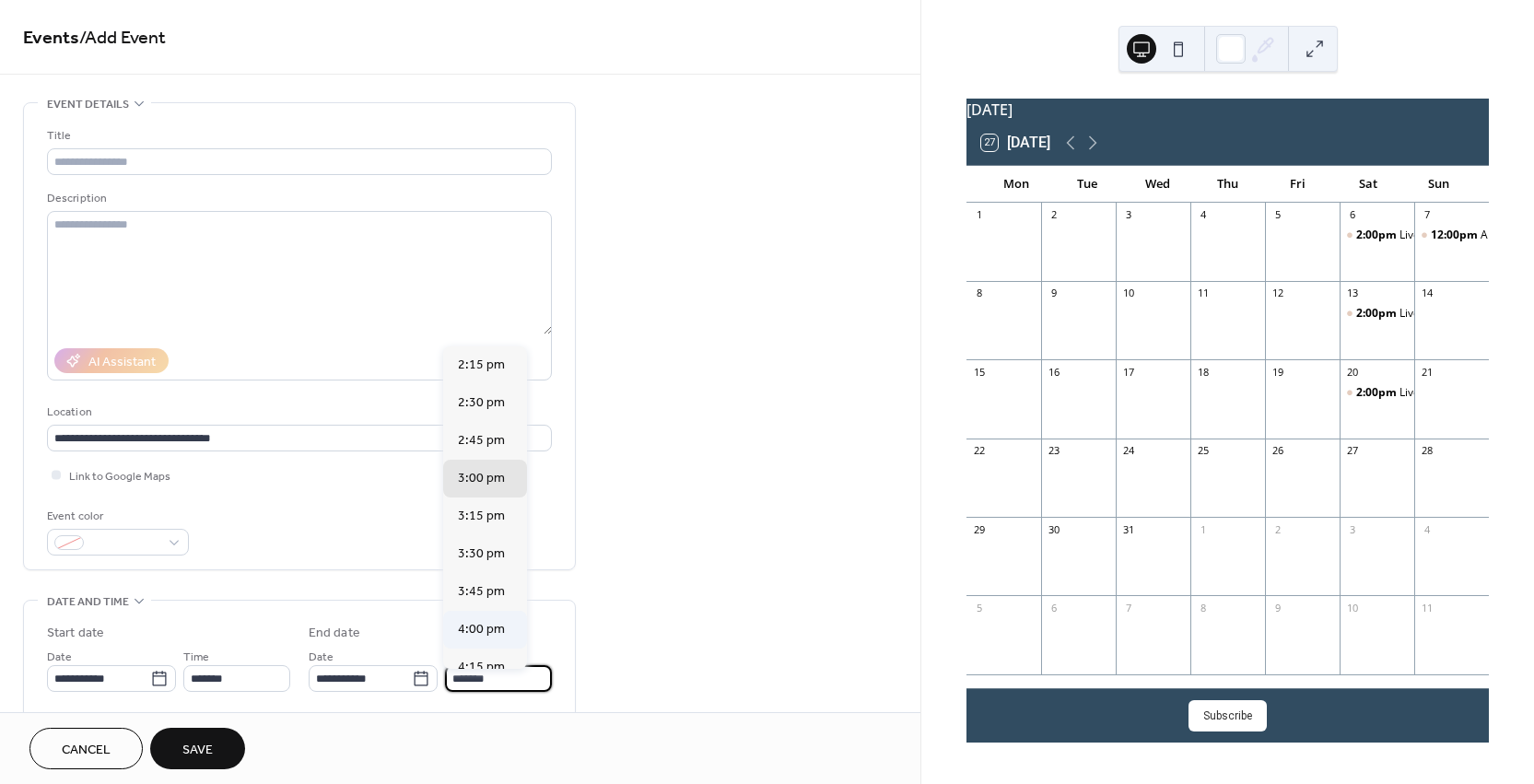 scroll, scrollTop: 152, scrollLeft: 0, axis: vertical 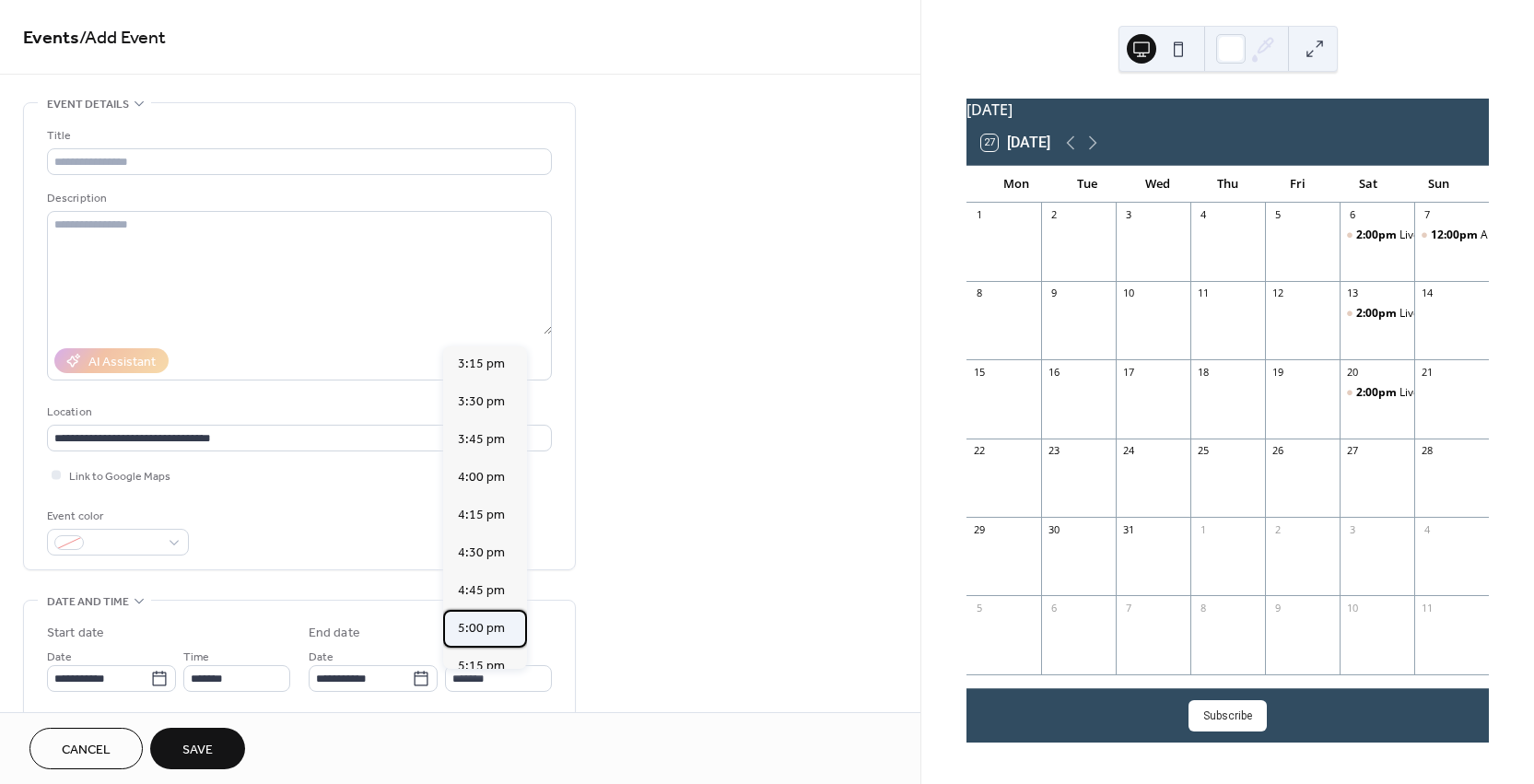 click on "5:00 pm" at bounding box center (481, 628) 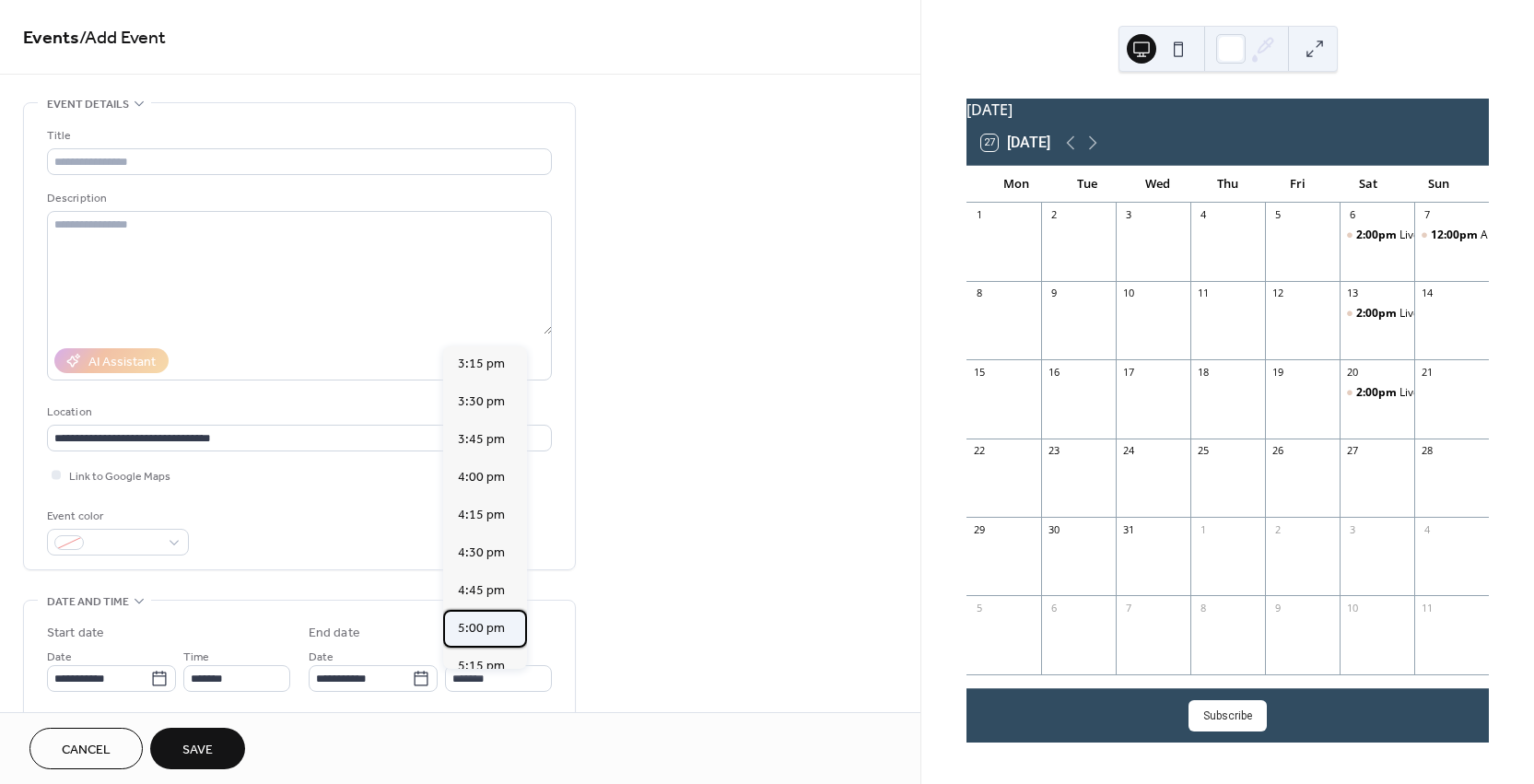 type on "*******" 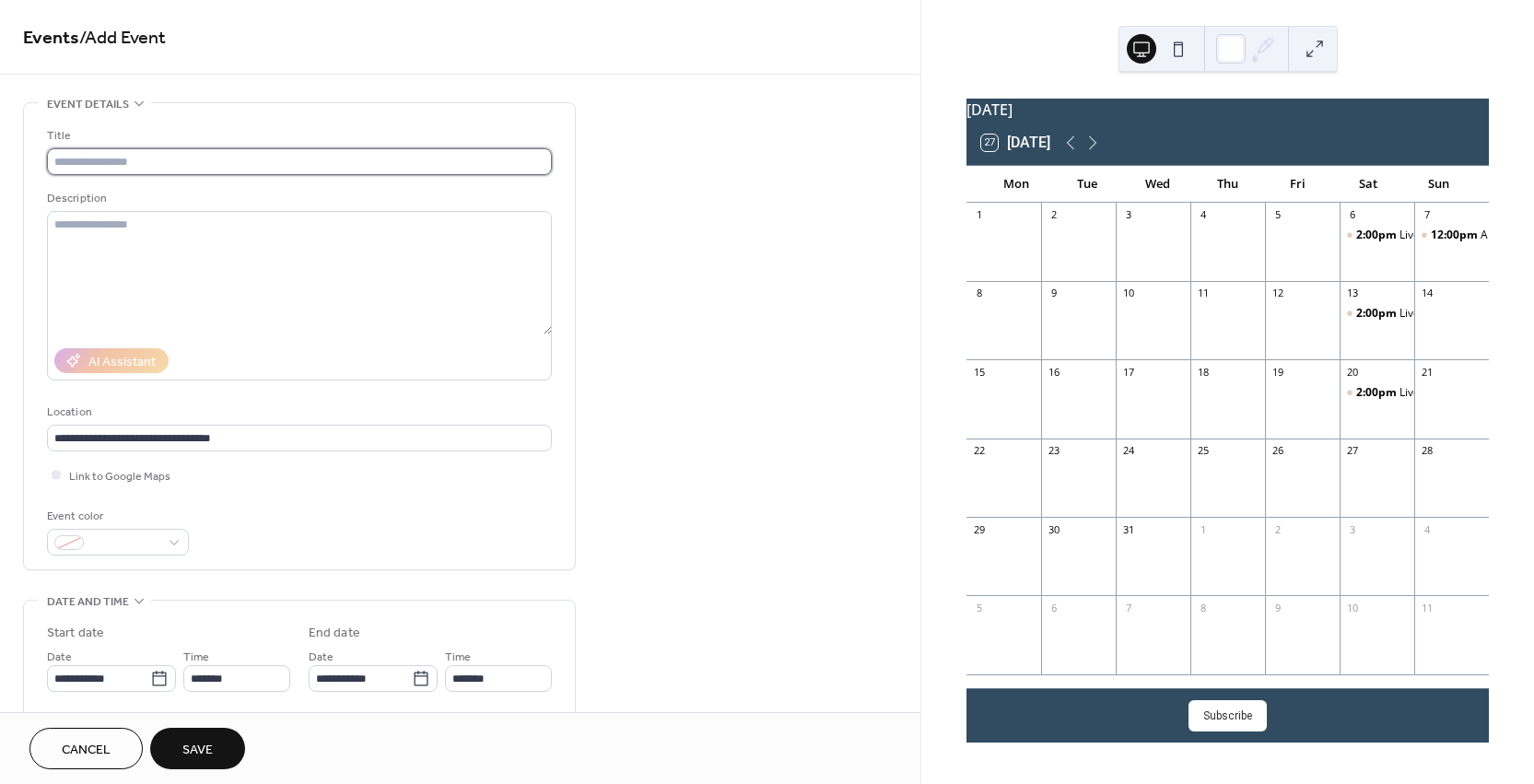 click at bounding box center [299, 161] 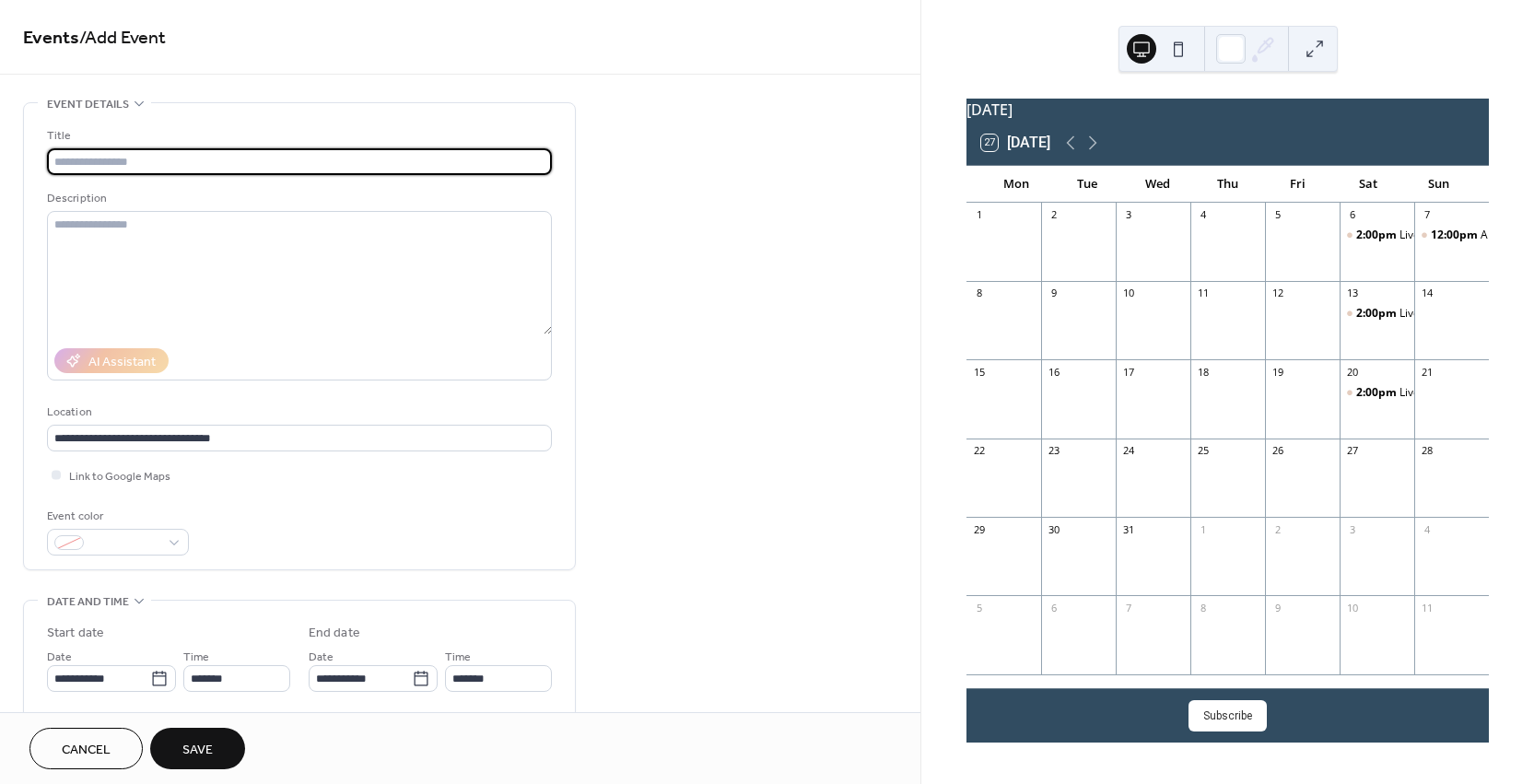 paste on "**********" 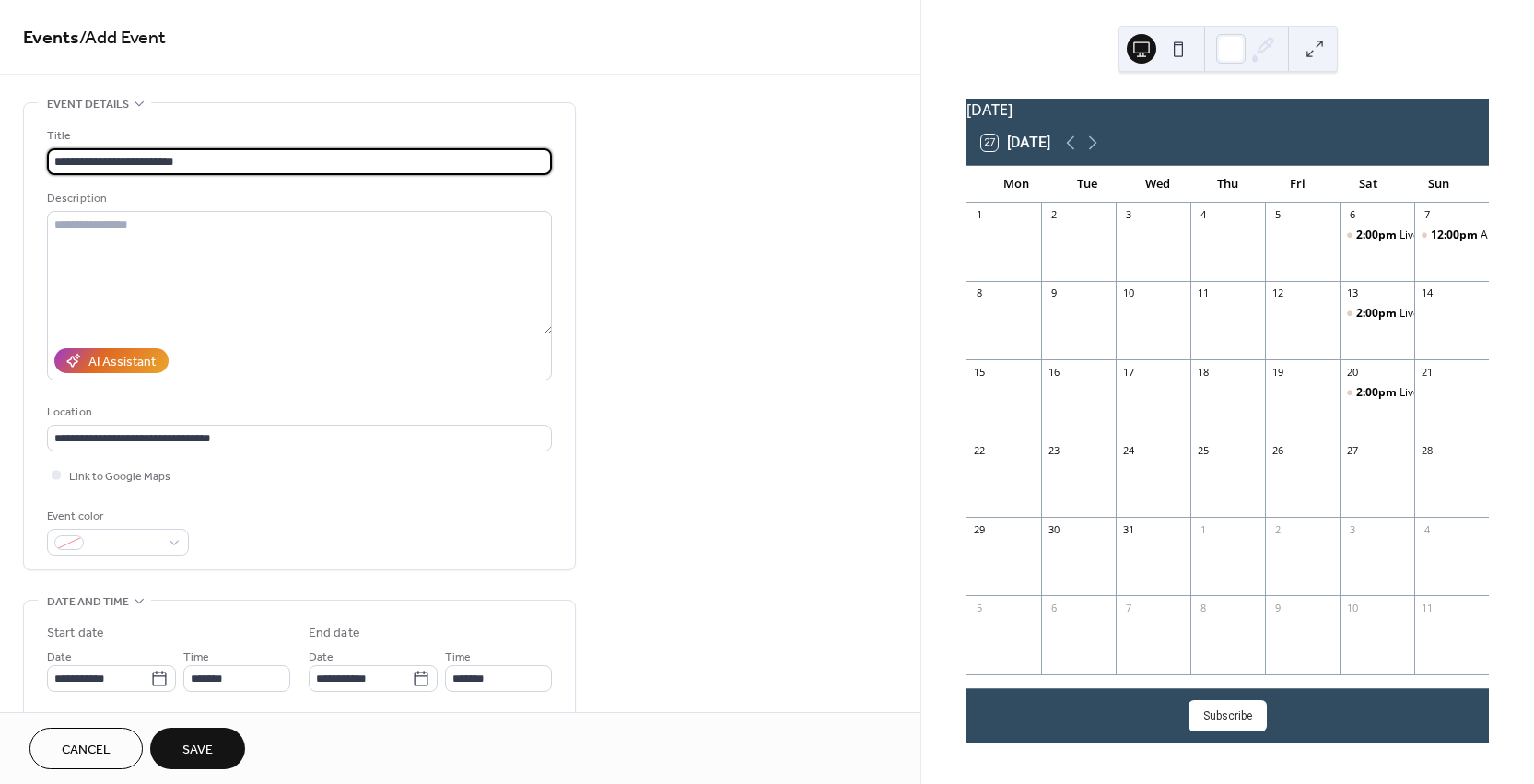 drag, startPoint x: 72, startPoint y: 162, endPoint x: 17, endPoint y: 162, distance: 55 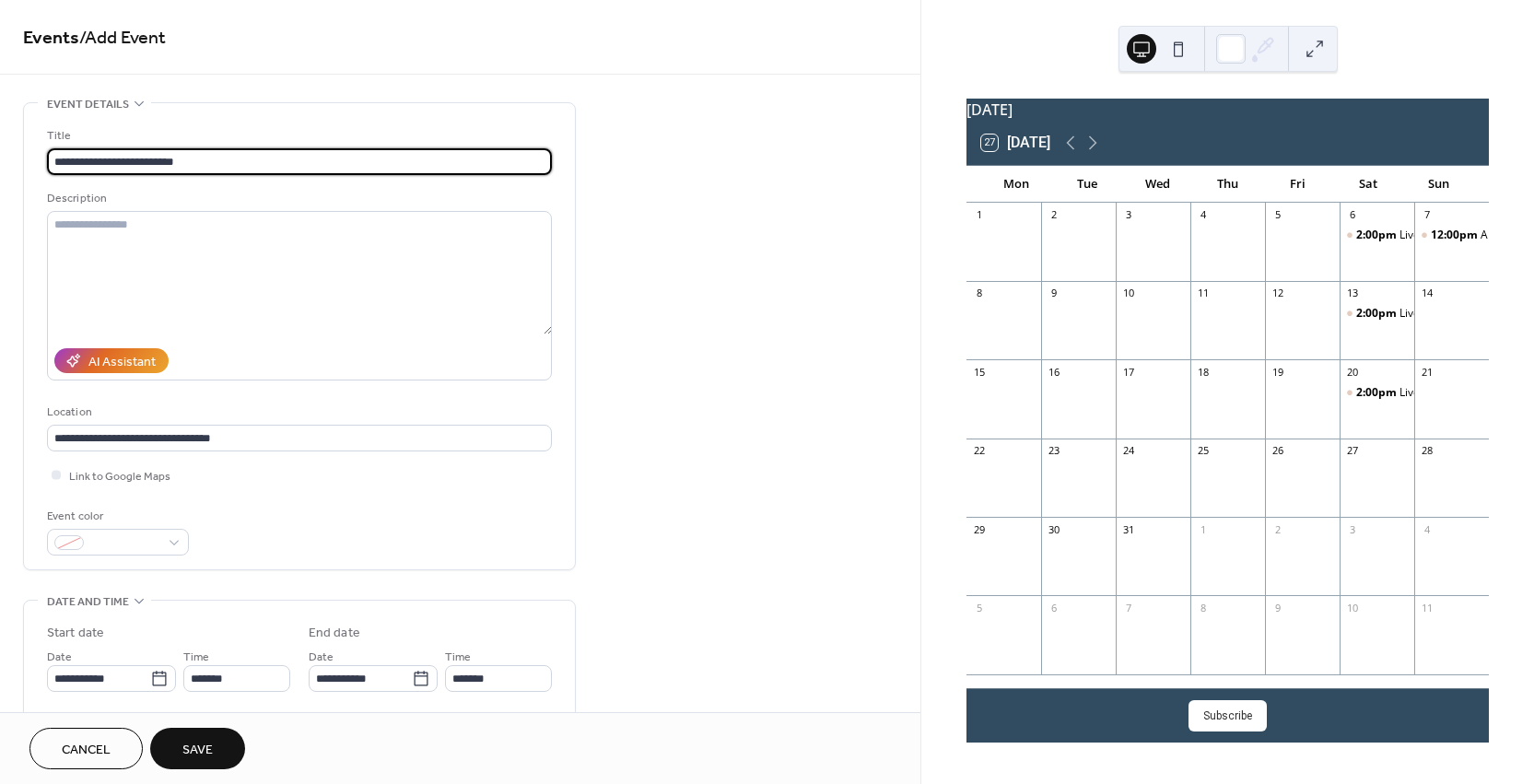 click on "**********" at bounding box center [460, 663] 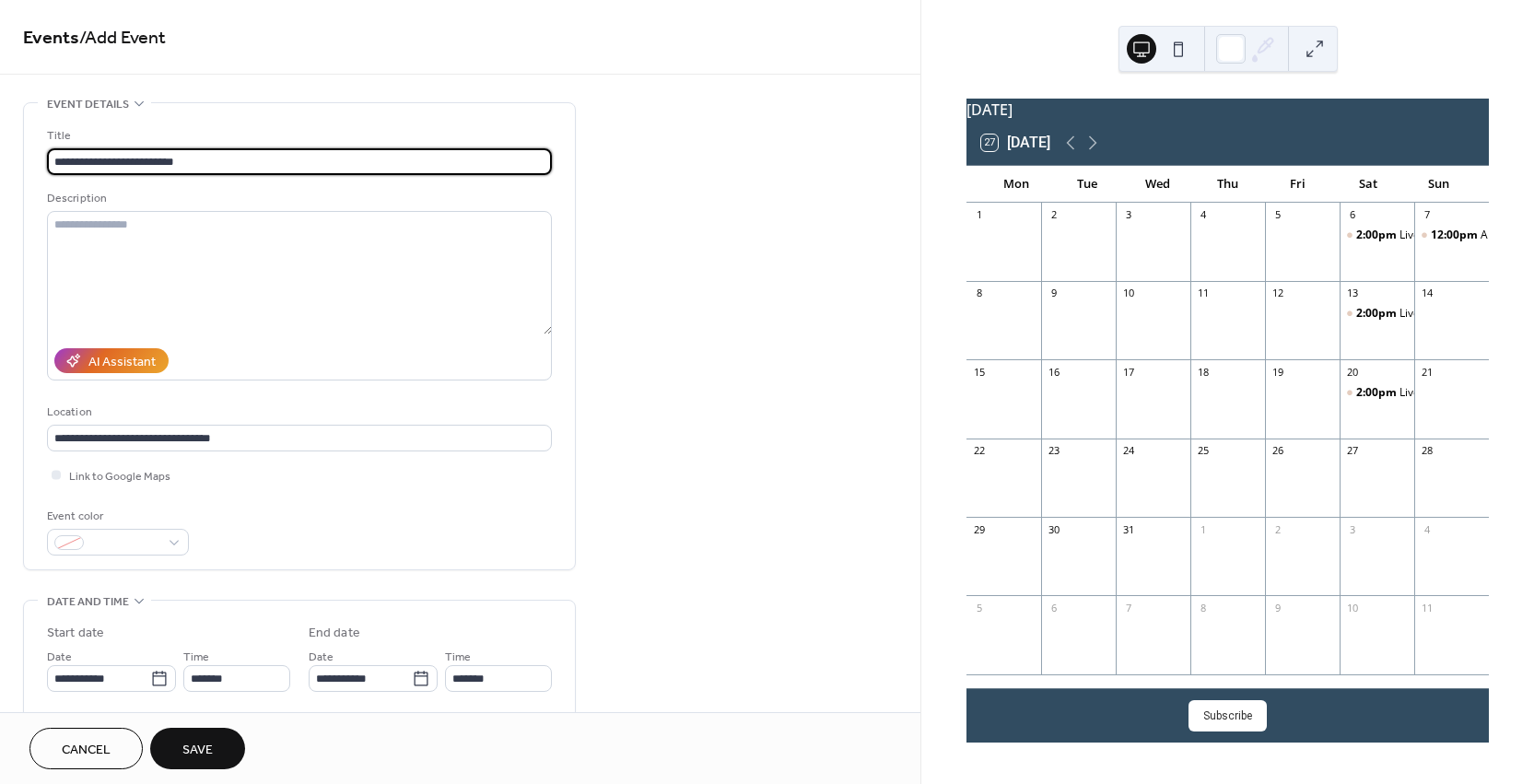 click on "**********" at bounding box center (299, 161) 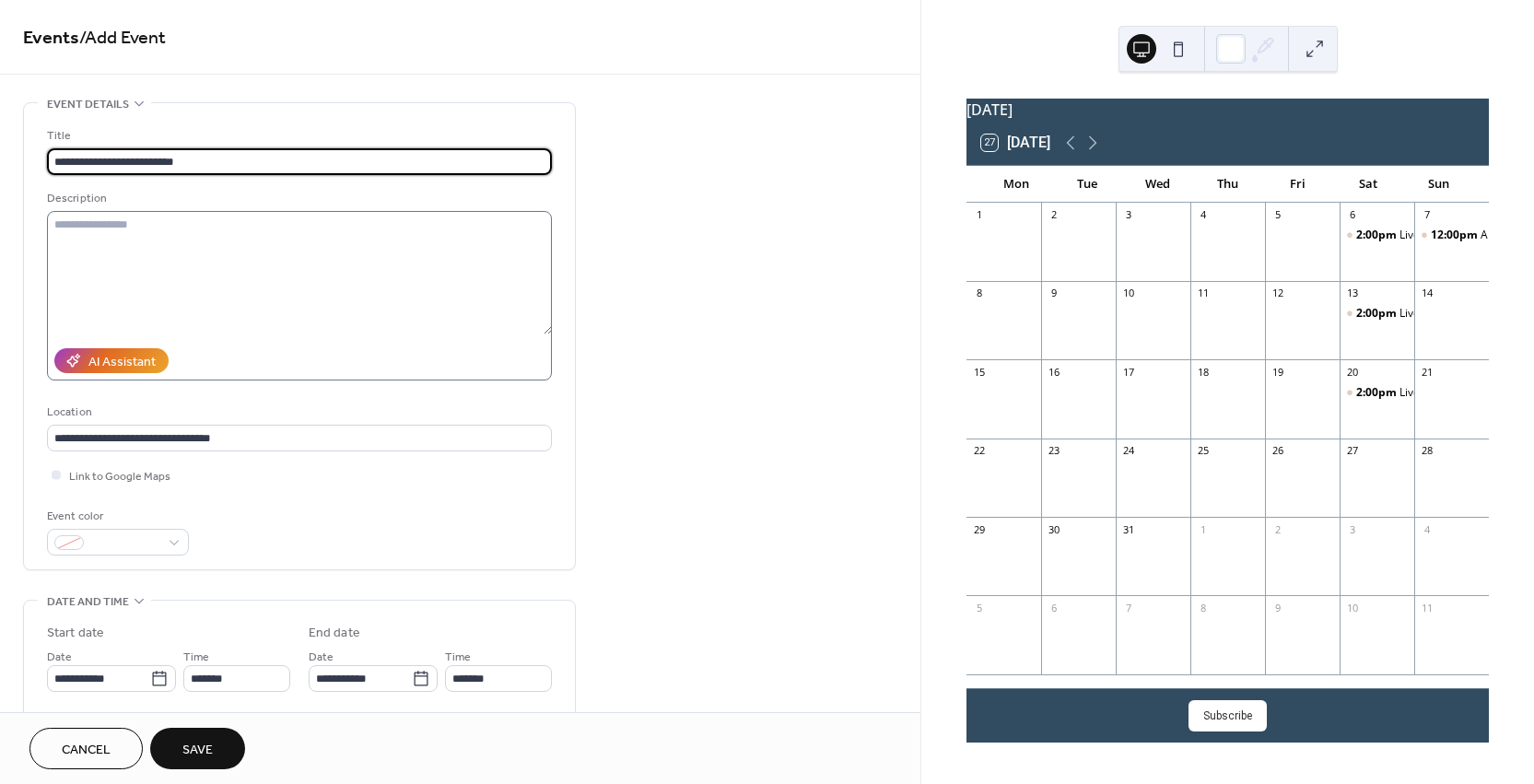 type on "**********" 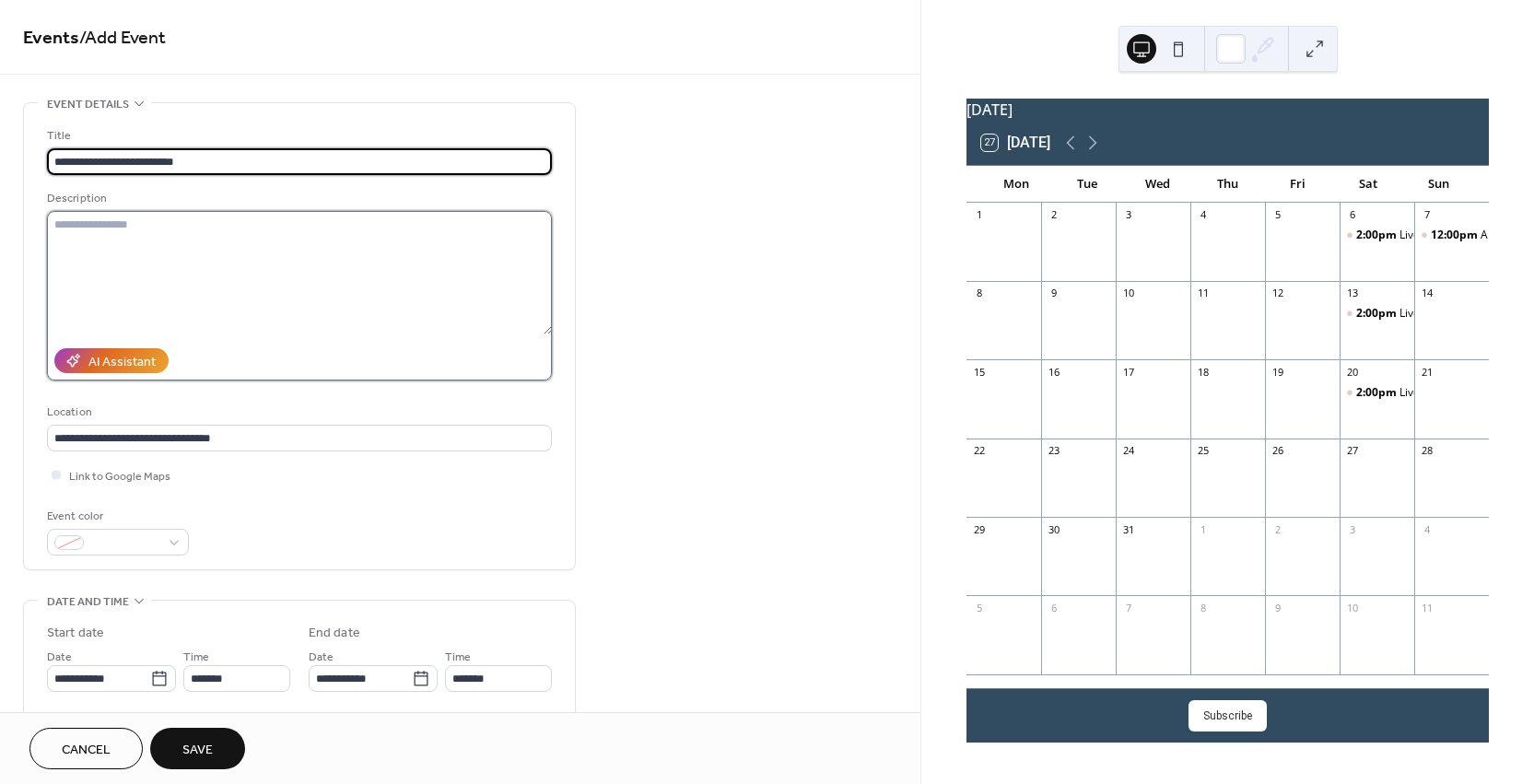 click at bounding box center (299, 273) 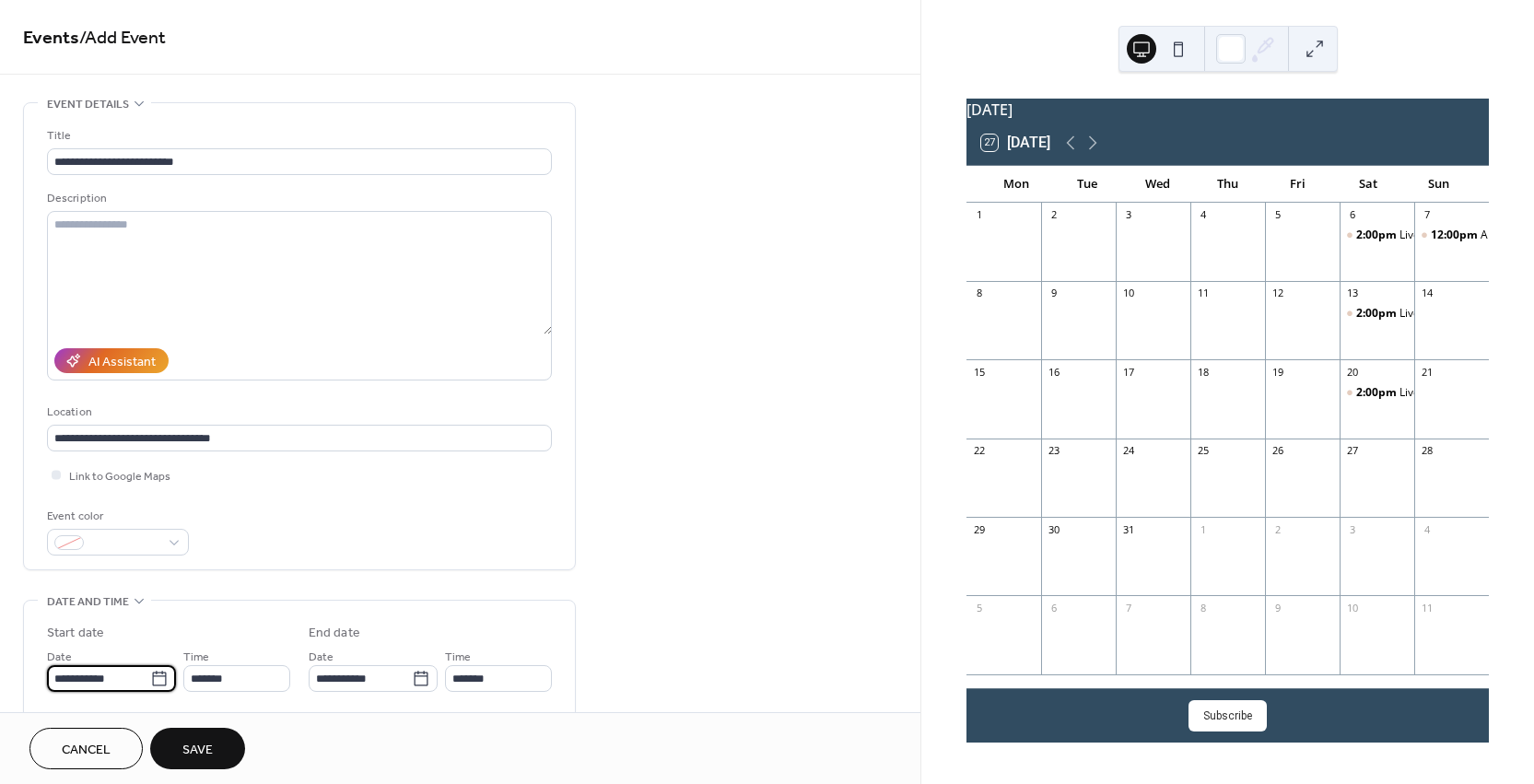 click on "**********" at bounding box center (99, 678) 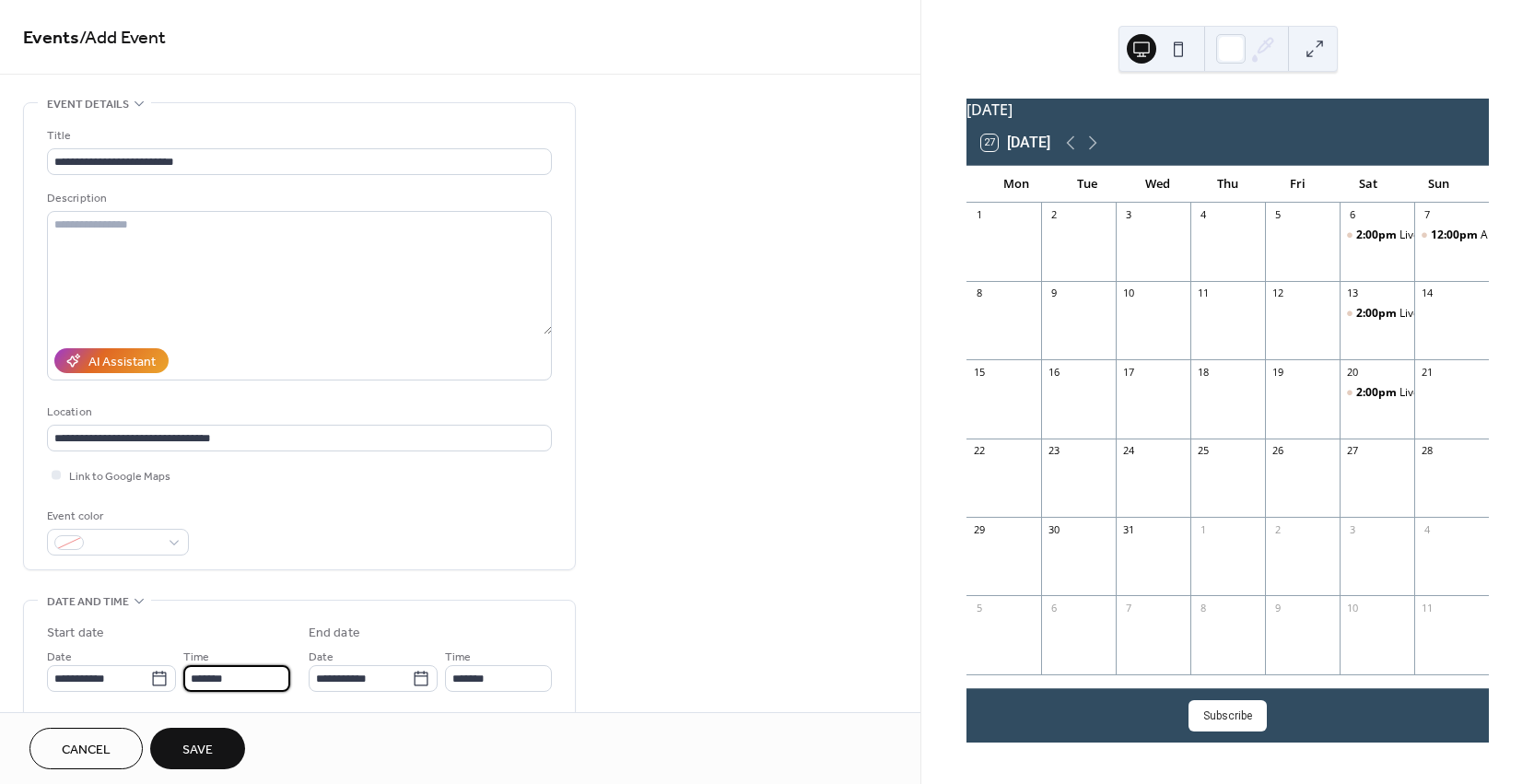 click on "*******" at bounding box center (237, 678) 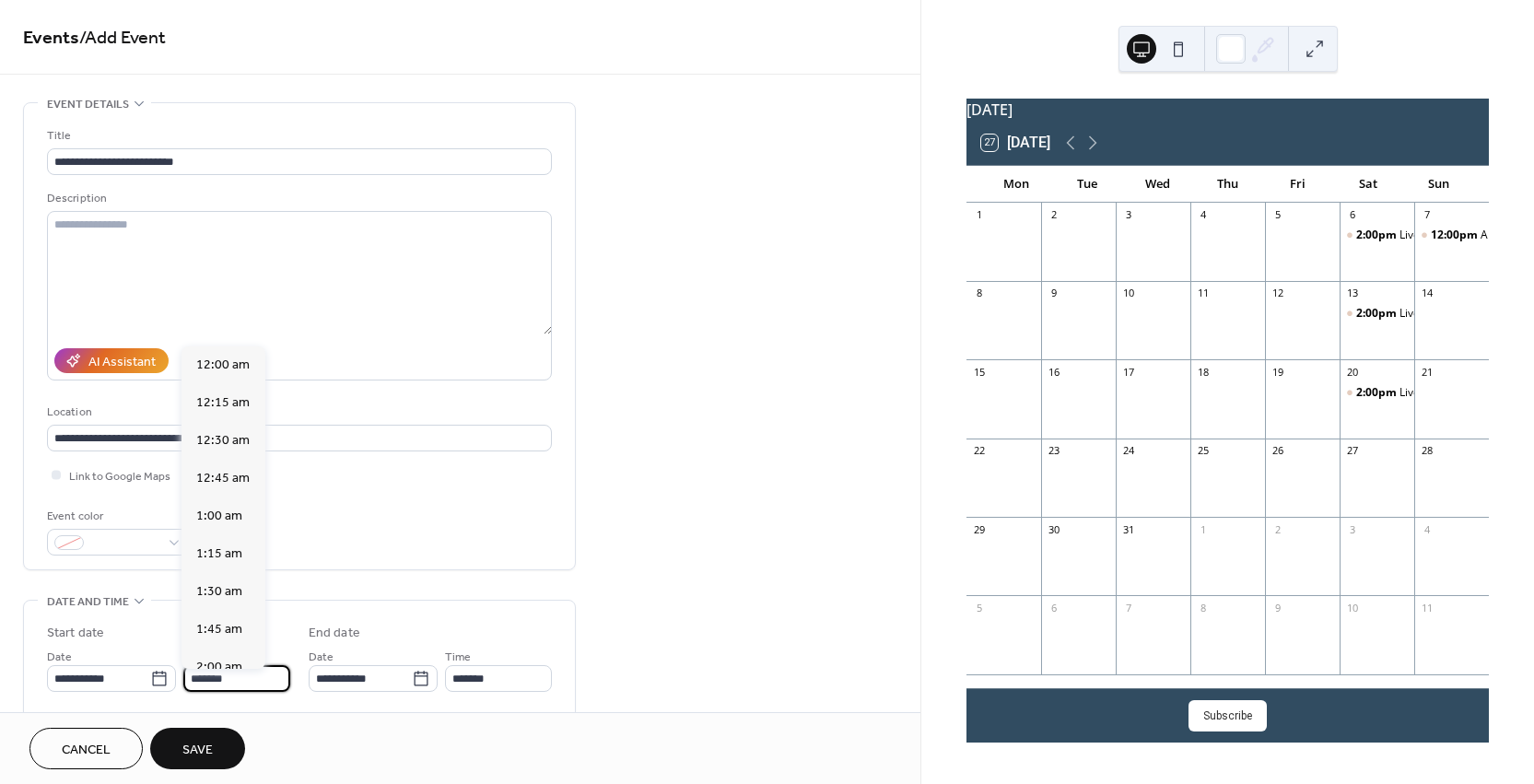 scroll, scrollTop: 2115, scrollLeft: 0, axis: vertical 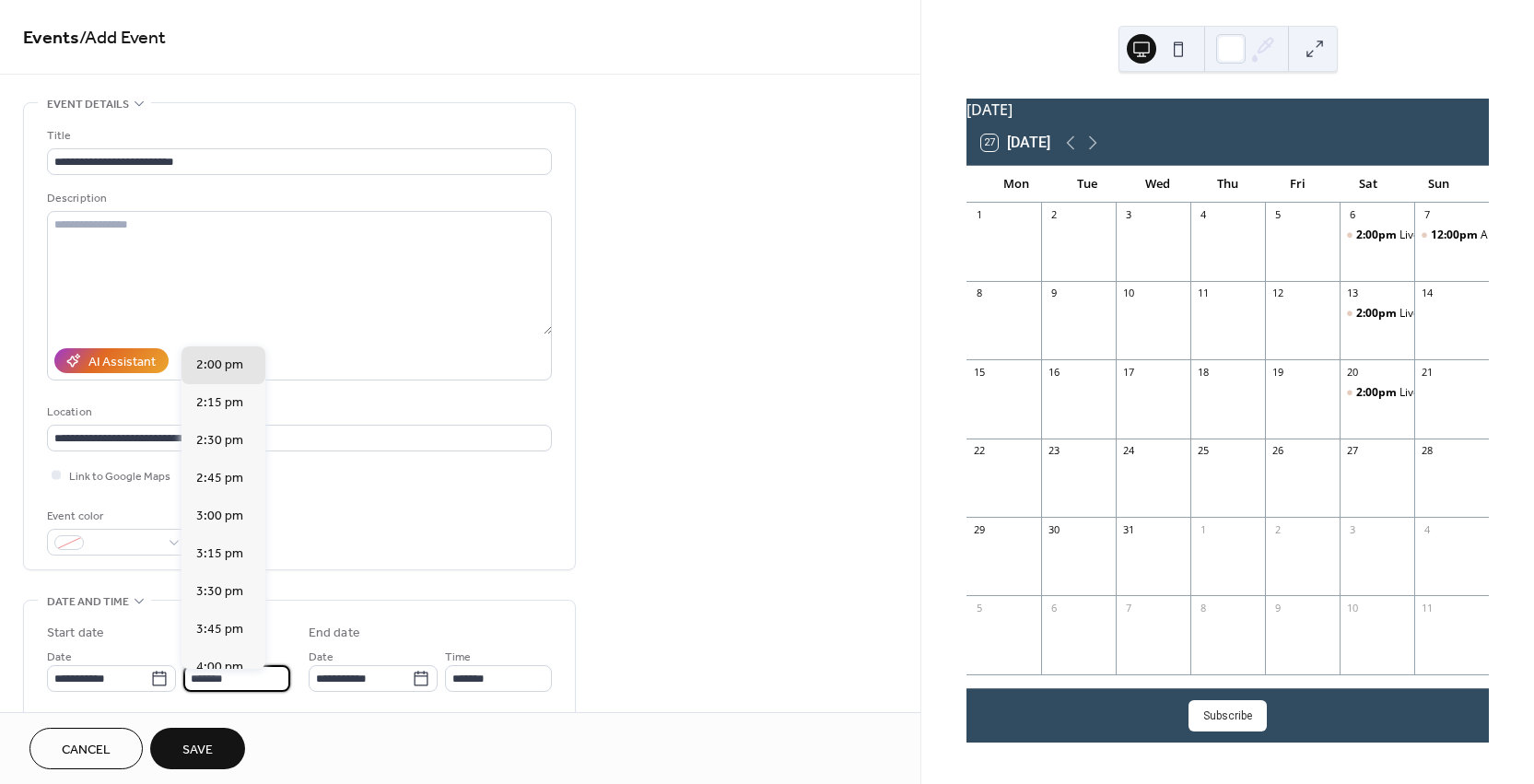 click on "Description" at bounding box center (298, 198) 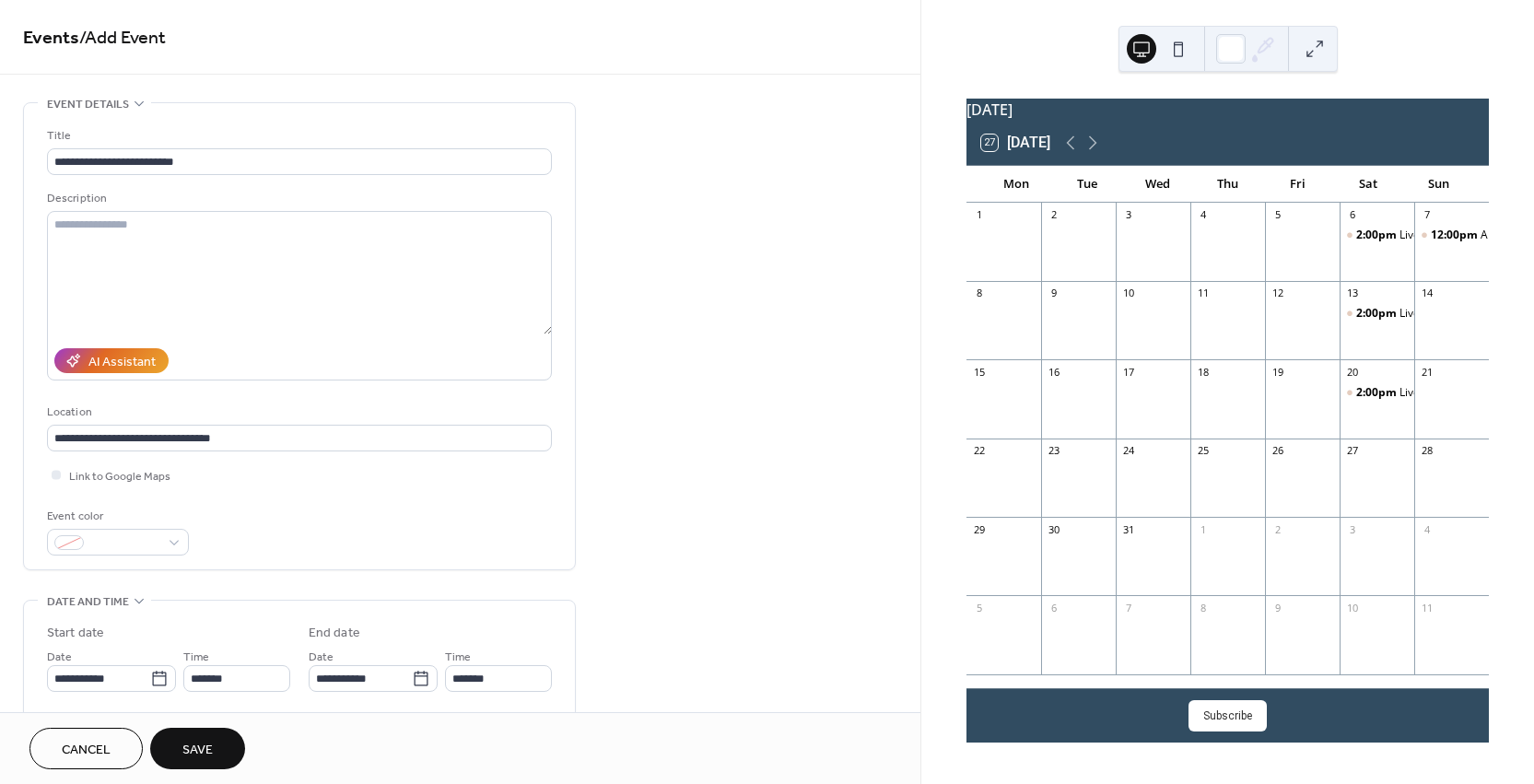 click on "Save" at bounding box center (197, 750) 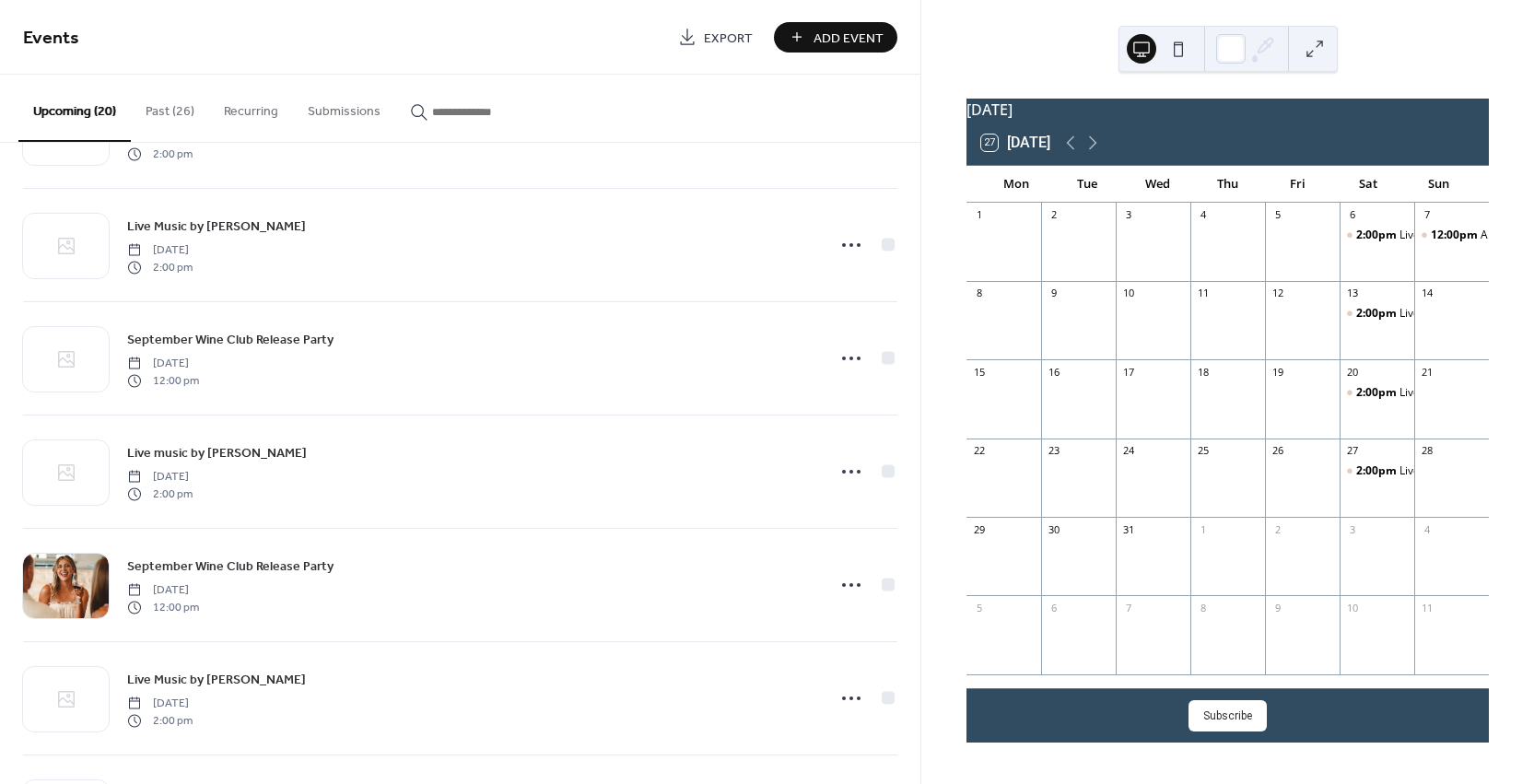 scroll, scrollTop: 49, scrollLeft: 0, axis: vertical 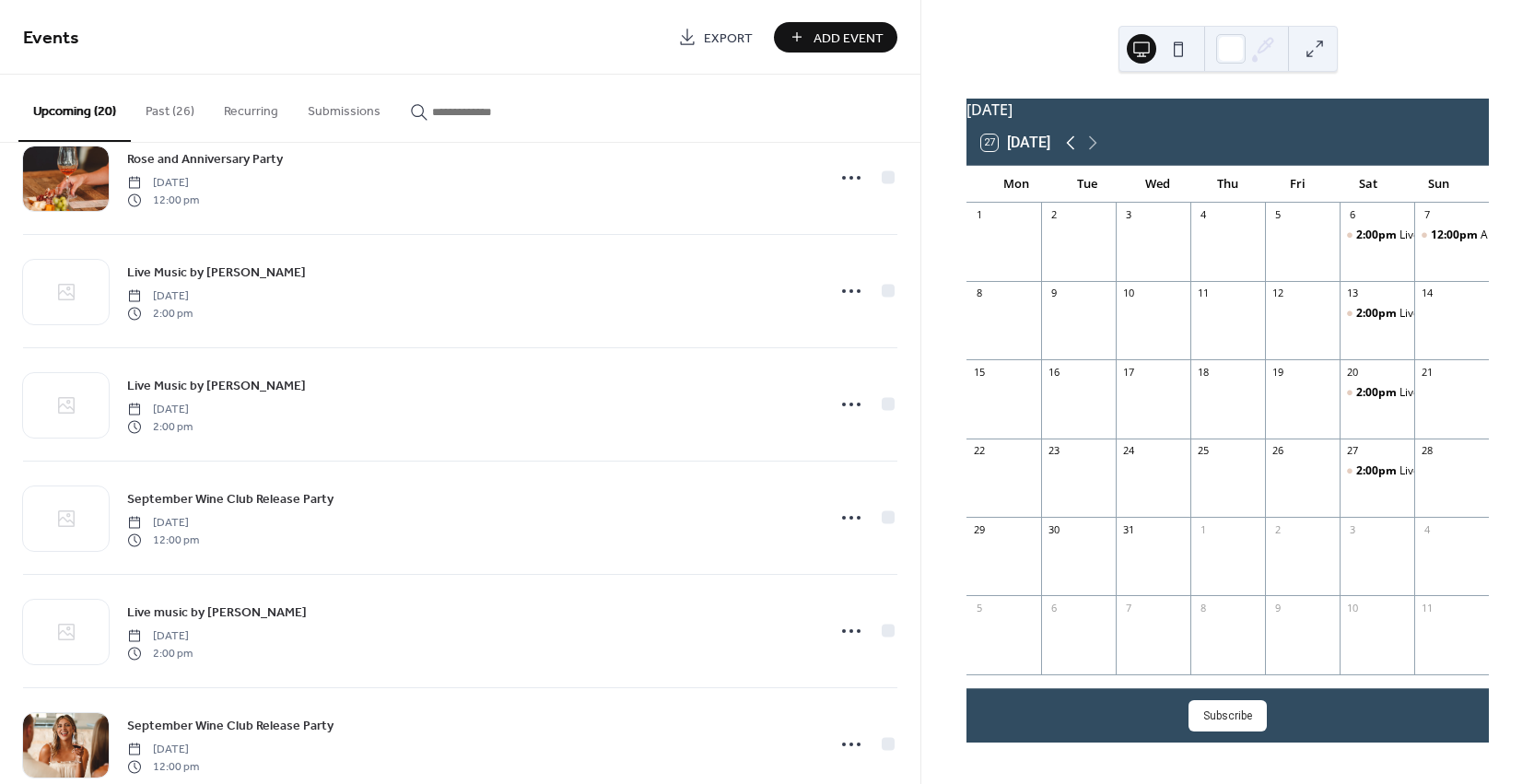 click 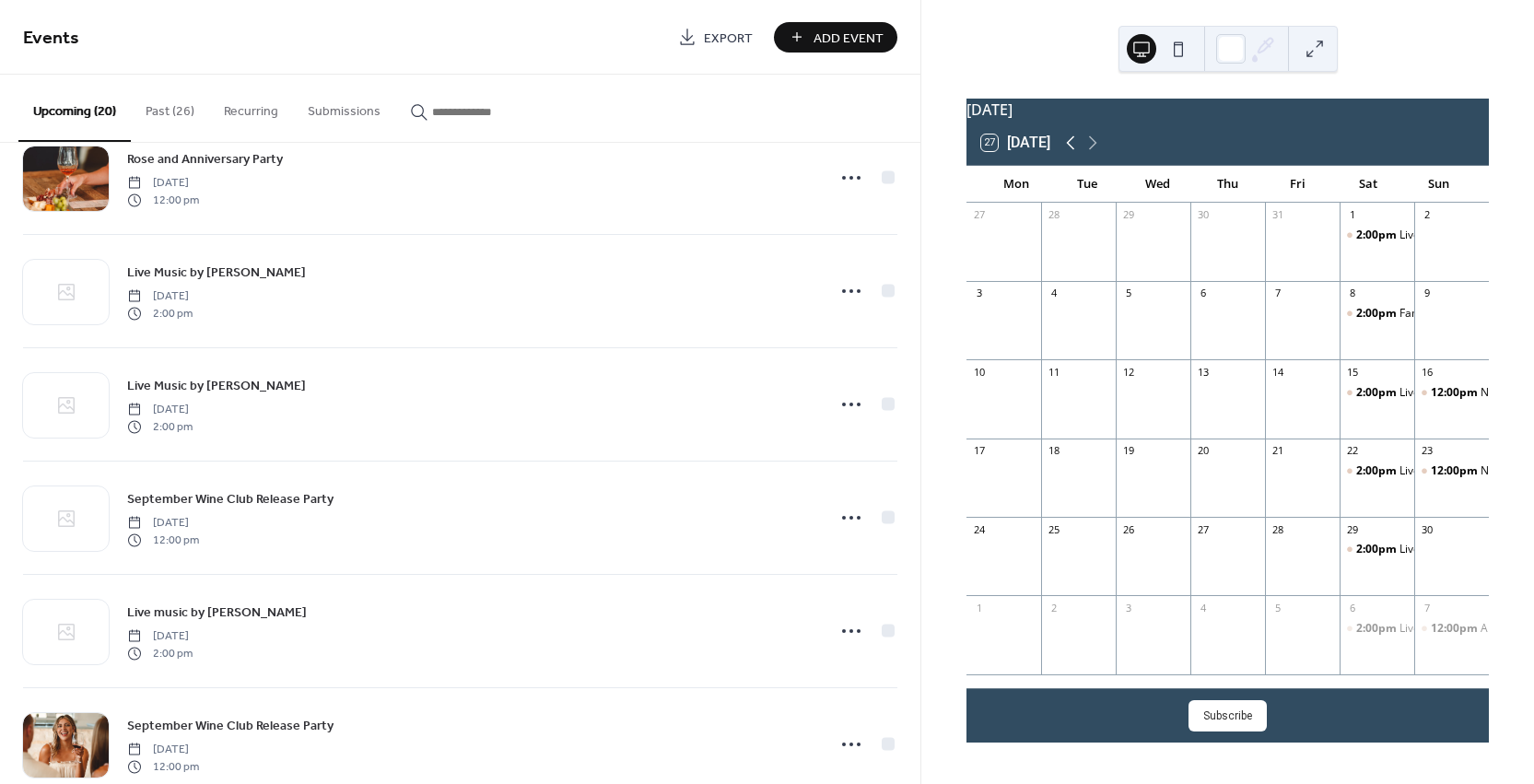 click 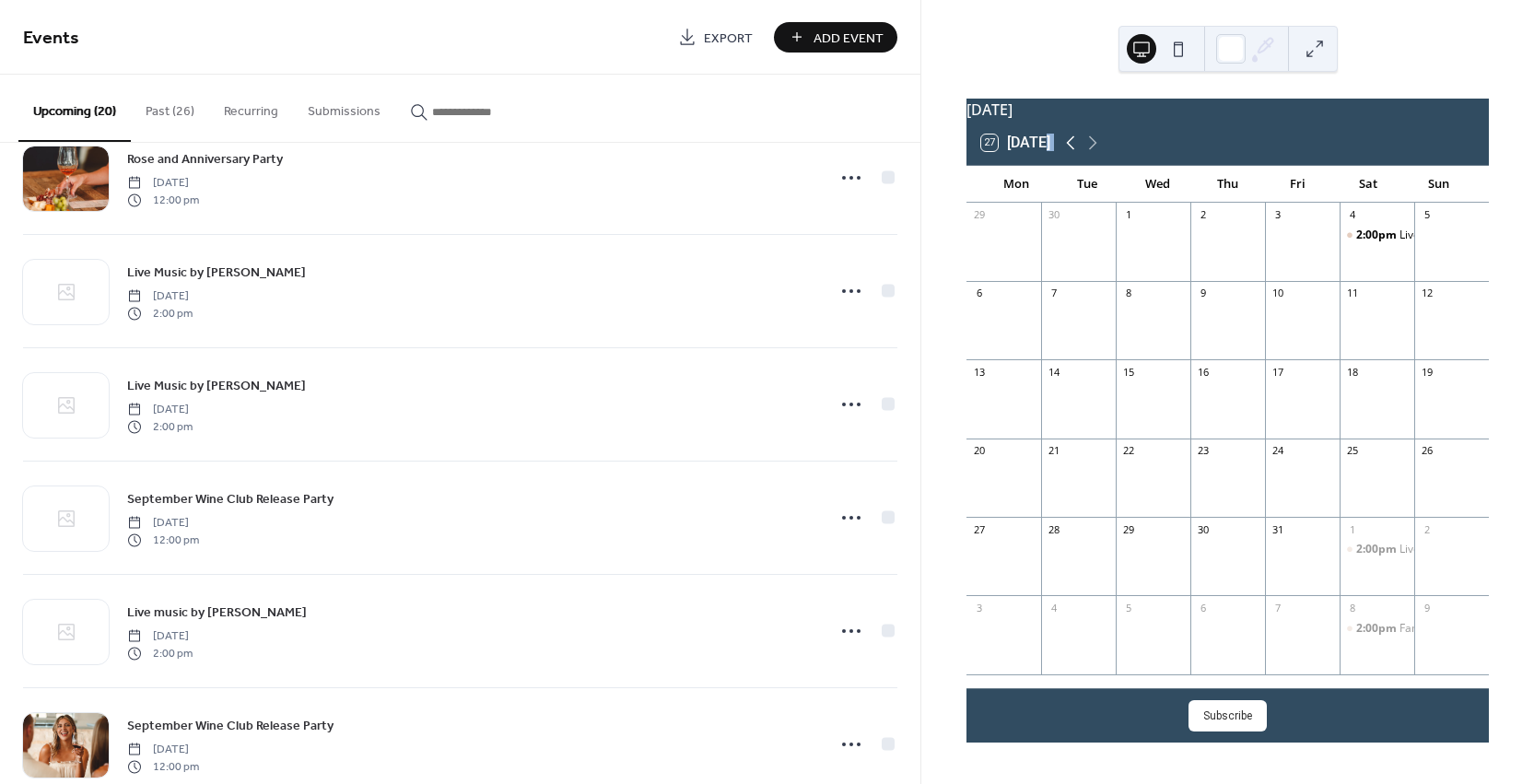 click 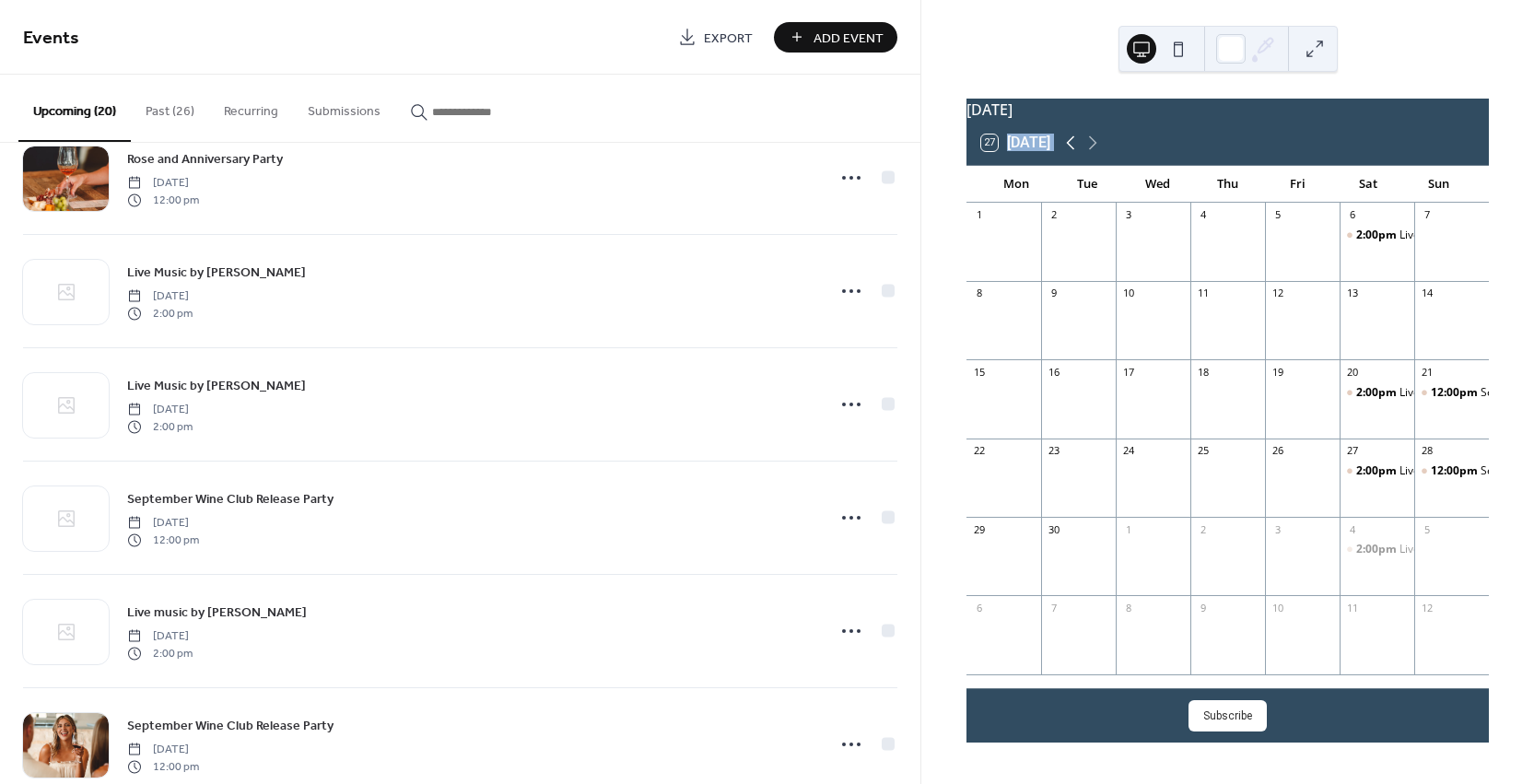 click 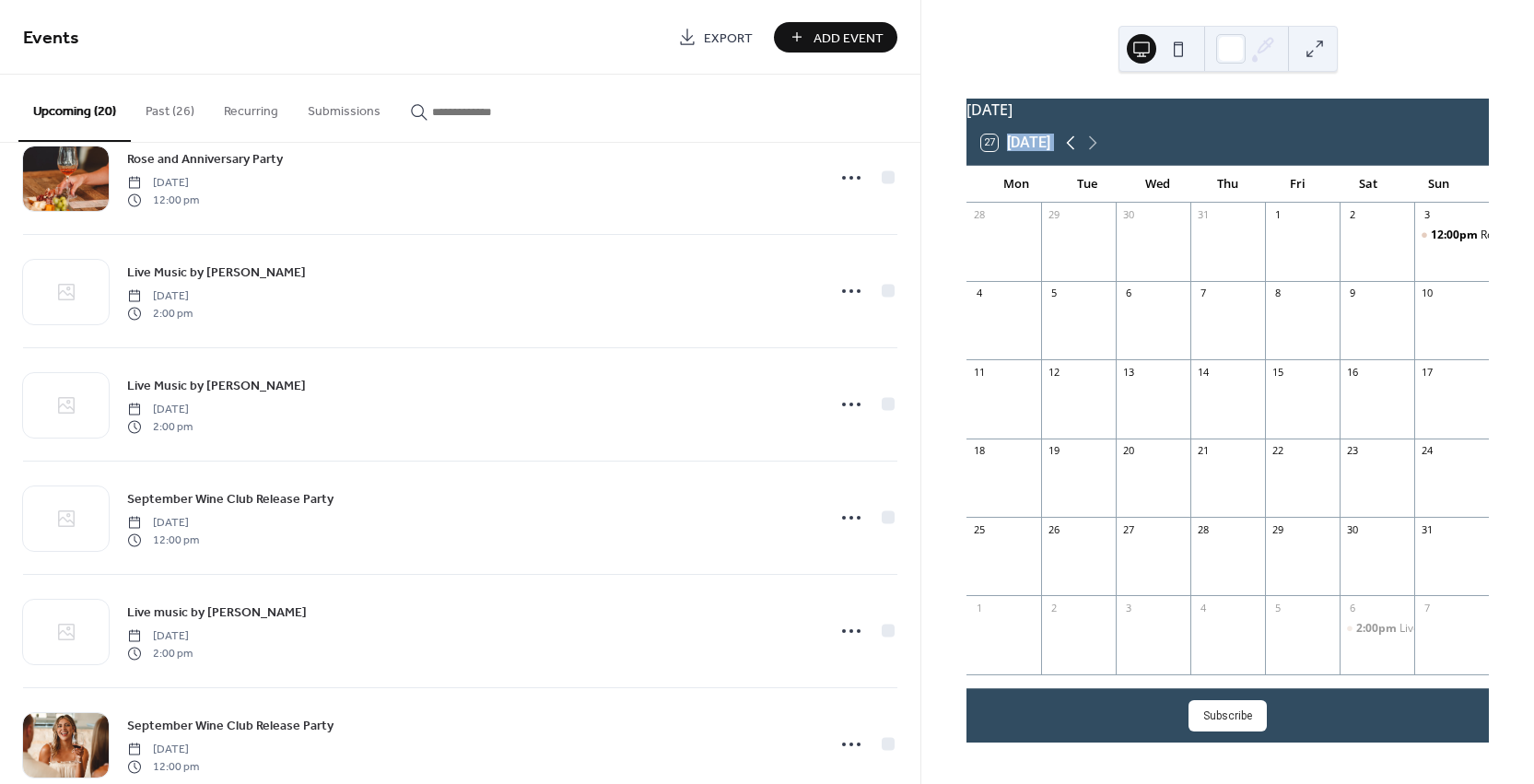 click 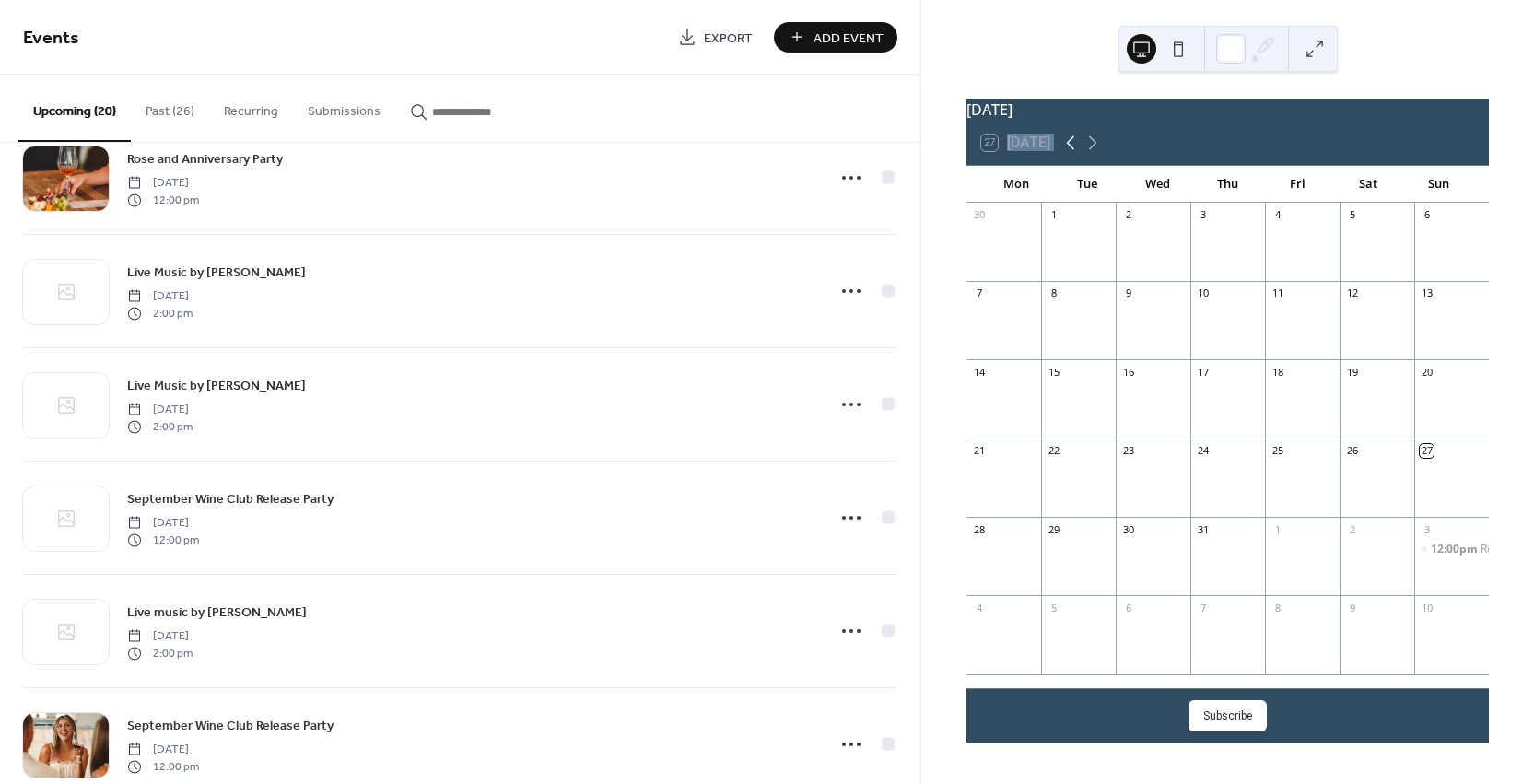 click 